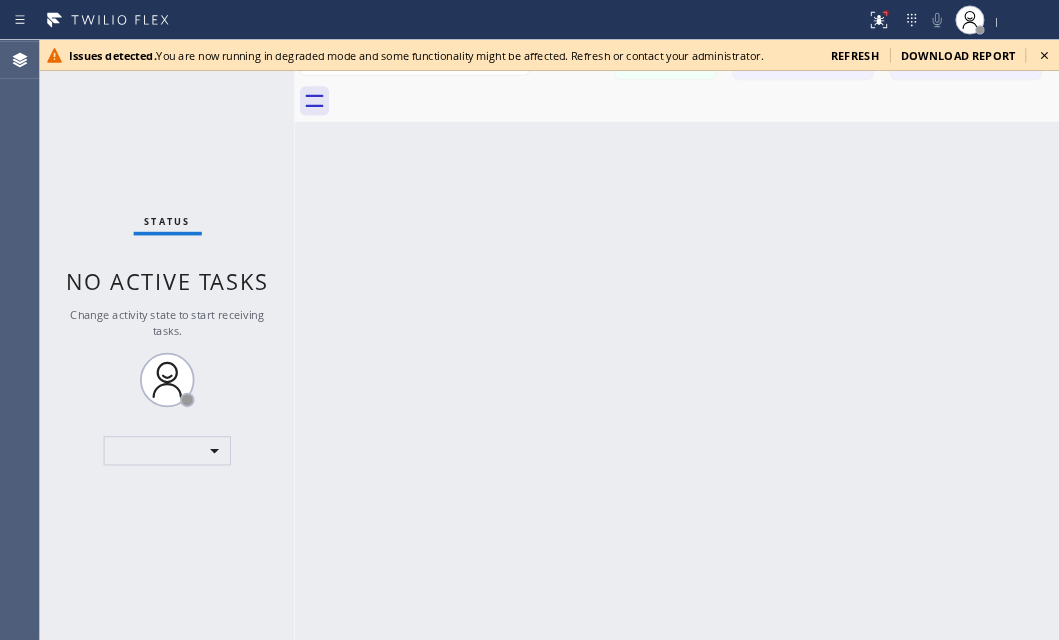 scroll, scrollTop: 0, scrollLeft: 0, axis: both 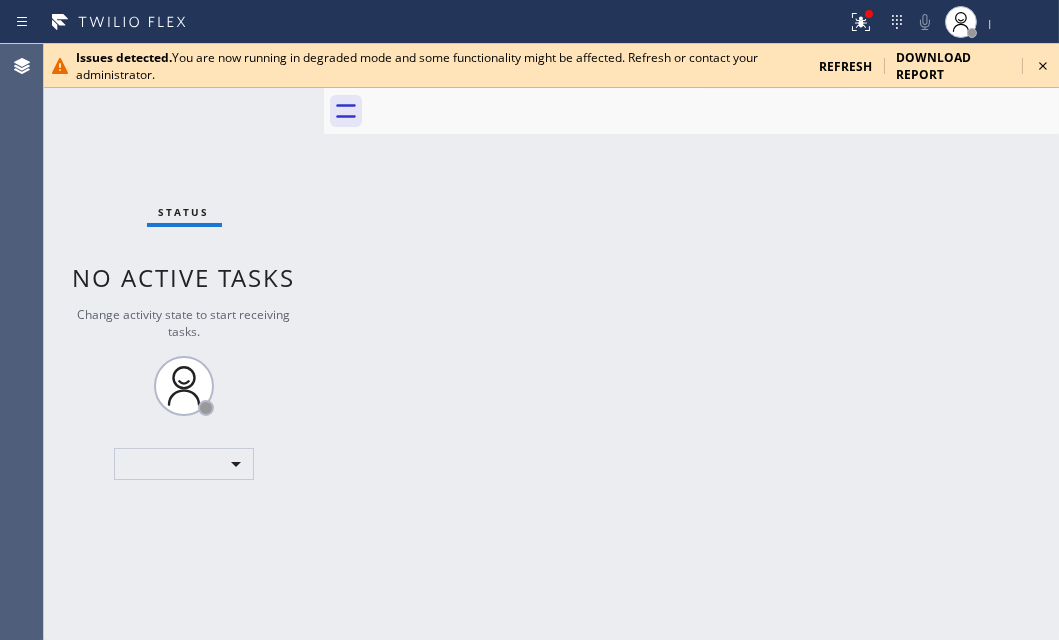 click 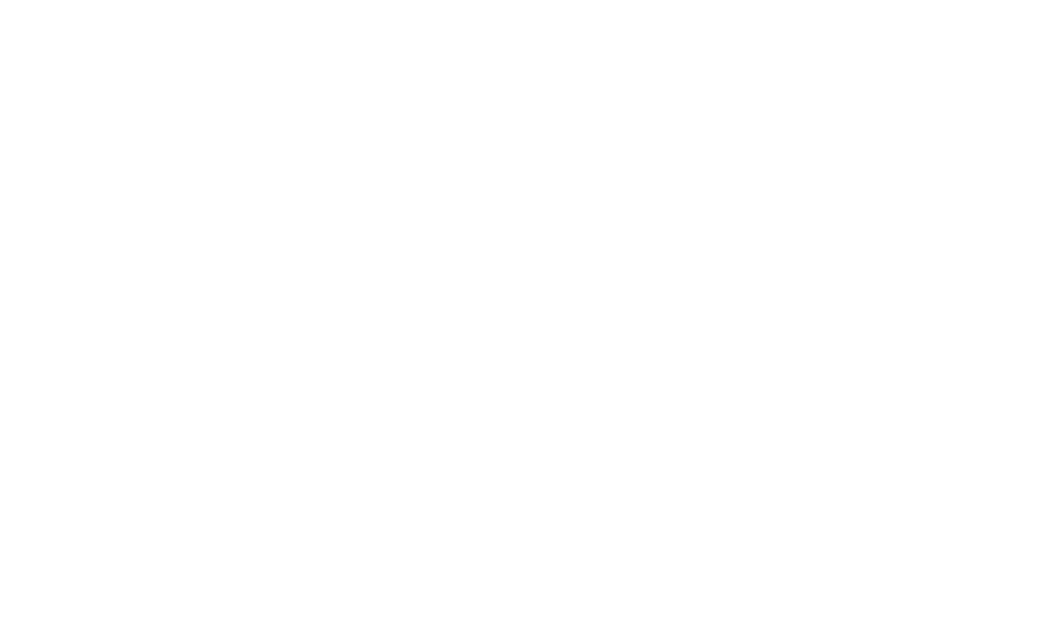scroll, scrollTop: 0, scrollLeft: 0, axis: both 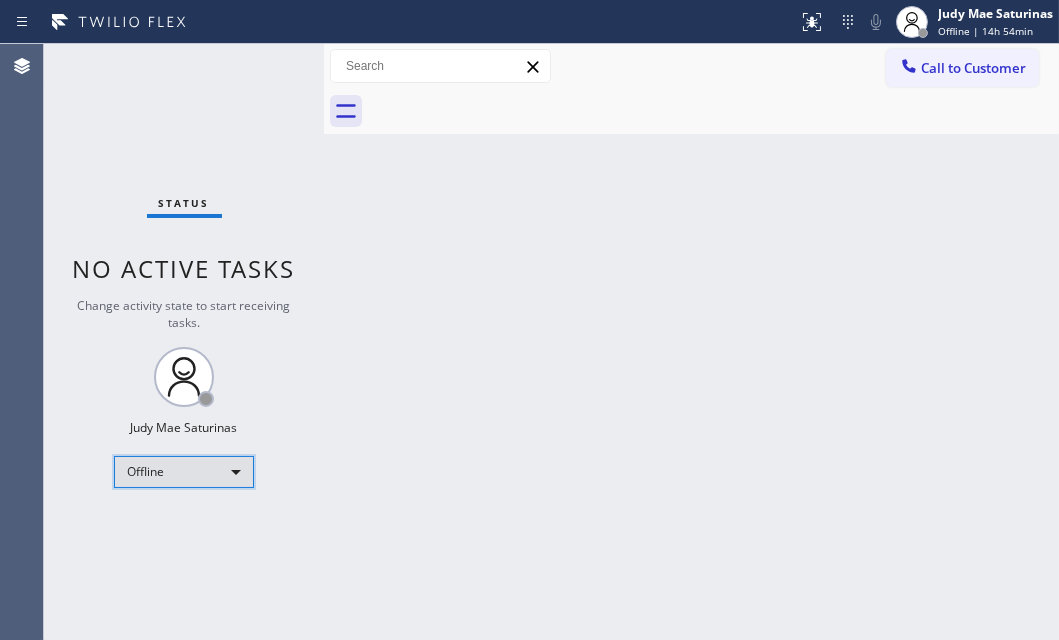 click on "Offline" at bounding box center (184, 472) 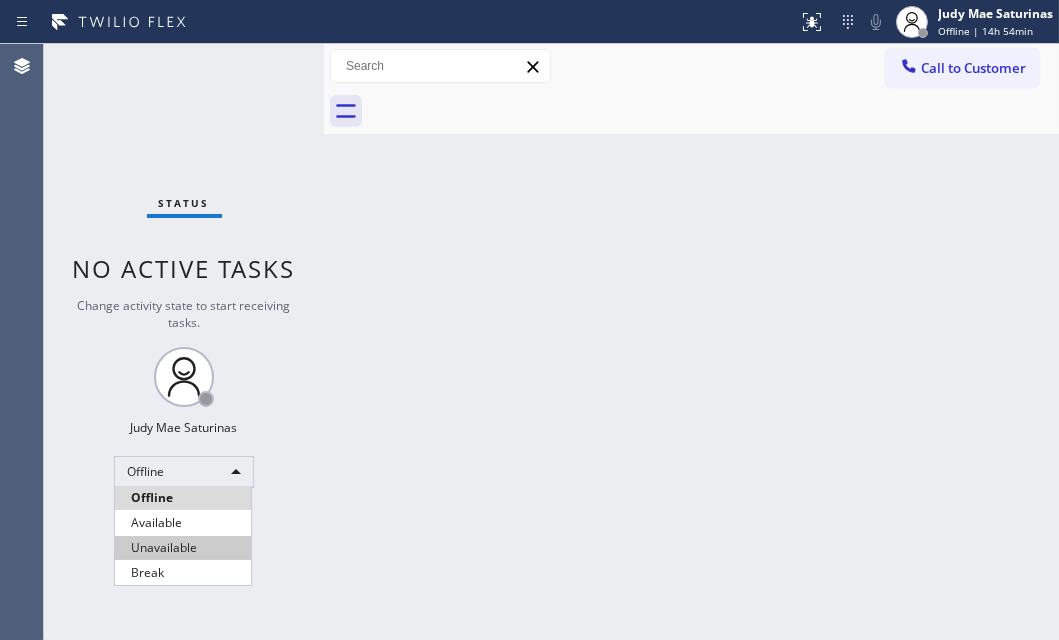 click on "Unavailable" at bounding box center [183, 548] 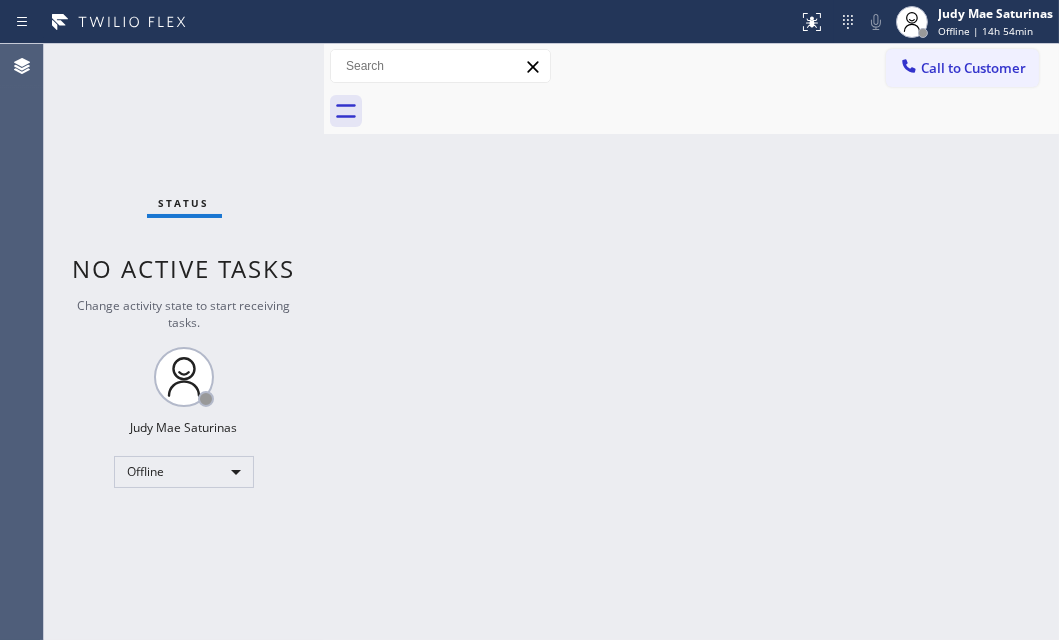click on "Back to Dashboard Change Sender ID Customers Technicians Select a contact Outbound call Technician Search Technician Your caller id phone number Your caller id phone number Call Technician info Name   Phone none Address none Change Sender ID HVAC +18559994417 5 Star Appliance +18557314952 Appliance Repair +18554611149 Plumbing +18889090120 Air Duct Cleaning +18006865038  Electricians +18005688664 Cancel Change Check personal SMS Reset Change No tabs Call to Customer Outbound call Location Search location Your caller id phone number Customer number Call Outbound call Technician Search Technician Your caller id phone number Your caller id phone number Call" at bounding box center [691, 342] 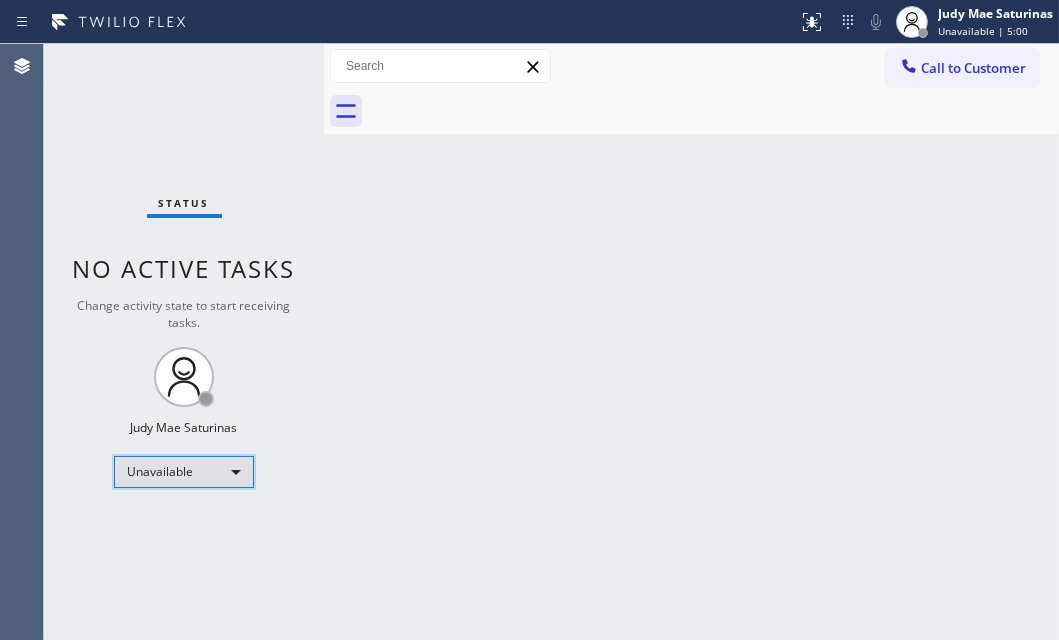 click on "Unavailable" at bounding box center [184, 472] 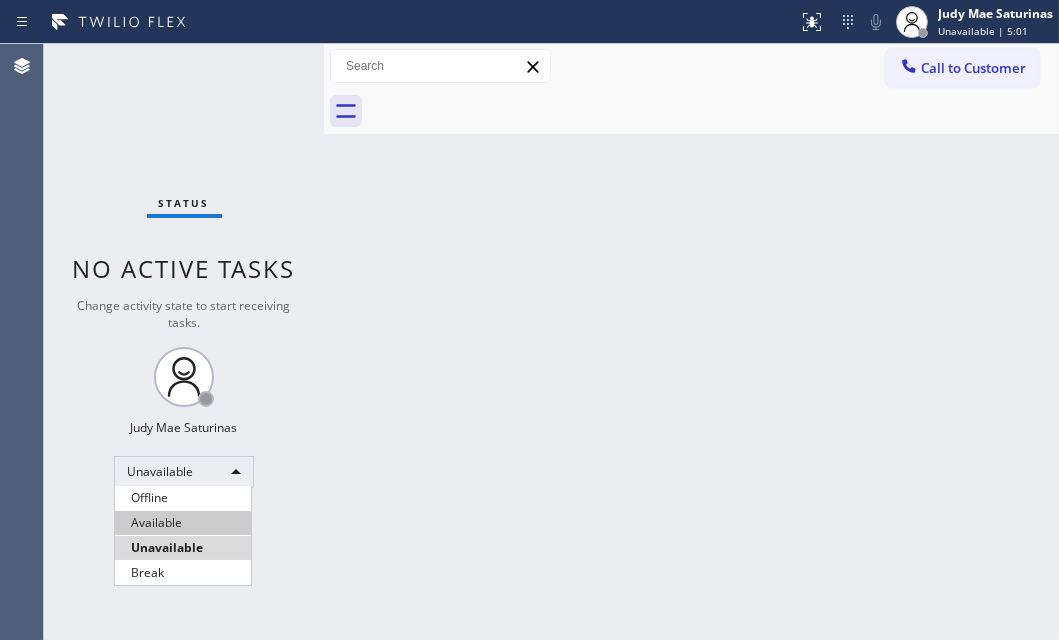 click on "Available" at bounding box center (183, 523) 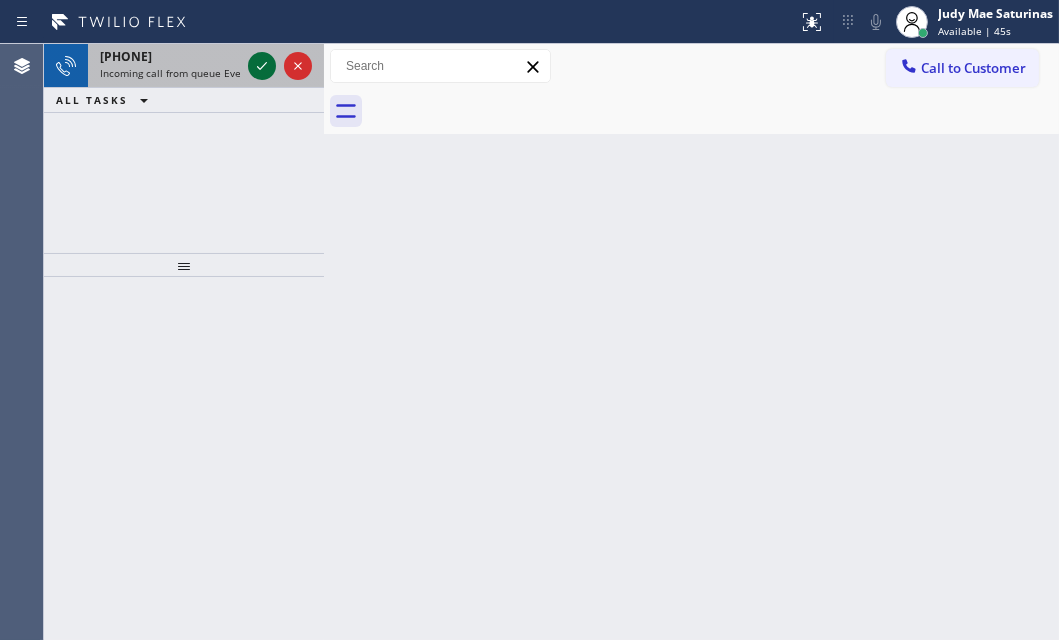 click 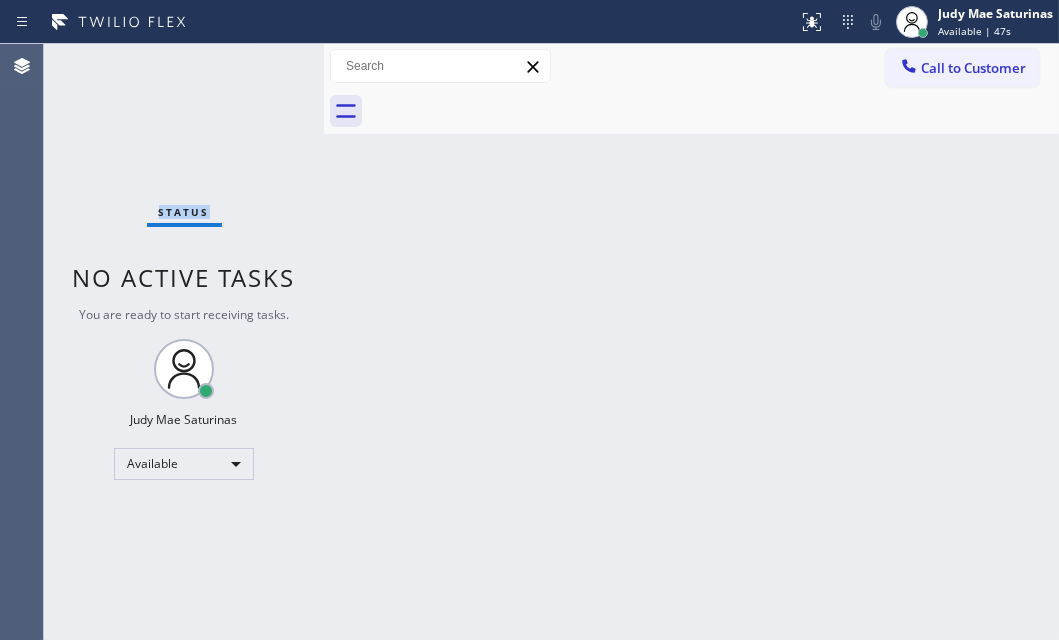 click on "Status   No active tasks     You are ready to start receiving tasks.   Judy Mae Saturinas Available" at bounding box center (184, 342) 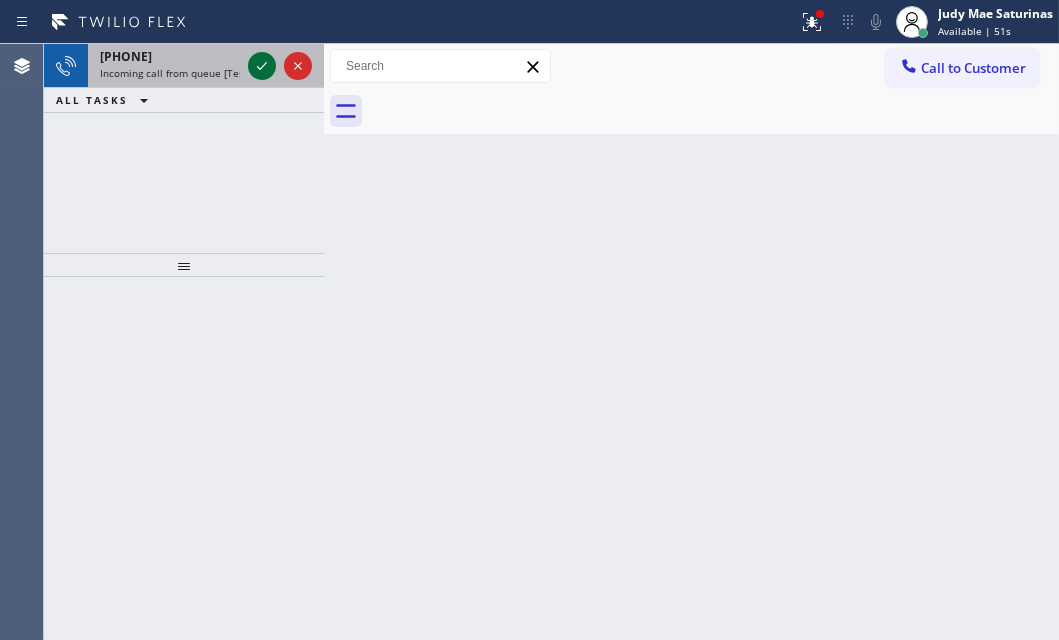 click 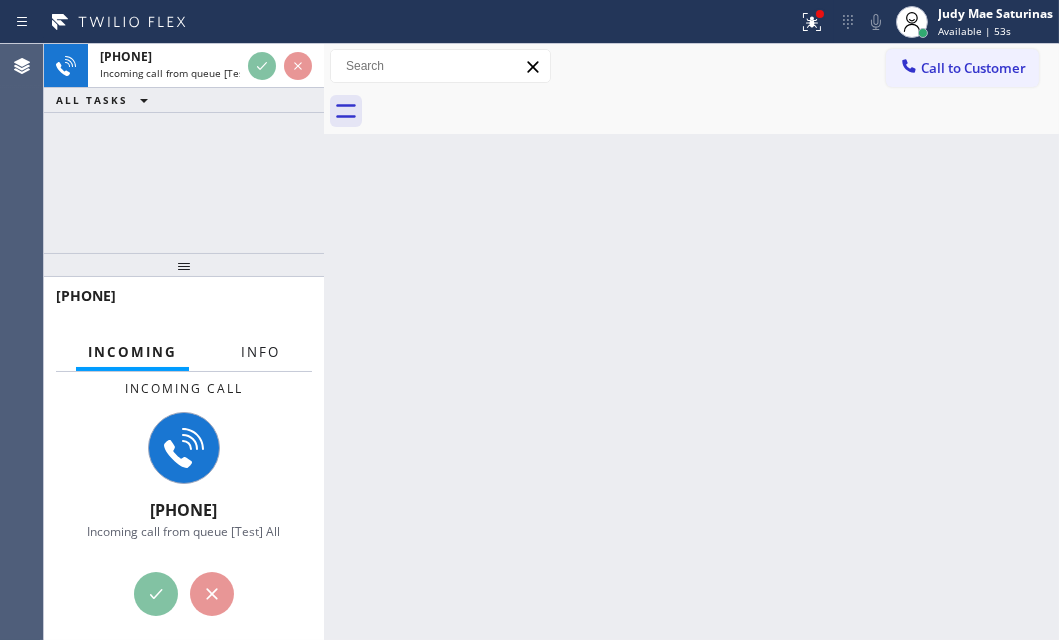 click on "Info" at bounding box center [260, 352] 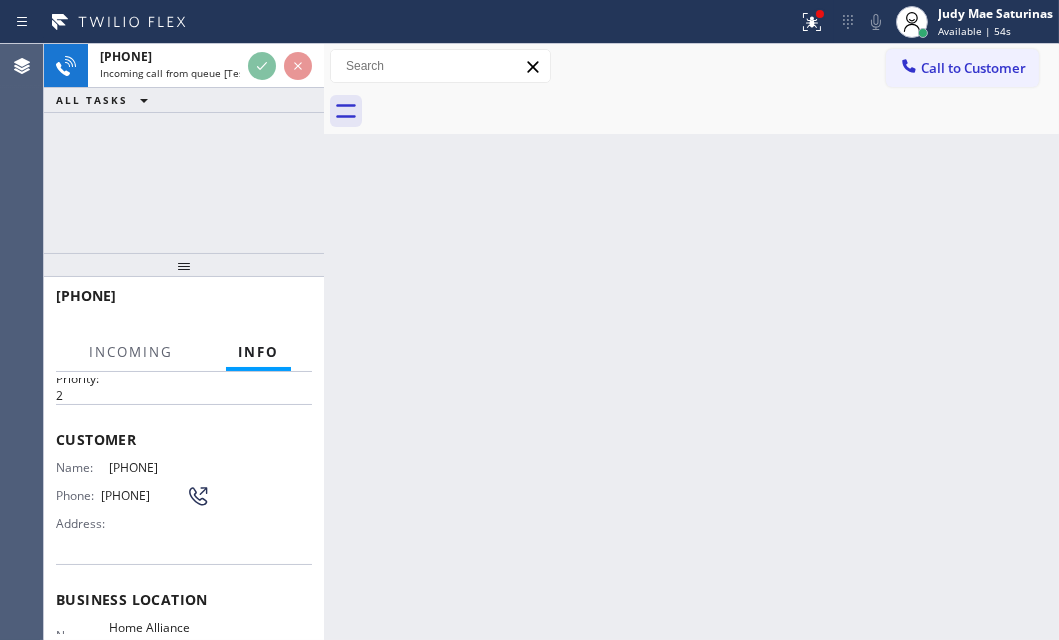 scroll, scrollTop: 90, scrollLeft: 0, axis: vertical 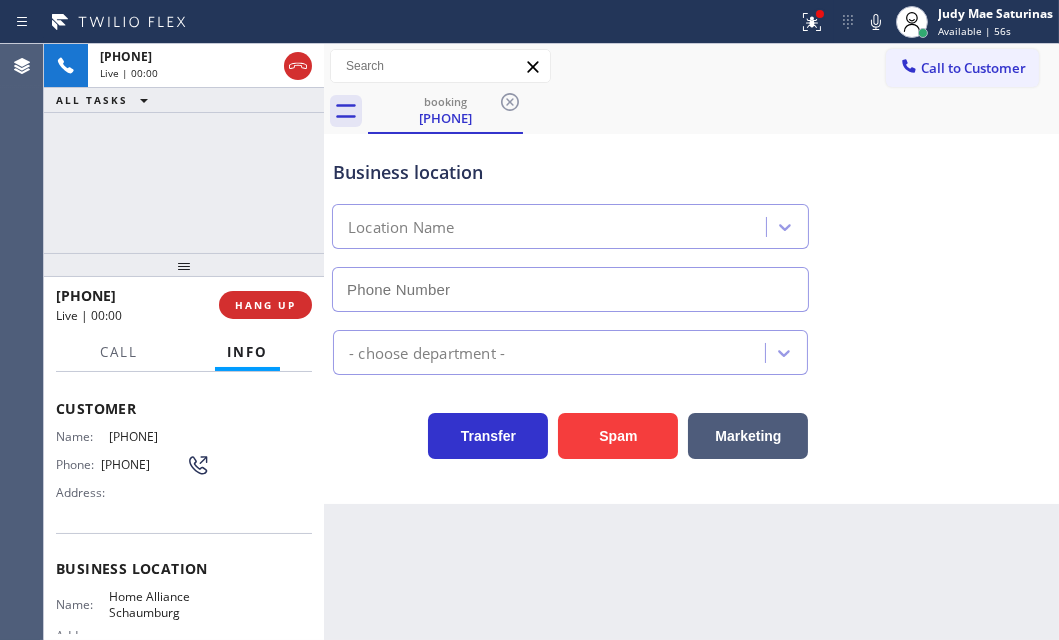 type on "([PHONE]) [PHONE]-[PHONE]" 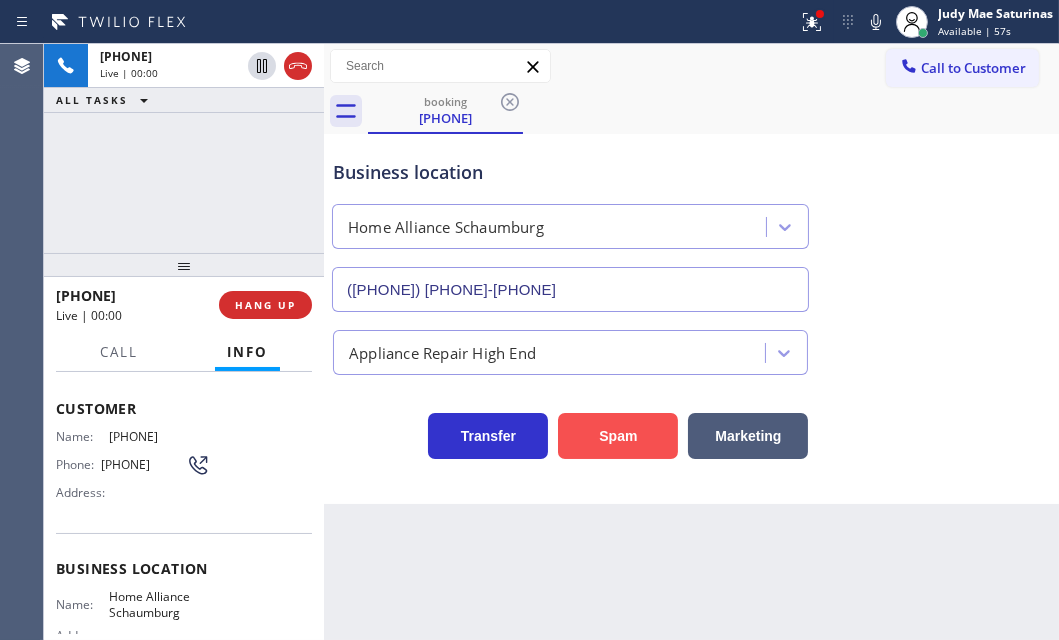 click on "Spam" at bounding box center [618, 436] 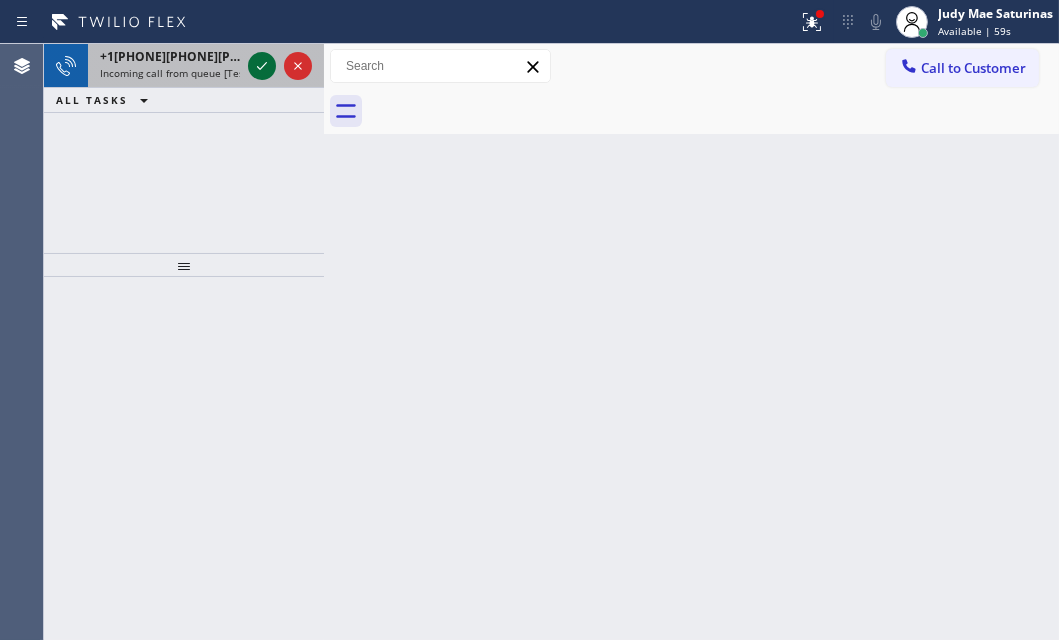 click 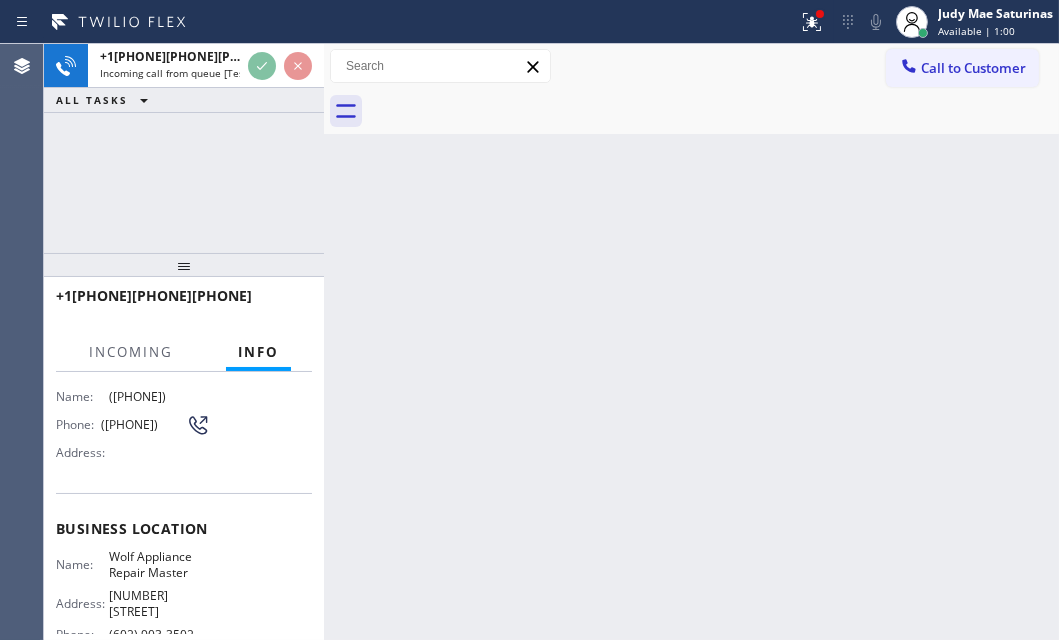scroll, scrollTop: 181, scrollLeft: 0, axis: vertical 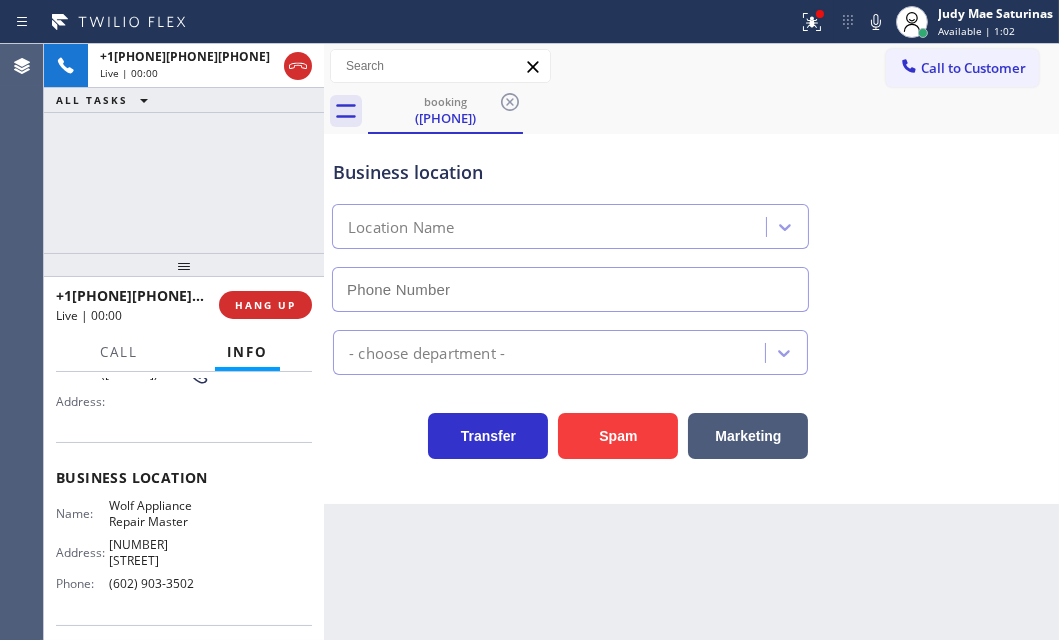 type on "(602) 903-3502" 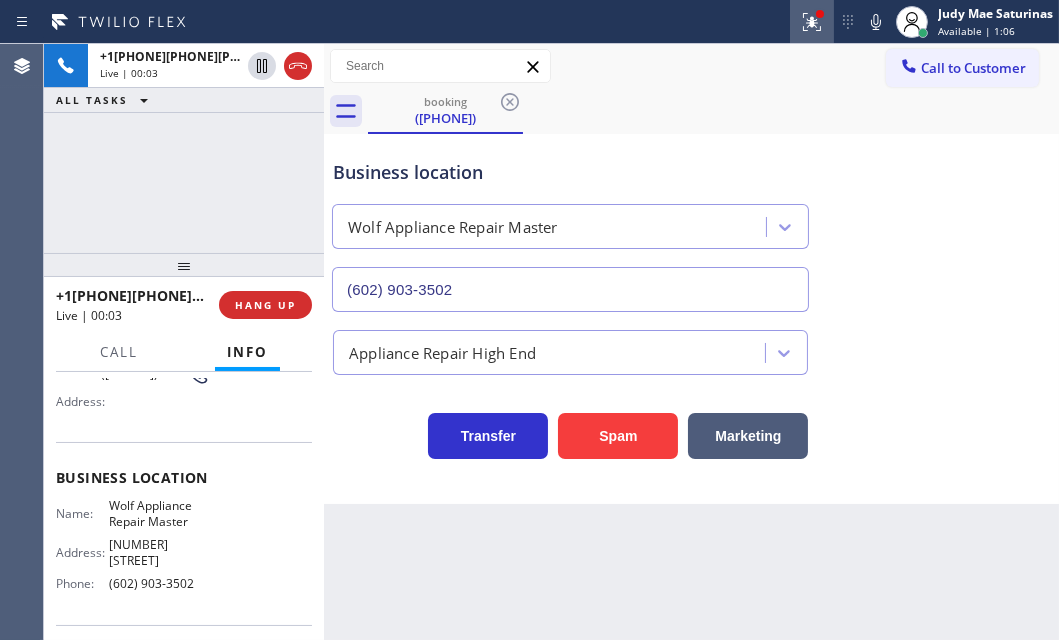 click 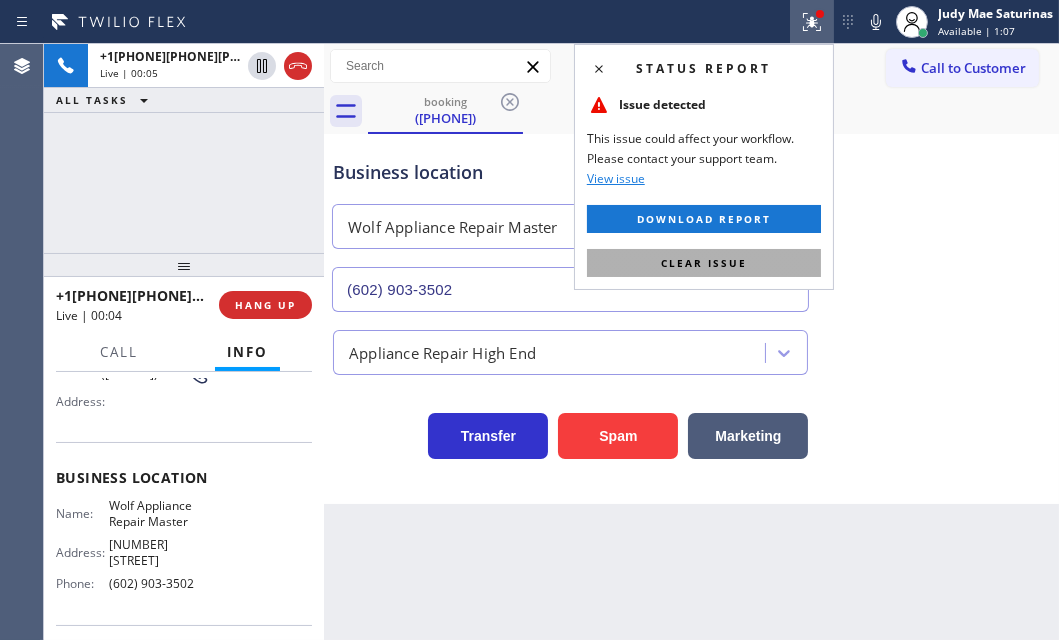 click on "Clear issue" at bounding box center (704, 263) 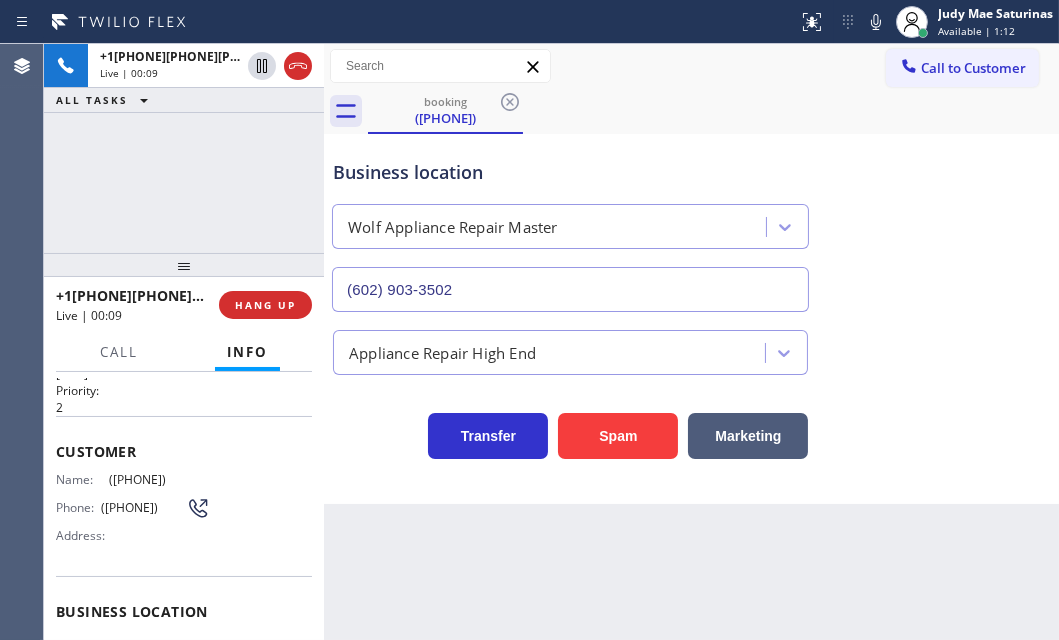 scroll, scrollTop: 90, scrollLeft: 0, axis: vertical 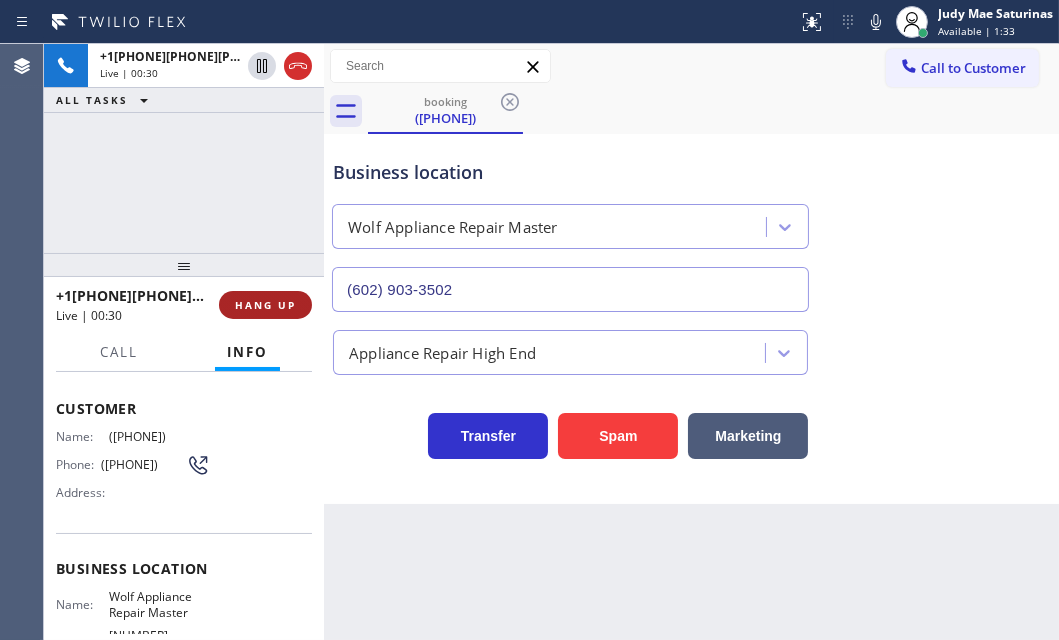 click on "HANG UP" at bounding box center (265, 305) 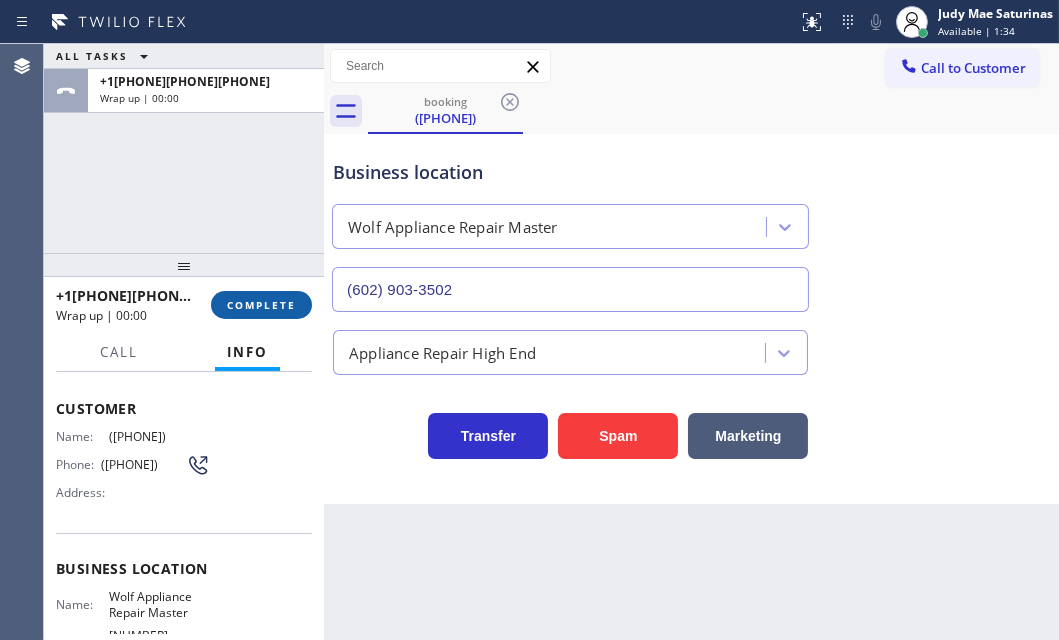 click on "COMPLETE" at bounding box center [261, 305] 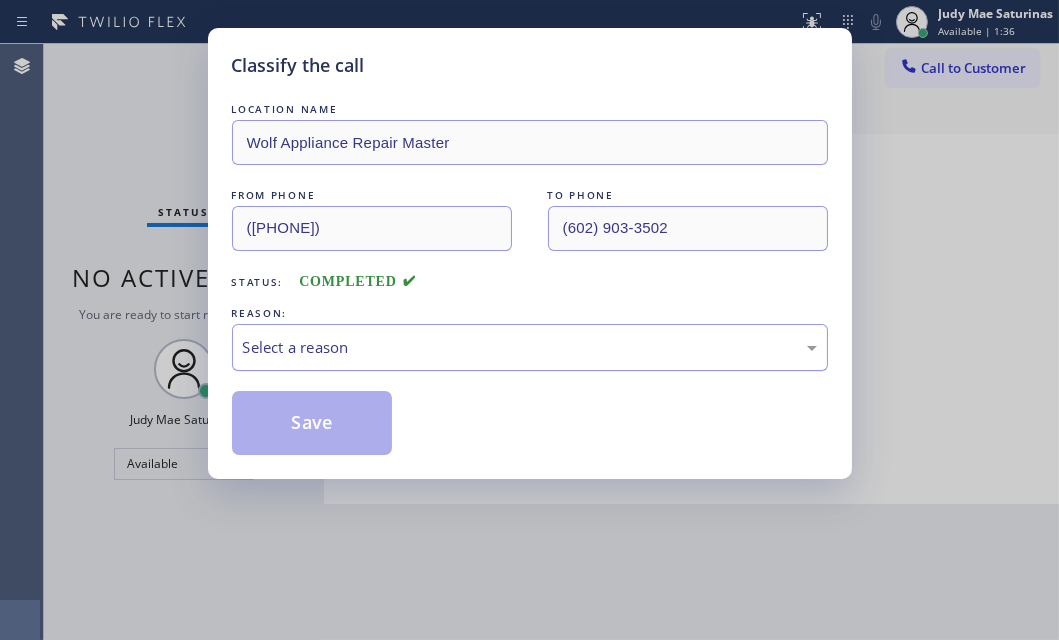 click on "Select a reason" at bounding box center (530, 347) 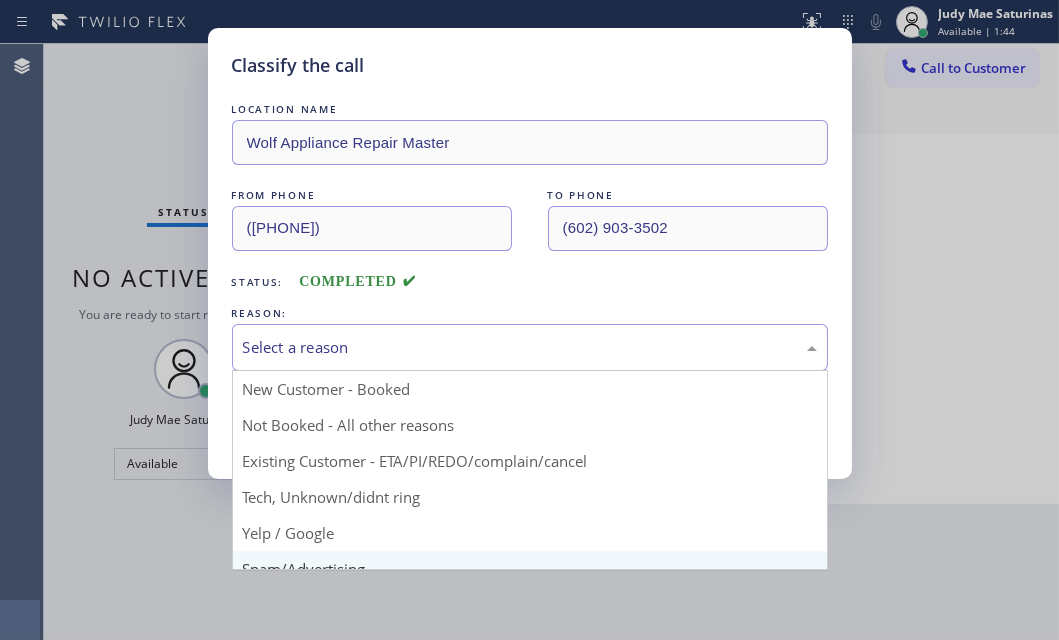 scroll, scrollTop: 0, scrollLeft: 0, axis: both 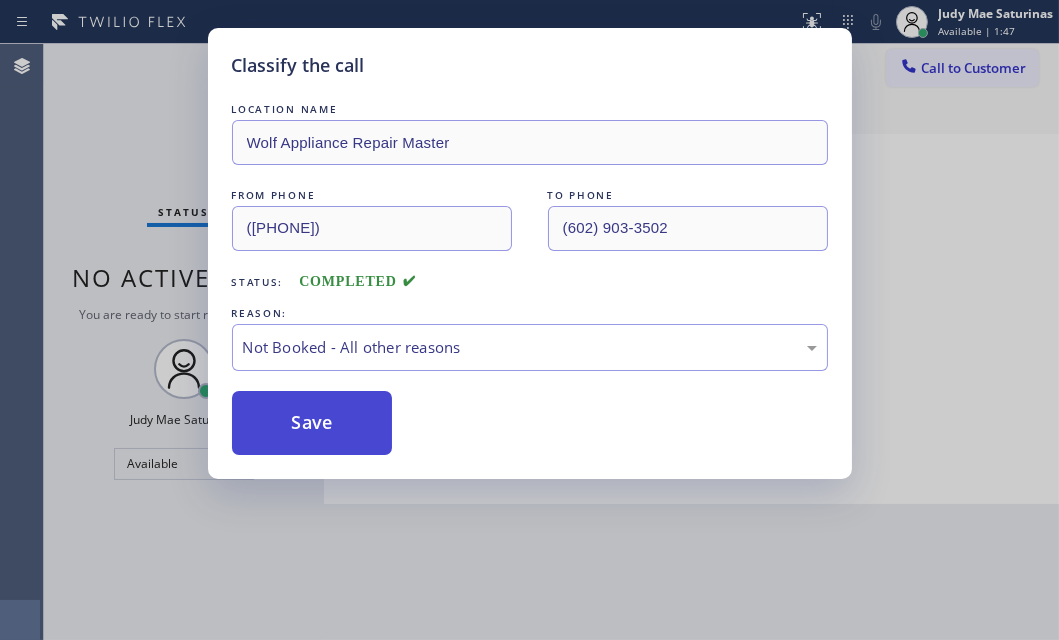 click on "Save" at bounding box center [312, 423] 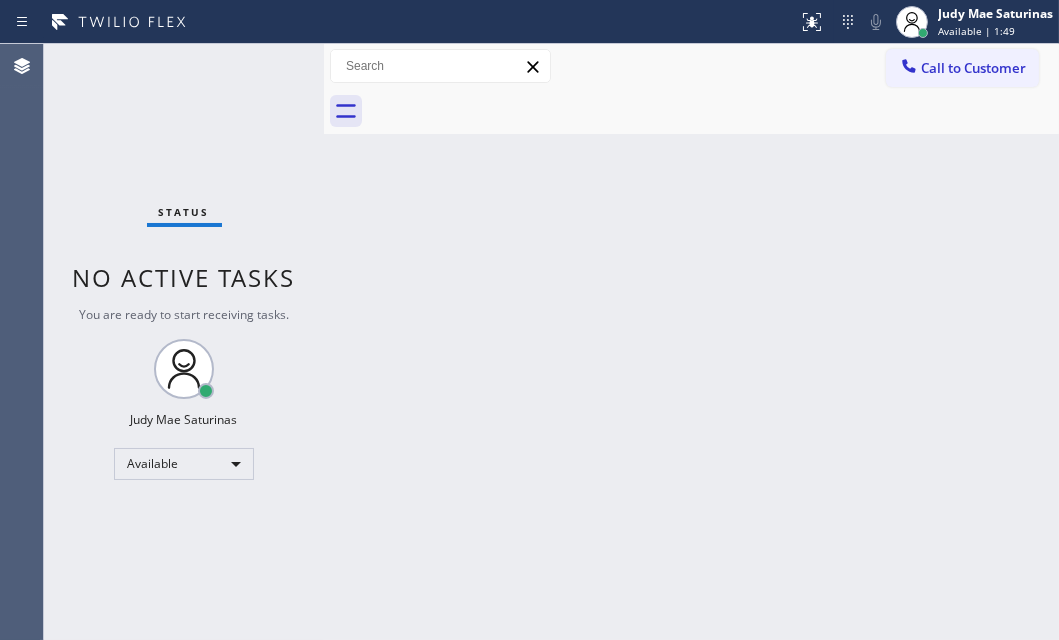 drag, startPoint x: 300, startPoint y: 449, endPoint x: 610, endPoint y: 401, distance: 313.69412 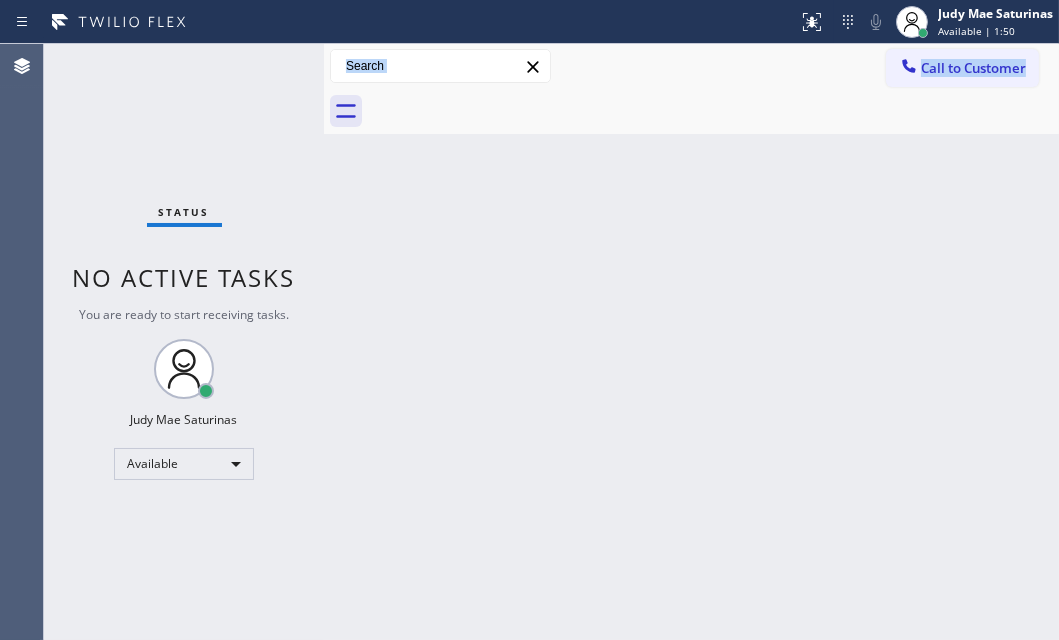 click on "Back to Dashboard Change Sender ID Customers Technicians Select a contact Outbound call Technician Search Technician Your caller id phone number Your caller id phone number Call Technician info Name   Phone none Address none Change Sender ID HVAC +18559994417 5 Star Appliance +18557314952 Appliance Repair +18554611149 Plumbing +18889090120 Air Duct Cleaning +18006865038  Electricians +18005688664 Cancel Change Check personal SMS Reset Change No tabs Call to Customer Outbound call Location Search location Your caller id phone number Customer number Call Outbound call Technician Search Technician Your caller id phone number Your caller id phone number Call" at bounding box center [691, 342] 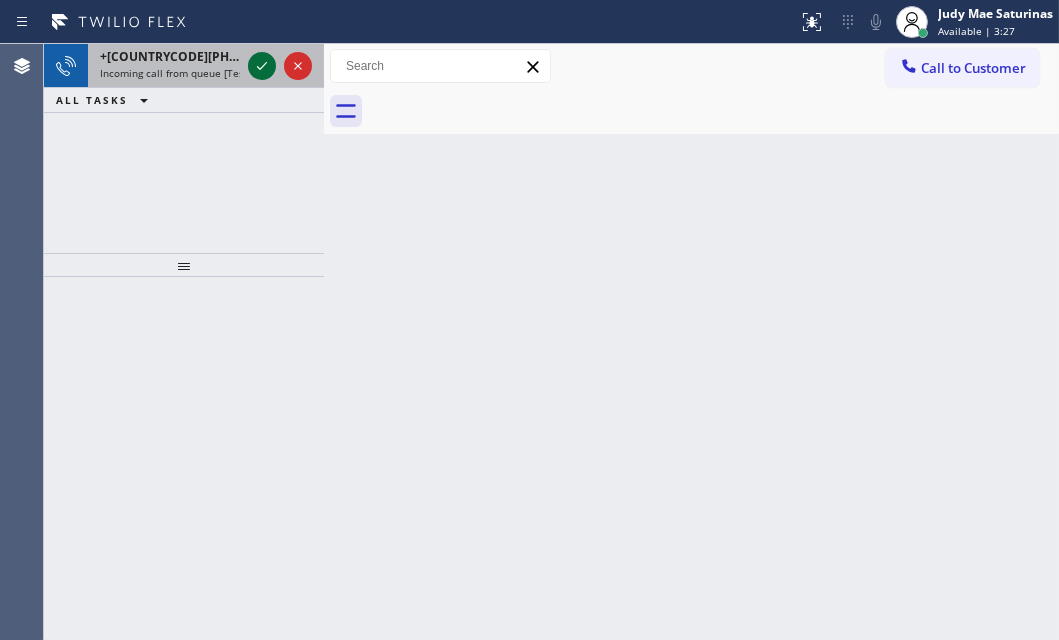 click 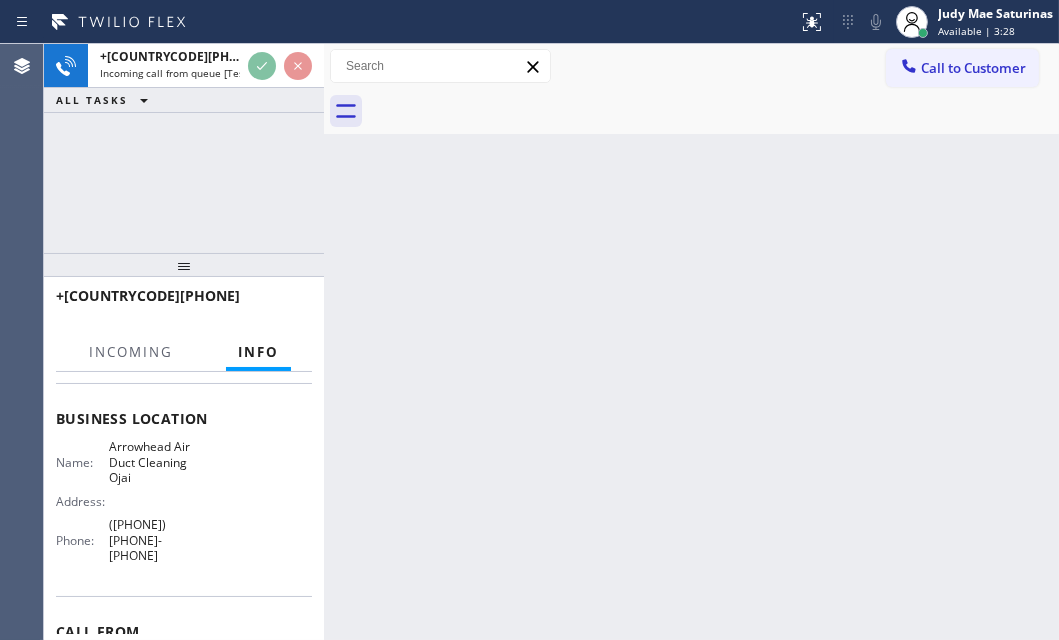scroll, scrollTop: 272, scrollLeft: 0, axis: vertical 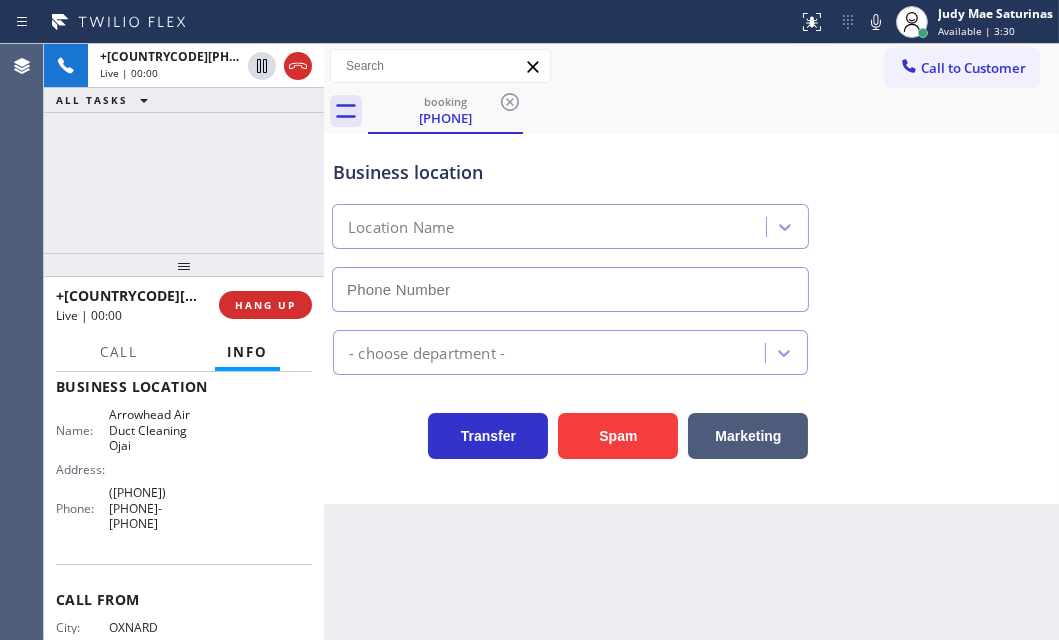 type on "([PHONE]) [PHONE]-[PHONE]" 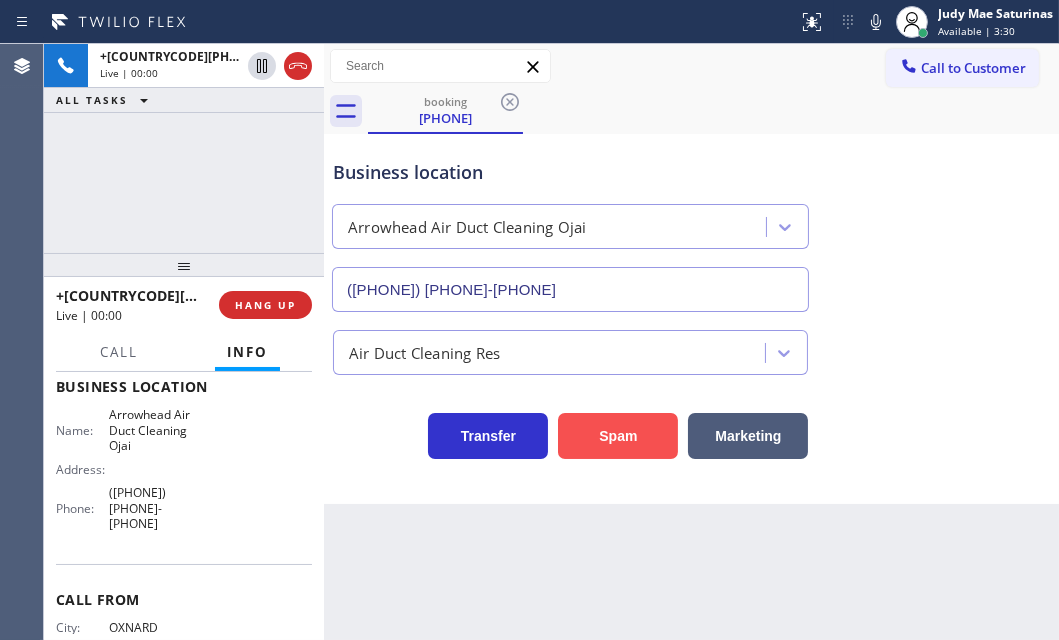 click on "Spam" at bounding box center [618, 436] 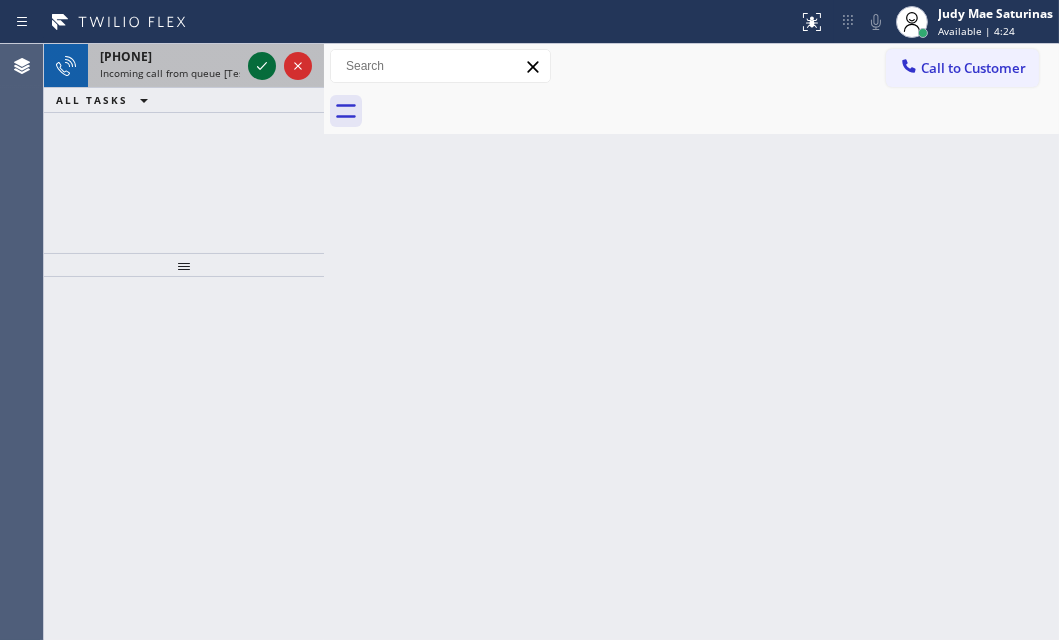 click 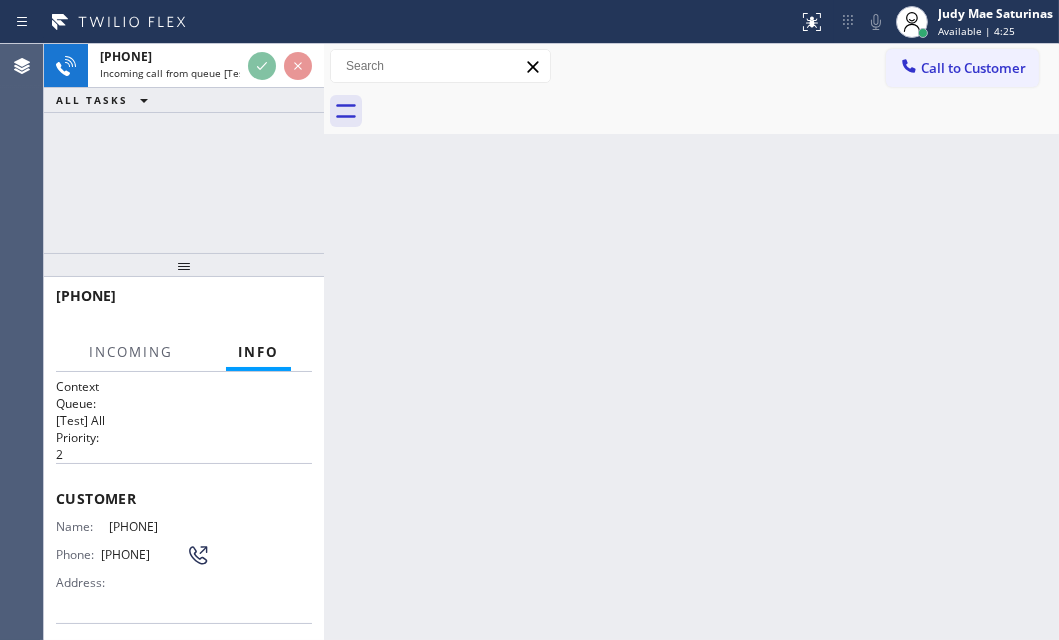 scroll, scrollTop: 181, scrollLeft: 0, axis: vertical 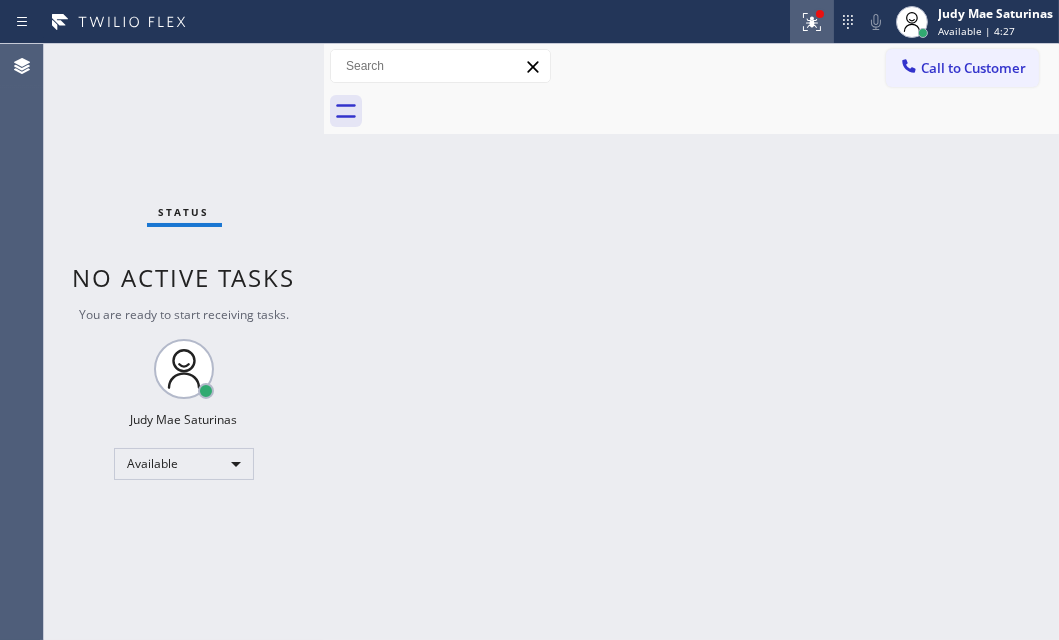 click 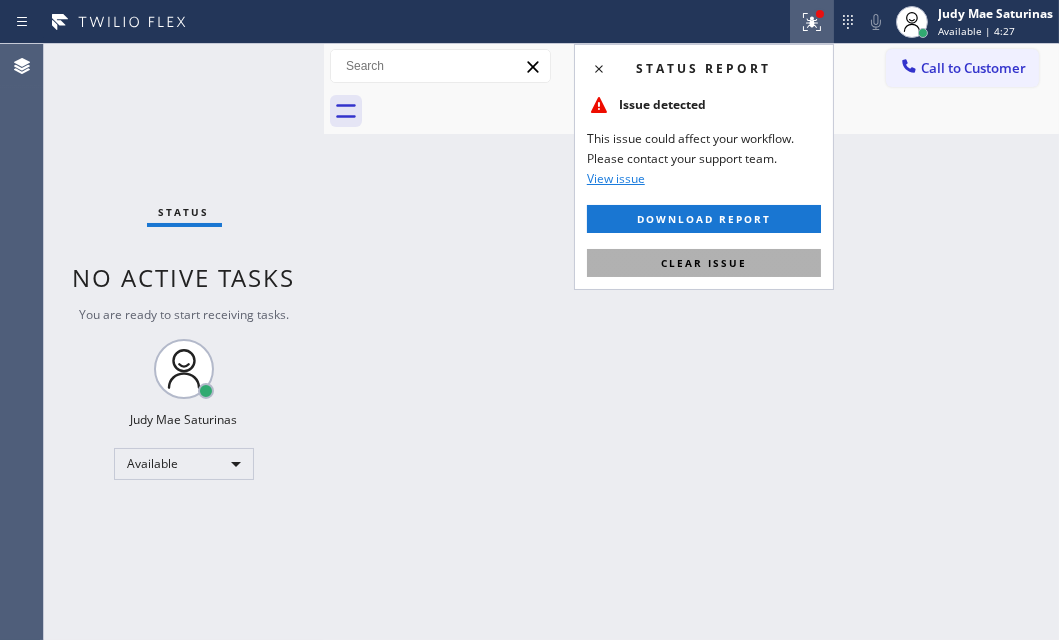 click on "Clear issue" at bounding box center (704, 263) 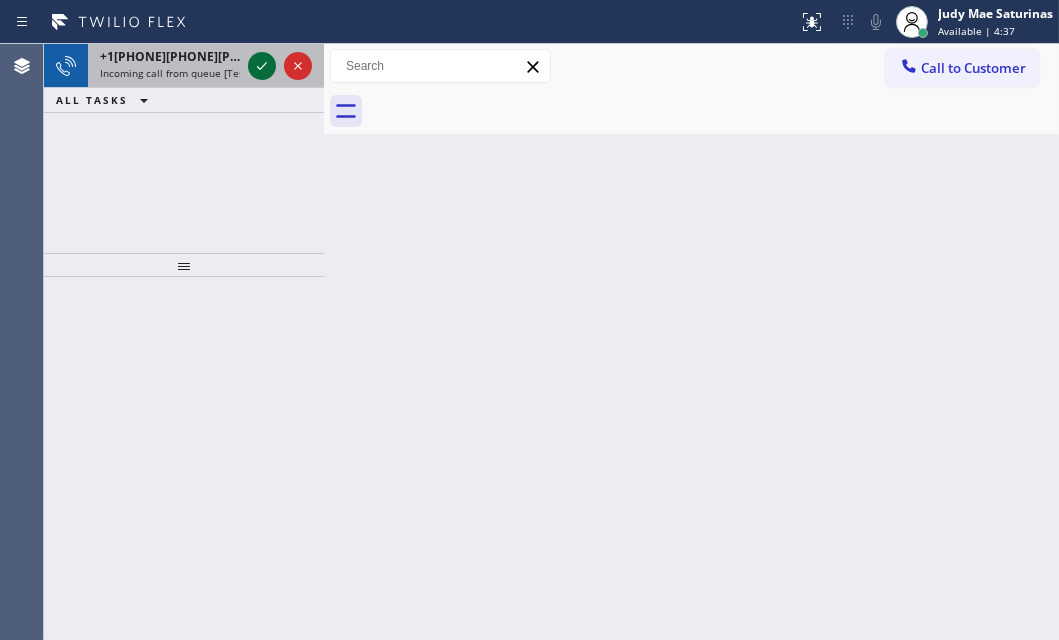 click 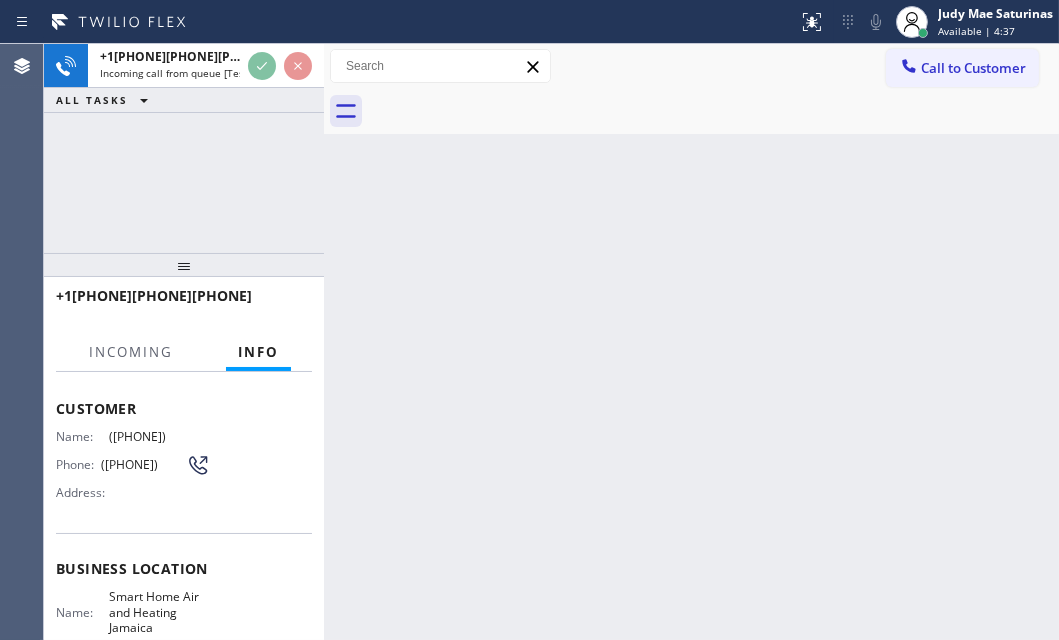 scroll, scrollTop: 272, scrollLeft: 0, axis: vertical 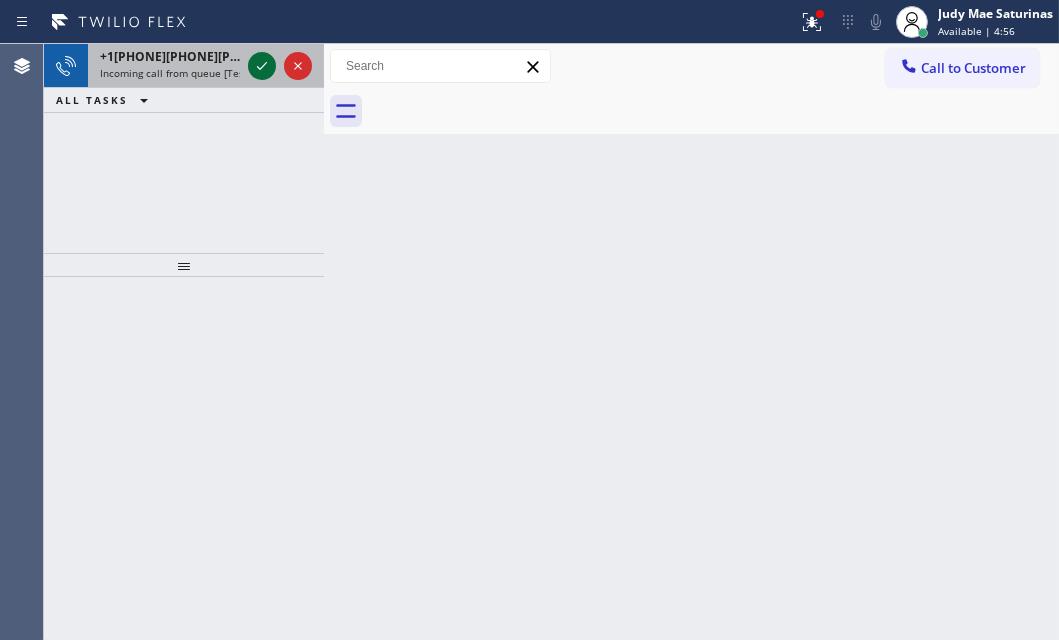 click 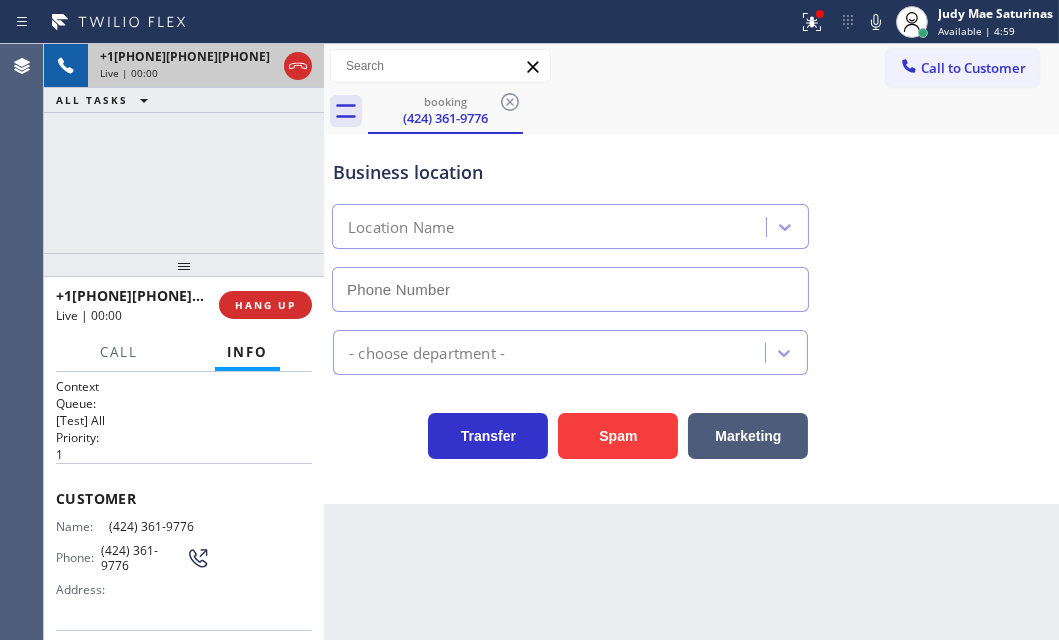 type on "([PHONE])" 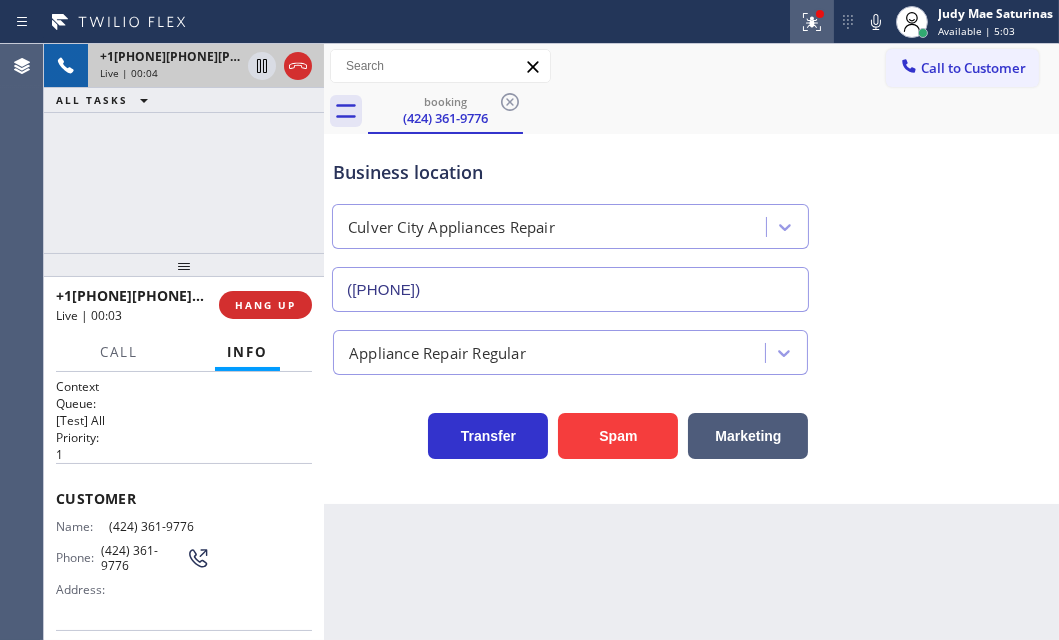 click 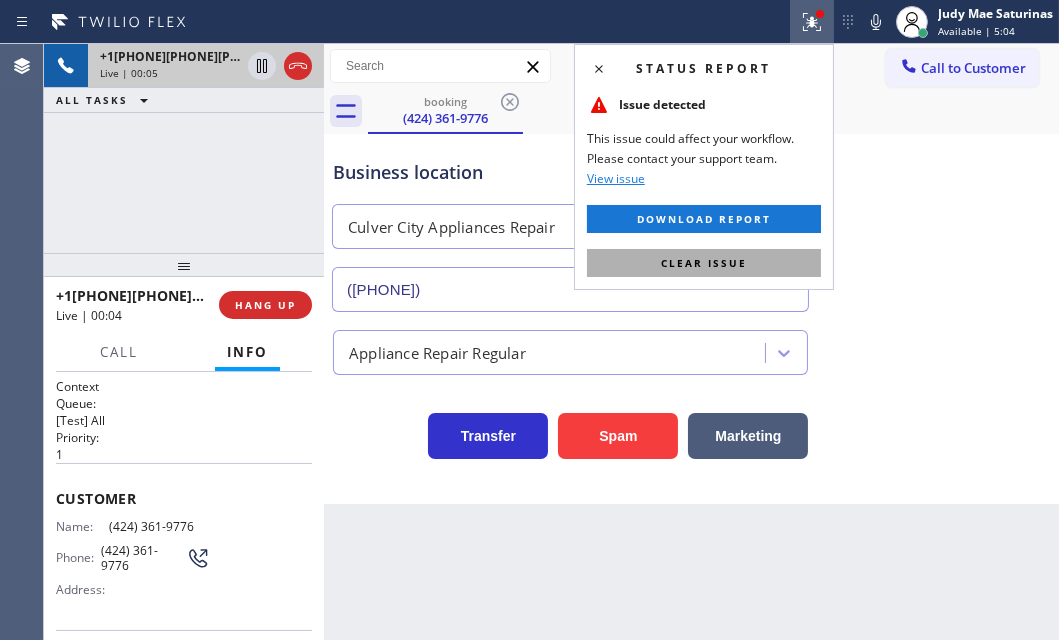 click on "Clear issue" at bounding box center (704, 263) 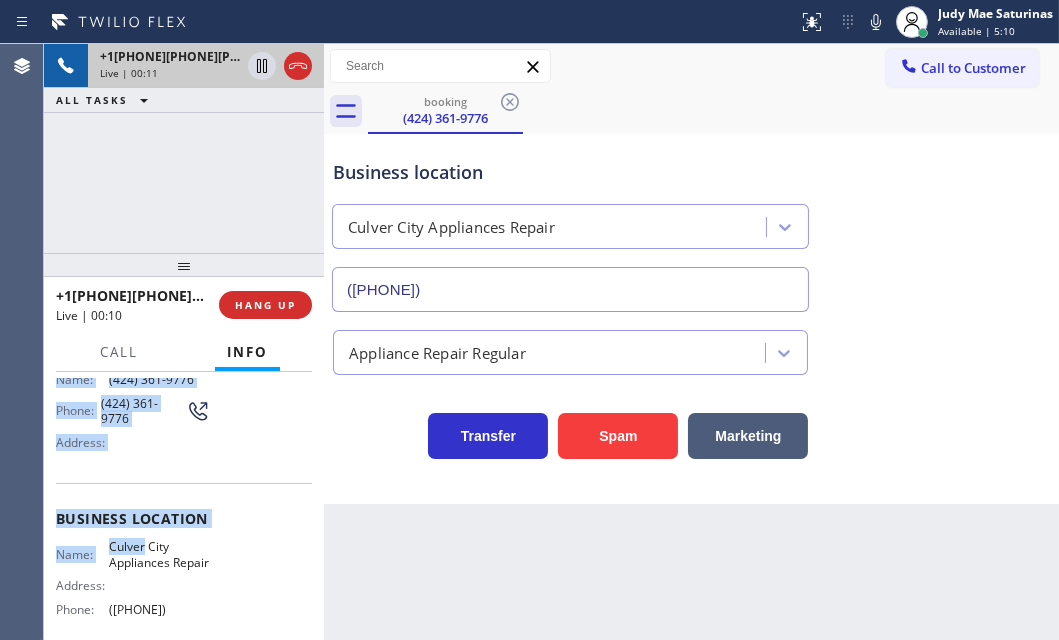 scroll, scrollTop: 181, scrollLeft: 0, axis: vertical 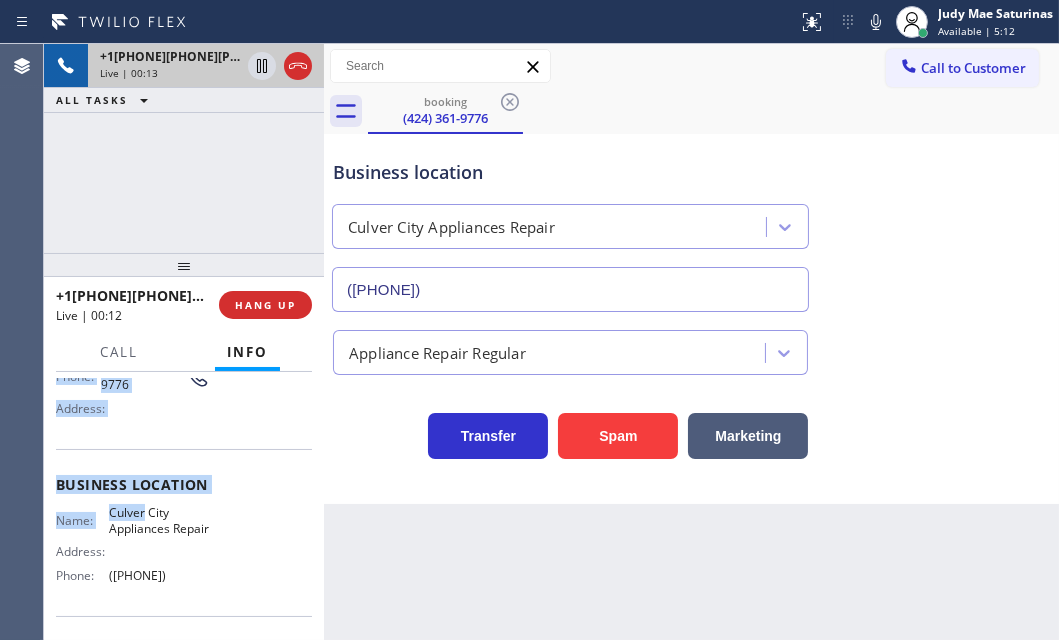 drag, startPoint x: 54, startPoint y: 492, endPoint x: 206, endPoint y: 591, distance: 181.39735 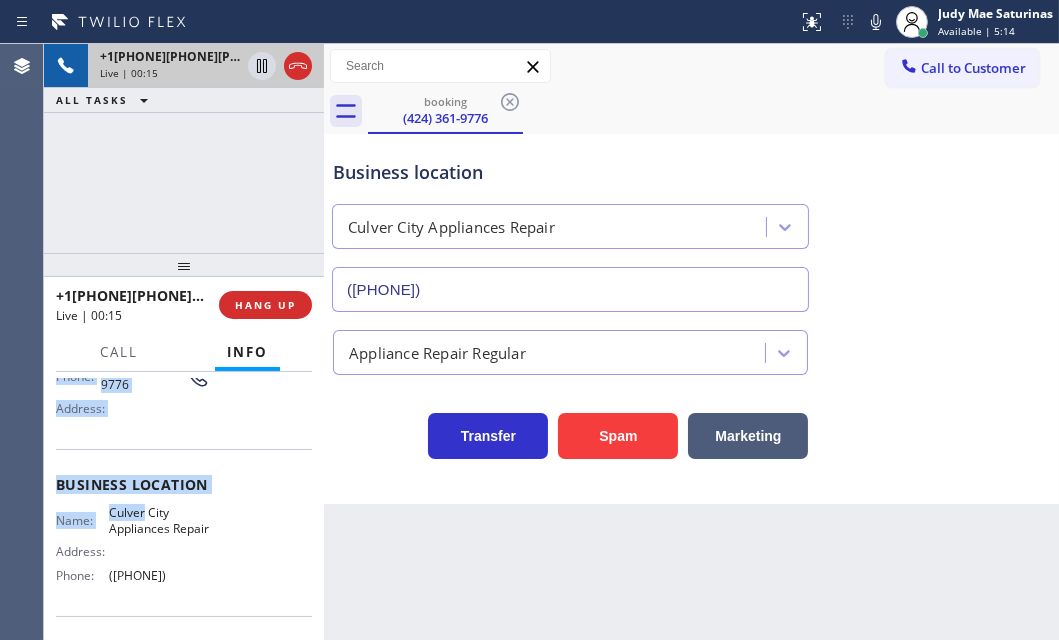 copy on "Customer Name: ([PHONE]) Phone: ([PHONE]) Address: Business location Name: Culver City Appliances Repair Address:   Phone: ([PHONE])" 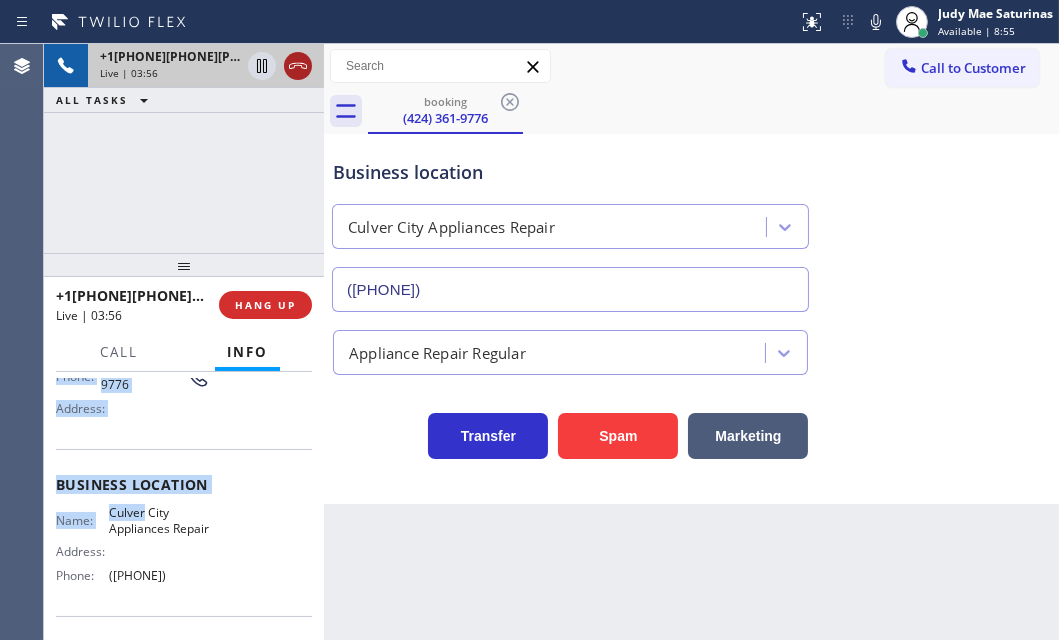 click 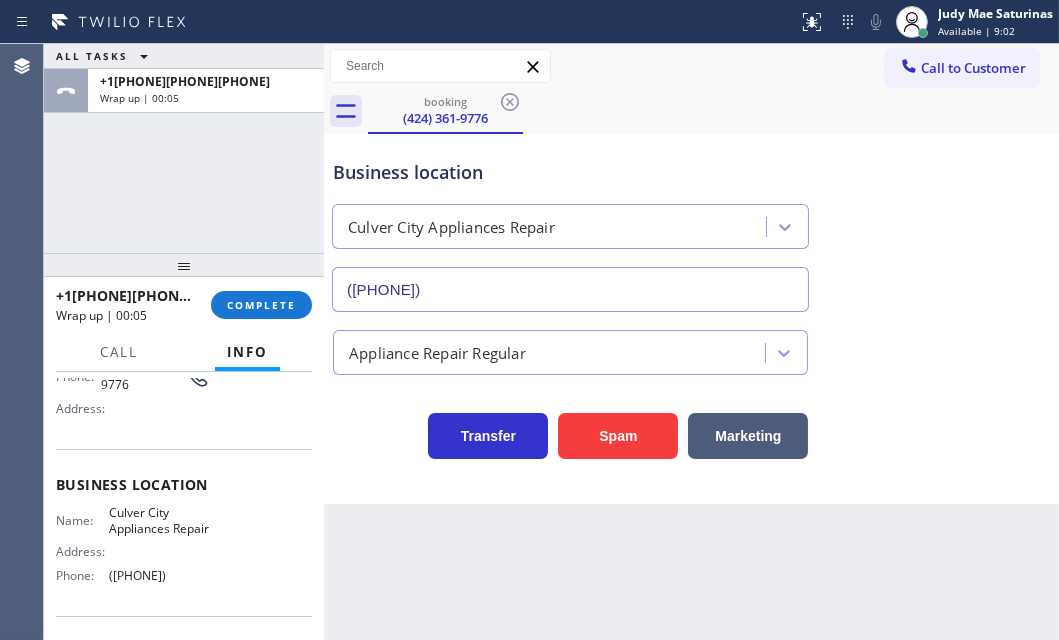 click on "ALL TASKS ALL TASKS ACTIVE TASKS TASKS IN WRAP UP +[COUNTRYCODE][PHONE] Wrap up | 00:05" at bounding box center [184, 148] 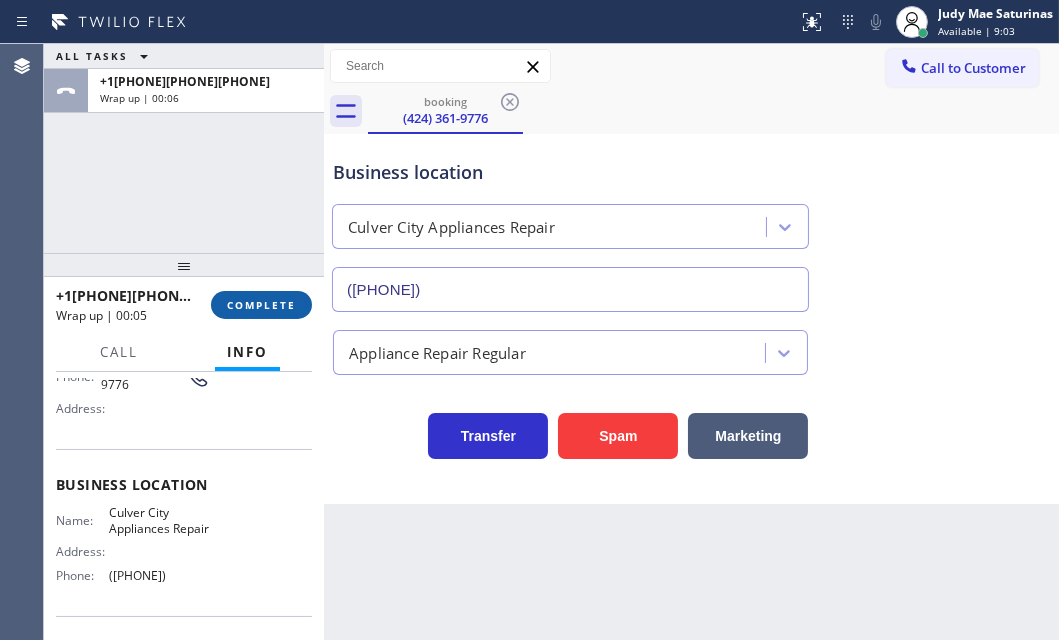 click on "COMPLETE" at bounding box center (261, 305) 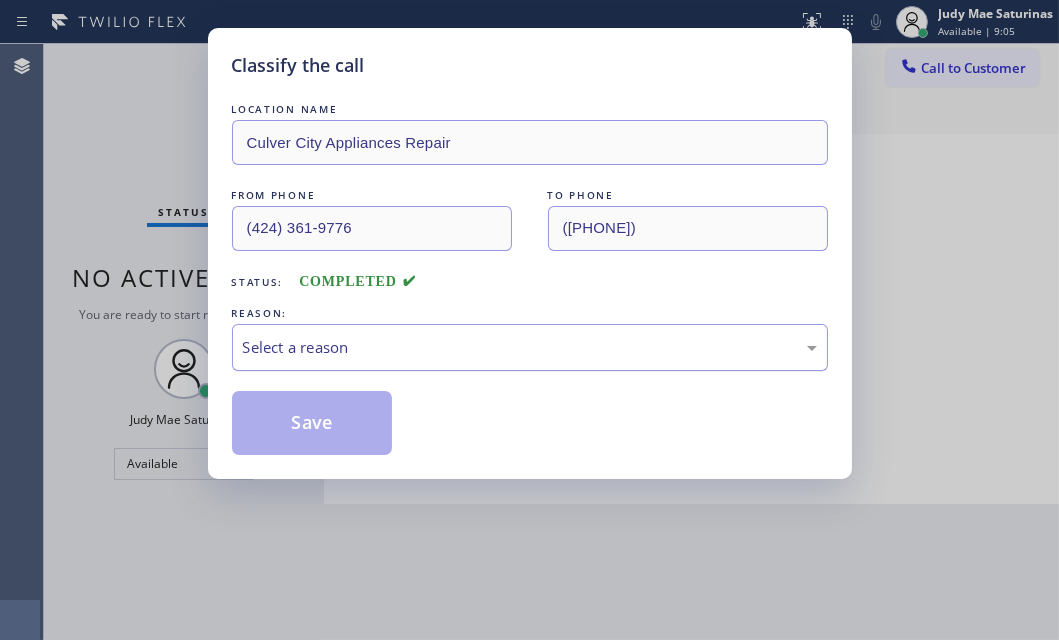 click on "Select a reason" at bounding box center [530, 347] 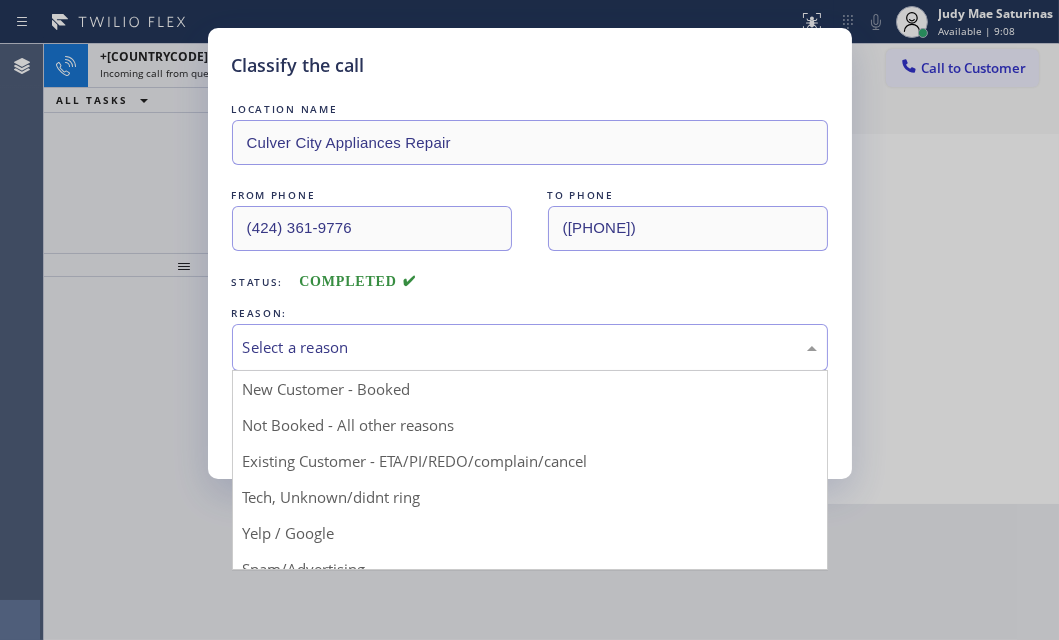 drag, startPoint x: 352, startPoint y: 430, endPoint x: 316, endPoint y: 429, distance: 36.013885 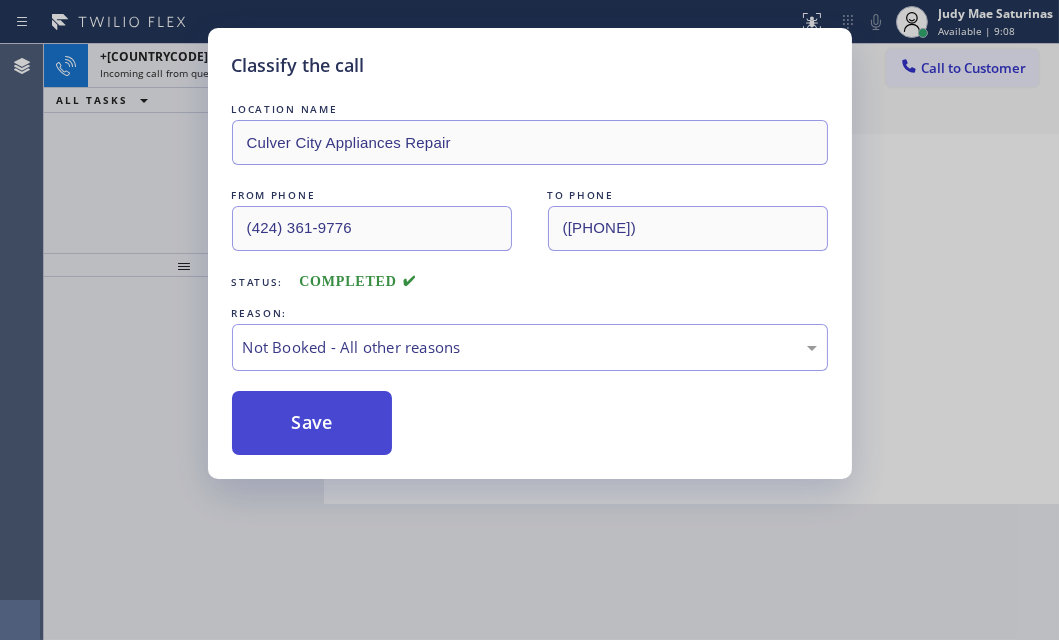 drag, startPoint x: 313, startPoint y: 429, endPoint x: 296, endPoint y: 415, distance: 22.022715 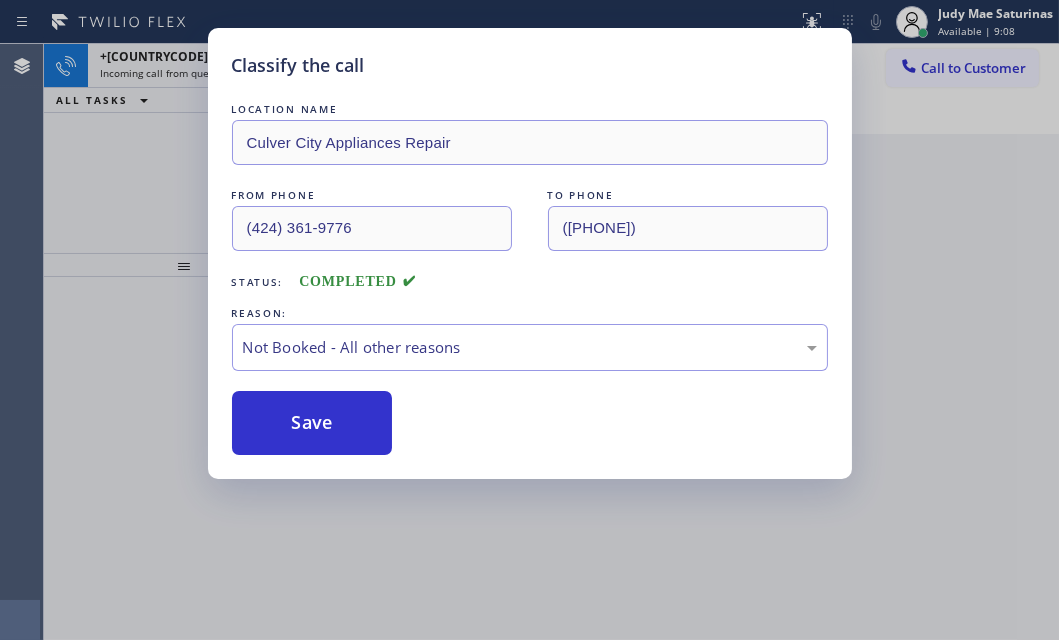 drag, startPoint x: 154, startPoint y: 152, endPoint x: 186, endPoint y: 134, distance: 36.71512 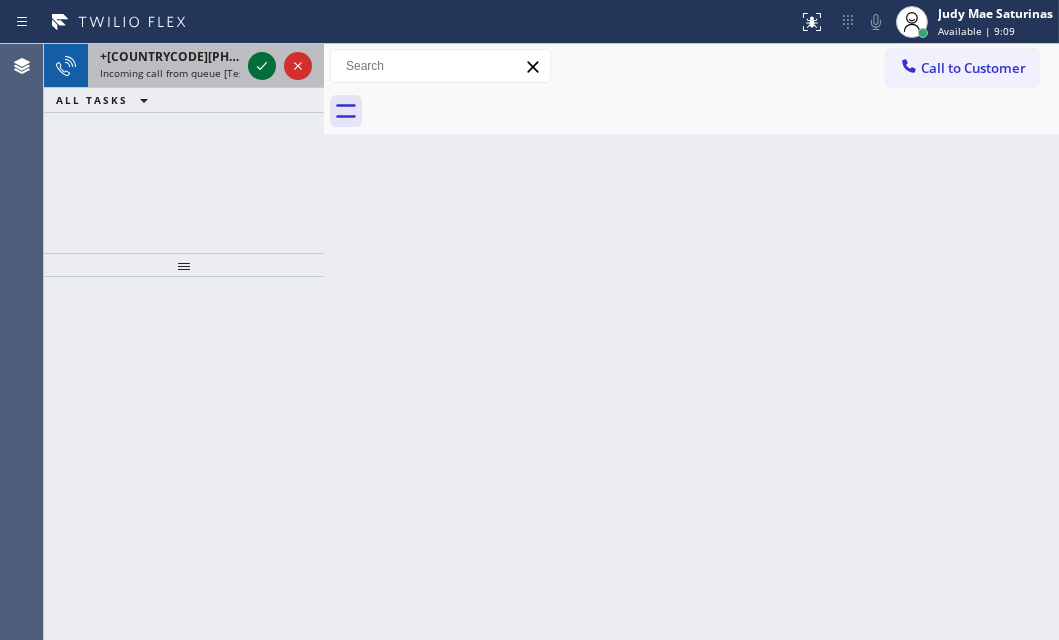 click 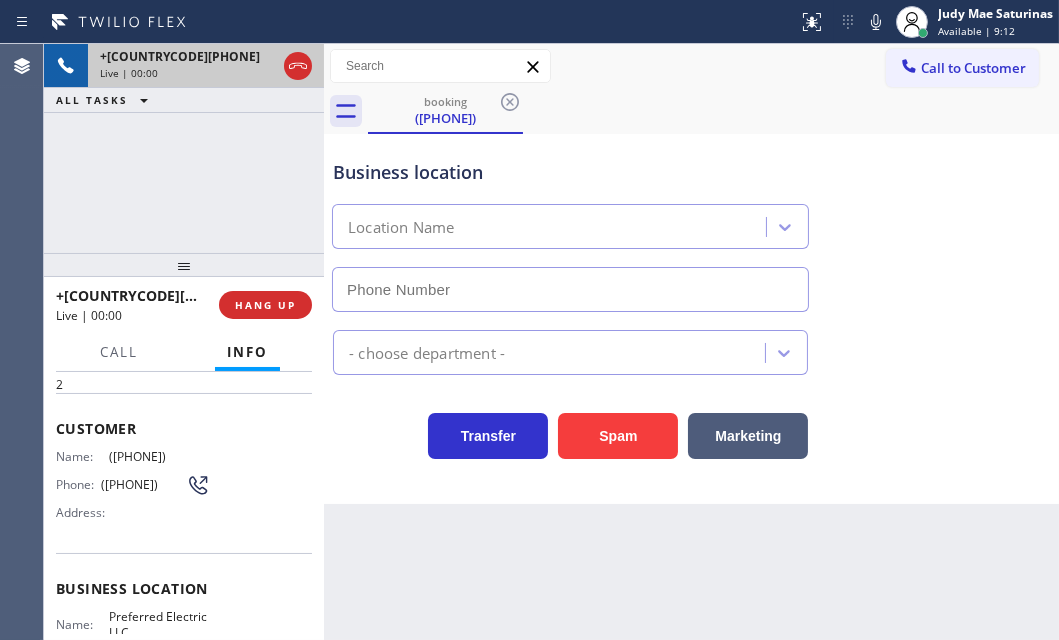 scroll, scrollTop: 90, scrollLeft: 0, axis: vertical 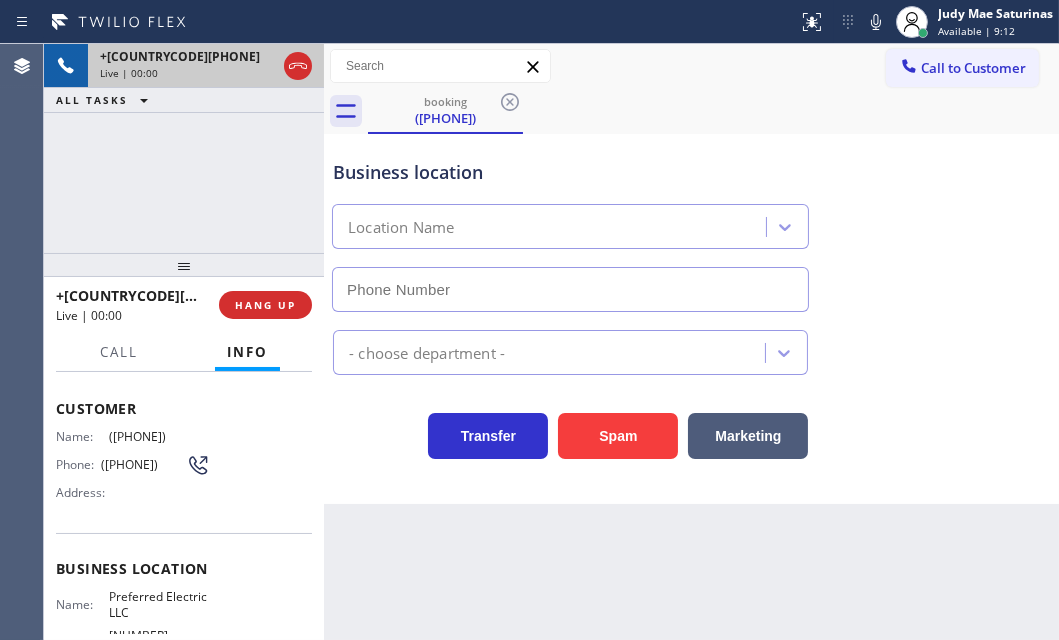 type on "([PHONE]) [PHONE]-[PHONE]" 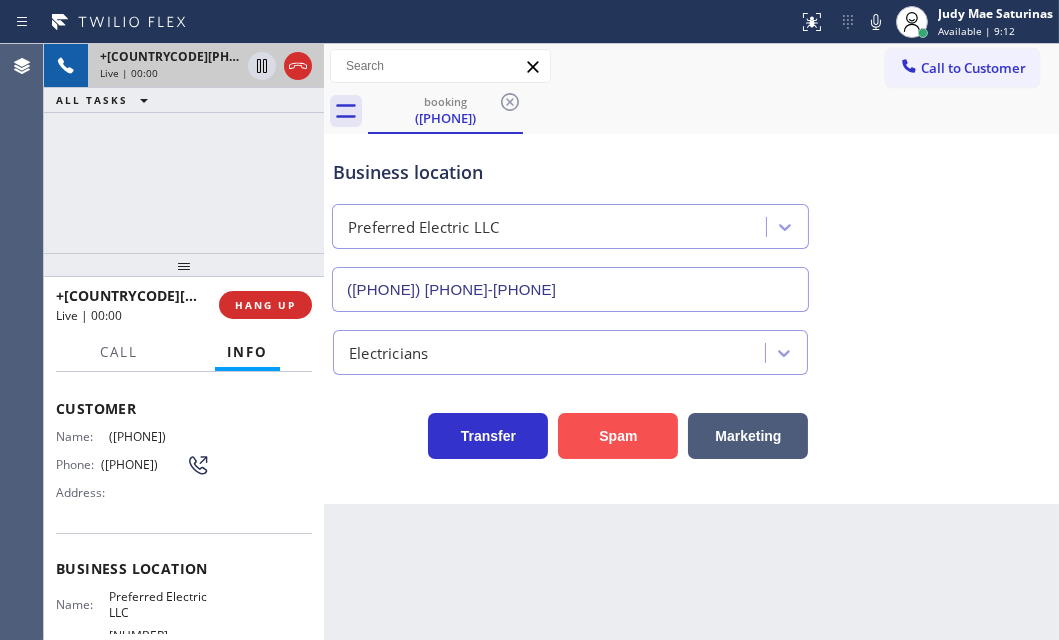 click on "Spam" at bounding box center [618, 436] 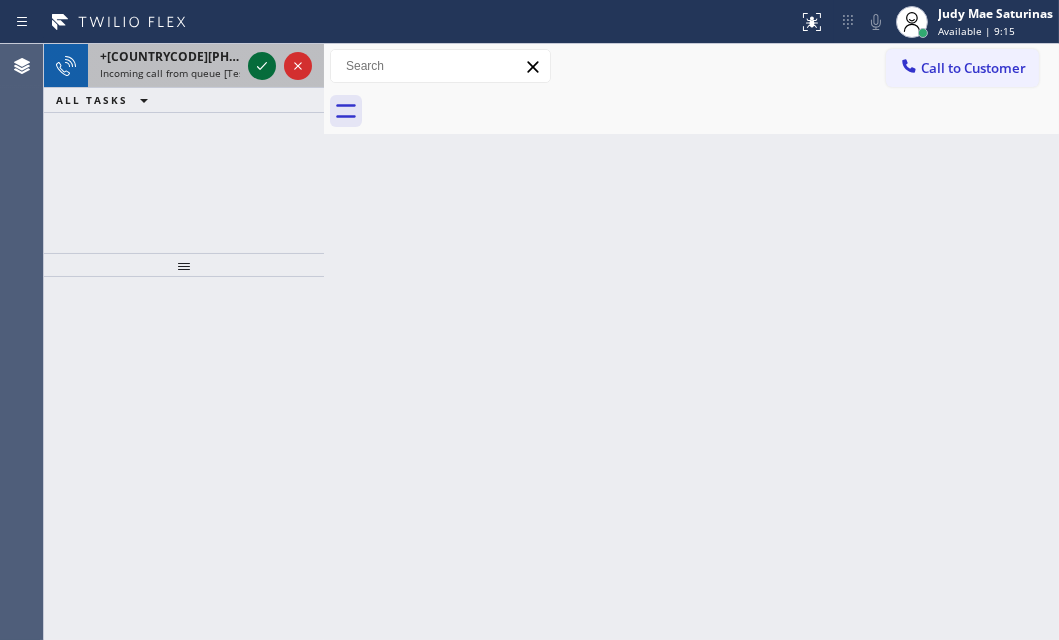 click 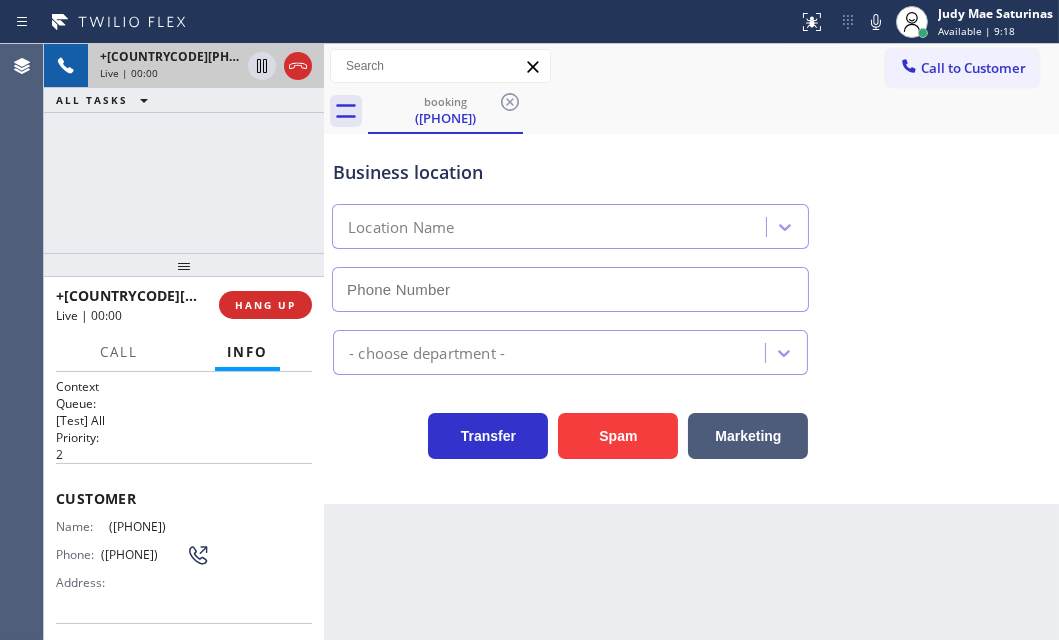 type on "([PHONE])" 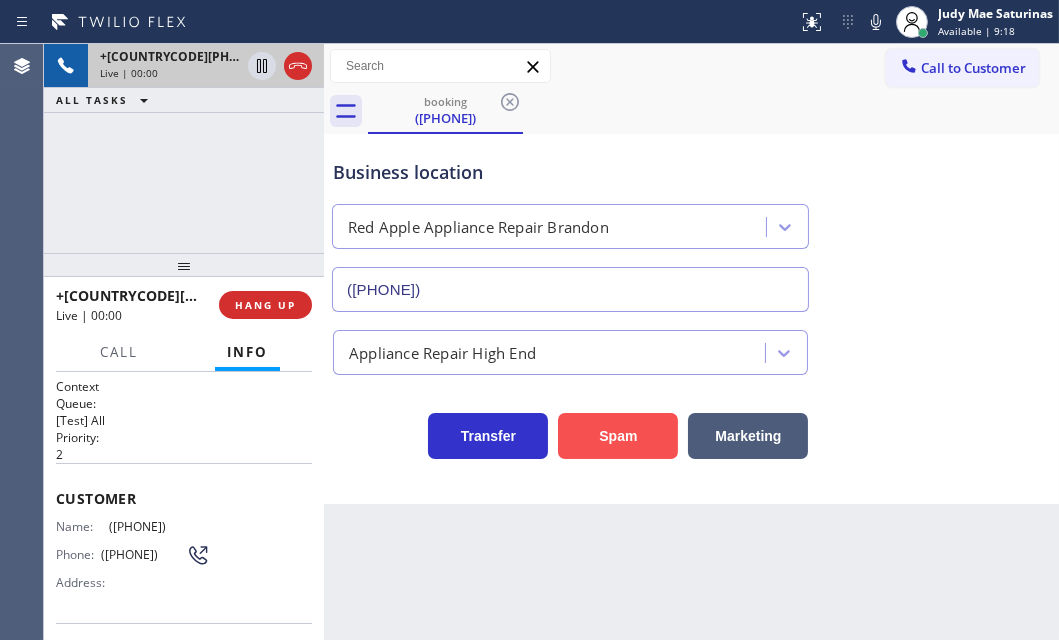 click on "Spam" at bounding box center (618, 436) 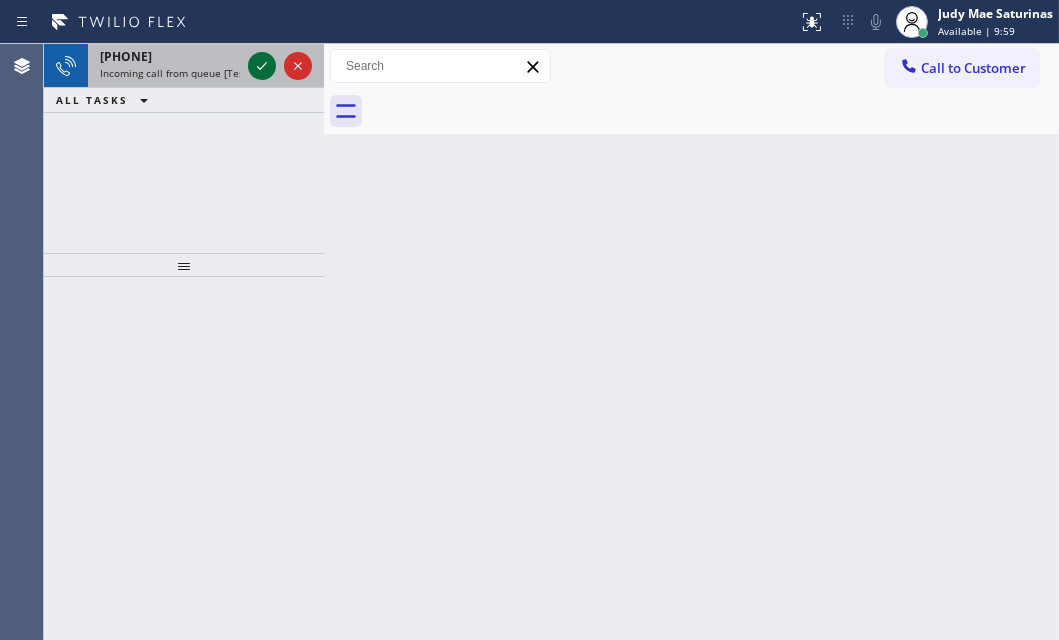 click 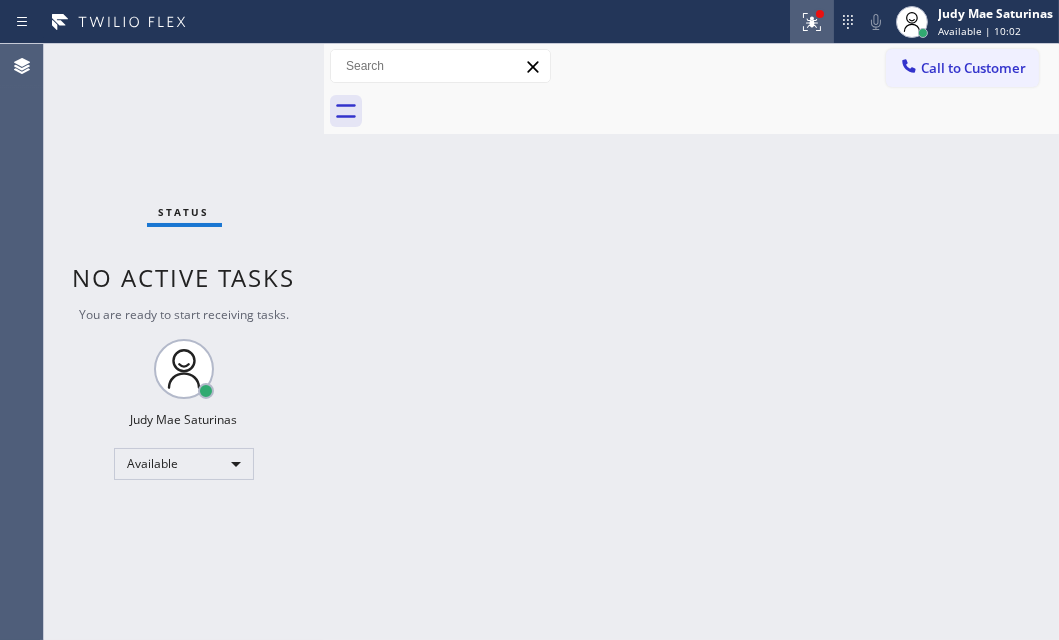 click at bounding box center [812, 22] 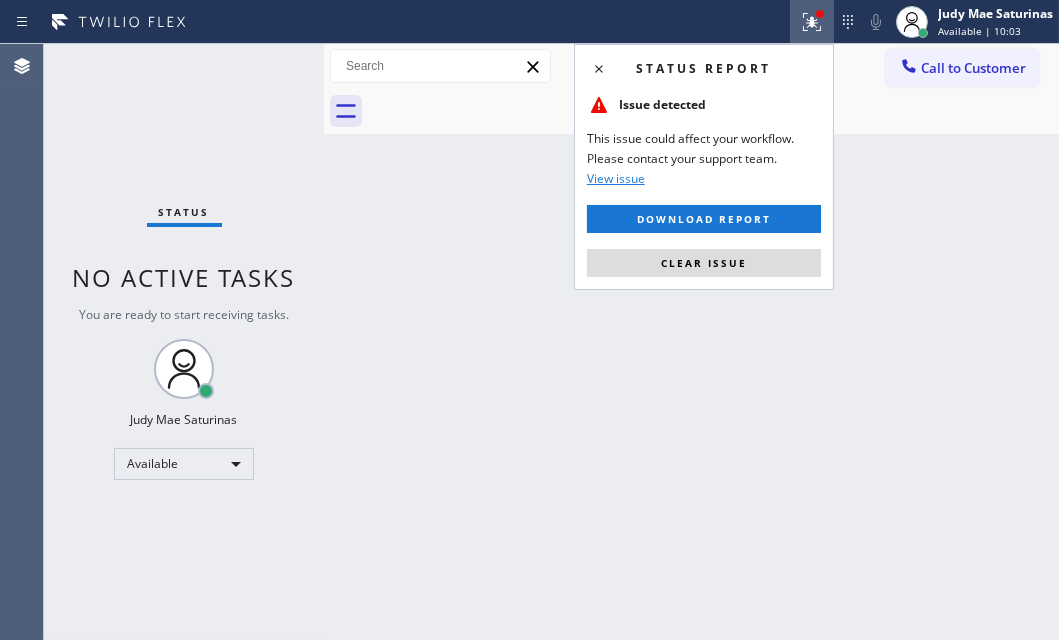 click on "Clear issue" at bounding box center [704, 263] 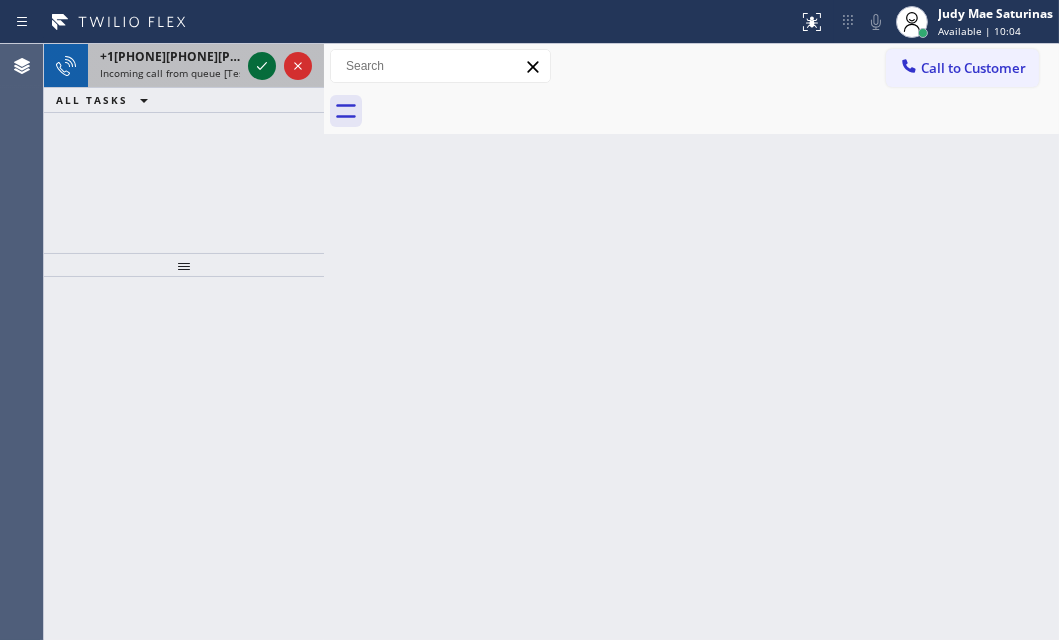 click 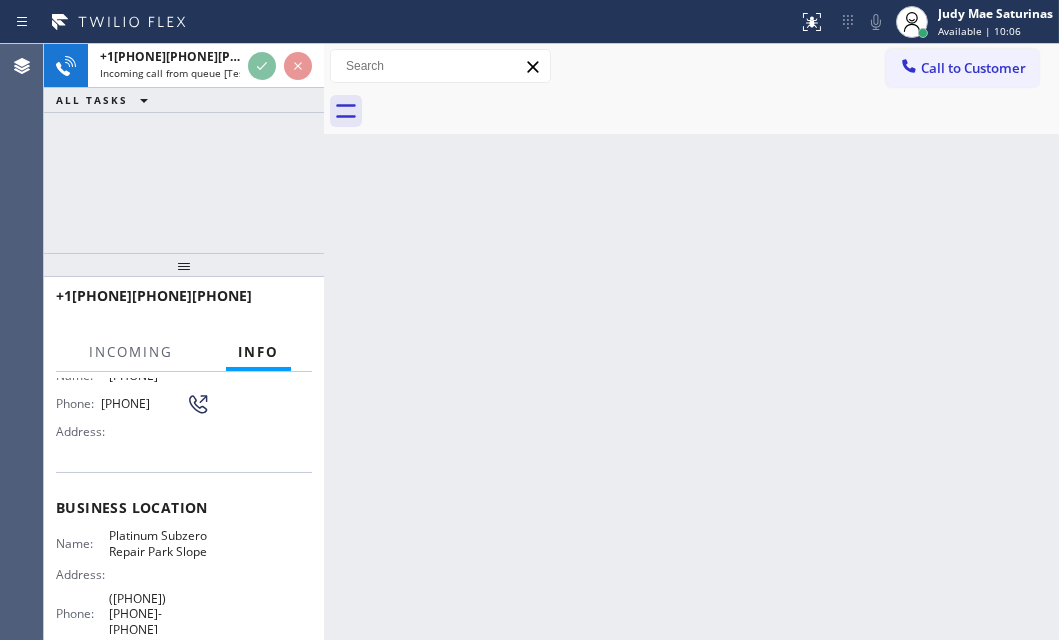 scroll, scrollTop: 272, scrollLeft: 0, axis: vertical 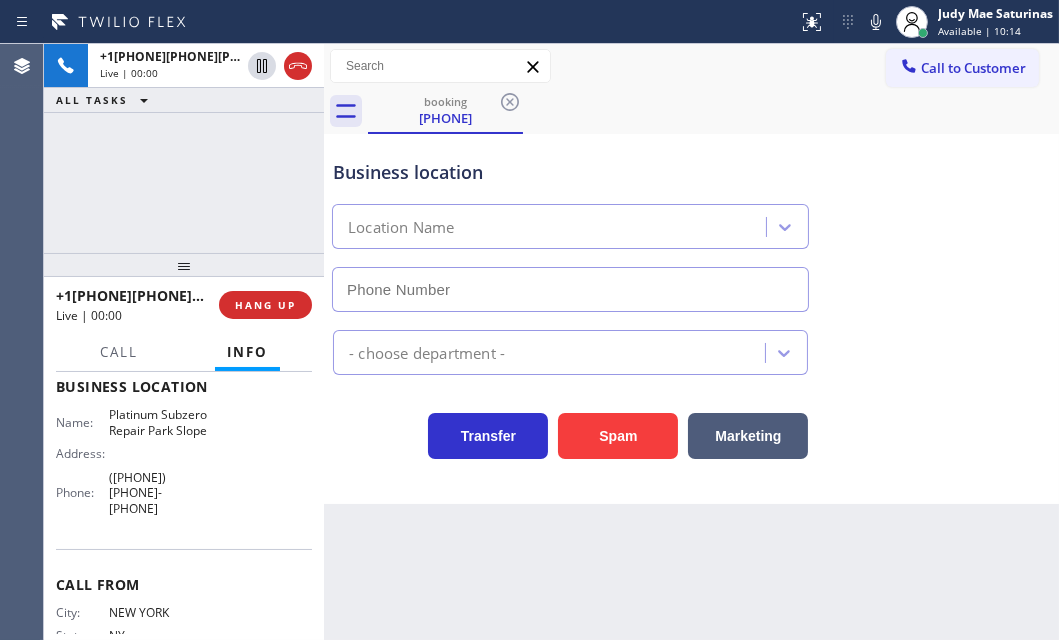 type on "([PHONE]) [PHONE]-[PHONE]" 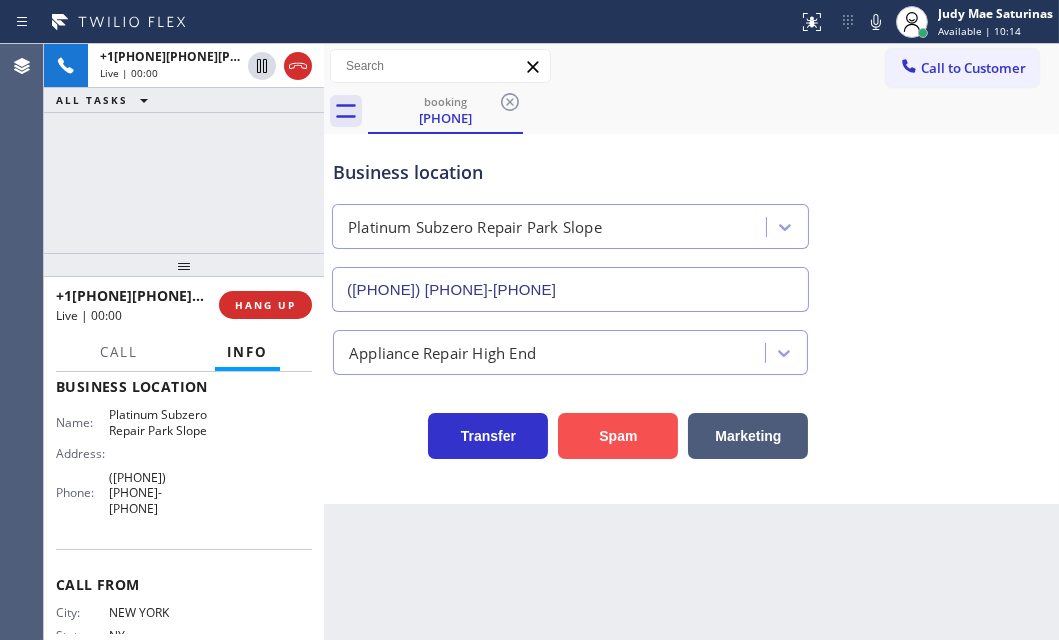 click on "Spam" at bounding box center [618, 436] 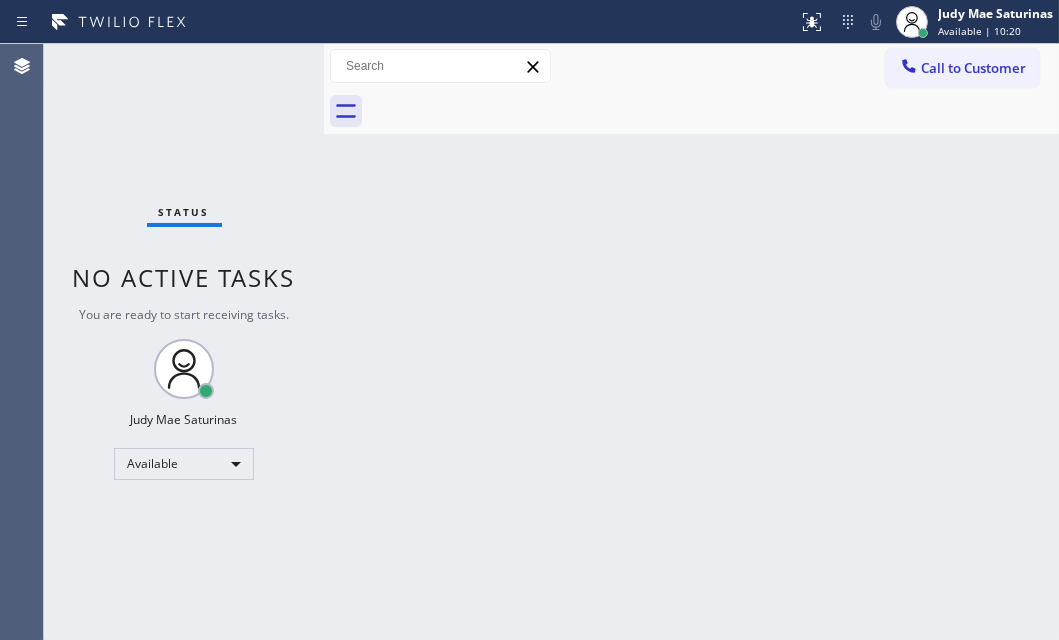 click on "Status   No active tasks     You are ready to start receiving tasks.   Judy Mae Saturinas Available" at bounding box center (184, 342) 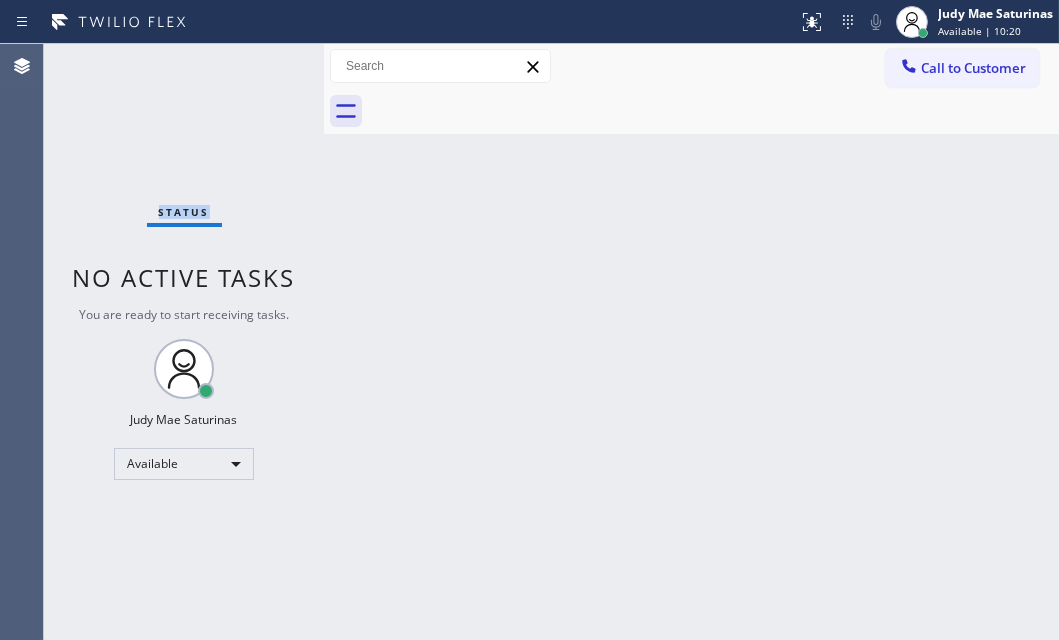 click on "Status   No active tasks     You are ready to start receiving tasks.   Judy Mae Saturinas Available" at bounding box center [184, 342] 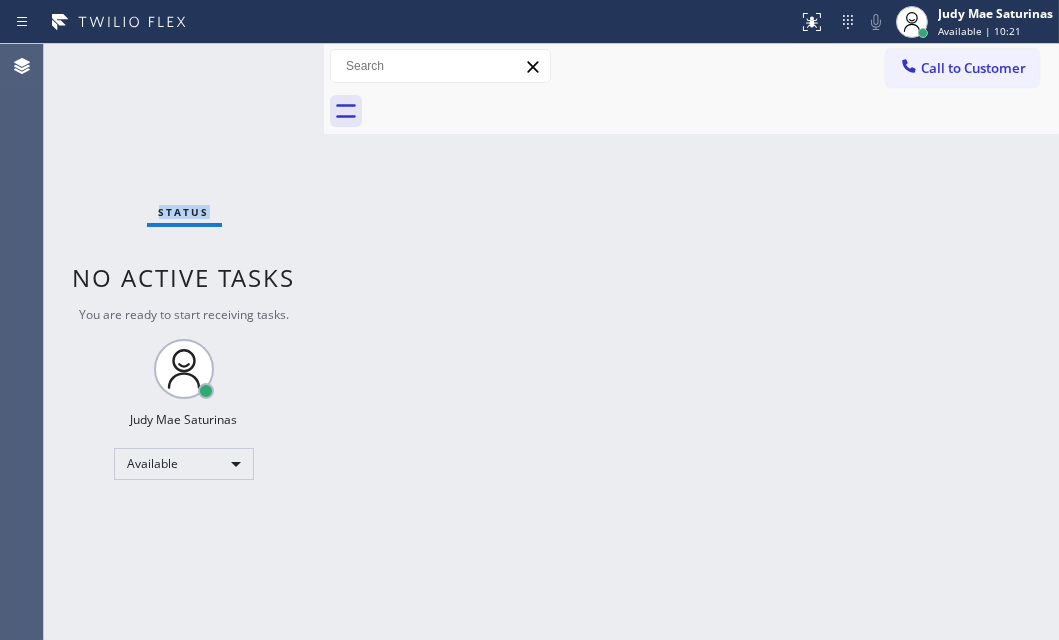 click on "Status   No active tasks     You are ready to start receiving tasks.   Judy Mae Saturinas Available" at bounding box center [184, 342] 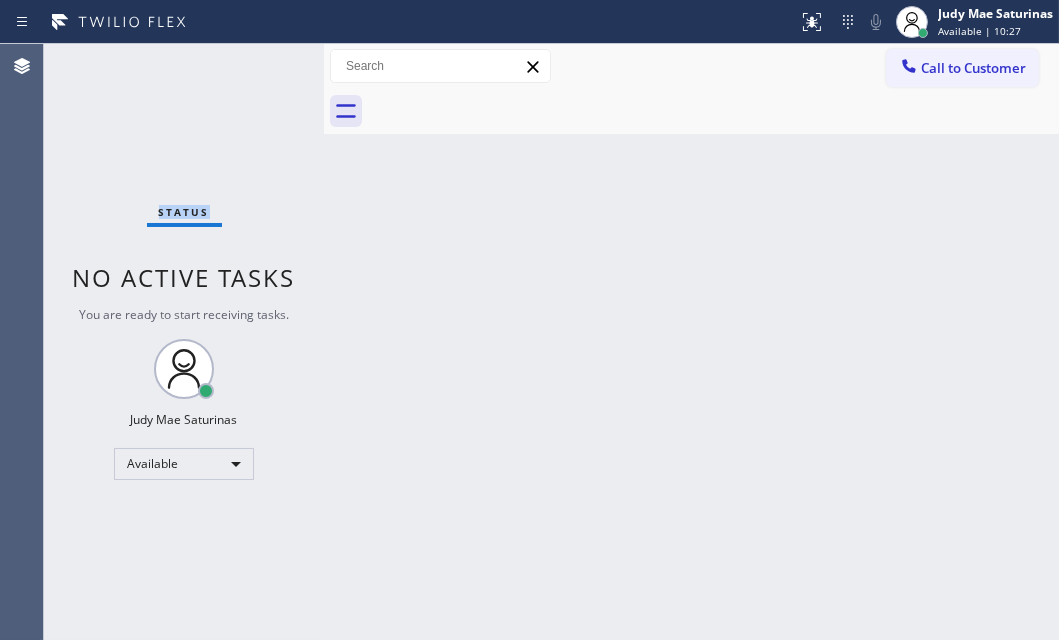 click on "Status   No active tasks     You are ready to start receiving tasks.   Judy Mae Saturinas Available" at bounding box center [184, 342] 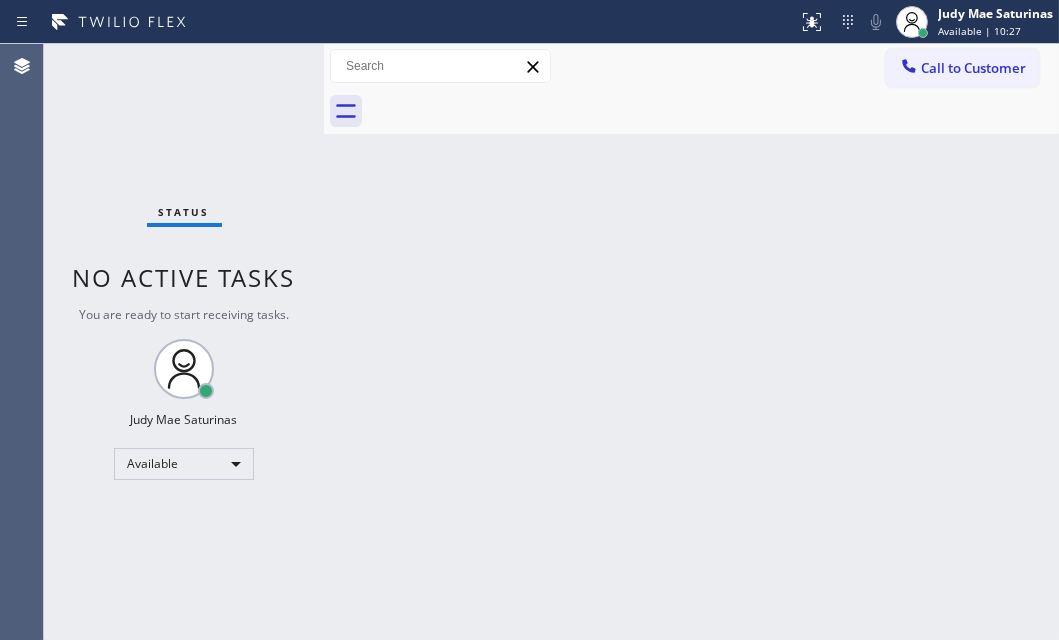 click on "Status   No active tasks     You are ready to start receiving tasks.   Judy Mae Saturinas Available" at bounding box center [184, 342] 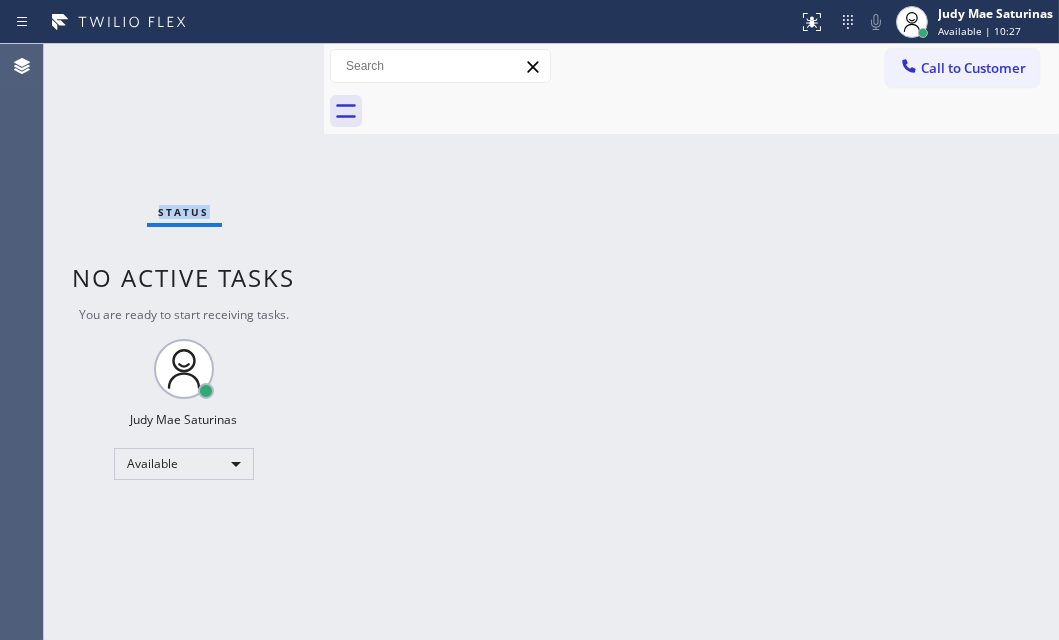 click on "Status   No active tasks     You are ready to start receiving tasks.   Judy Mae Saturinas Available" at bounding box center [184, 342] 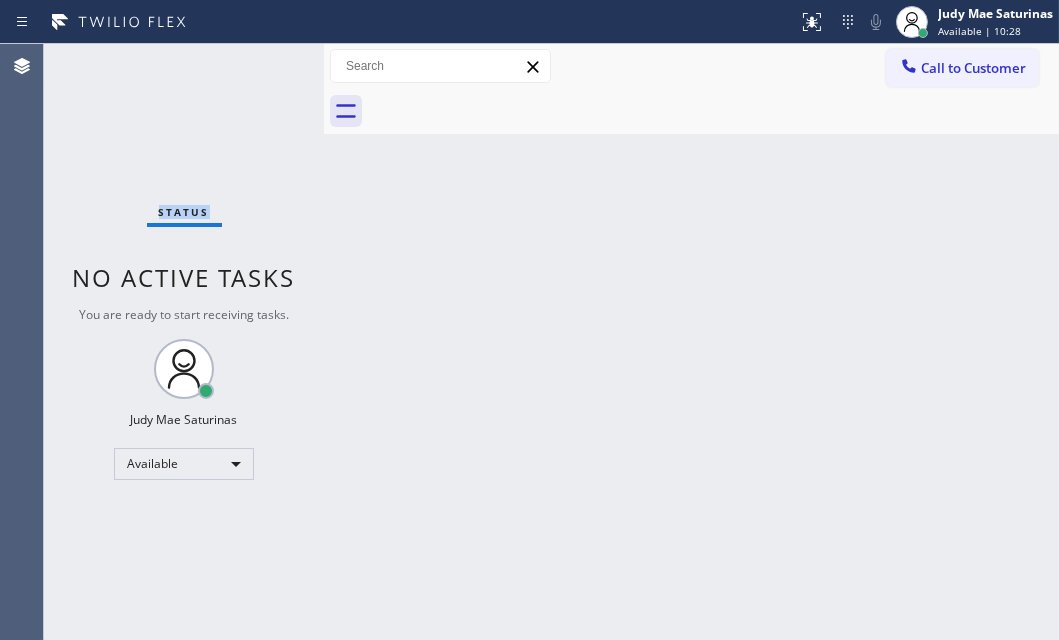 click on "Status   No active tasks     You are ready to start receiving tasks.   Judy Mae Saturinas Available" at bounding box center [184, 342] 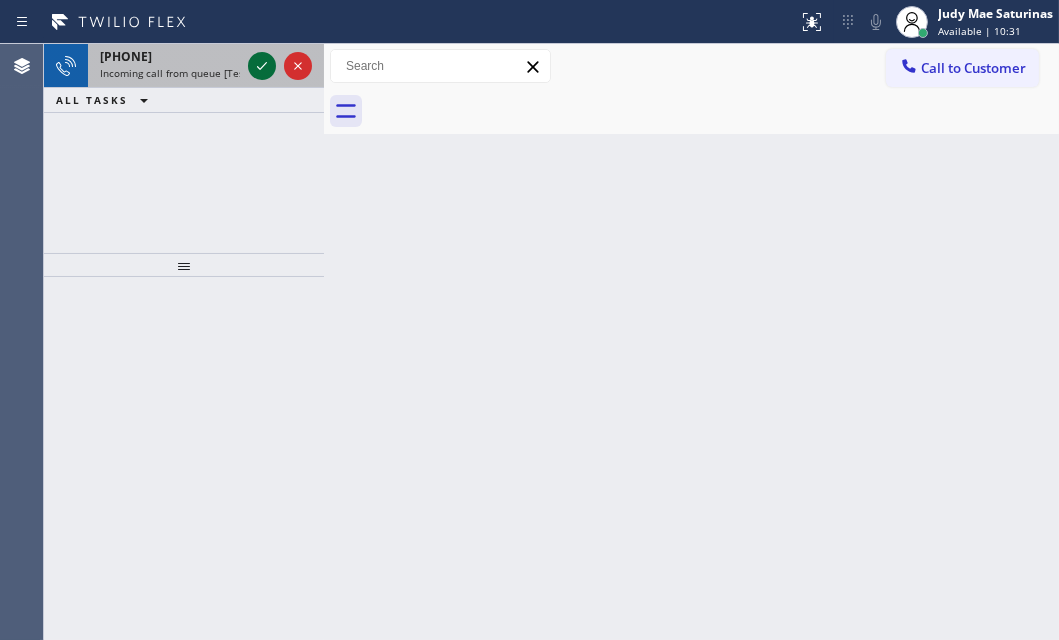 click 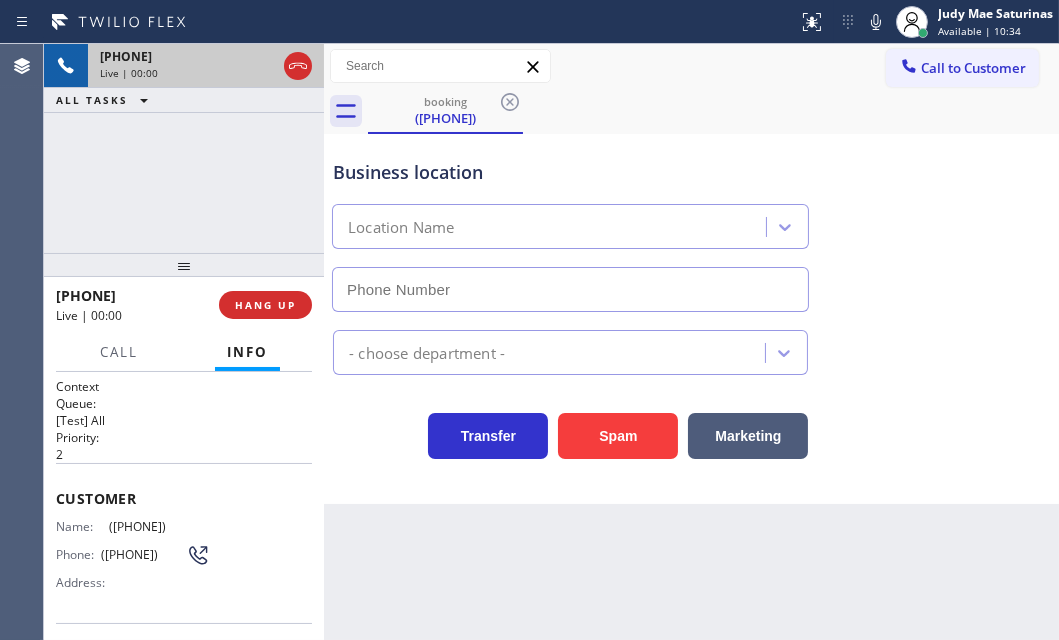 type on "([PHONE]) [PHONE]-[PHONE]" 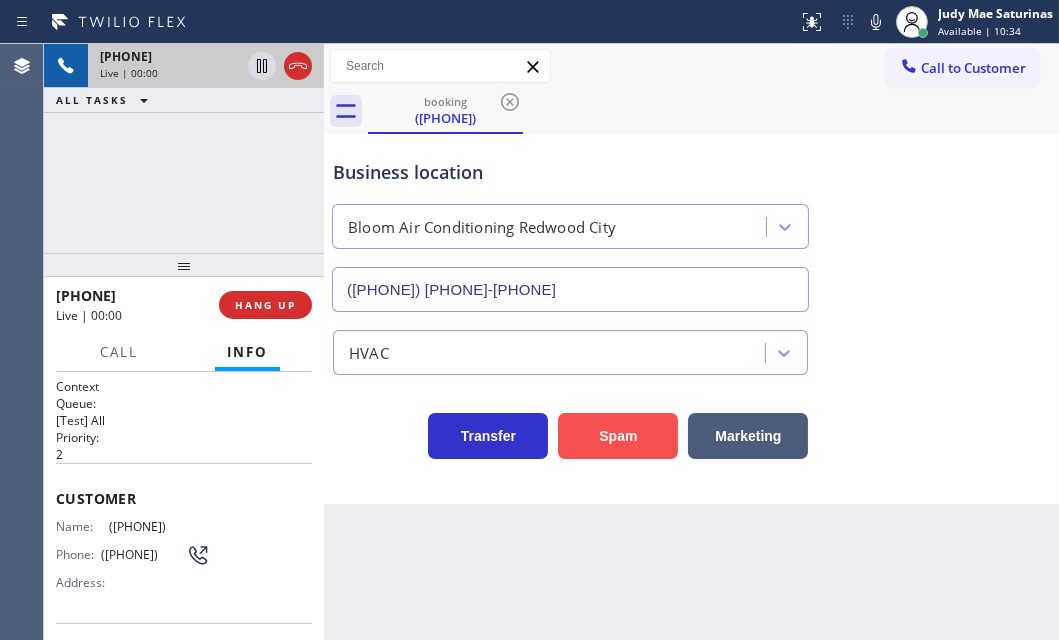 click on "Spam" at bounding box center (618, 436) 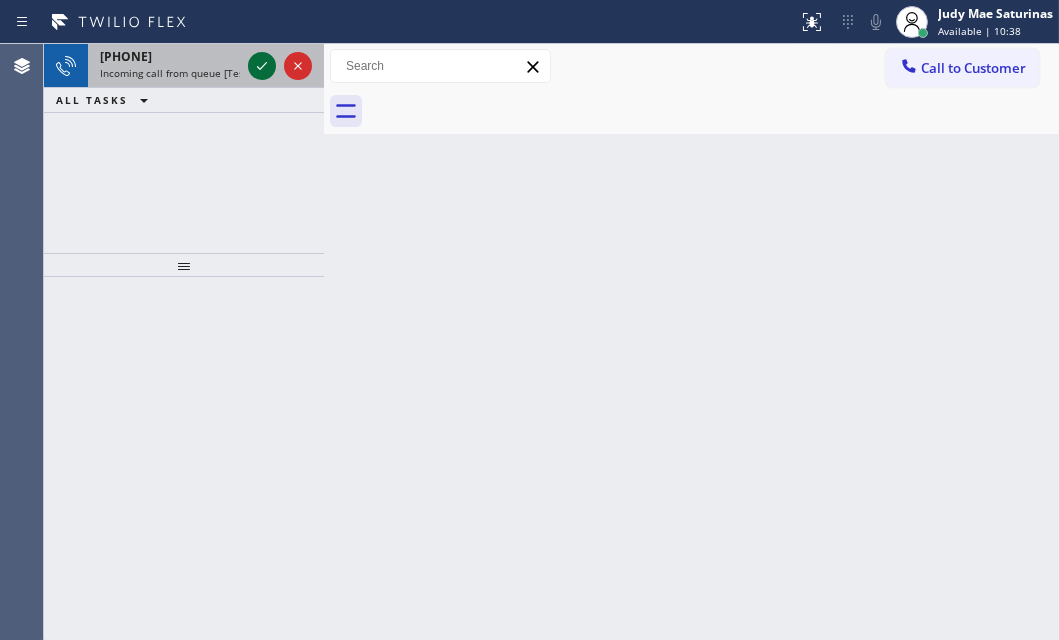 click 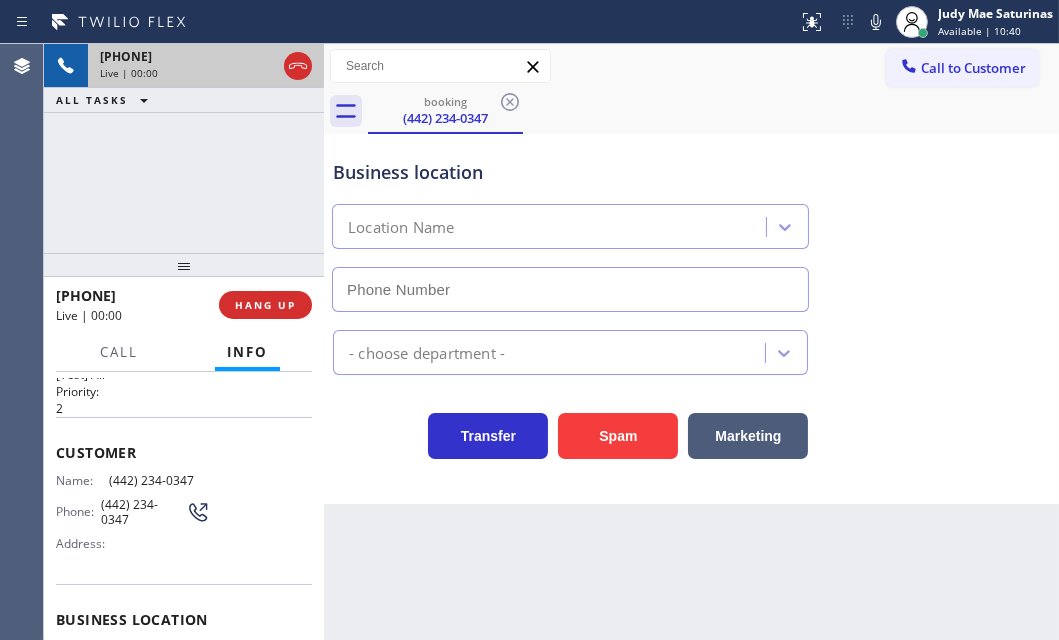 scroll, scrollTop: 90, scrollLeft: 0, axis: vertical 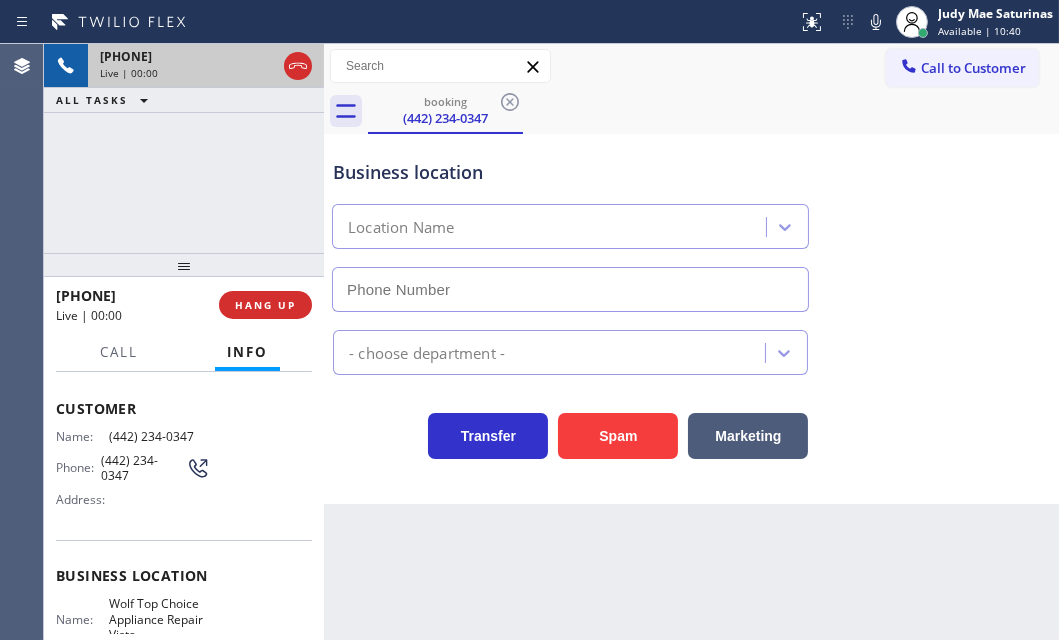 type on "(442) 276-2021" 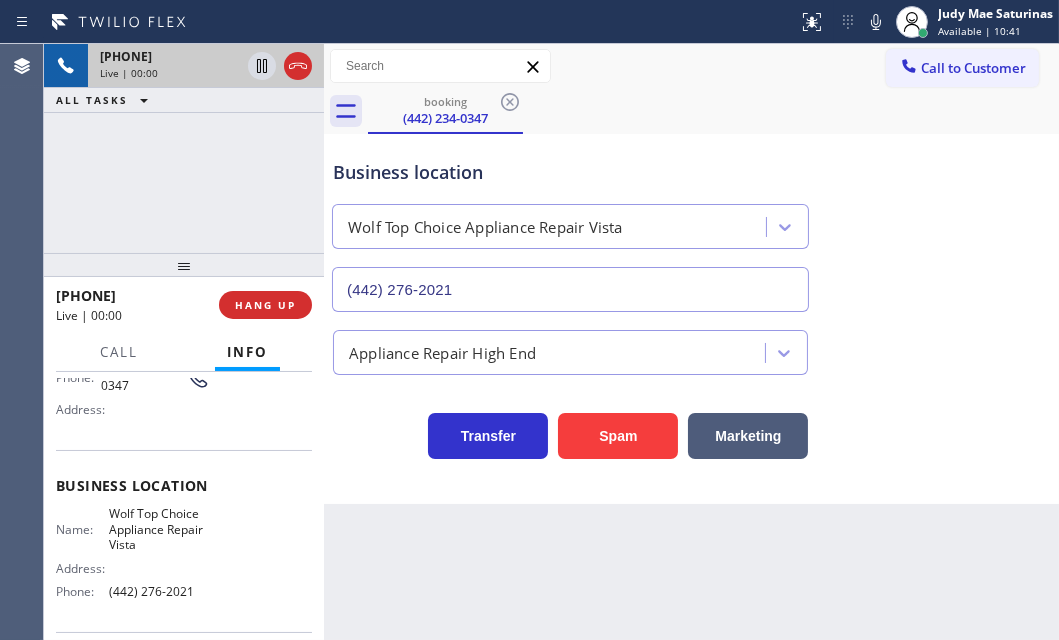 scroll, scrollTop: 181, scrollLeft: 0, axis: vertical 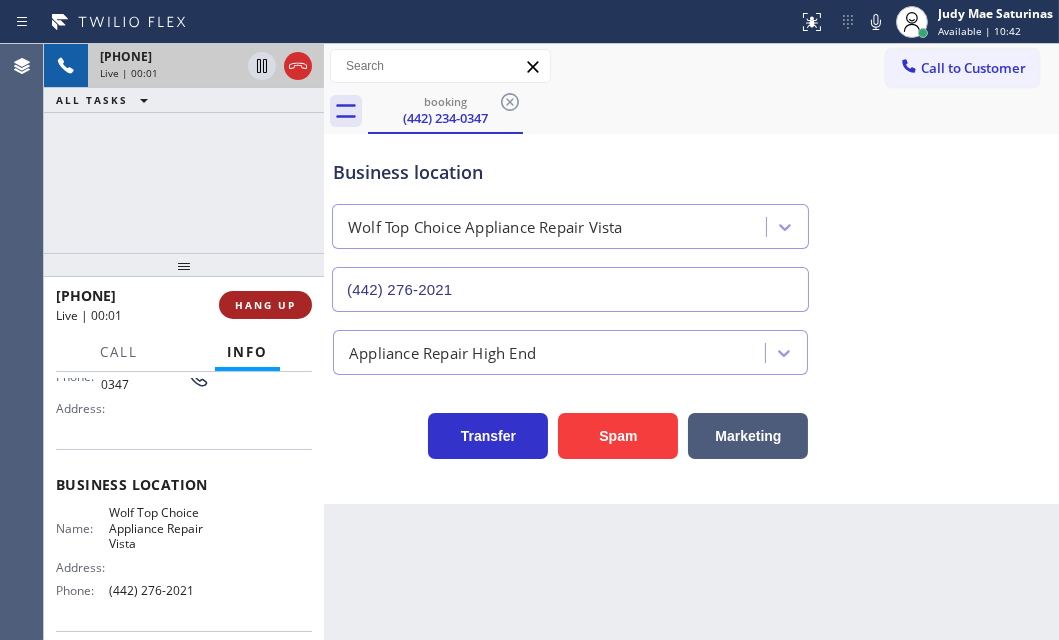 click on "HANG UP" at bounding box center [265, 305] 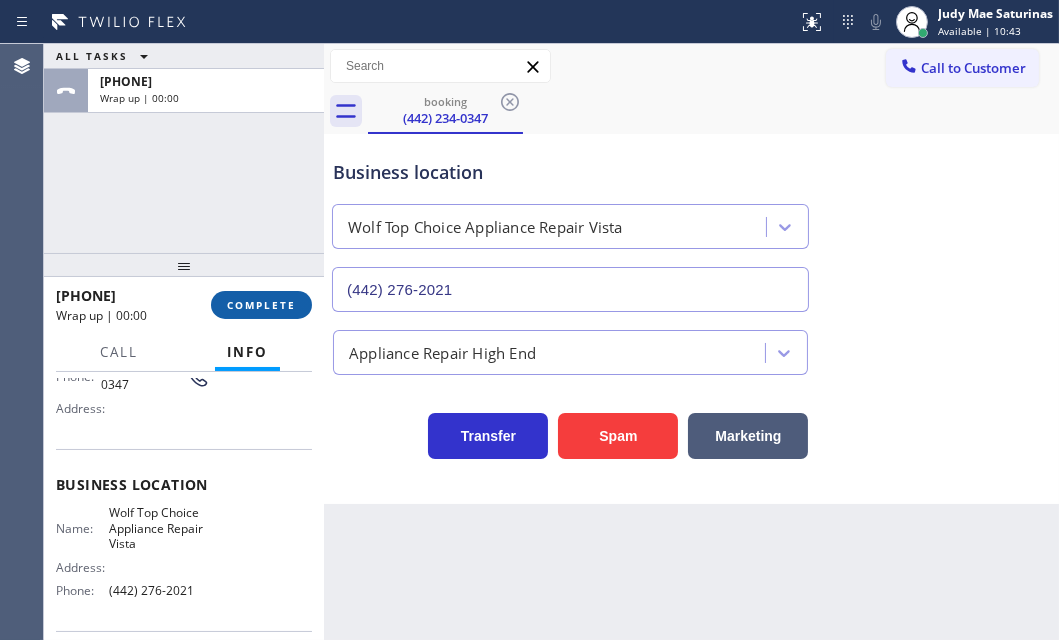 click on "COMPLETE" at bounding box center (261, 305) 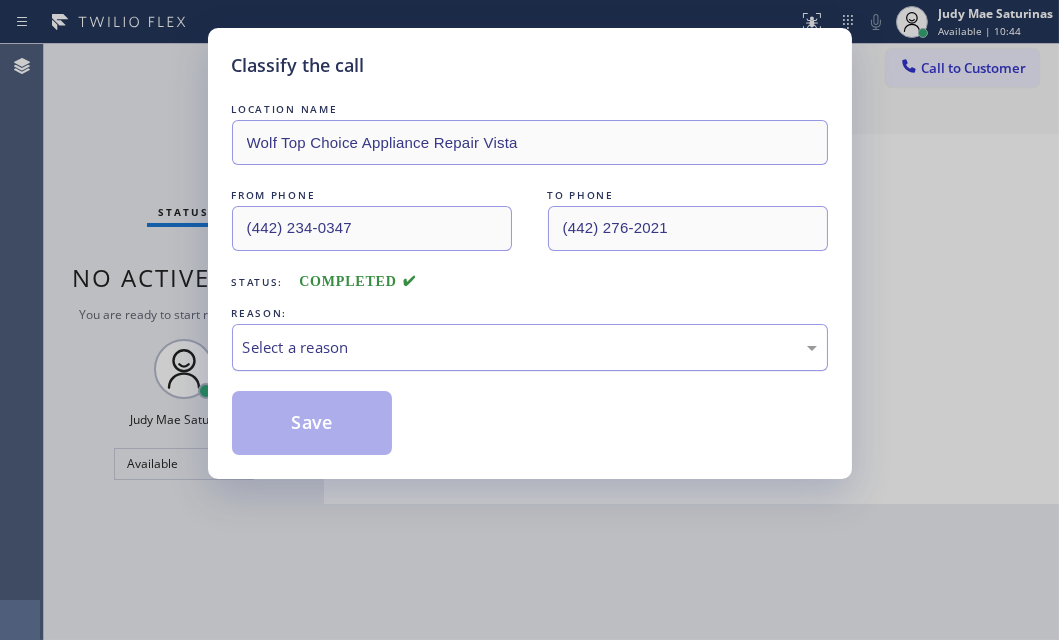 click on "Select a reason" at bounding box center (530, 347) 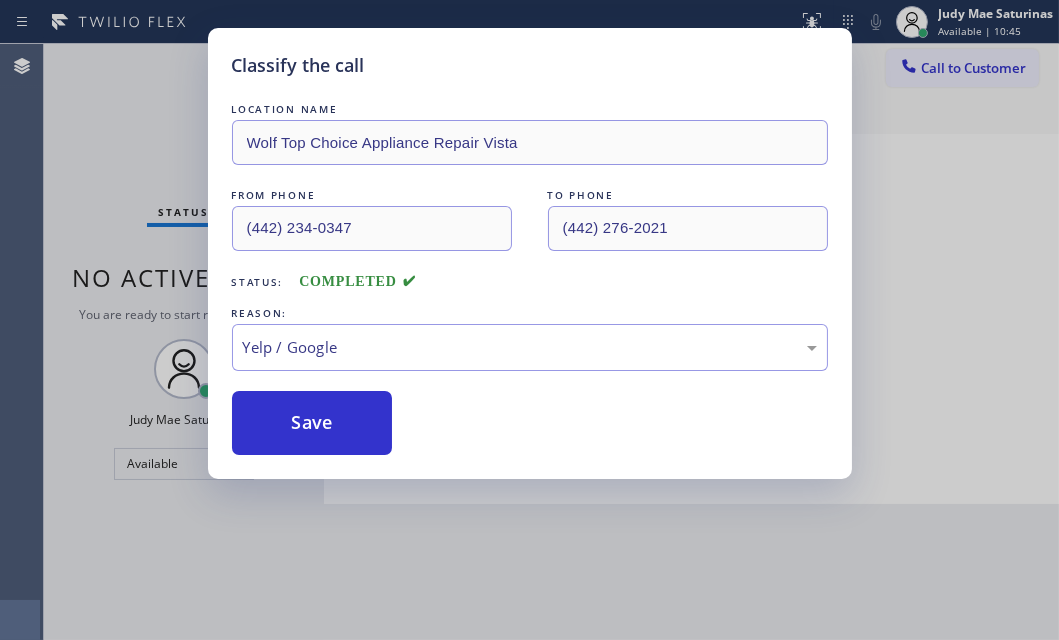 drag, startPoint x: 284, startPoint y: 536, endPoint x: 285, endPoint y: 468, distance: 68.007355 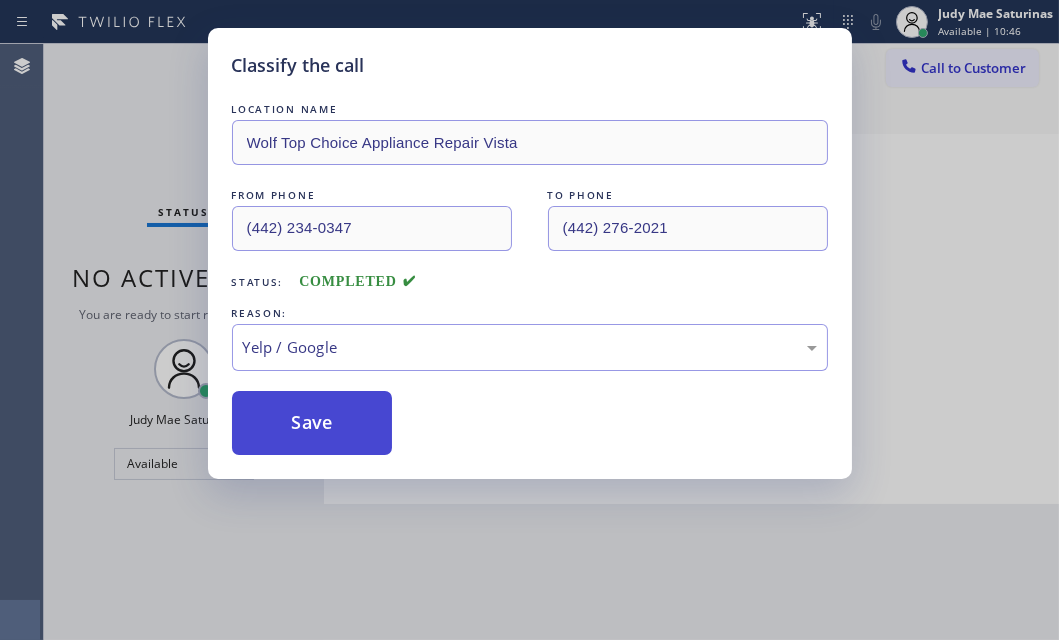 click on "Save" at bounding box center (312, 423) 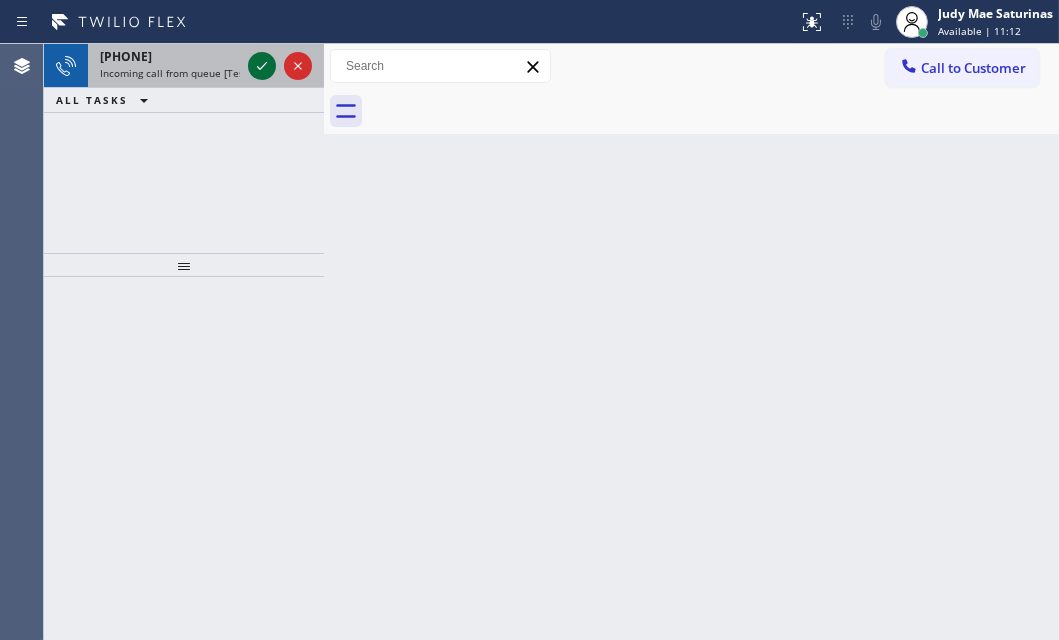click 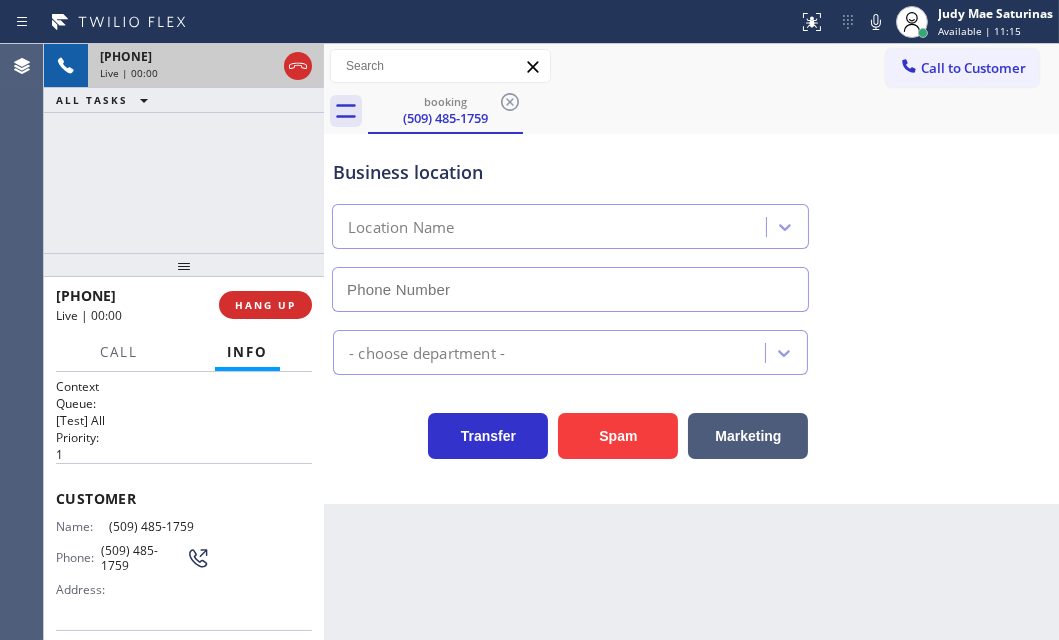 type on "([PHONE]) [PHONE]-[PHONE]" 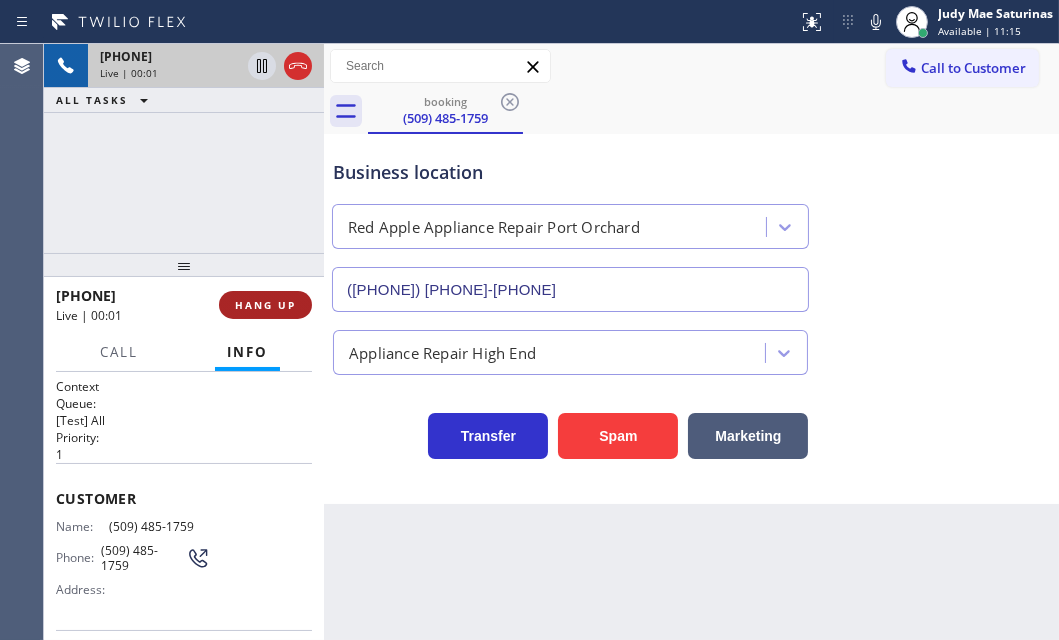 click on "HANG UP" at bounding box center (265, 305) 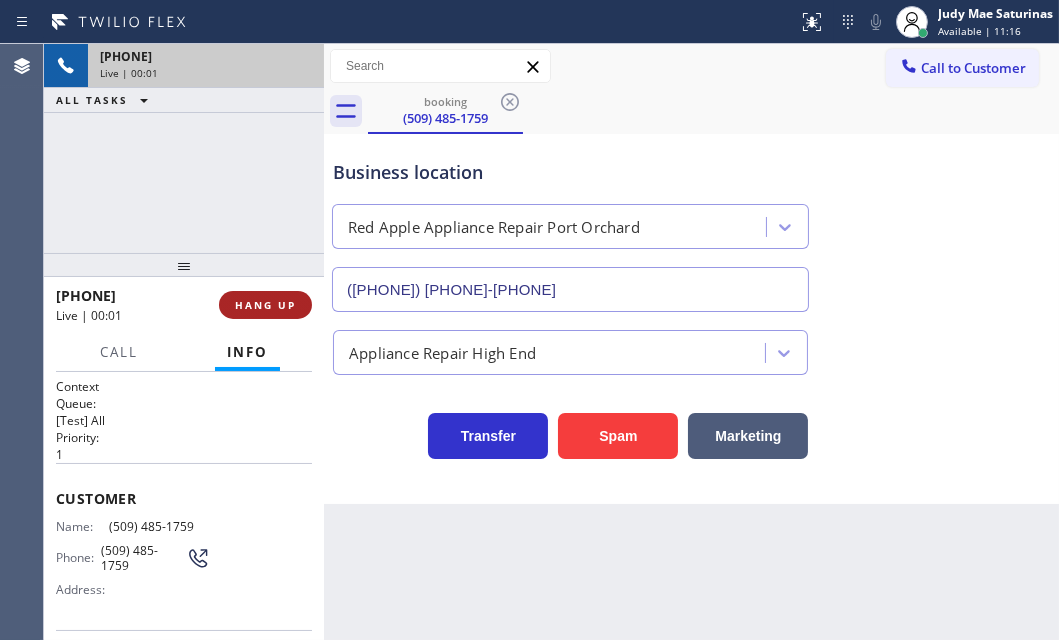 click on "HANG UP" at bounding box center (265, 305) 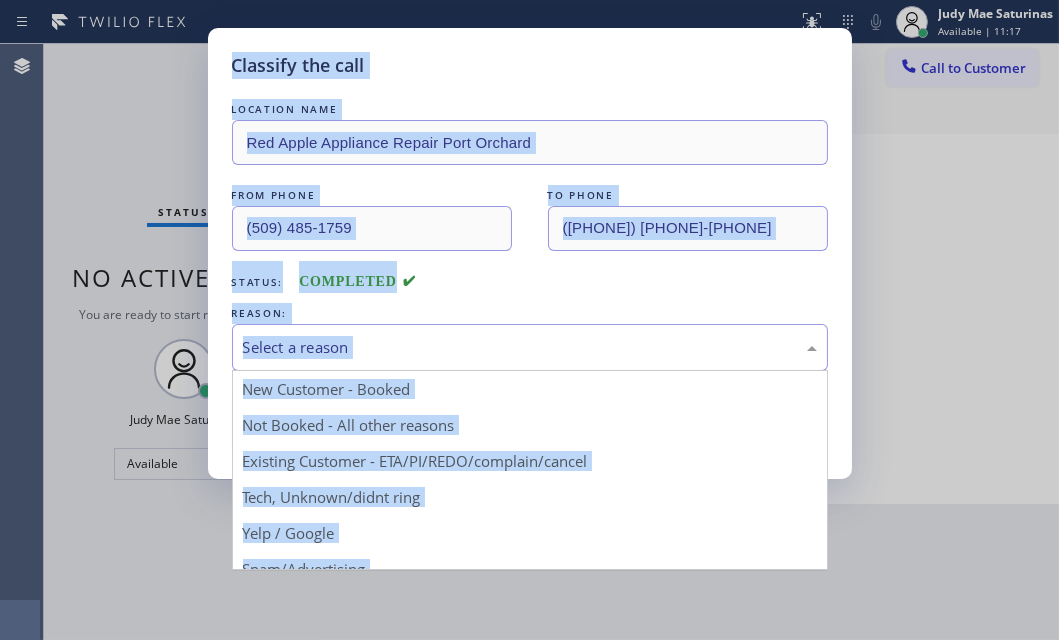 drag, startPoint x: 445, startPoint y: 350, endPoint x: 399, endPoint y: 418, distance: 82.0975 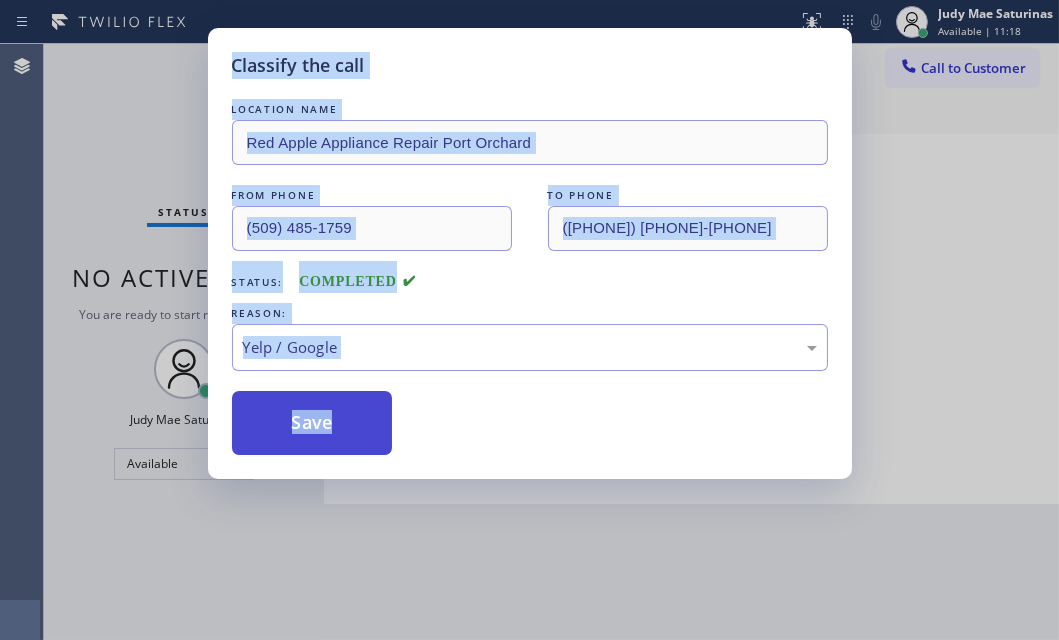 click on "Save" at bounding box center [312, 423] 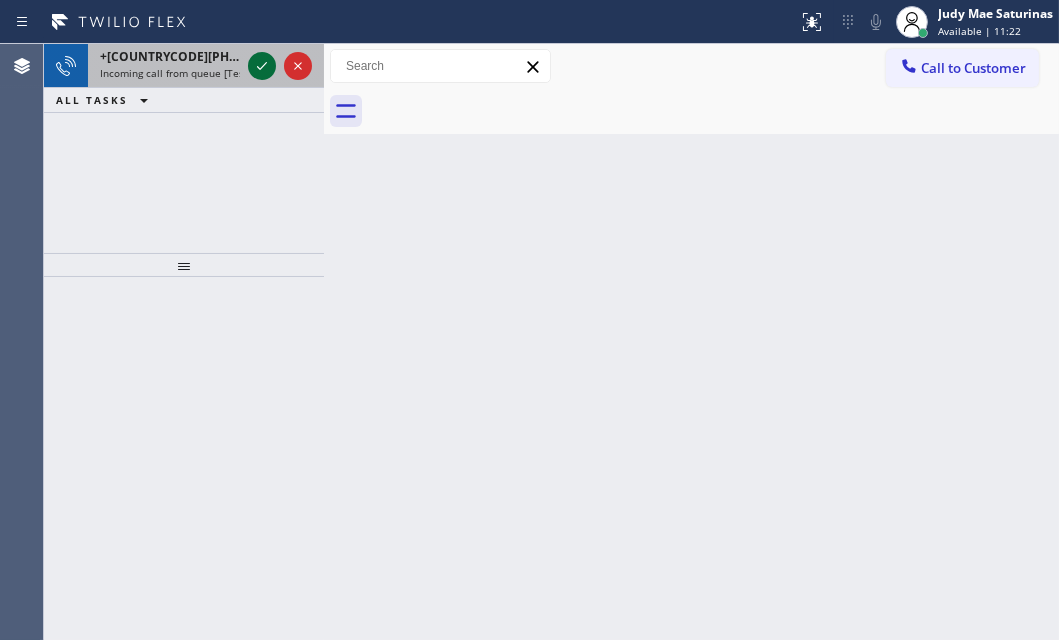 click 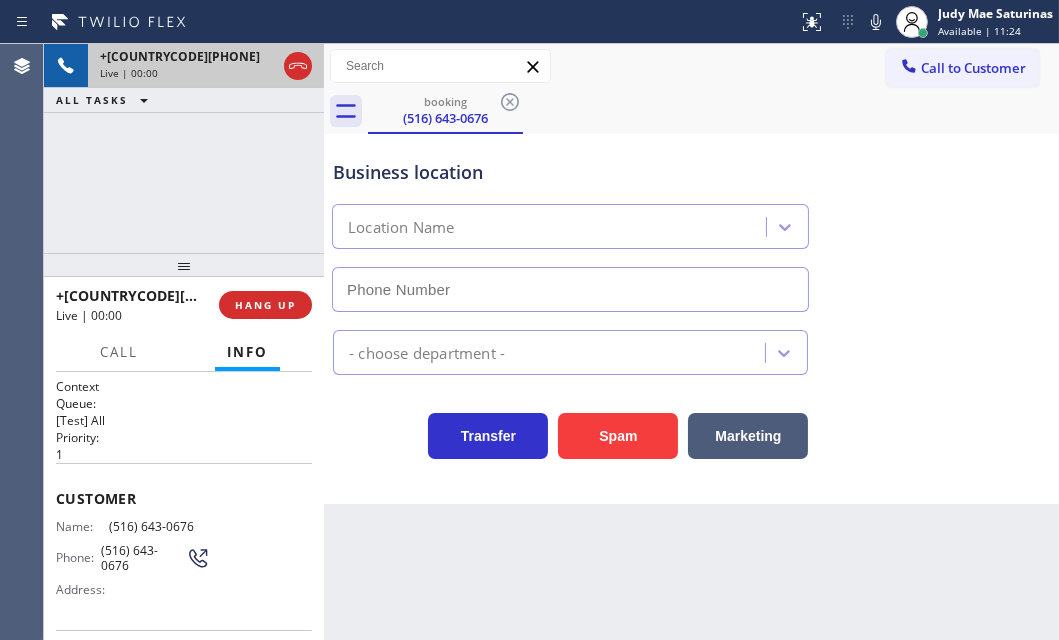 type on "(914) 873-0795" 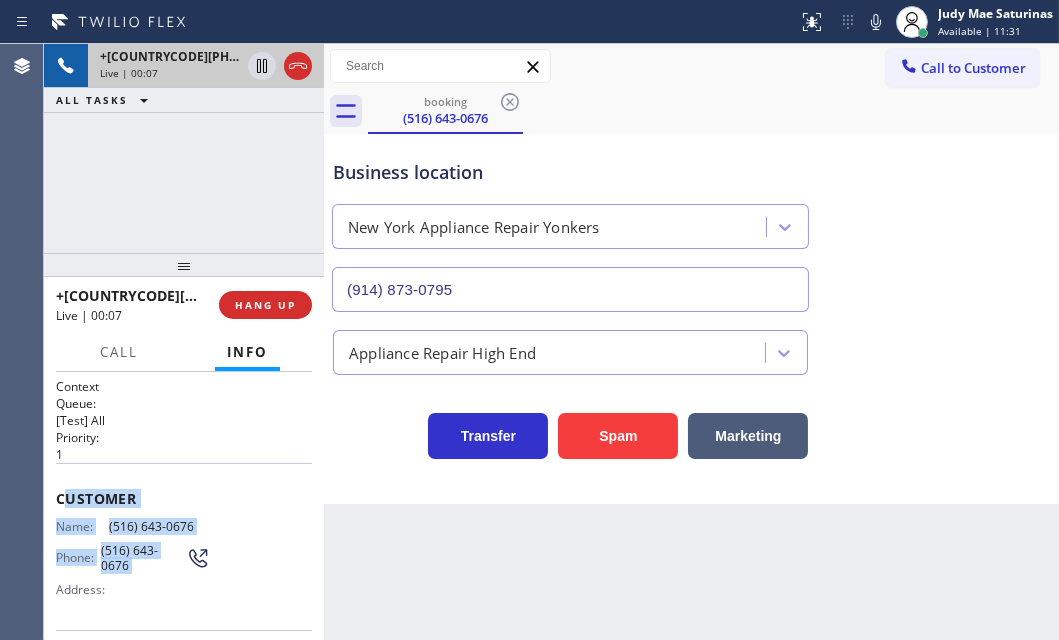 drag, startPoint x: 96, startPoint y: 505, endPoint x: 173, endPoint y: 541, distance: 85 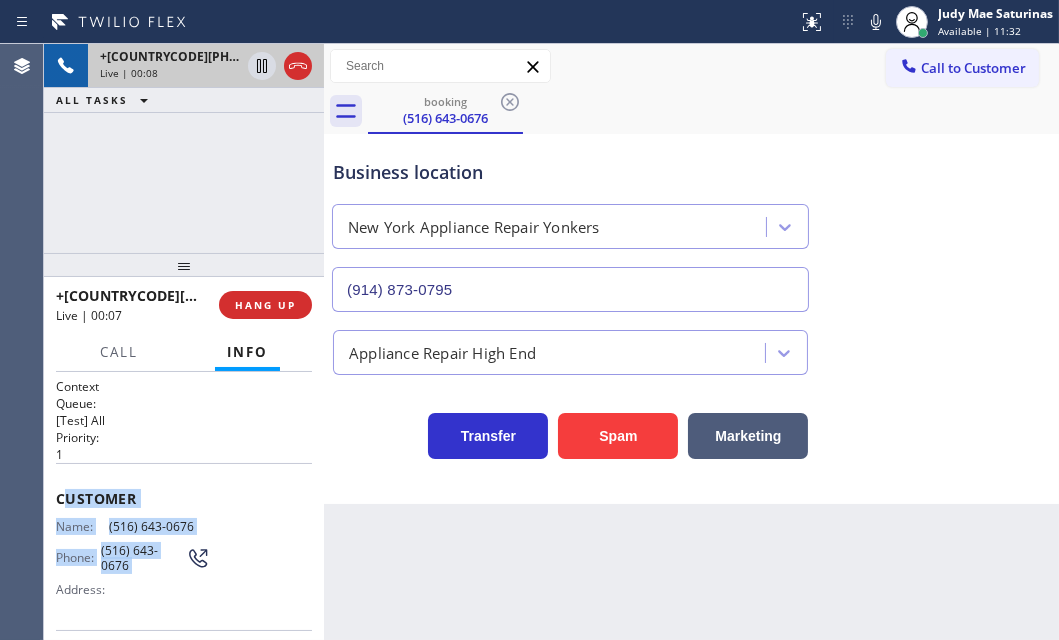 drag, startPoint x: 194, startPoint y: 478, endPoint x: 120, endPoint y: 484, distance: 74.24284 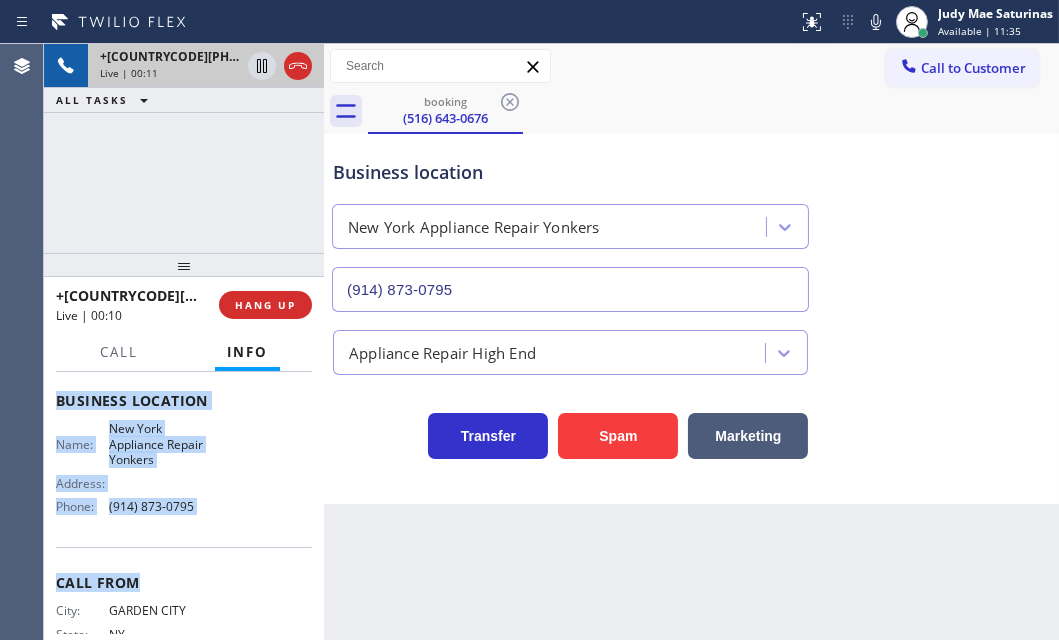 scroll, scrollTop: 272, scrollLeft: 0, axis: vertical 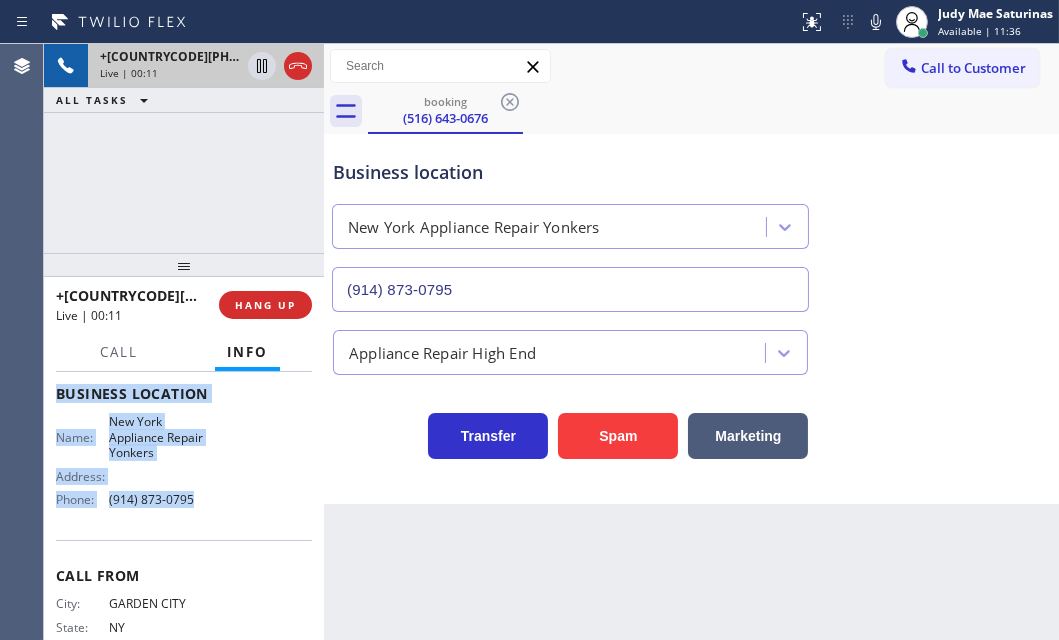 drag, startPoint x: 58, startPoint y: 492, endPoint x: 208, endPoint y: 510, distance: 151.07614 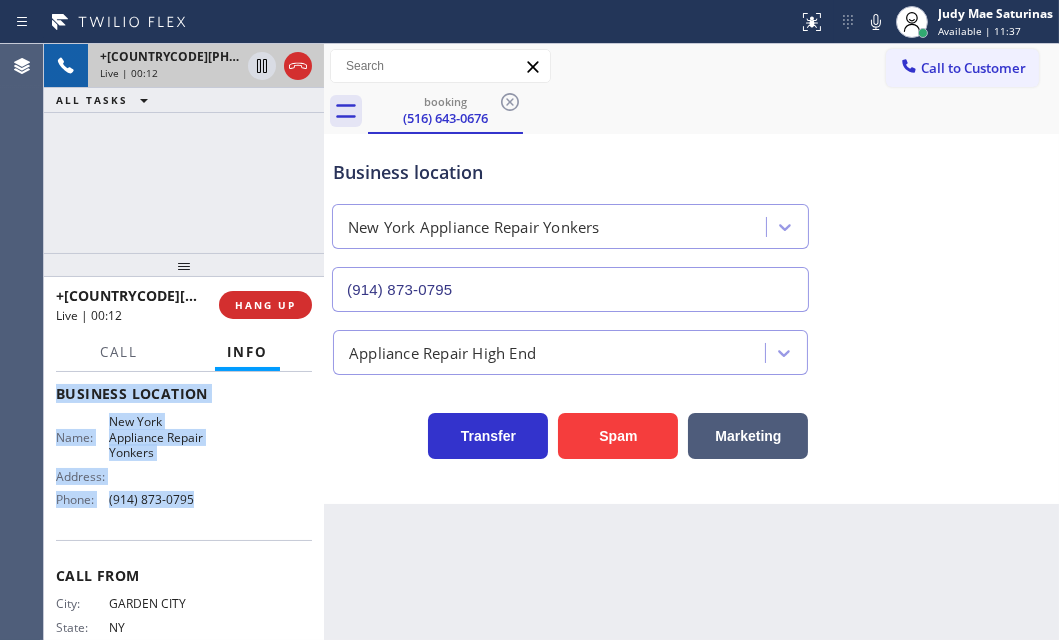 copy on "Customer Name: [PHONE] Phone: [PHONE] Address: Business location Name: New York Appliance Repair Yonkers Address:   Phone: [PHONE]" 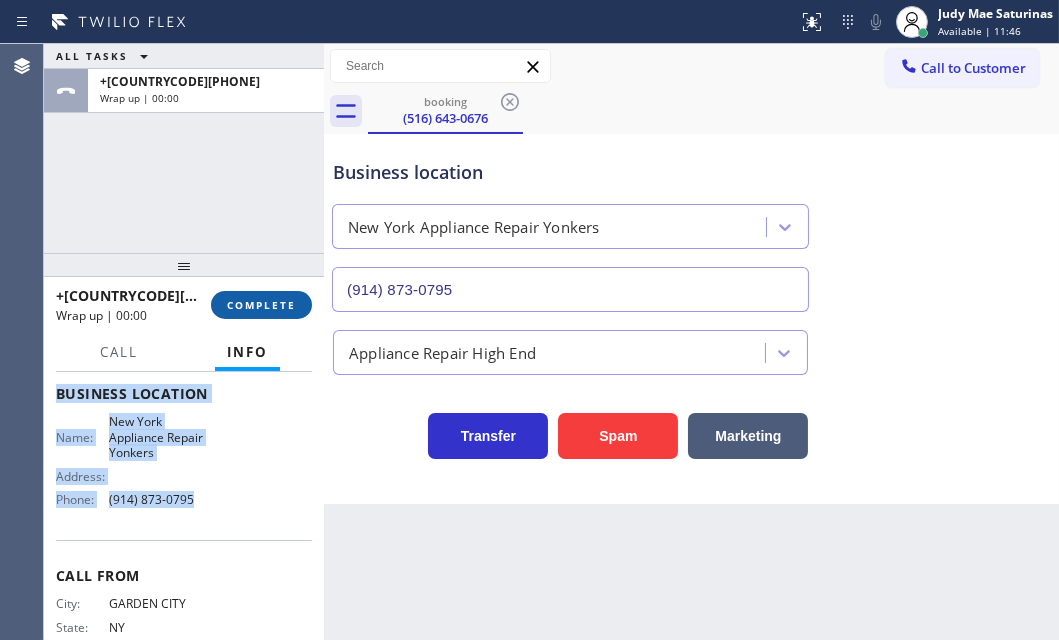 click on "COMPLETE" at bounding box center (261, 305) 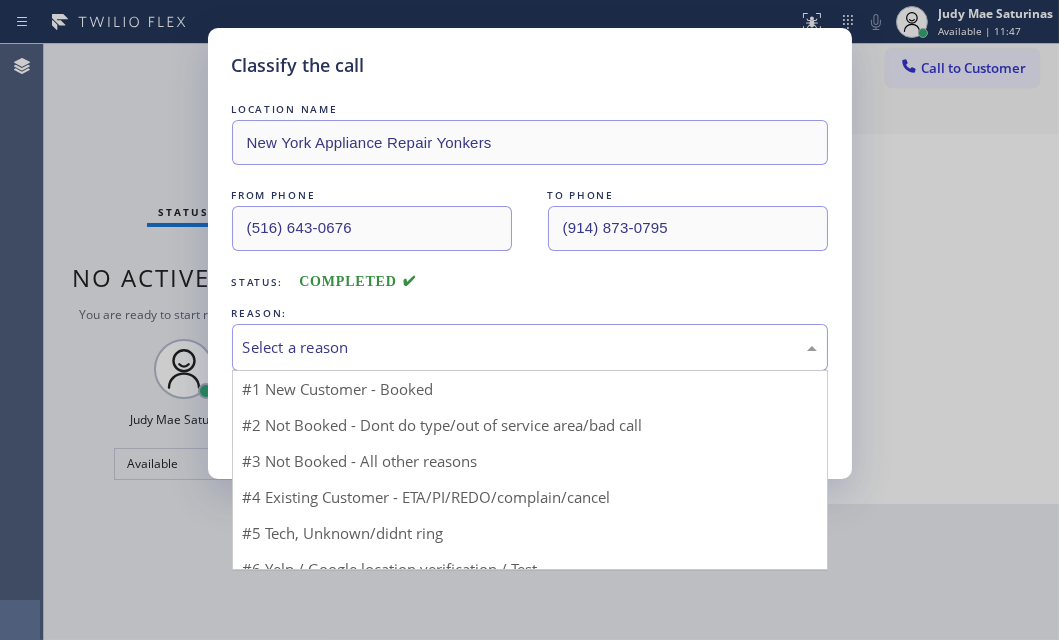 drag, startPoint x: 355, startPoint y: 345, endPoint x: 360, endPoint y: 398, distance: 53.235325 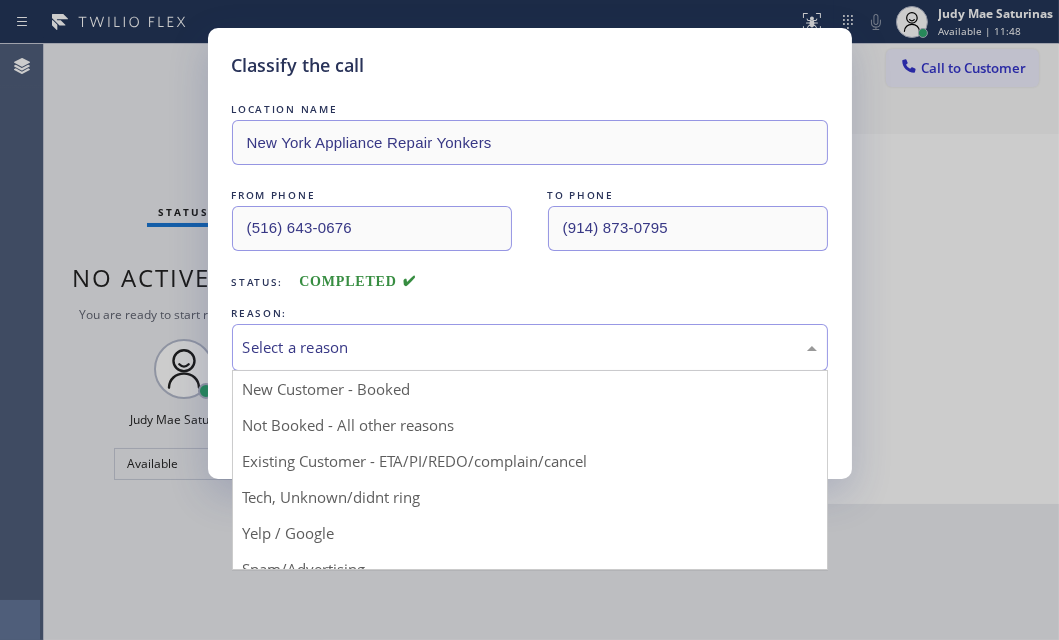 drag, startPoint x: 325, startPoint y: 418, endPoint x: 310, endPoint y: 418, distance: 15 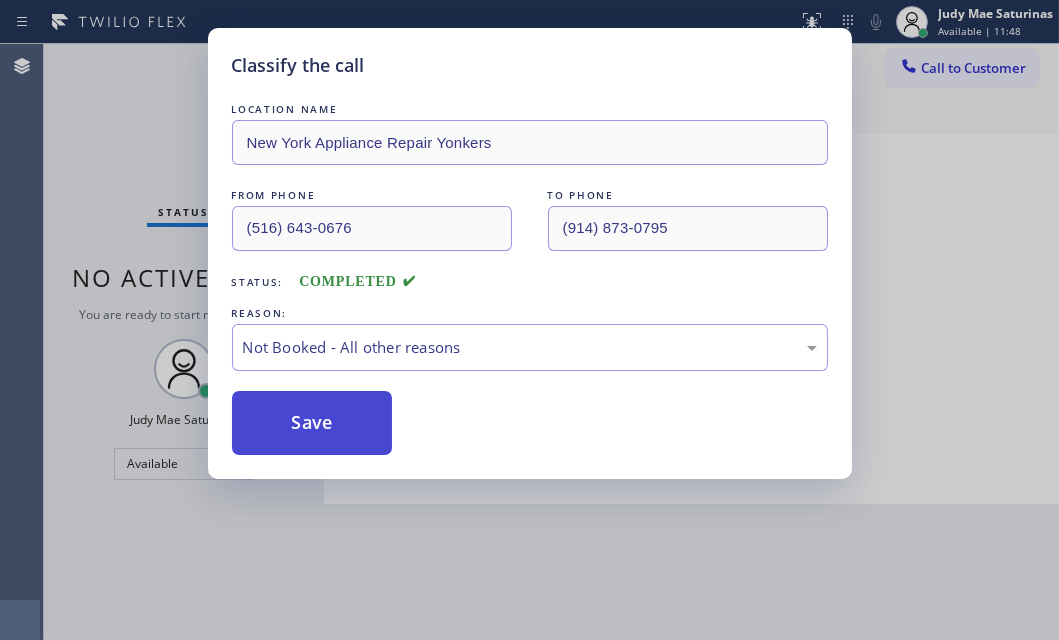 drag, startPoint x: 298, startPoint y: 414, endPoint x: 316, endPoint y: 415, distance: 18.027756 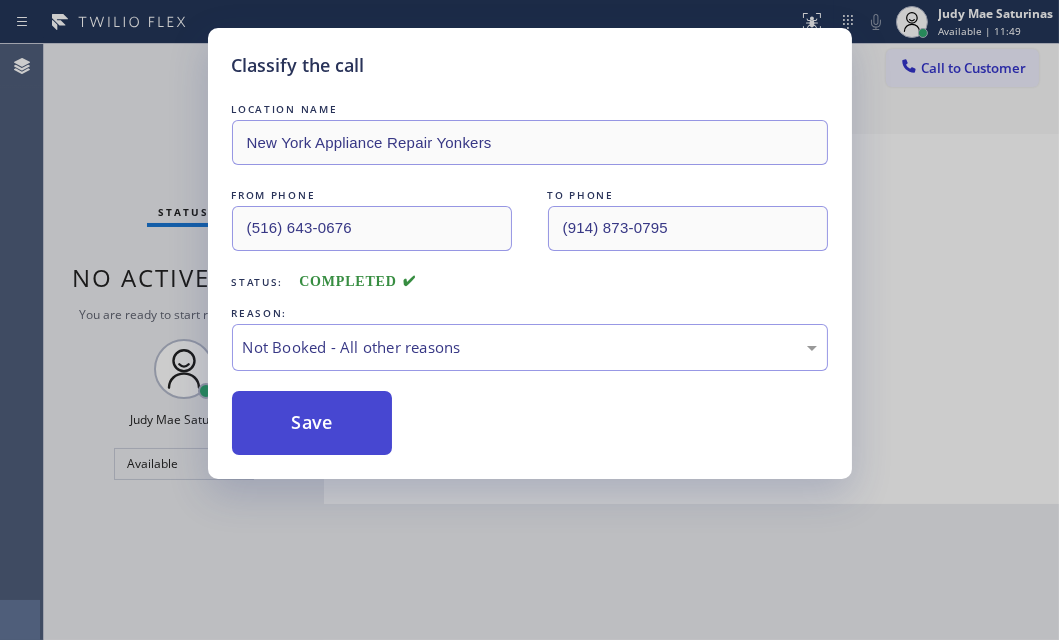click on "Save" at bounding box center (312, 423) 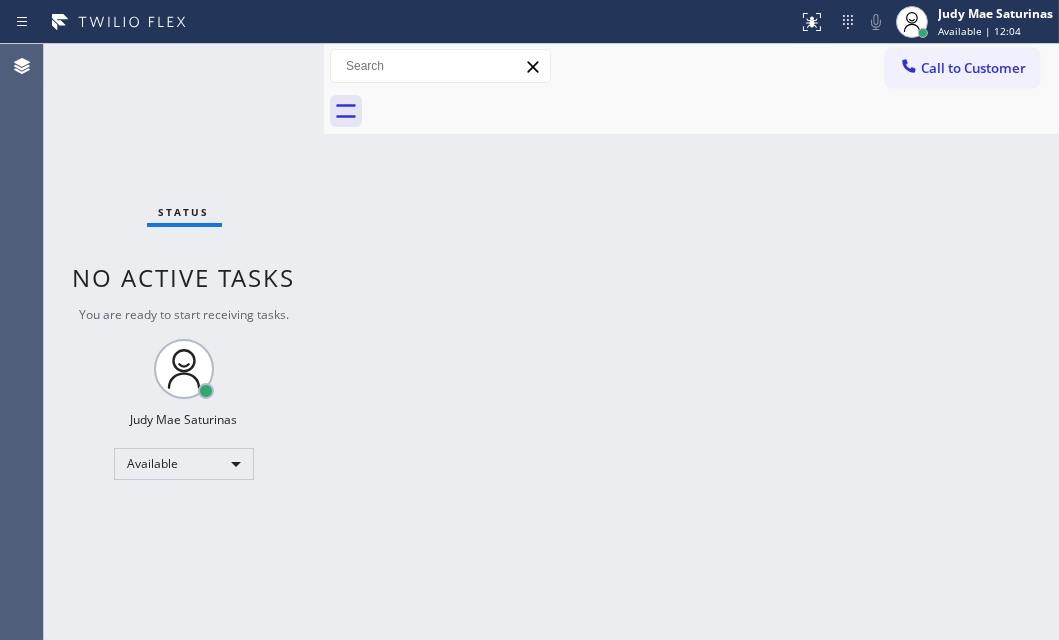 click on "Back to Dashboard Change Sender ID Customers Technicians Select a contact Outbound call Technician Search Technician Your caller id phone number Your caller id phone number Call Technician info Name   Phone none Address none Change Sender ID HVAC +18559994417 5 Star Appliance +18557314952 Appliance Repair +18554611149 Plumbing +18889090120 Air Duct Cleaning +18006865038  Electricians +18005688664 Cancel Change Check personal SMS Reset Change No tabs Call to Customer Outbound call Location Search location Your caller id phone number Customer number Call Outbound call Technician Search Technician Your caller id phone number Your caller id phone number Call" at bounding box center (691, 342) 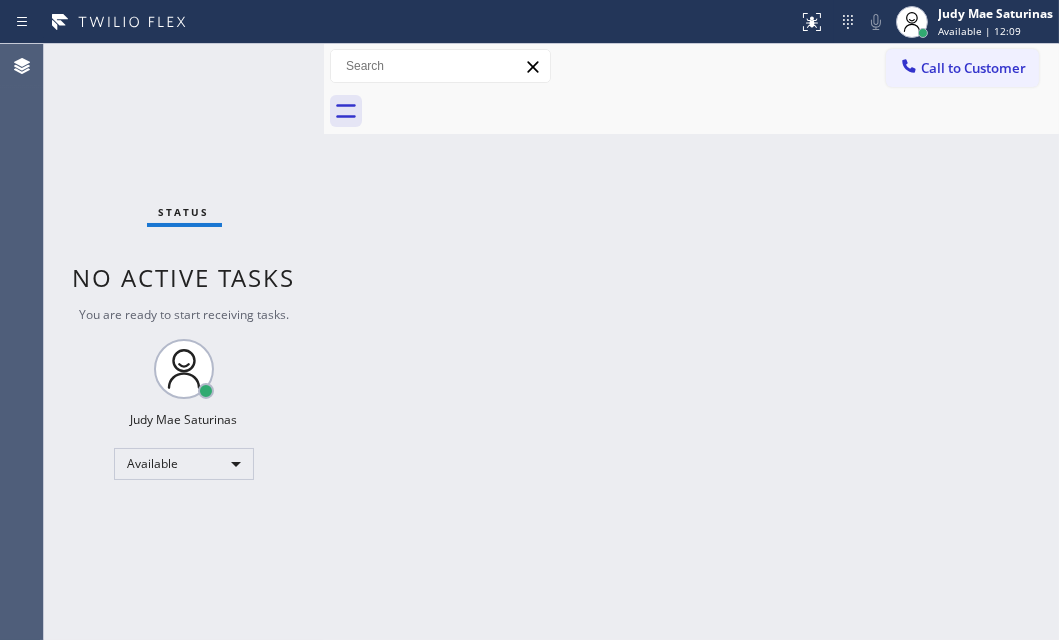 click on "Status   No active tasks     You are ready to start receiving tasks.   Judy Mae Saturinas Available" at bounding box center (184, 342) 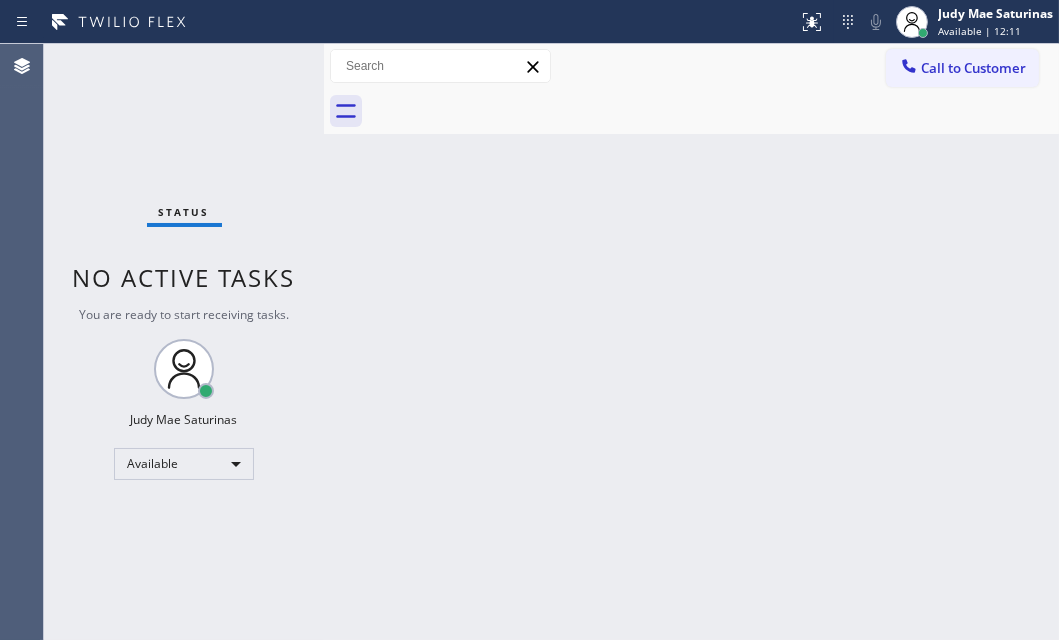 click on "Status   No active tasks     You are ready to start receiving tasks.   Judy Mae Saturinas Available" at bounding box center (184, 342) 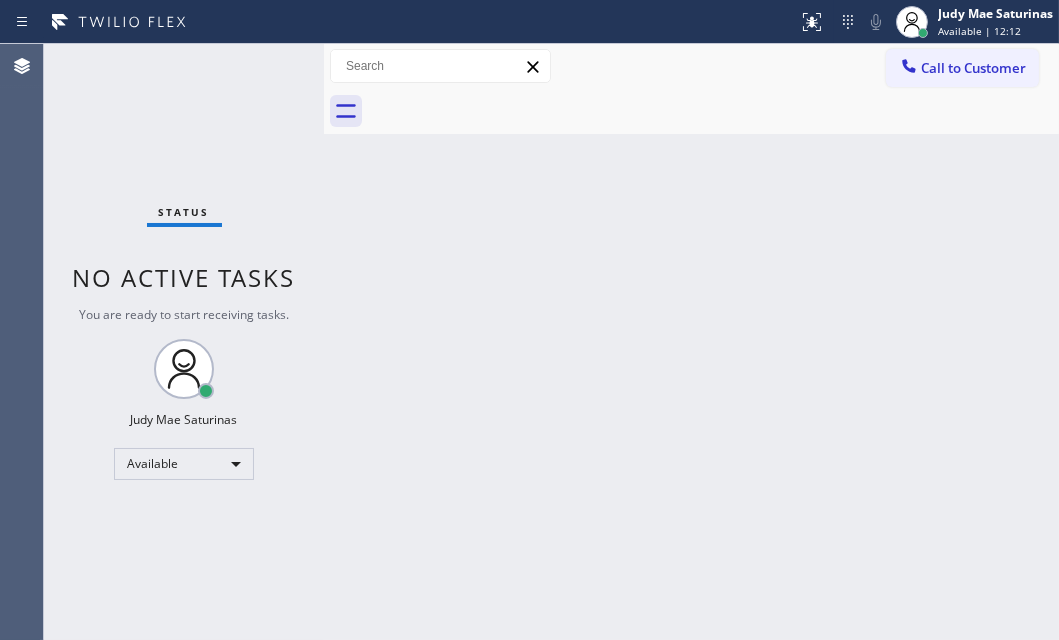 click on "Status   No active tasks     You are ready to start receiving tasks.   Judy Mae Saturinas Available" at bounding box center [184, 342] 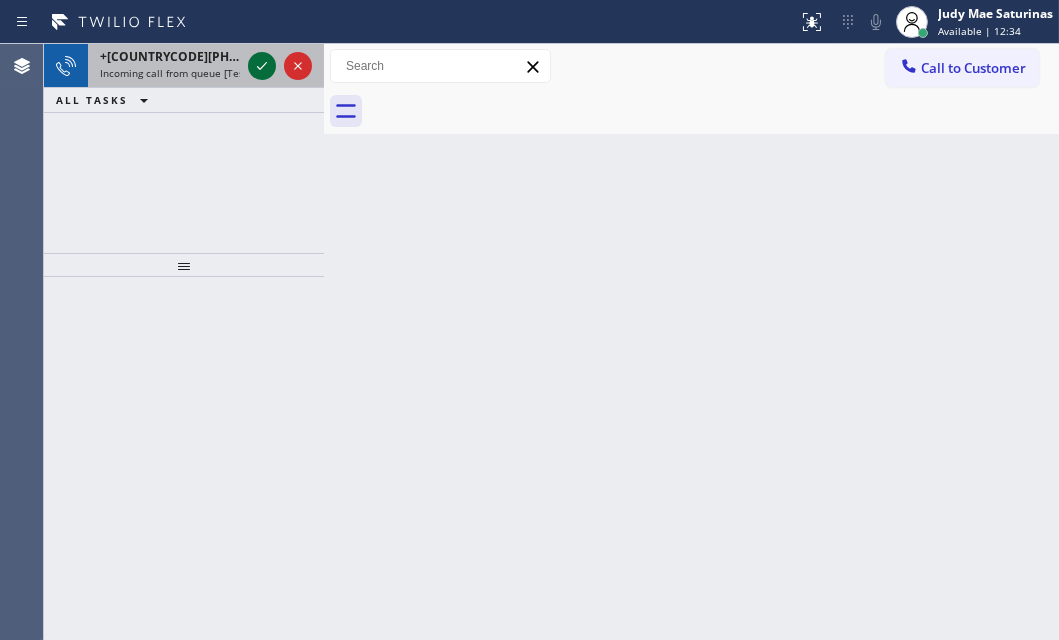 click 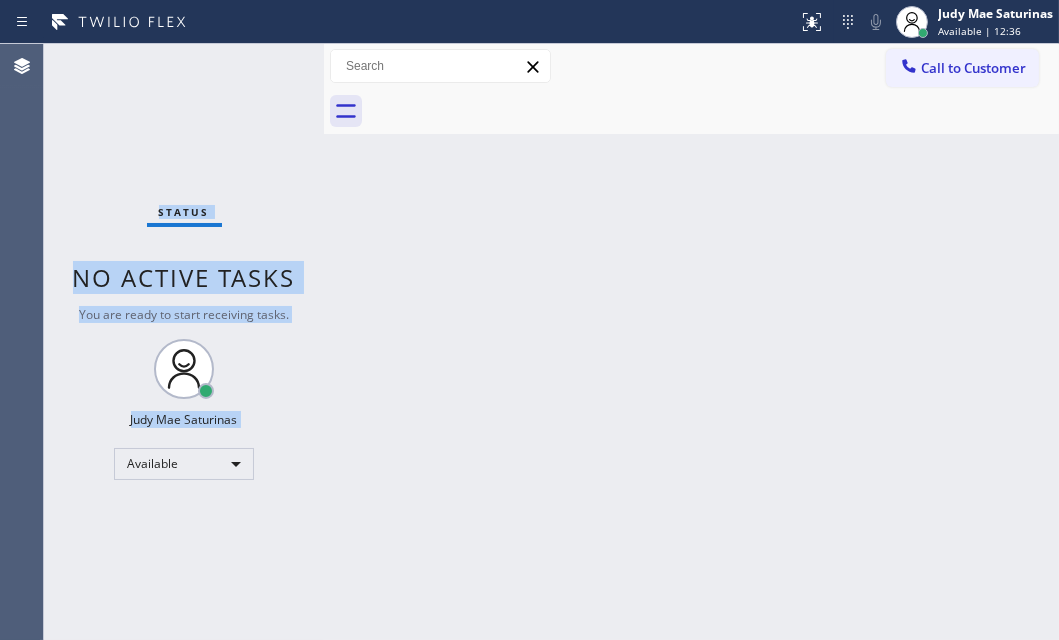 click on "Status   No active tasks     You are ready to start receiving tasks.   Judy Mae Saturinas Available" at bounding box center (184, 342) 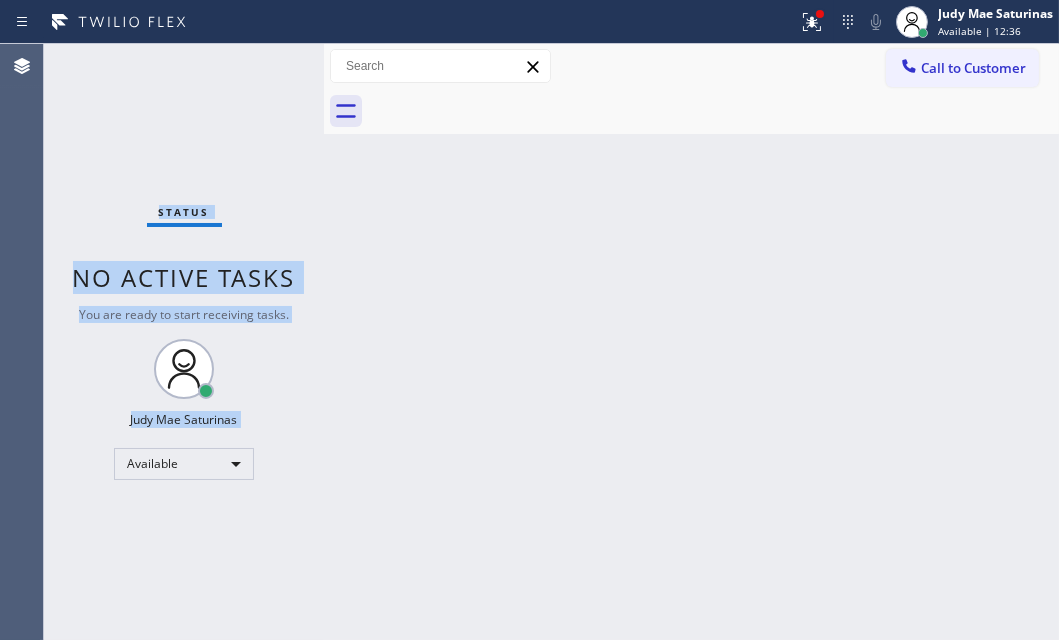 click on "Status   No active tasks     You are ready to start receiving tasks.   Judy Mae Saturinas Available" at bounding box center [184, 342] 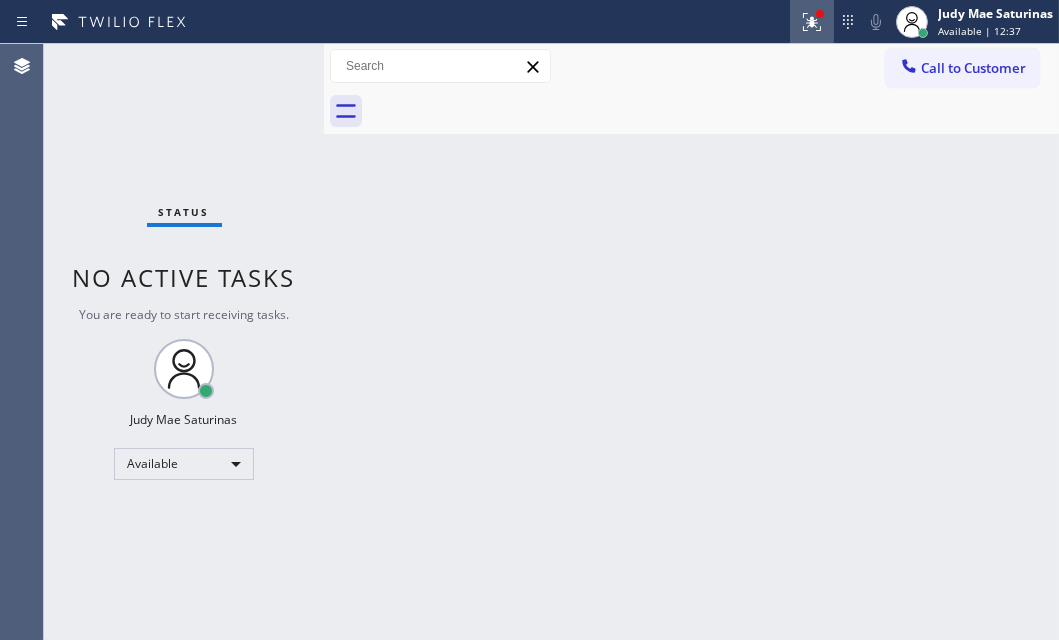 click 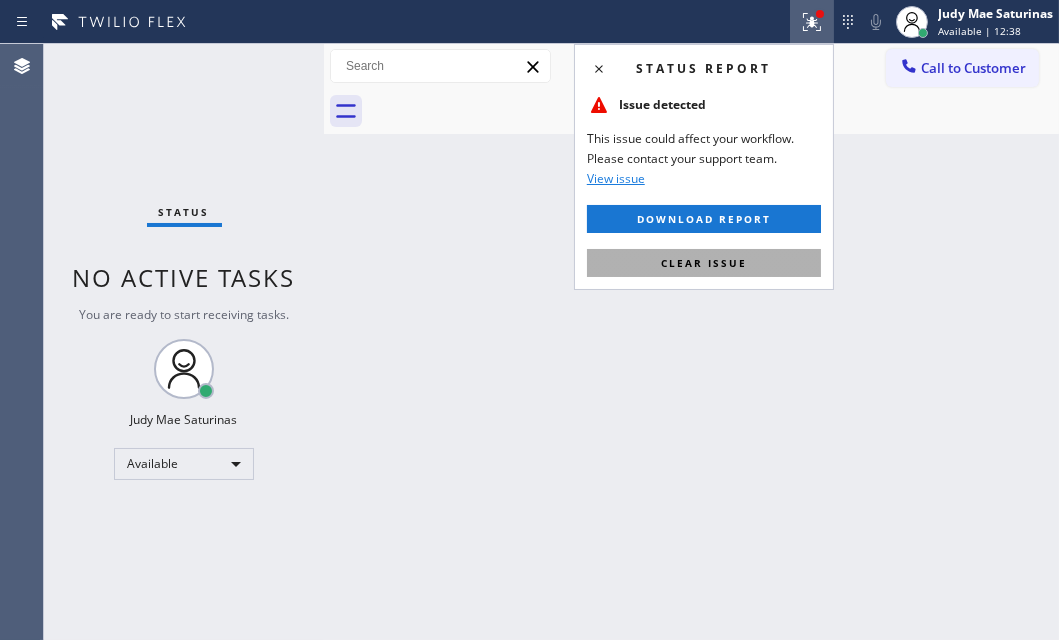click on "Clear issue" at bounding box center [704, 263] 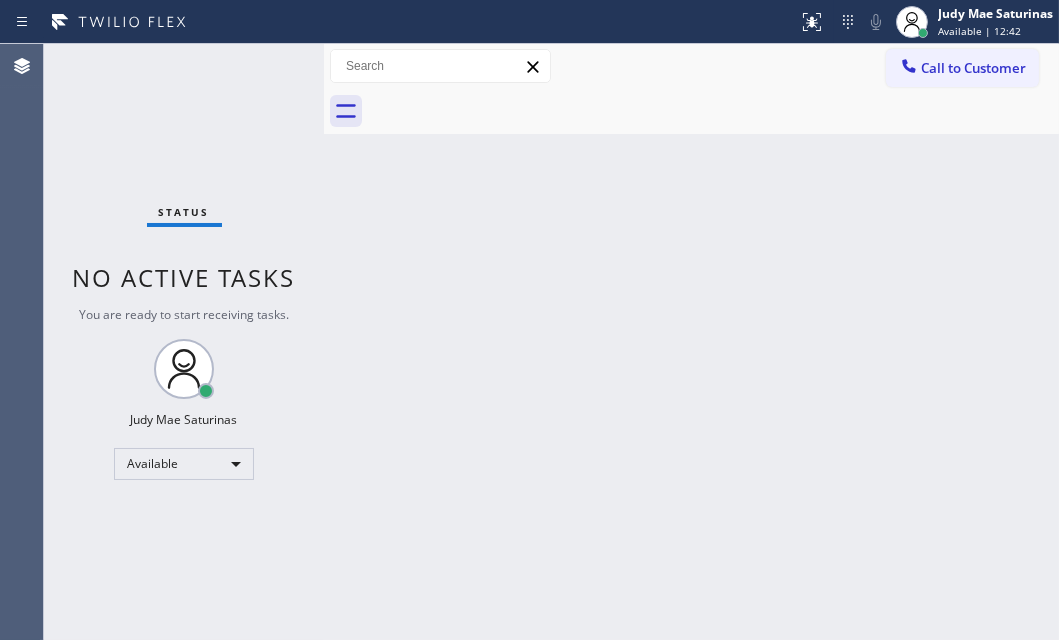 click on "Status   No active tasks     You are ready to start receiving tasks.   Judy Mae Saturinas Available" at bounding box center [184, 342] 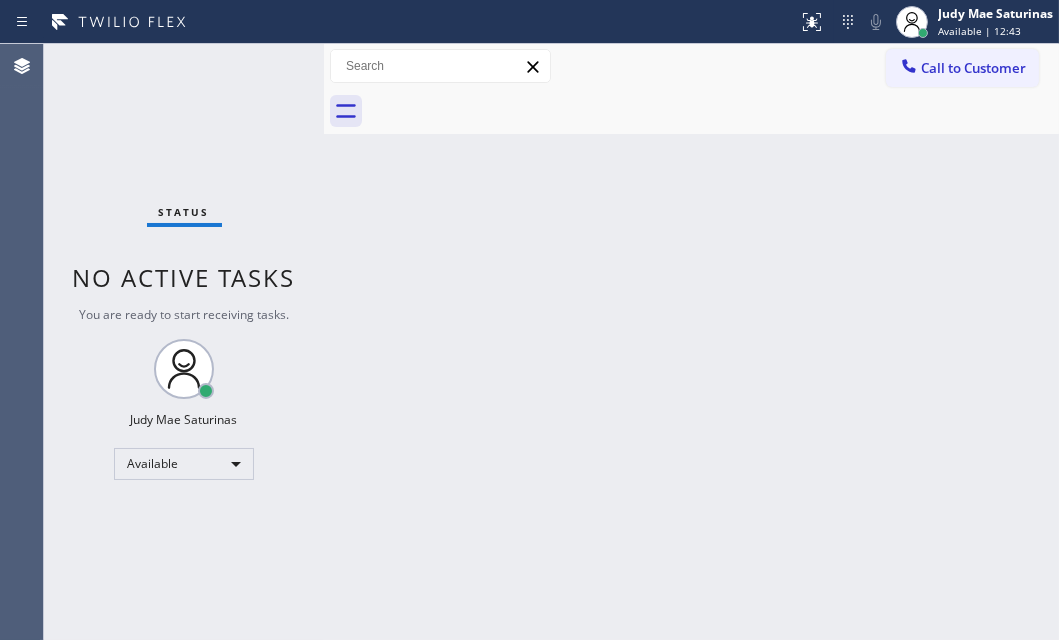 click on "Status   No active tasks     You are ready to start receiving tasks.   Judy Mae Saturinas Available" at bounding box center (184, 342) 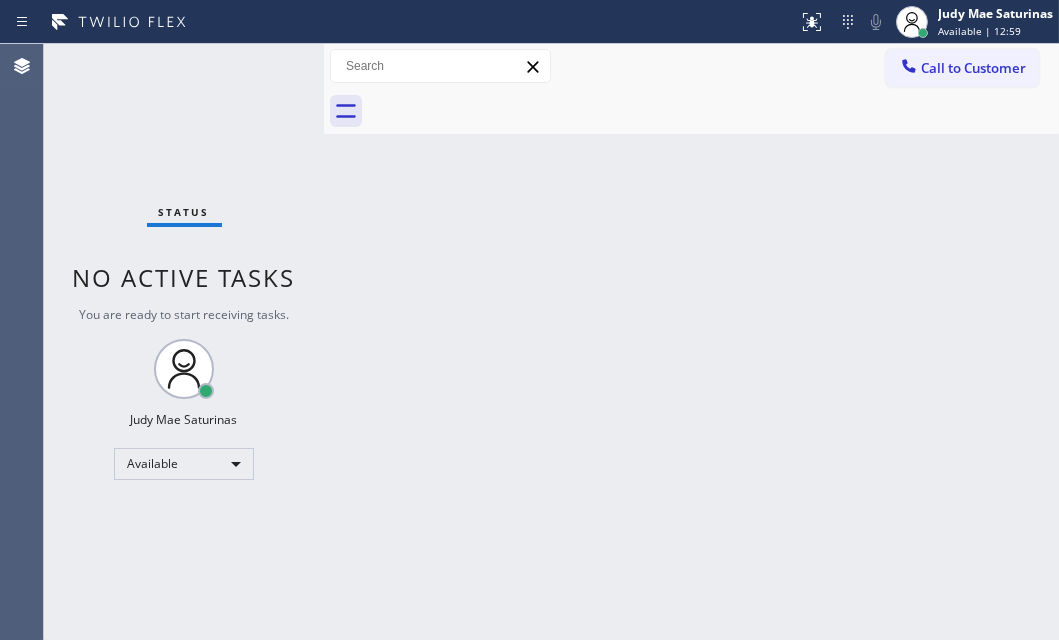click on "Status   No active tasks     You are ready to start receiving tasks.   Judy Mae Saturinas Available" at bounding box center (184, 342) 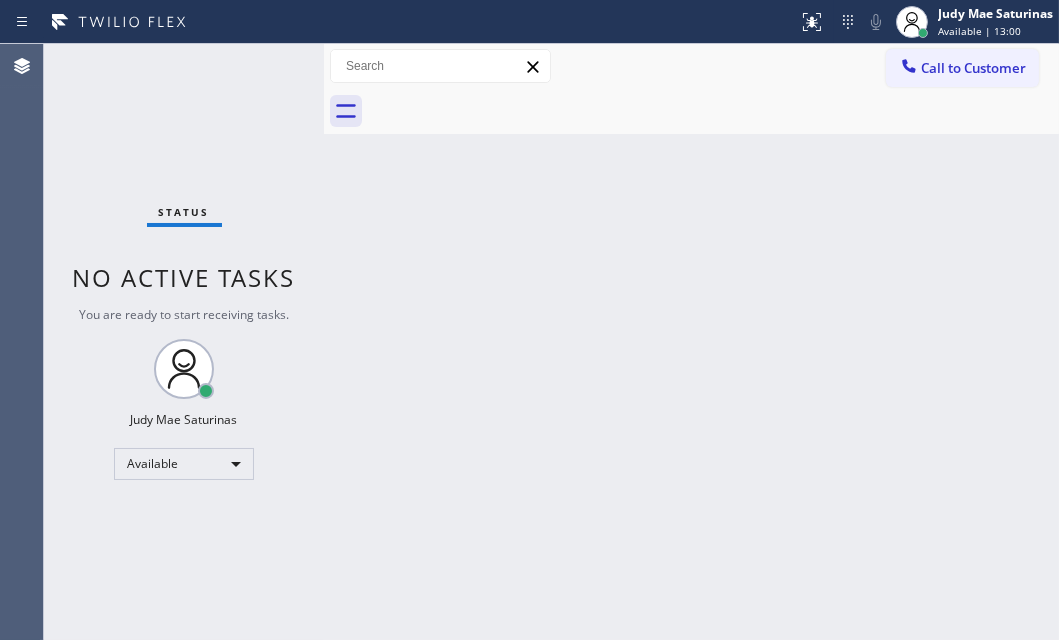click on "Status   No active tasks     You are ready to start receiving tasks.   Judy Mae Saturinas Available" at bounding box center (184, 342) 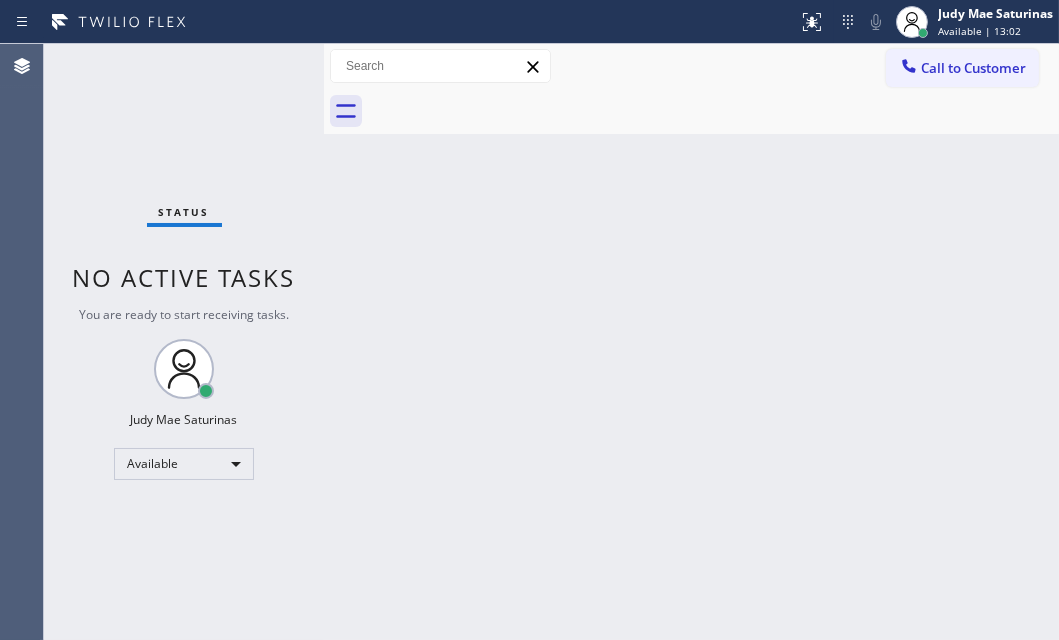 click on "Status   No active tasks     You are ready to start receiving tasks.   Judy Mae Saturinas Available" at bounding box center [184, 342] 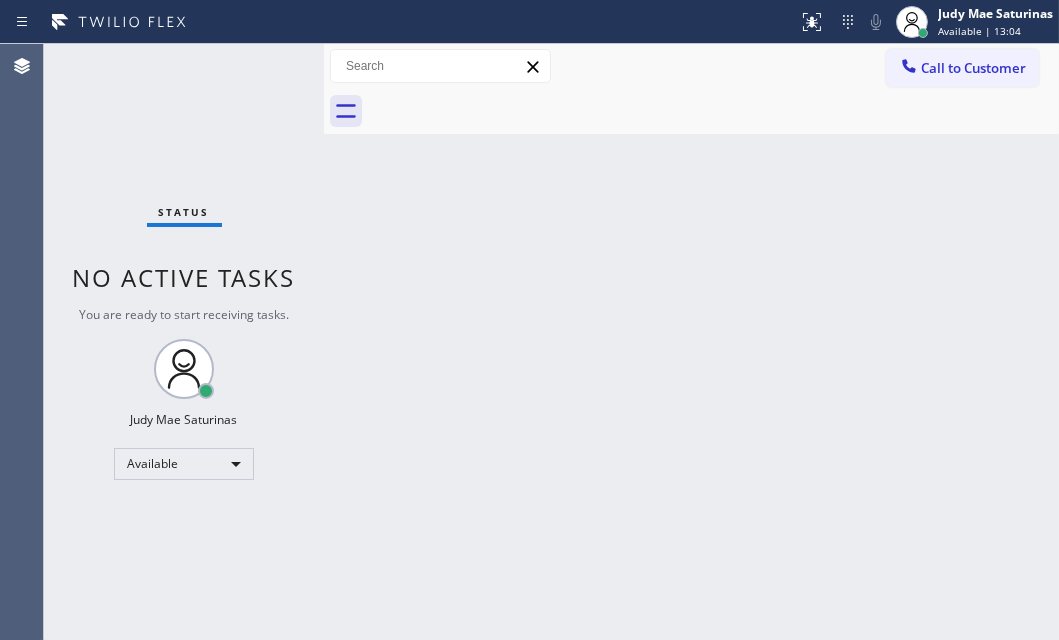 click on "Status   No active tasks     You are ready to start receiving tasks.   Judy Mae Saturinas Available" at bounding box center (184, 342) 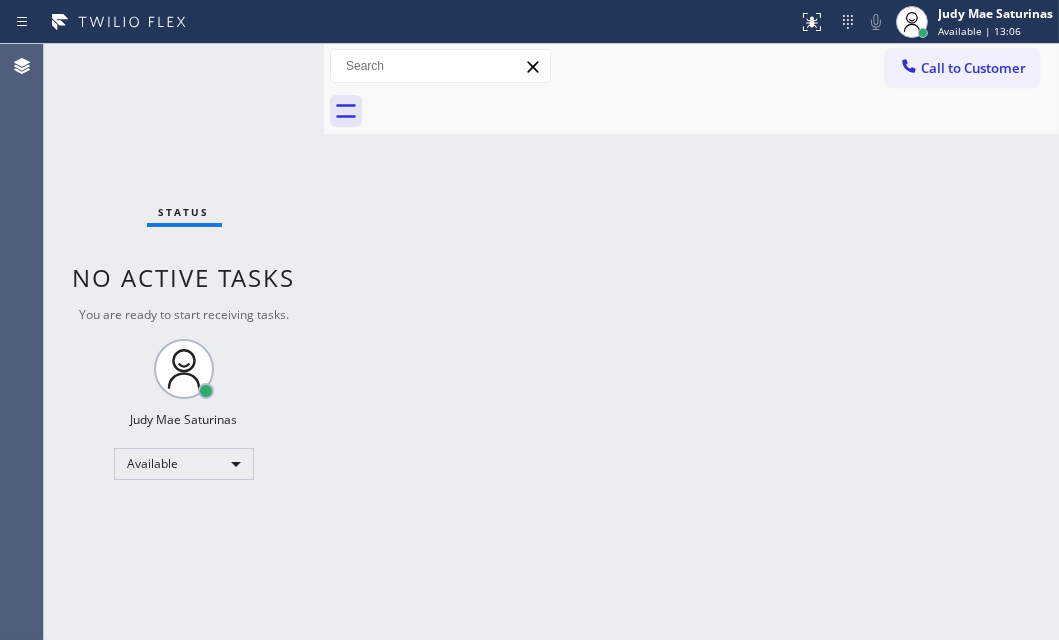 click on "Status   No active tasks     You are ready to start receiving tasks.   Judy Mae Saturinas Available" at bounding box center (184, 342) 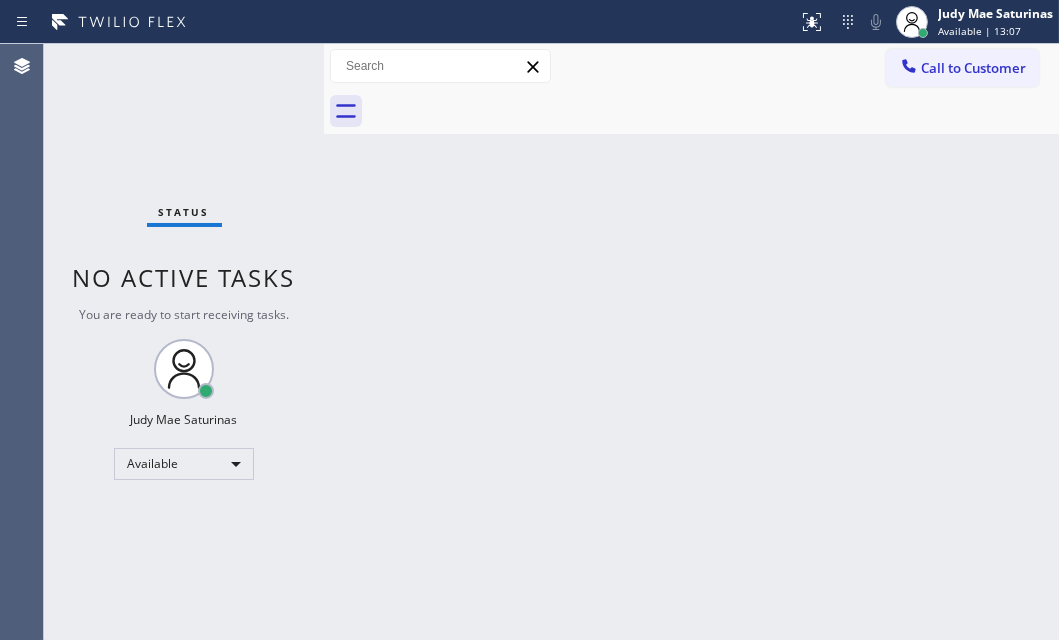 click on "Status   No active tasks     You are ready to start receiving tasks.   Judy Mae Saturinas Available" at bounding box center (184, 342) 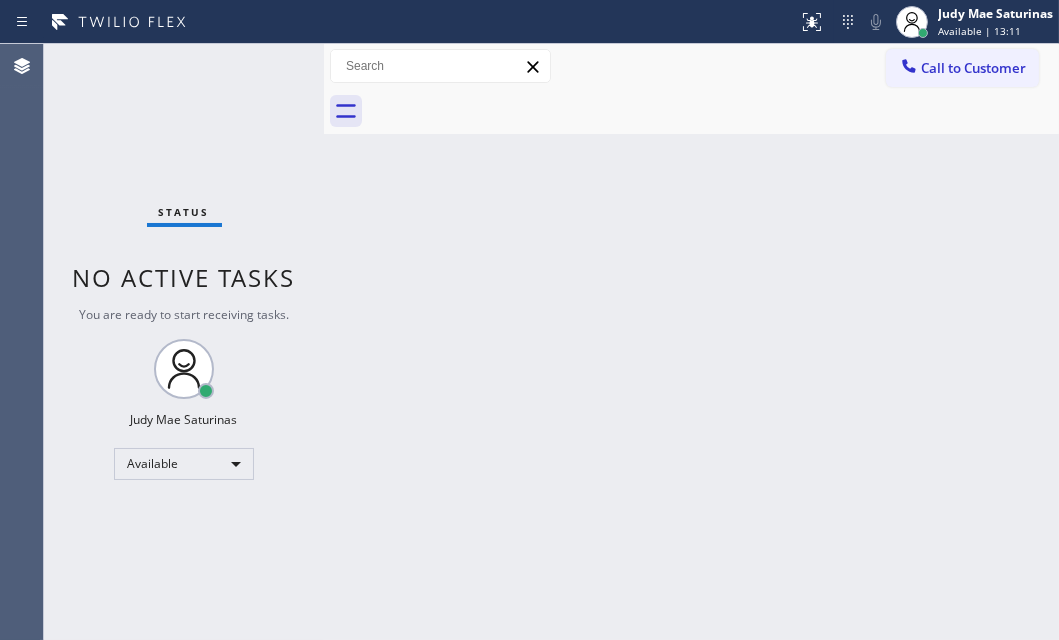 click on "Status   No active tasks     You are ready to start receiving tasks.   Judy Mae Saturinas Available" at bounding box center [184, 342] 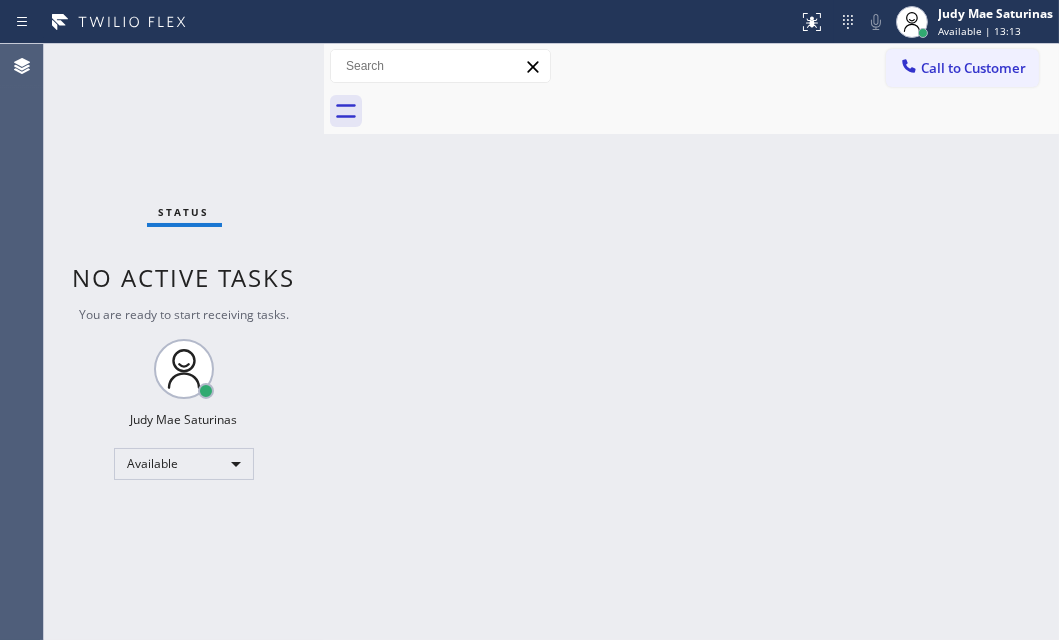 click on "Status   No active tasks     You are ready to start receiving tasks.   Judy Mae Saturinas Available" at bounding box center (184, 342) 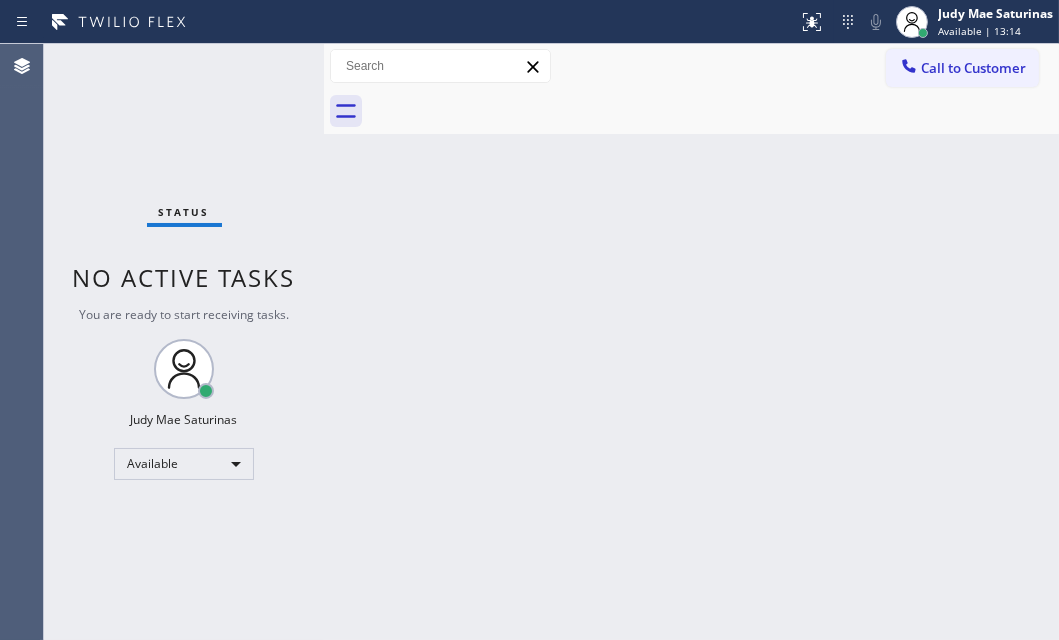 click on "Status   No active tasks     You are ready to start receiving tasks.   Judy Mae Saturinas Available" at bounding box center [184, 342] 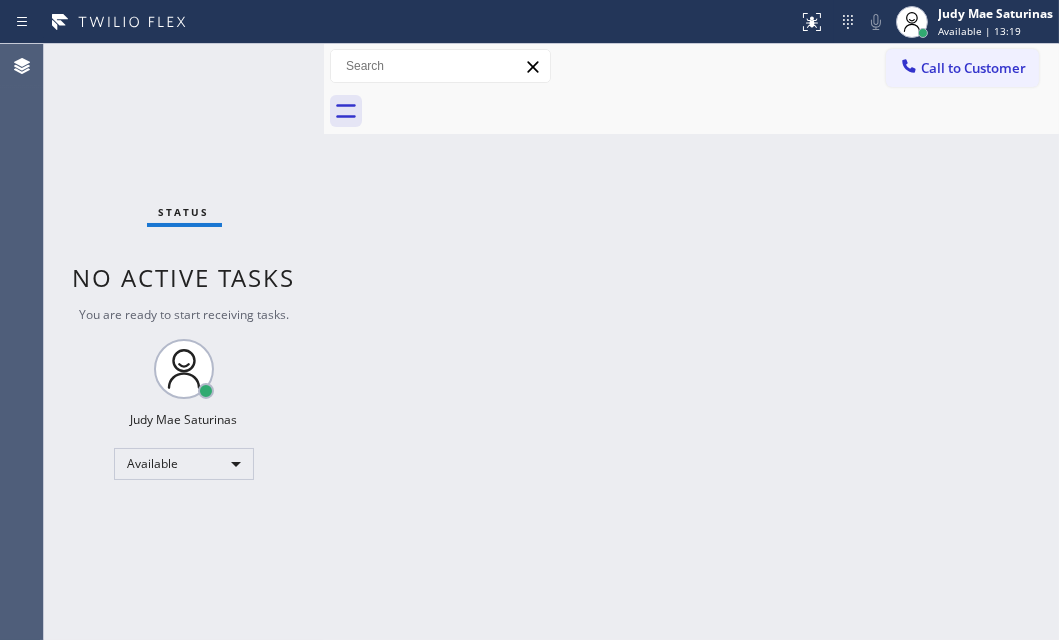 click on "Status   No active tasks     You are ready to start receiving tasks.   Judy Mae Saturinas Available" at bounding box center [184, 342] 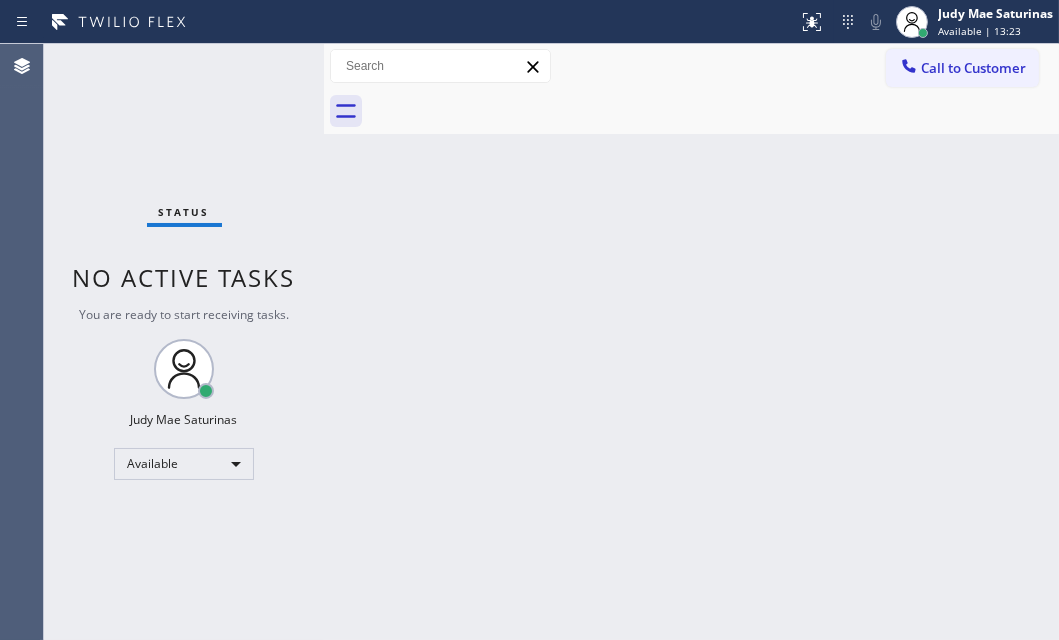 click on "Status   No active tasks     You are ready to start receiving tasks.   Judy Mae Saturinas Available" at bounding box center [184, 342] 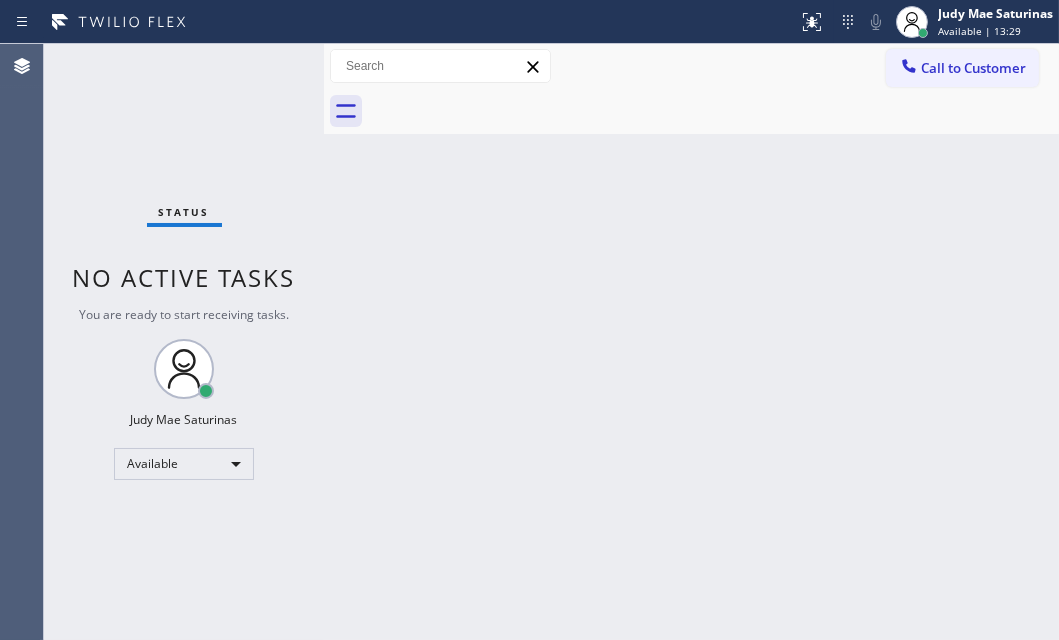 click on "Status   No active tasks     You are ready to start receiving tasks.   Judy Mae Saturinas Available" at bounding box center [184, 342] 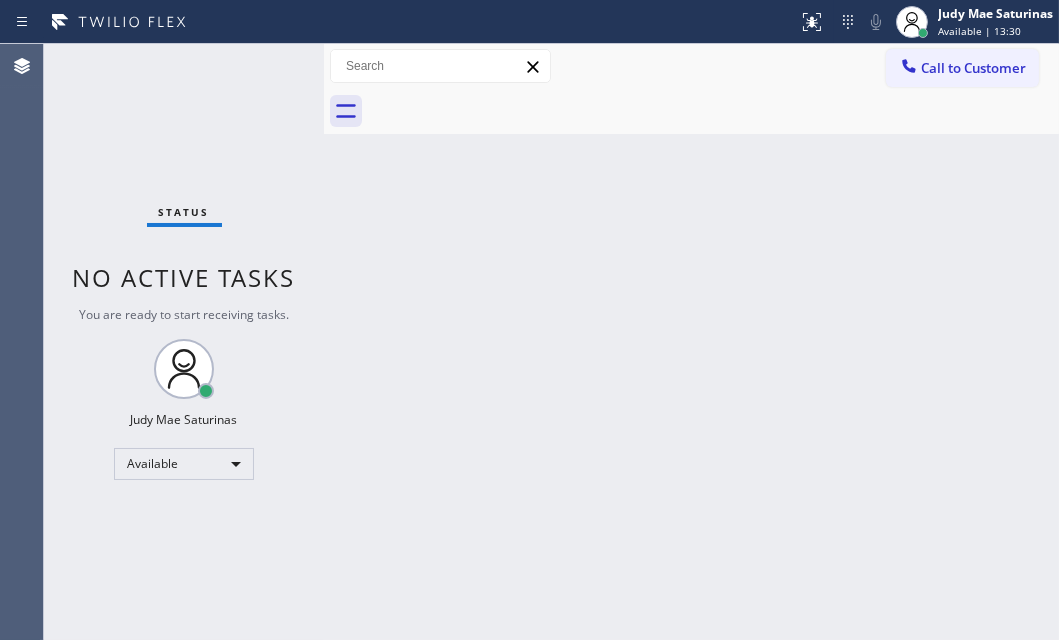 click on "Status   No active tasks     You are ready to start receiving tasks.   Judy Mae Saturinas Available" at bounding box center (184, 342) 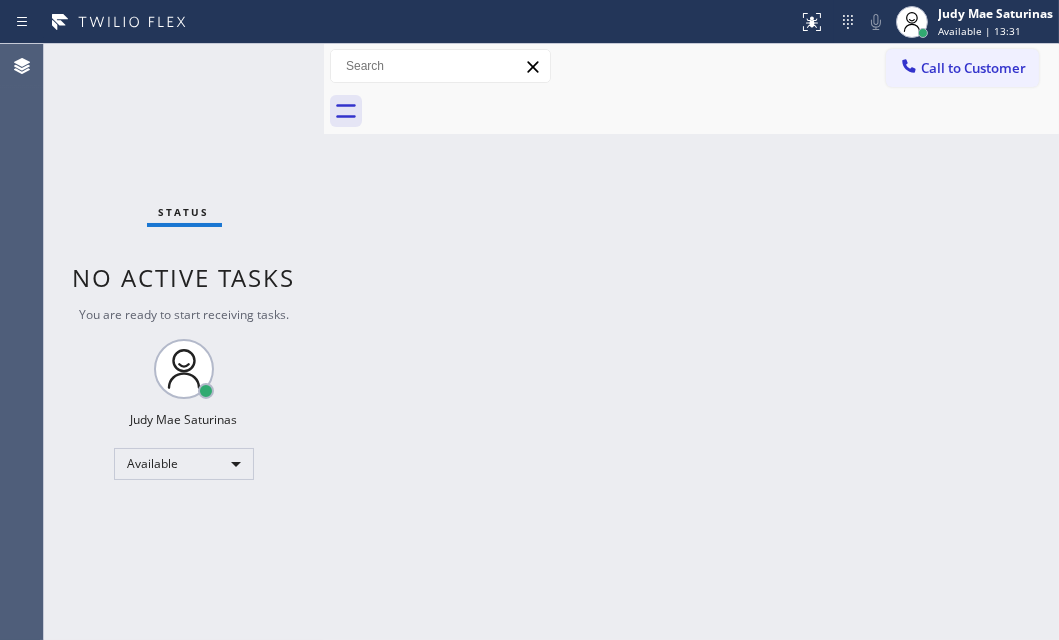 click on "Status   No active tasks     You are ready to start receiving tasks.   Judy Mae Saturinas Available" at bounding box center (184, 342) 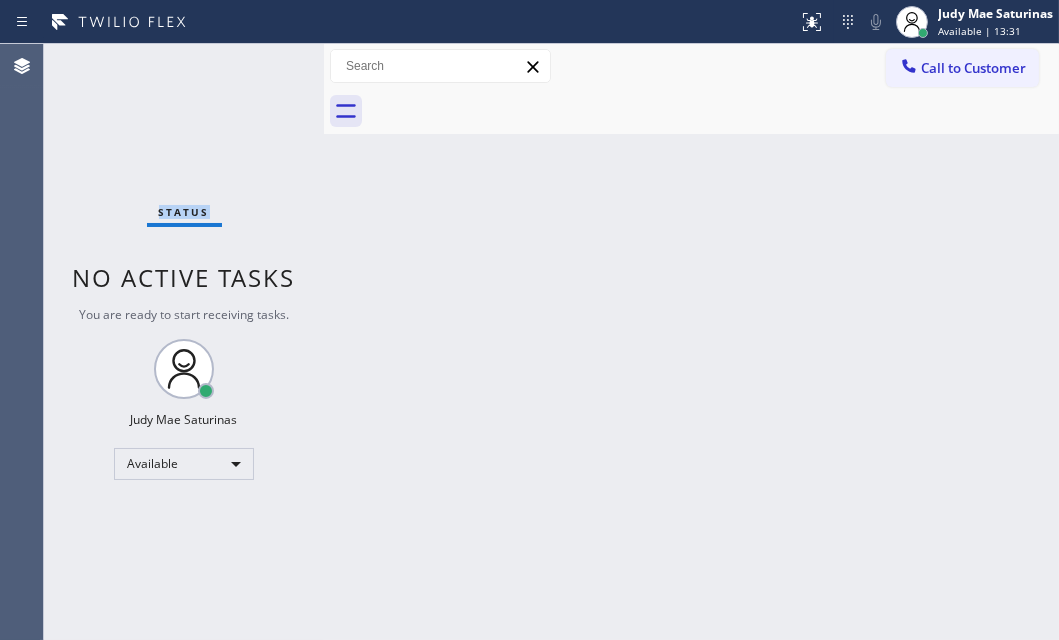 click on "Status   No active tasks     You are ready to start receiving tasks.   Judy Mae Saturinas Available" at bounding box center (184, 342) 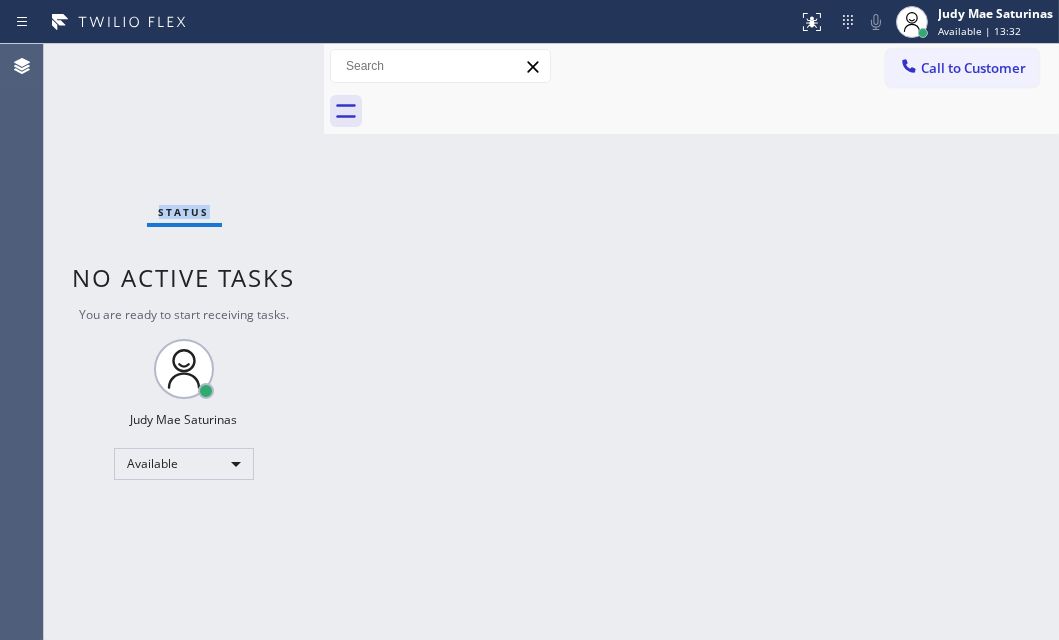 click on "Status   No active tasks     You are ready to start receiving tasks.   Judy Mae Saturinas Available" at bounding box center [184, 342] 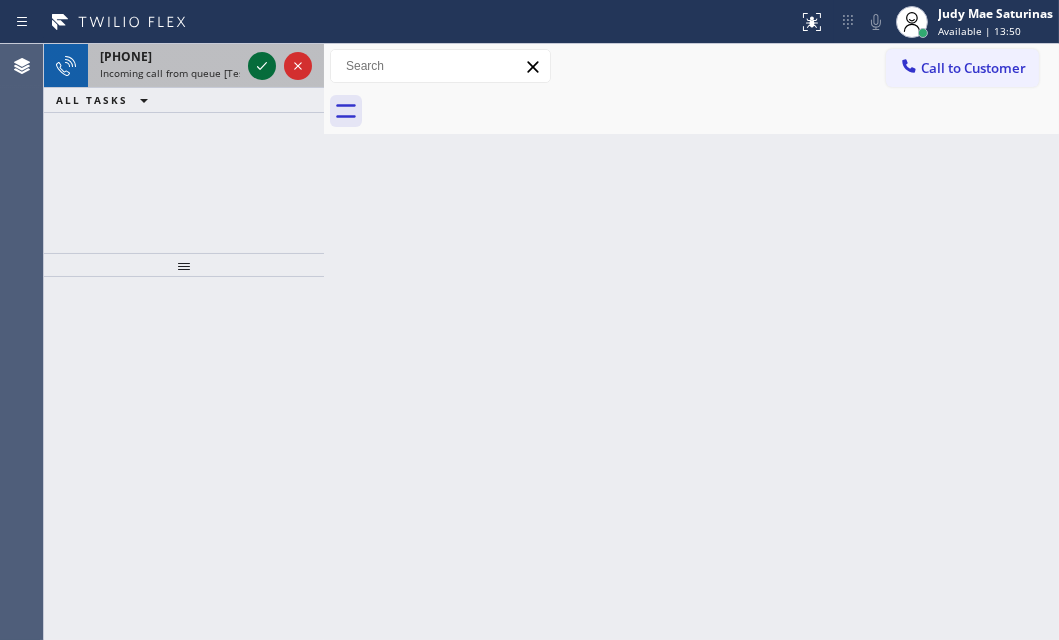 click 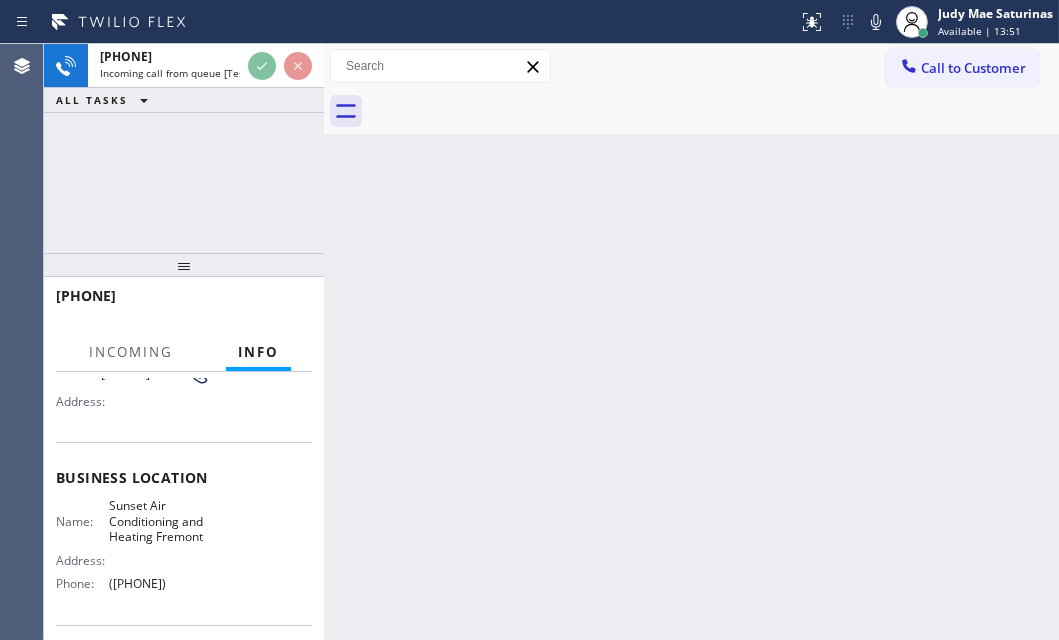 scroll, scrollTop: 272, scrollLeft: 0, axis: vertical 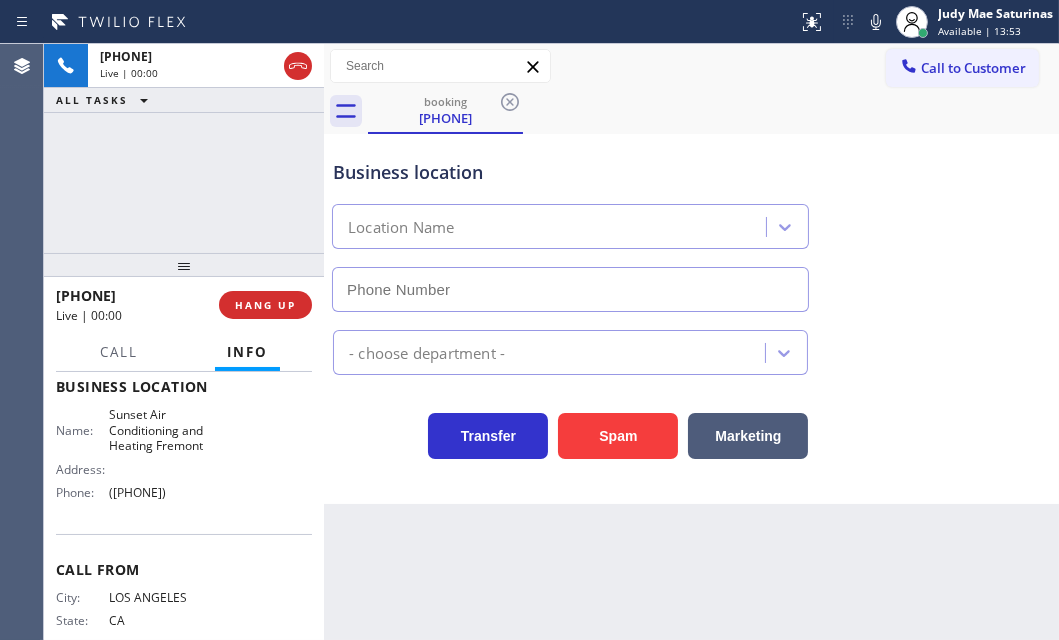 type on "([PHONE])" 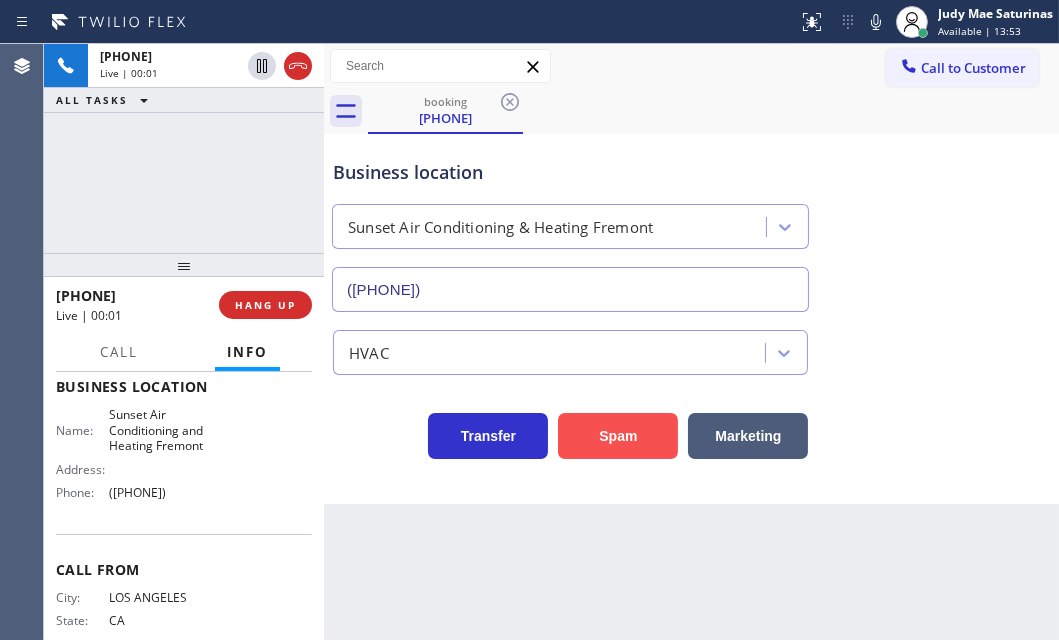 click on "Spam" at bounding box center [618, 436] 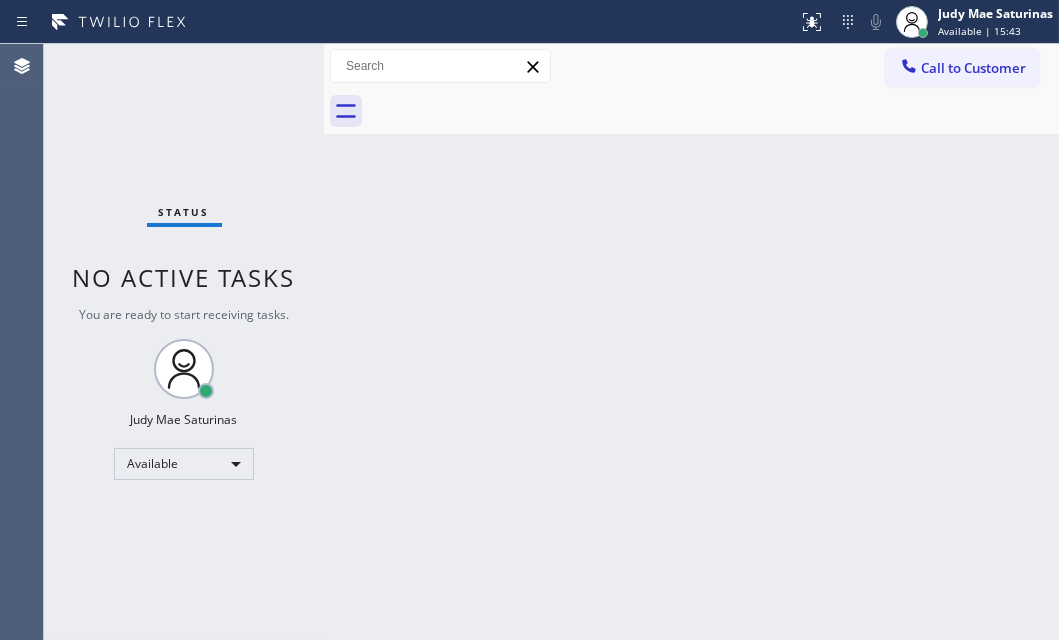 click on "Status   No active tasks     You are ready to start receiving tasks.   Judy Mae Saturinas Available" at bounding box center [184, 342] 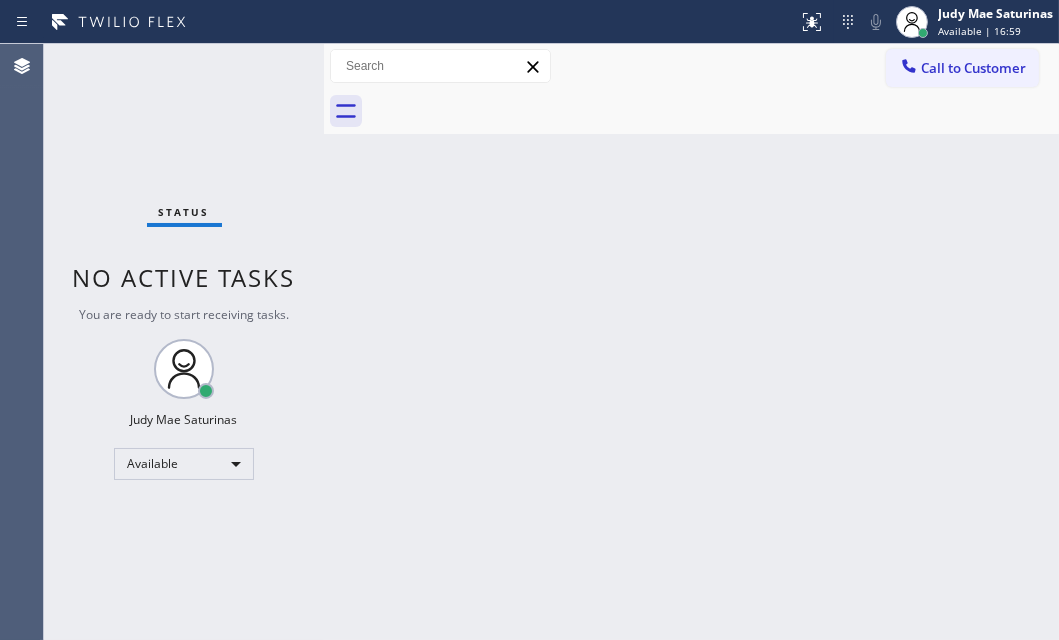 click on "Back to Dashboard Change Sender ID Customers Technicians Select a contact Outbound call Technician Search Technician Your caller id phone number Your caller id phone number Call Technician info Name   Phone none Address none Change Sender ID HVAC +18559994417 5 Star Appliance +18557314952 Appliance Repair +18554611149 Plumbing +18889090120 Air Duct Cleaning +18006865038  Electricians +18005688664 Cancel Change Check personal SMS Reset Change No tabs Call to Customer Outbound call Location Search location Your caller id phone number Customer number Call Outbound call Technician Search Technician Your caller id phone number Your caller id phone number Call" at bounding box center (691, 342) 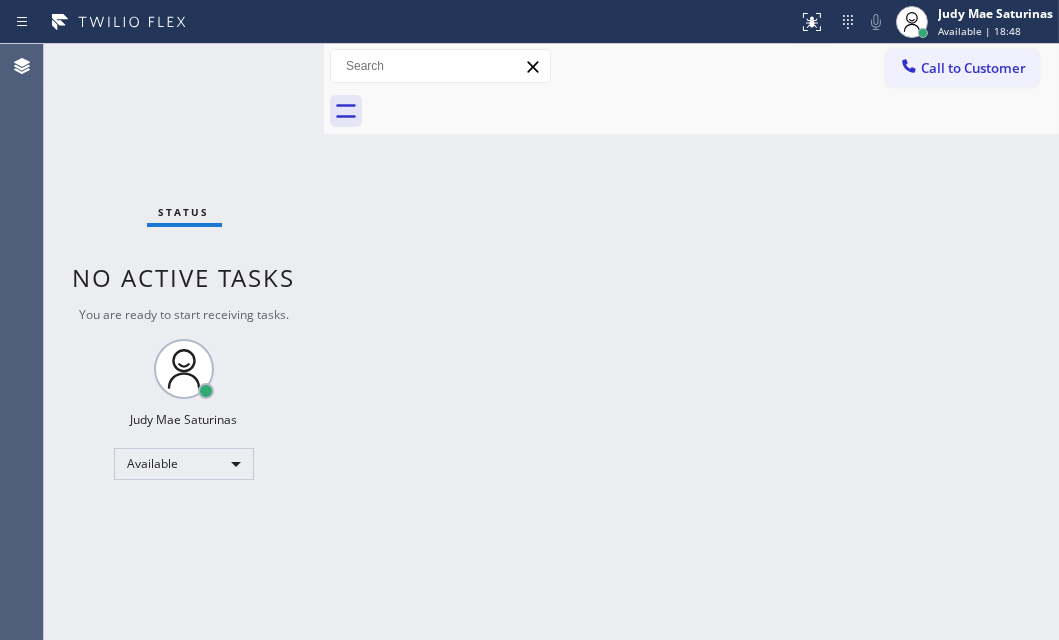 click on "Status   No active tasks     You are ready to start receiving tasks.   Judy Mae Saturinas Available" at bounding box center (184, 342) 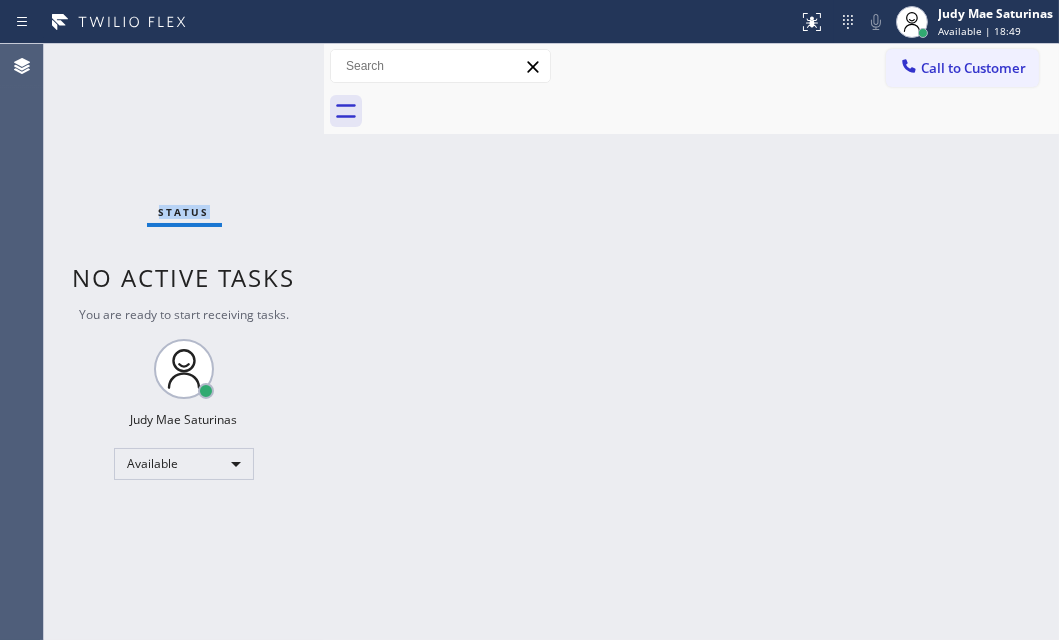 click on "Status   No active tasks     You are ready to start receiving tasks.   Judy Mae Saturinas Available" at bounding box center (184, 342) 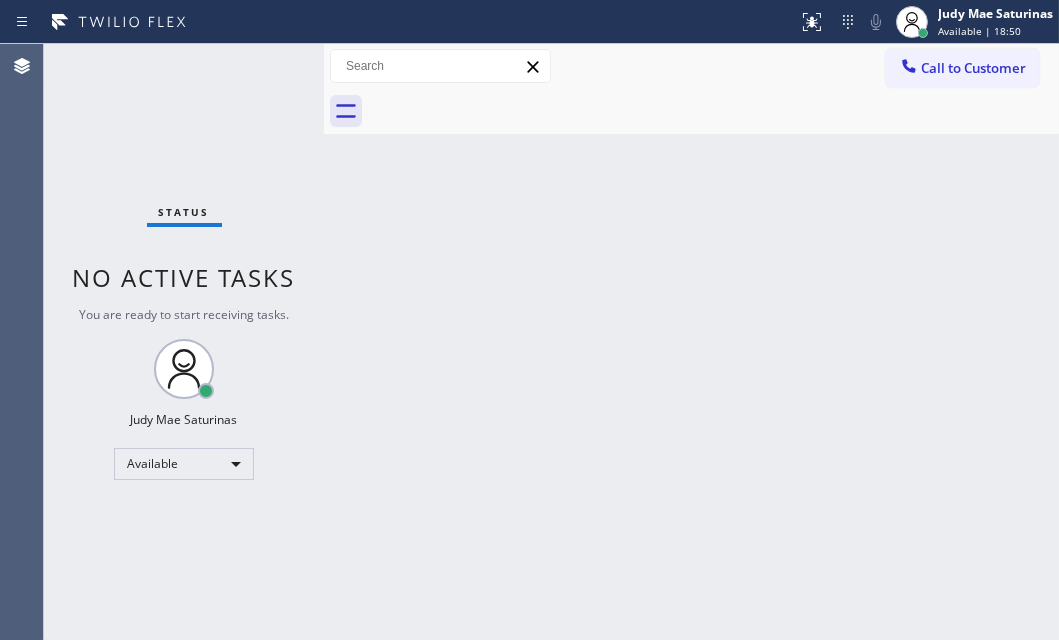 click on "Status   No active tasks     You are ready to start receiving tasks.   Judy Mae Saturinas Available" at bounding box center [184, 342] 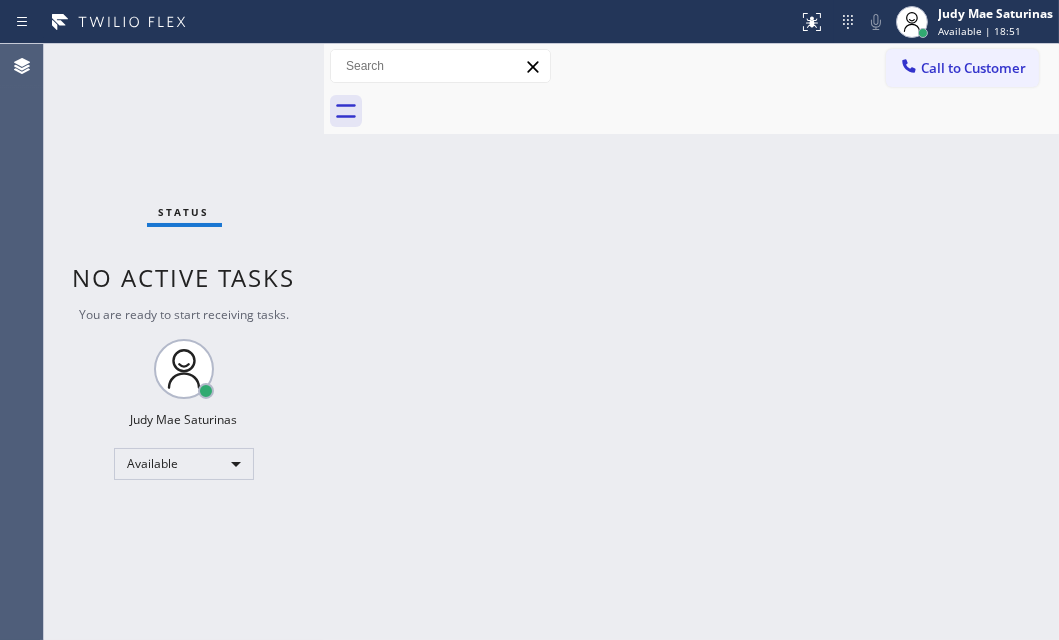 click on "Status   No active tasks     You are ready to start receiving tasks.   Judy Mae Saturinas Available" at bounding box center [184, 342] 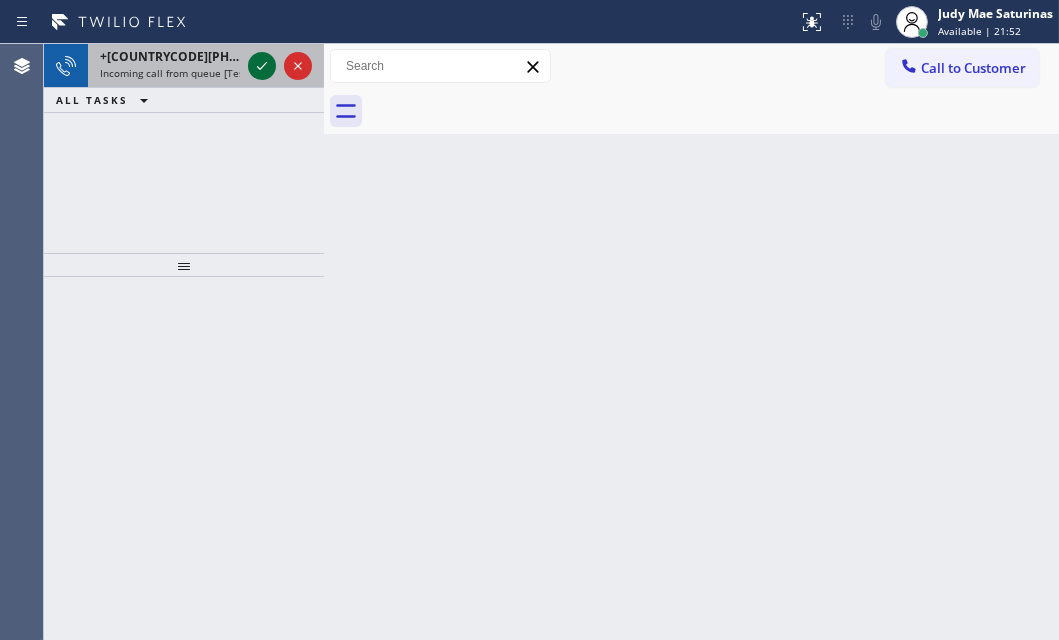 click 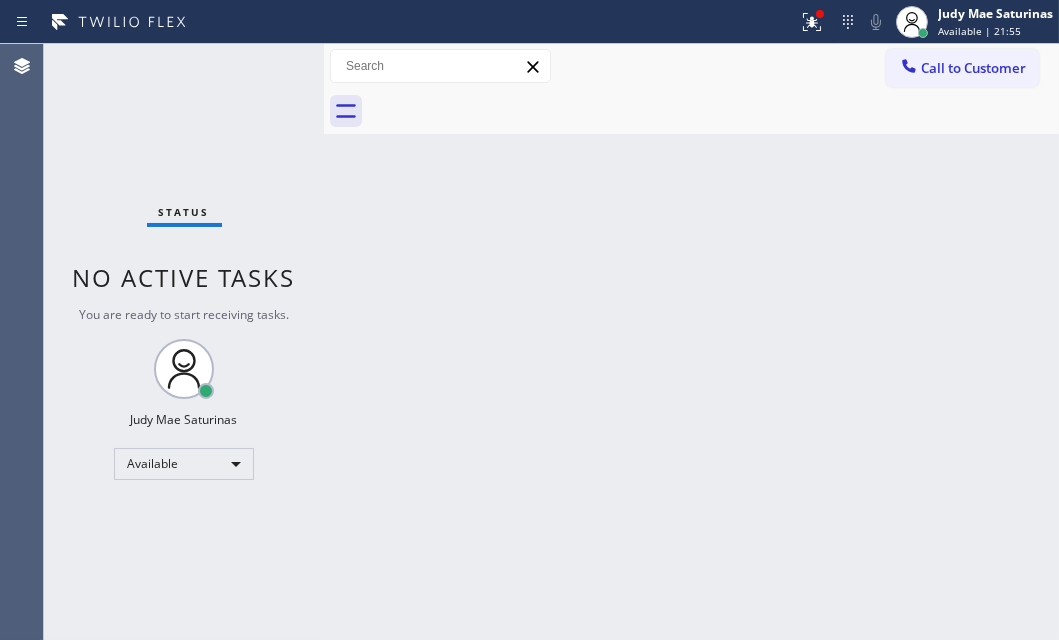 drag, startPoint x: 805, startPoint y: 27, endPoint x: 816, endPoint y: 90, distance: 63.953106 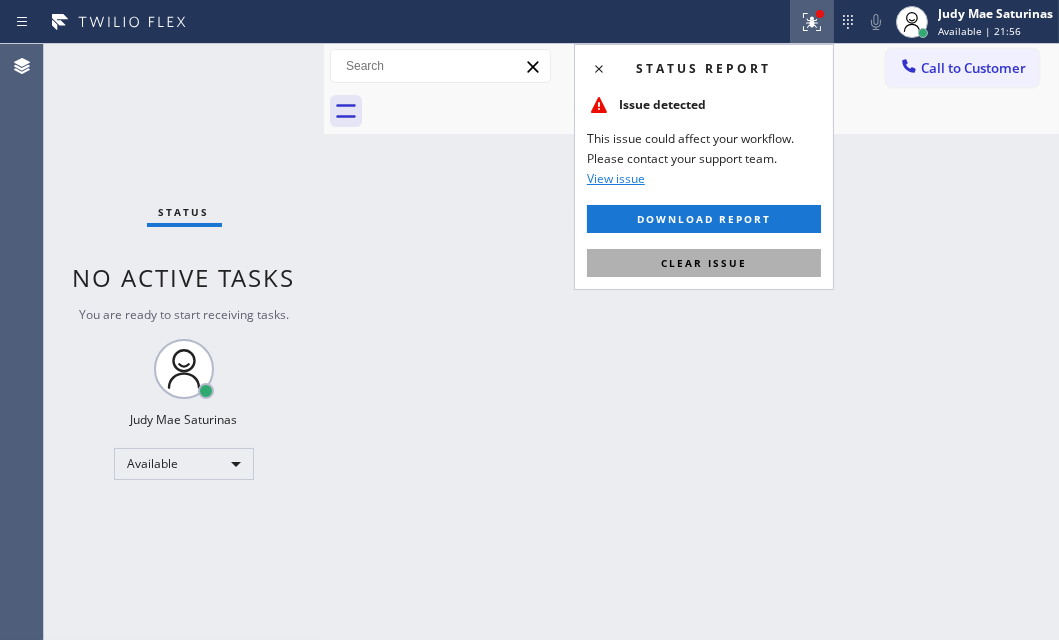 drag, startPoint x: 771, startPoint y: 267, endPoint x: 849, endPoint y: 284, distance: 79.83107 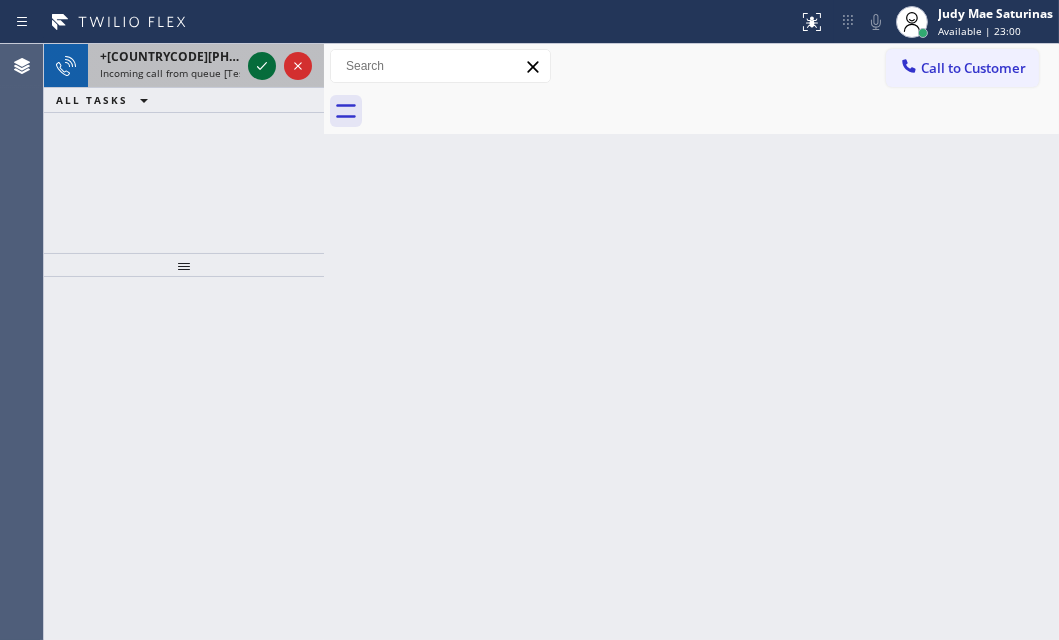 click 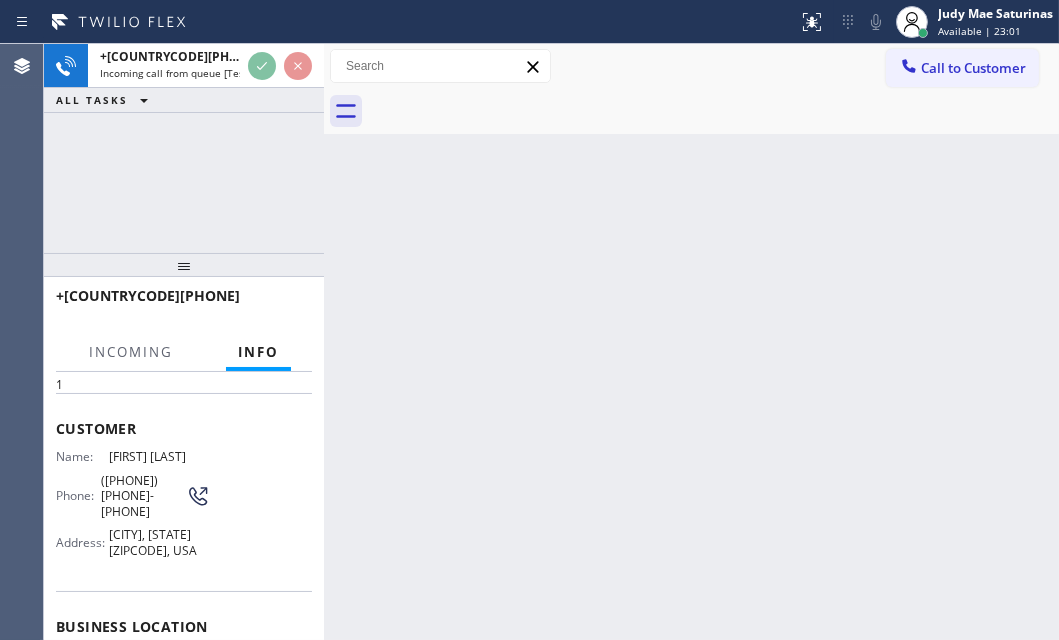 scroll, scrollTop: 272, scrollLeft: 0, axis: vertical 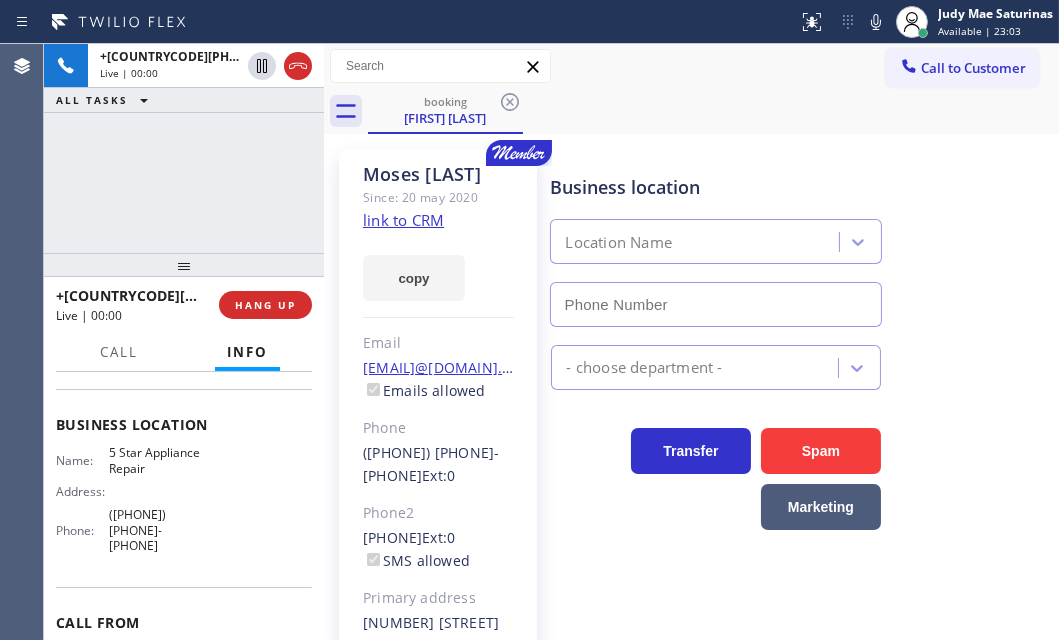 type on "([PHONE]) [PHONE]-[PHONE]" 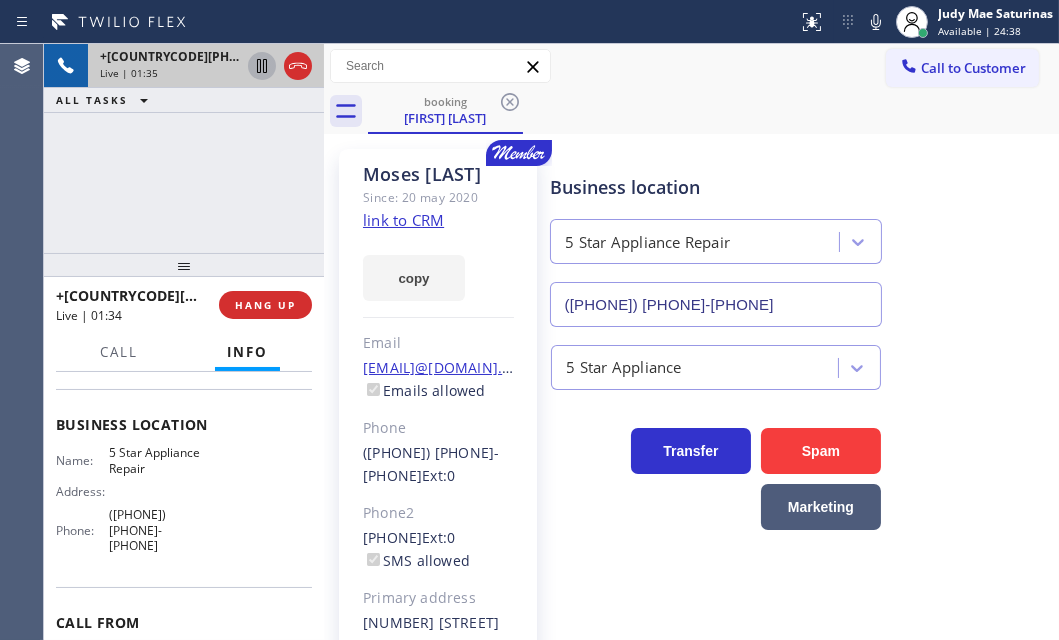 click 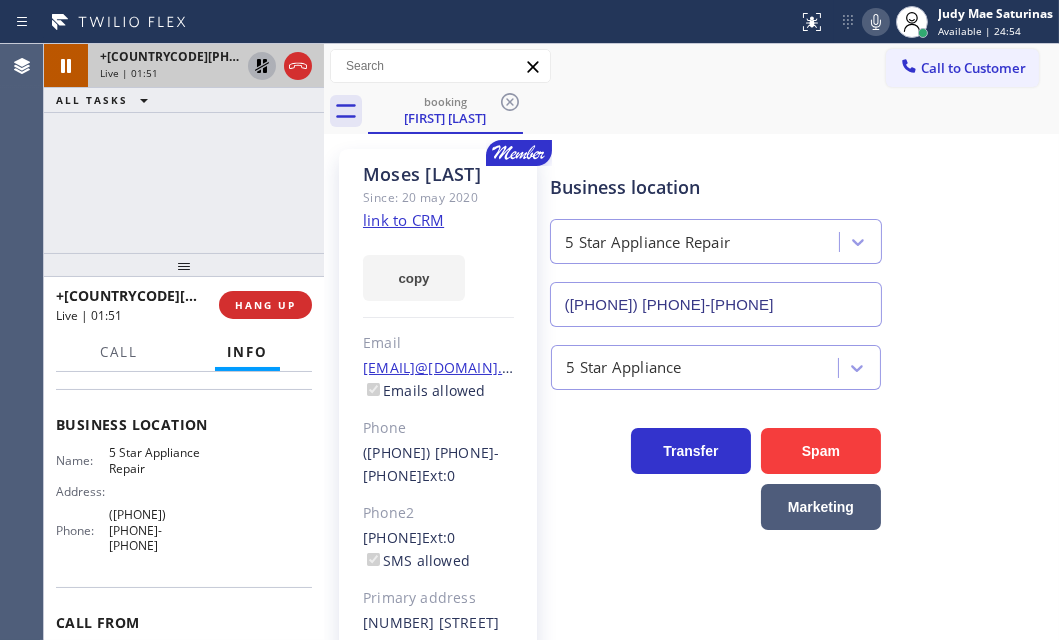 click 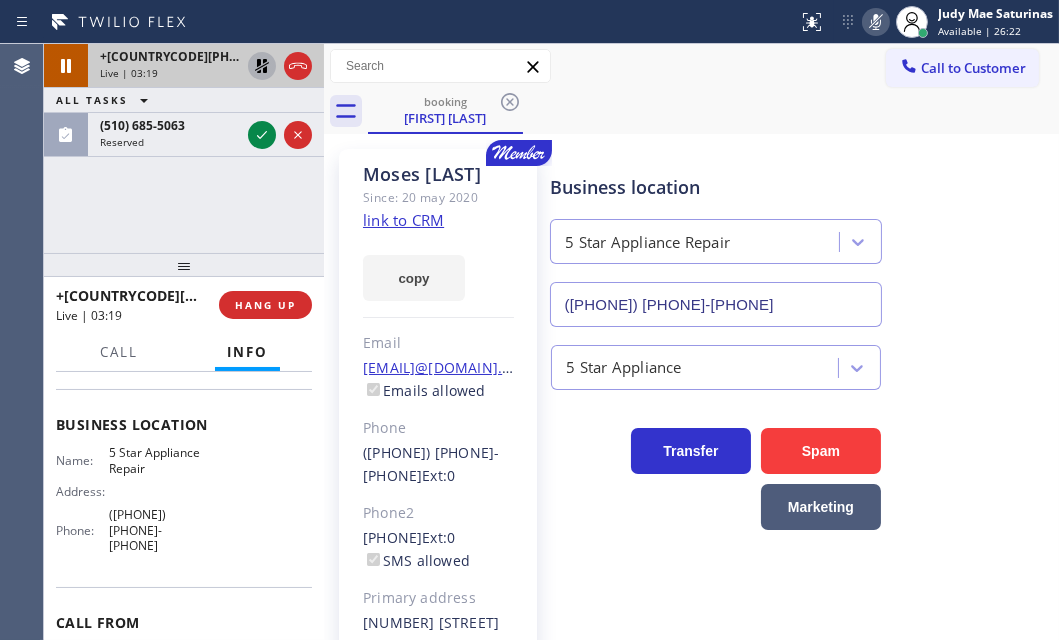 click 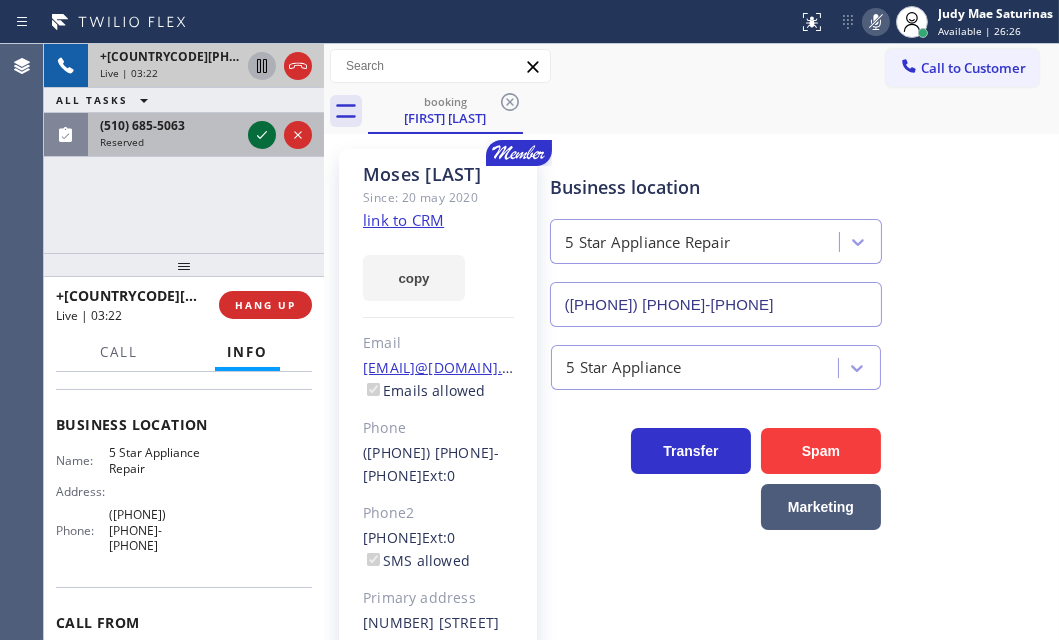 click 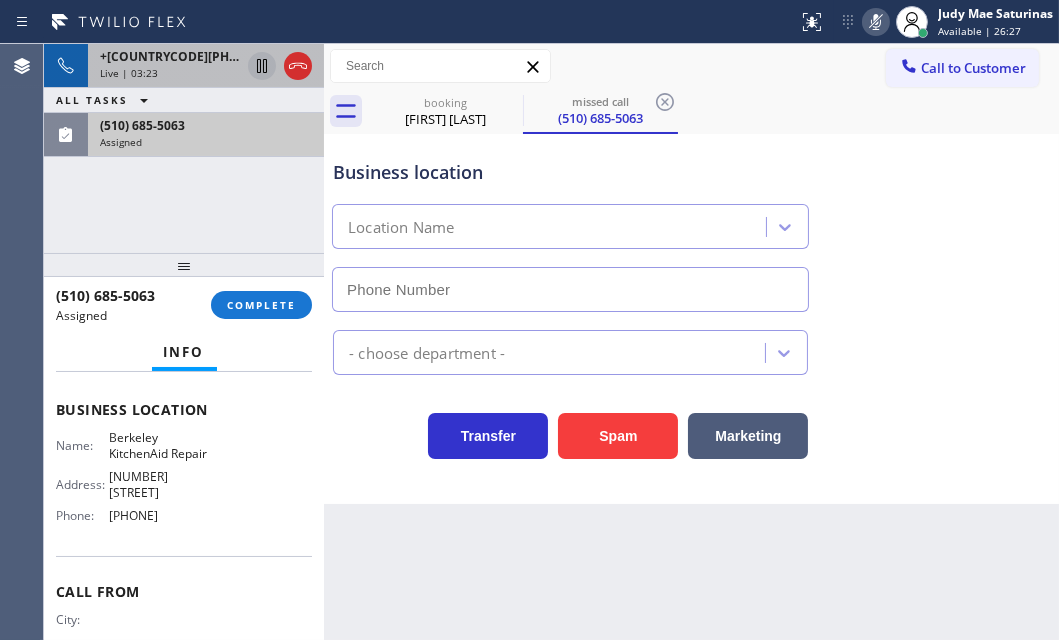 type on "[PHONE]" 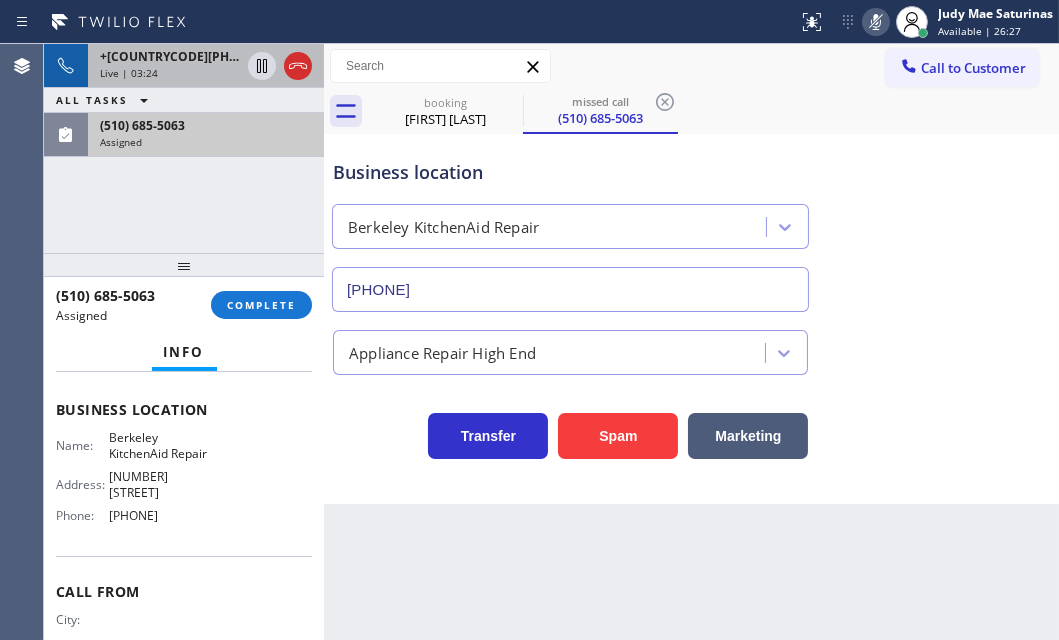 click on "+[COUNTRYCODE][PHONE]" at bounding box center (170, 56) 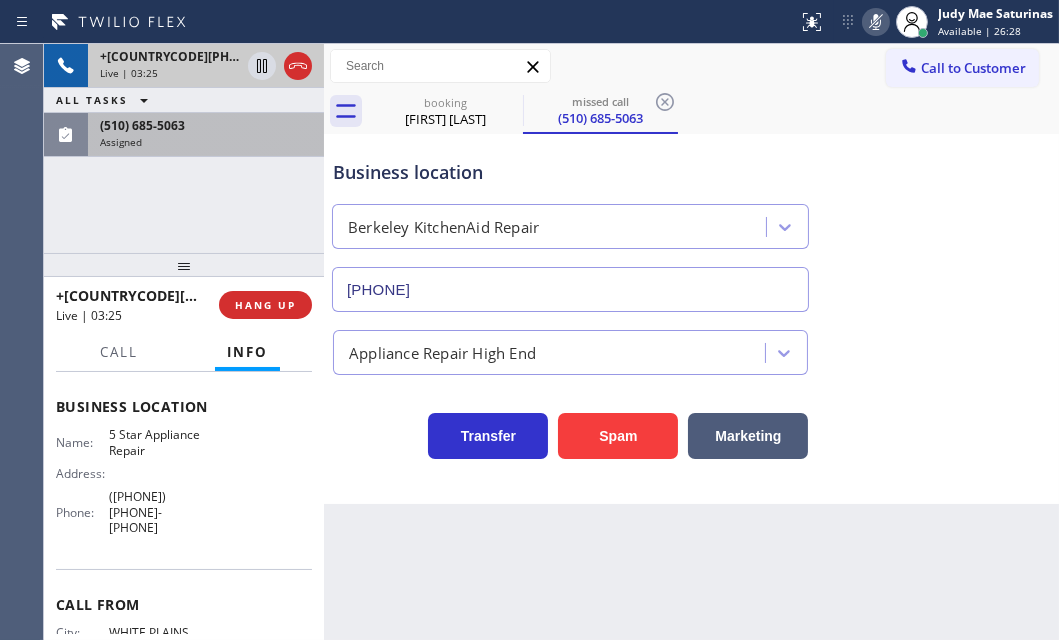 scroll, scrollTop: 272, scrollLeft: 0, axis: vertical 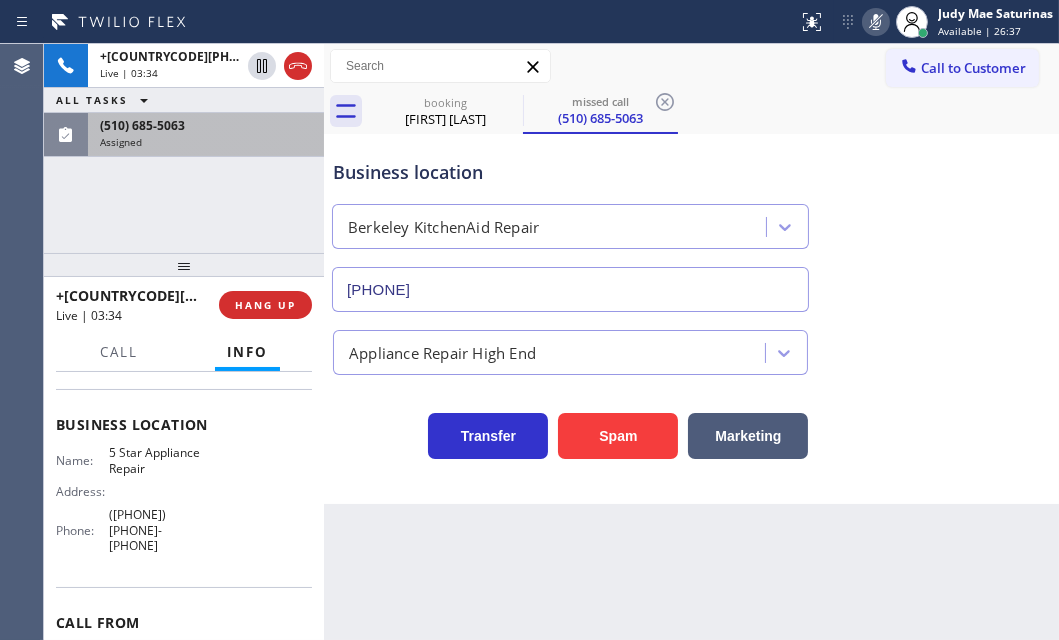 click 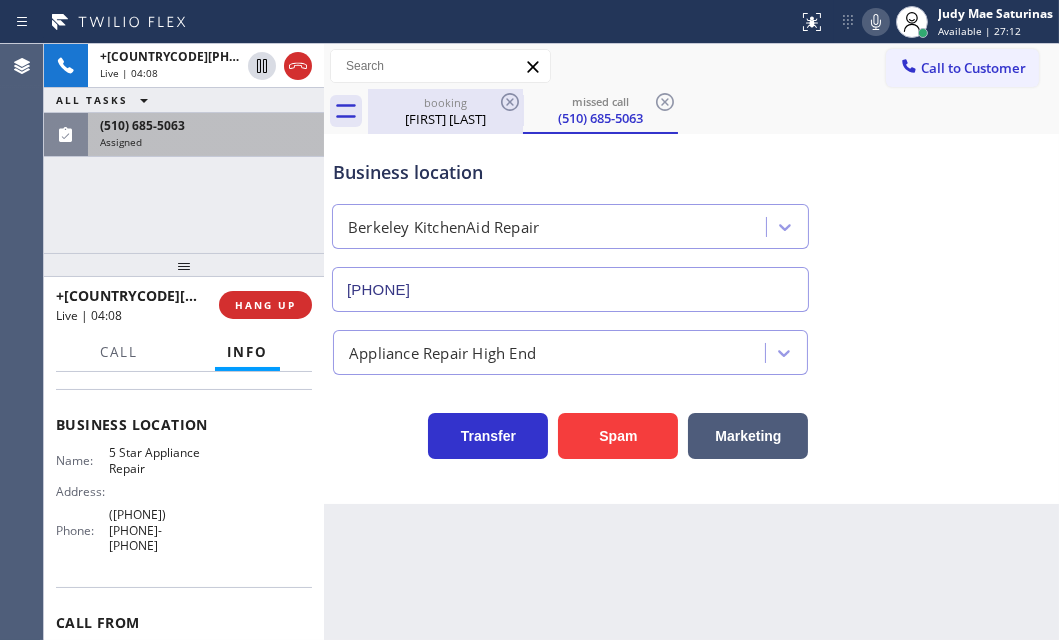 click on "[FIRST] [LAST]" at bounding box center [445, 119] 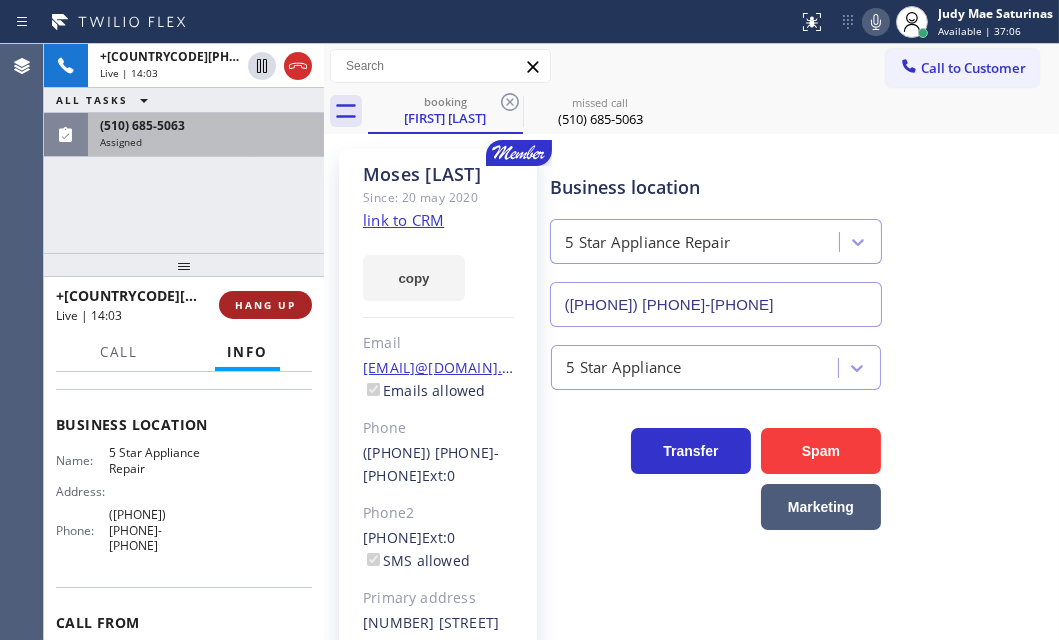click on "HANG UP" at bounding box center (265, 305) 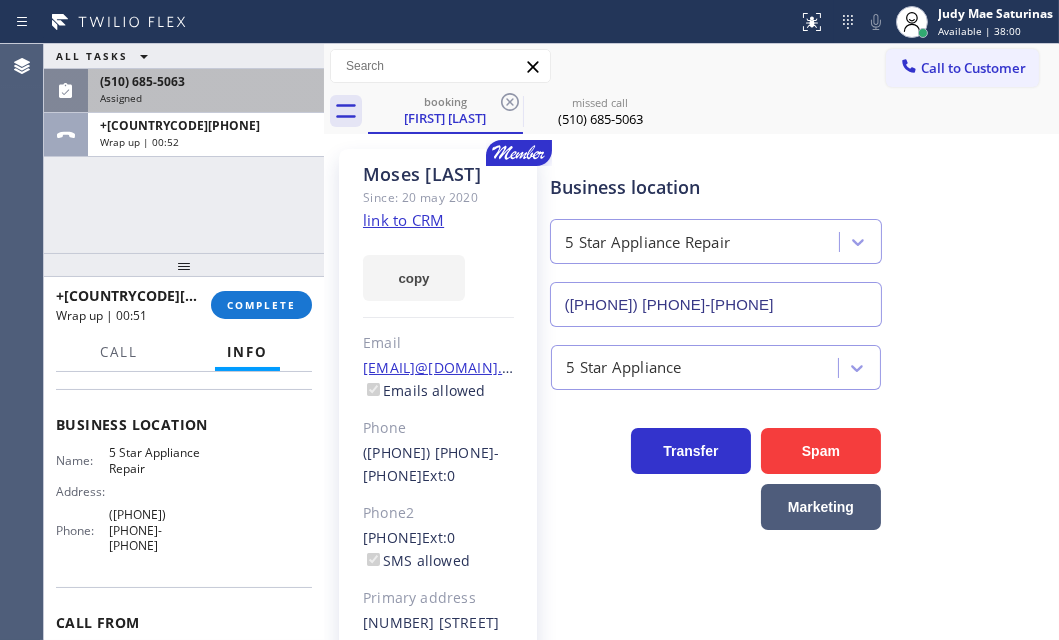 click on "[PHONE] Wrap up | 00:51 COMPLETE" at bounding box center (184, 305) 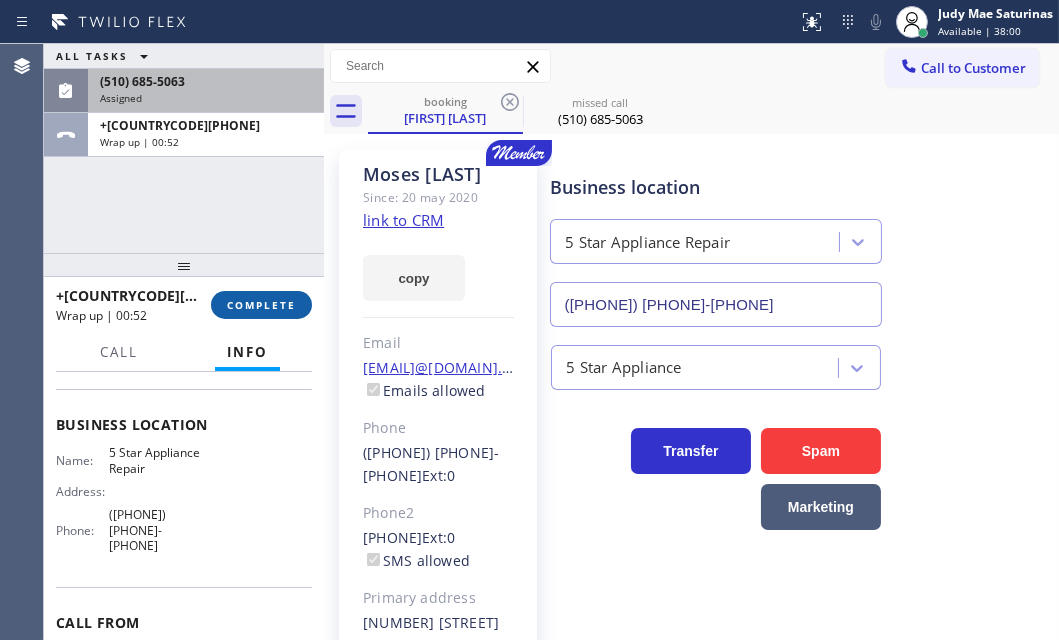 click on "COMPLETE" at bounding box center [261, 305] 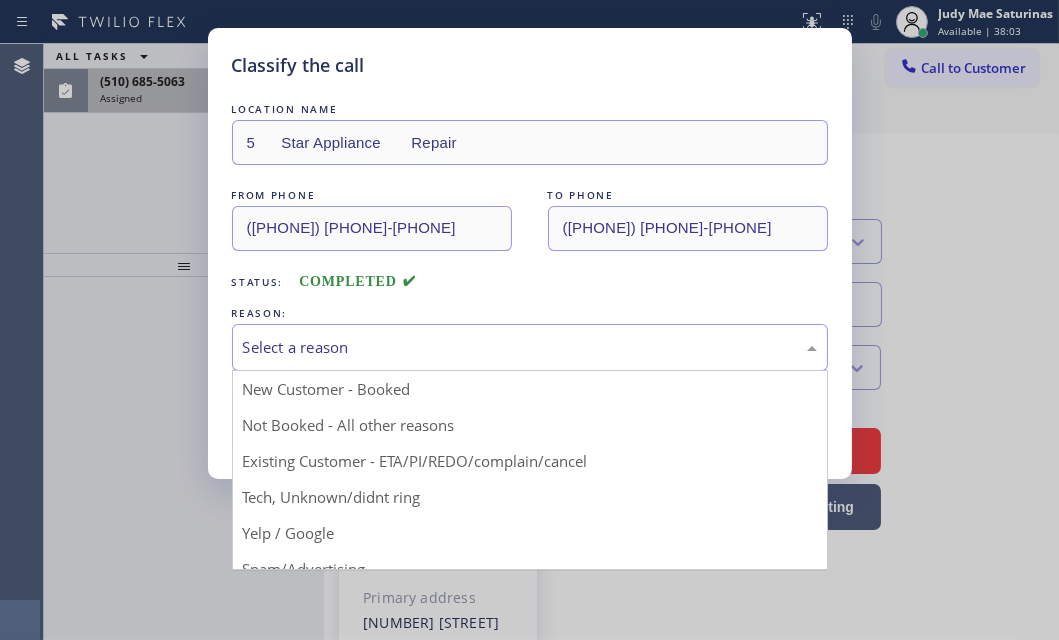 click on "Select a reason" at bounding box center [530, 347] 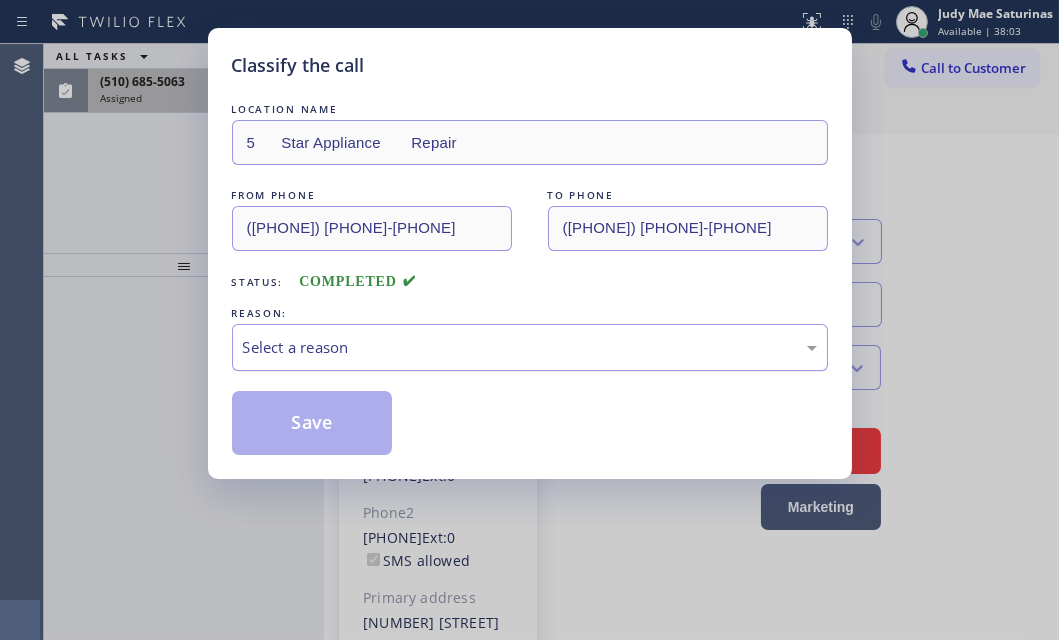 click on "Select a reason" at bounding box center [530, 347] 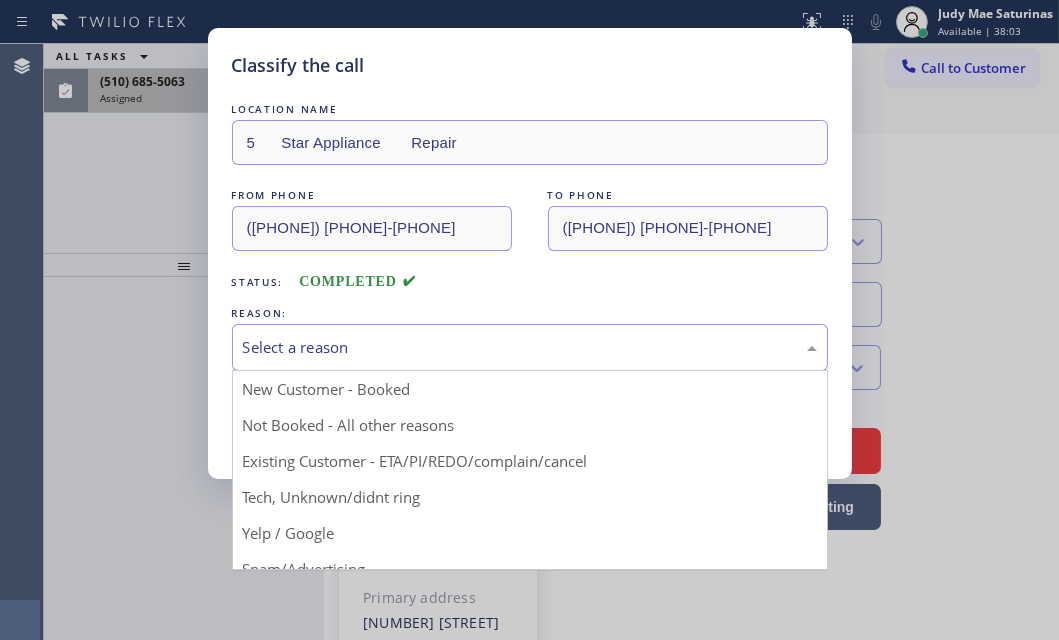 click on "Select a reason" at bounding box center [530, 347] 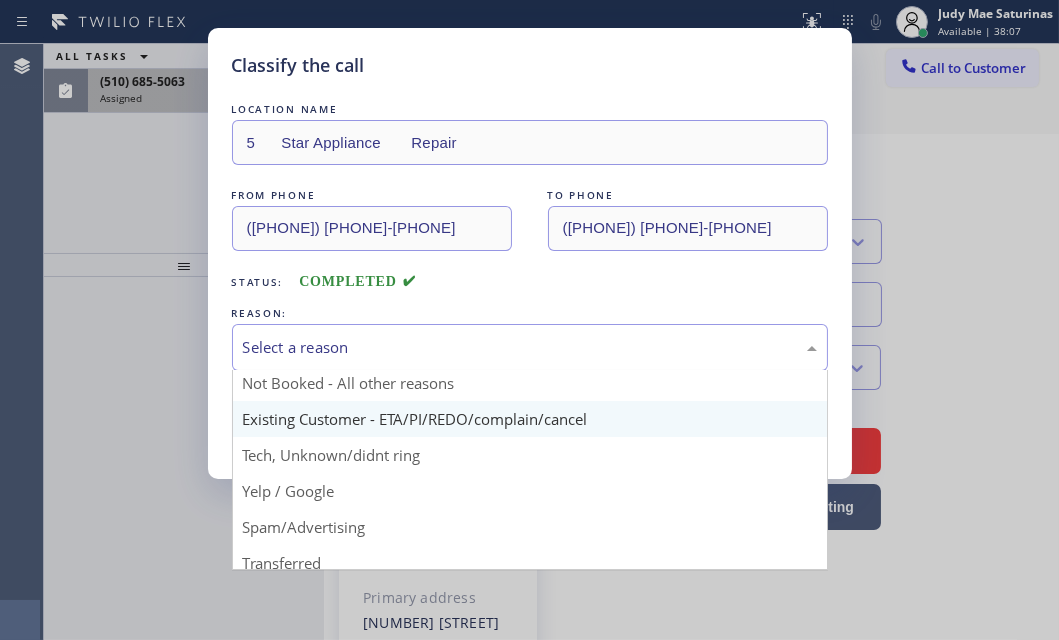 scroll, scrollTop: 0, scrollLeft: 0, axis: both 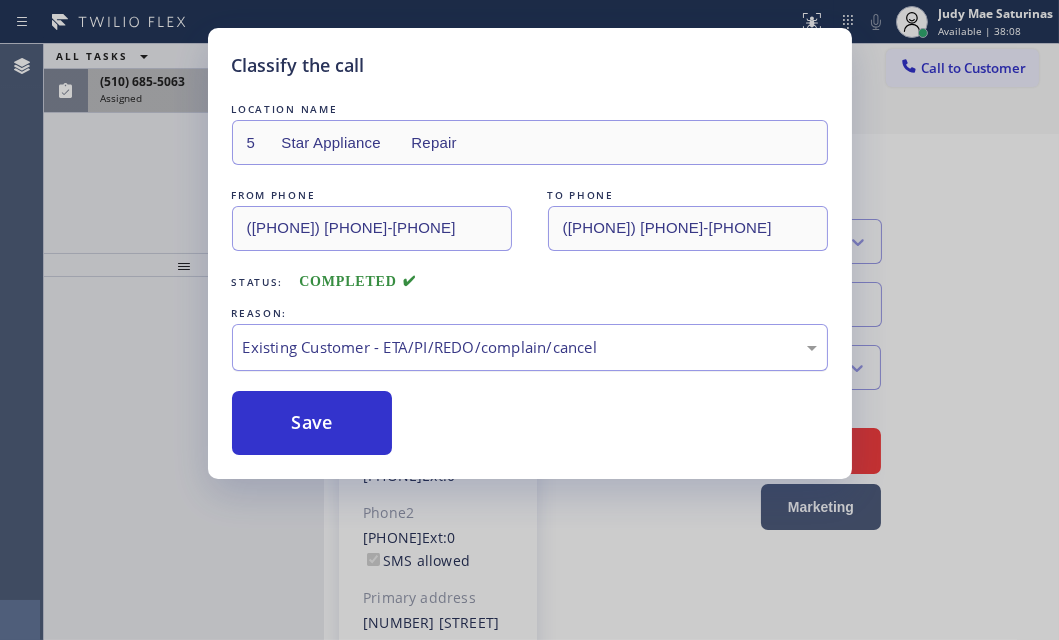 drag, startPoint x: 320, startPoint y: 425, endPoint x: 289, endPoint y: 358, distance: 73.82411 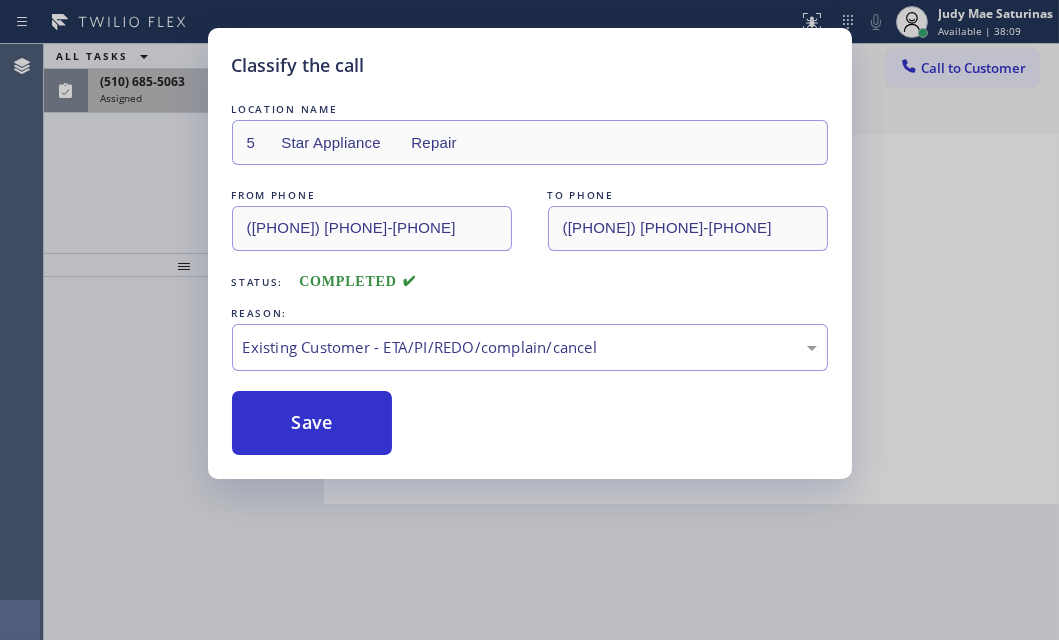 click on "Classify the call LOCATION NAME 5      Star Appliance       Repair FROM PHONE ([PHONE]) [PHONE]-[PHONE] TO PHONE ([PHONE]) [PHONE]-[PHONE] Status: COMPLETED REASON: Existing Customer - ETA/PI/REDO/complain/cancel Save" at bounding box center [529, 320] 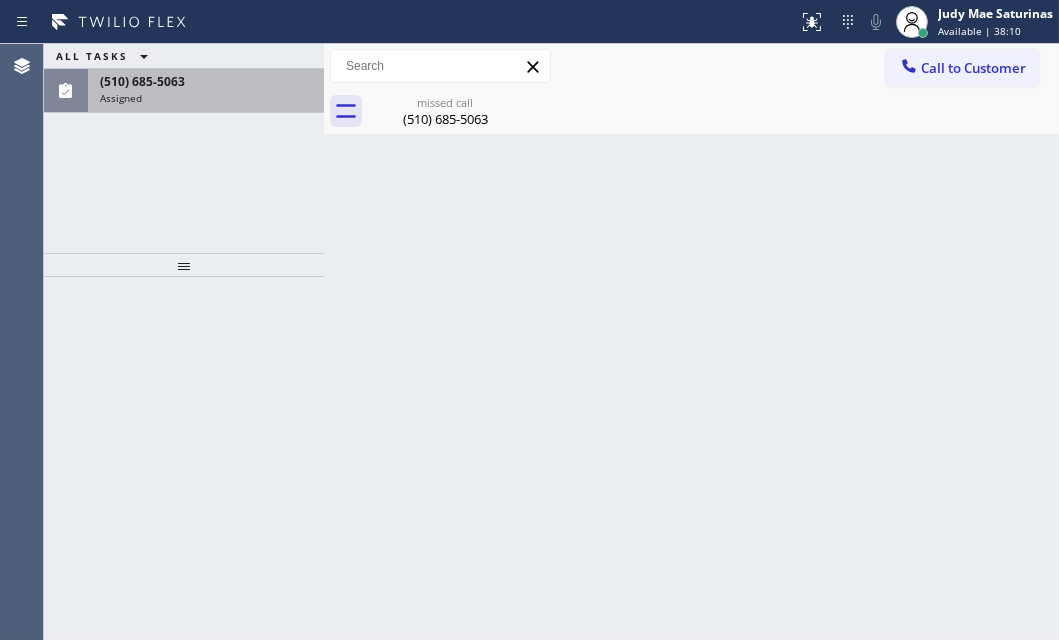 click on "Assigned" at bounding box center (206, 98) 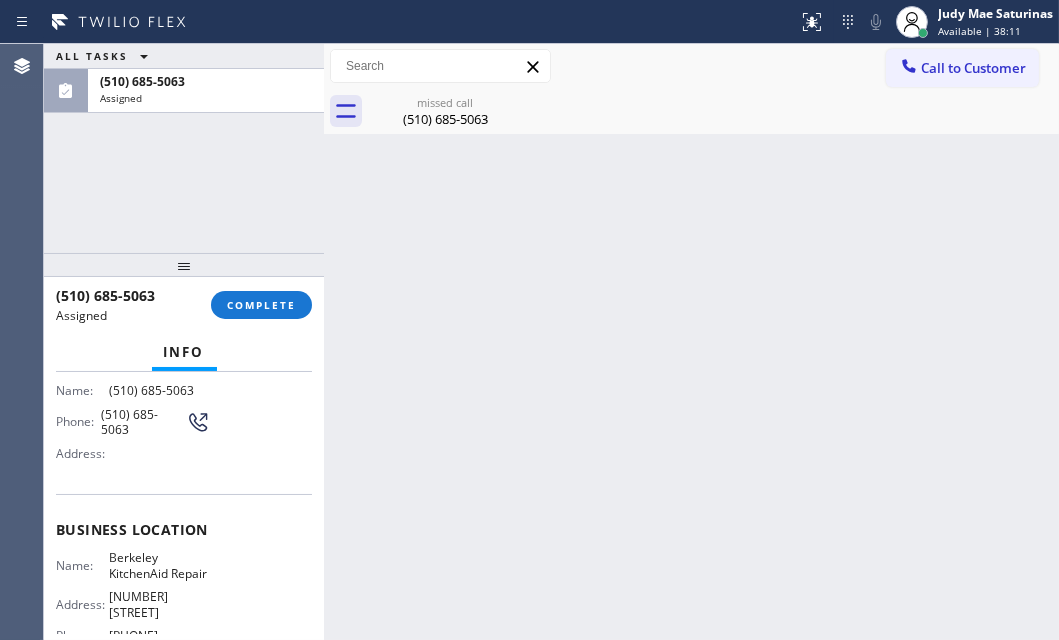 scroll, scrollTop: 272, scrollLeft: 0, axis: vertical 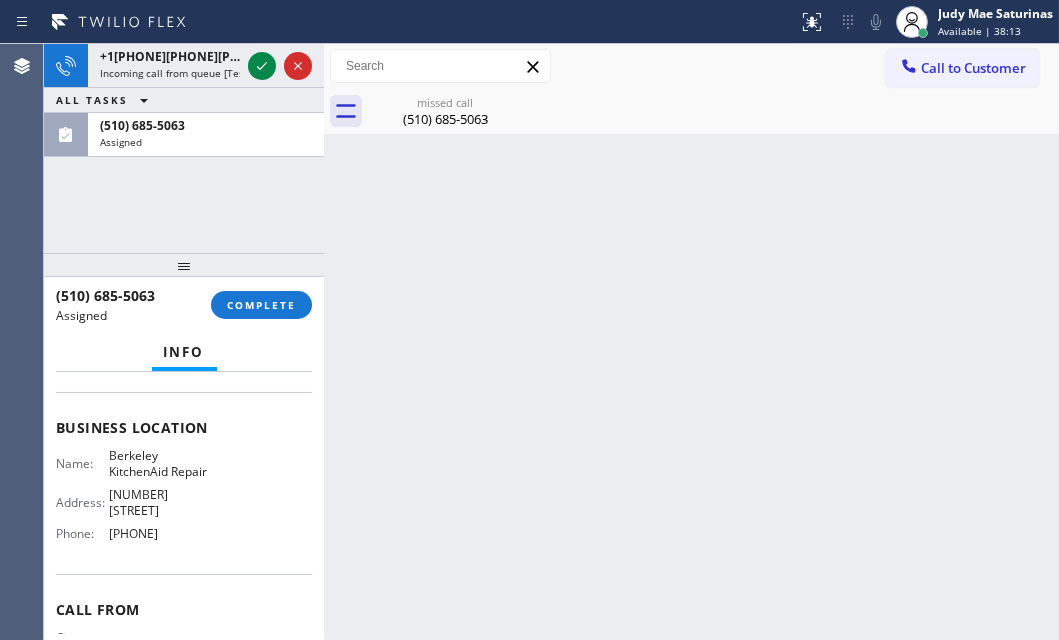 drag, startPoint x: 198, startPoint y: 530, endPoint x: 107, endPoint y: 528, distance: 91.02197 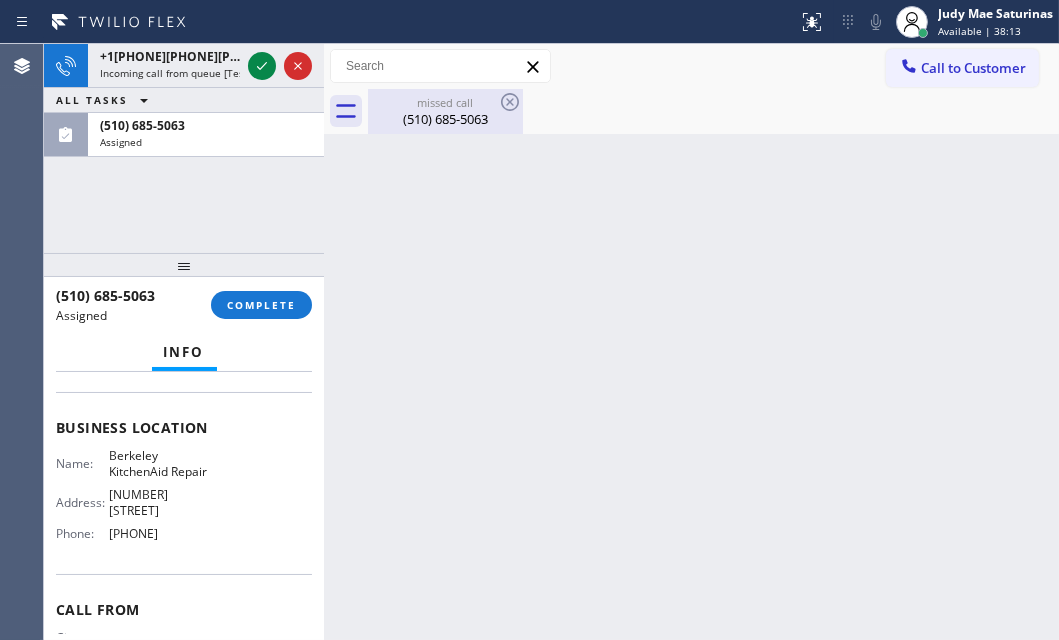 copy on "[PHONE]" 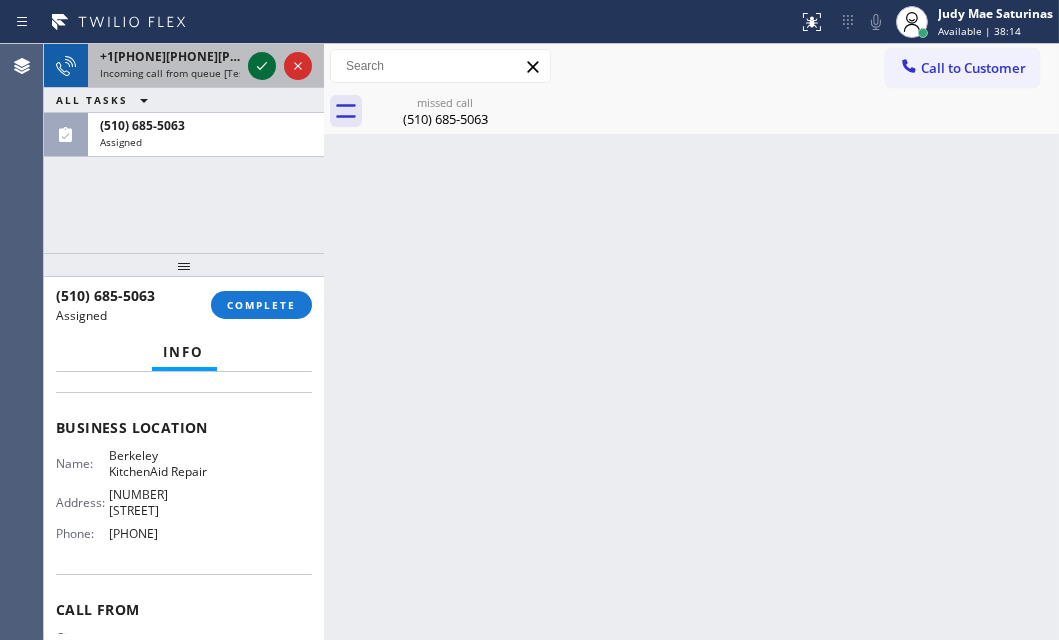 click 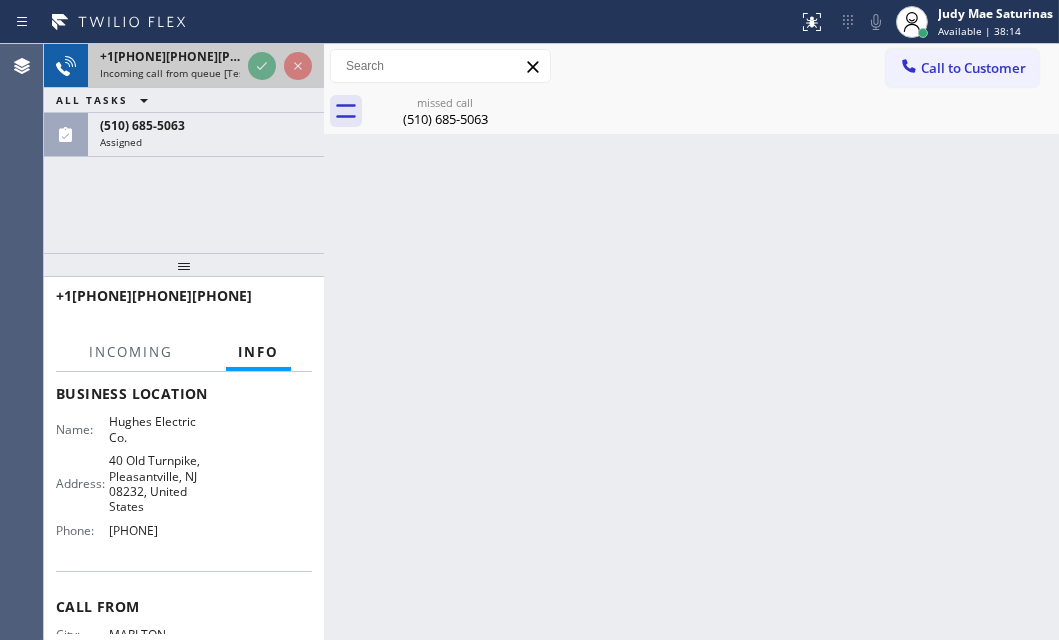 scroll, scrollTop: 240, scrollLeft: 0, axis: vertical 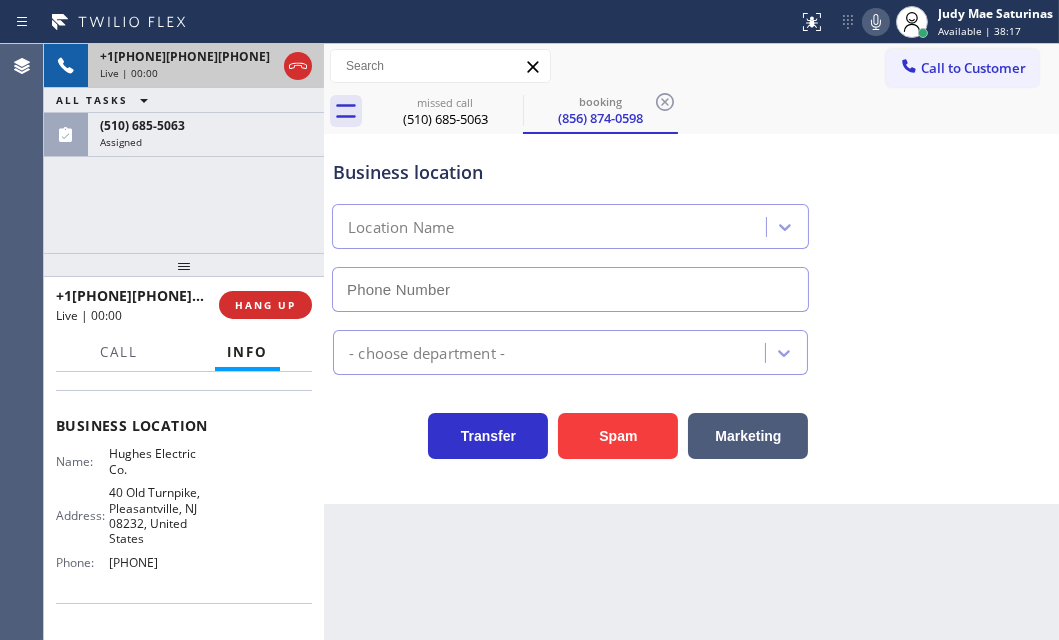 type on "[PHONE]" 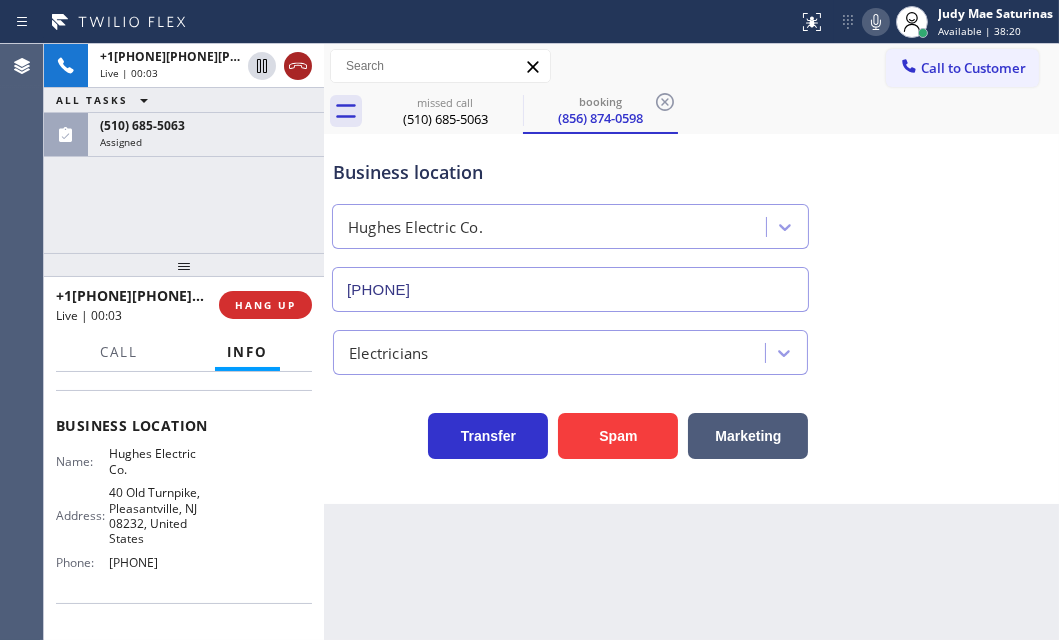 click 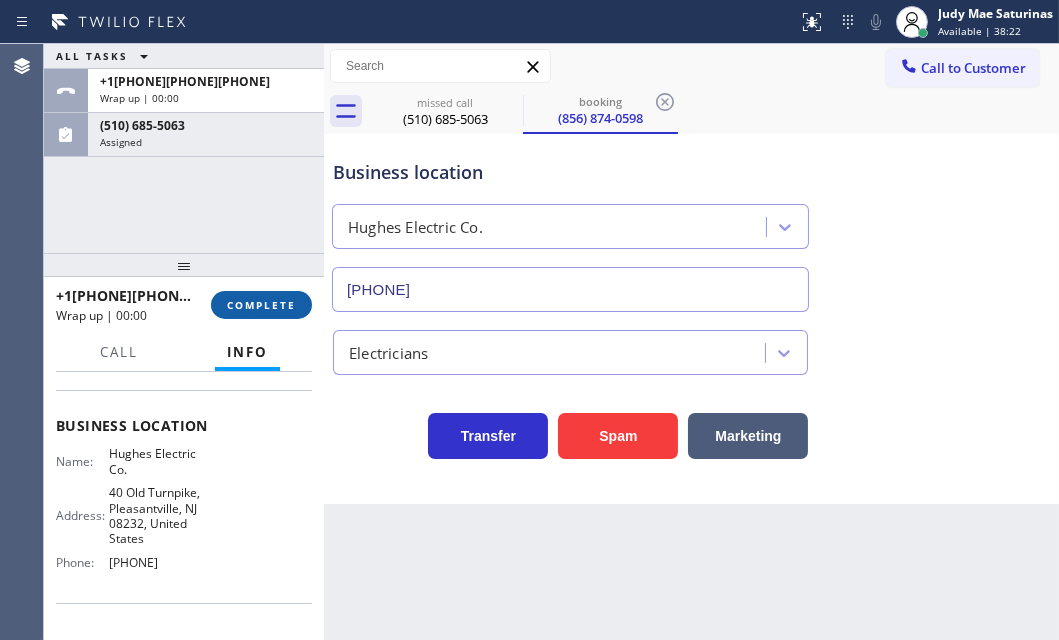 click on "COMPLETE" at bounding box center [261, 305] 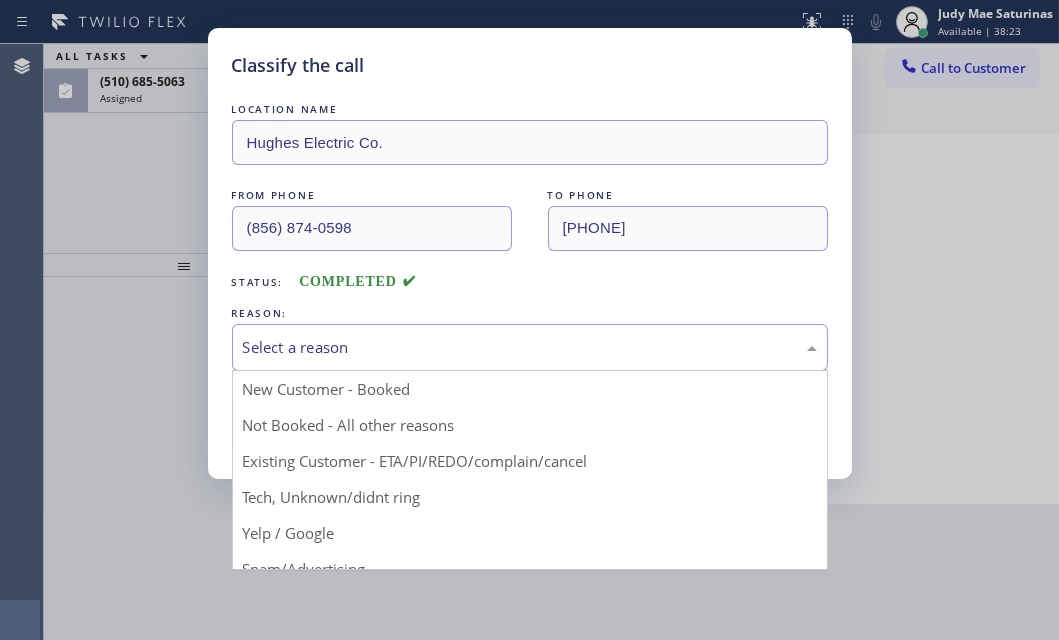 click on "Select a reason" at bounding box center [530, 347] 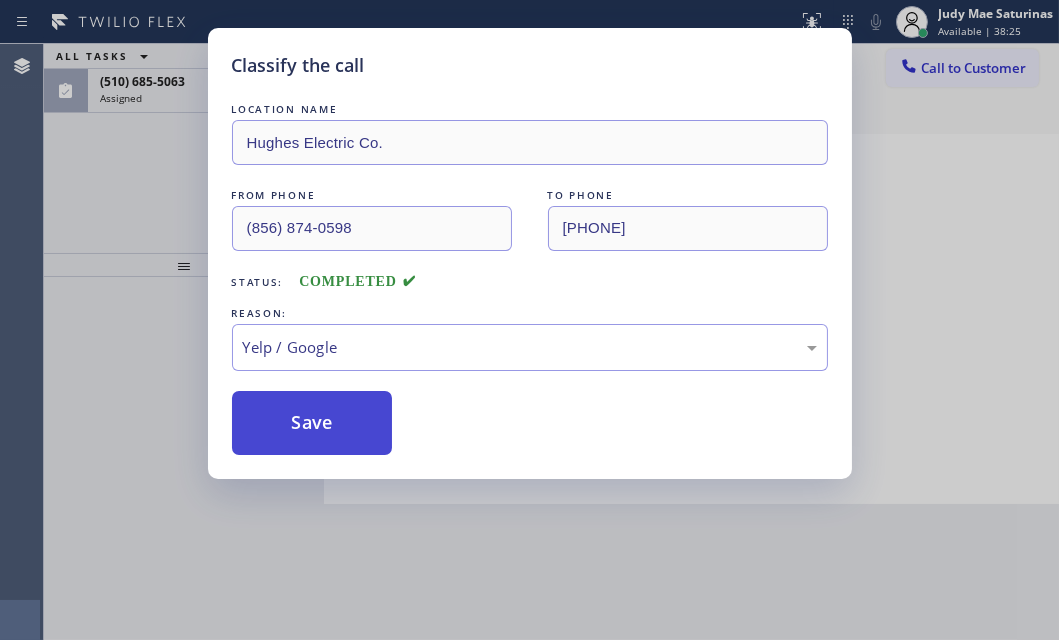 click on "Save" at bounding box center [312, 423] 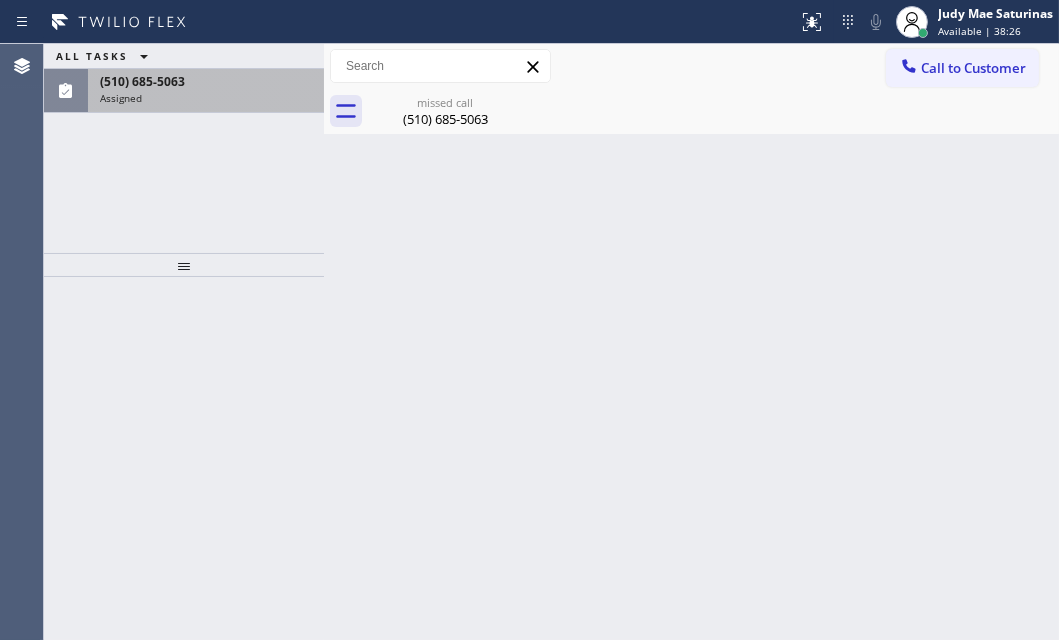 click on "Assigned" at bounding box center [206, 98] 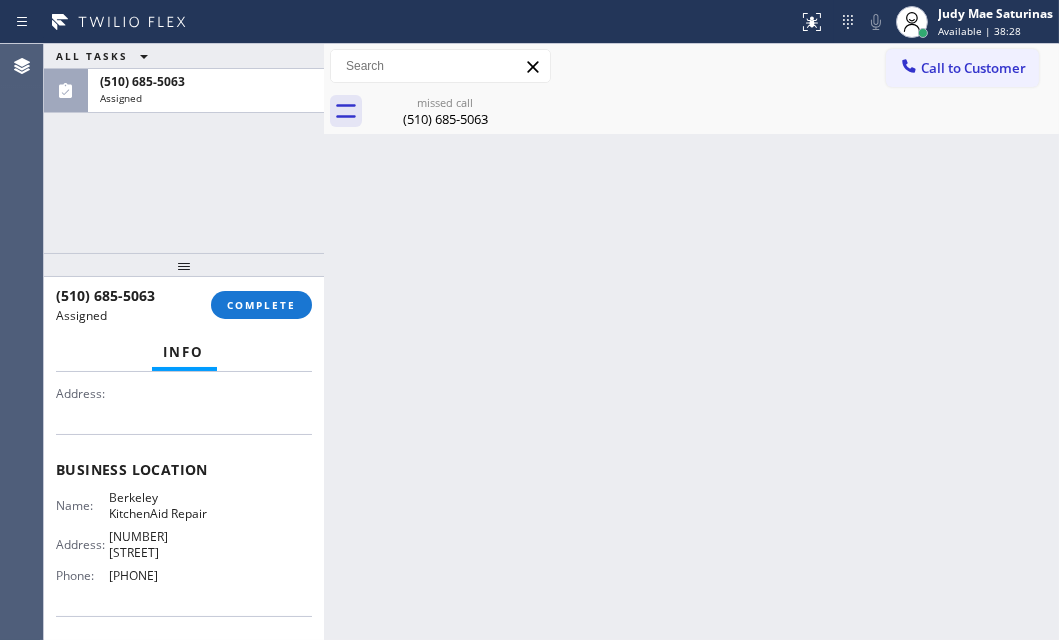 scroll, scrollTop: 272, scrollLeft: 0, axis: vertical 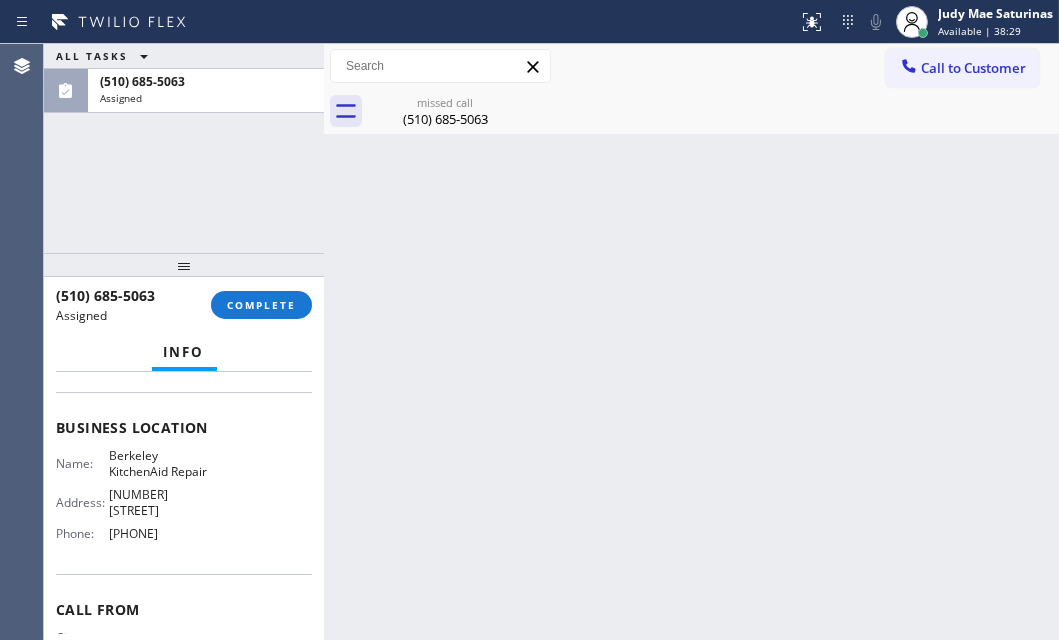 drag, startPoint x: 149, startPoint y: 525, endPoint x: 105, endPoint y: 529, distance: 44.181442 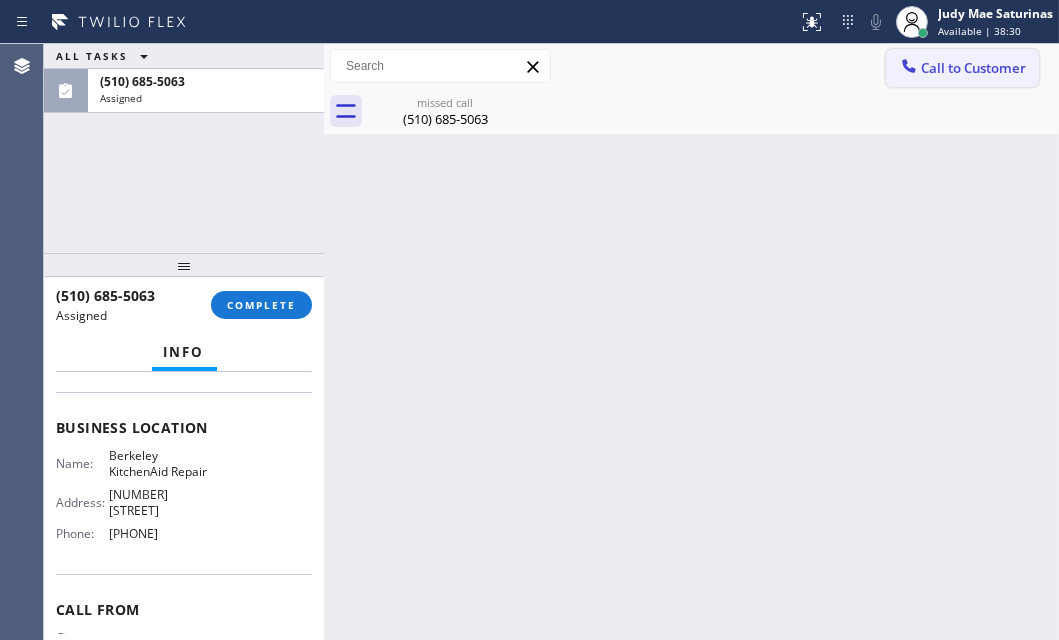 click on "Call to Customer" at bounding box center (962, 68) 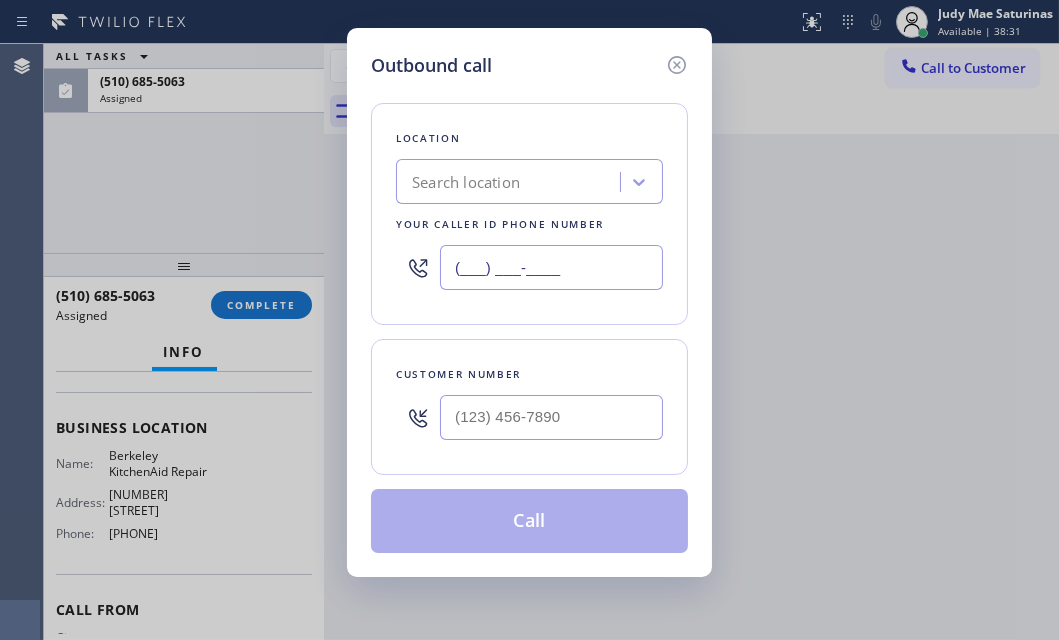 click on "(___) ___-____" at bounding box center (551, 267) 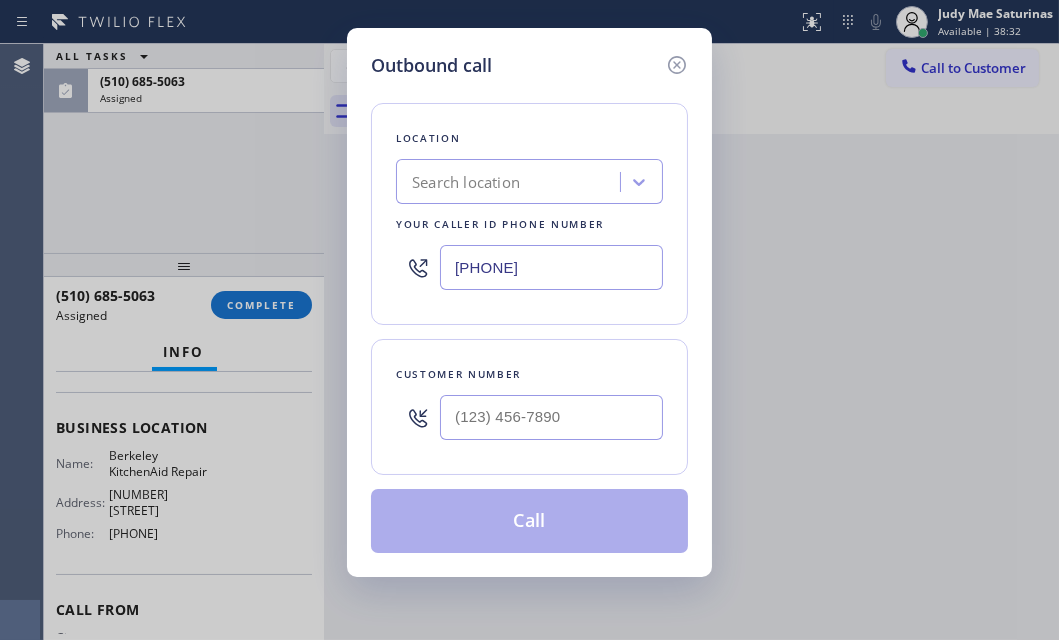 type on "[PHONE]" 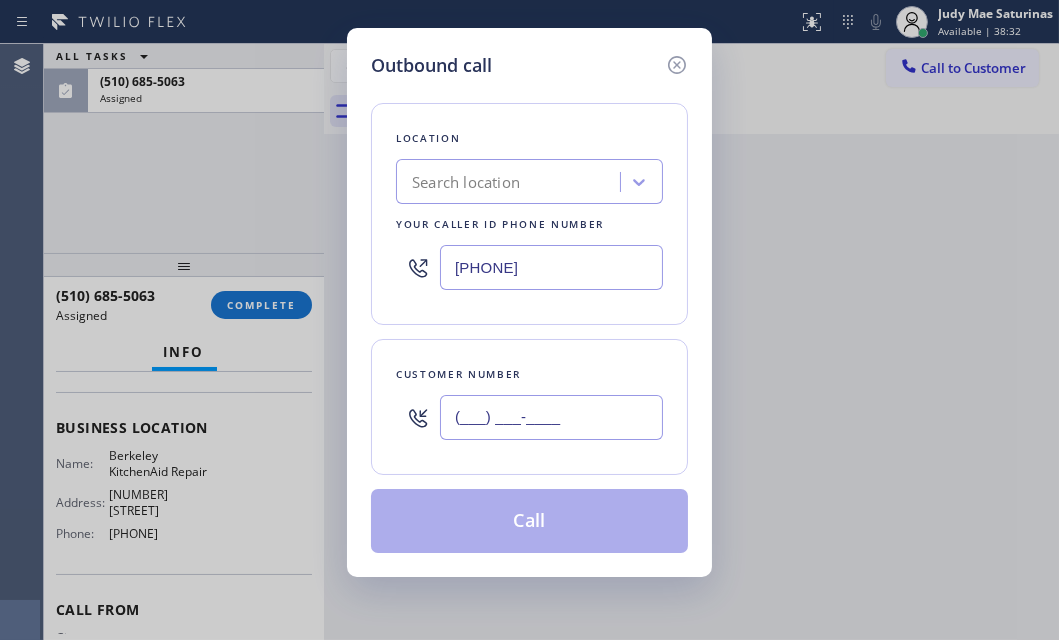 click on "(___) ___-____" at bounding box center [551, 417] 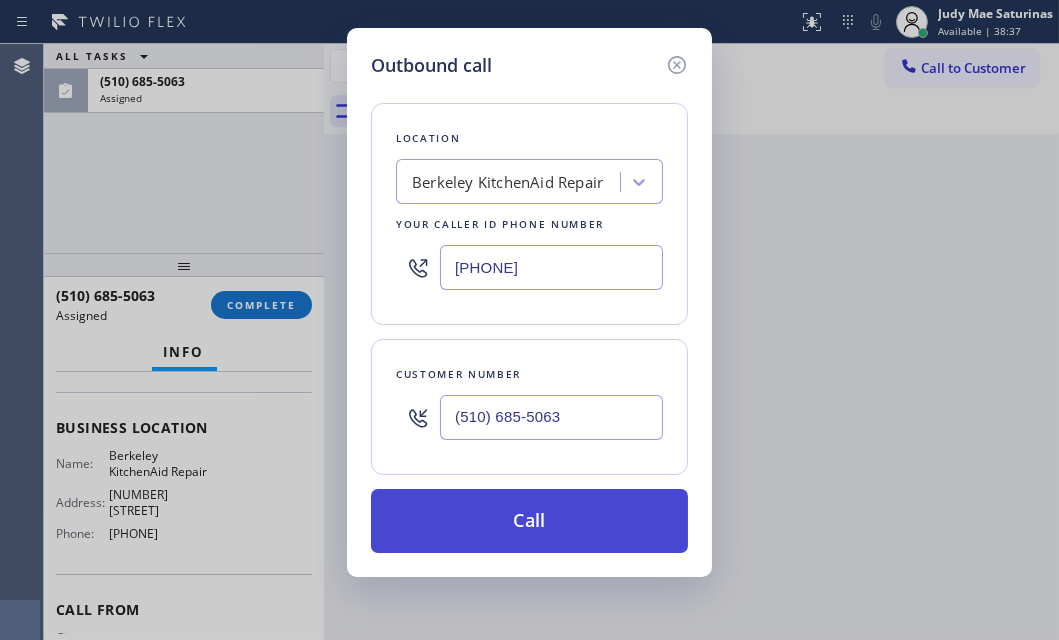 type on "(510) 685-5063" 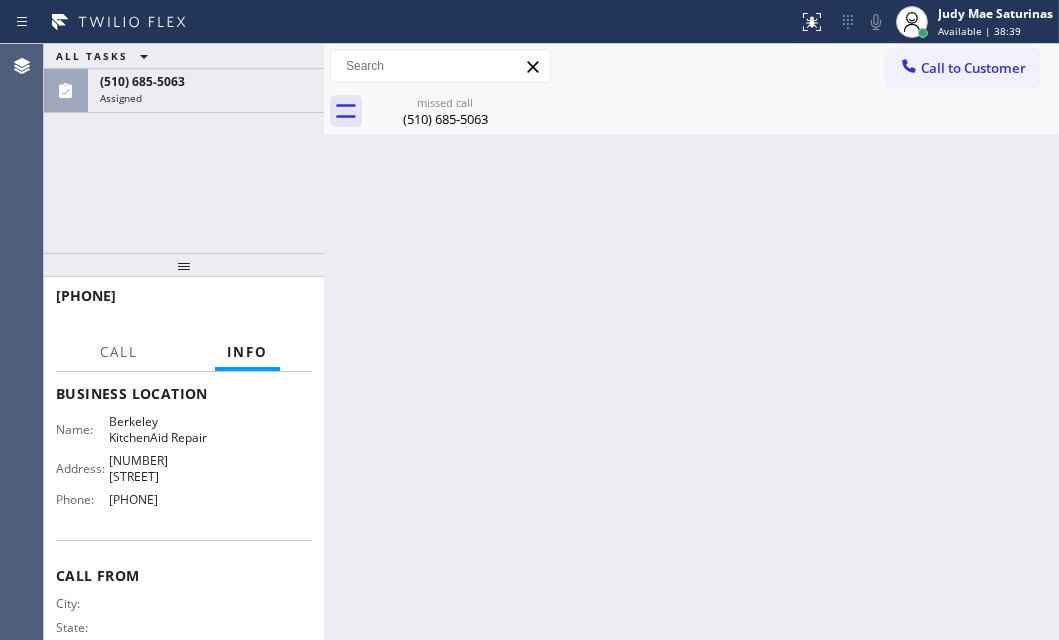 scroll, scrollTop: 240, scrollLeft: 0, axis: vertical 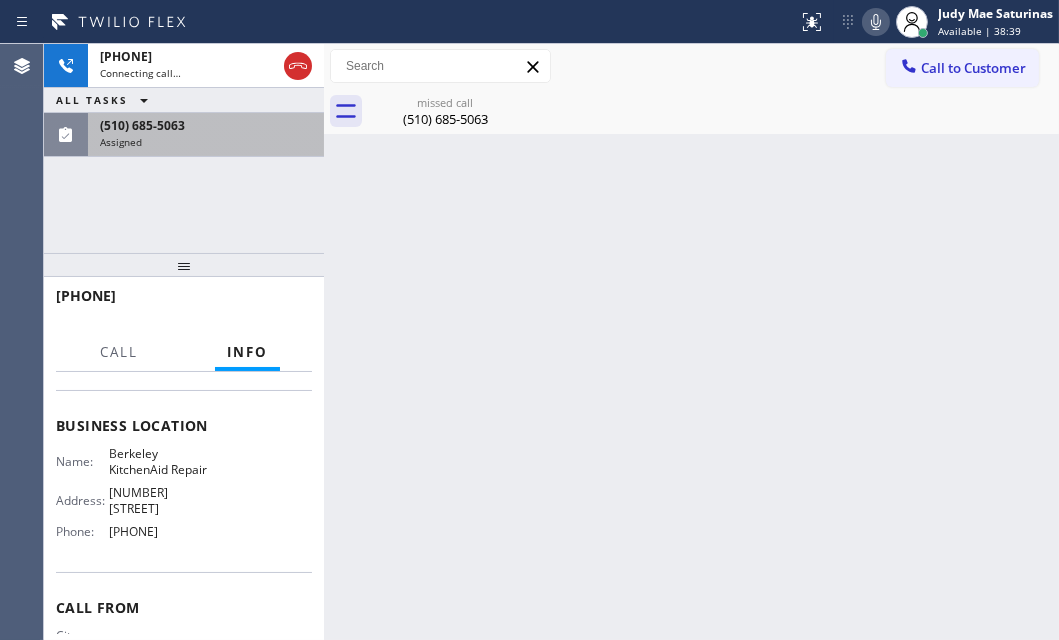 click on "Assigned" at bounding box center (206, 142) 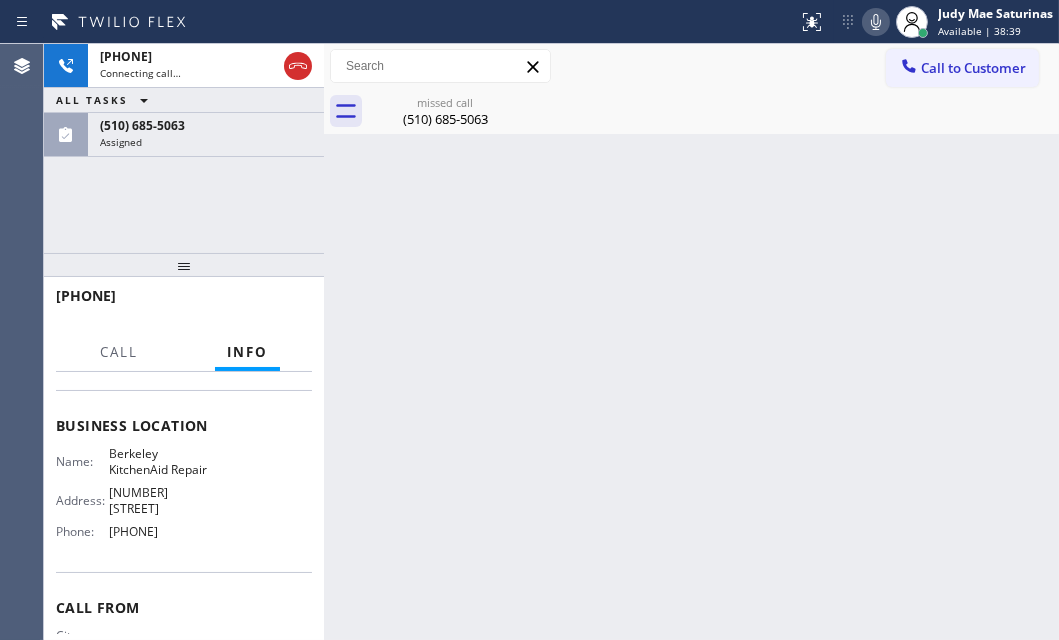 scroll, scrollTop: 272, scrollLeft: 0, axis: vertical 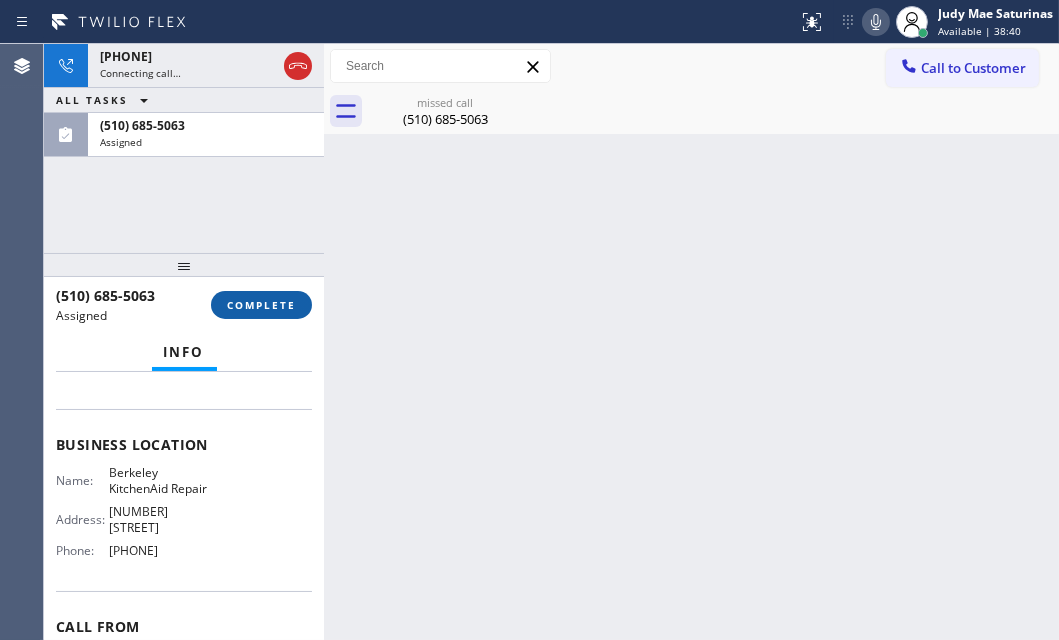 click on "COMPLETE" at bounding box center (261, 305) 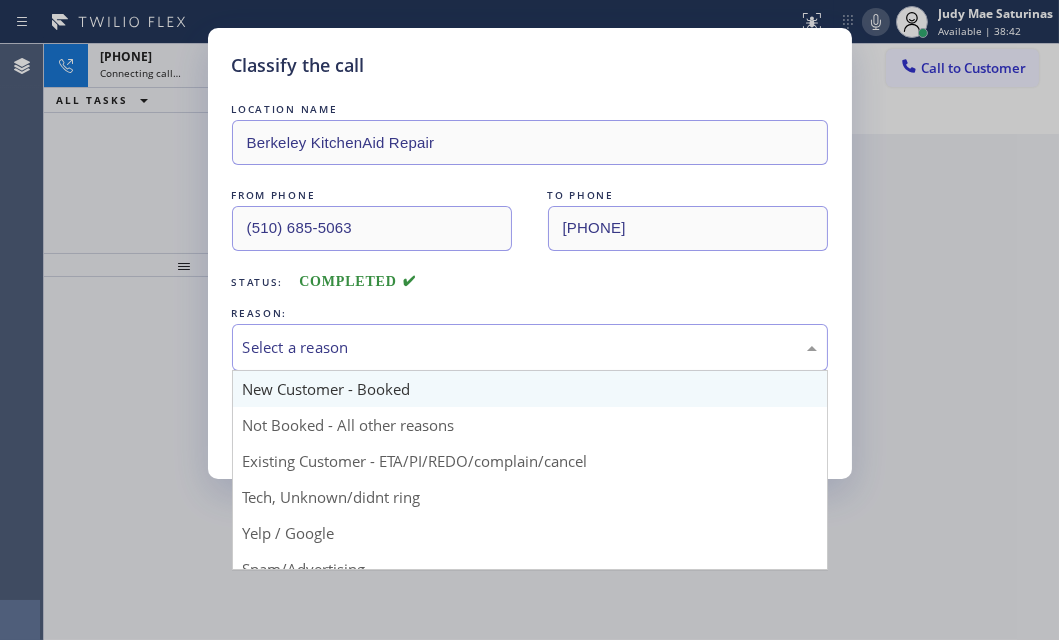 drag, startPoint x: 445, startPoint y: 349, endPoint x: 433, endPoint y: 372, distance: 25.942244 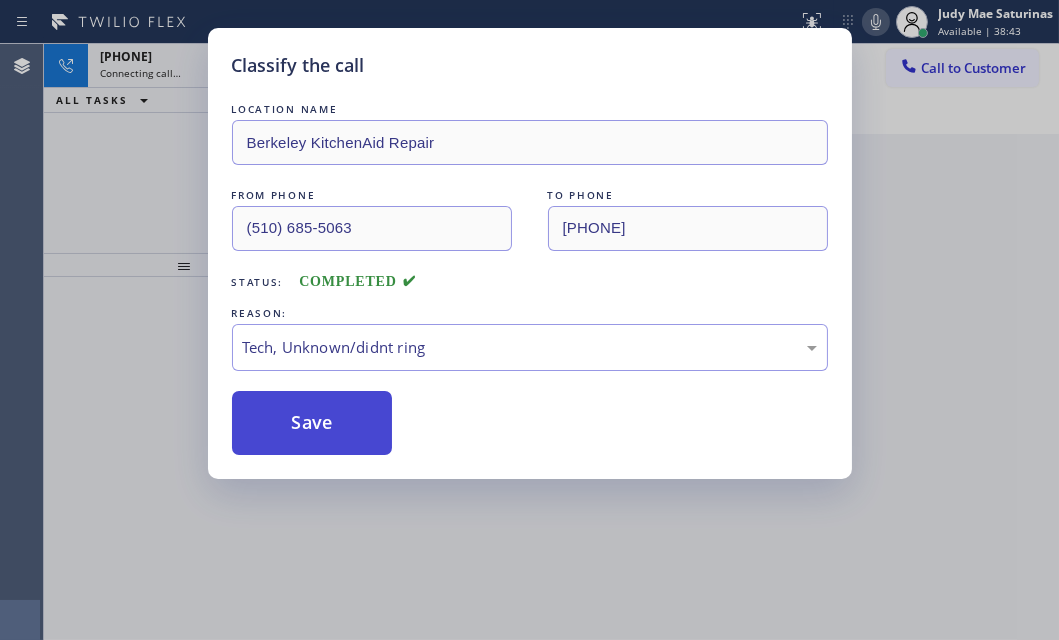 drag, startPoint x: 349, startPoint y: 502, endPoint x: 342, endPoint y: 441, distance: 61.400326 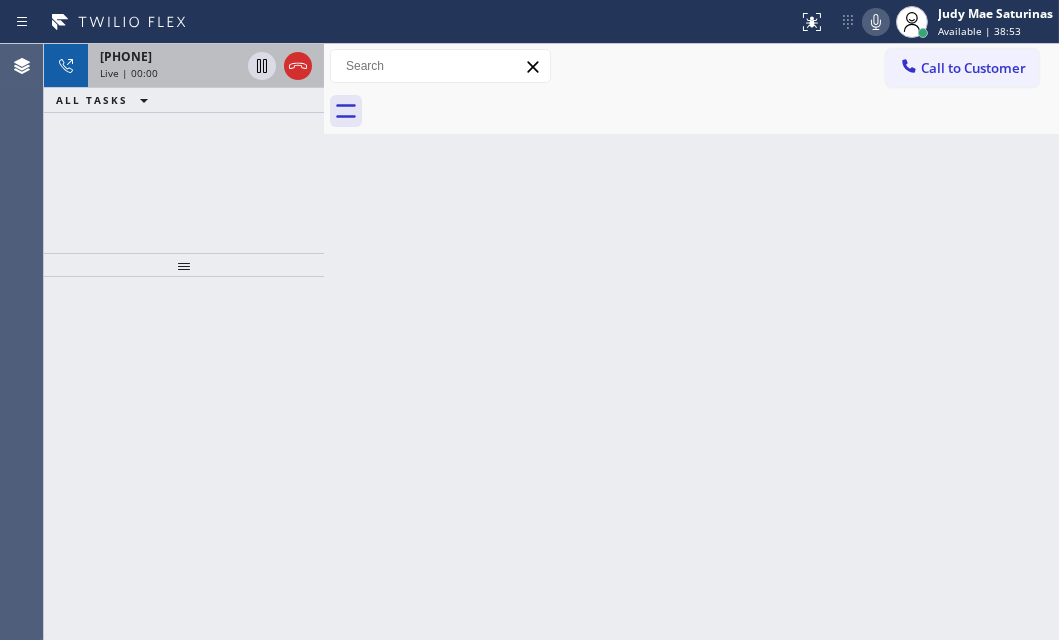 click on "Live | 00:00" at bounding box center (170, 73) 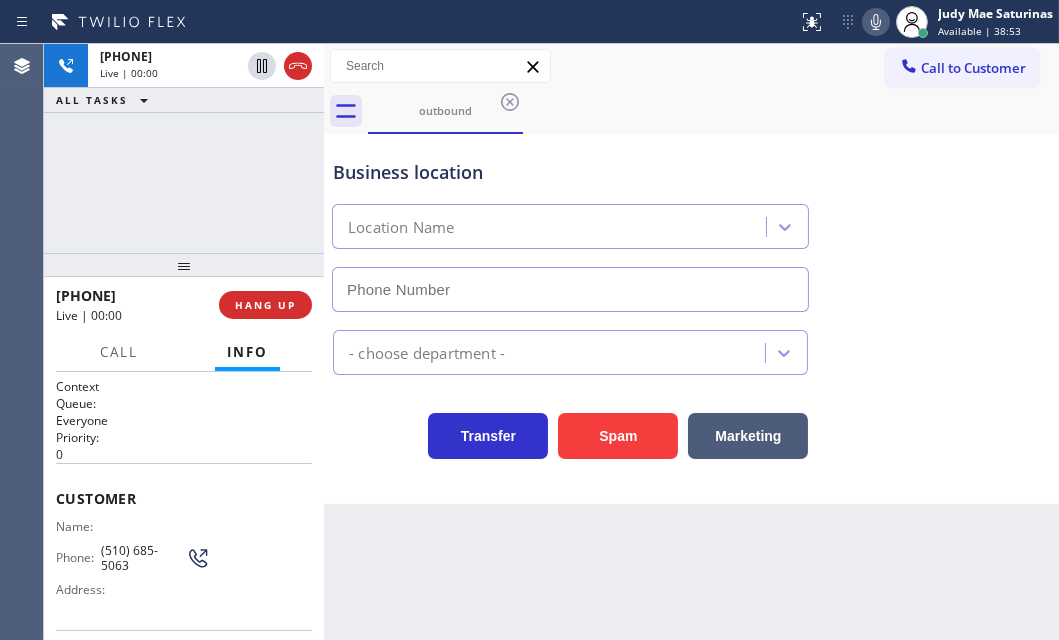 type on "[PHONE]" 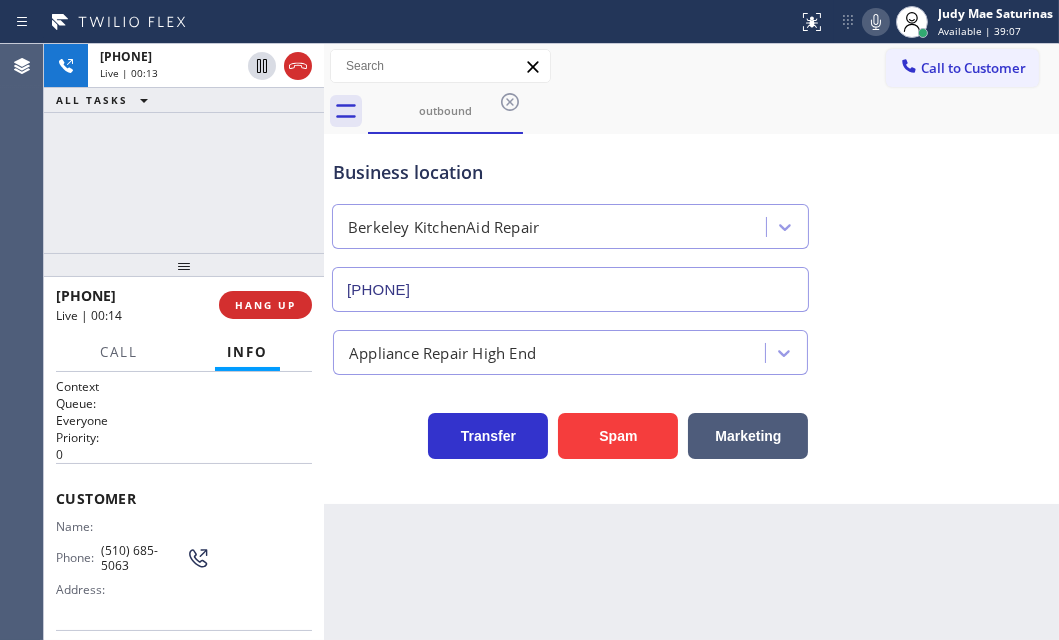 click on "Priority:" at bounding box center (184, 437) 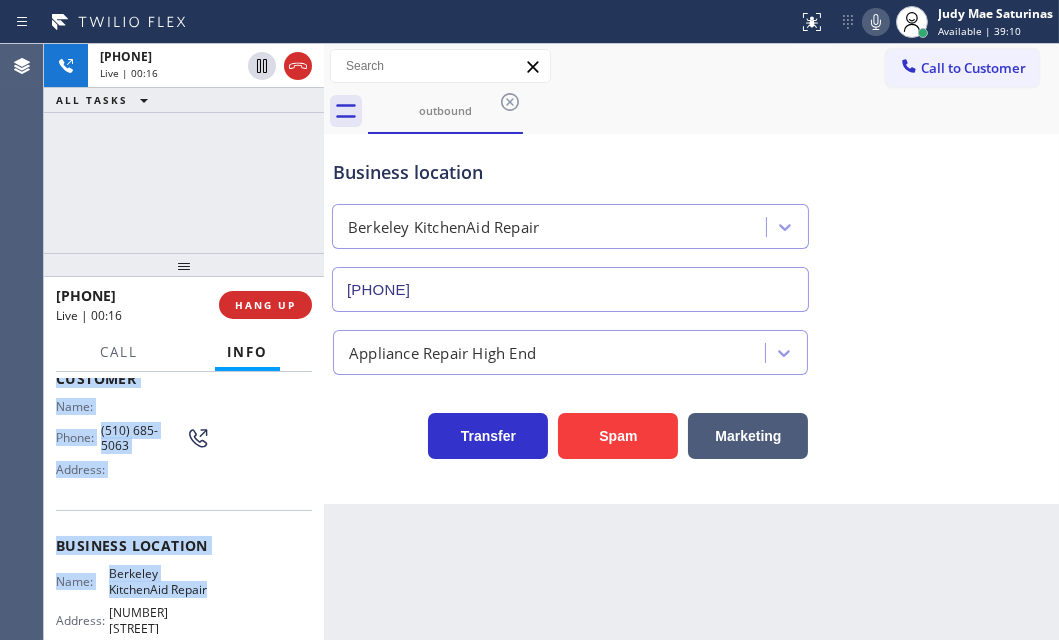 scroll, scrollTop: 181, scrollLeft: 0, axis: vertical 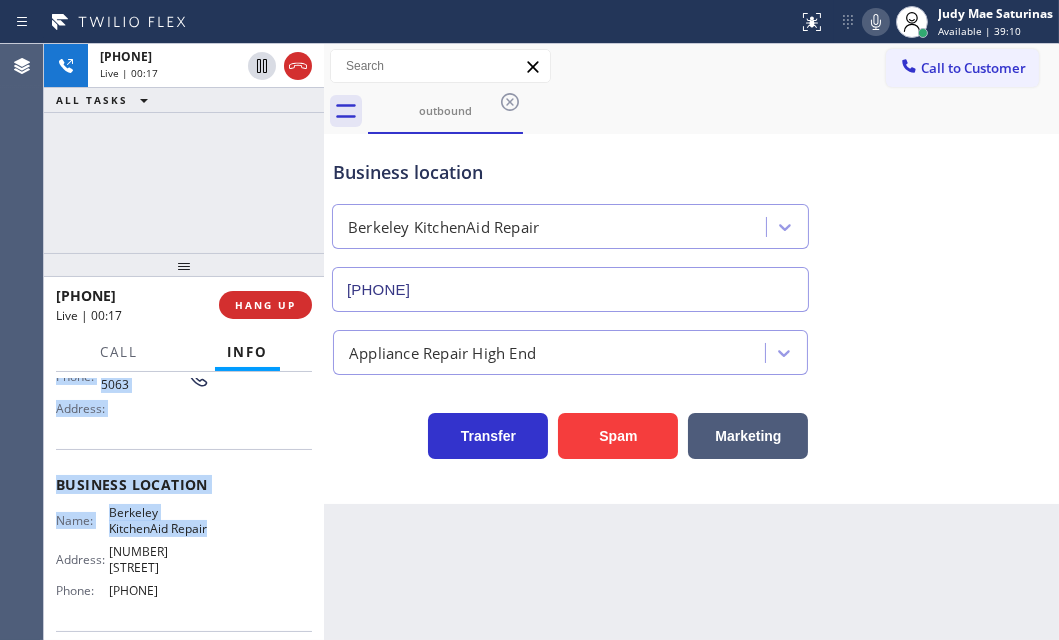 drag, startPoint x: 52, startPoint y: 489, endPoint x: 226, endPoint y: 593, distance: 202.71162 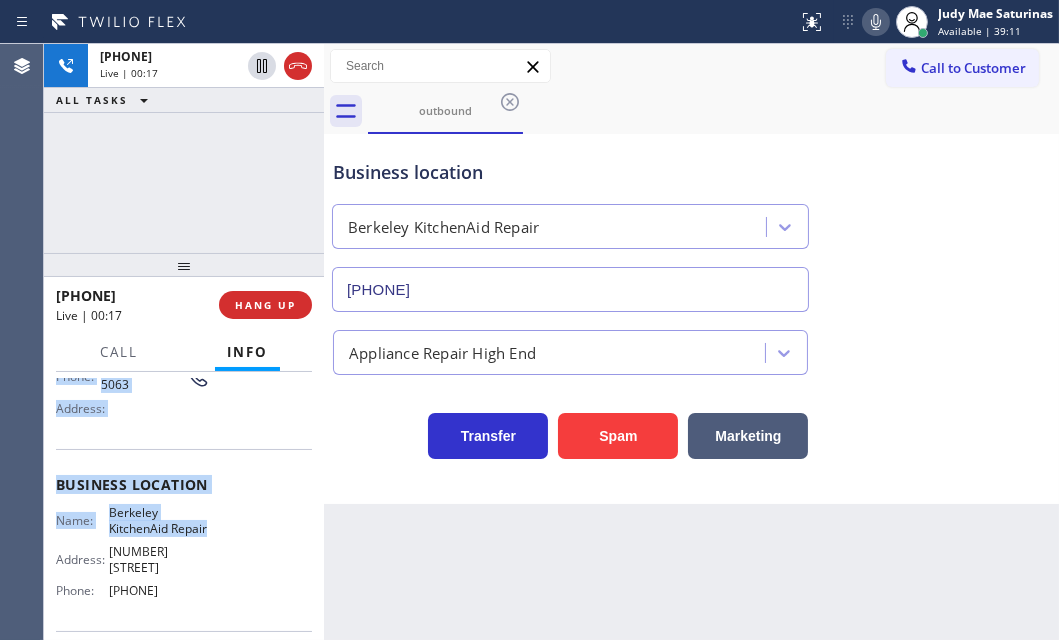 copy on "Customer Name: Phone: ([PHONE]) [PHONE]-[PHONE] Address: Business location Name: Berkeley KitchenAid Repair Address: [NUMBER] [STREET]  Phone: ([PHONE]) [PHONE]-[PHONE]" 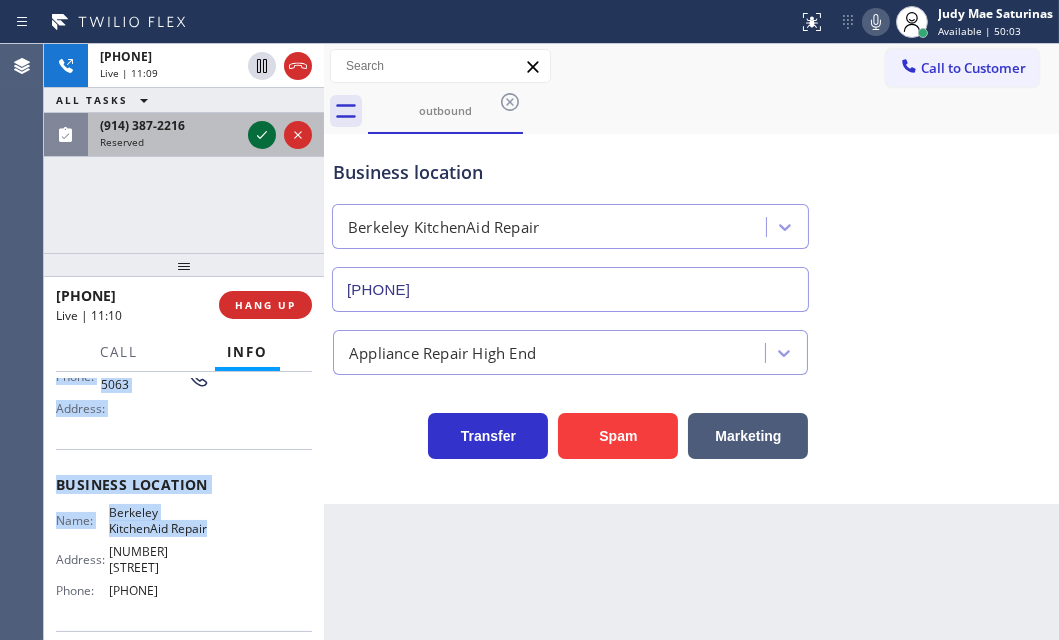 click 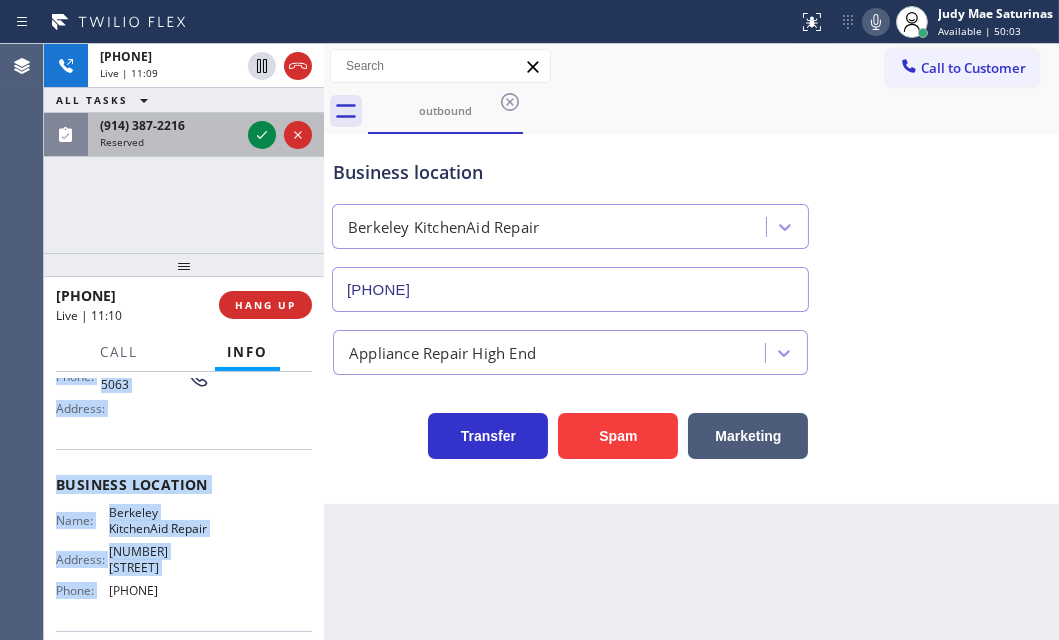 scroll, scrollTop: 214, scrollLeft: 0, axis: vertical 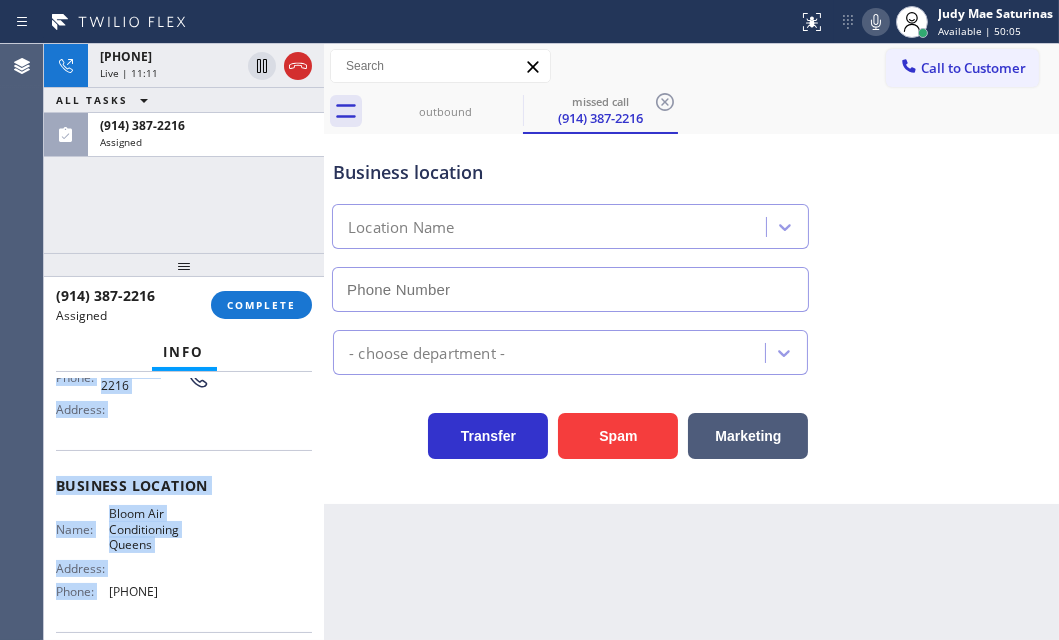type on "[PHONE]" 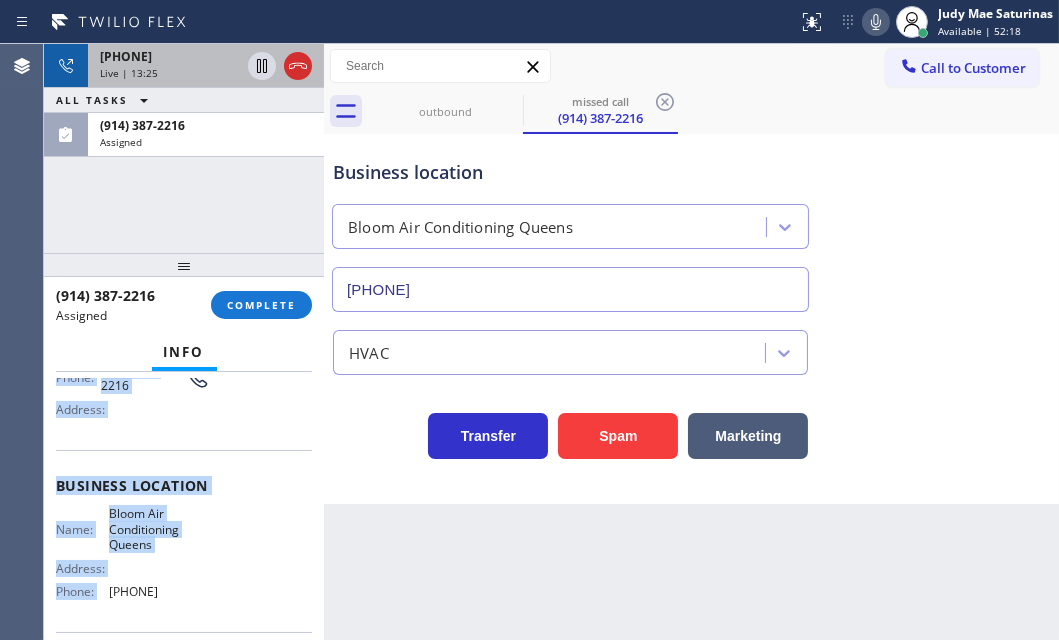 click on "[PHONE]" at bounding box center [170, 56] 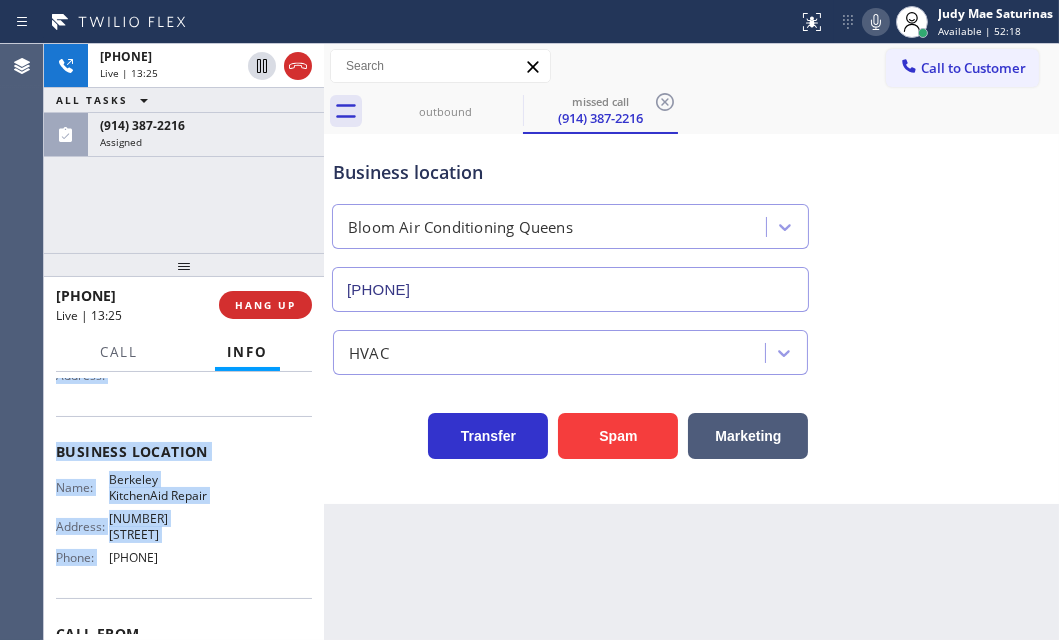 scroll, scrollTop: 181, scrollLeft: 0, axis: vertical 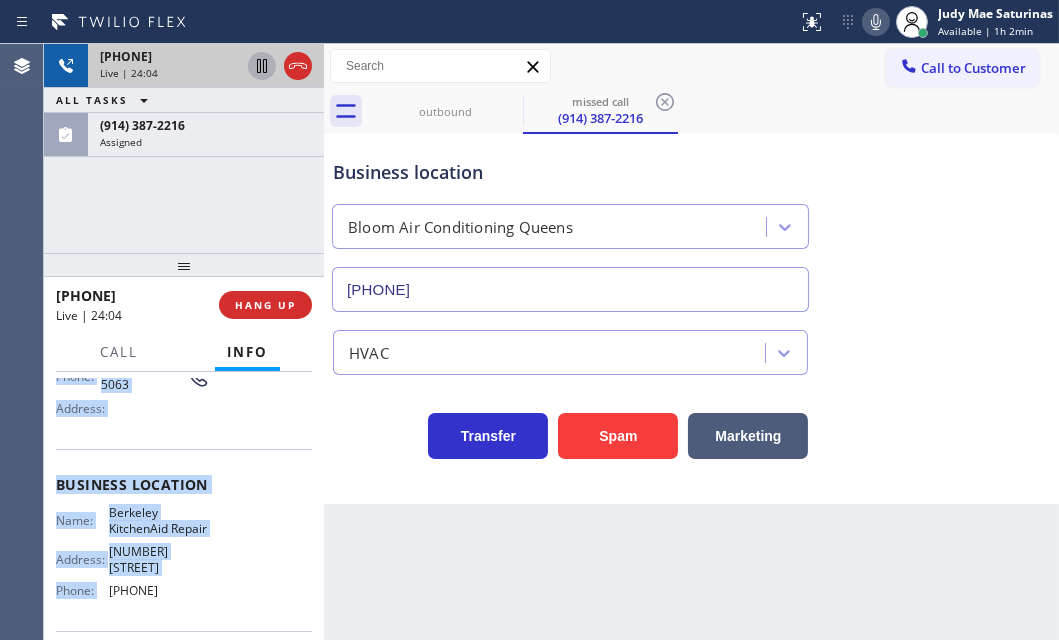 click 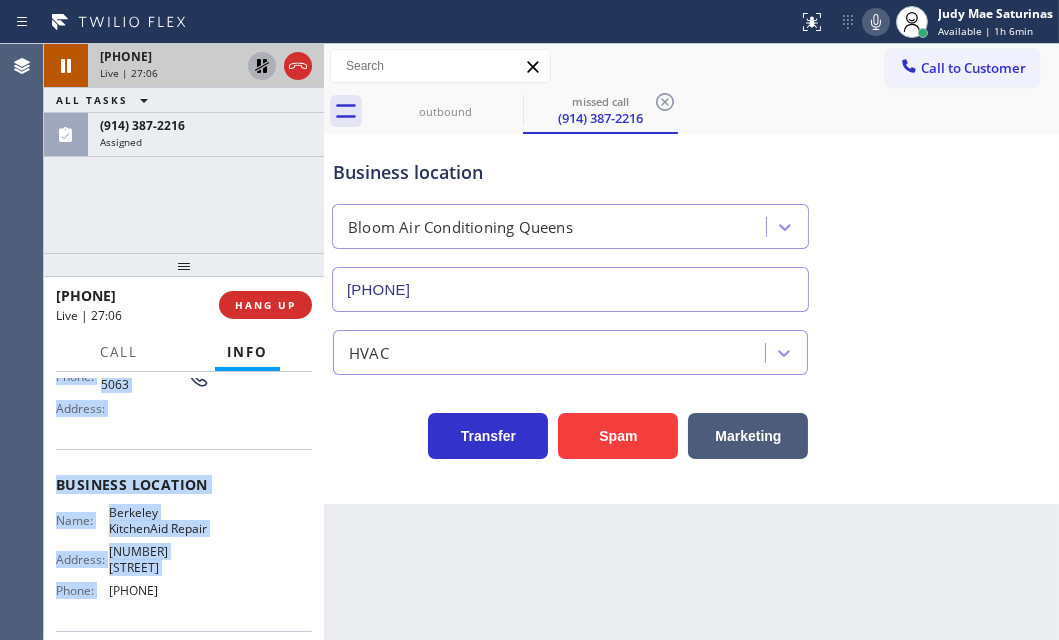 click 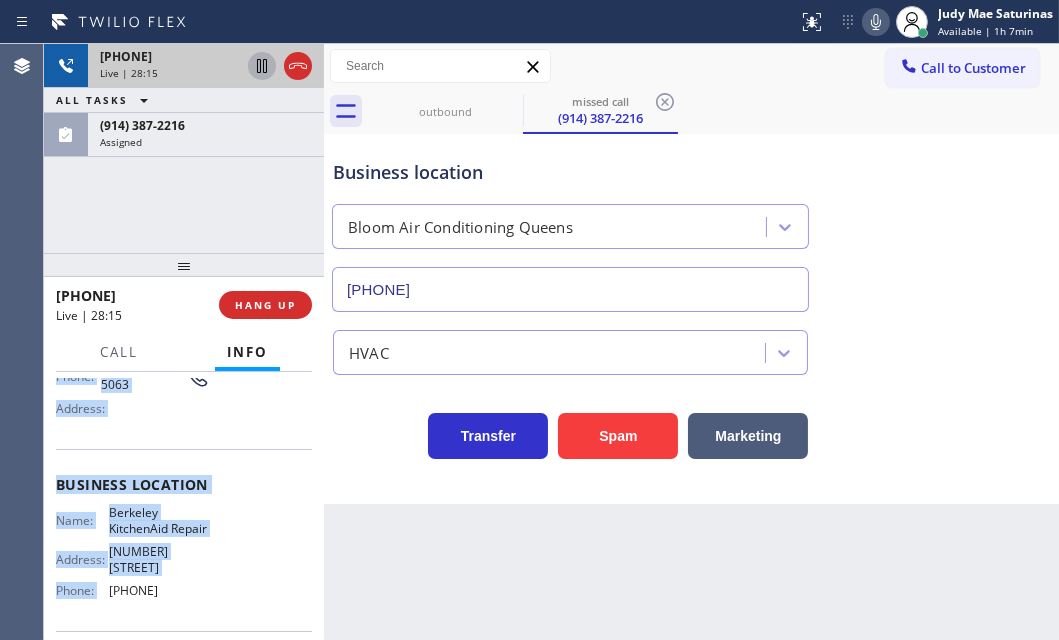 click on "Live | 28:15" at bounding box center [170, 73] 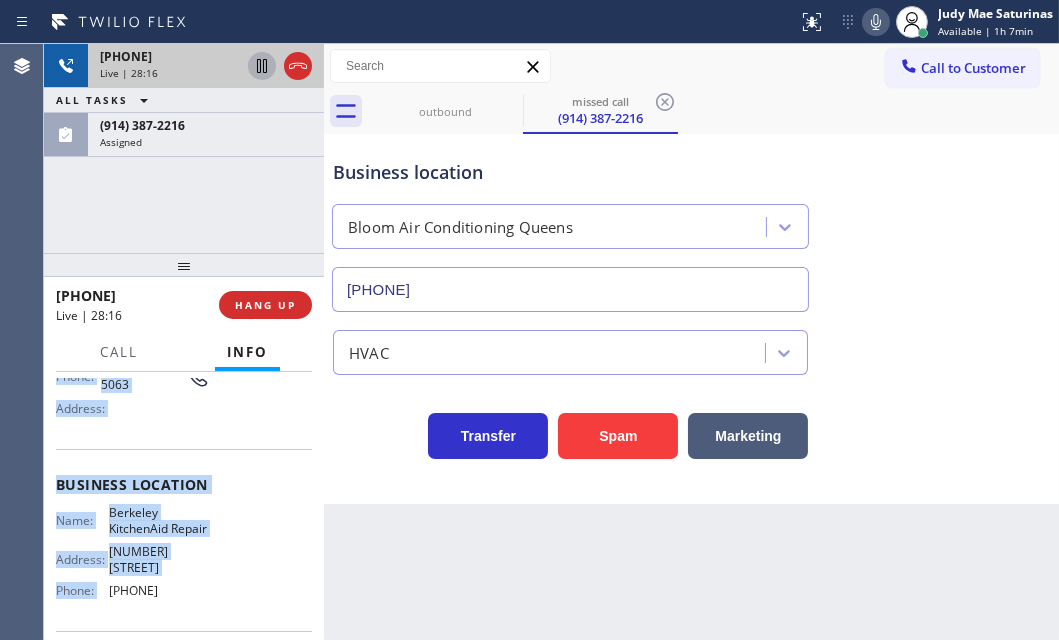 click on "Live | 28:16" at bounding box center (170, 73) 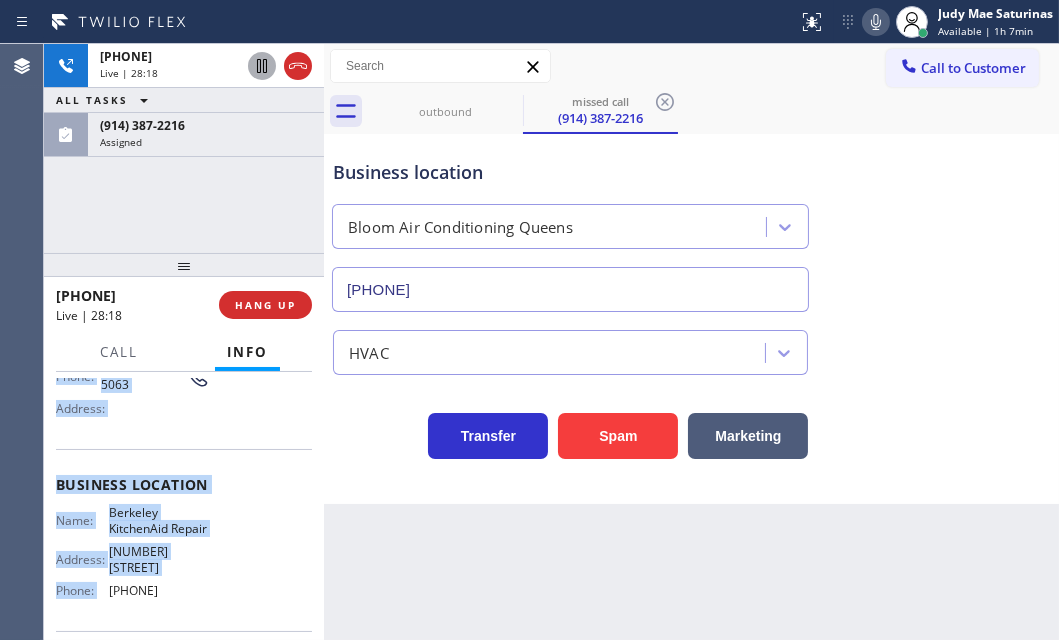 click on "Name: Berkeley KitchenAid Repair Address: 2327 Valley St  Phone: [PHONE]" at bounding box center (184, 555) 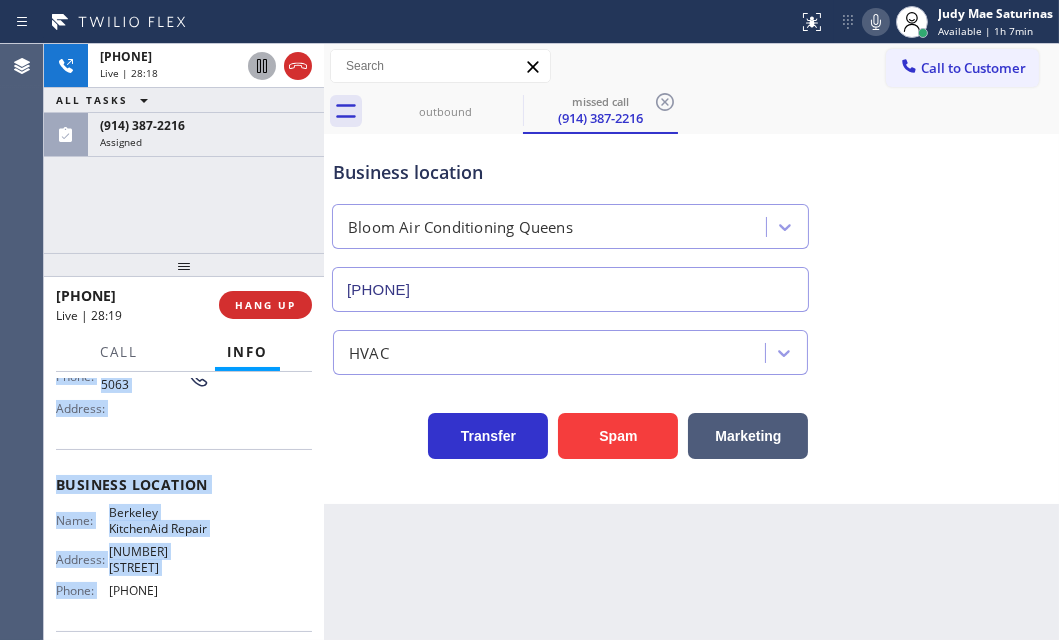 click on "Berkeley KitchenAid Repair" at bounding box center [159, 520] 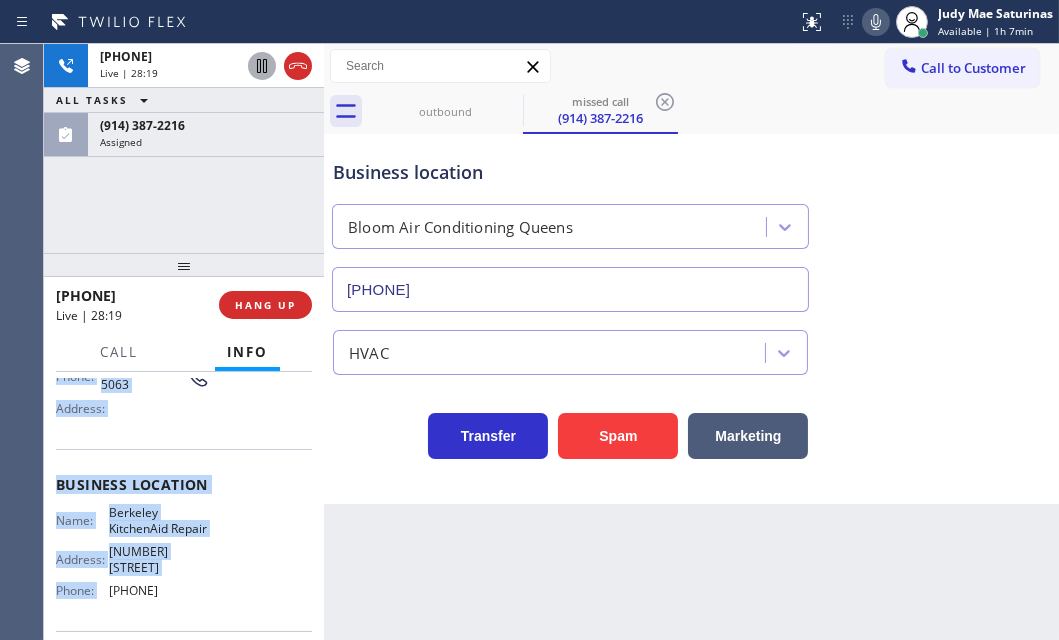 click on "Berkeley KitchenAid Repair" at bounding box center (159, 520) 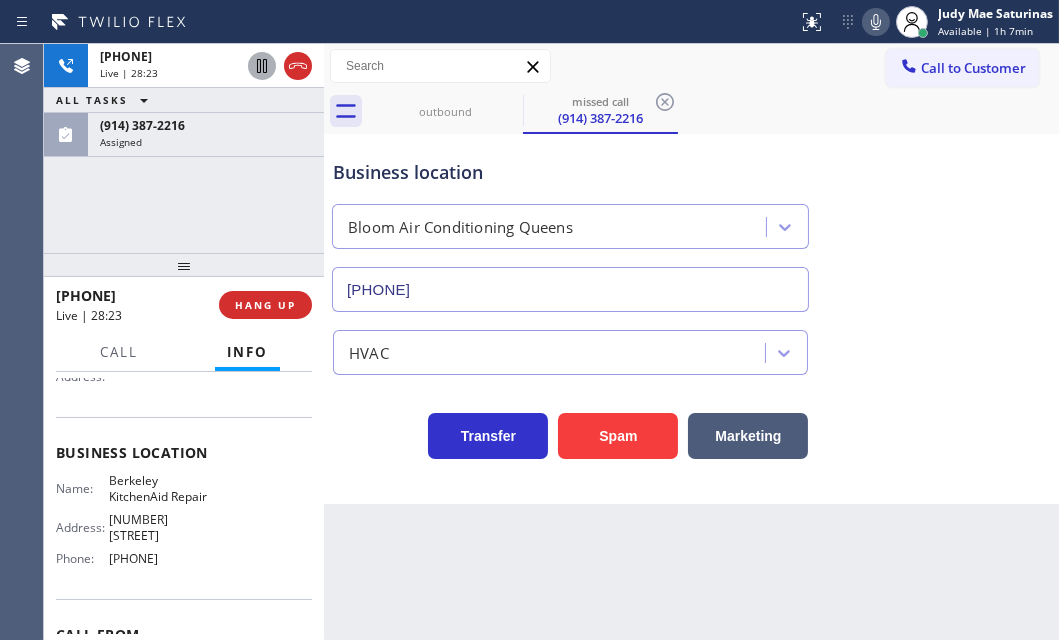 scroll, scrollTop: 181, scrollLeft: 0, axis: vertical 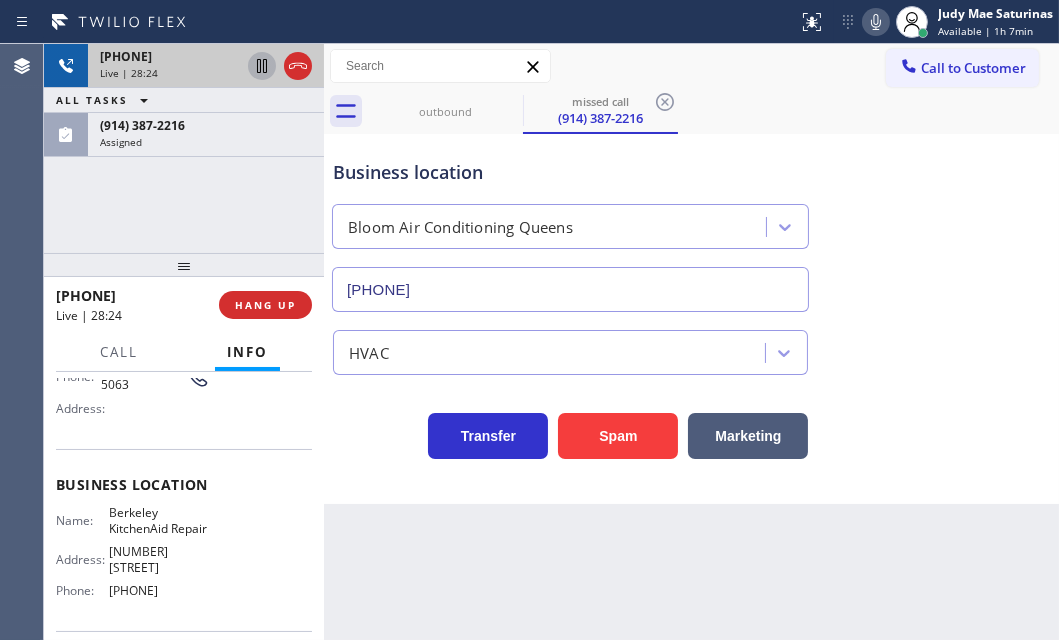 click on "[PHONE]" at bounding box center [170, 56] 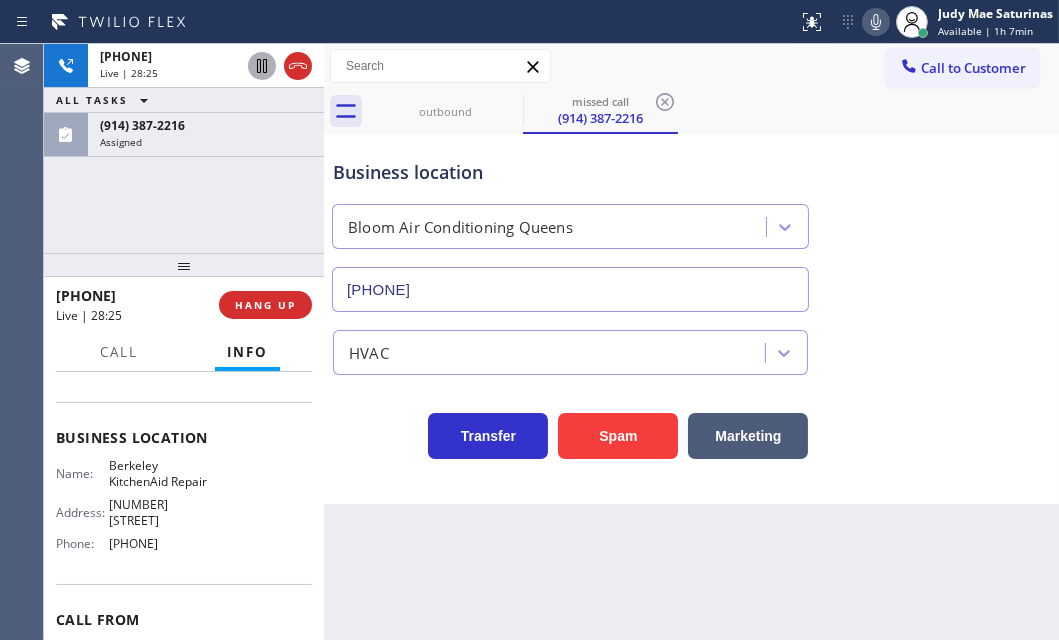 scroll, scrollTop: 272, scrollLeft: 0, axis: vertical 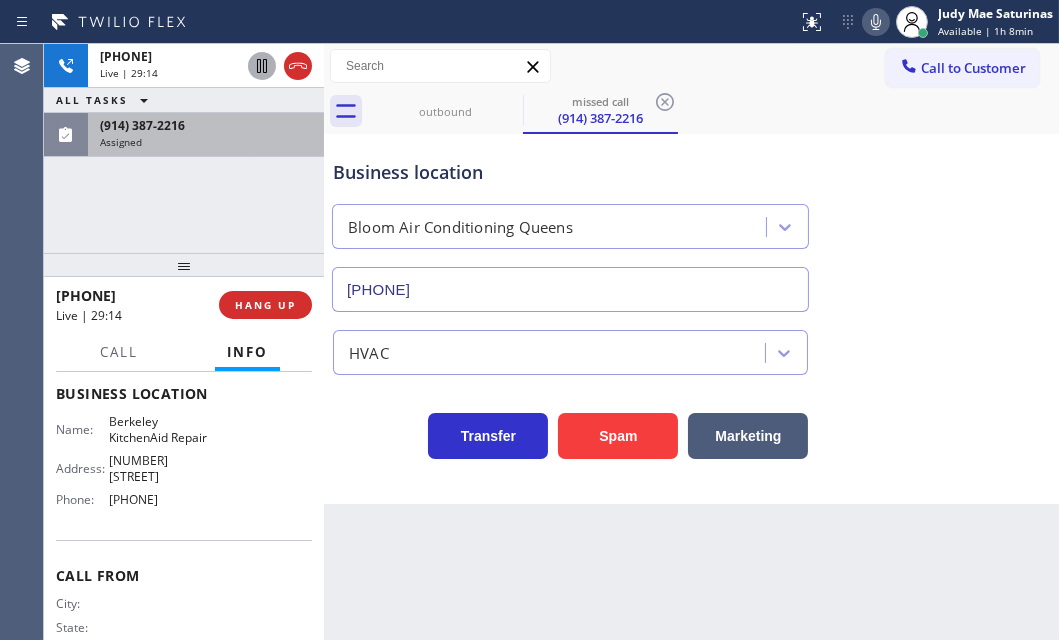 click on "([PHONE]) [PHONE]-[PHONE] Assigned" at bounding box center (202, 135) 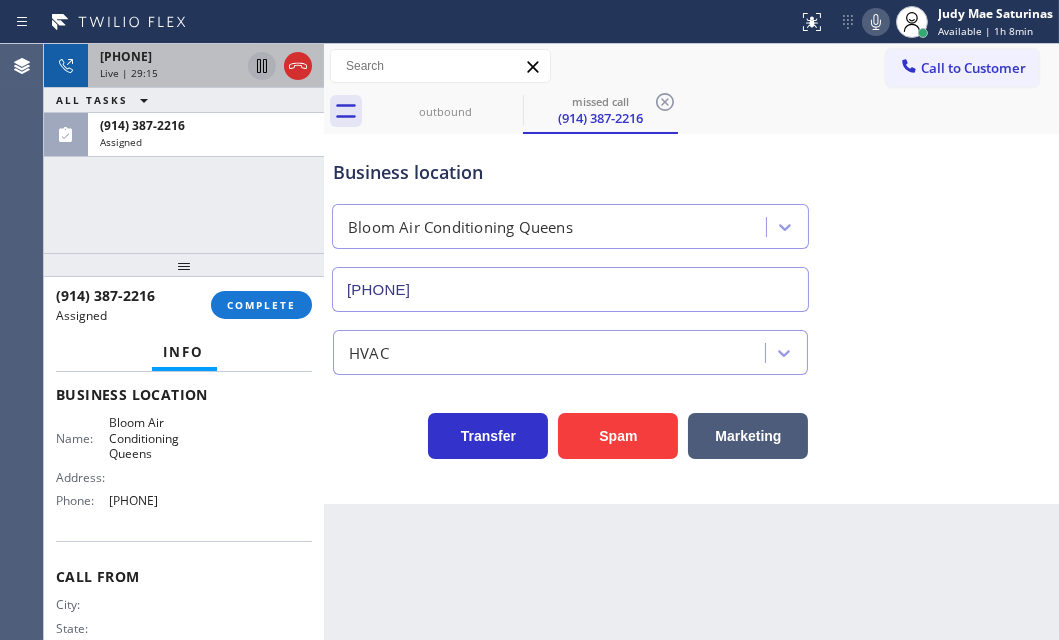 click on "Live | 29:15" at bounding box center (170, 73) 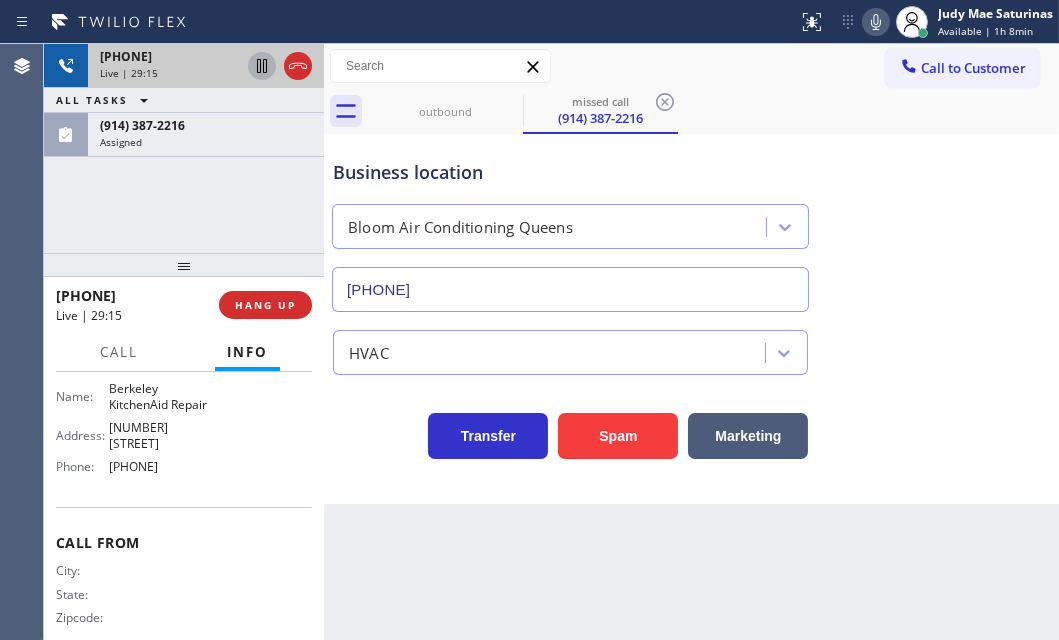scroll, scrollTop: 272, scrollLeft: 0, axis: vertical 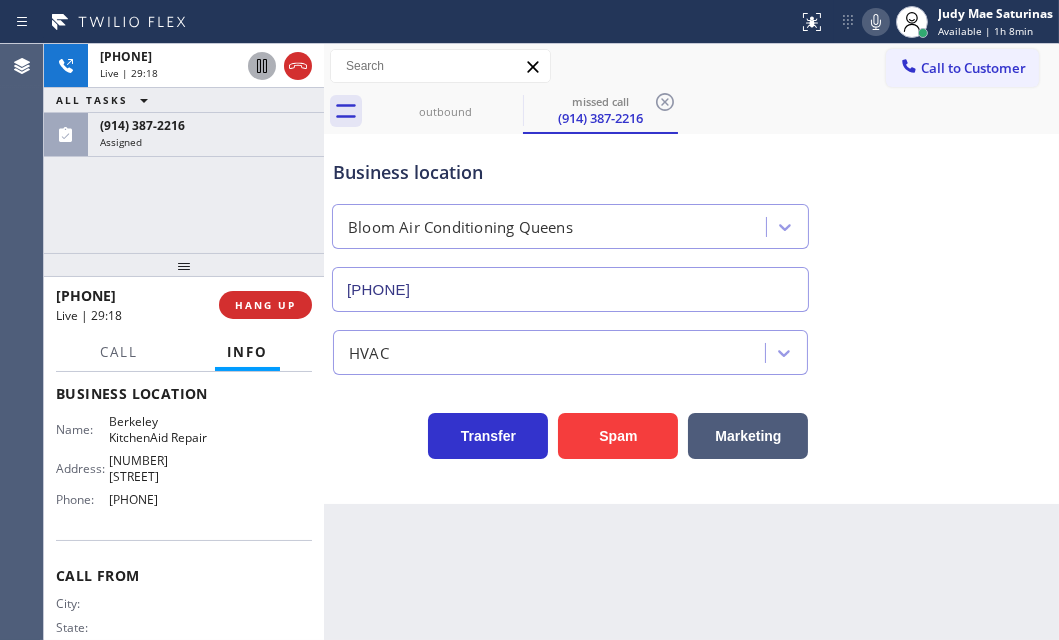 click on "Name: Berkeley KitchenAid Repair Address: 2327 Valley St  Phone: [PHONE]" at bounding box center [184, 464] 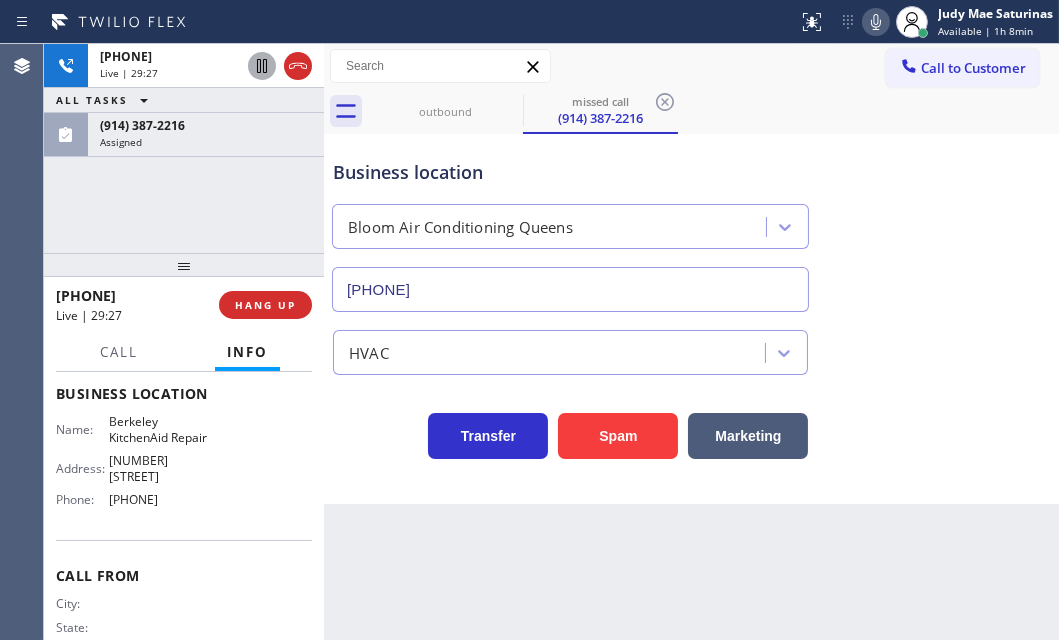 click on "[PHONE] Live | 29:27 ALL TASKS ALL TASKS ACTIVE TASKS TASKS IN WRAP UP [PHONE] Assigned" at bounding box center [184, 148] 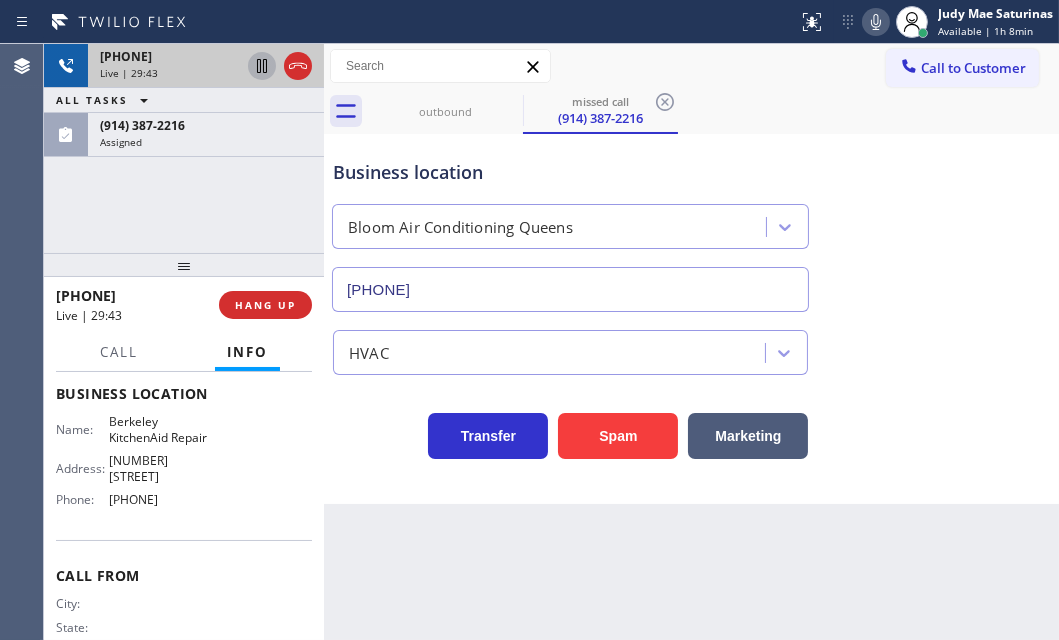 click on "+1[PHONE][PHONE][PHONE] Live | 29:43" at bounding box center (166, 66) 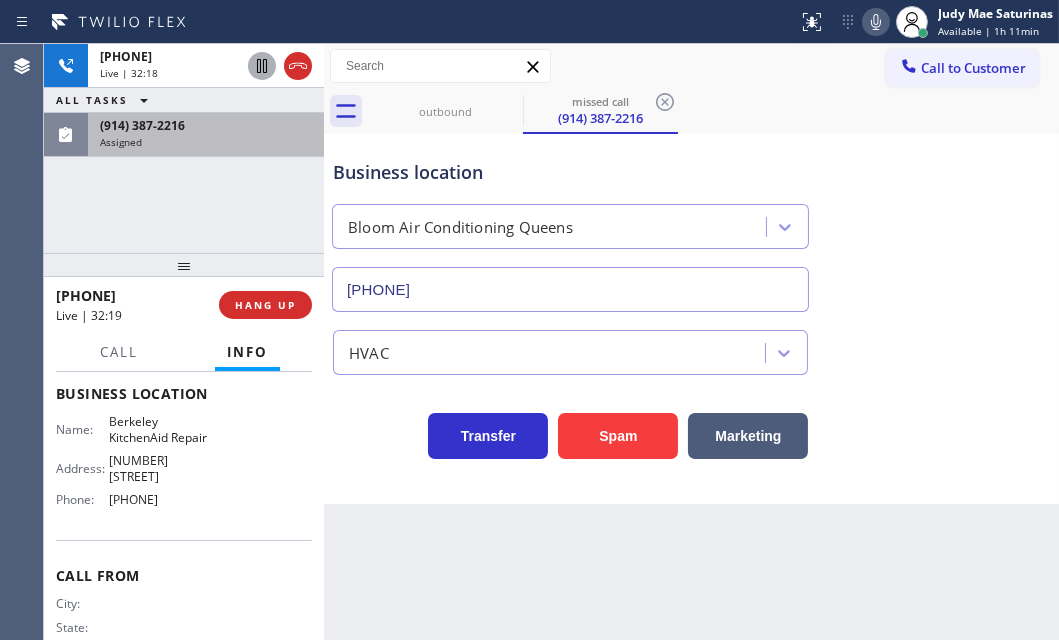 click on "(914) 387-2216" at bounding box center [142, 125] 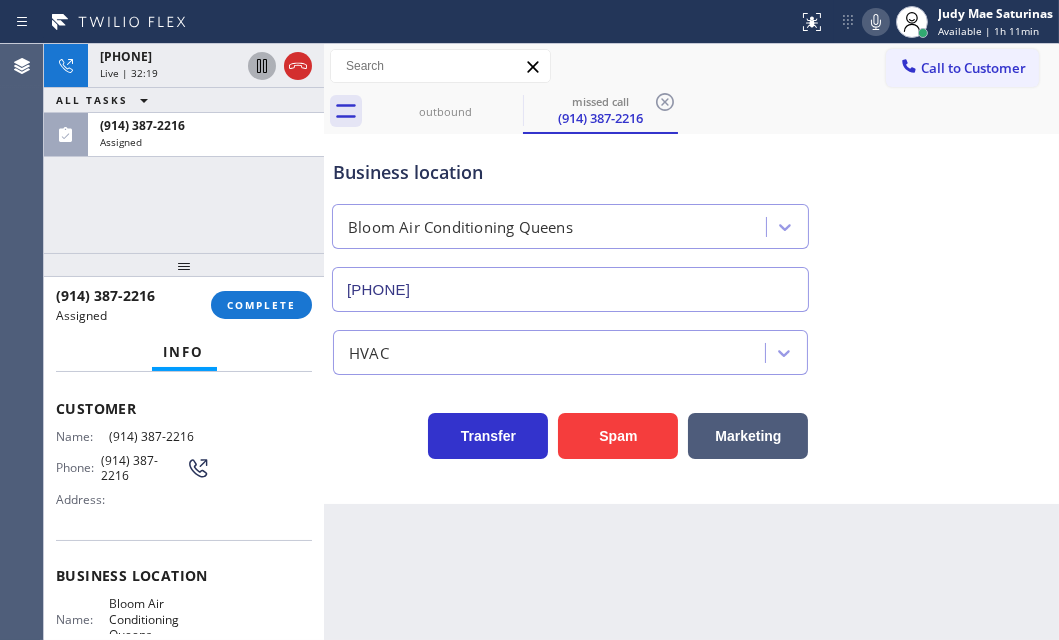 scroll, scrollTop: 0, scrollLeft: 0, axis: both 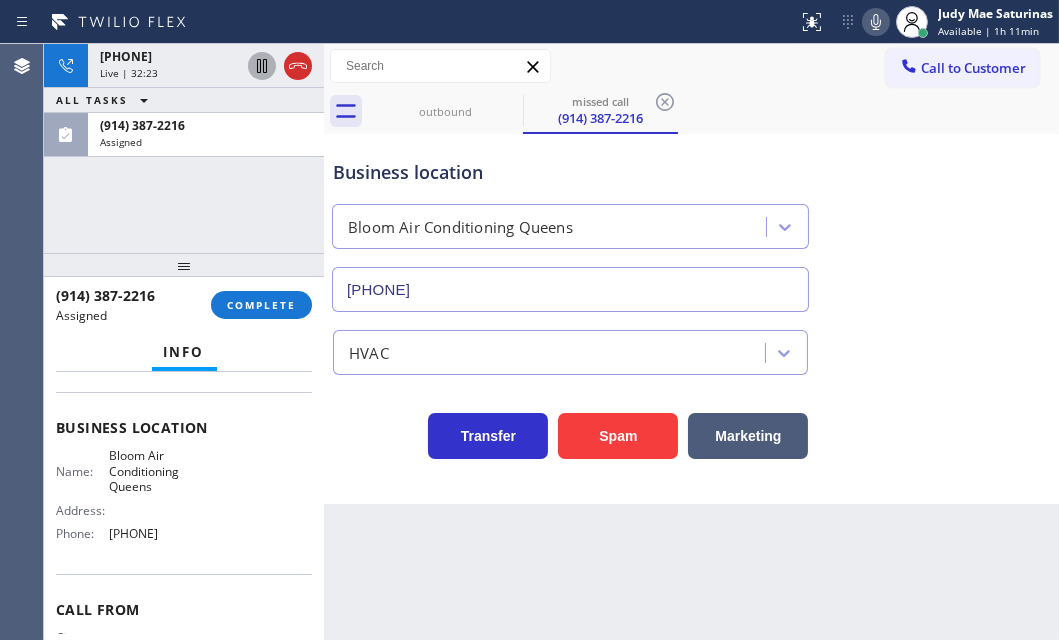 drag, startPoint x: 61, startPoint y: 528, endPoint x: 221, endPoint y: 557, distance: 162.60689 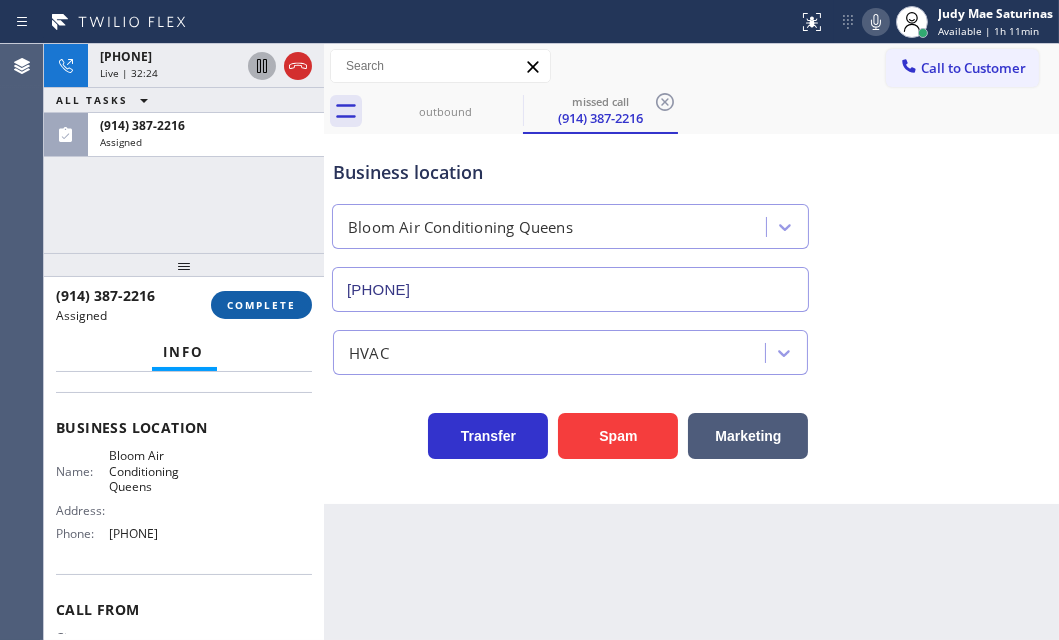 click on "COMPLETE" at bounding box center [261, 305] 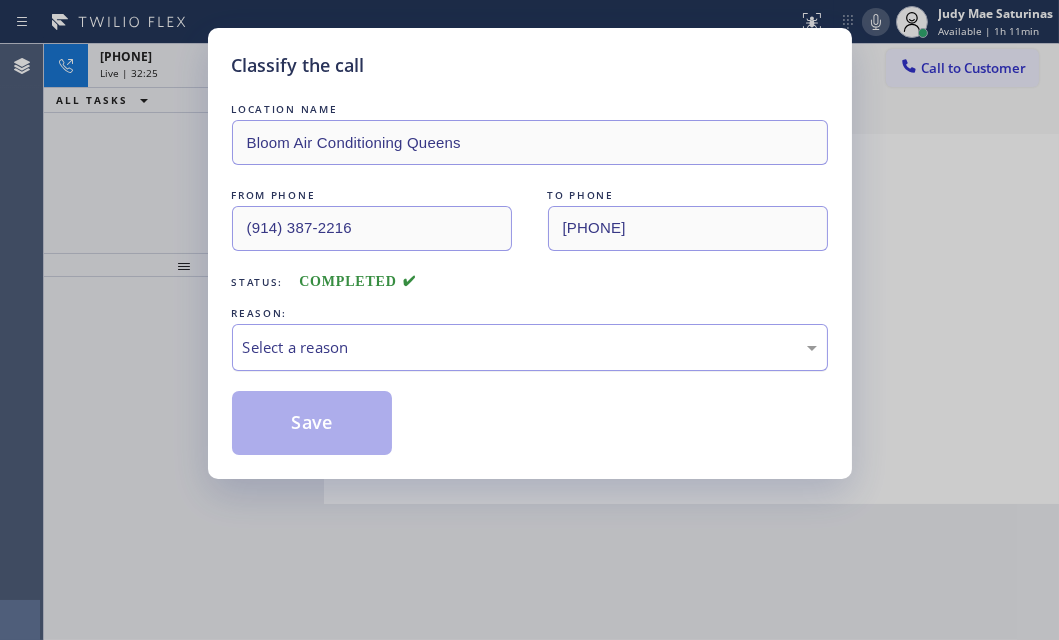 drag, startPoint x: 520, startPoint y: 352, endPoint x: 511, endPoint y: 359, distance: 11.401754 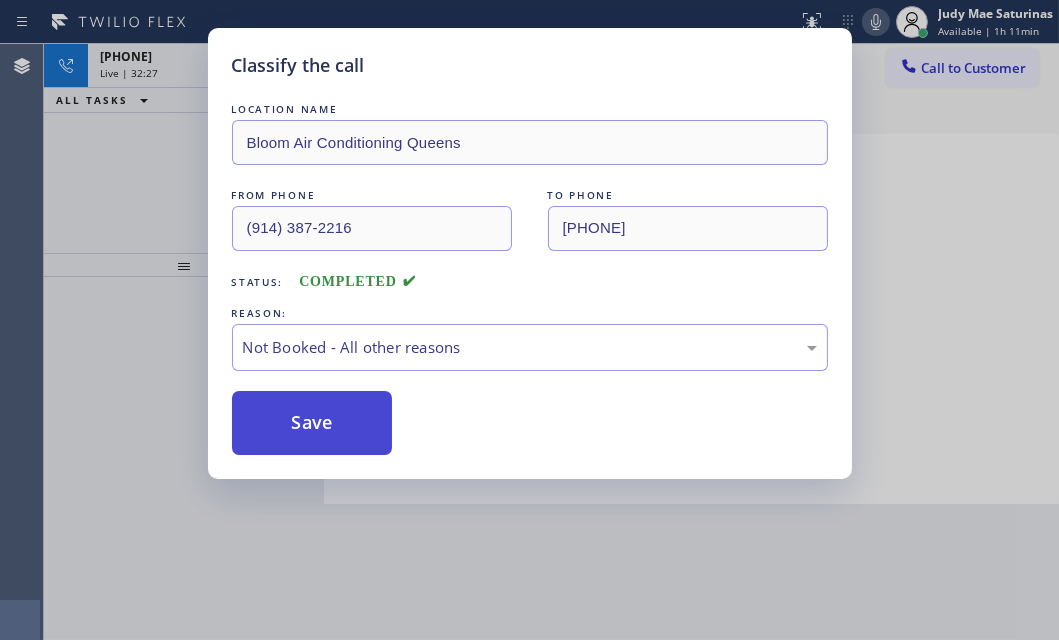 drag, startPoint x: 308, startPoint y: 420, endPoint x: 375, endPoint y: 441, distance: 70.21396 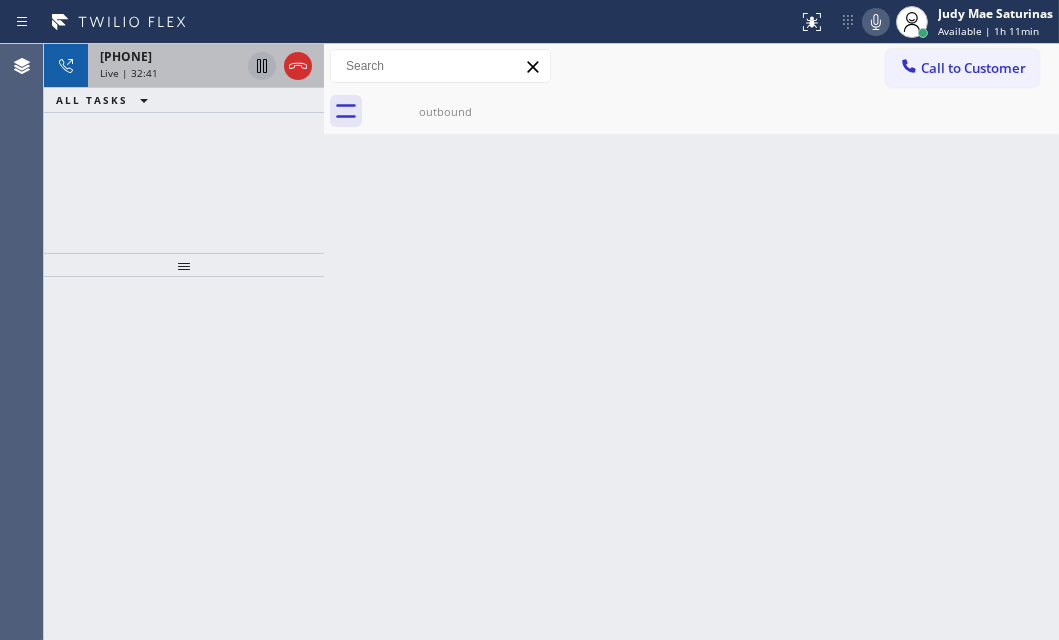 click on "Live | 32:41" at bounding box center (170, 73) 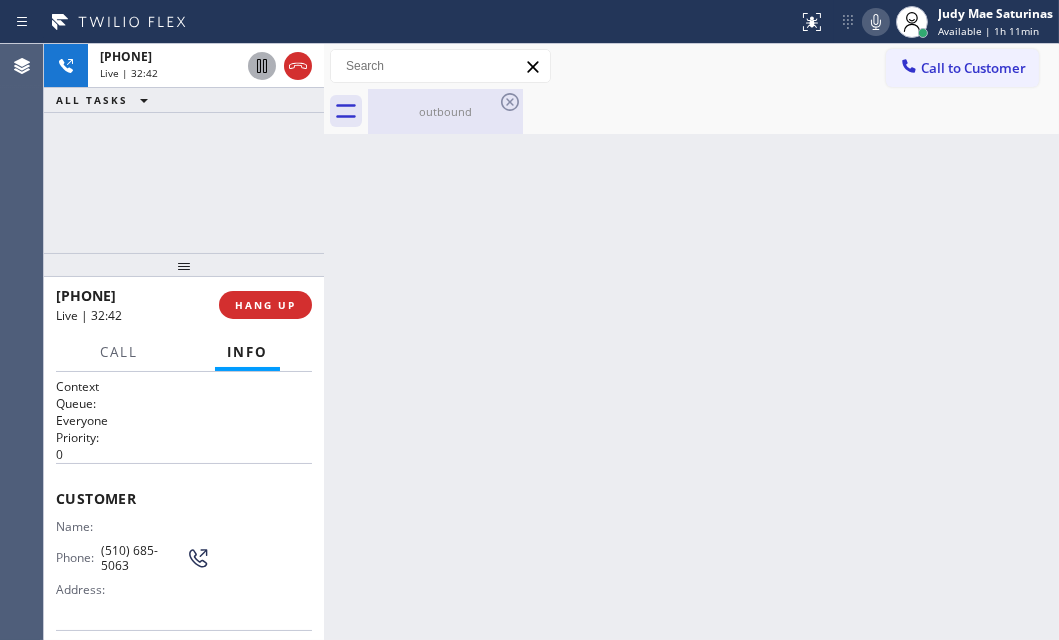 click on "outbound" at bounding box center (445, 111) 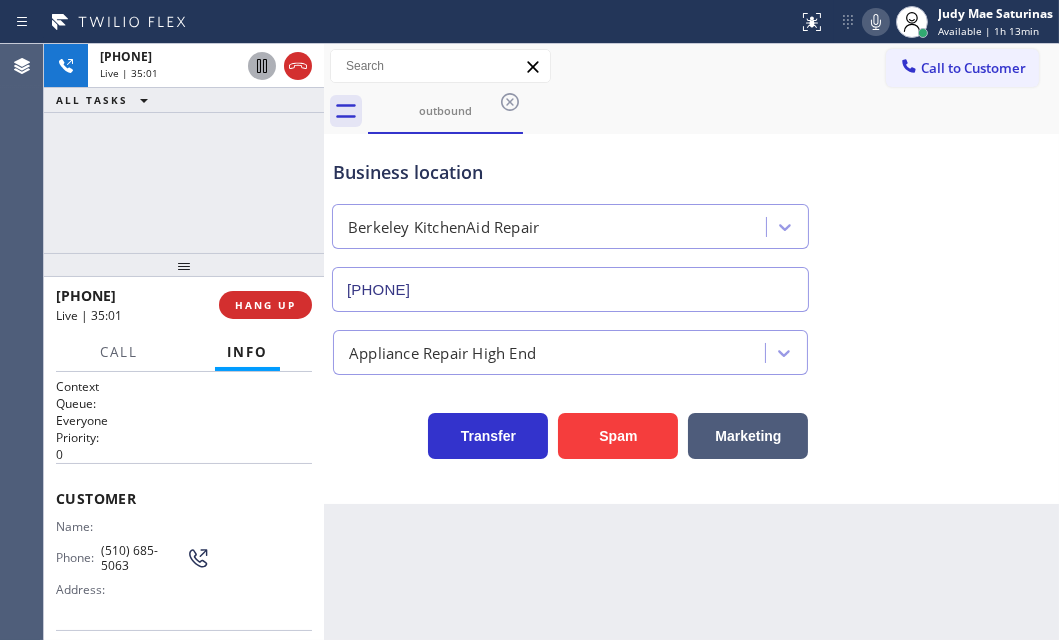 click on "+[COUNTRYCODE][PHONE] Live | 35:01 ALL TASKS ALL TASKS ACTIVE TASKS TASKS IN WRAP UP" at bounding box center (184, 148) 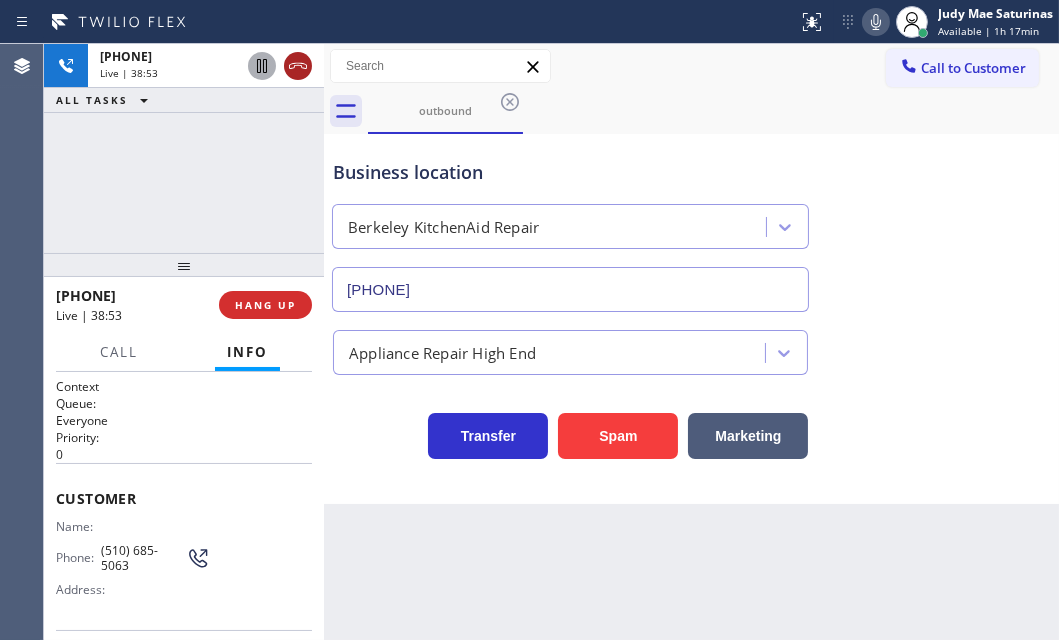 click 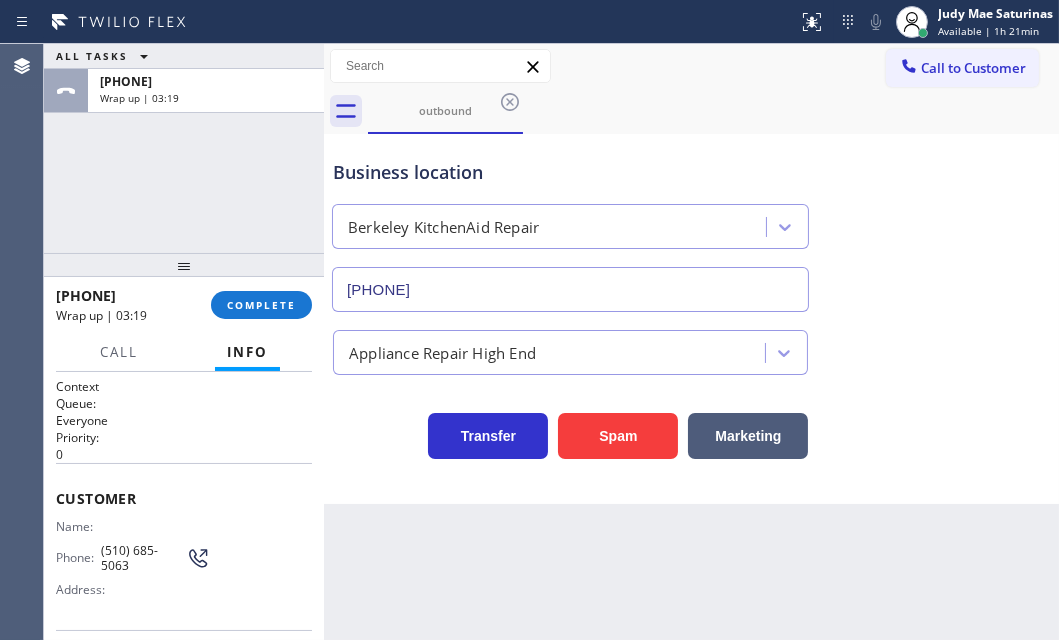 click on "ALL TASKS ALL TASKS ACTIVE TASKS TASKS IN WRAP UP [PHONE] Wrap up | 03:19" at bounding box center [184, 148] 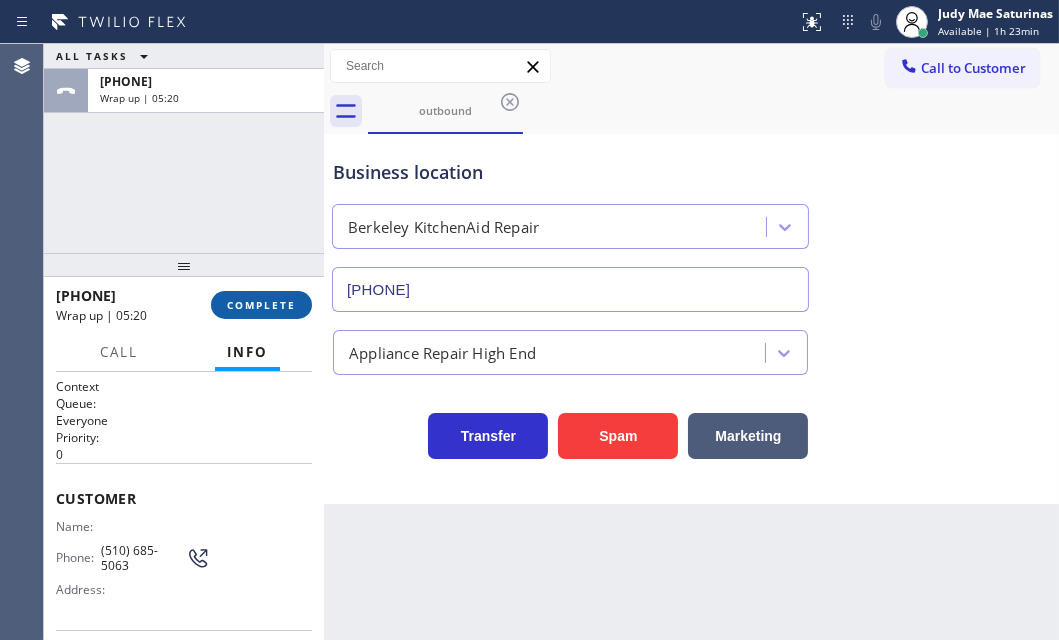 click on "COMPLETE" at bounding box center (261, 305) 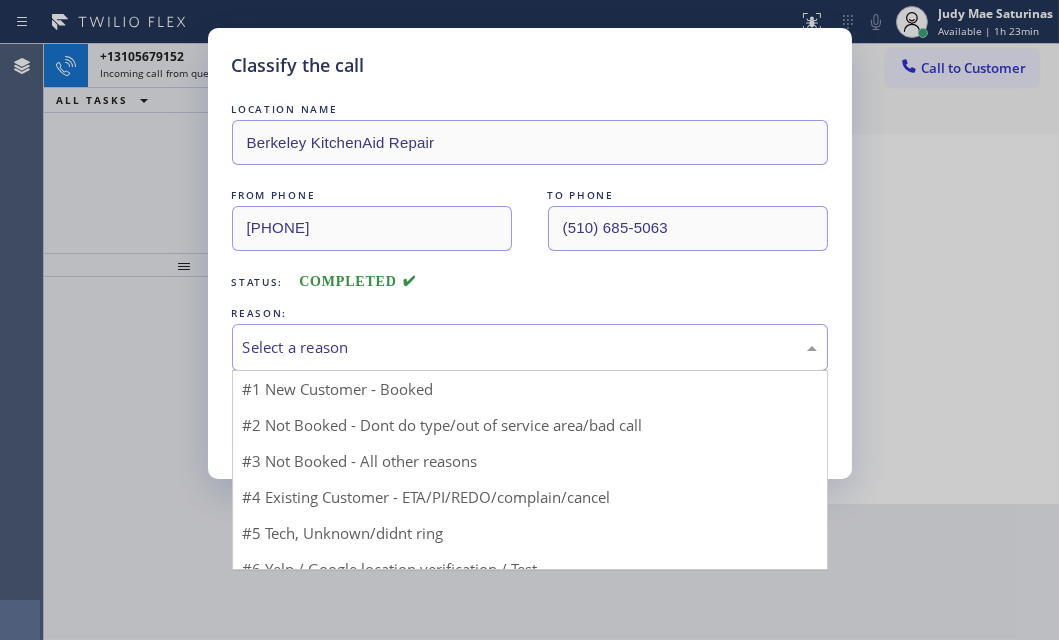 click on "Select a reason" at bounding box center [530, 347] 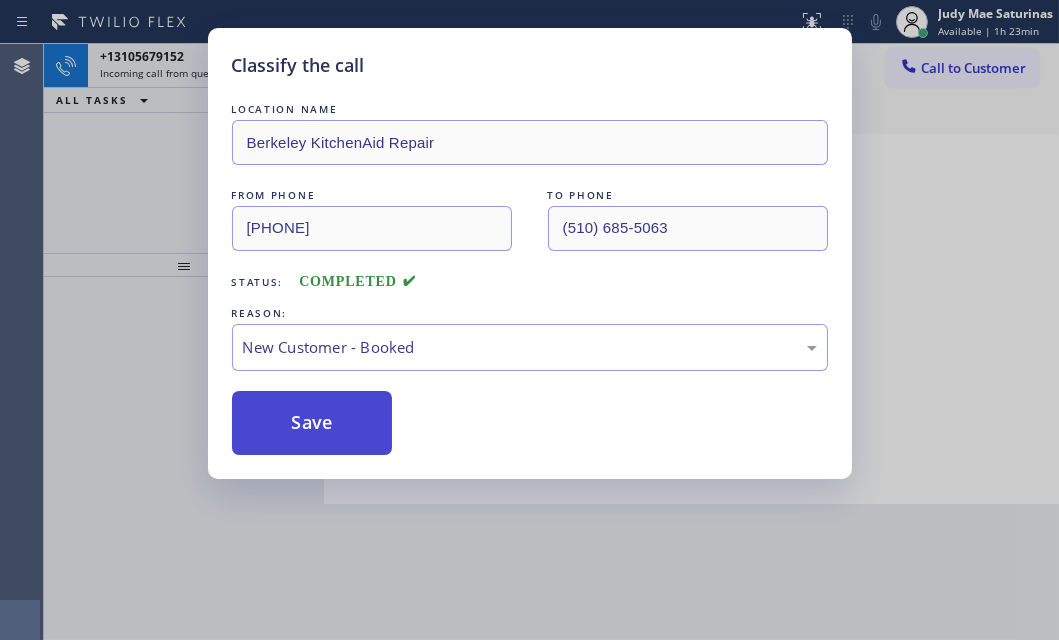 click on "Save" at bounding box center [312, 423] 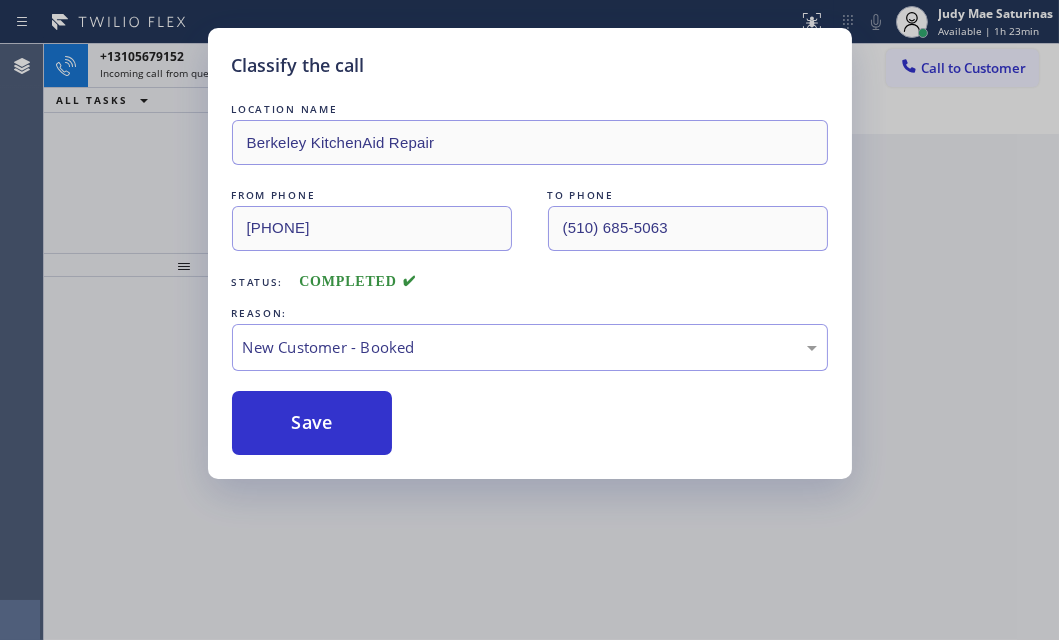 click on "Classify the call LOCATION NAME Berkeley KitchenAid Repair FROM PHONE [PHONE] TO PHONE [PHONE] Status: COMPLETED REASON: New Customer - Booked Save" at bounding box center [529, 320] 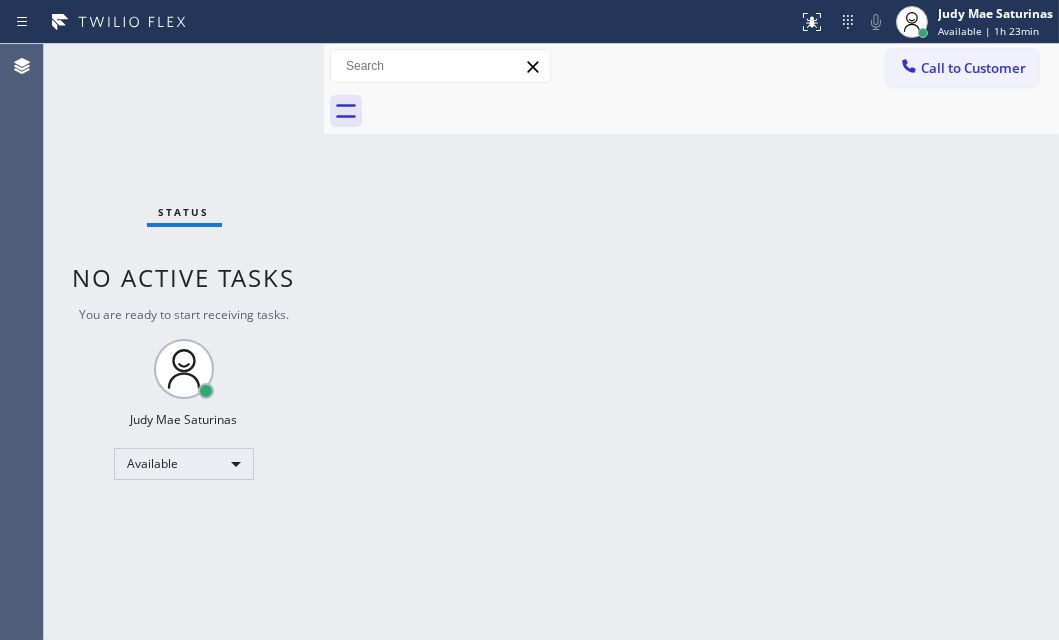 click on "Status   No active tasks     You are ready to start receiving tasks.   Judy Mae Saturinas Available" at bounding box center (184, 342) 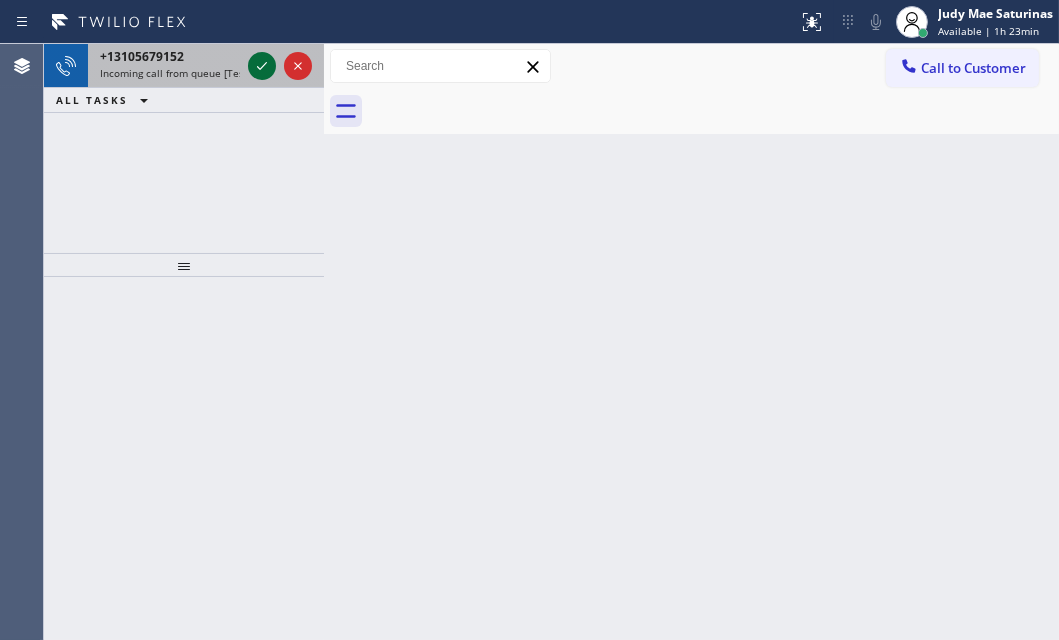 click 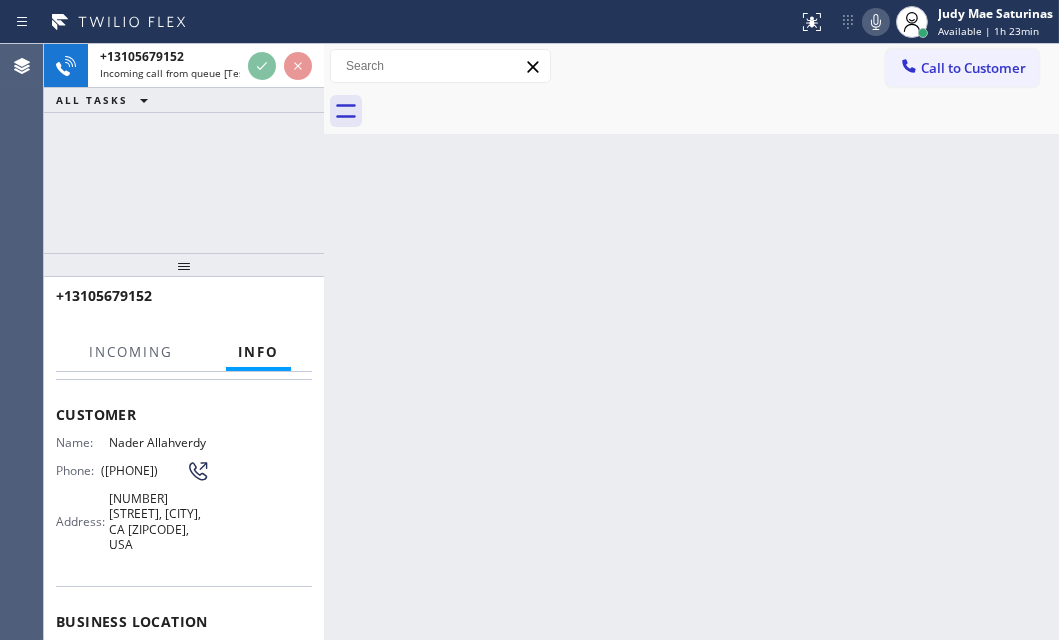 scroll, scrollTop: 181, scrollLeft: 0, axis: vertical 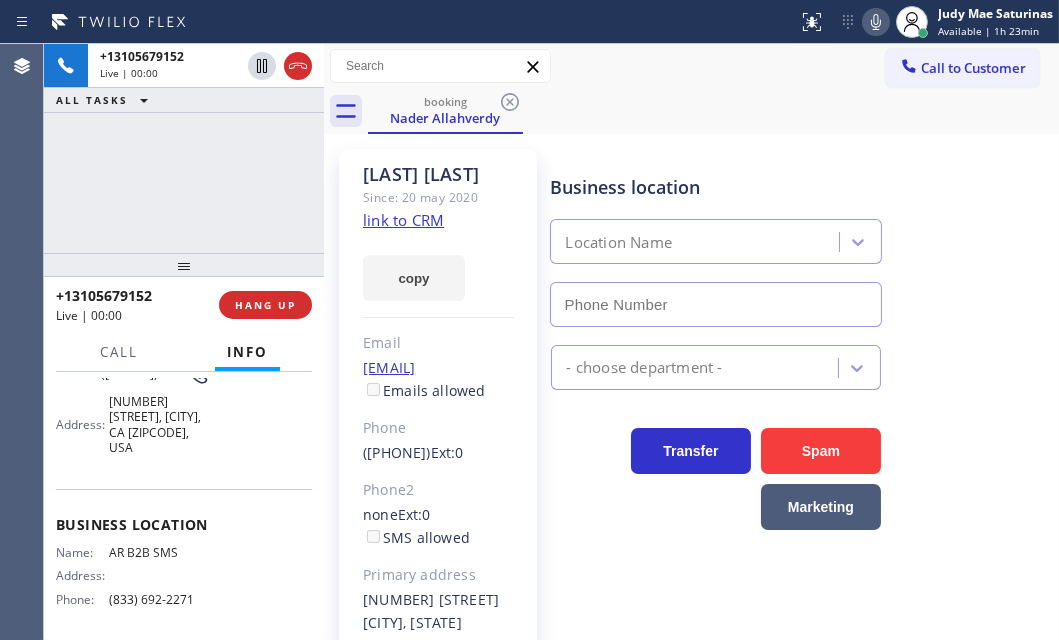 type on "(833) 692-2271" 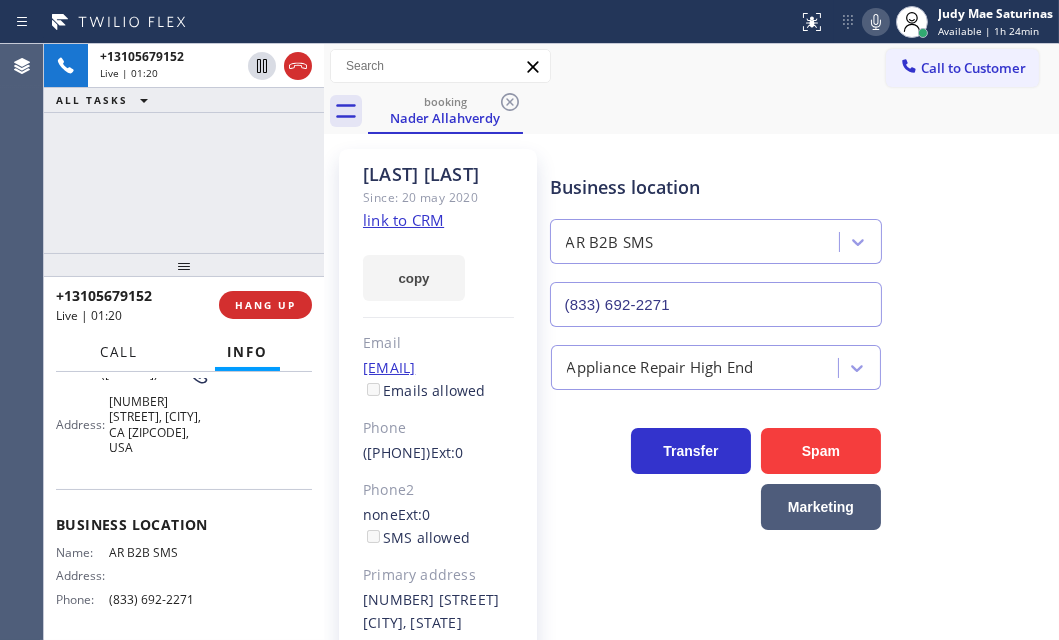 click on "Call" at bounding box center (119, 352) 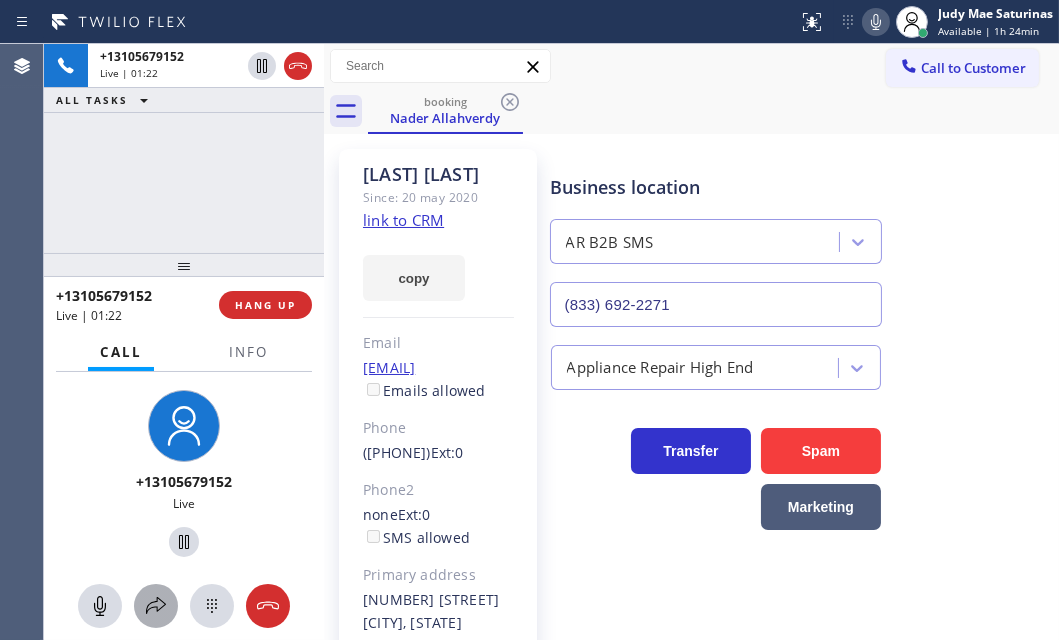 click 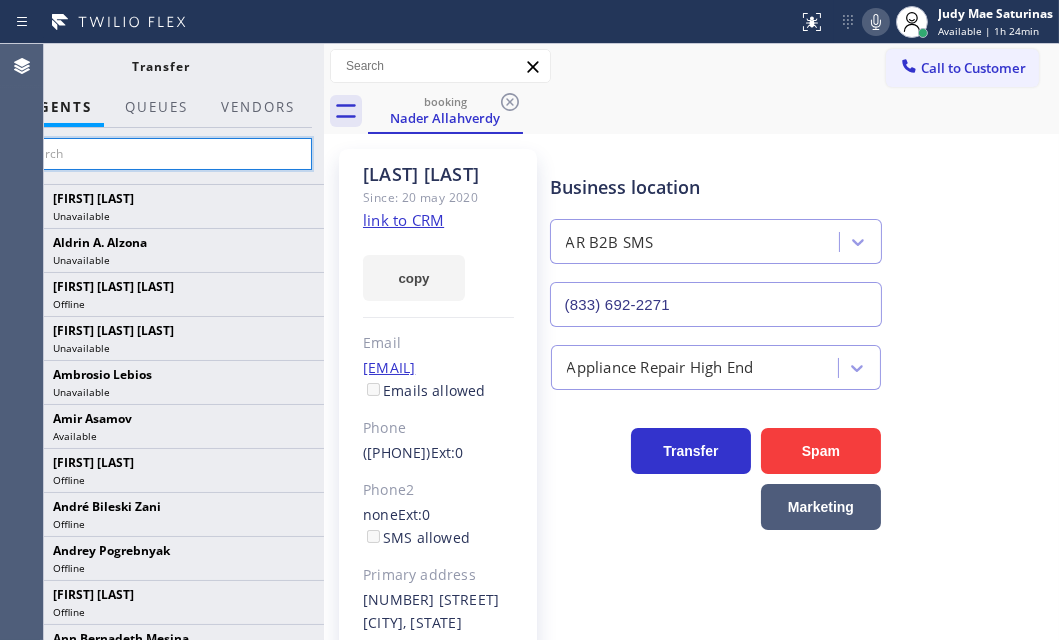 click at bounding box center [161, 154] 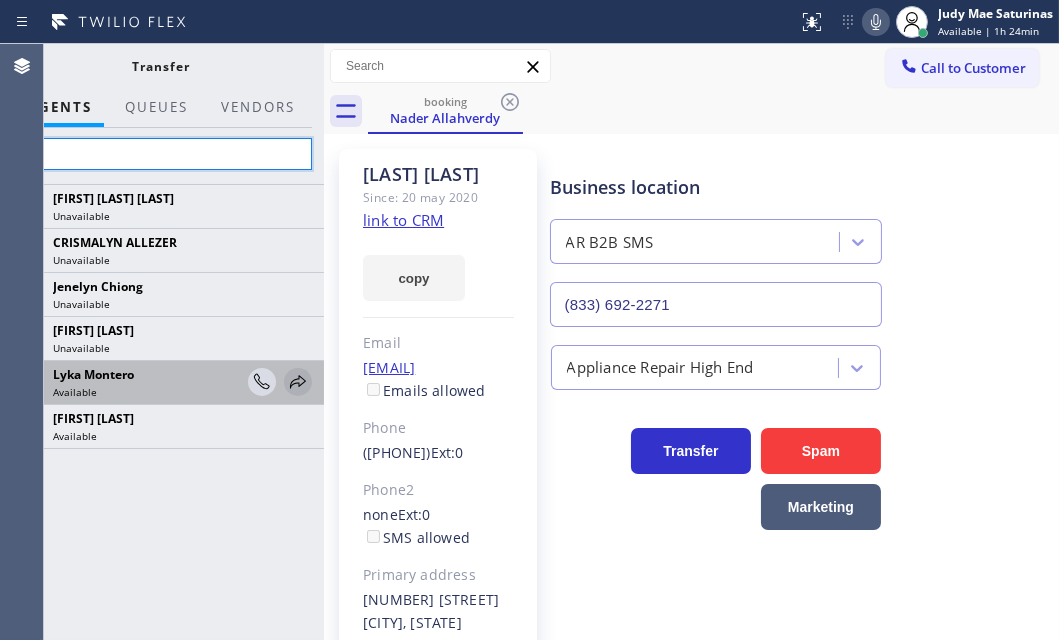 type on "ly" 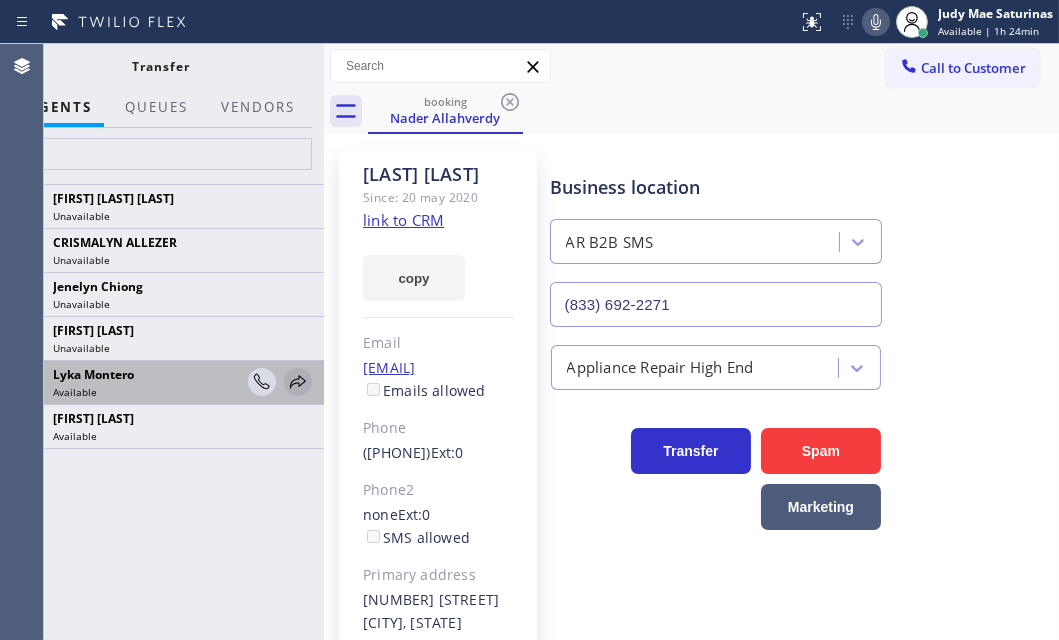 click 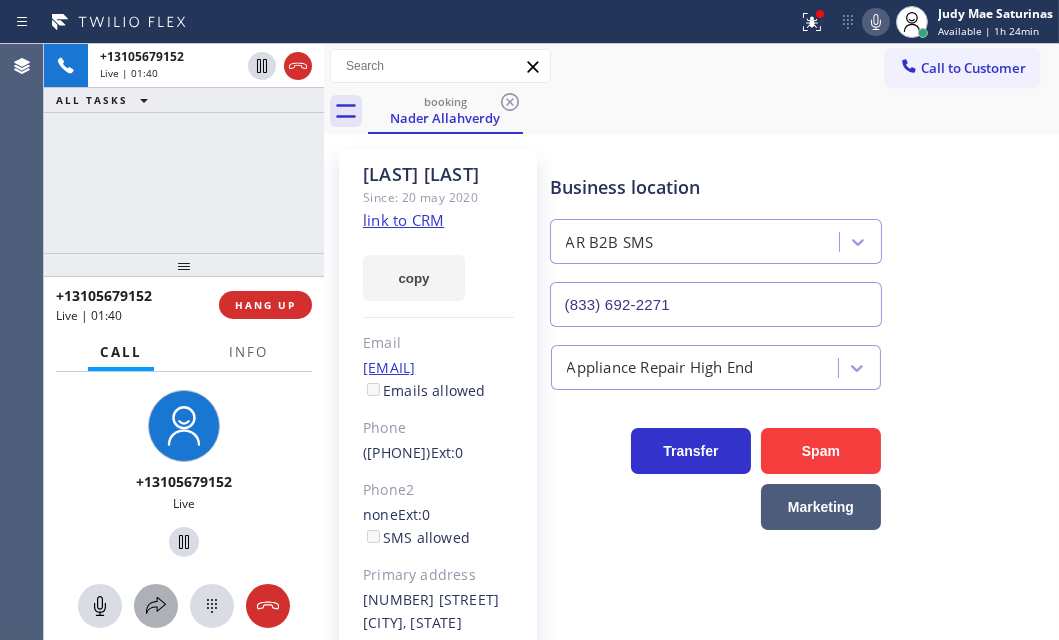 click 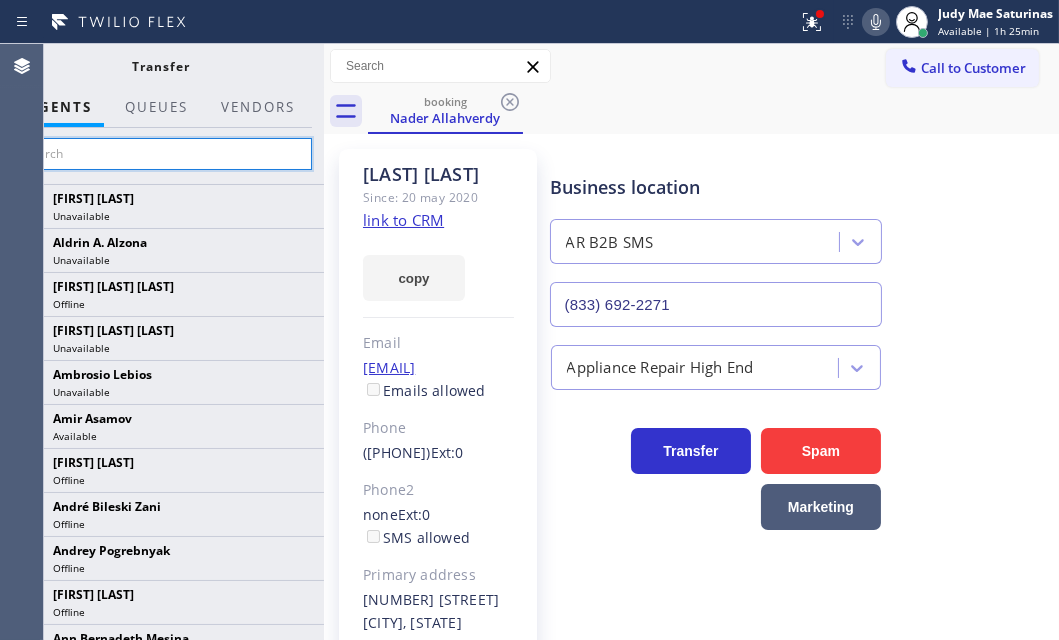 click at bounding box center (161, 154) 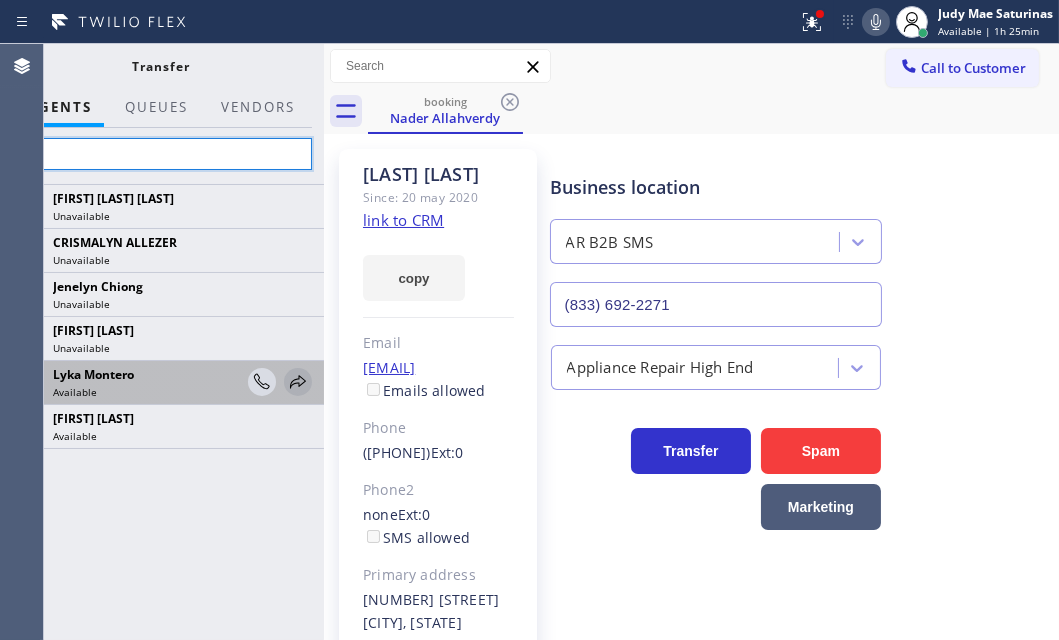 type on "ly" 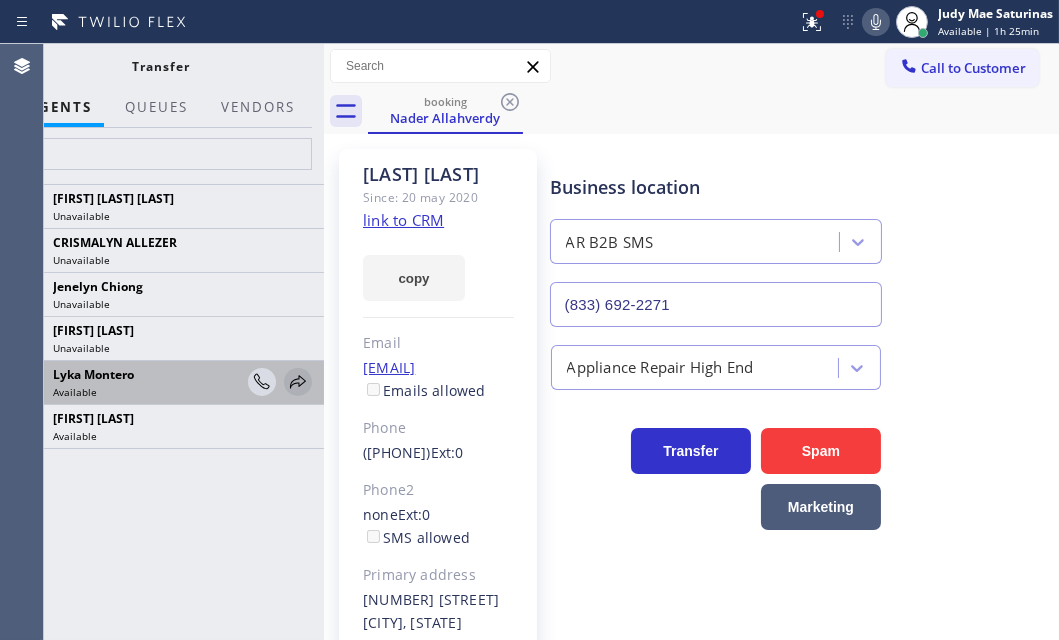 click 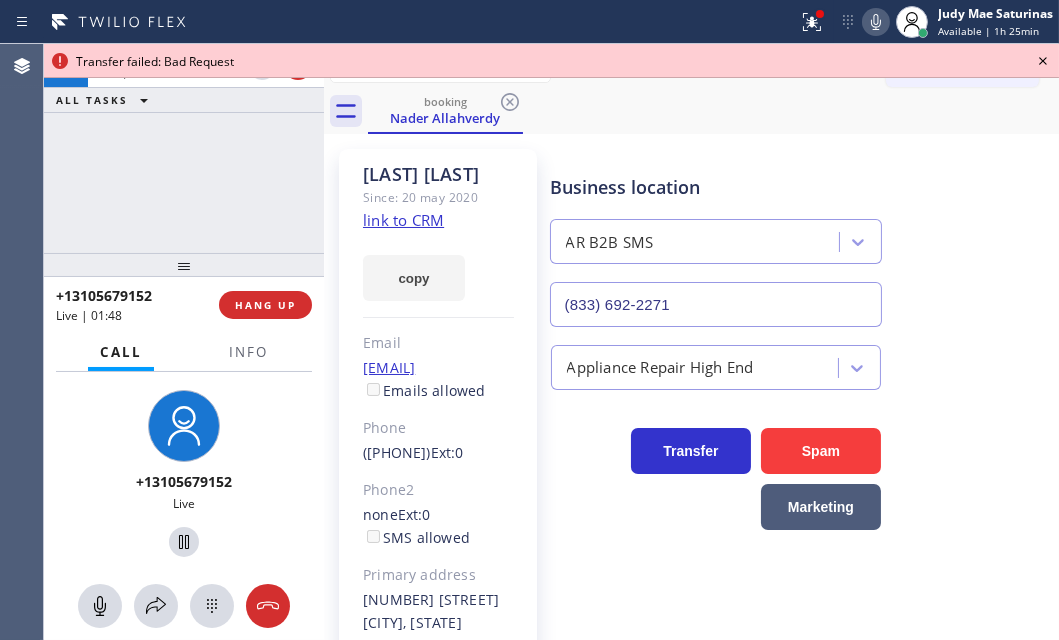 click 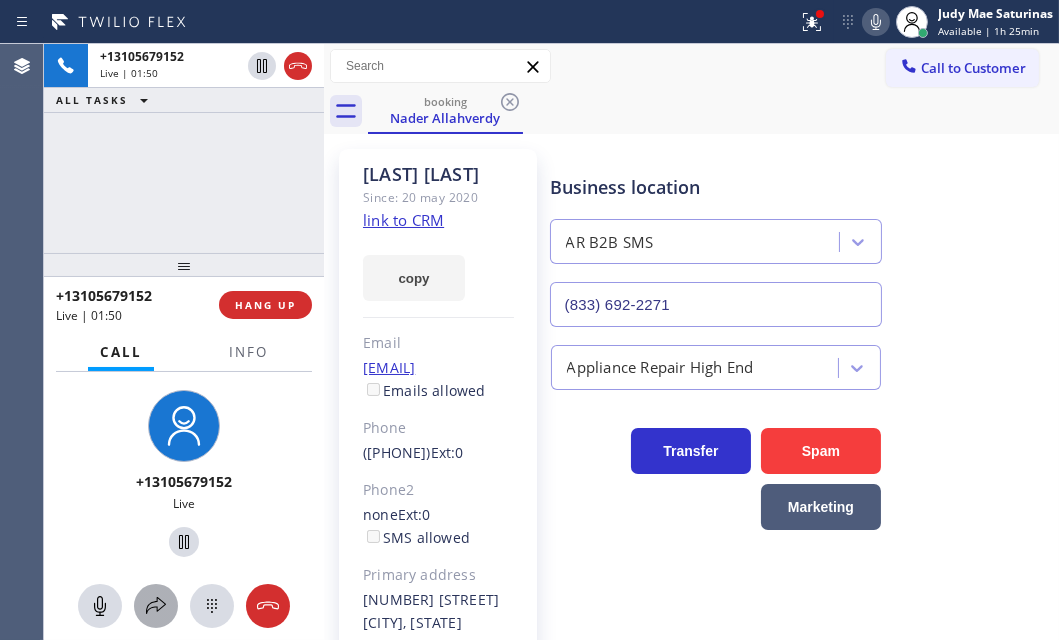 click 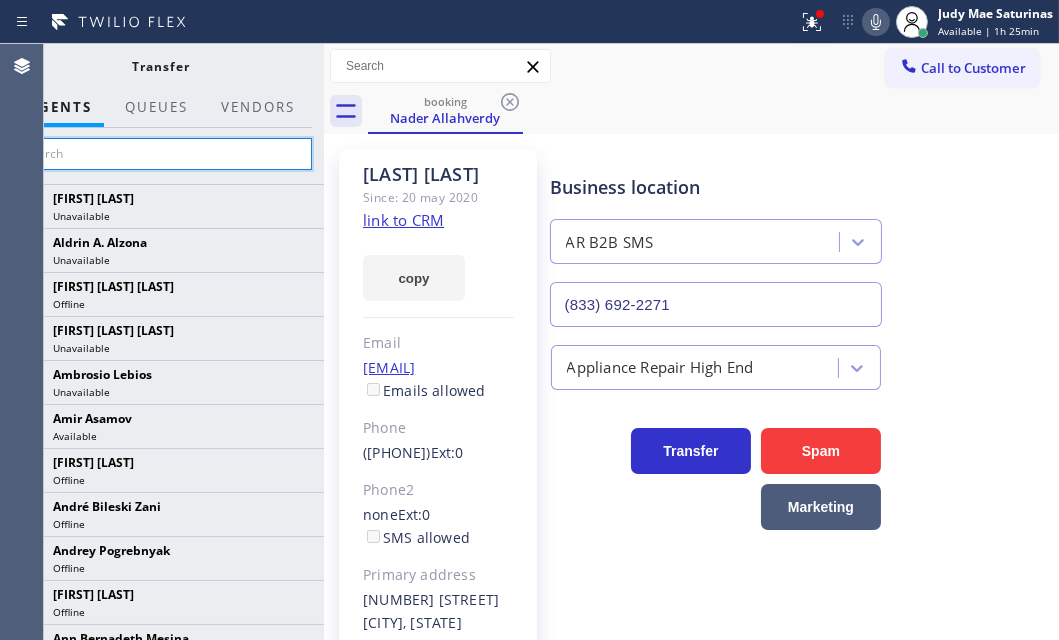 click at bounding box center [161, 154] 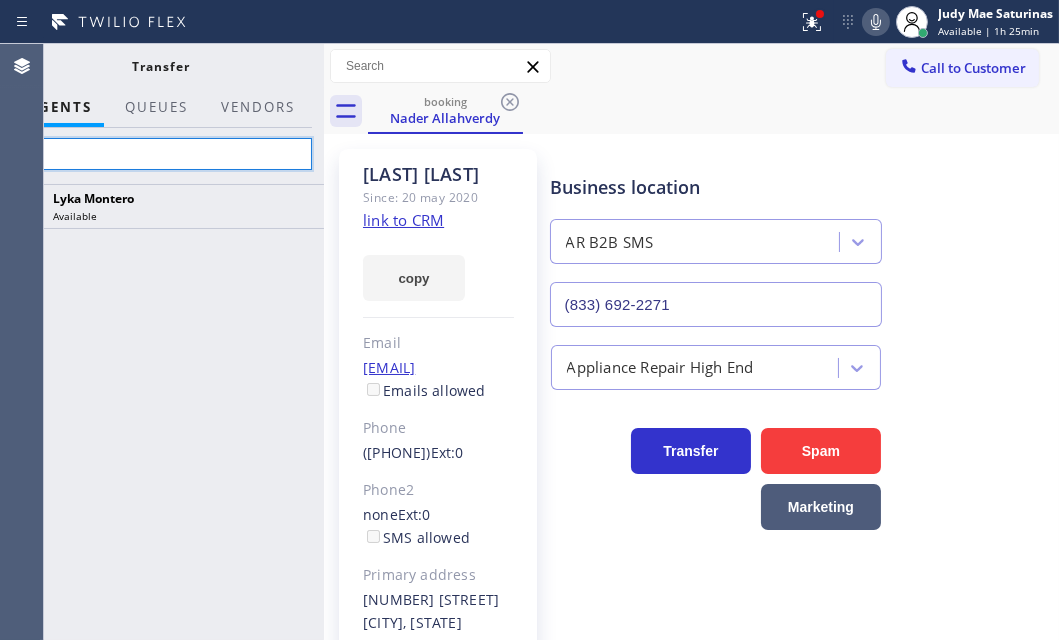type on "lyk" 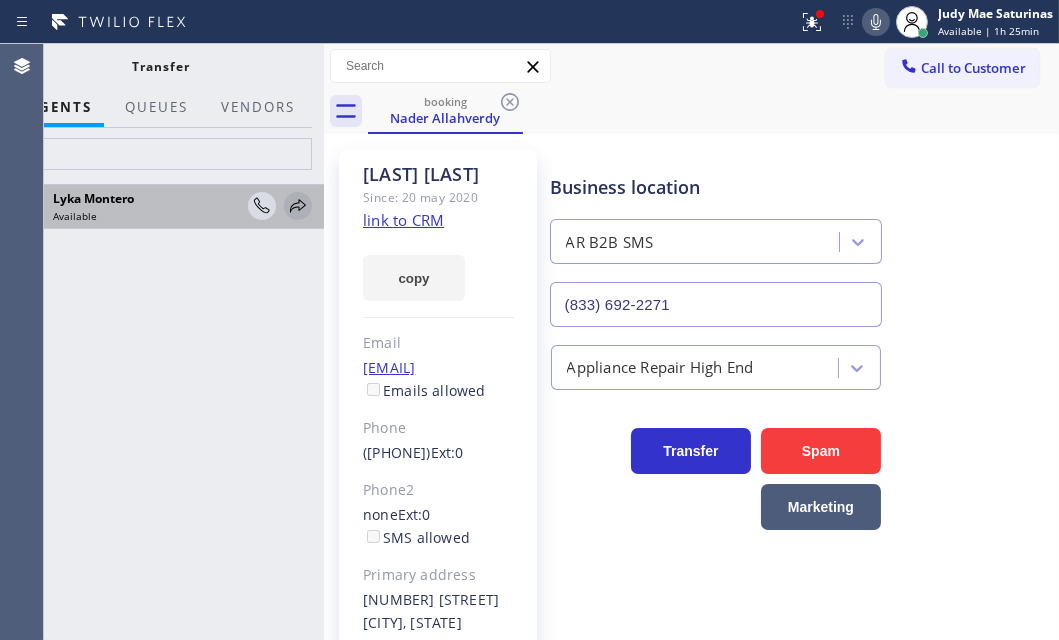 click 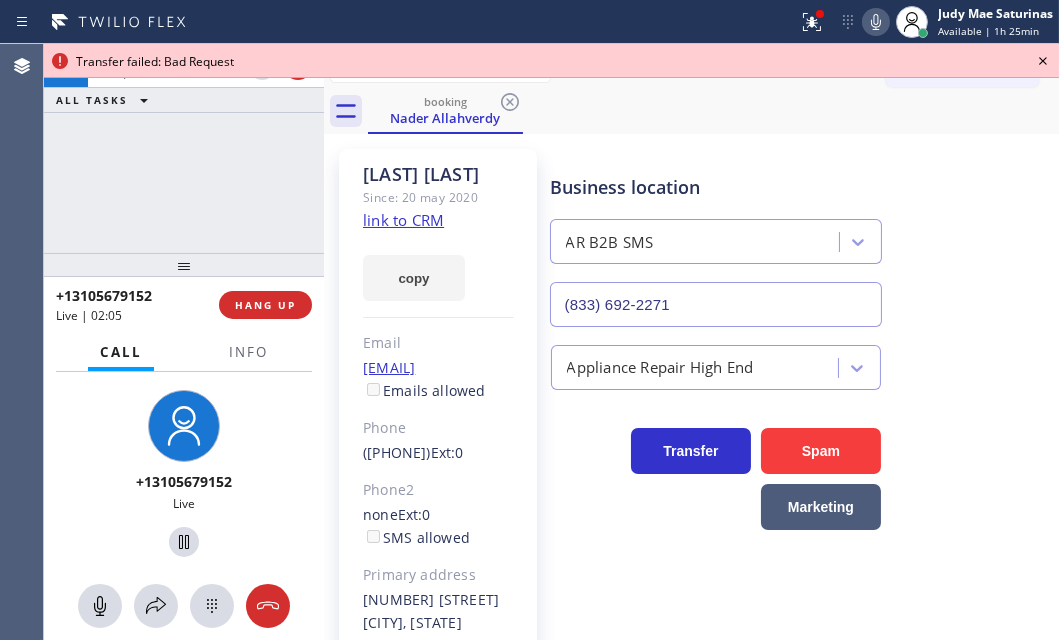click 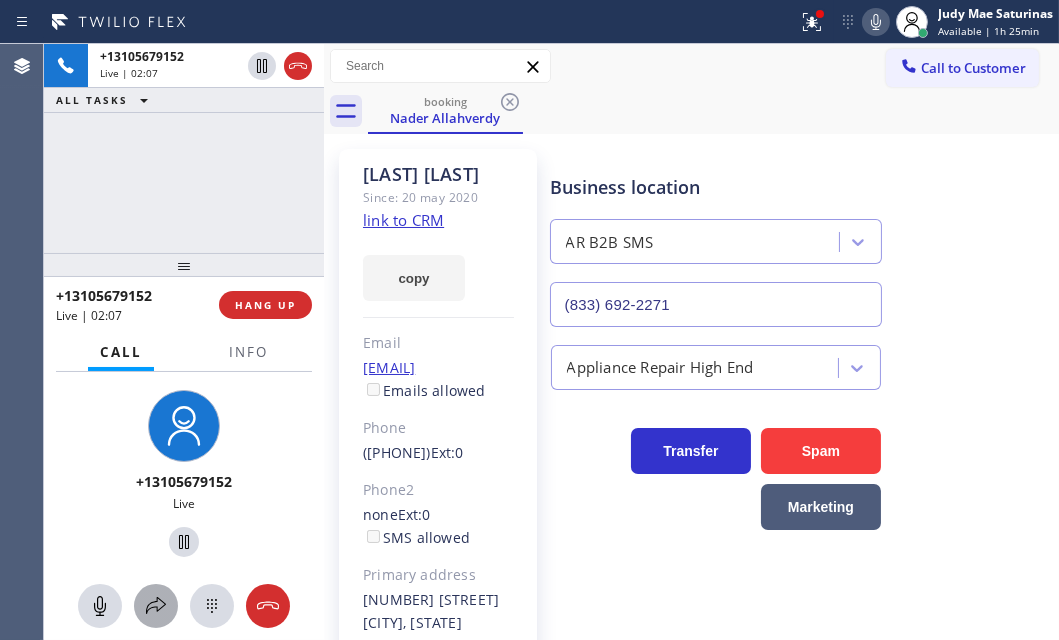 click 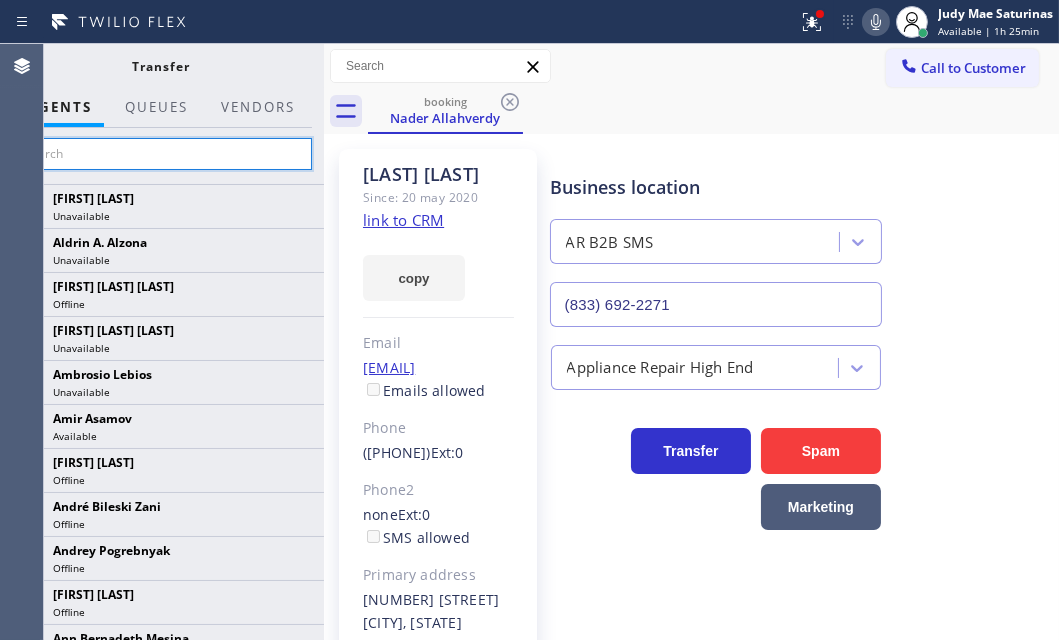 click at bounding box center [161, 154] 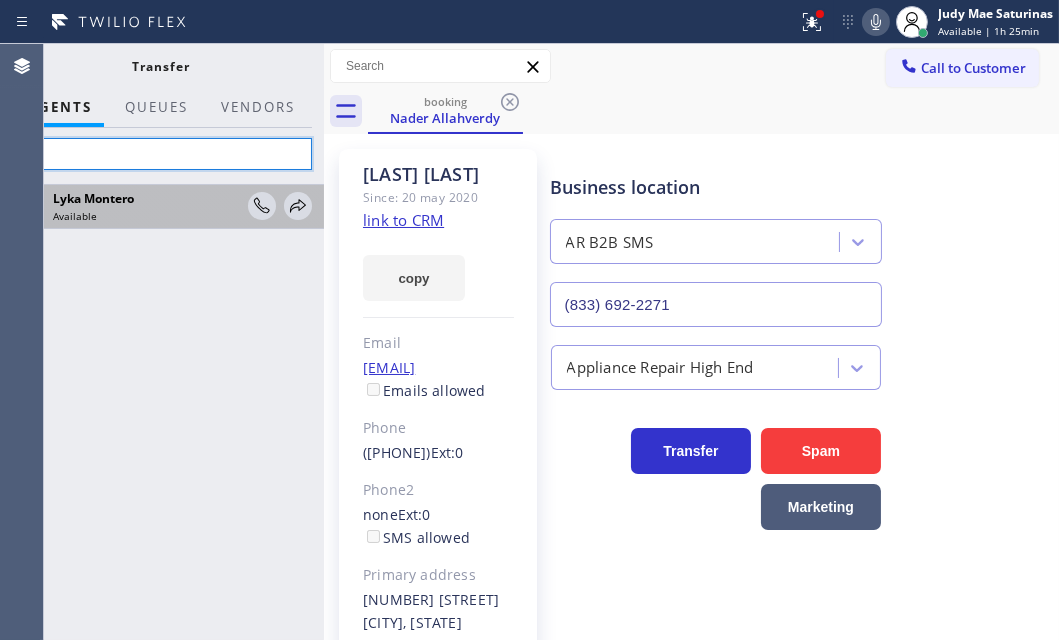type on "lyk" 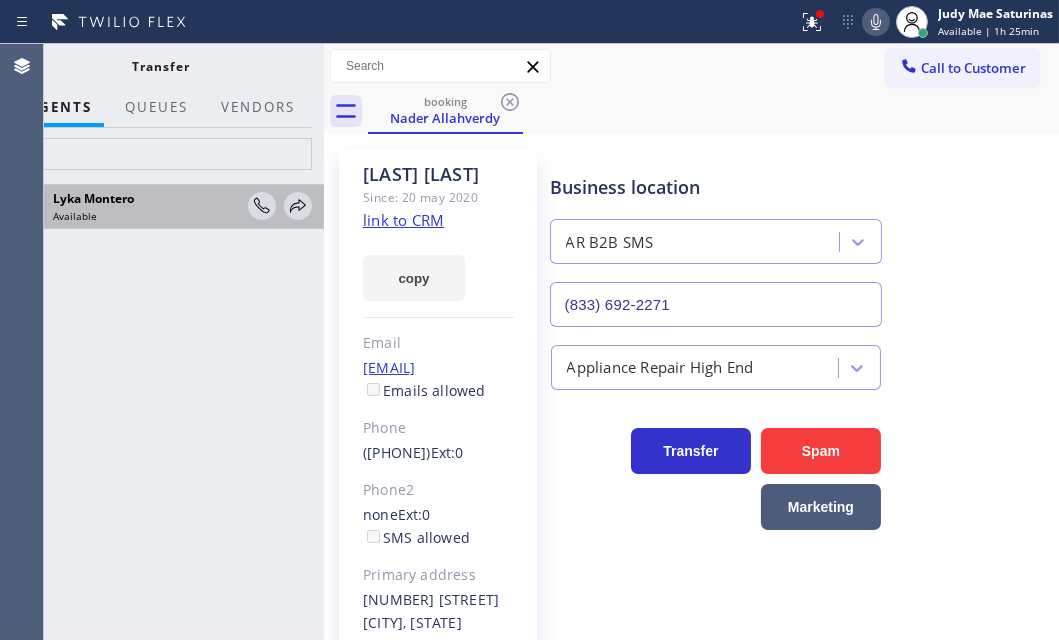 click on "[FIRST] [LAST] Available" at bounding box center [161, 207] 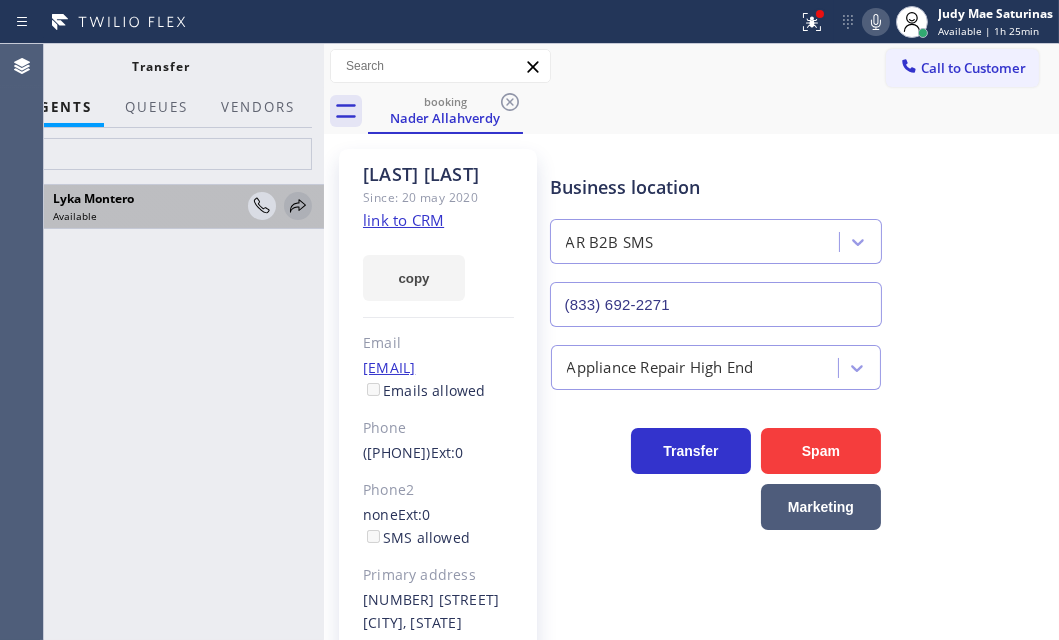 click 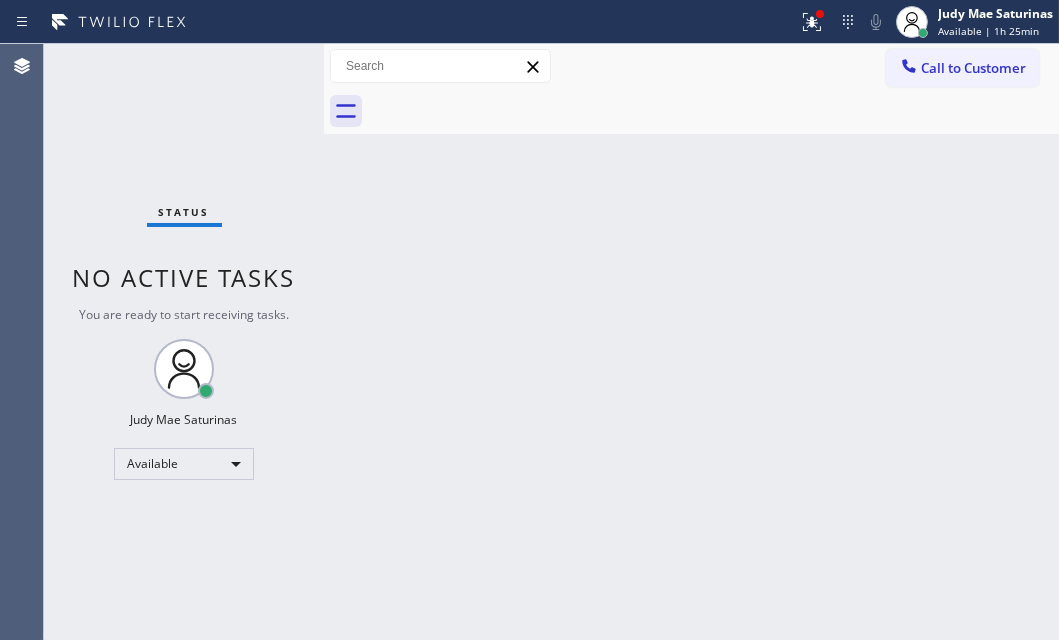 drag, startPoint x: 800, startPoint y: 29, endPoint x: 797, endPoint y: 54, distance: 25.179358 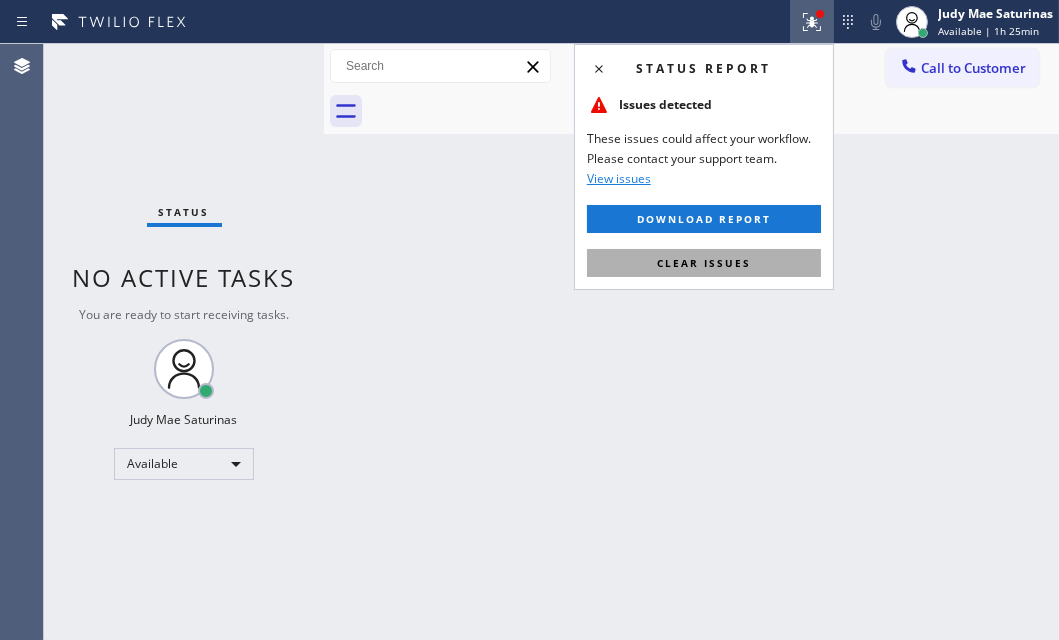 click on "Clear issues" at bounding box center (704, 263) 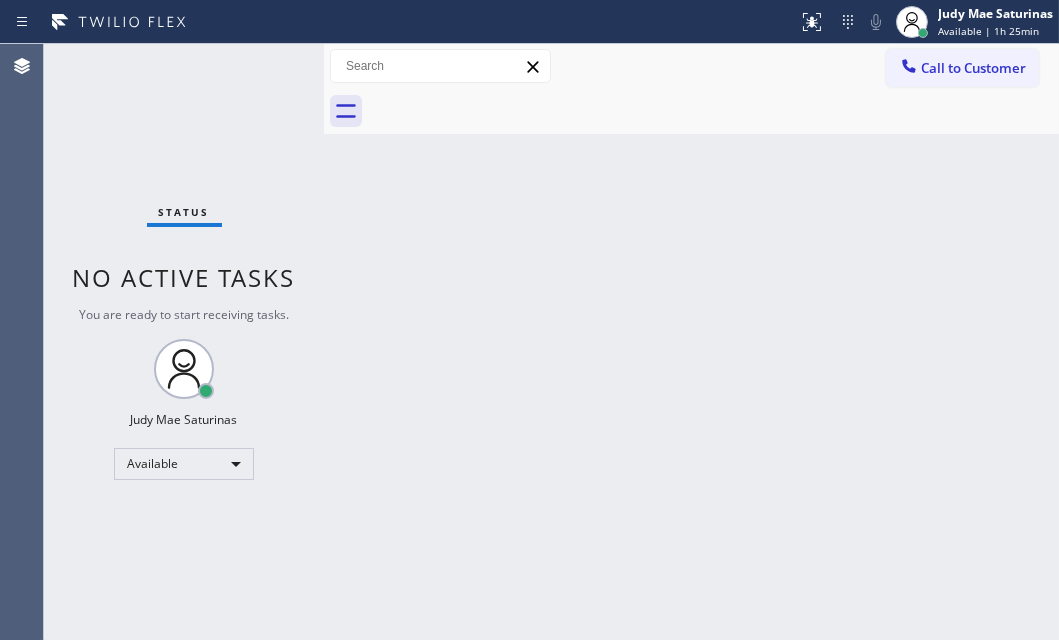 click on "Back to Dashboard Change Sender ID Customers Technicians Select a contact Outbound call Technician Search Technician Your caller id phone number Your caller id phone number Call Technician info Name   Phone none Address none Change Sender ID HVAC +18559994417 5 Star Appliance +18557314952 Appliance Repair +18554611149 Plumbing +18889090120 Air Duct Cleaning +18006865038  Electricians +18005688664 Cancel Change Check personal SMS Reset Change No tabs Call to Customer Outbound call Location Berkeley KitchenAid Repair Your caller id phone number ([PHONE]) Customer number Call Outbound call Technician Search Technician Your caller id phone number Your caller id phone number Call" at bounding box center (691, 342) 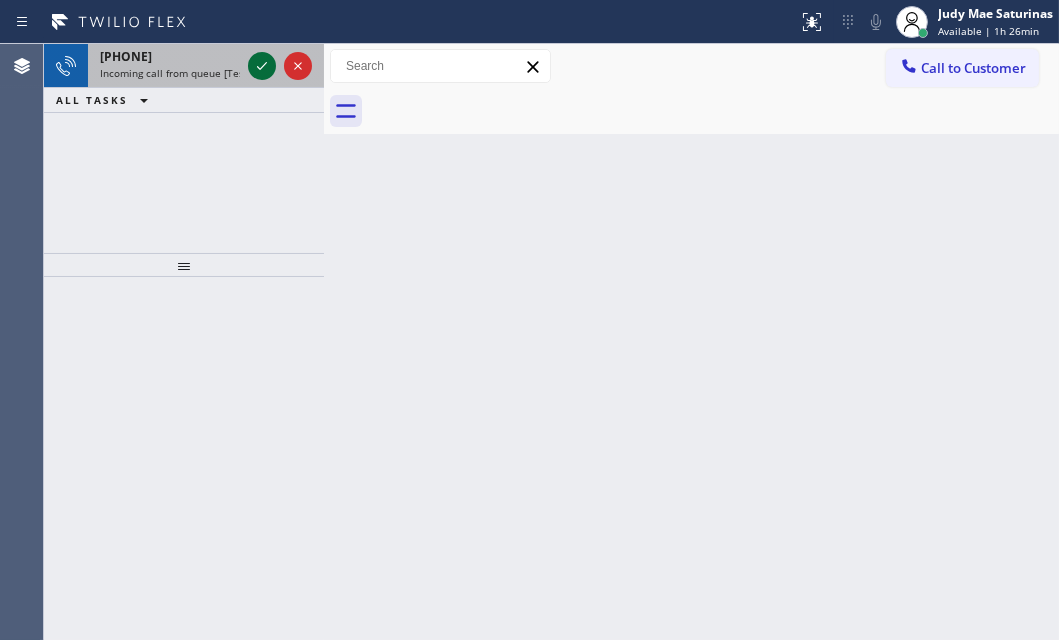 click 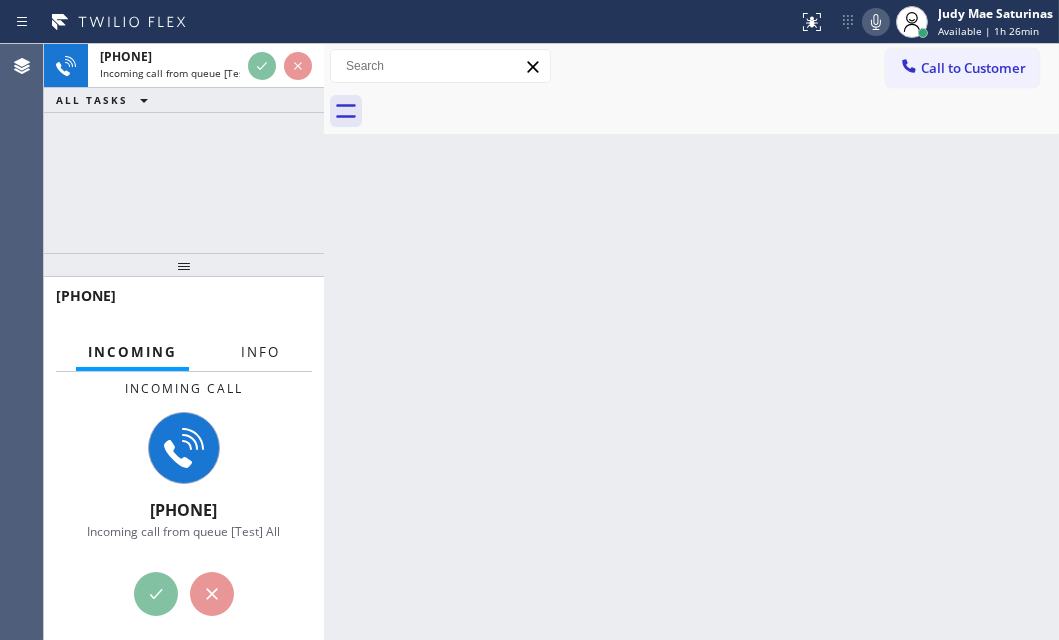 click on "Info" at bounding box center [260, 352] 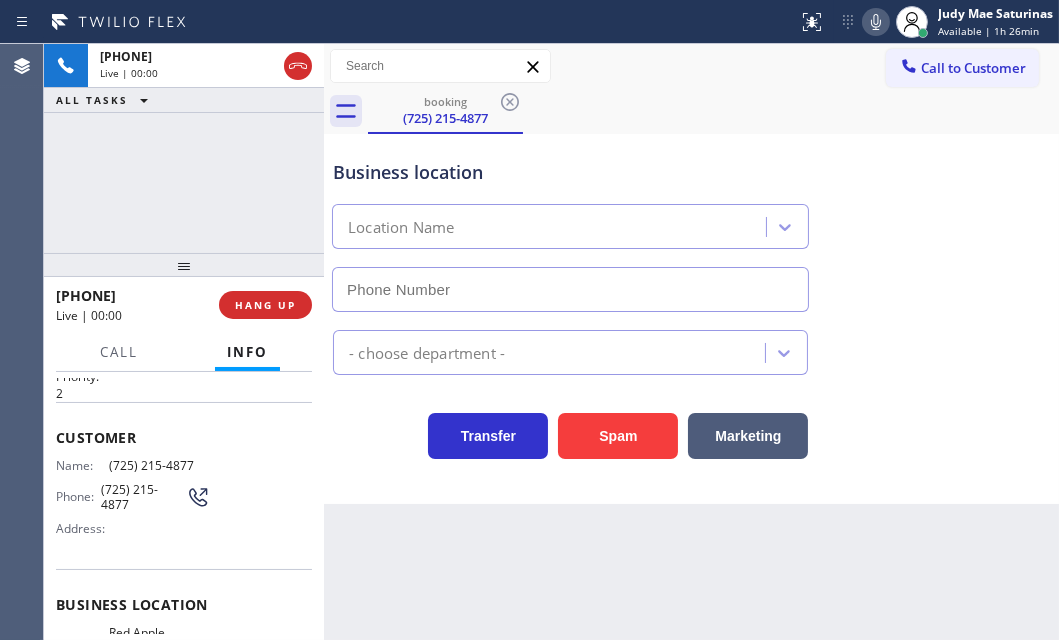 type on "(725) 527-8763" 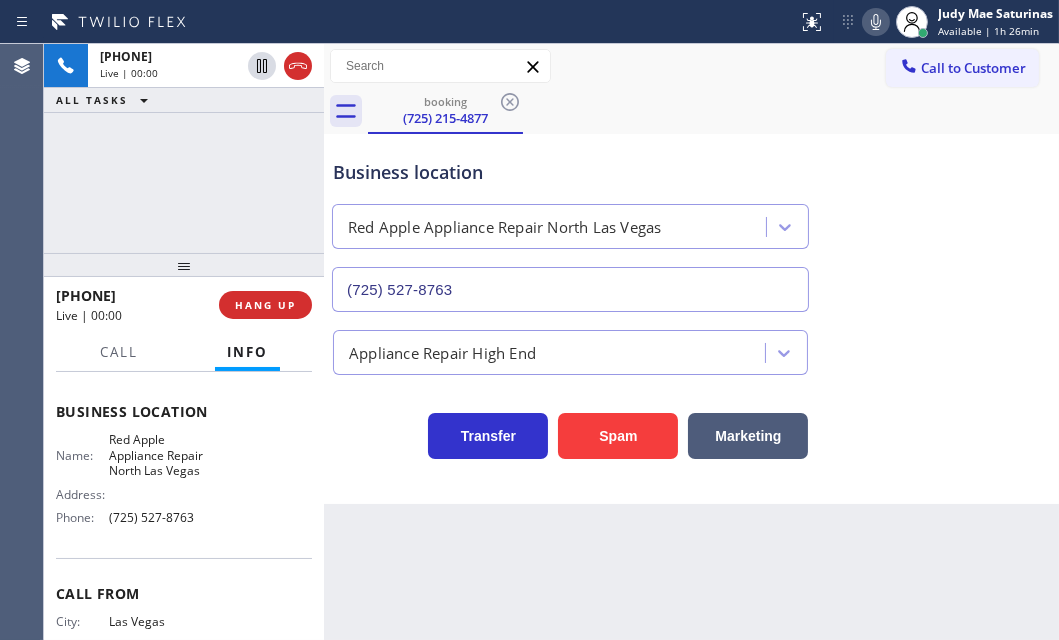 scroll, scrollTop: 272, scrollLeft: 0, axis: vertical 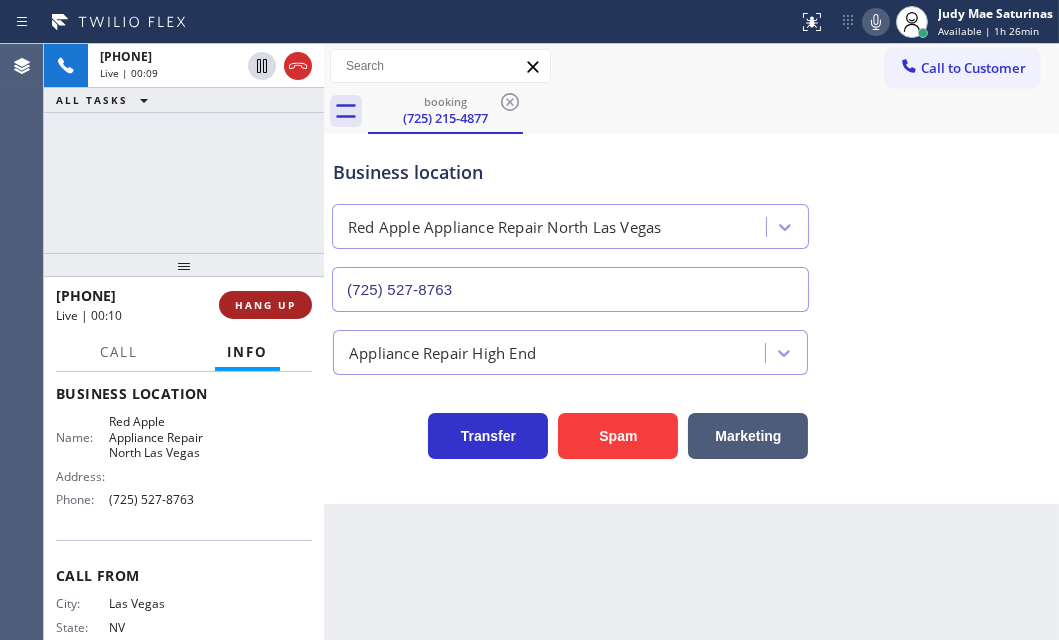 click on "HANG UP" at bounding box center [265, 305] 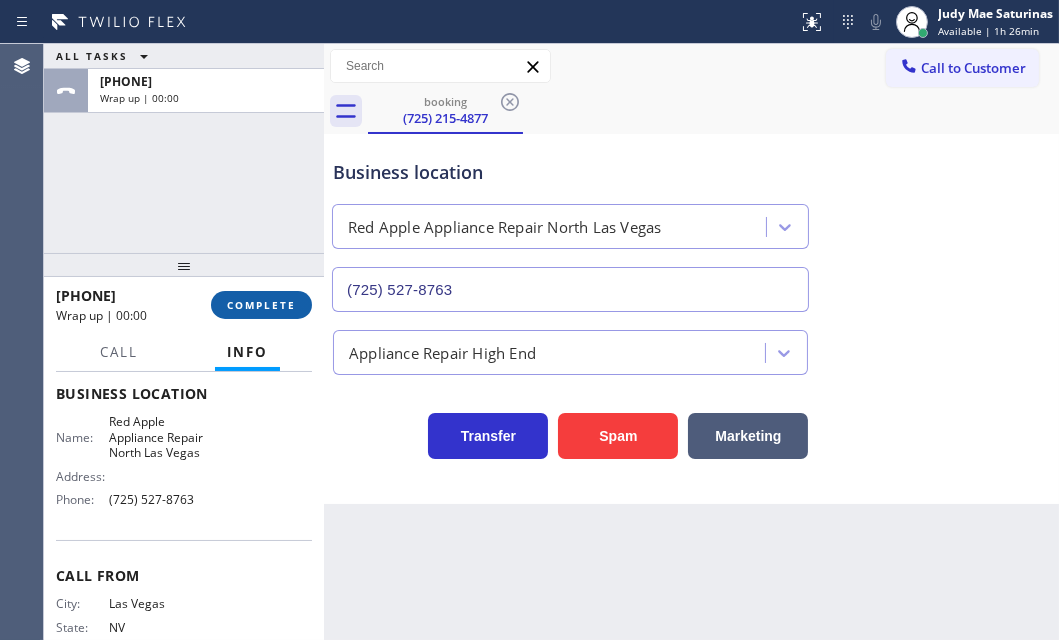 click on "COMPLETE" at bounding box center [261, 305] 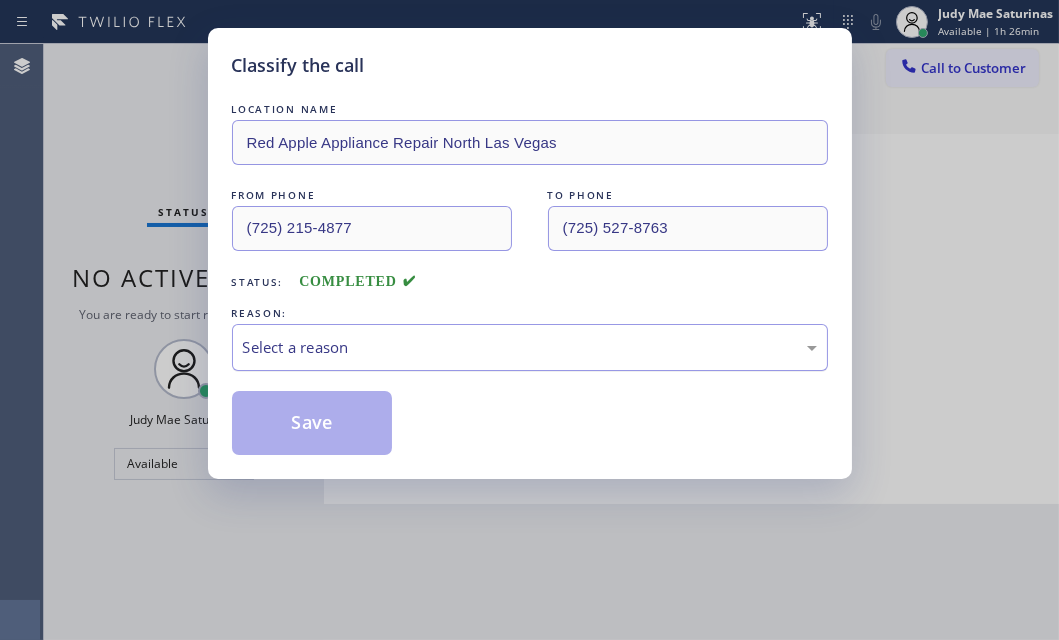 drag, startPoint x: 434, startPoint y: 351, endPoint x: 403, endPoint y: 367, distance: 34.88553 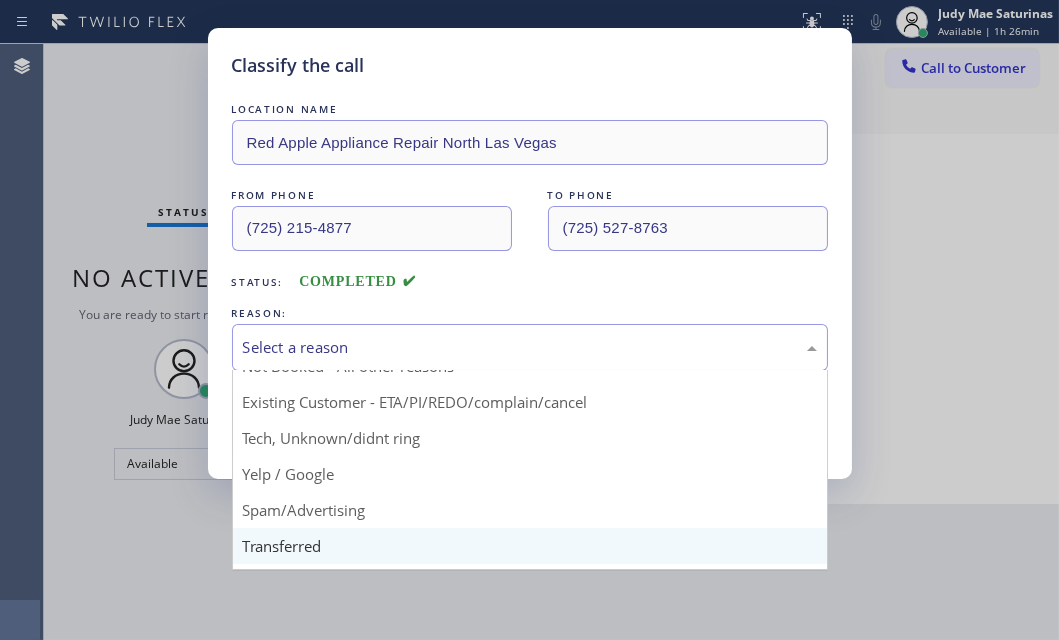 scroll, scrollTop: 90, scrollLeft: 0, axis: vertical 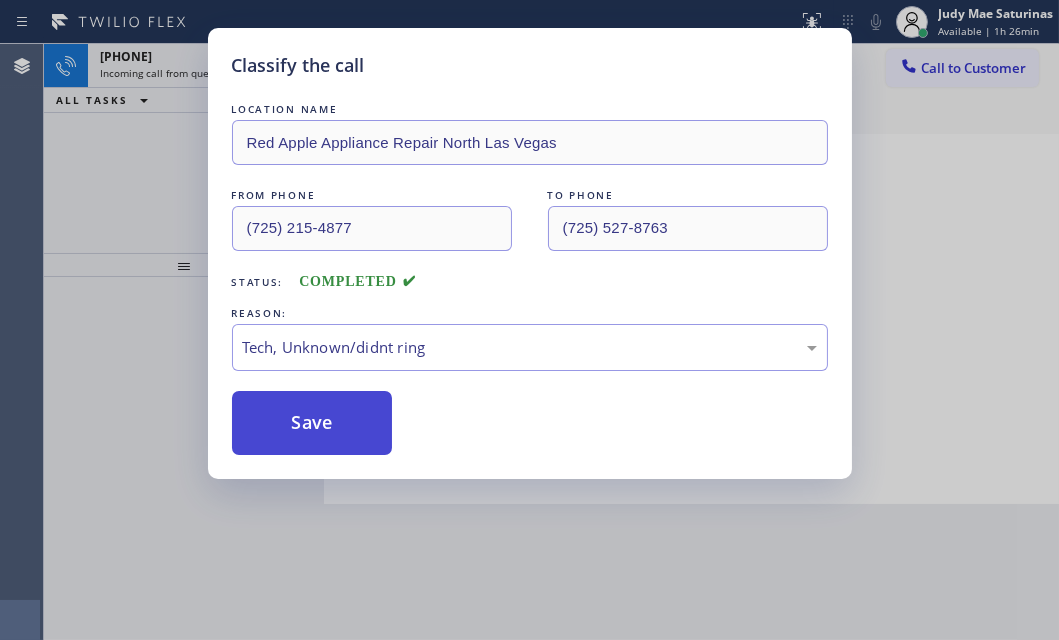 click on "Save" at bounding box center (312, 423) 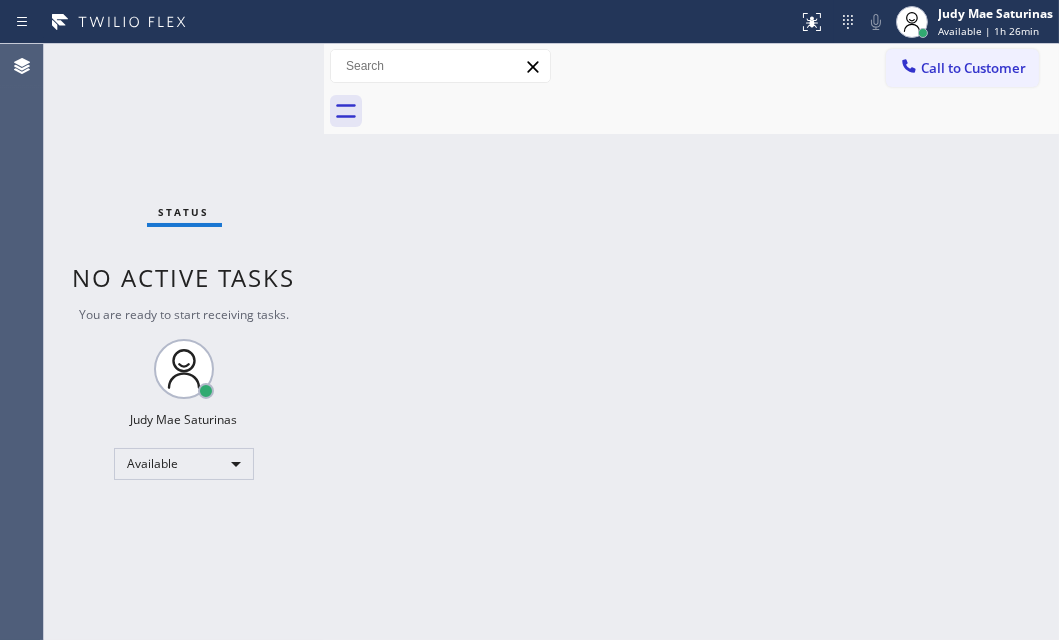 click on "Status   No active tasks     You are ready to start receiving tasks.   Judy Mae Saturinas Available" at bounding box center [184, 342] 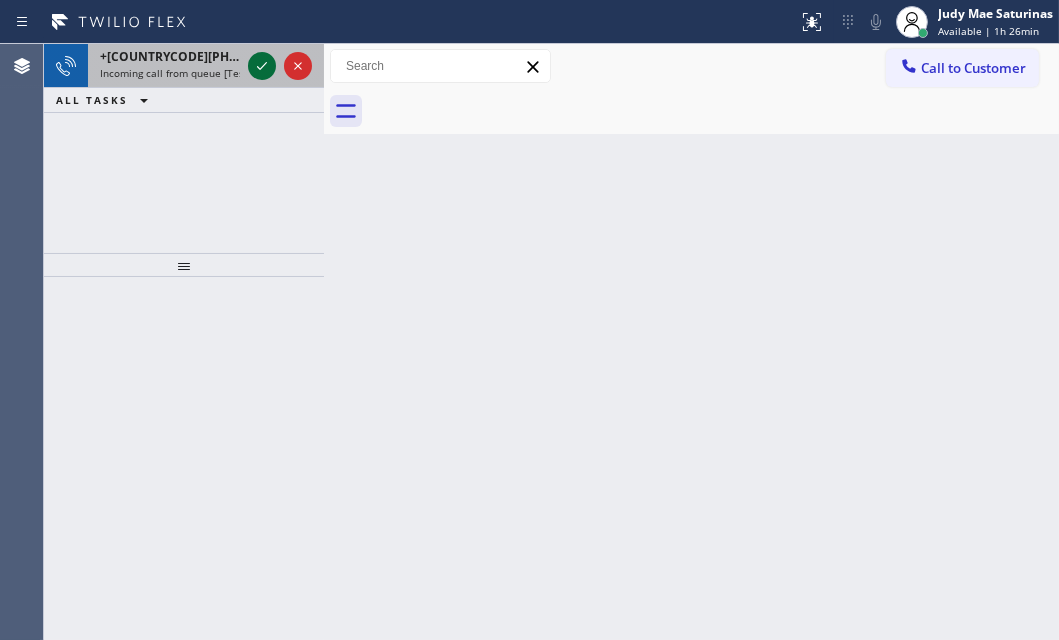 click 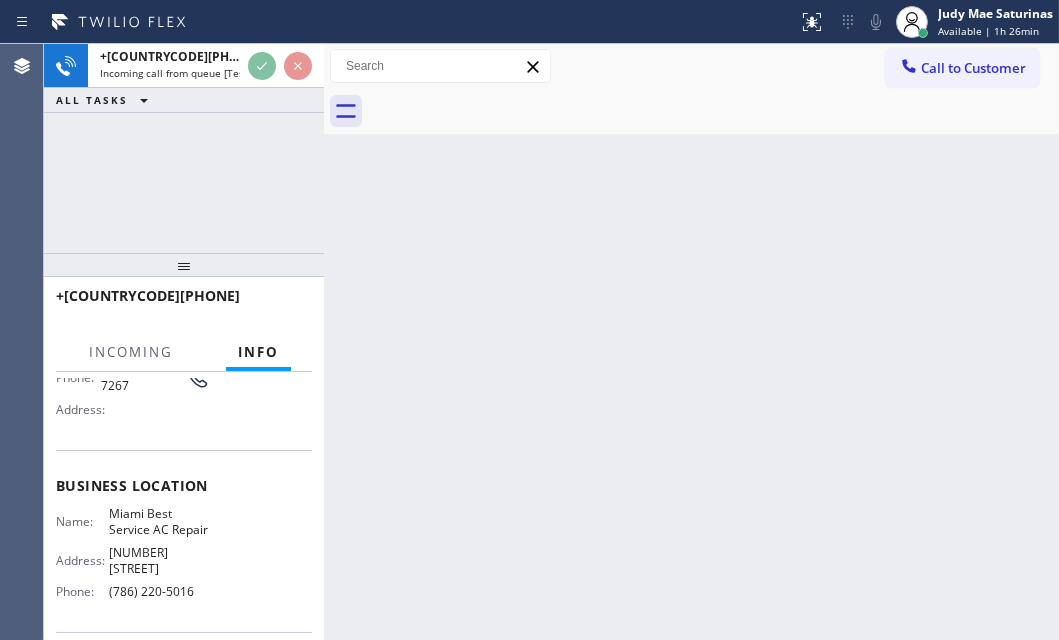 scroll, scrollTop: 181, scrollLeft: 0, axis: vertical 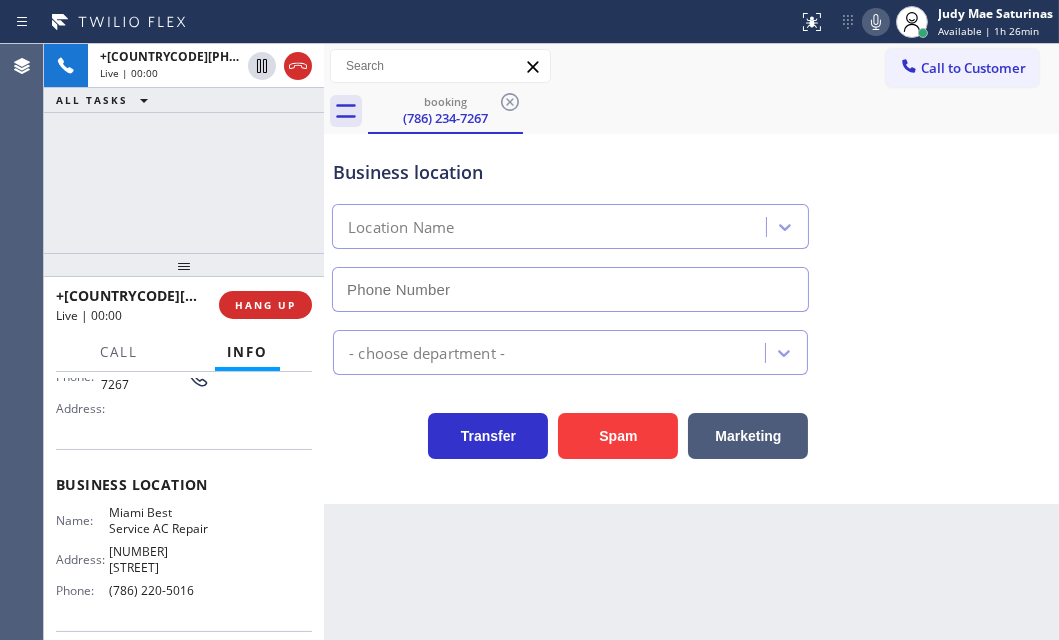 type on "(786) 220-5016" 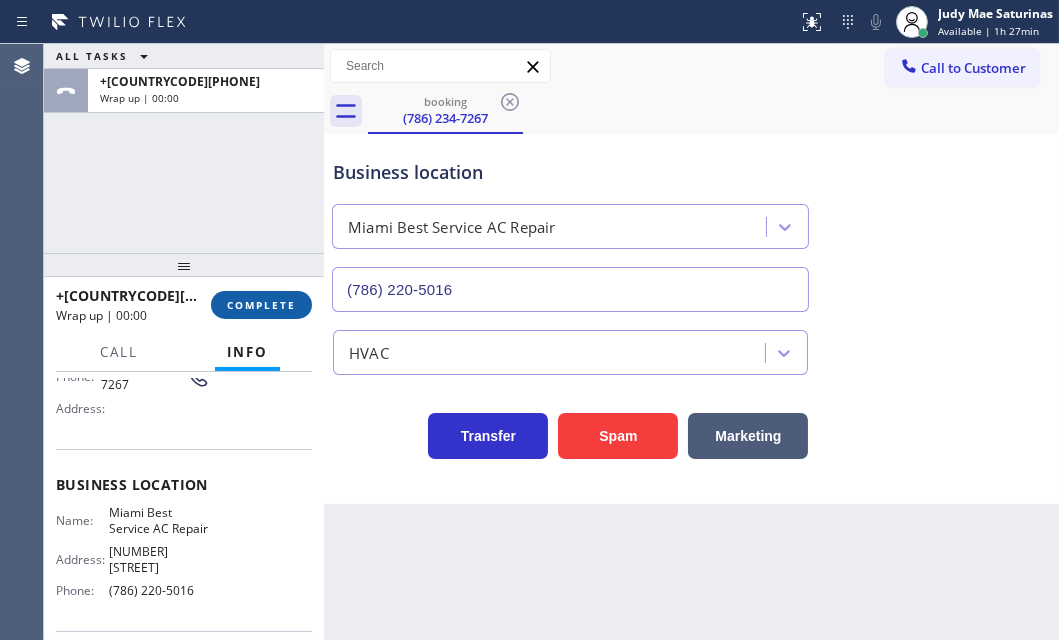 click on "COMPLETE" at bounding box center (261, 305) 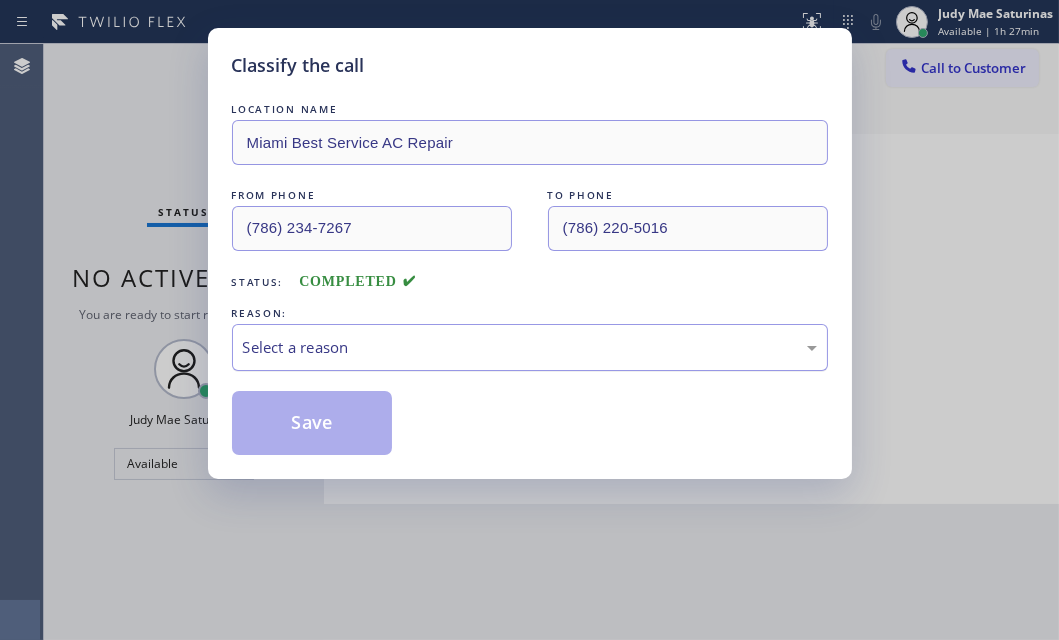 click on "Select a reason" at bounding box center [530, 347] 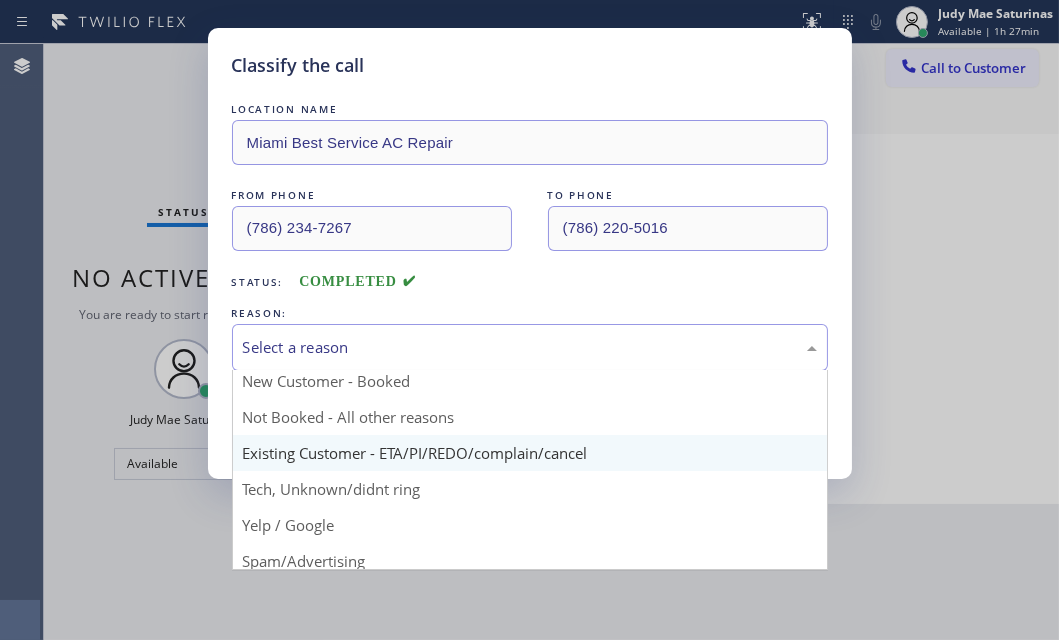 scroll, scrollTop: 0, scrollLeft: 0, axis: both 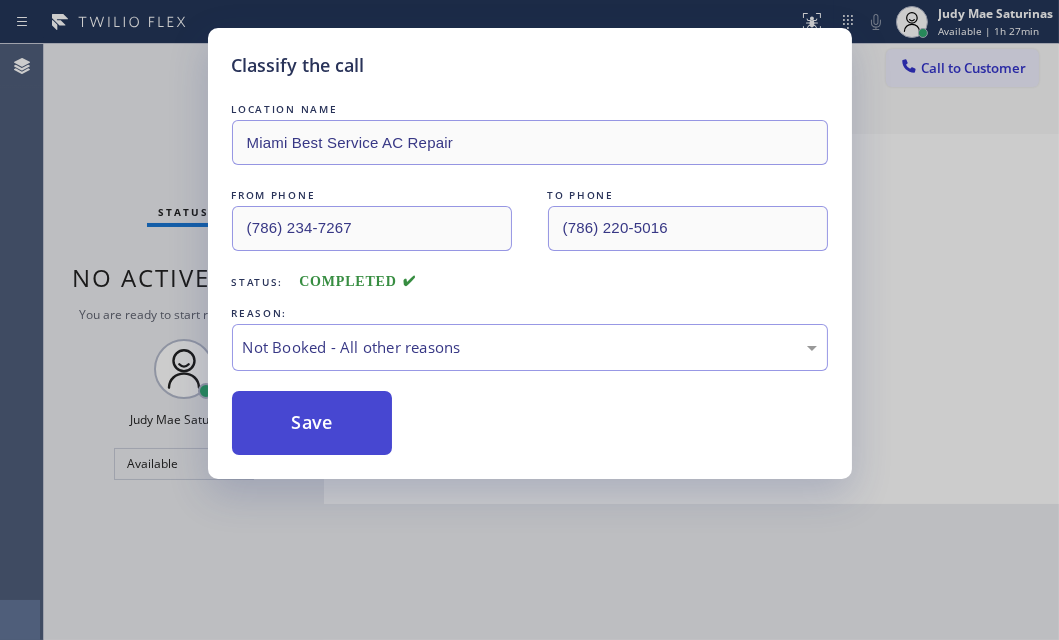 drag, startPoint x: 305, startPoint y: 422, endPoint x: 315, endPoint y: 419, distance: 10.440307 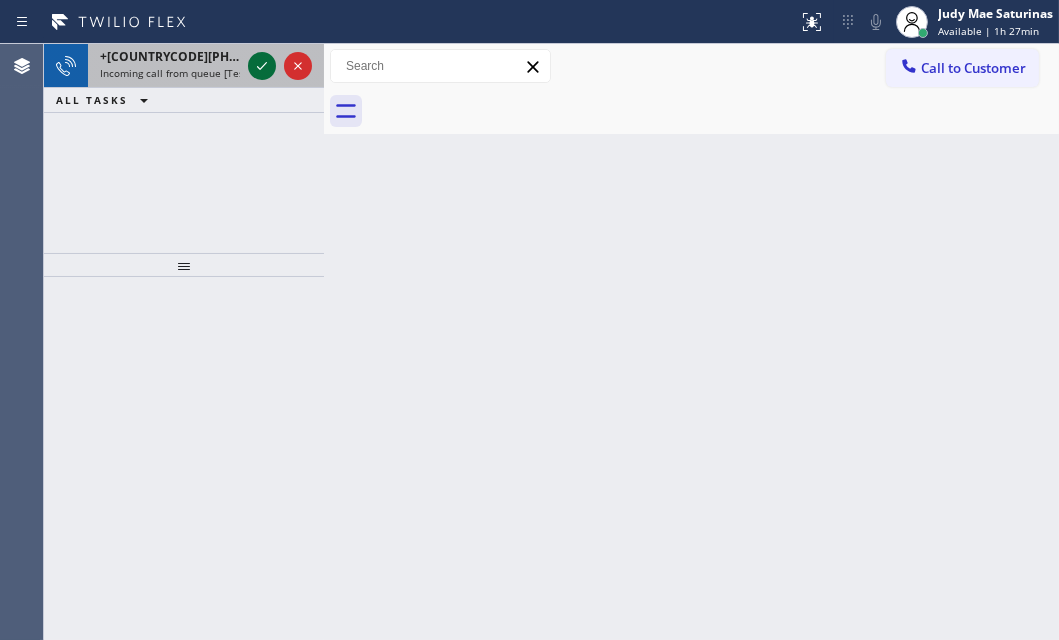 click 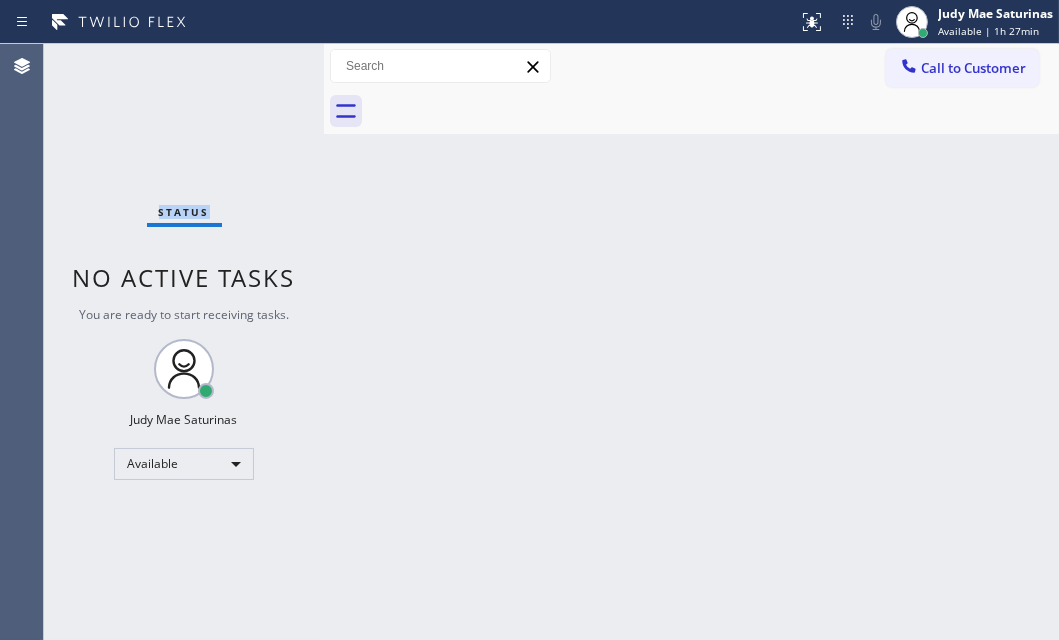 click on "Status   No active tasks     You are ready to start receiving tasks.   Judy Mae Saturinas Available" at bounding box center [184, 342] 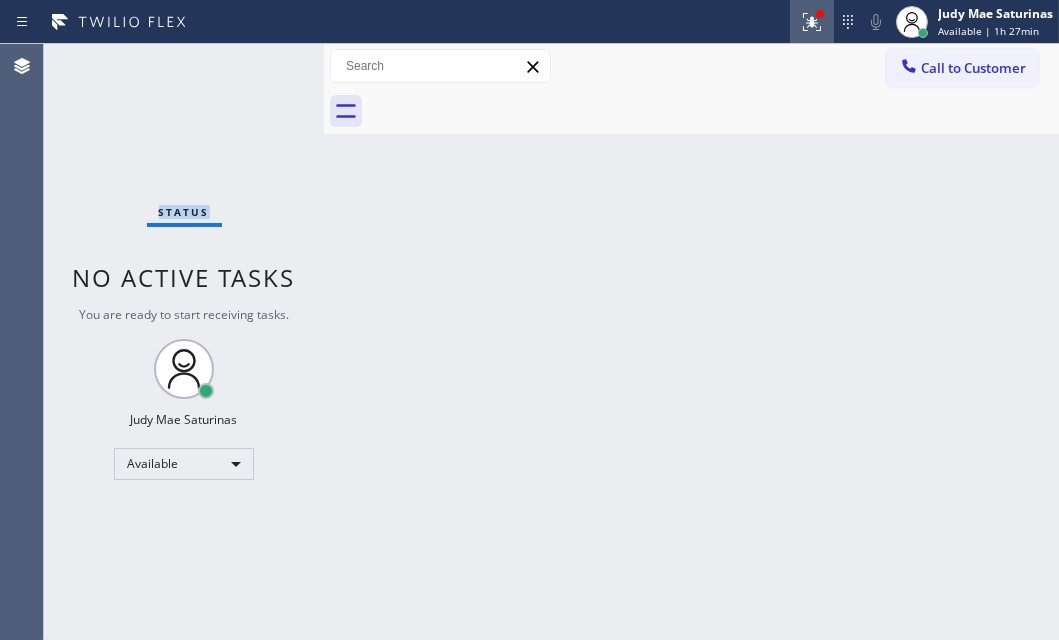 click 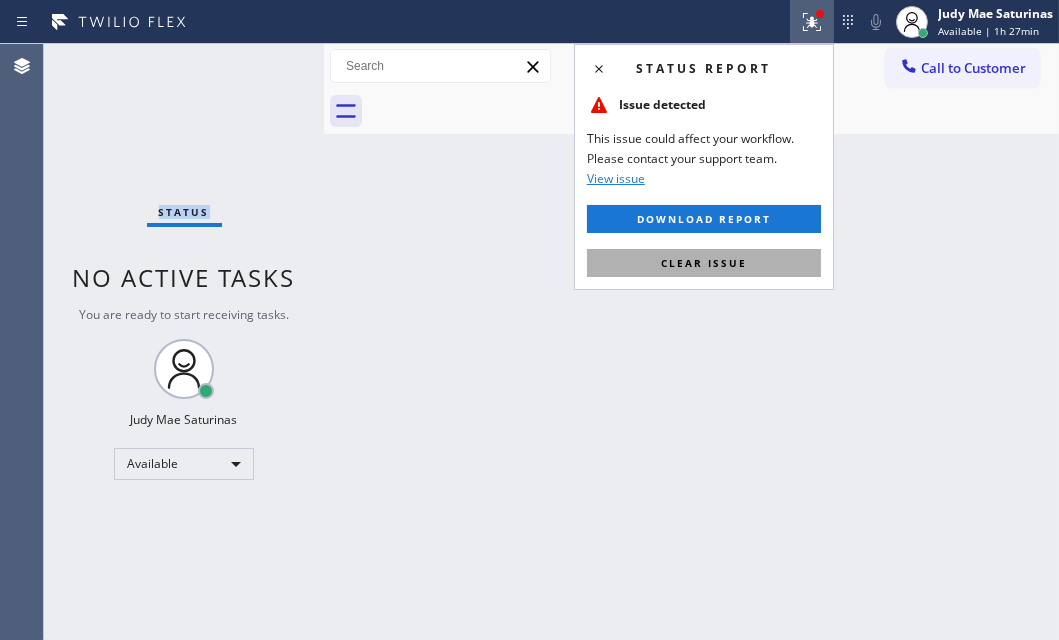 click on "Clear issue" at bounding box center (704, 263) 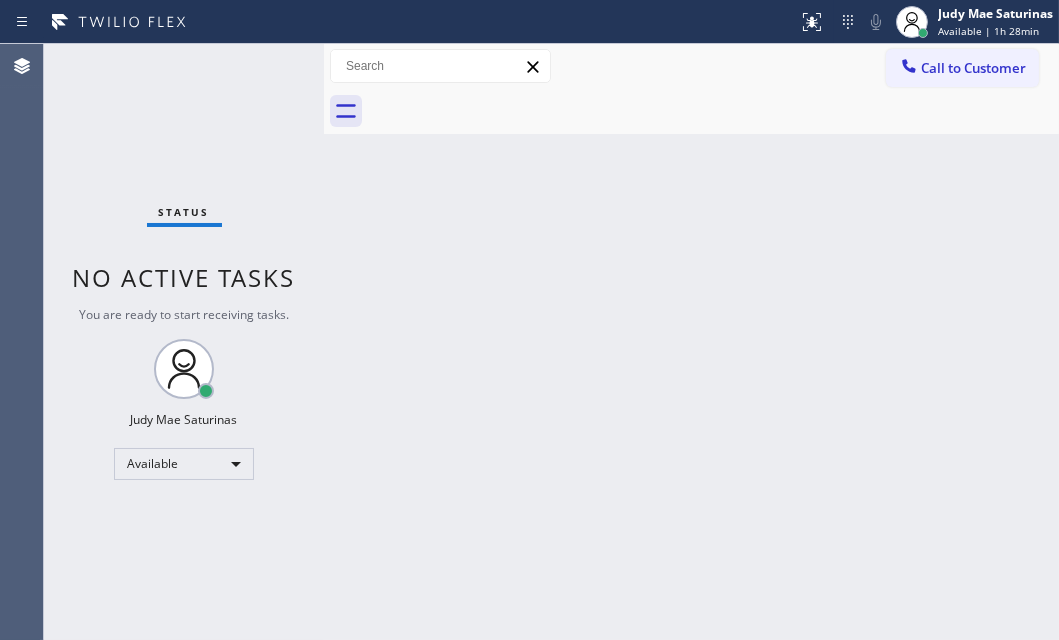click on "Back to Dashboard Change Sender ID Customers Technicians Select a contact Outbound call Technician Search Technician Your caller id phone number Your caller id phone number Call Technician info Name   Phone none Address none Change Sender ID HVAC +18559994417 5 Star Appliance +18557314952 Appliance Repair +18554611149 Plumbing +18889090120 Air Duct Cleaning +18006865038  Electricians +18005688664 Cancel Change Check personal SMS Reset Change No tabs Call to Customer Outbound call Location Berkeley KitchenAid Repair Your caller id phone number ([PHONE]) Customer number Call Outbound call Technician Search Technician Your caller id phone number Your caller id phone number Call" at bounding box center (691, 342) 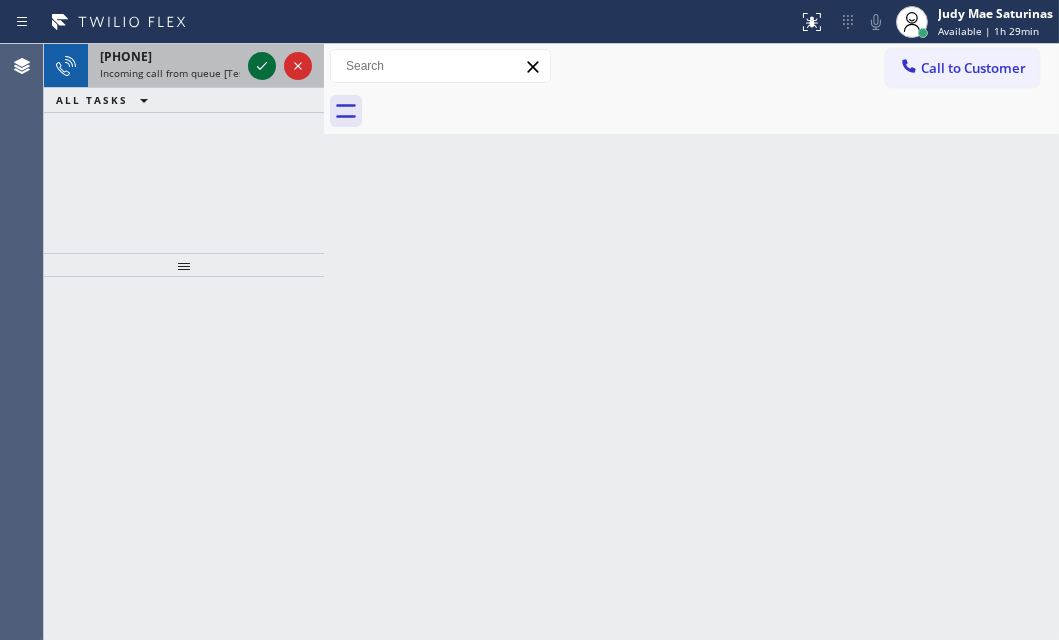 click 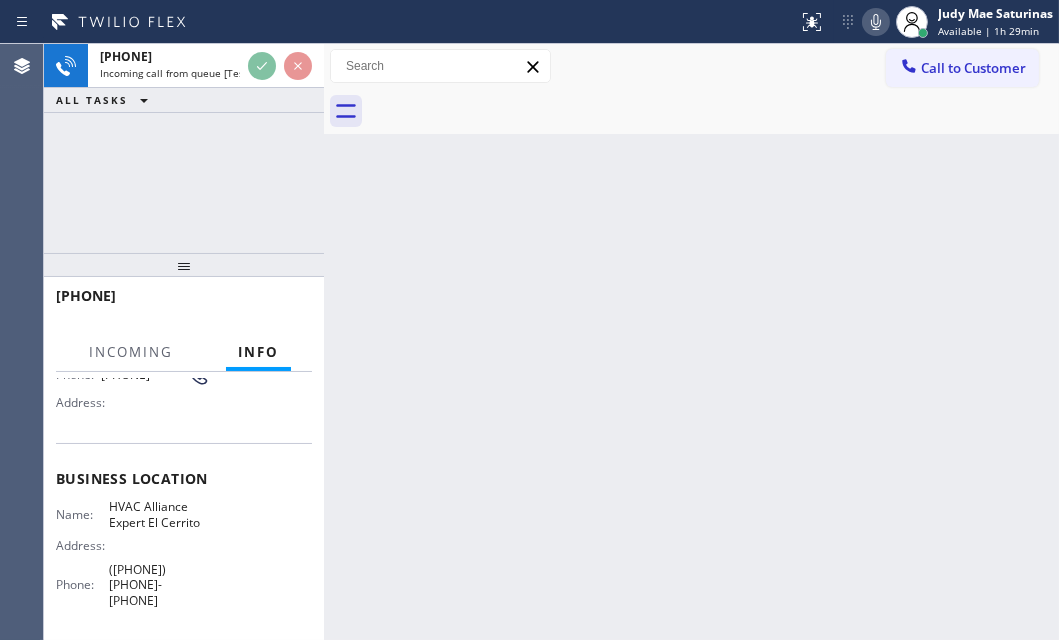 scroll, scrollTop: 181, scrollLeft: 0, axis: vertical 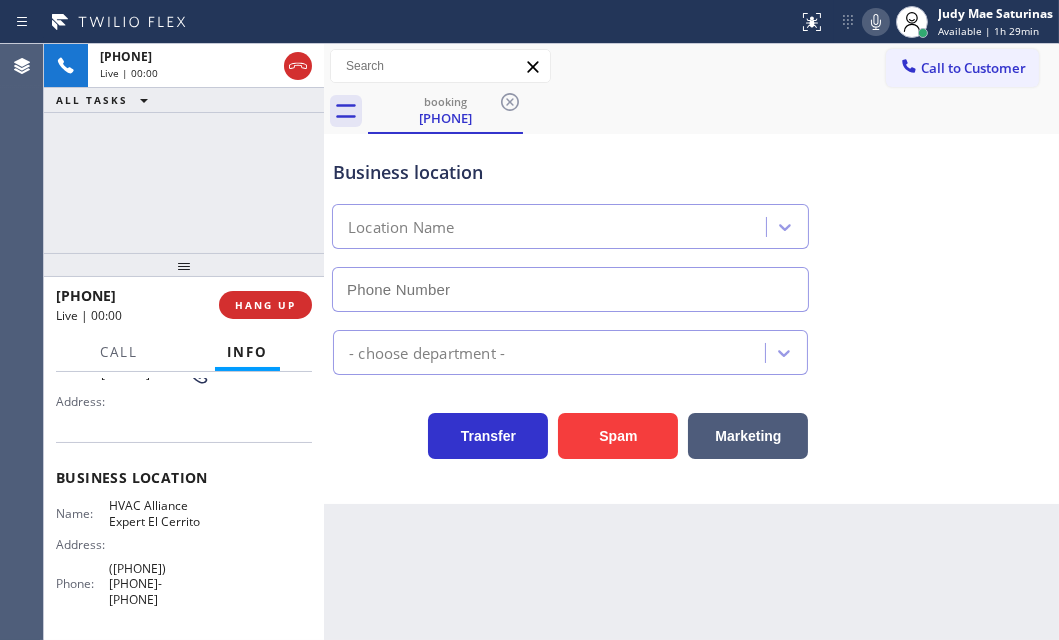 type on "([PHONE]) [PHONE]-[PHONE]" 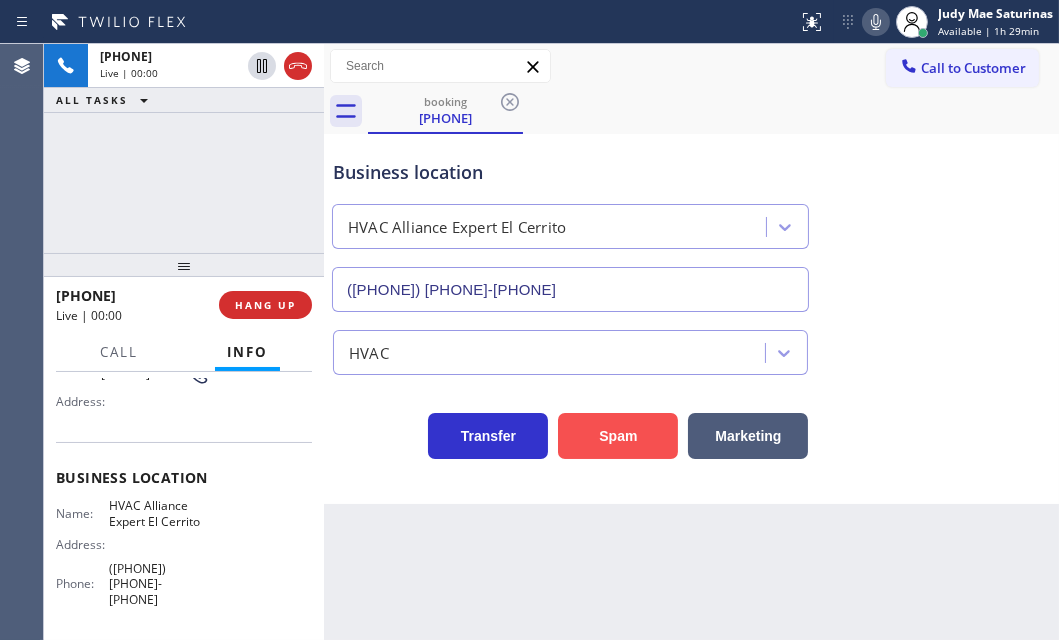click on "Spam" at bounding box center [618, 436] 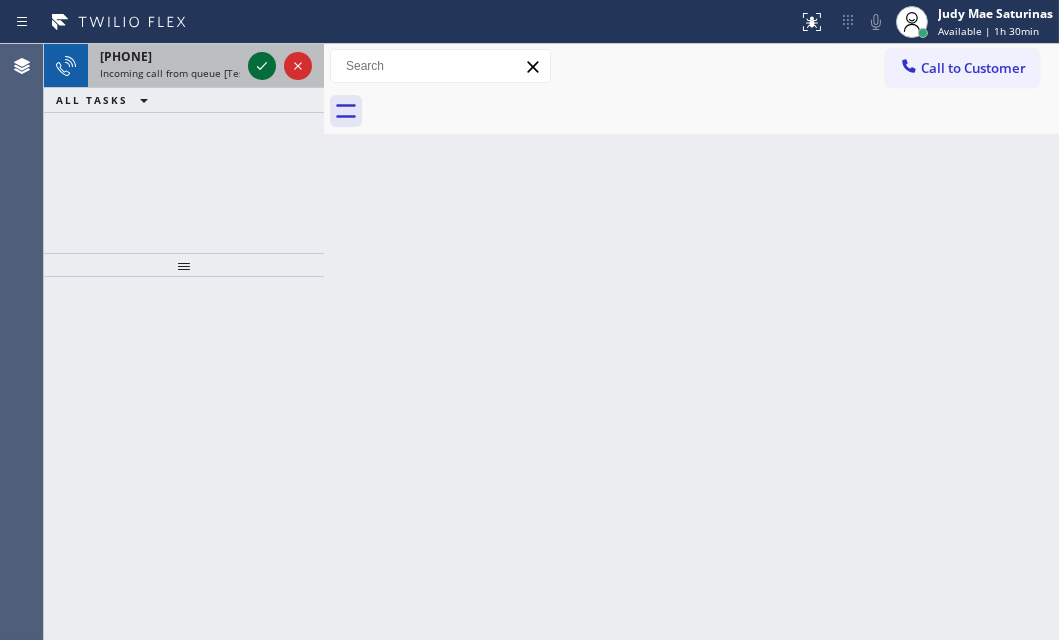 click 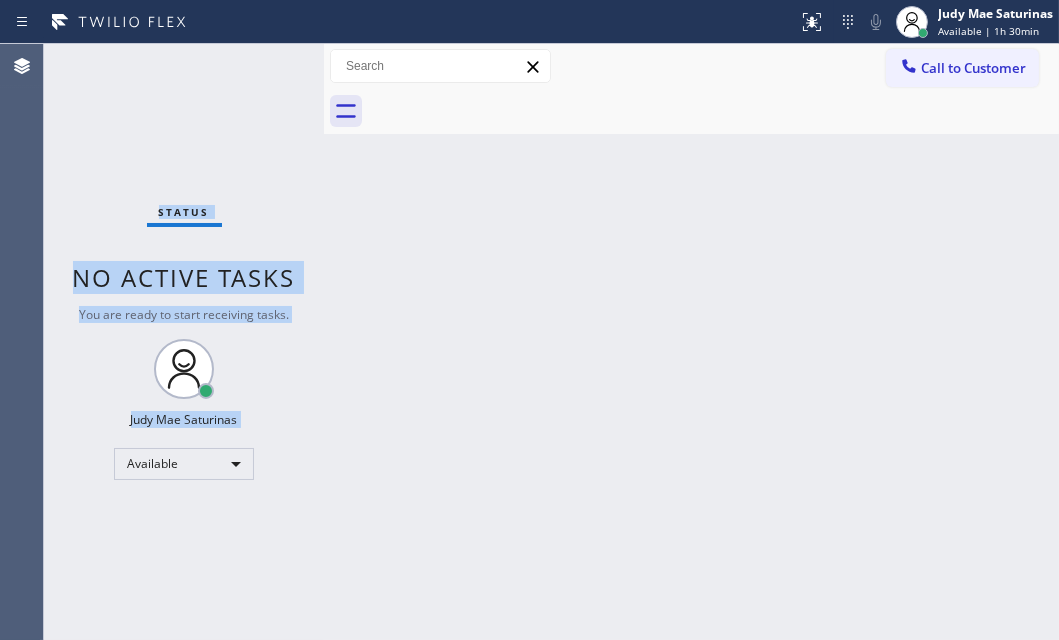 click on "Status   No active tasks     You are ready to start receiving tasks.   Judy Mae Saturinas Available" at bounding box center (184, 342) 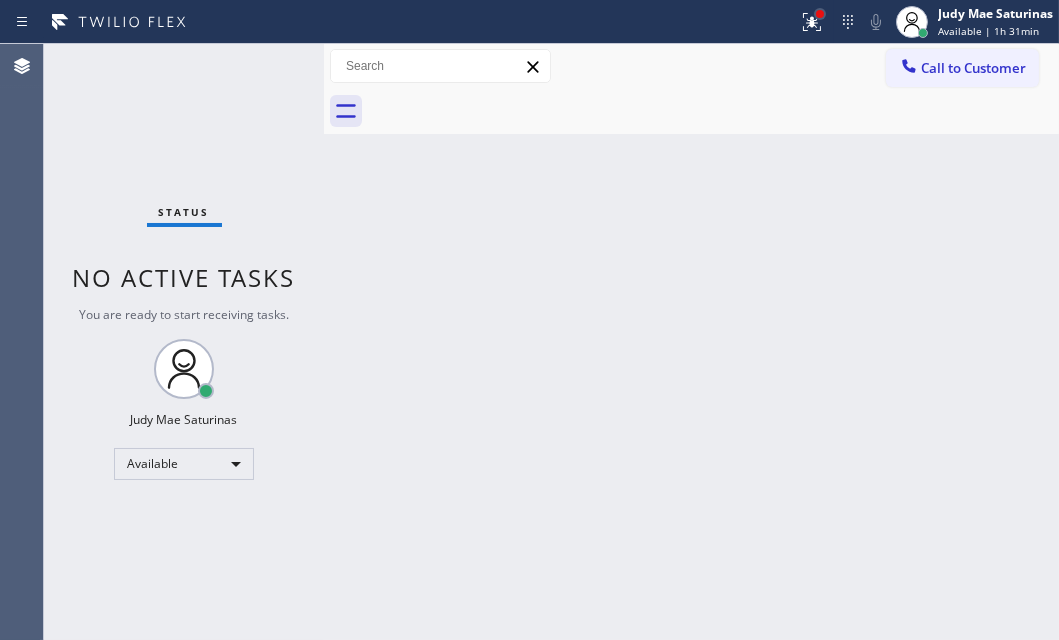click at bounding box center (820, 14) 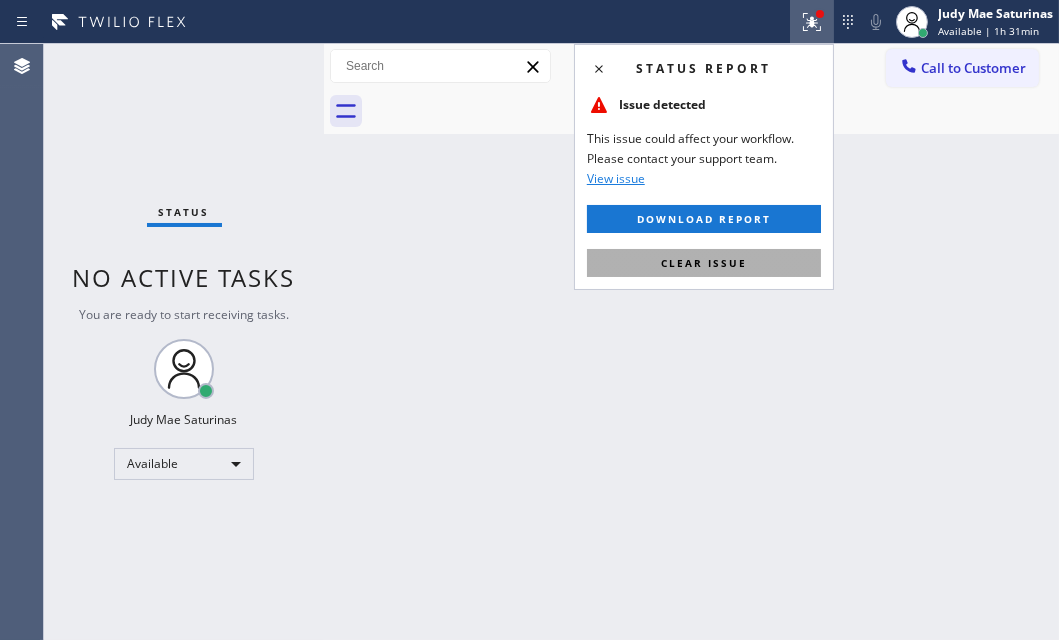 click on "Clear issue" at bounding box center [704, 263] 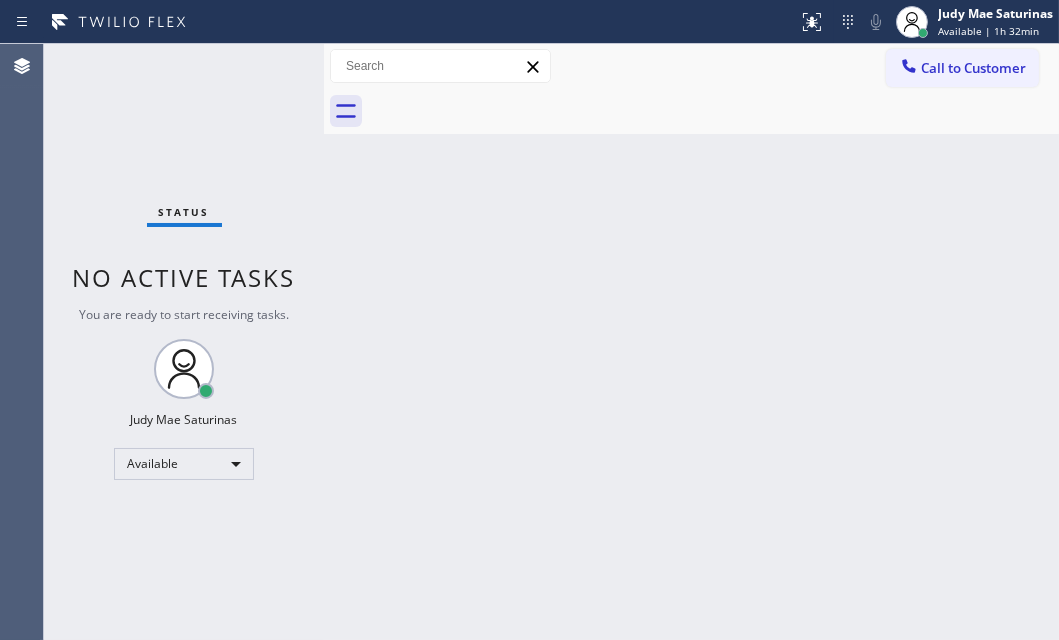click on "Status   No active tasks     You are ready to start receiving tasks.   Judy Mae Saturinas Available" at bounding box center (184, 342) 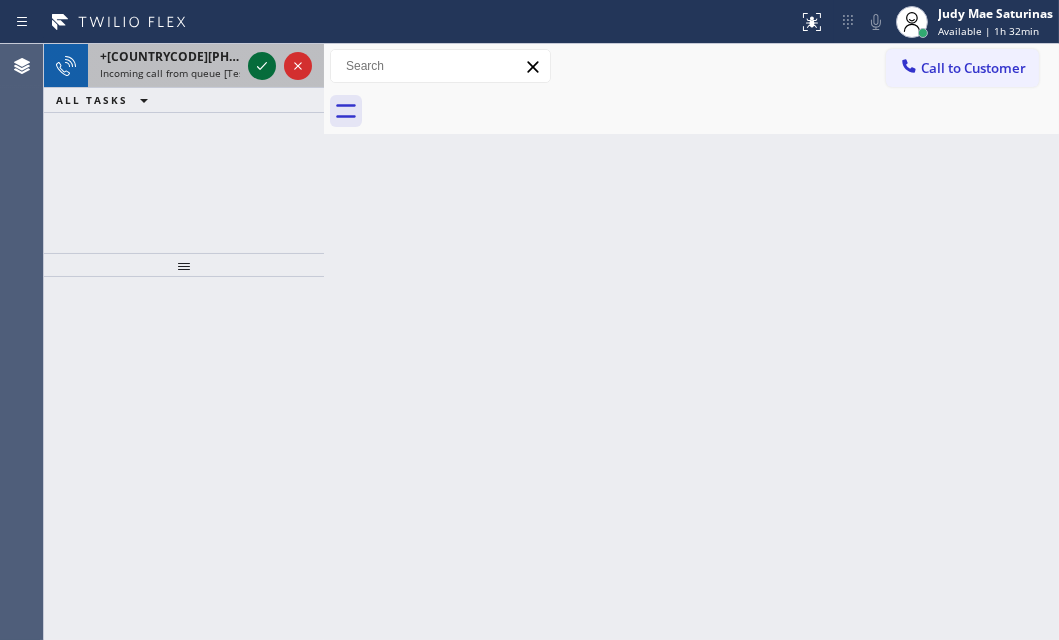click 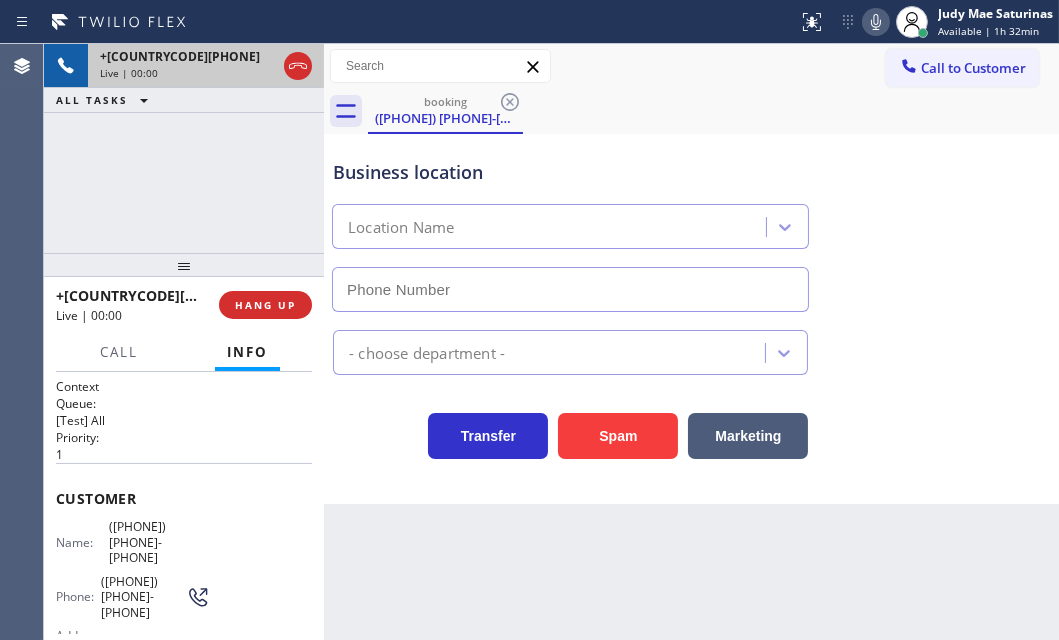 type on "([PHONE])" 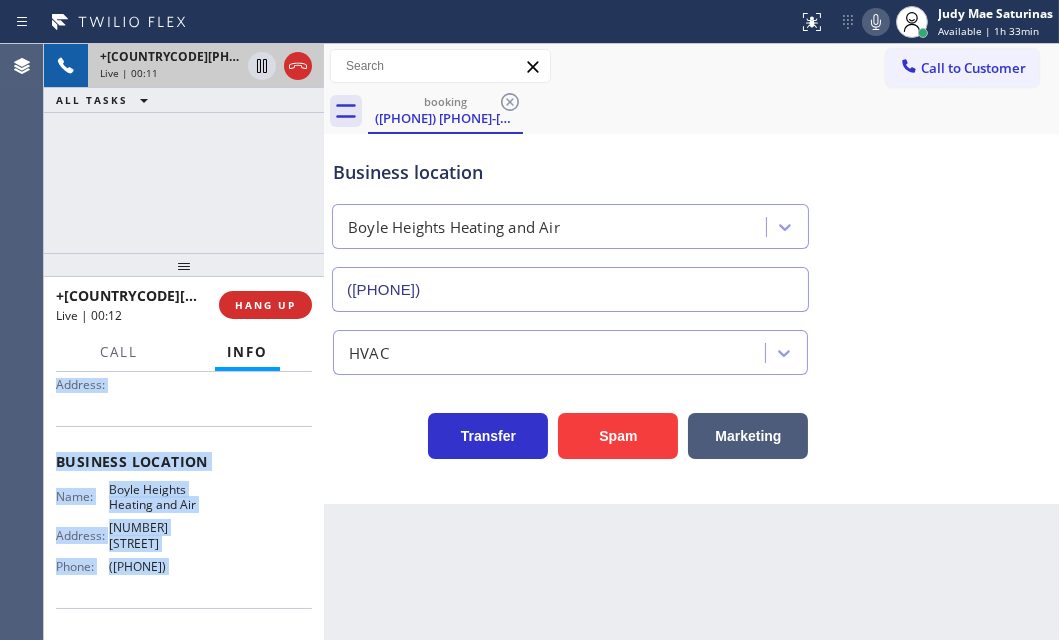 scroll, scrollTop: 272, scrollLeft: 0, axis: vertical 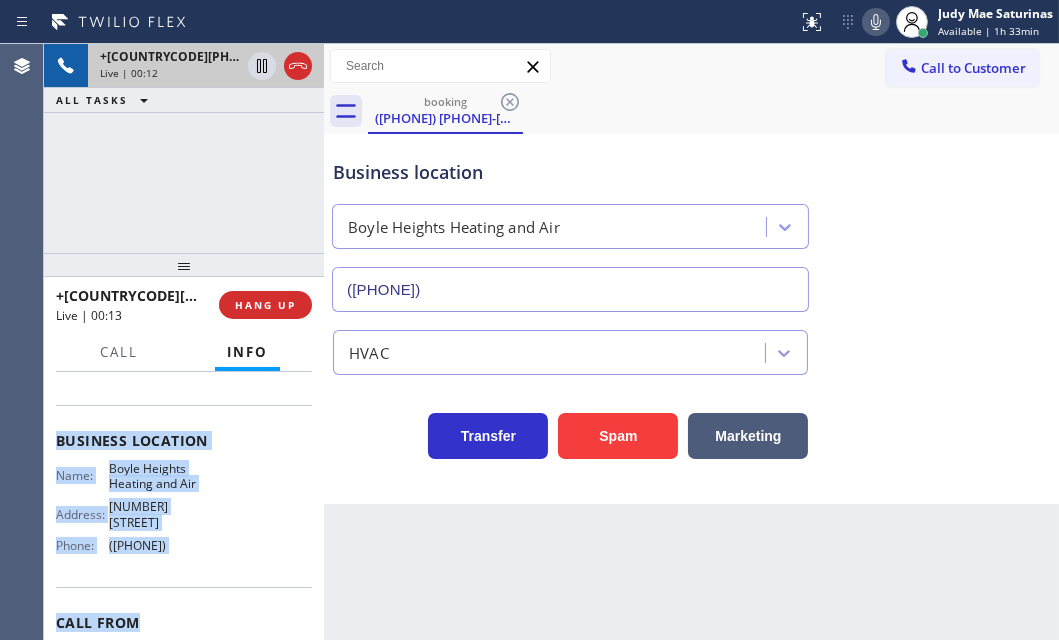 drag, startPoint x: 54, startPoint y: 490, endPoint x: 213, endPoint y: 491, distance: 159.00314 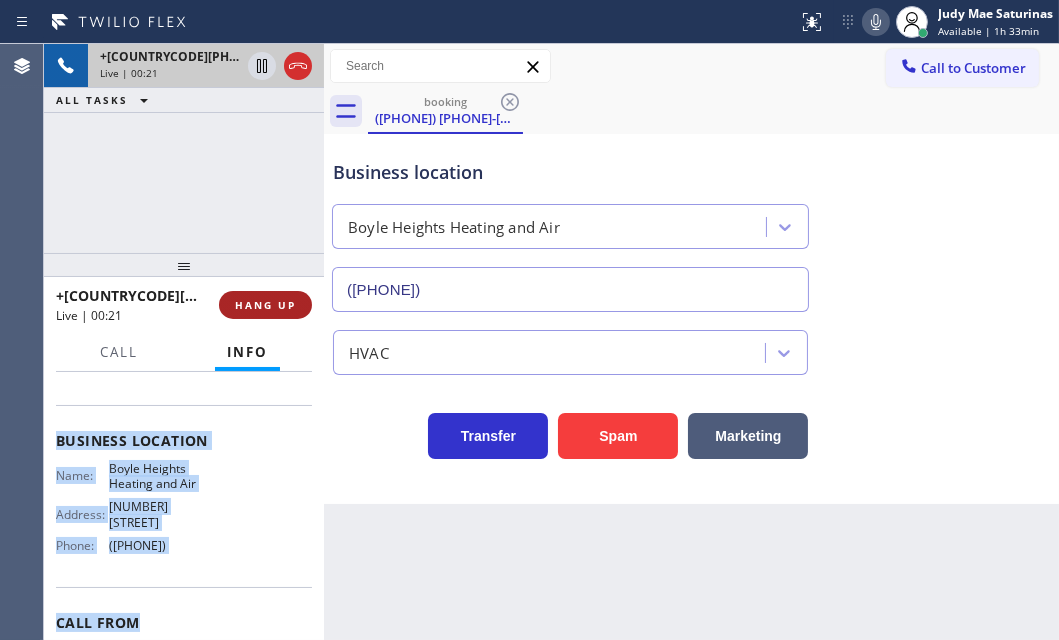 click on "HANG UP" at bounding box center [265, 305] 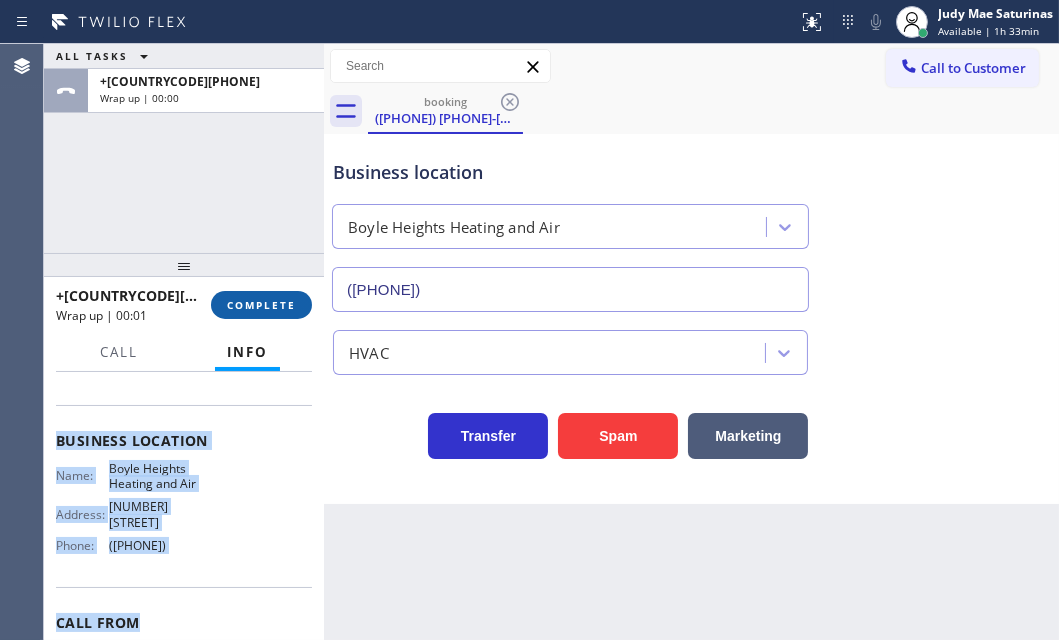click on "COMPLETE" at bounding box center (261, 305) 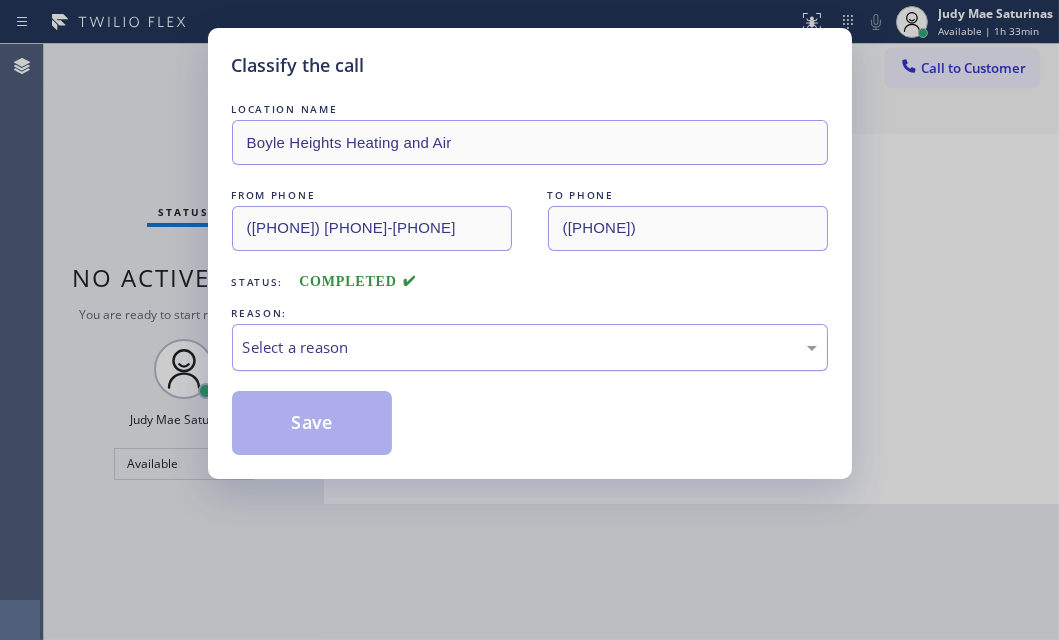 click on "Select a reason" at bounding box center (530, 347) 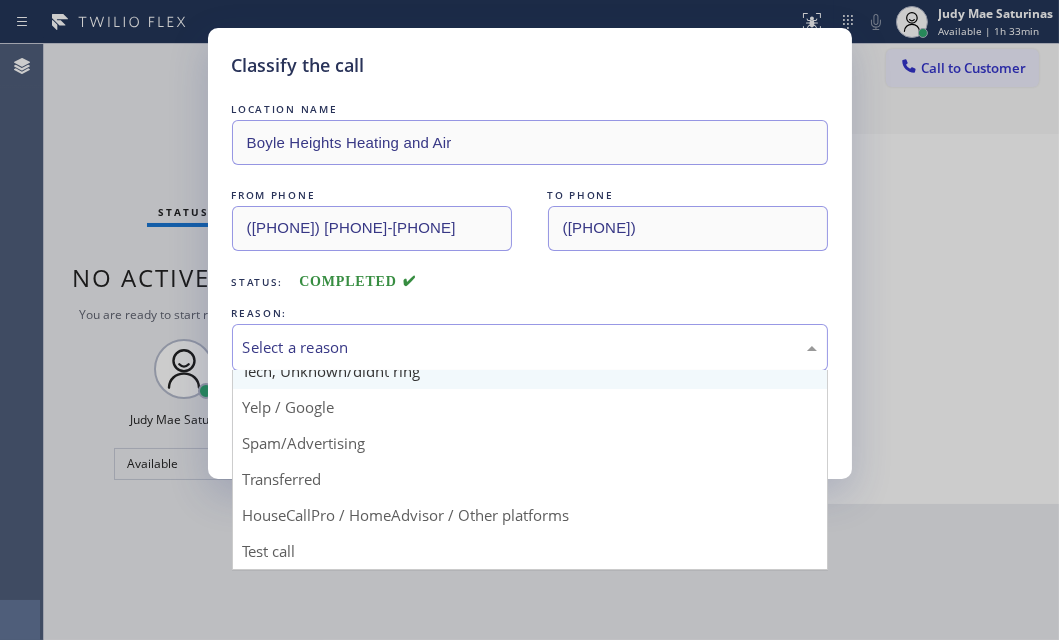 scroll, scrollTop: 133, scrollLeft: 0, axis: vertical 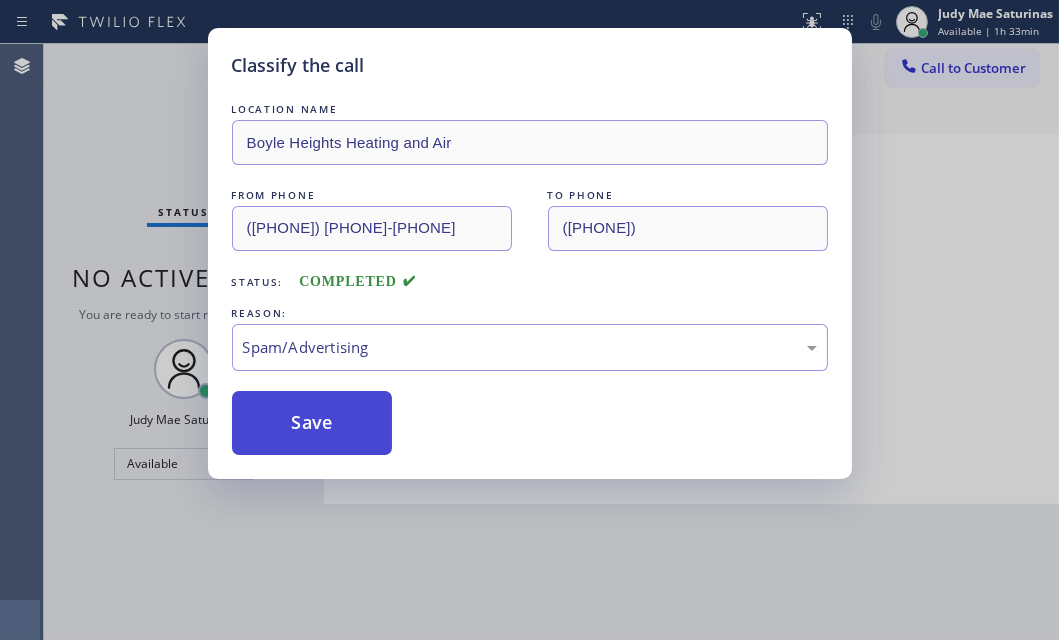 click on "Save" at bounding box center (312, 423) 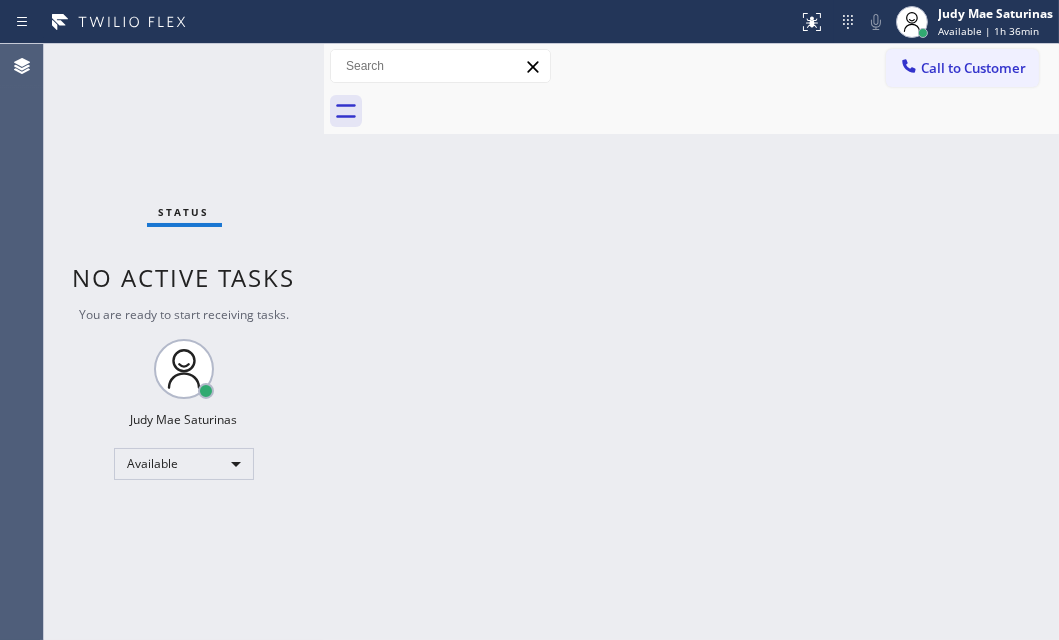 drag, startPoint x: 857, startPoint y: 345, endPoint x: 884, endPoint y: 356, distance: 29.15476 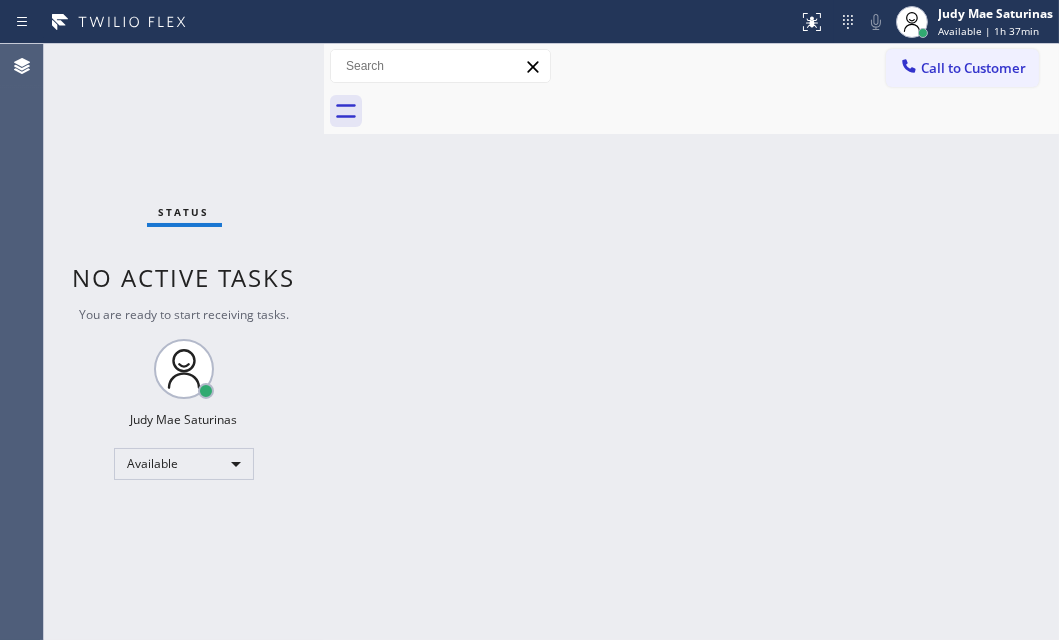 click on "Status   No active tasks     You are ready to start receiving tasks.   Judy Mae Saturinas Available" at bounding box center (184, 342) 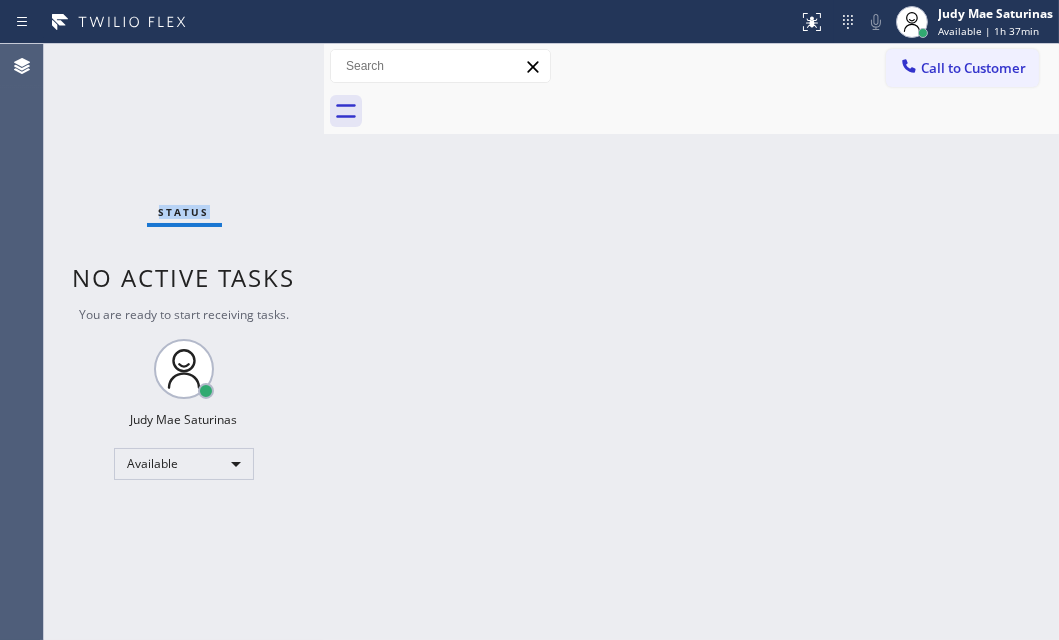 click on "Status   No active tasks     You are ready to start receiving tasks.   Judy Mae Saturinas Available" at bounding box center (184, 342) 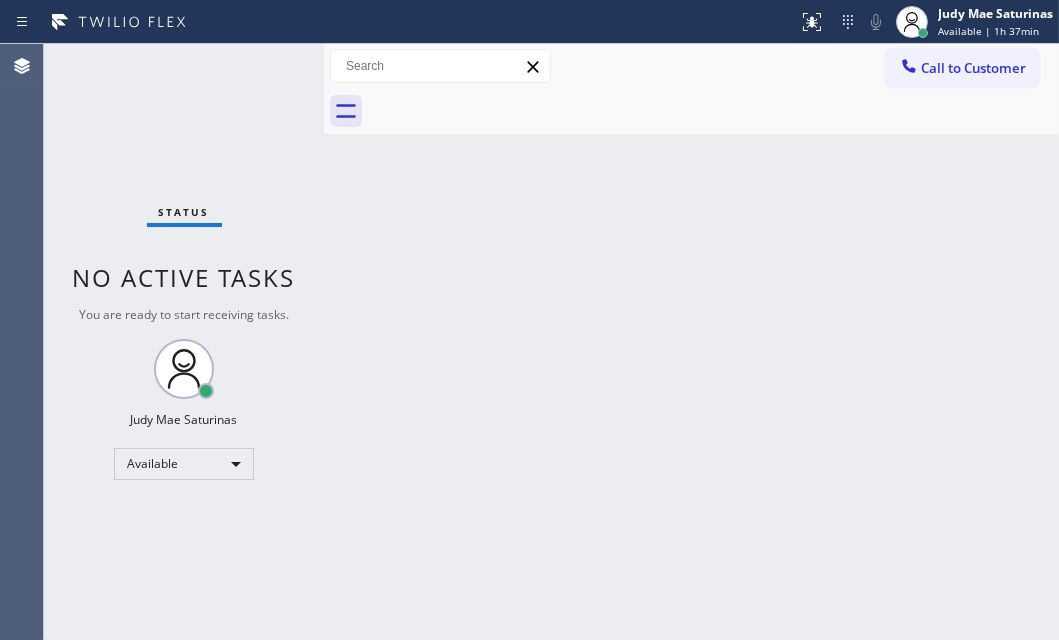 click on "Status   No active tasks     You are ready to start receiving tasks.   Judy Mae Saturinas Available" at bounding box center [184, 342] 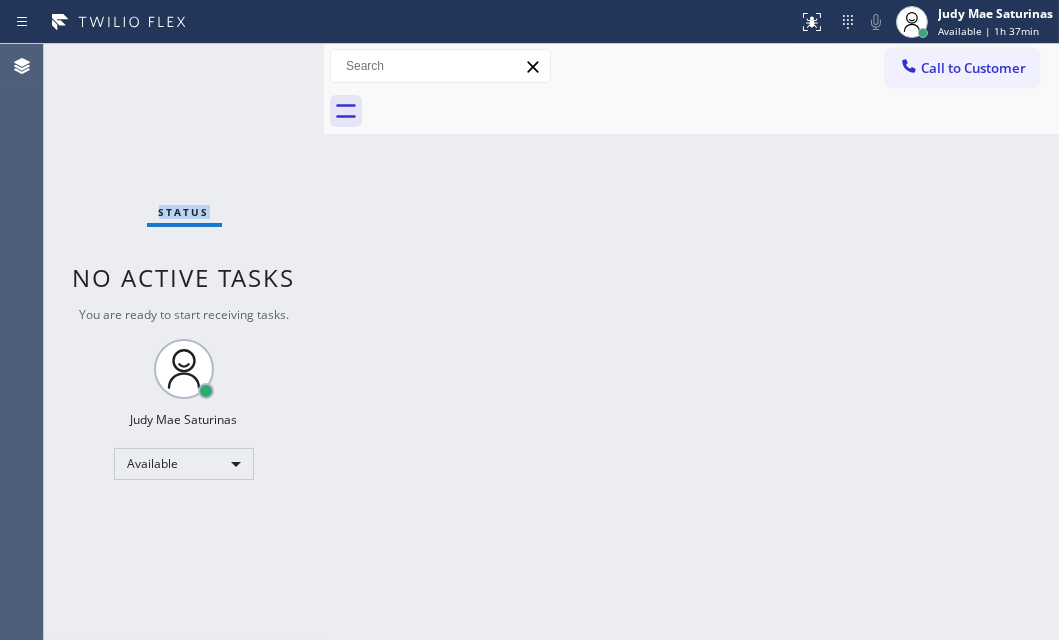click on "Status   No active tasks     You are ready to start receiving tasks.   Judy Mae Saturinas Available" at bounding box center (184, 342) 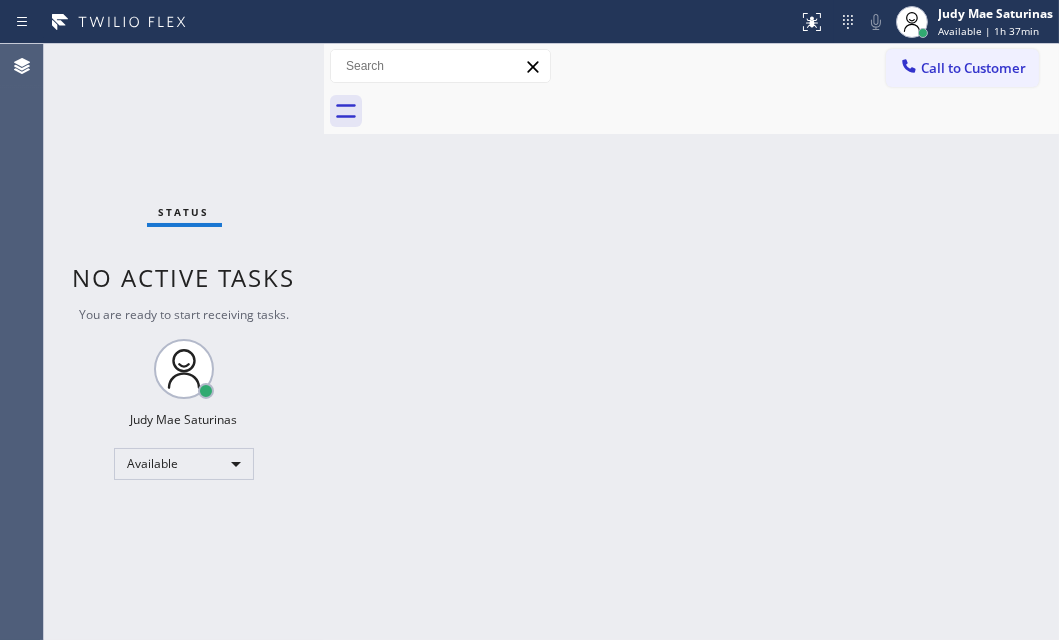 click on "Status   No active tasks     You are ready to start receiving tasks.   Judy Mae Saturinas Available" at bounding box center (184, 342) 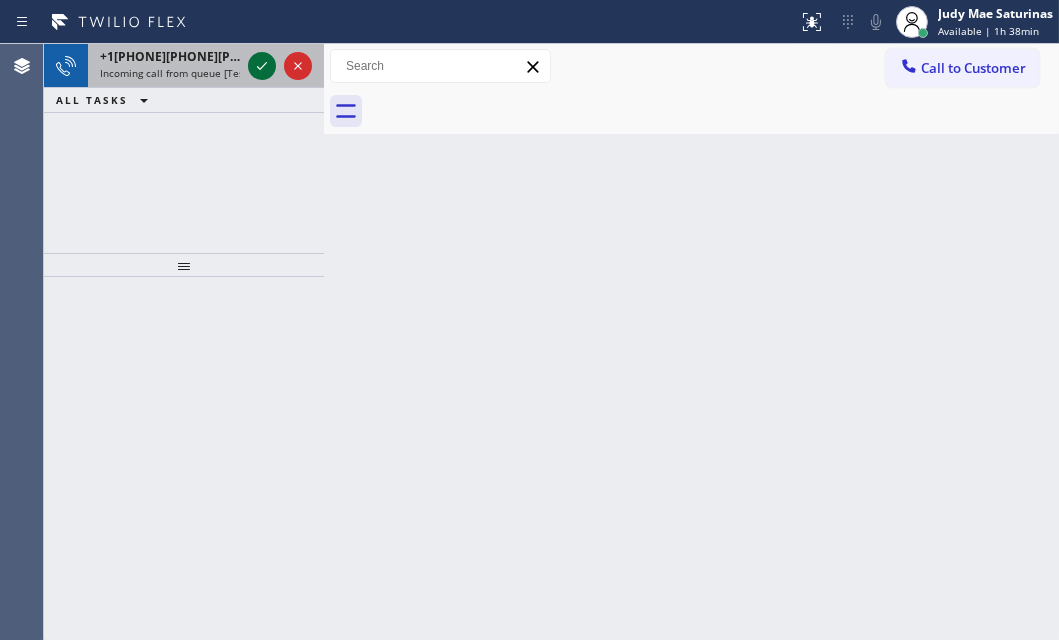 click 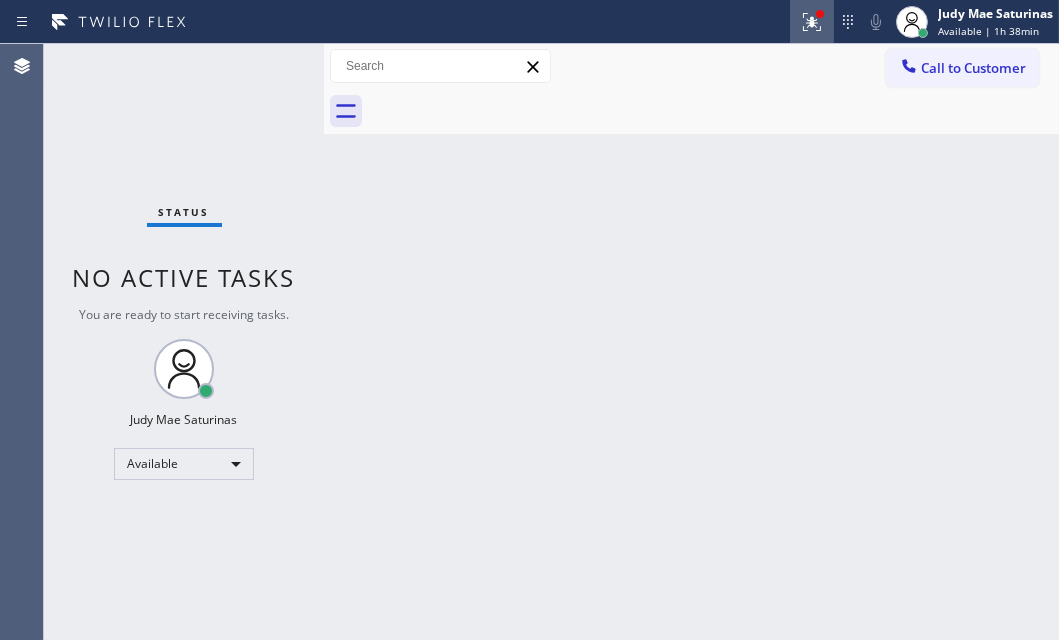 click 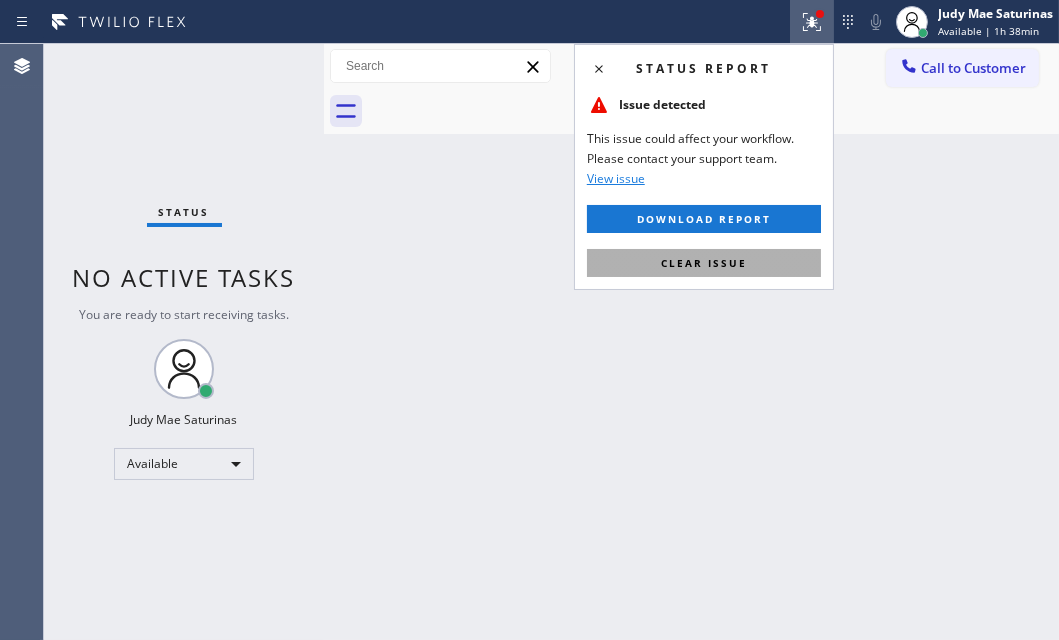 click on "Clear issue" at bounding box center [704, 263] 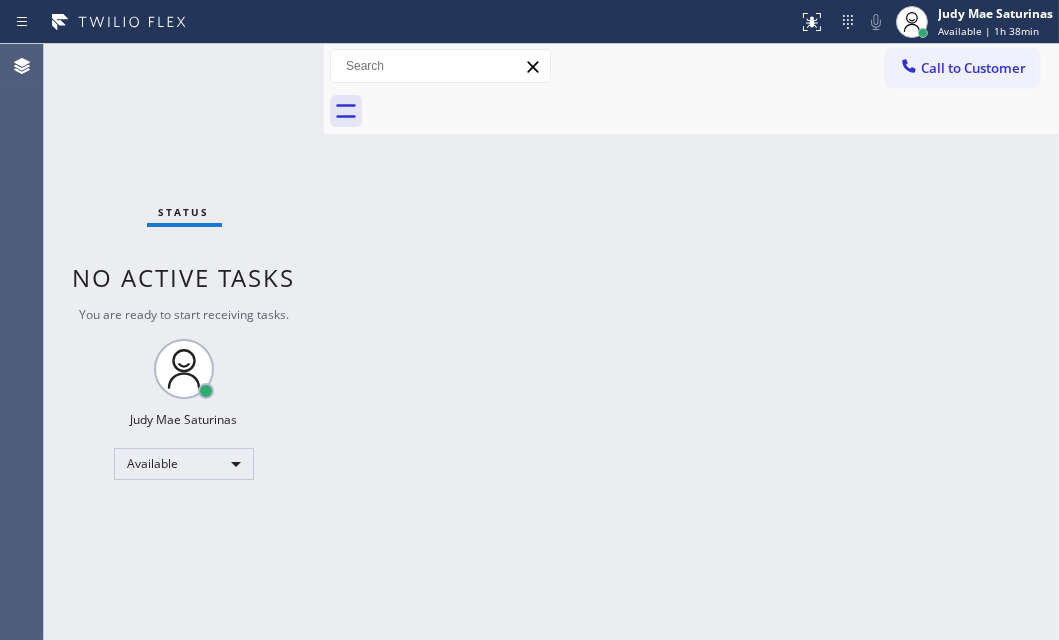click on "Back to Dashboard Change Sender ID Customers Technicians Select a contact Outbound call Technician Search Technician Your caller id phone number Your caller id phone number Call Technician info Name   Phone none Address none Change Sender ID HVAC +18559994417 5 Star Appliance +18557314952 Appliance Repair +18554611149 Plumbing +18889090120 Air Duct Cleaning +18006865038  Electricians +18005688664 Cancel Change Check personal SMS Reset Change No tabs Call to Customer Outbound call Location Berkeley KitchenAid Repair Your caller id phone number ([PHONE]) Customer number Call Outbound call Technician Search Technician Your caller id phone number Your caller id phone number Call" at bounding box center (691, 342) 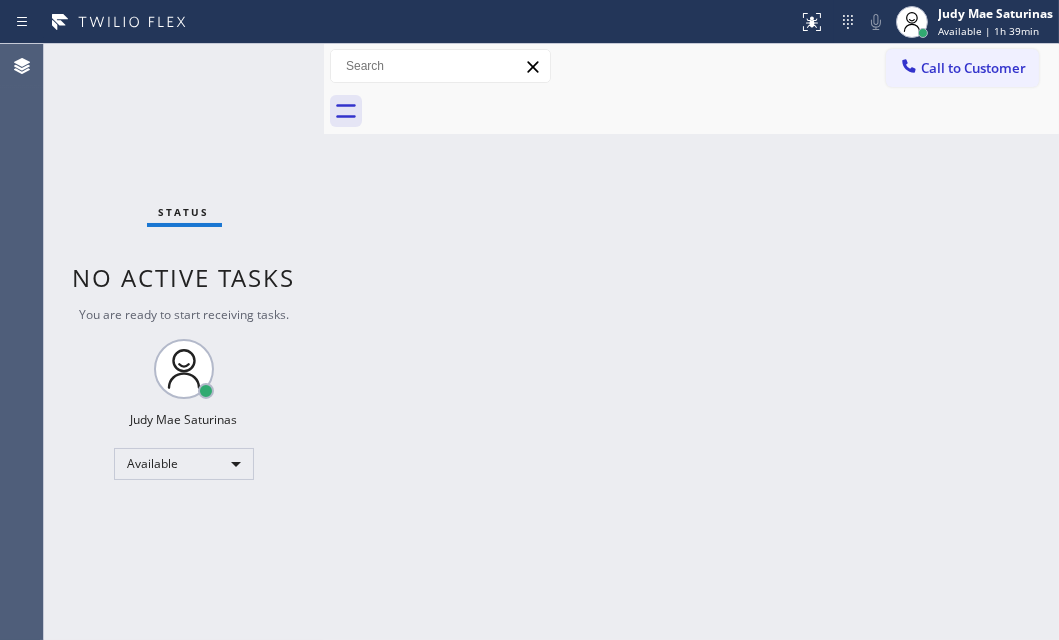 click on "Status   No active tasks     You are ready to start receiving tasks.   Judy Mae Saturinas Available" at bounding box center [184, 342] 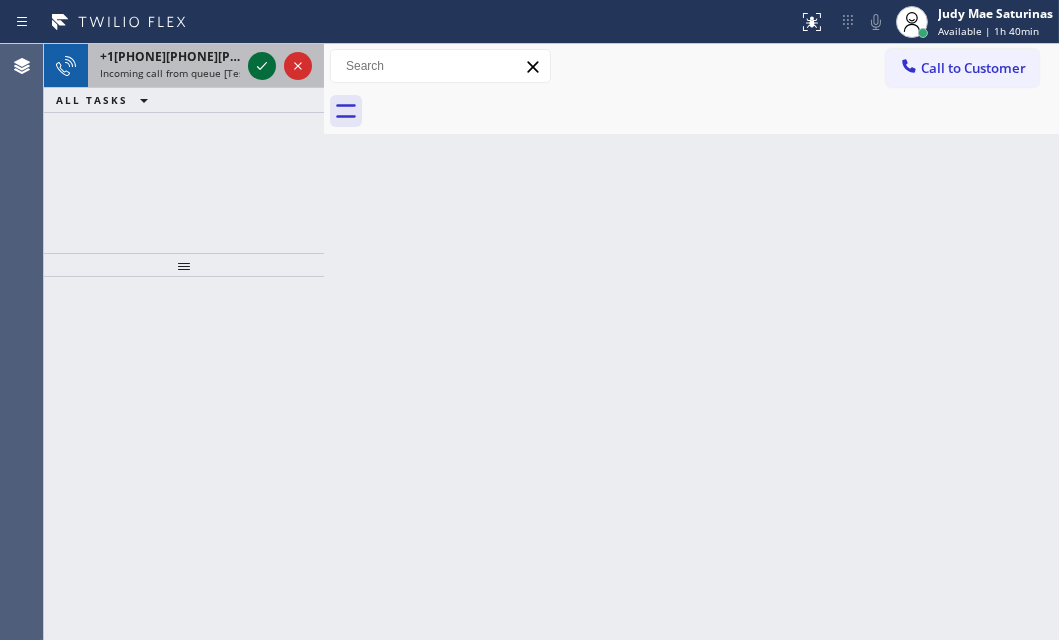 click 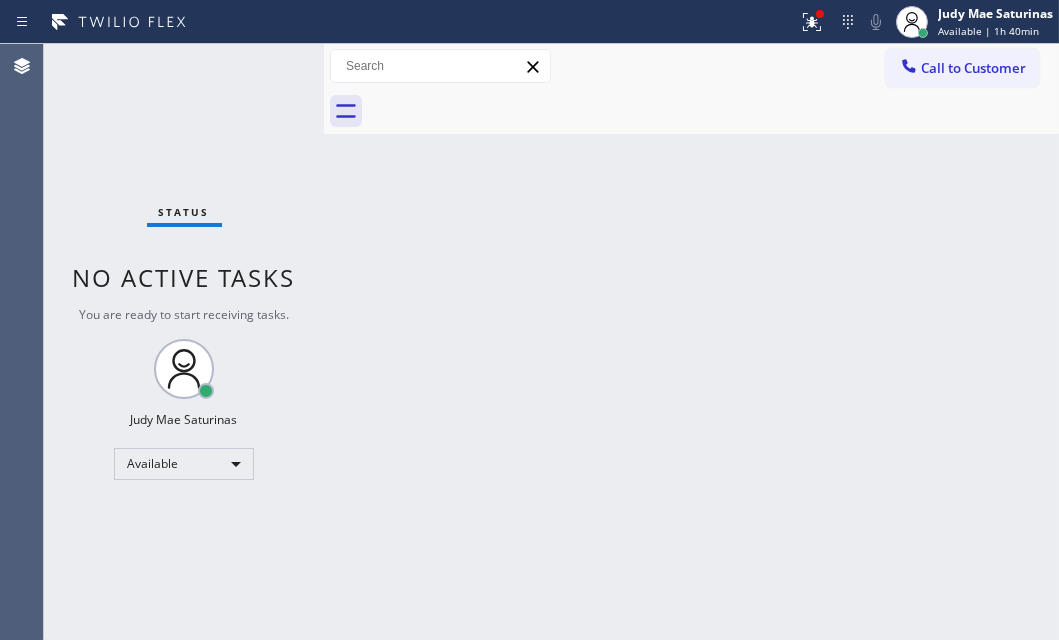 click on "Back to Dashboard Change Sender ID Customers Technicians Select a contact Outbound call Technician Search Technician Your caller id phone number Your caller id phone number Call Technician info Name   Phone none Address none Change Sender ID HVAC +18559994417 5 Star Appliance +18557314952 Appliance Repair +18554611149 Plumbing +18889090120 Air Duct Cleaning +18006865038  Electricians +18005688664 Cancel Change Check personal SMS Reset Change No tabs Call to Customer Outbound call Location Berkeley KitchenAid Repair Your caller id phone number ([PHONE]) Customer number Call Outbound call Technician Search Technician Your caller id phone number Your caller id phone number Call" at bounding box center [691, 342] 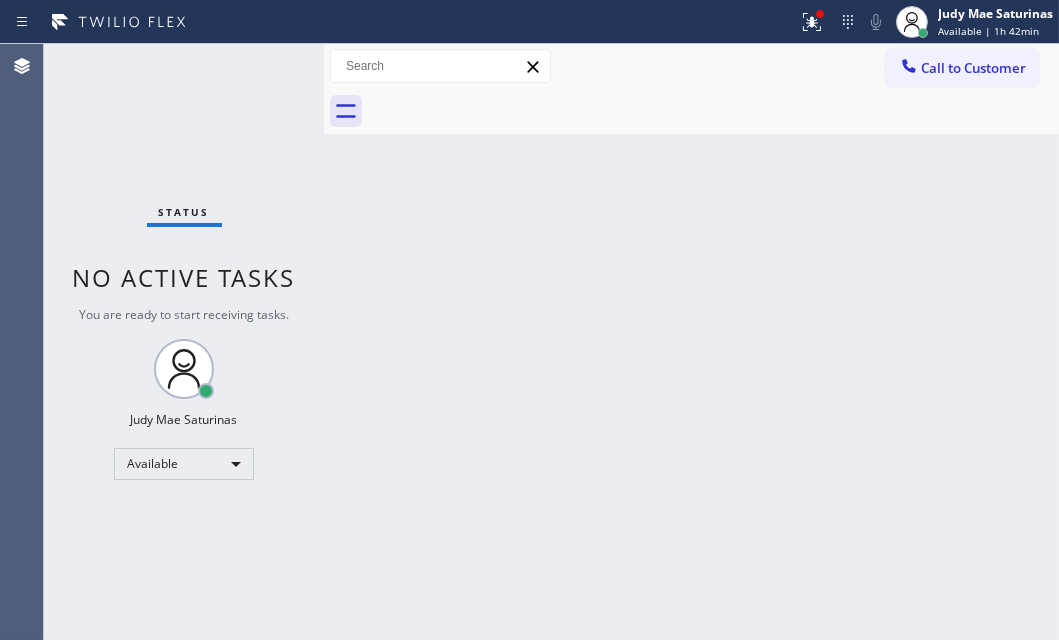 drag, startPoint x: 468, startPoint y: 273, endPoint x: 612, endPoint y: 217, distance: 154.50566 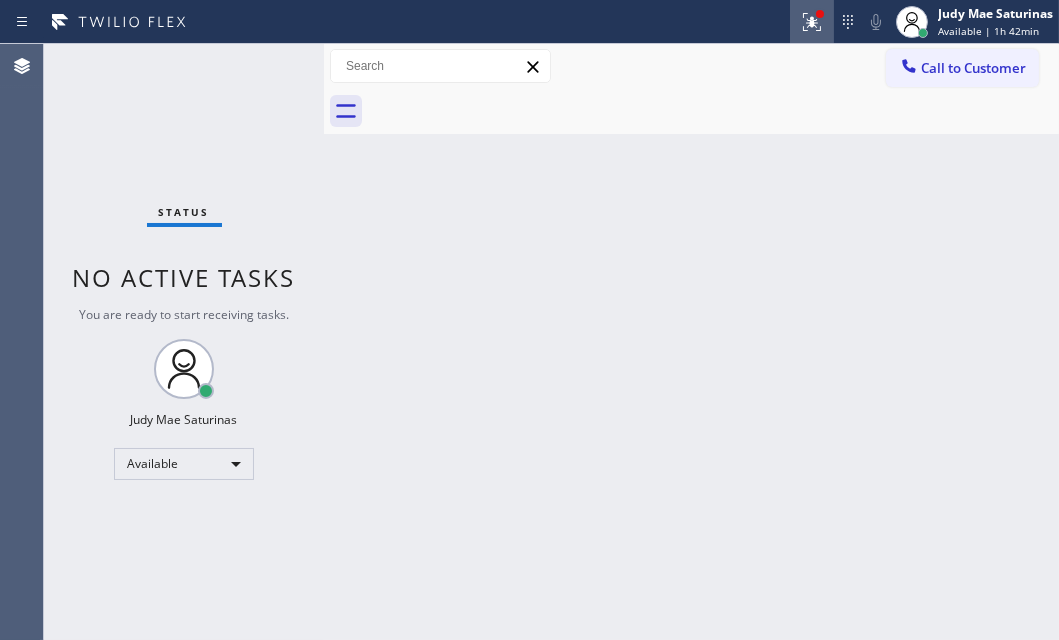 click 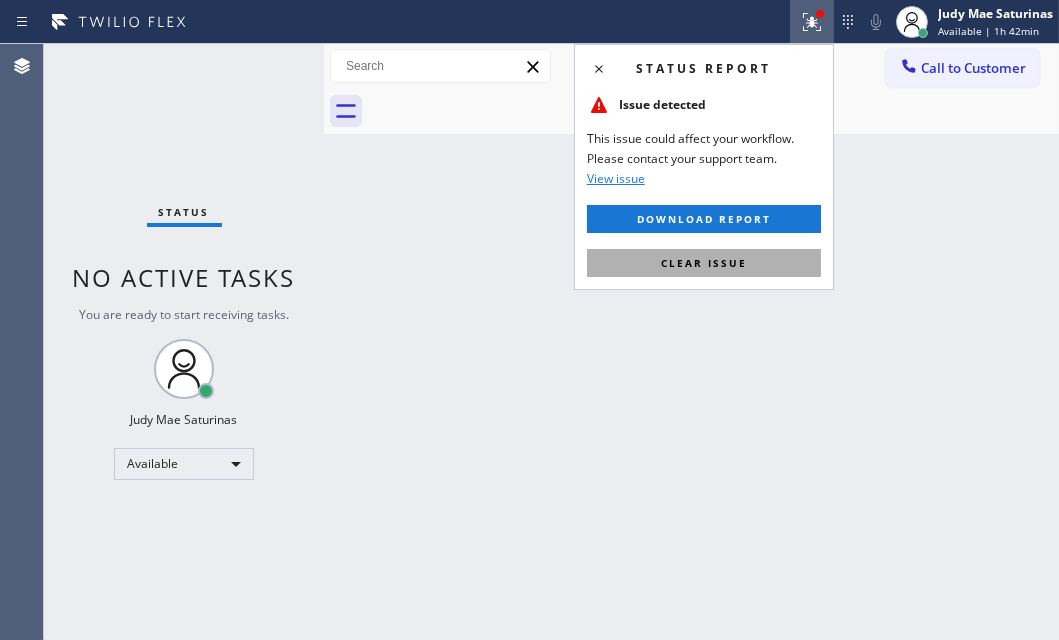 click on "Clear issue" at bounding box center [704, 263] 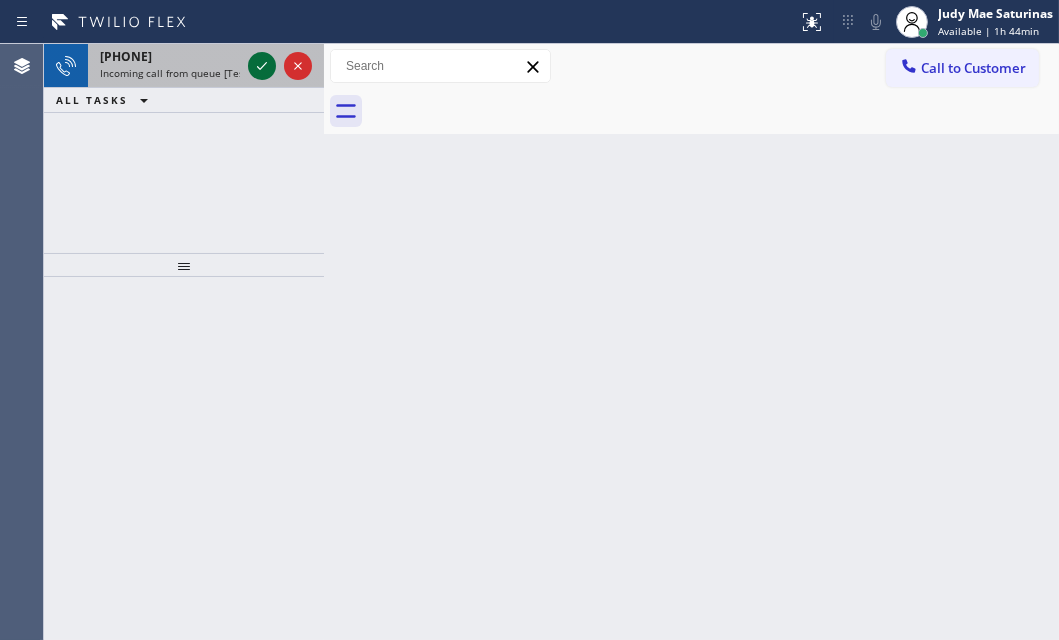 click 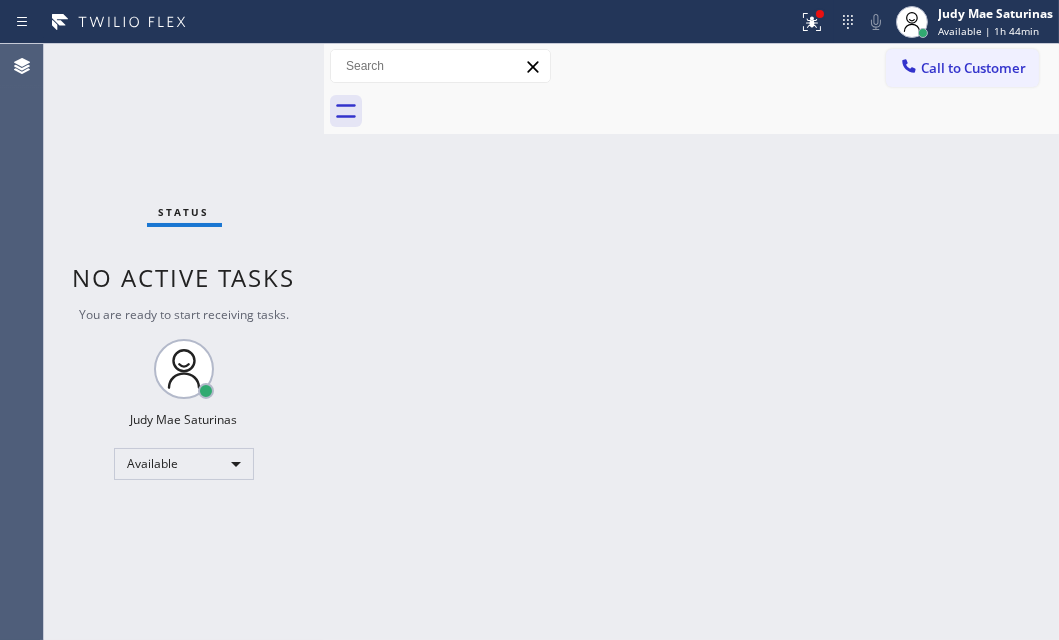 drag, startPoint x: 825, startPoint y: 29, endPoint x: 810, endPoint y: 151, distance: 122.91867 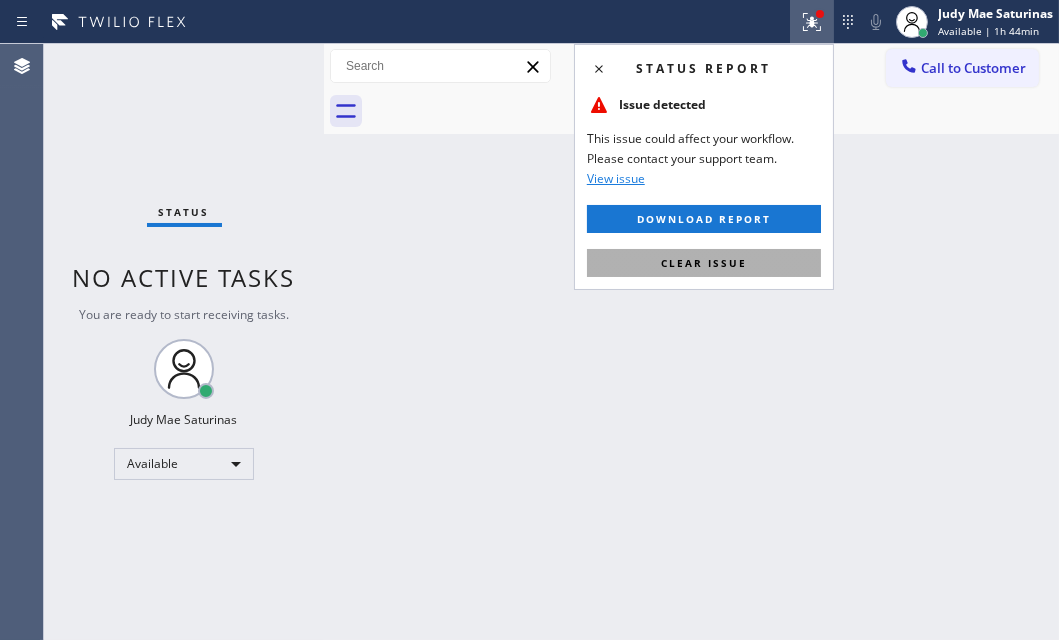 drag, startPoint x: 777, startPoint y: 261, endPoint x: 475, endPoint y: 207, distance: 306.78983 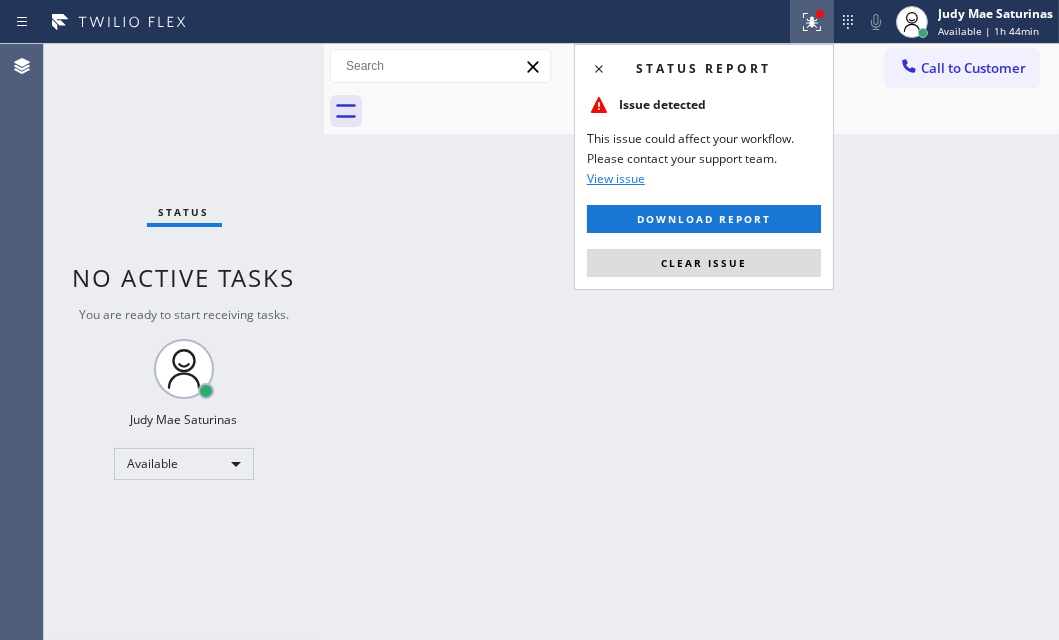 click on "Clear issue" at bounding box center (704, 263) 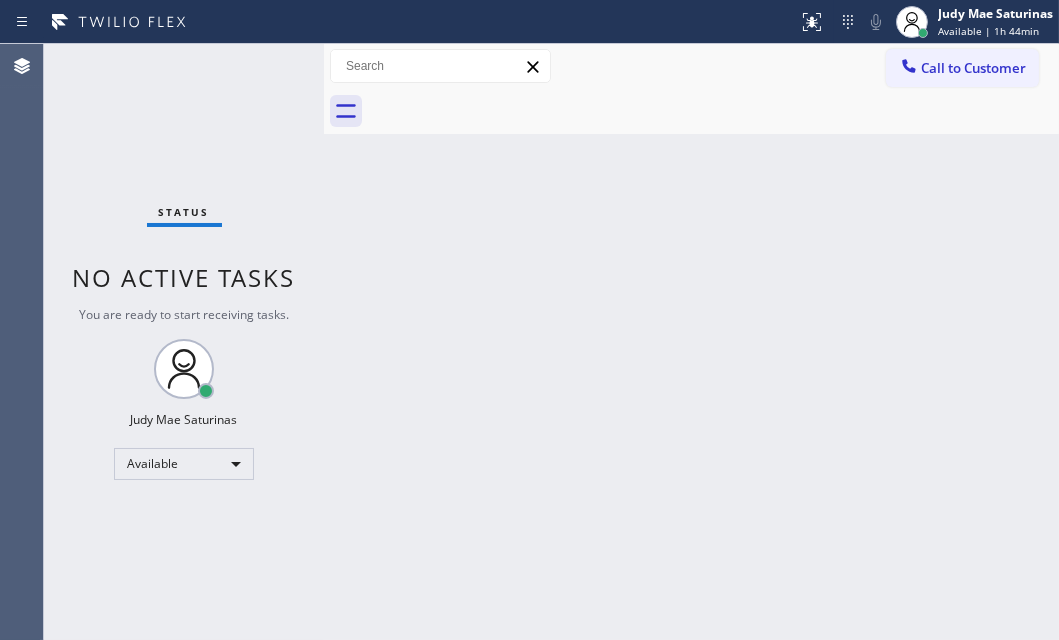 click on "Status   No active tasks     You are ready to start receiving tasks.   Judy Mae Saturinas Available" at bounding box center (184, 342) 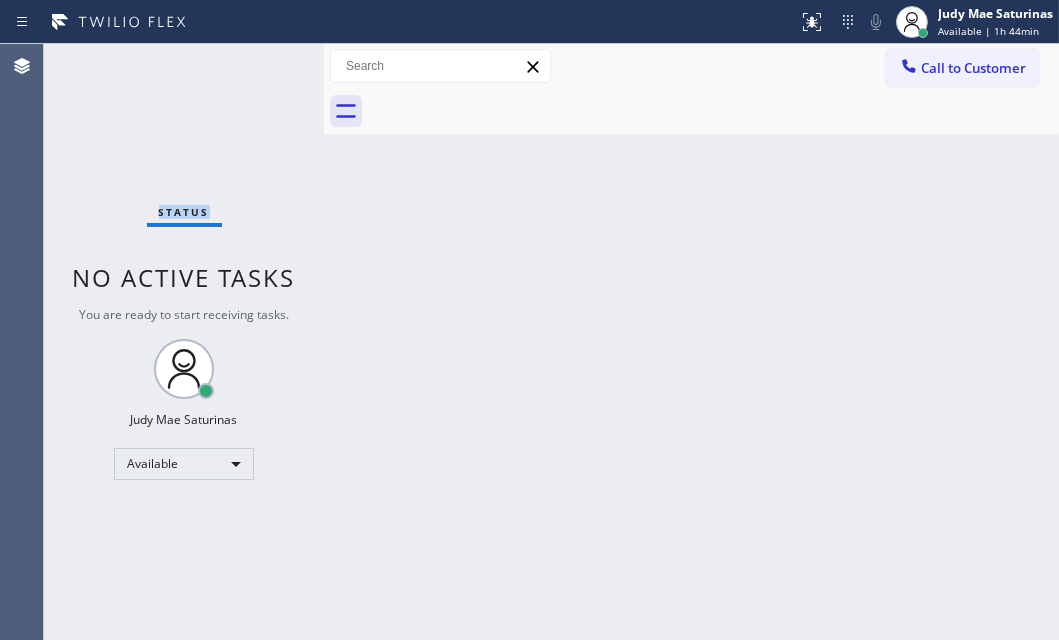 click on "Status   No active tasks     You are ready to start receiving tasks.   Judy Mae Saturinas Available" at bounding box center (184, 342) 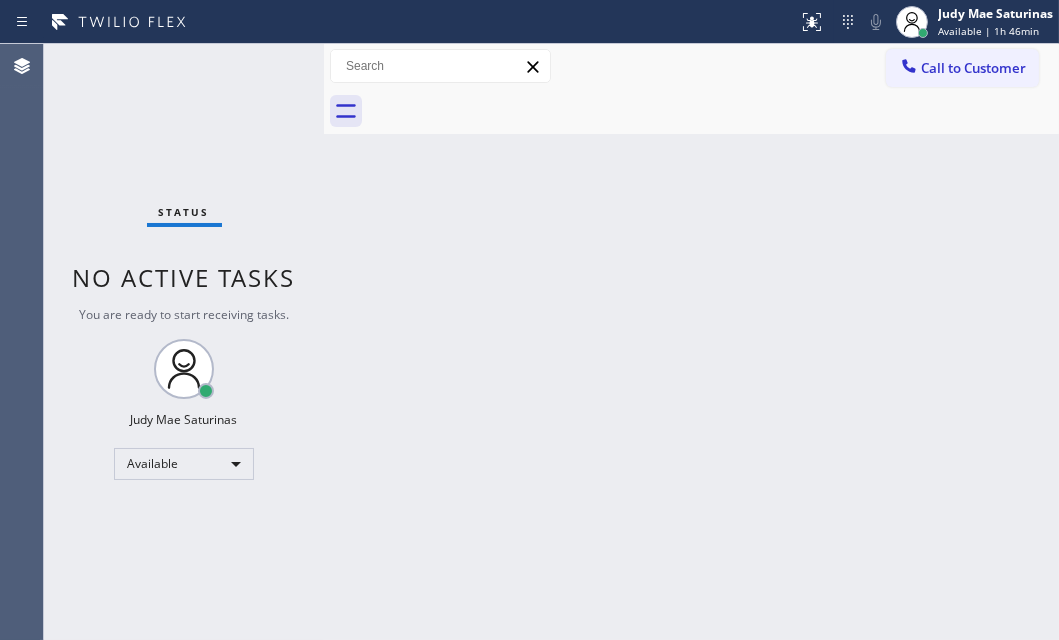 click on "Status   No active tasks     You are ready to start receiving tasks.   Judy Mae Saturinas Available" at bounding box center (184, 342) 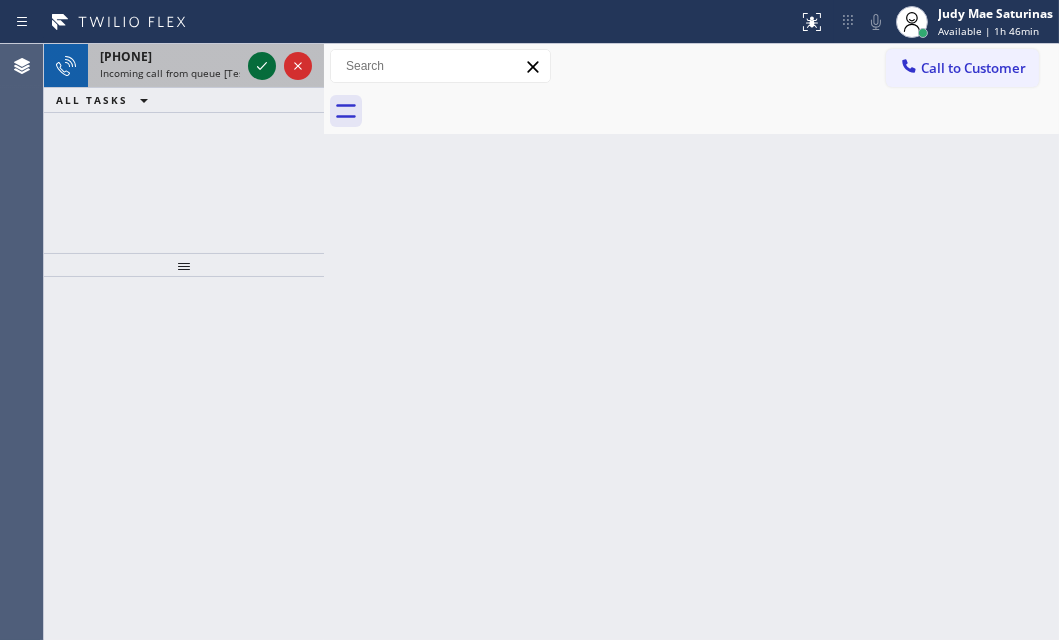 click 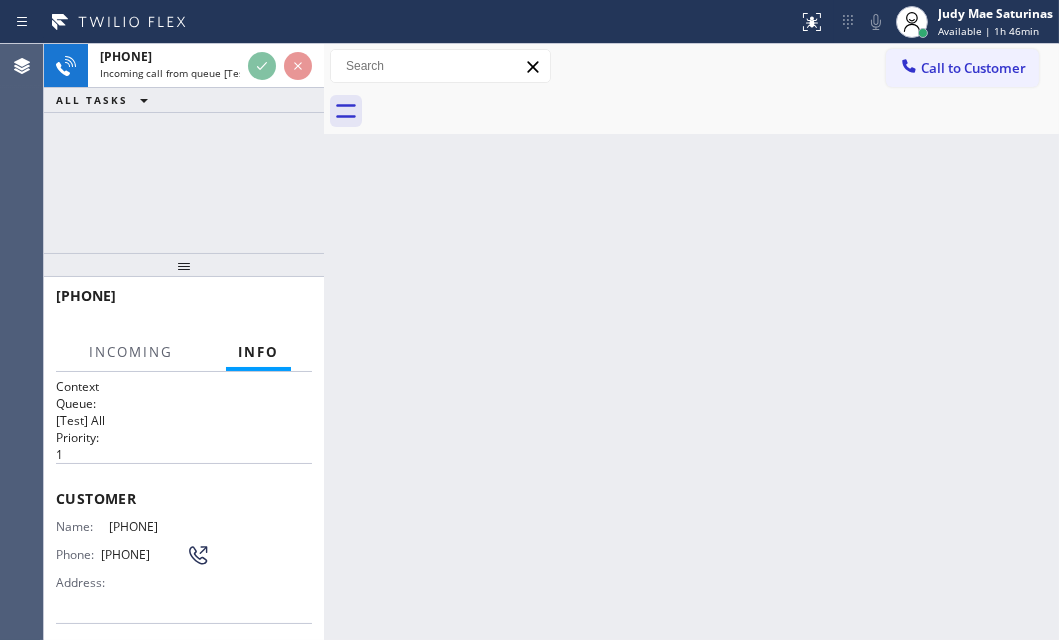 scroll, scrollTop: 30, scrollLeft: 0, axis: vertical 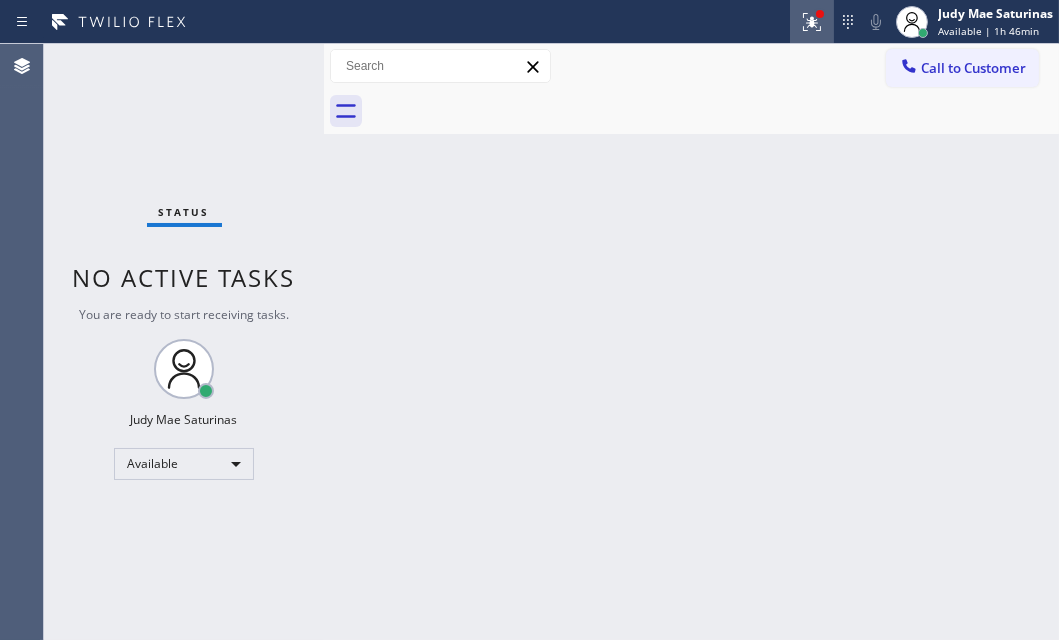 click 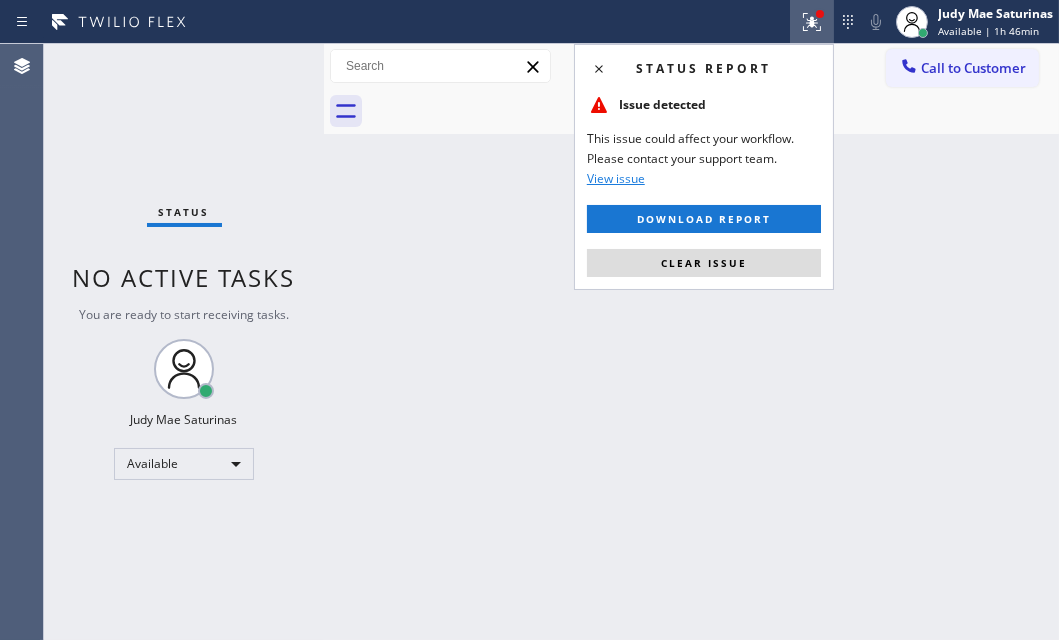 drag, startPoint x: 708, startPoint y: 265, endPoint x: 720, endPoint y: 266, distance: 12.0415945 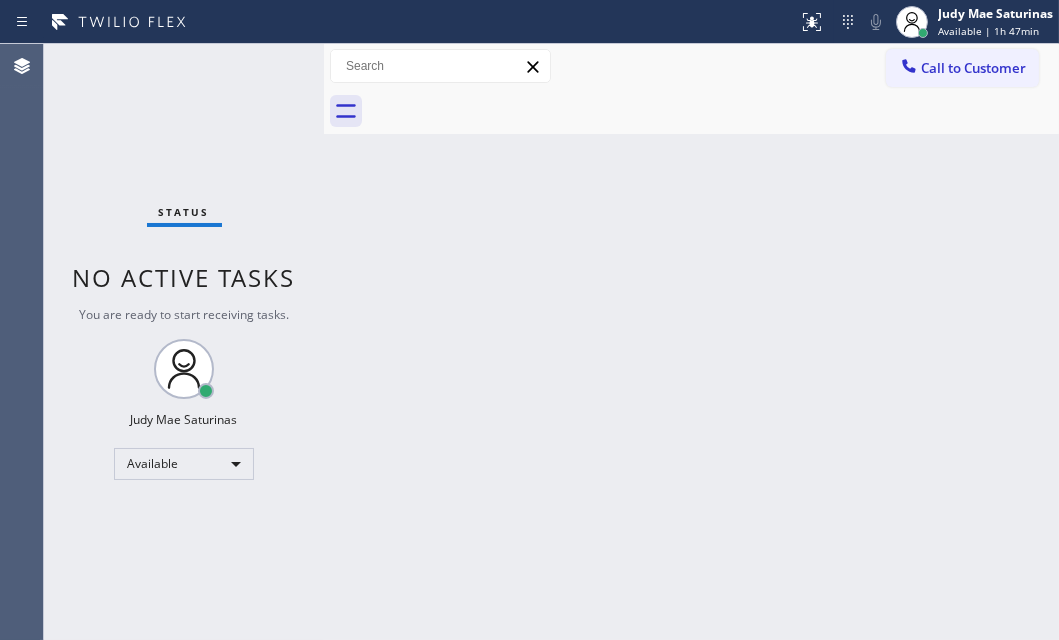 click on "Status   No active tasks     You are ready to start receiving tasks.   Judy Mae Saturinas Available" at bounding box center [184, 342] 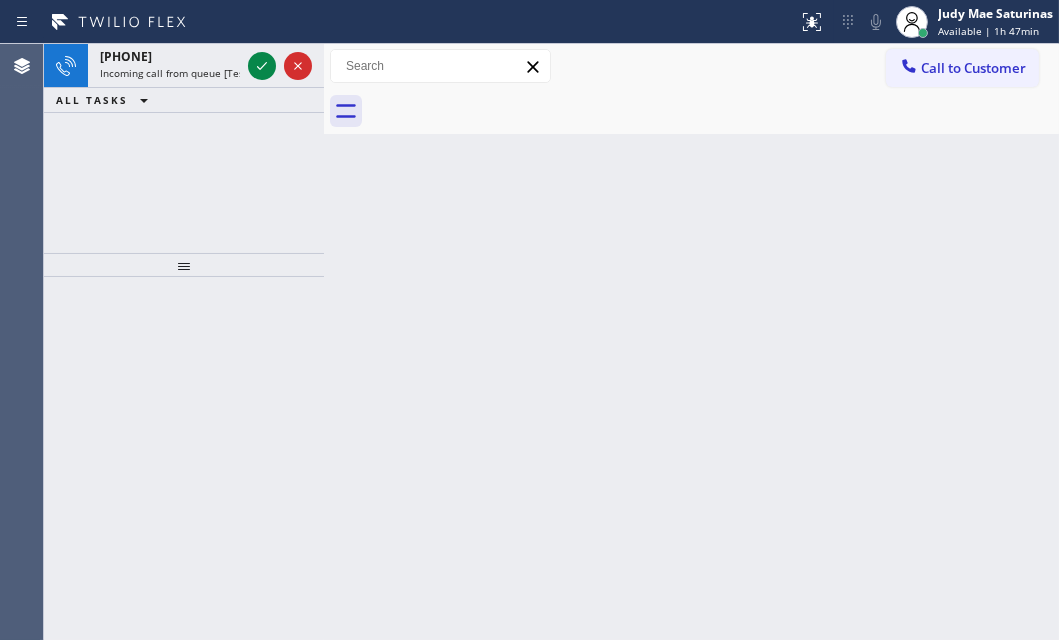 click 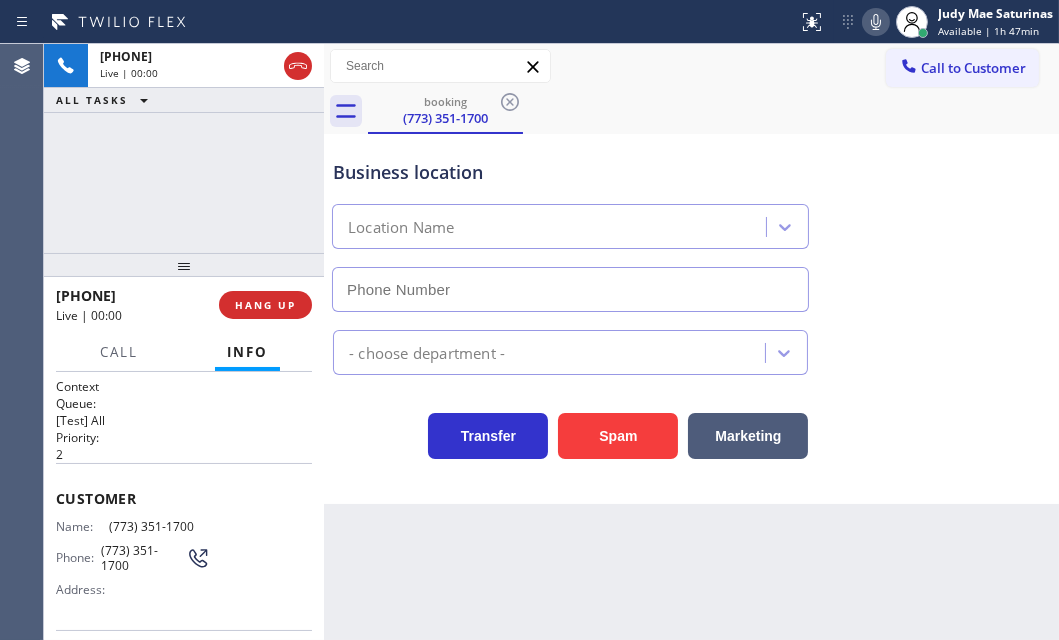 type on "(312) 948-9620" 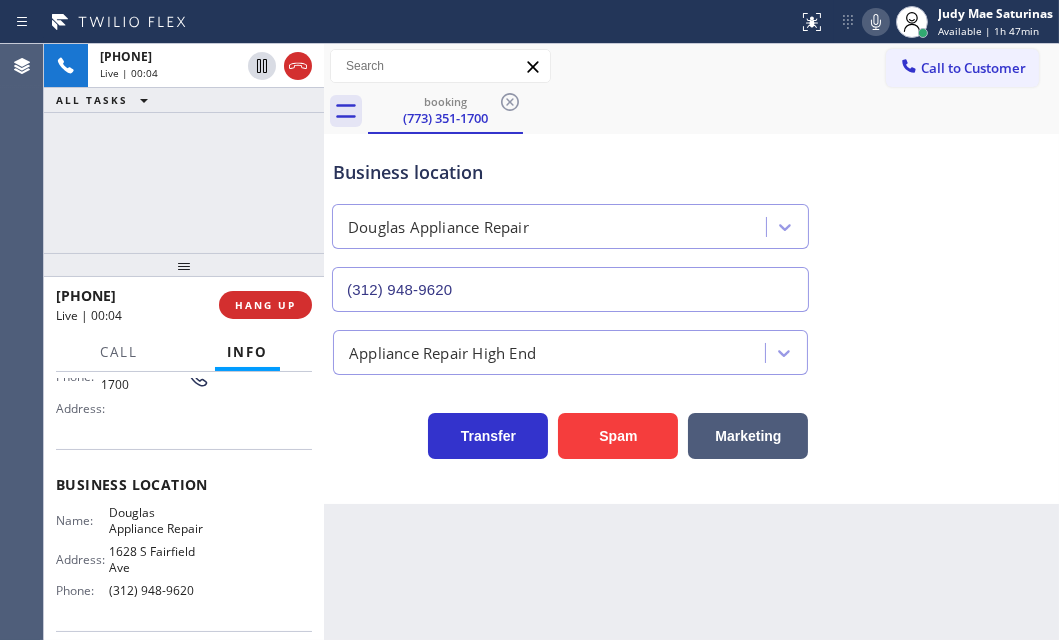 scroll, scrollTop: 0, scrollLeft: 0, axis: both 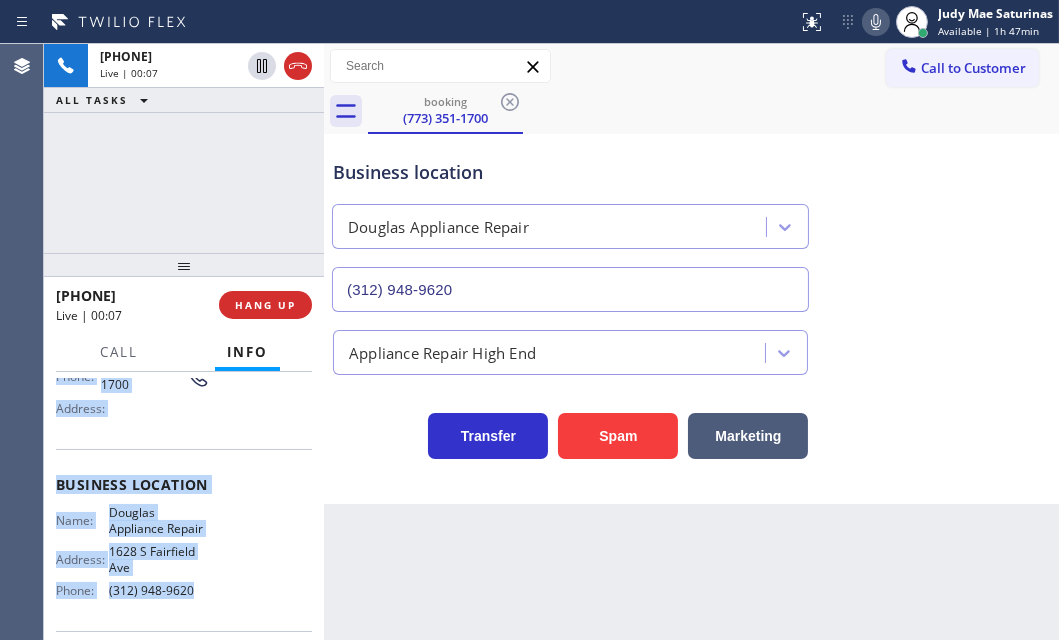 drag, startPoint x: 109, startPoint y: 518, endPoint x: 199, endPoint y: 590, distance: 115.25623 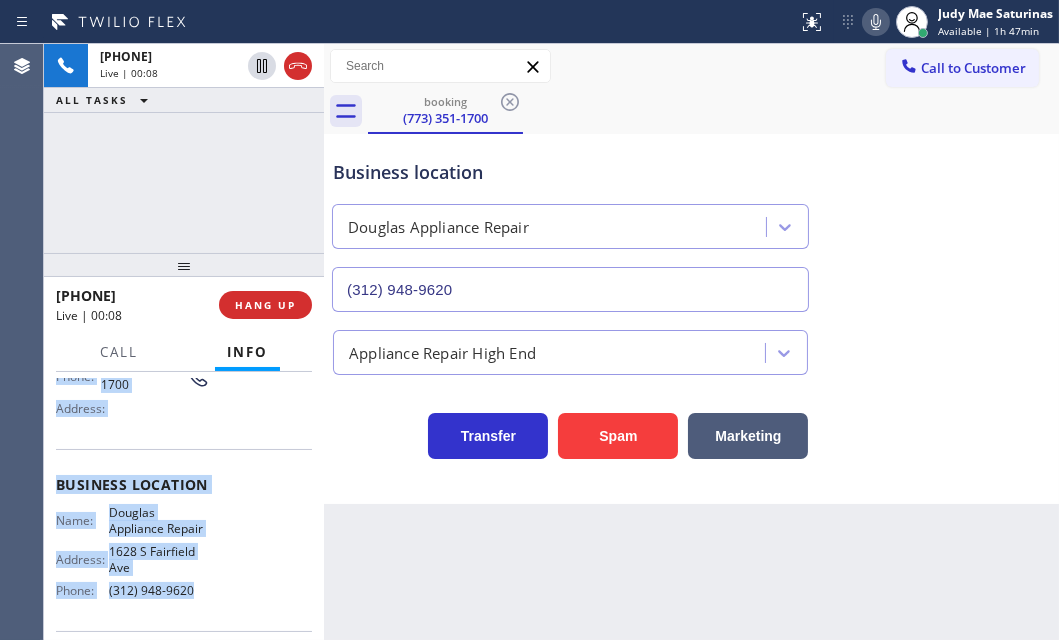 copy on "Customer Name: [PHONE] Phone: [PHONE] Address: Business location Name: Douglas Appliance Repair Address: 1628 S Fairfield Ave  Phone: [PHONE]" 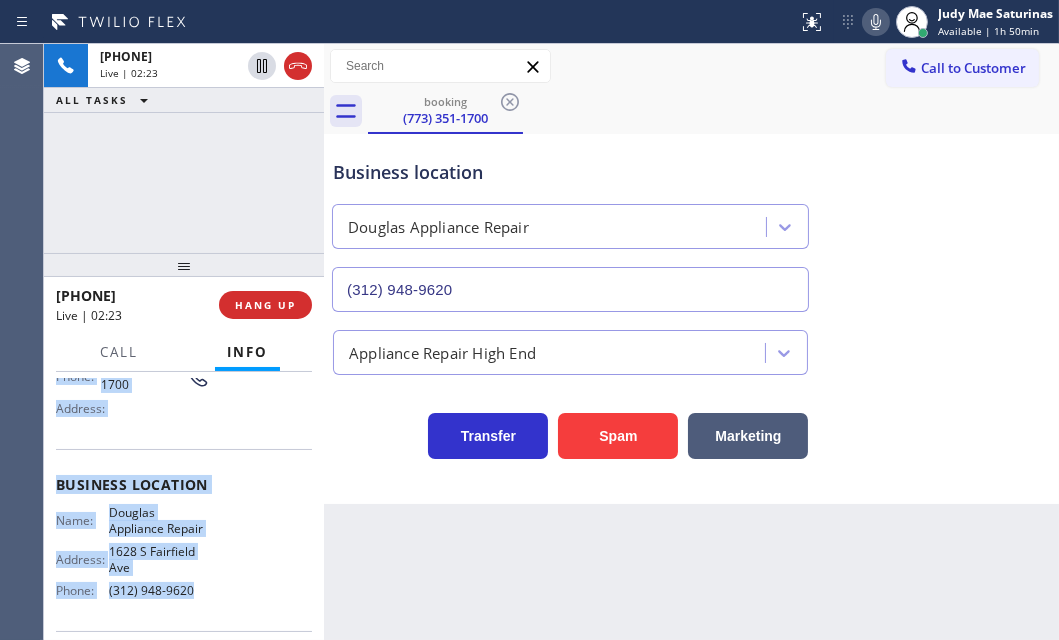 click 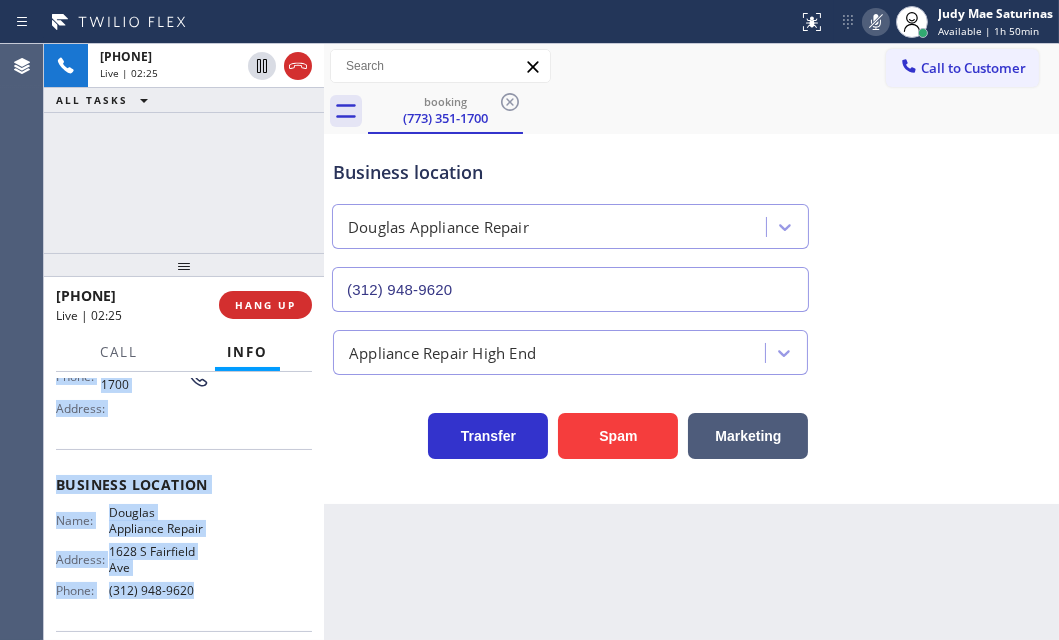 click 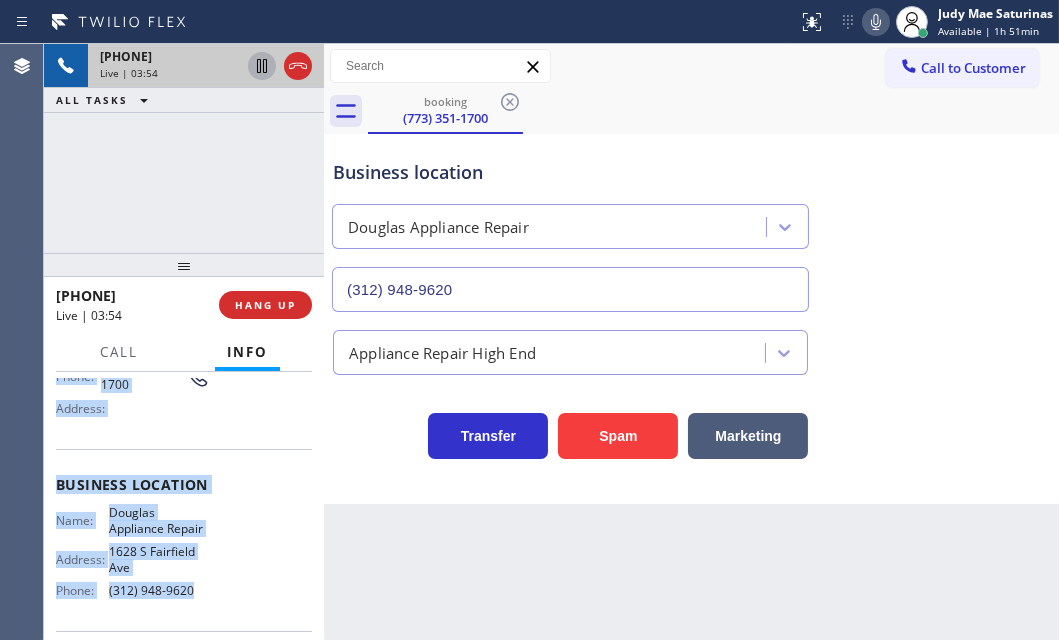 click 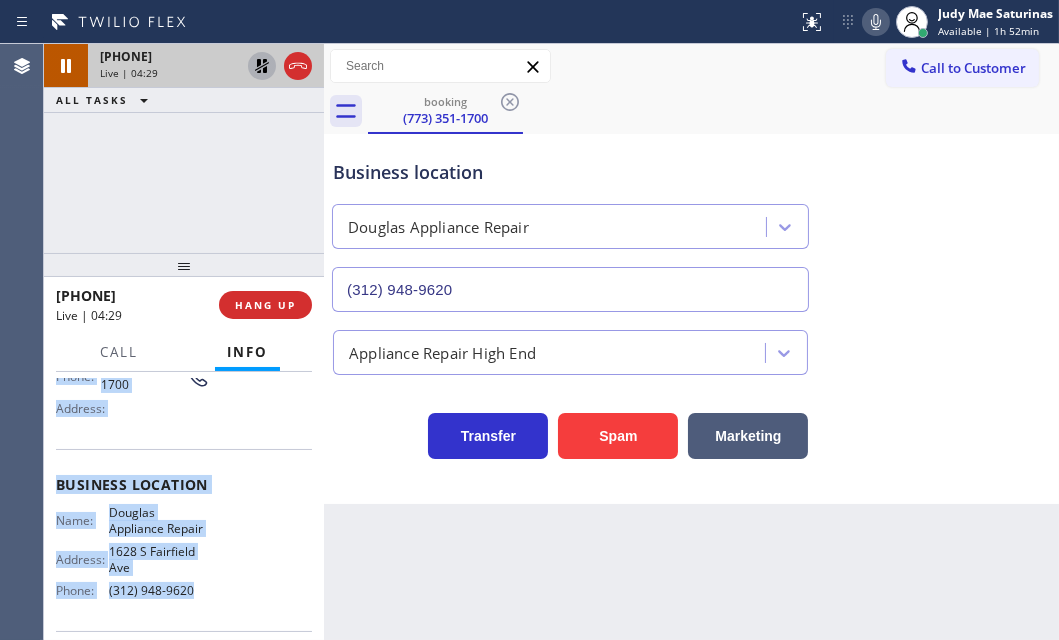 click 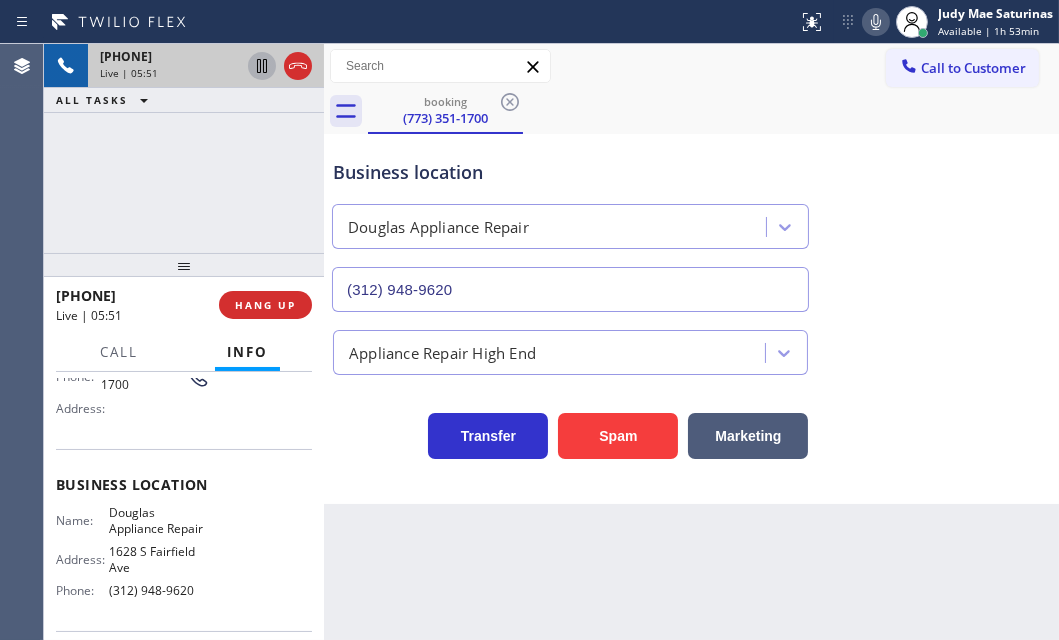 click on "Business location" at bounding box center [570, 172] 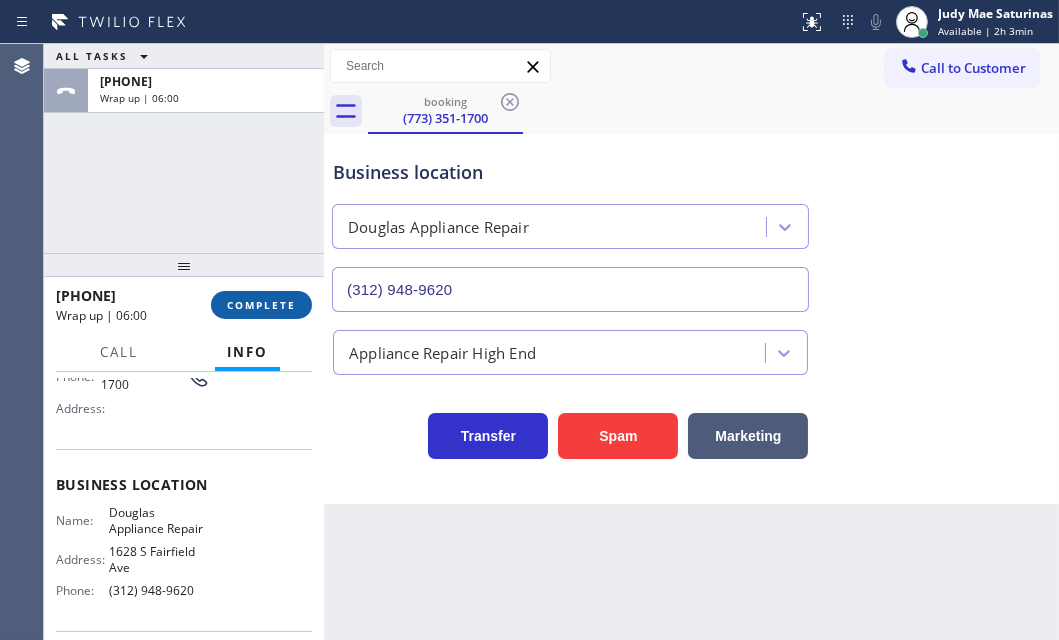 click on "COMPLETE" at bounding box center (261, 305) 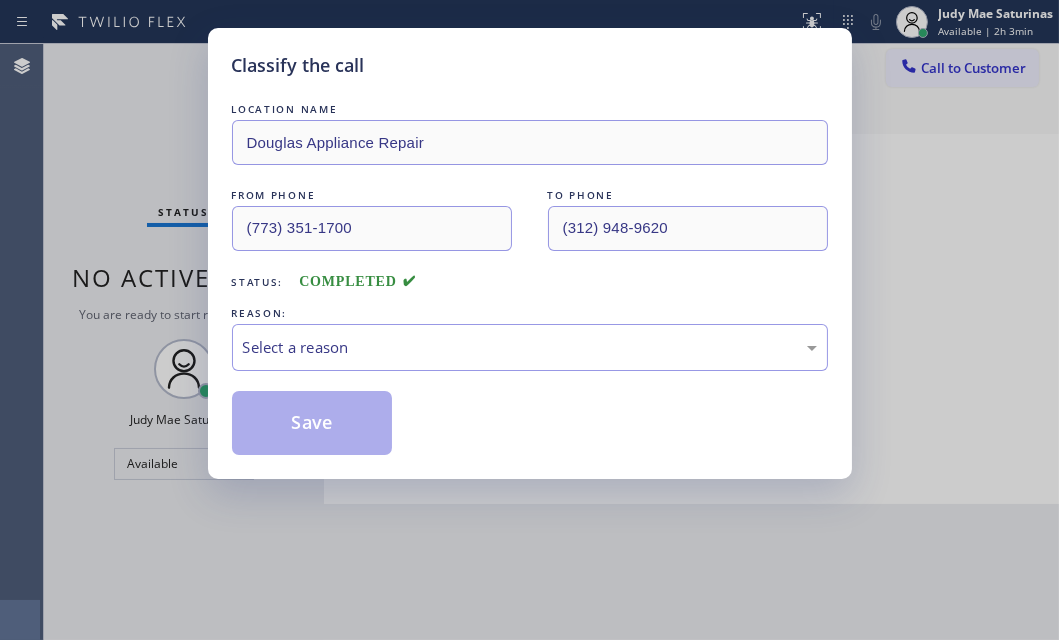 click on "REASON:" at bounding box center [530, 313] 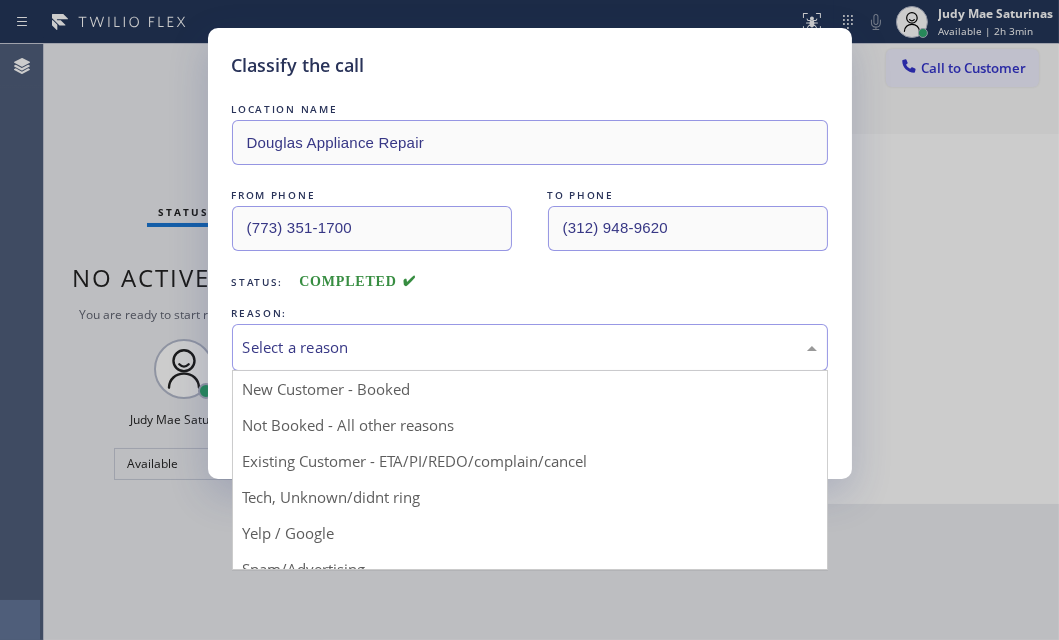 click on "Select a reason" at bounding box center (530, 347) 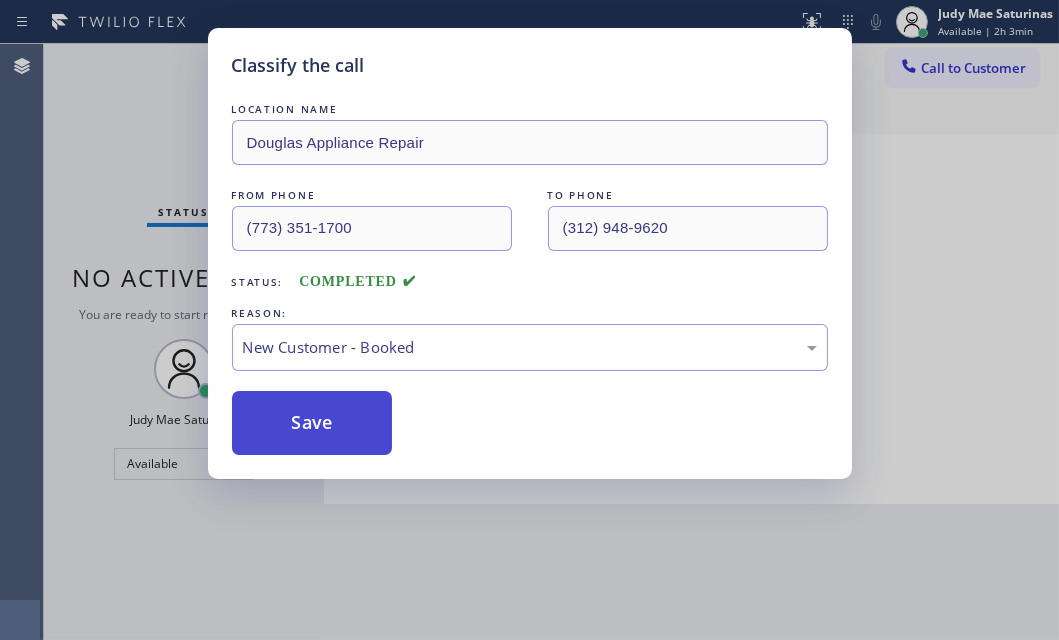 click on "Save" at bounding box center [312, 423] 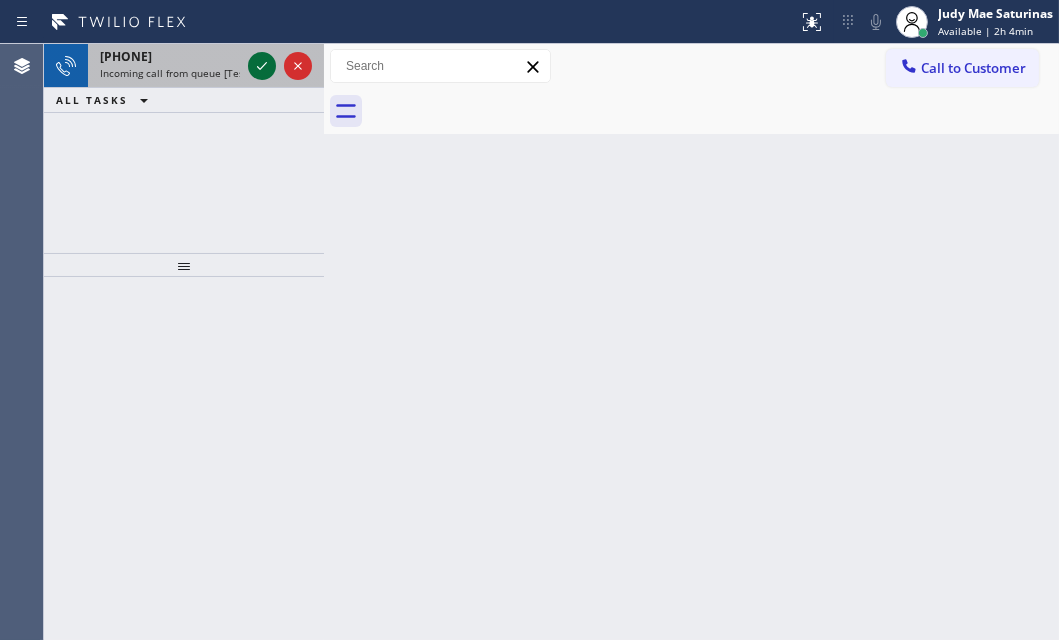 click 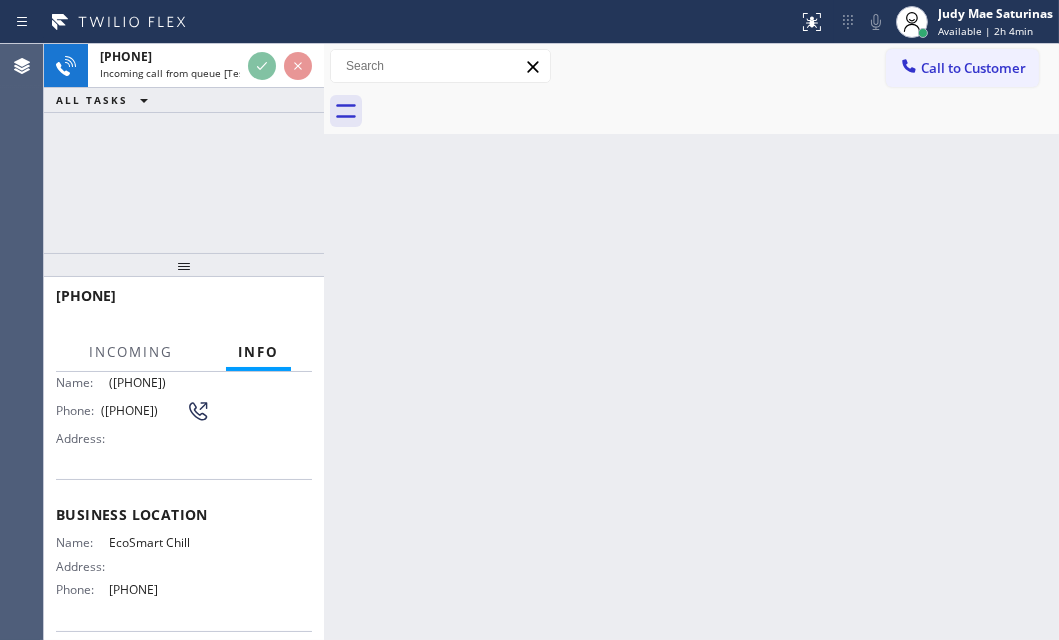 scroll, scrollTop: 272, scrollLeft: 0, axis: vertical 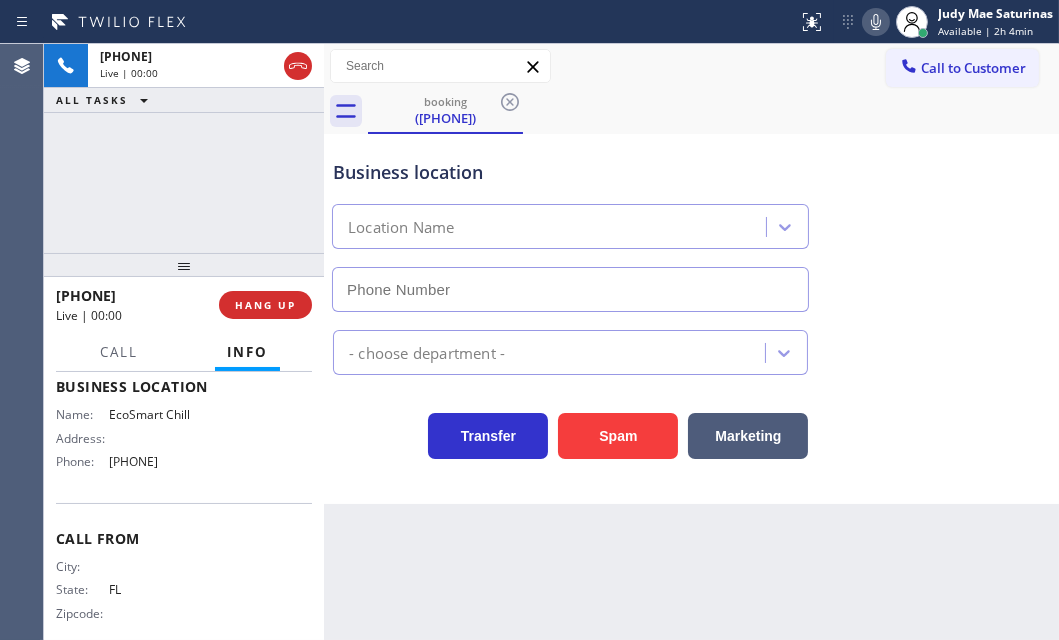 type on "[PHONE]" 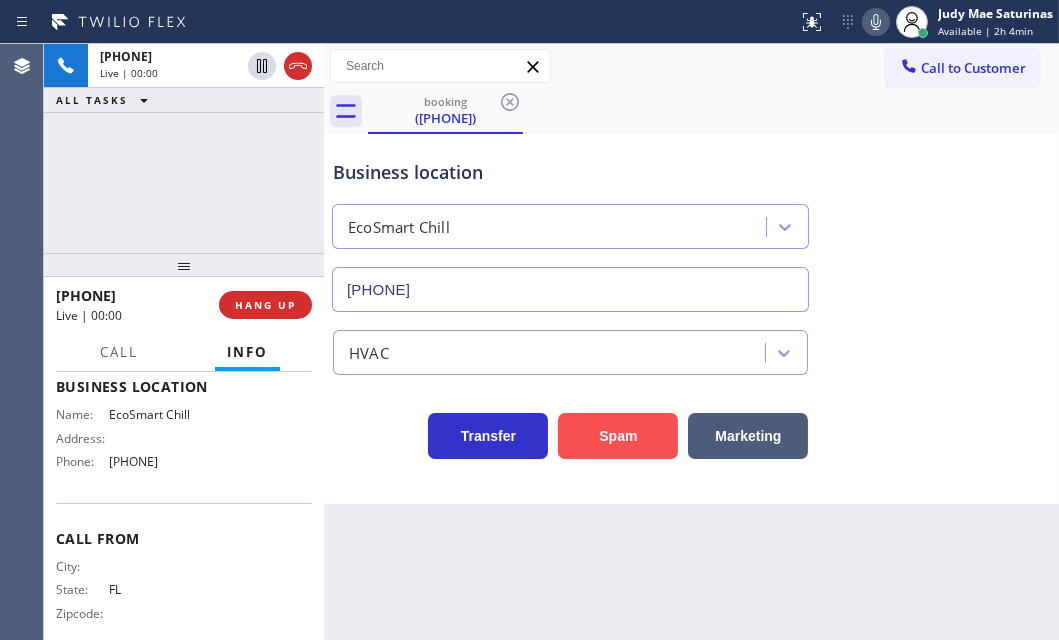 click on "Spam" at bounding box center [618, 436] 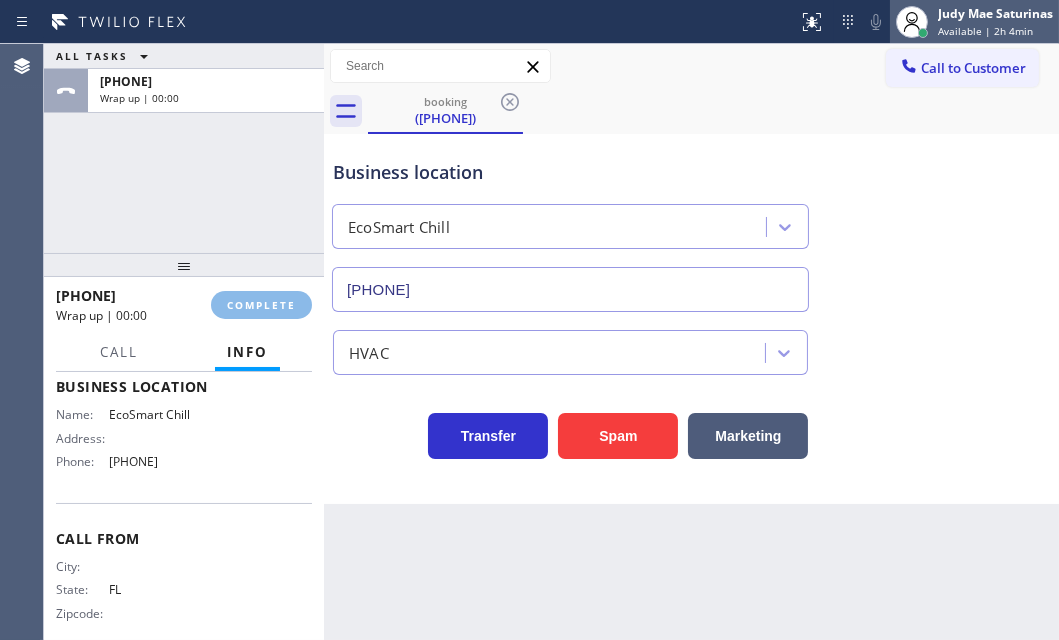 click on "Available | 2h 4min" at bounding box center (985, 31) 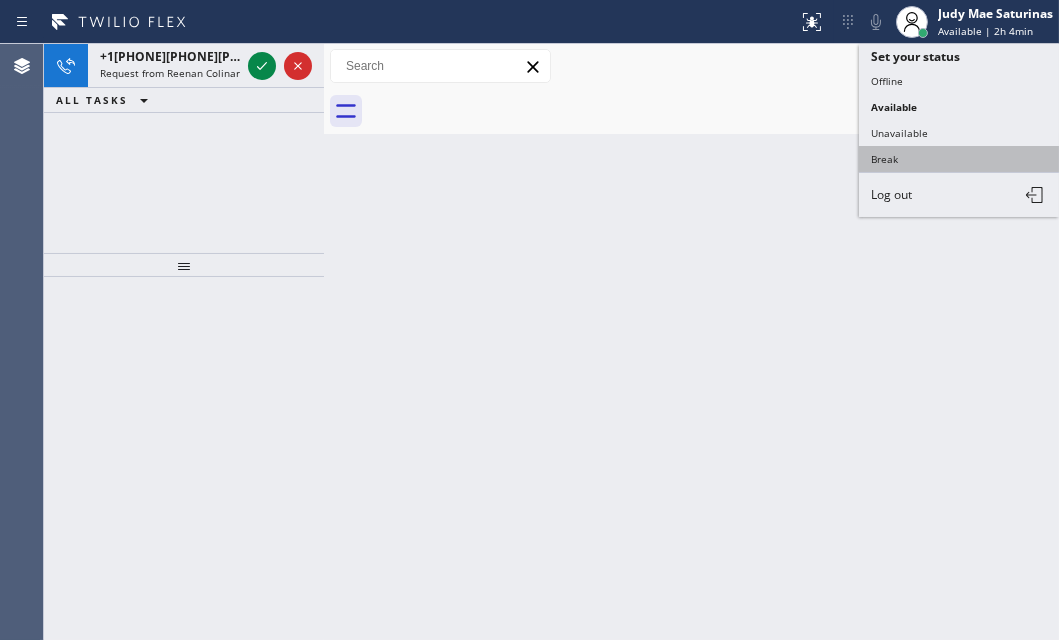 click on "Break" at bounding box center (959, 159) 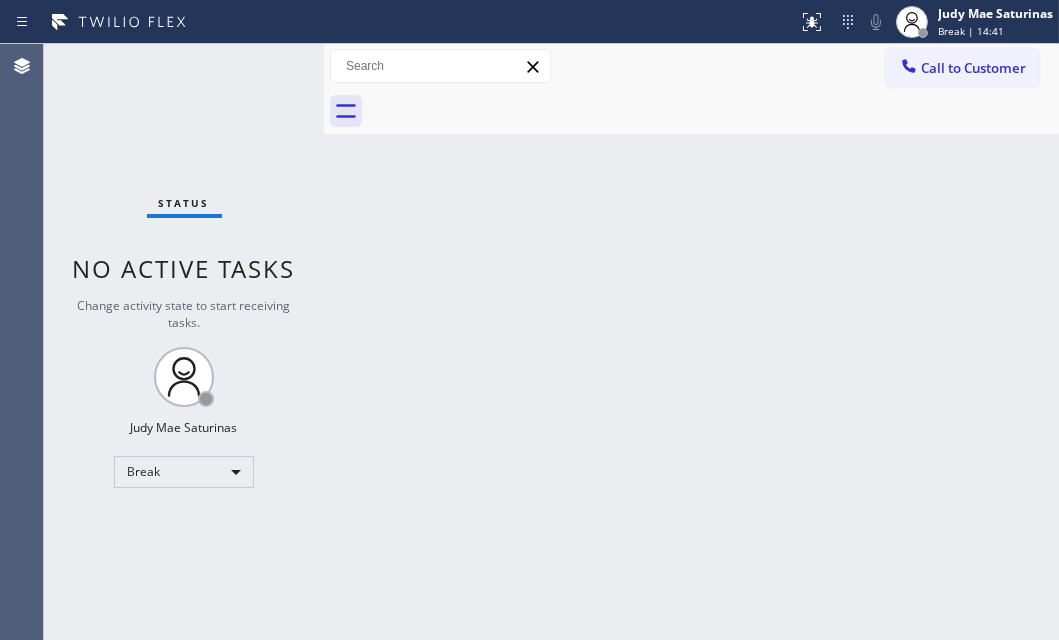 drag, startPoint x: 95, startPoint y: 128, endPoint x: 146, endPoint y: 290, distance: 169.83817 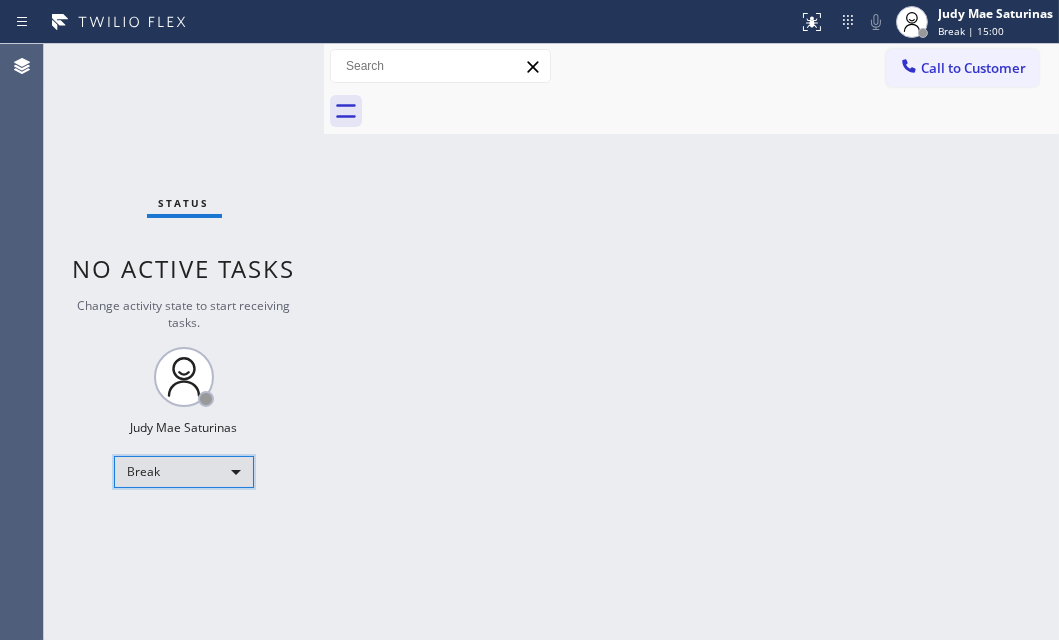 click on "Break" at bounding box center [184, 472] 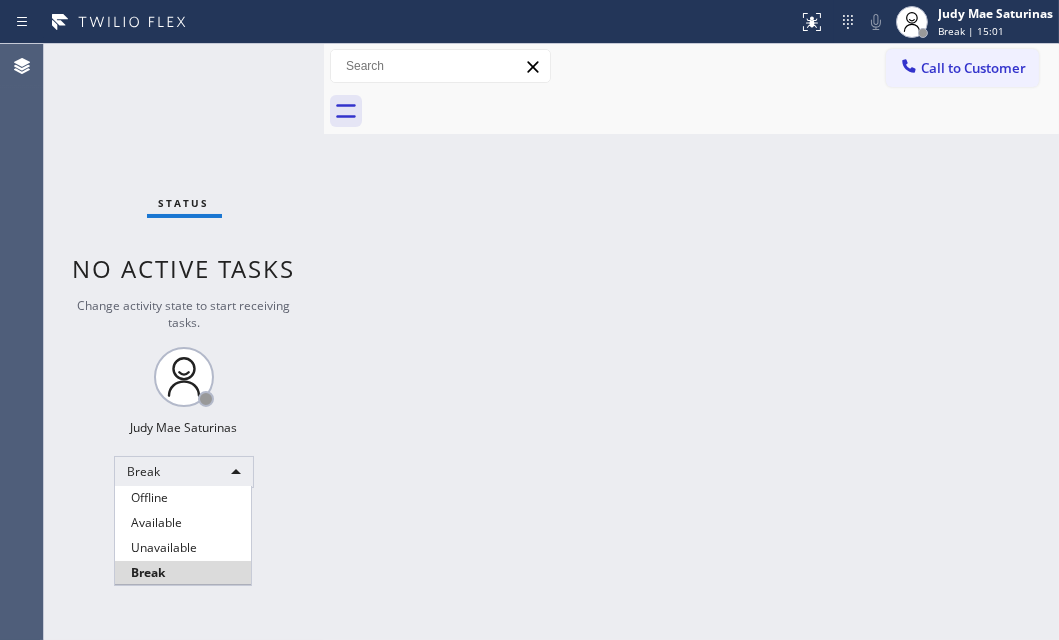 click on "Available" at bounding box center [183, 523] 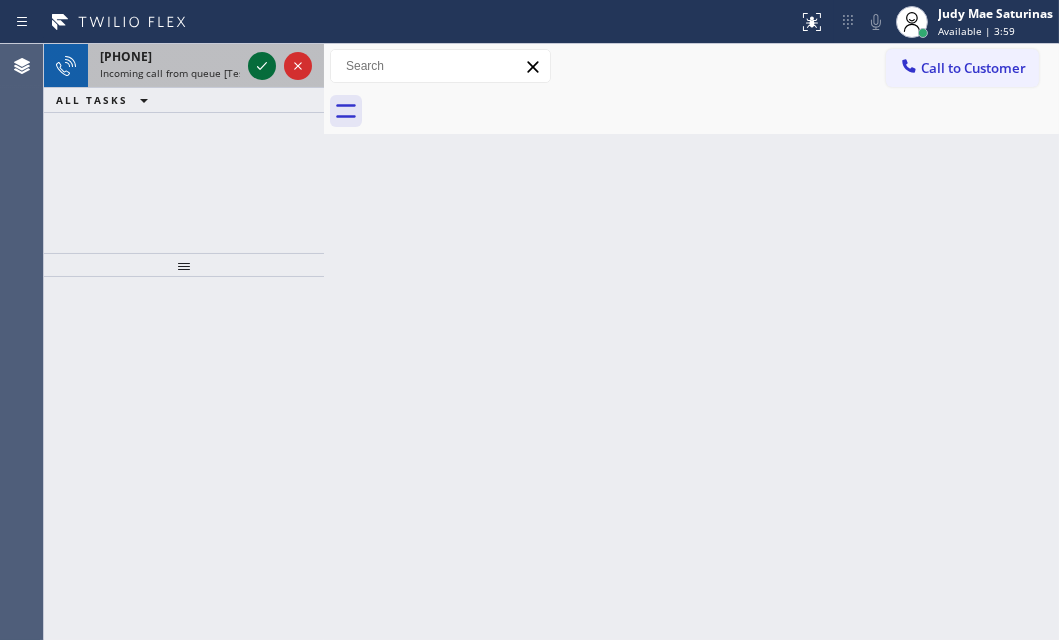 click 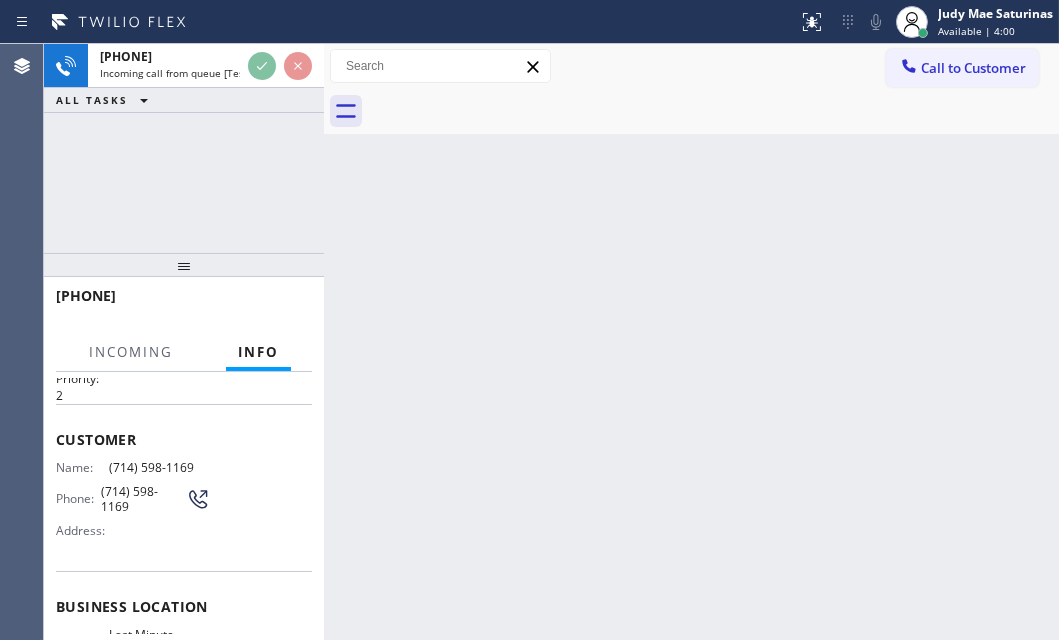 scroll, scrollTop: 90, scrollLeft: 0, axis: vertical 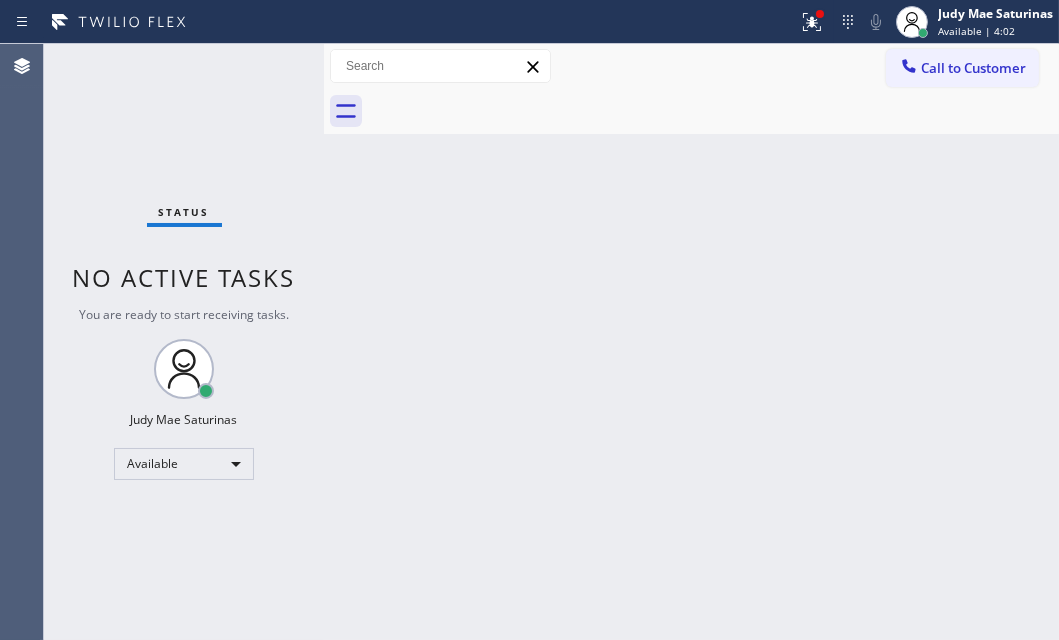 drag, startPoint x: 819, startPoint y: 23, endPoint x: 816, endPoint y: 104, distance: 81.055534 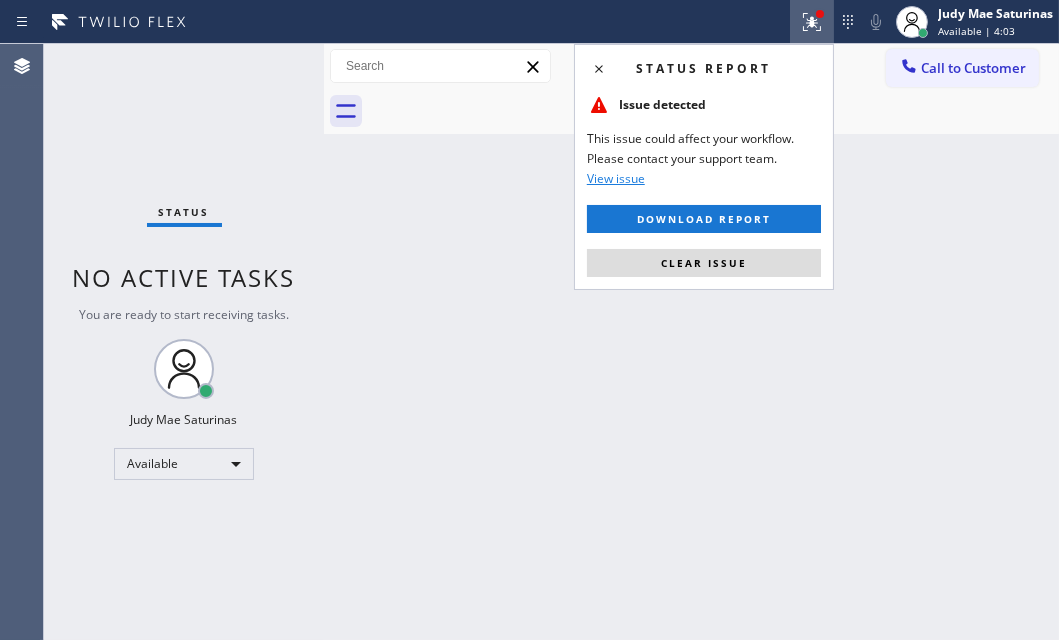 click on "Clear issue" at bounding box center [704, 263] 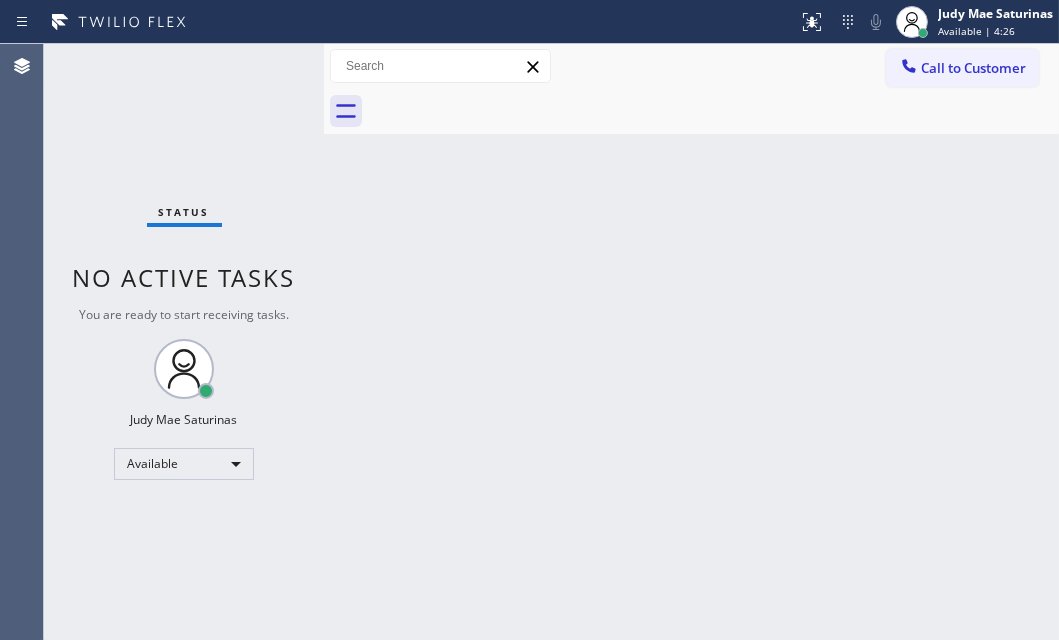 click on "Status   No active tasks     You are ready to start receiving tasks.   Judy Mae Saturinas Available" at bounding box center [184, 342] 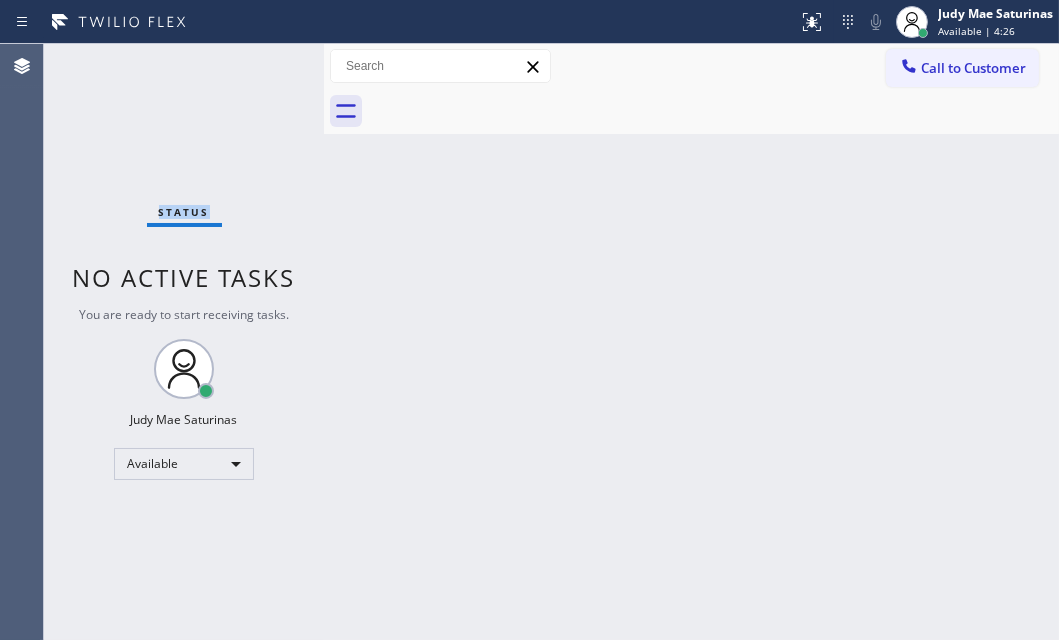 click on "Status   No active tasks     You are ready to start receiving tasks.   Judy Mae Saturinas Available" at bounding box center (184, 342) 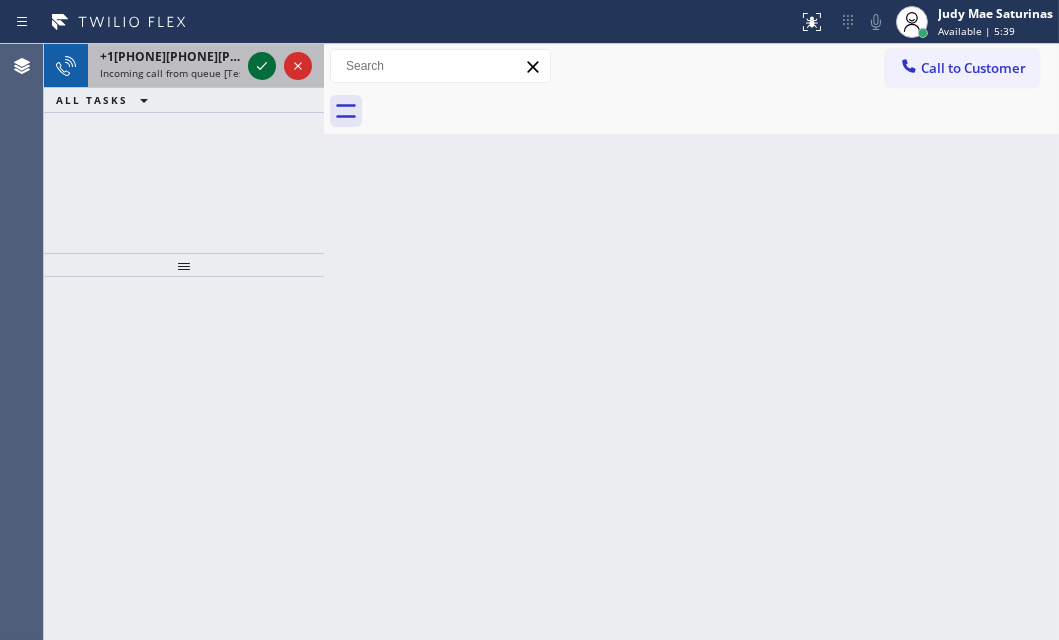 click 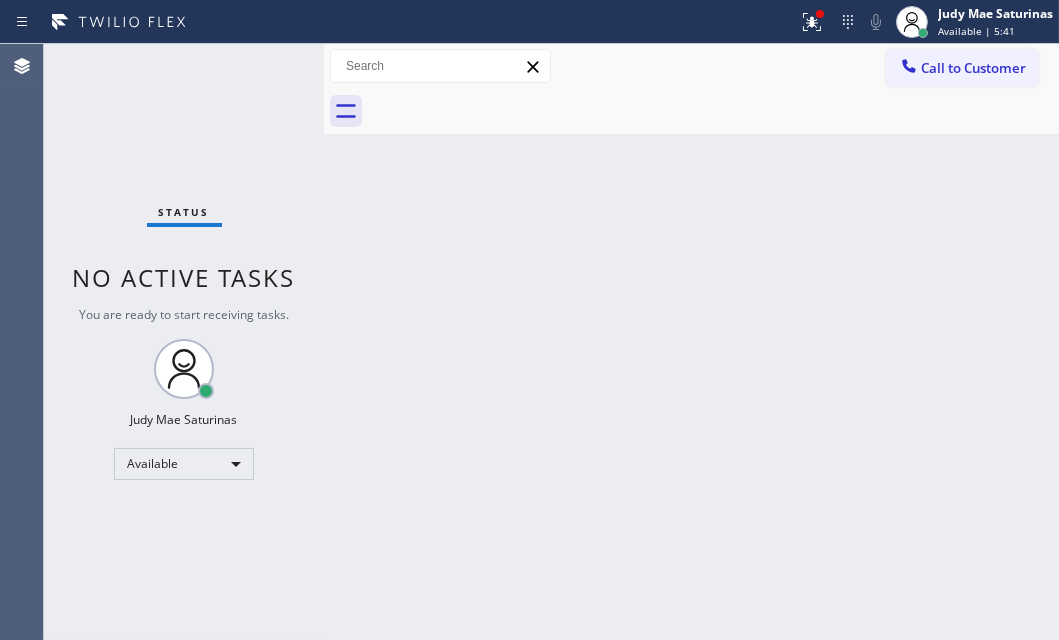click on "Back to Dashboard Change Sender ID Customers Technicians Select a contact Outbound call Technician Search Technician Your caller id phone number Your caller id phone number Call Technician info Name   Phone none Address none Change Sender ID HVAC +18559994417 5 Star Appliance +18557314952 Appliance Repair +18554611149 Plumbing +18889090120 Air Duct Cleaning +18006865038  Electricians +18005688664 Cancel Change Check personal SMS Reset Change No tabs Call to Customer Outbound call Location Berkeley KitchenAid Repair Your caller id phone number ([PHONE]) Customer number Call Outbound call Technician Search Technician Your caller id phone number Your caller id phone number Call" at bounding box center [691, 342] 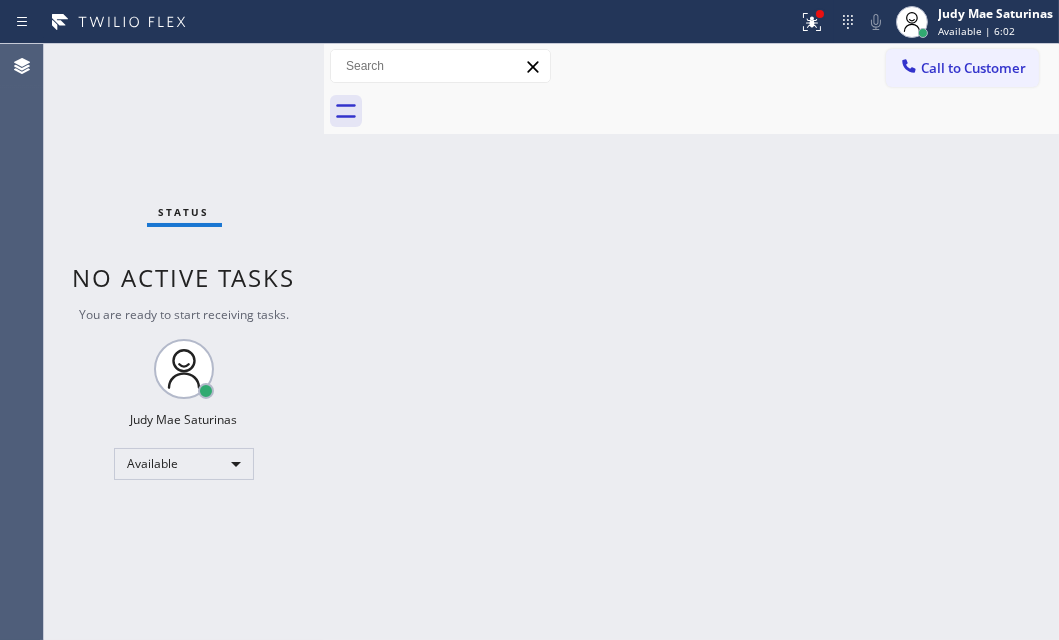 click on "Status   No active tasks     You are ready to start receiving tasks.   Judy Mae Saturinas Available" at bounding box center (184, 342) 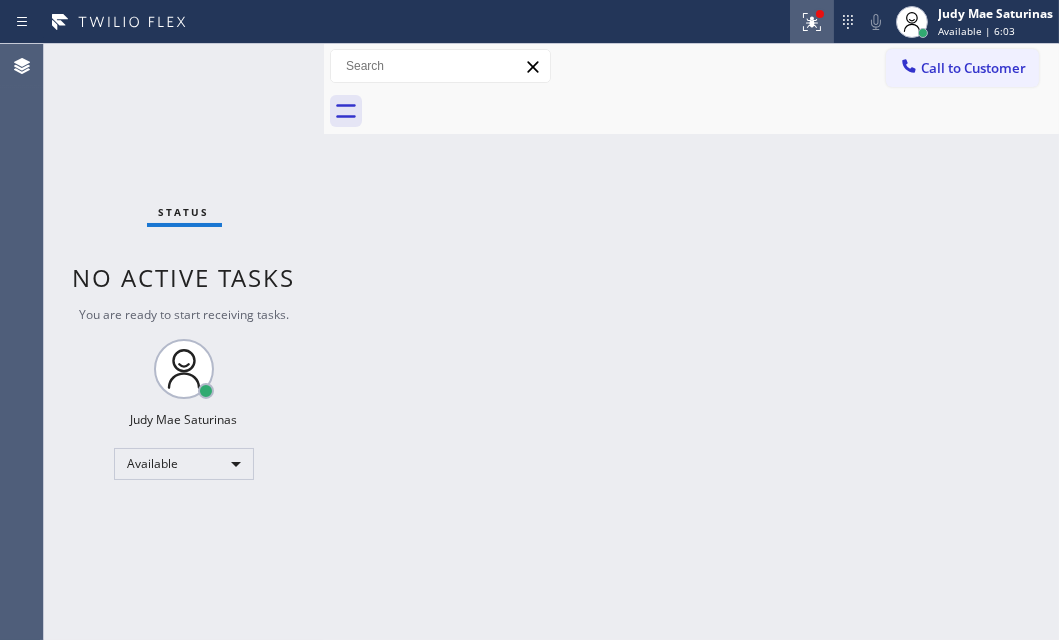 click at bounding box center [812, 22] 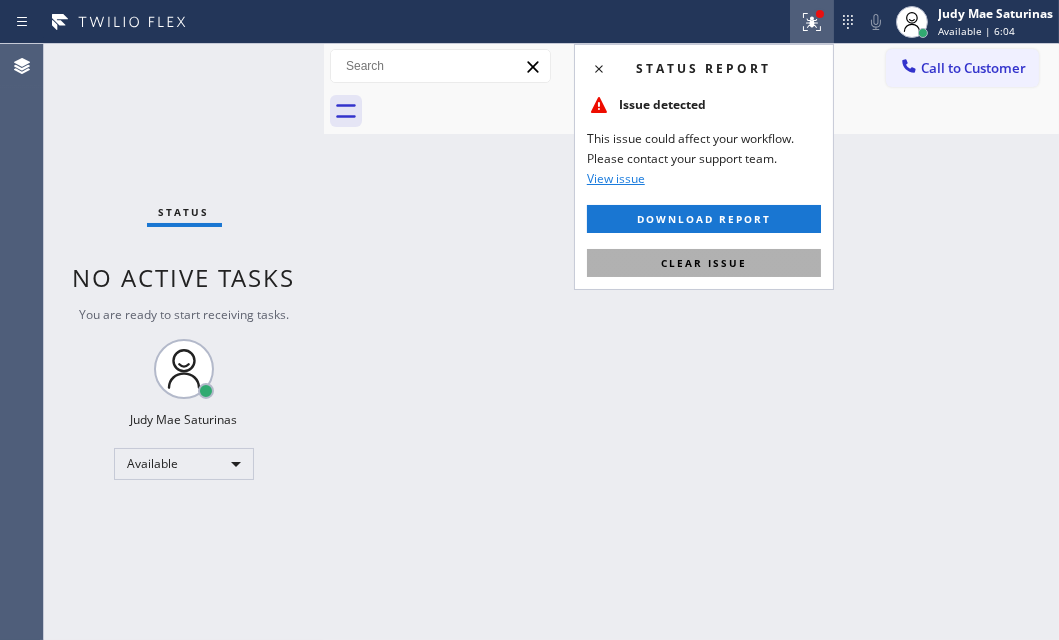click on "Clear issue" at bounding box center [704, 263] 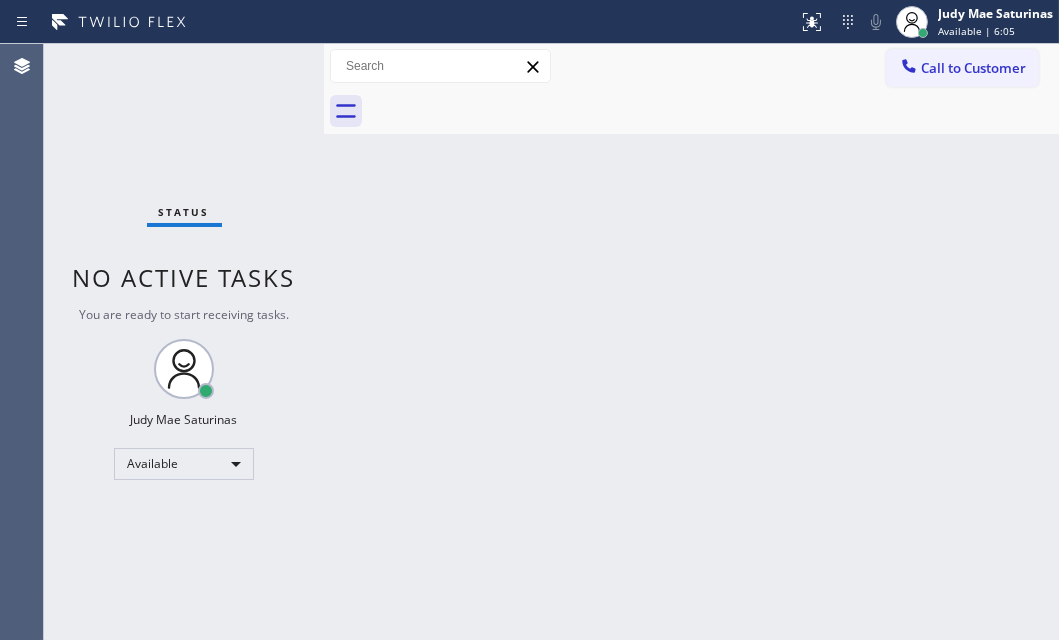 click on "Status   No active tasks     You are ready to start receiving tasks.   Judy Mae Saturinas Available" at bounding box center [184, 342] 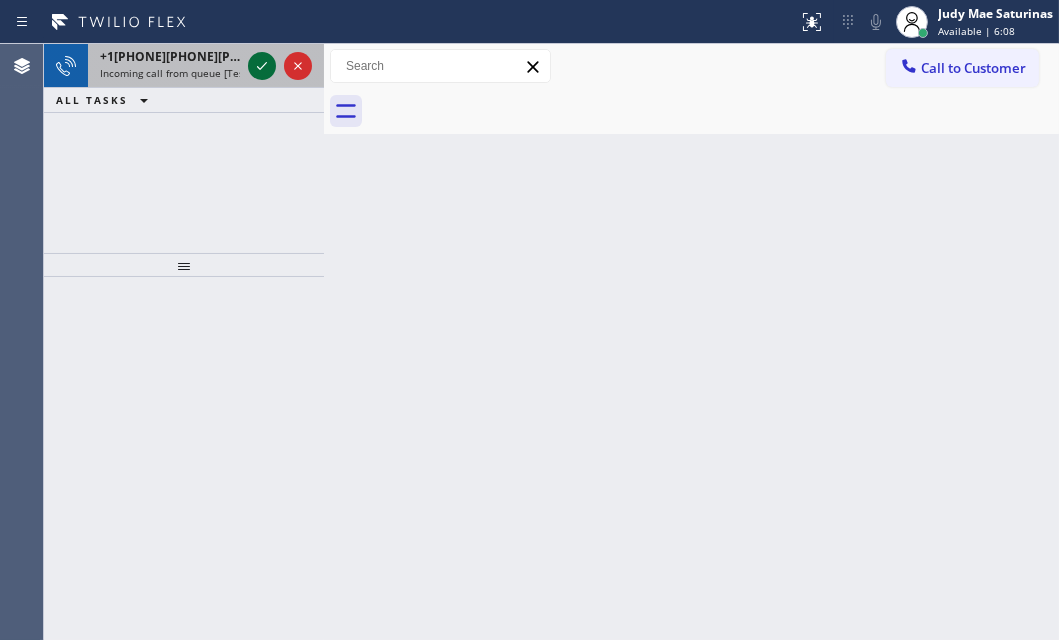 click 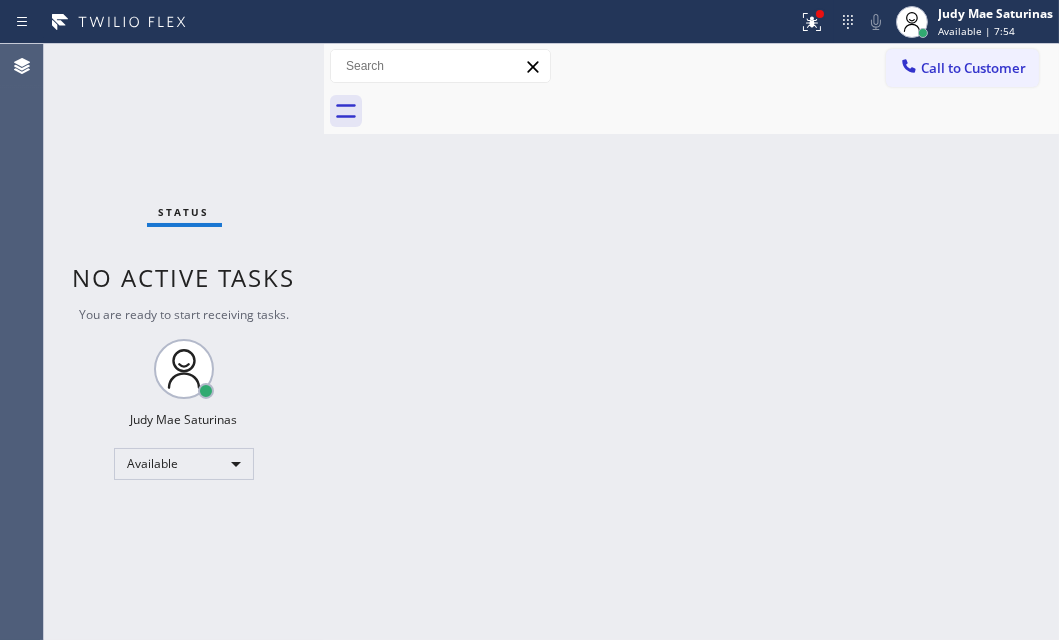 click on "Status   No active tasks     You are ready to start receiving tasks.   Judy Mae Saturinas Available" at bounding box center [184, 342] 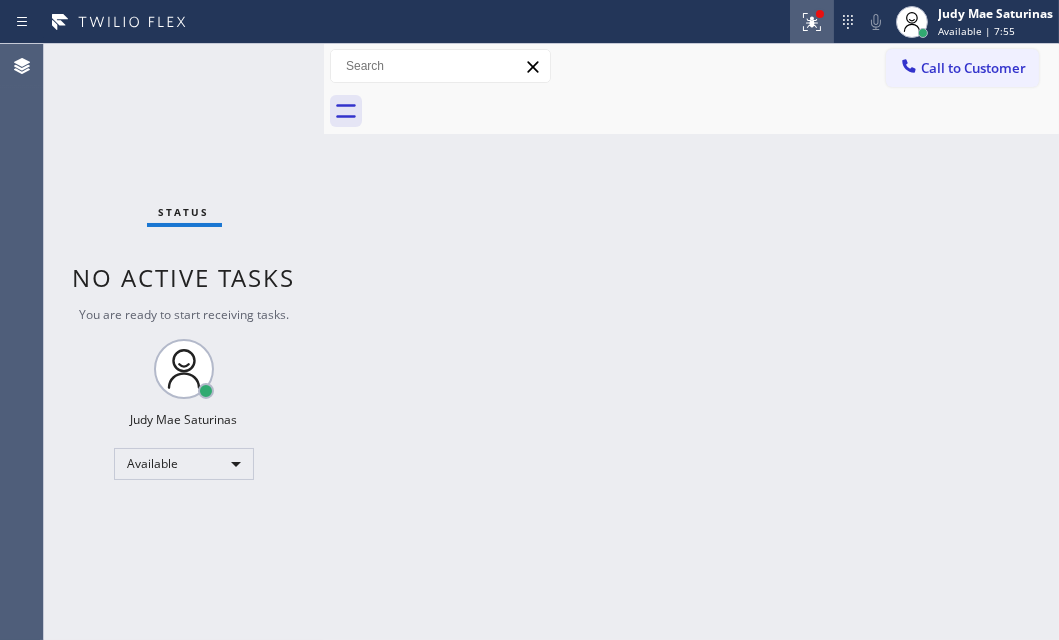 click 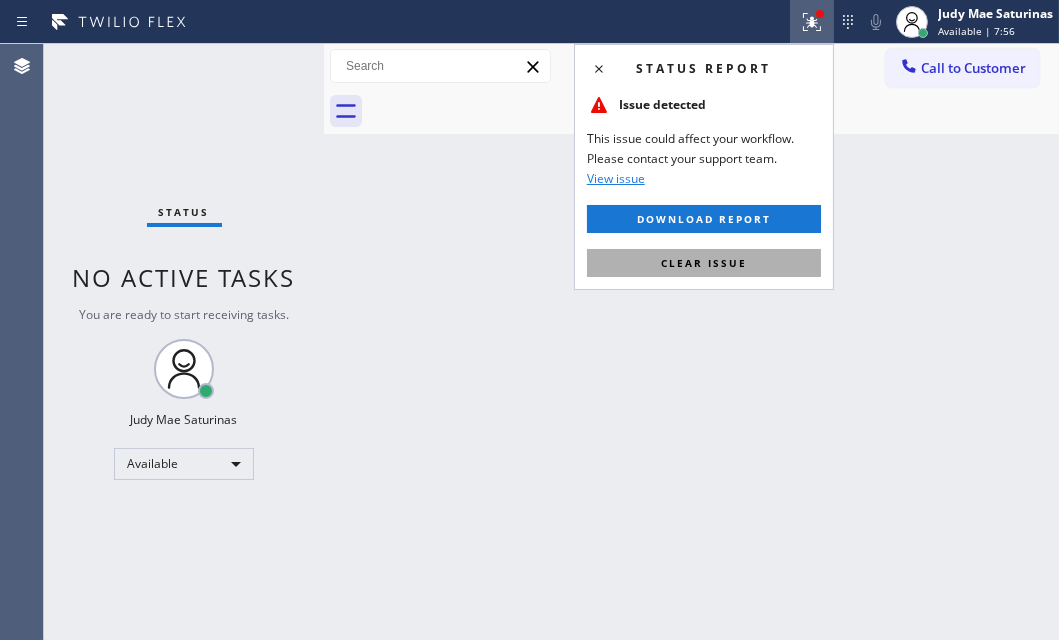 click on "Clear issue" at bounding box center [704, 263] 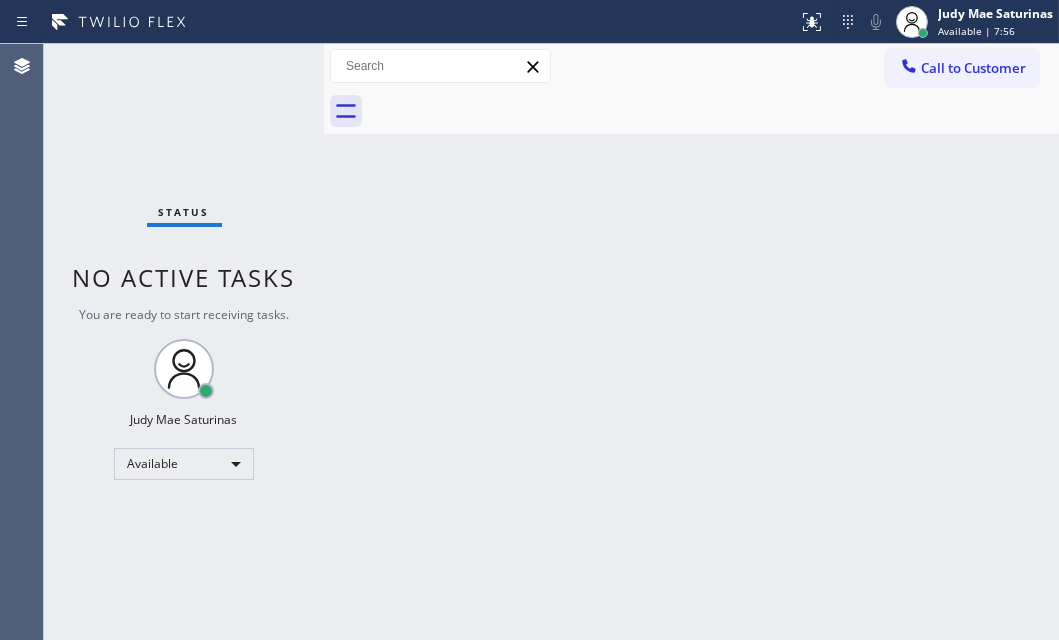 click on "Back to Dashboard Change Sender ID Customers Technicians Select a contact Outbound call Technician Search Technician Your caller id phone number Your caller id phone number Call Technician info Name   Phone none Address none Change Sender ID HVAC +18559994417 5 Star Appliance +18557314952 Appliance Repair +18554611149 Plumbing +18889090120 Air Duct Cleaning +18006865038  Electricians +18005688664 Cancel Change Check personal SMS Reset Change No tabs Call to Customer Outbound call Location Berkeley KitchenAid Repair Your caller id phone number ([PHONE]) Customer number Call Outbound call Technician Search Technician Your caller id phone number Your caller id phone number Call" at bounding box center [691, 342] 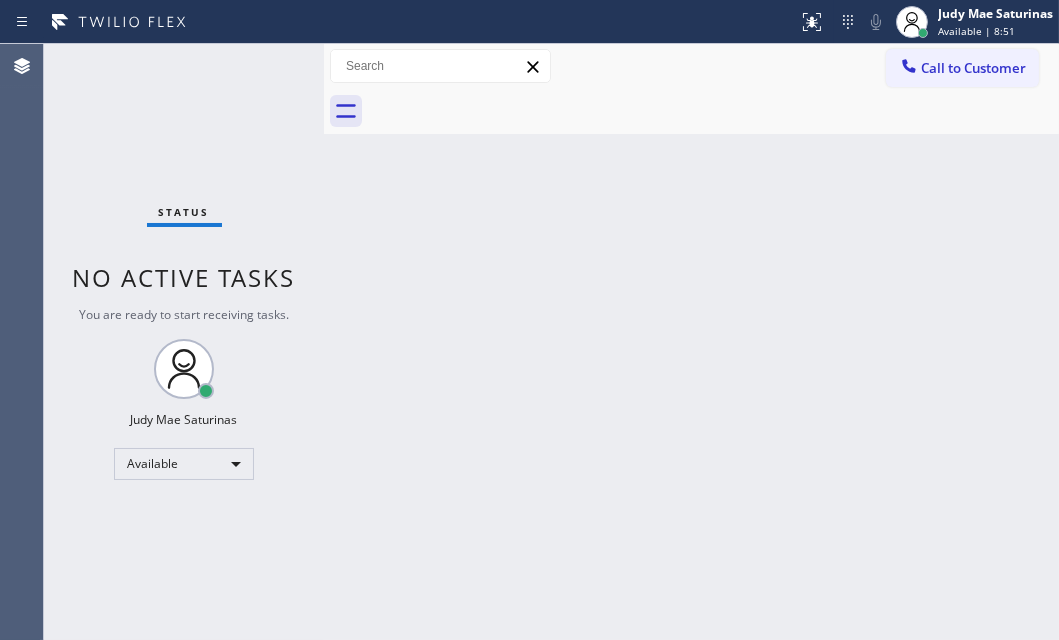 click on "Status   No active tasks     You are ready to start receiving tasks.   Judy Mae Saturinas Available" at bounding box center (184, 342) 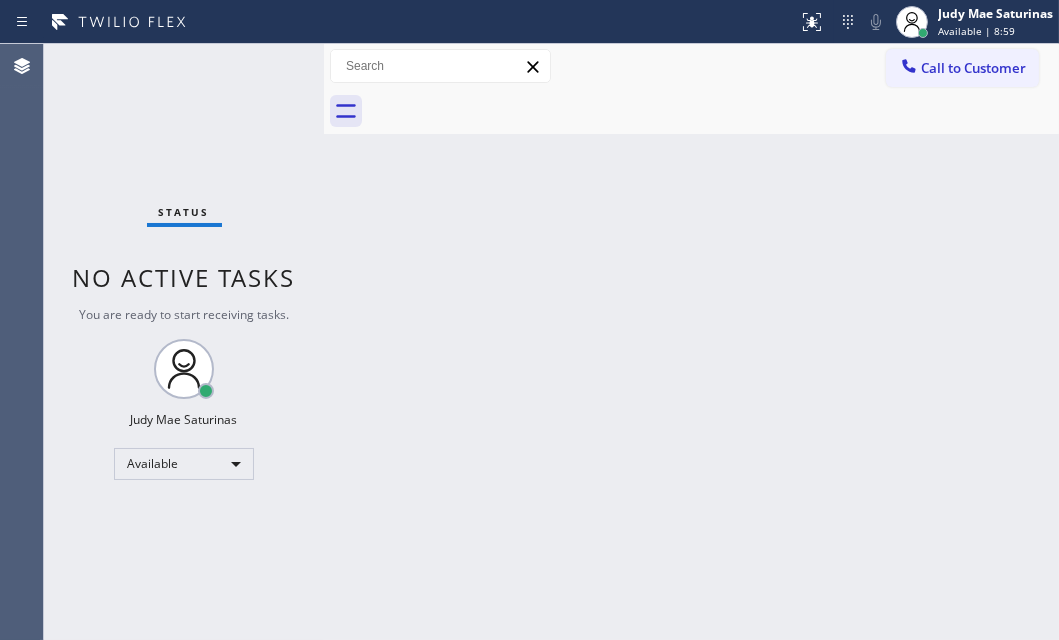 click on "Status   No active tasks     You are ready to start receiving tasks.   Judy Mae Saturinas Available" at bounding box center [184, 342] 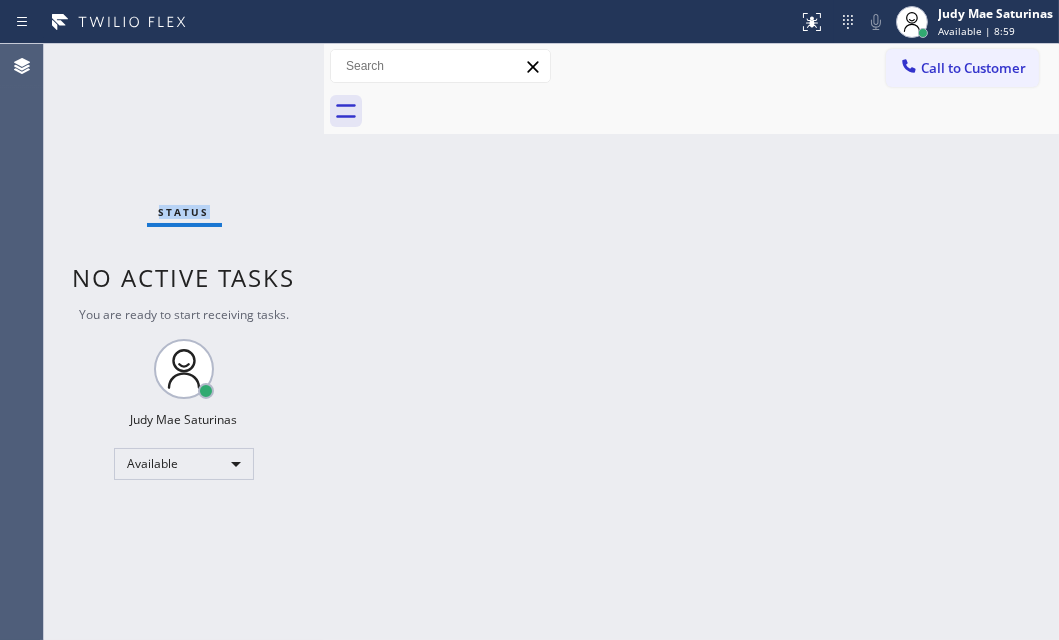 click on "Status   No active tasks     You are ready to start receiving tasks.   Judy Mae Saturinas Available" at bounding box center [184, 342] 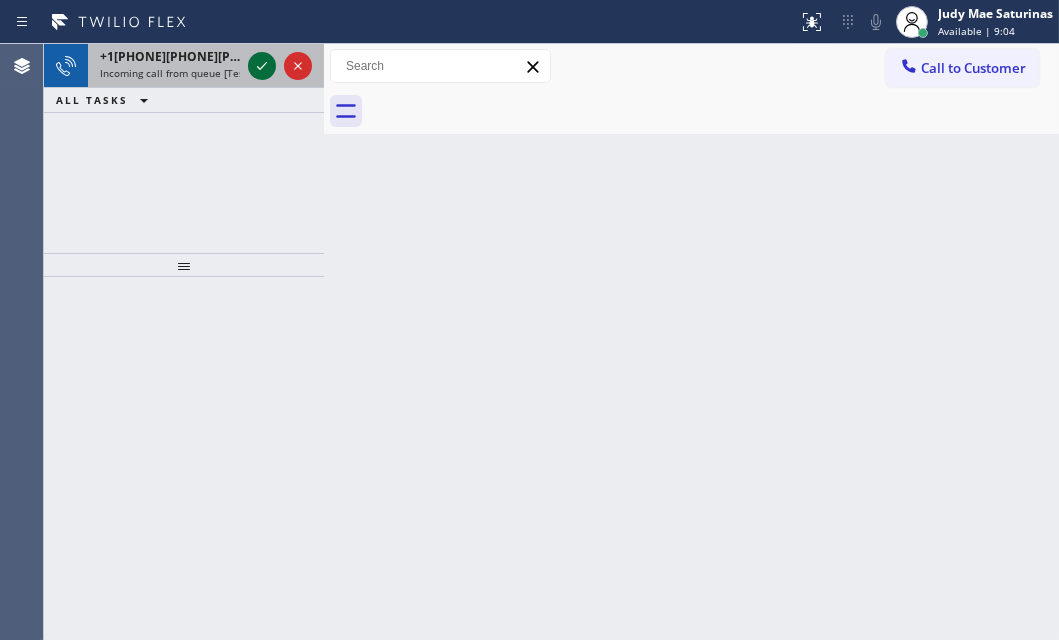 click 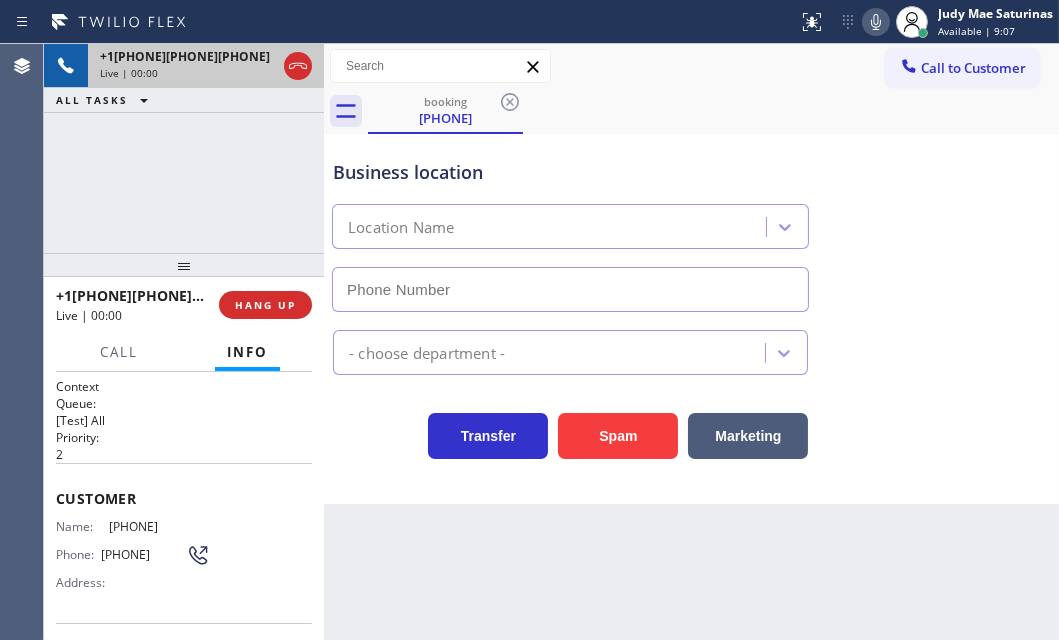 type on "([PHONE]) [PHONE]-[PHONE]" 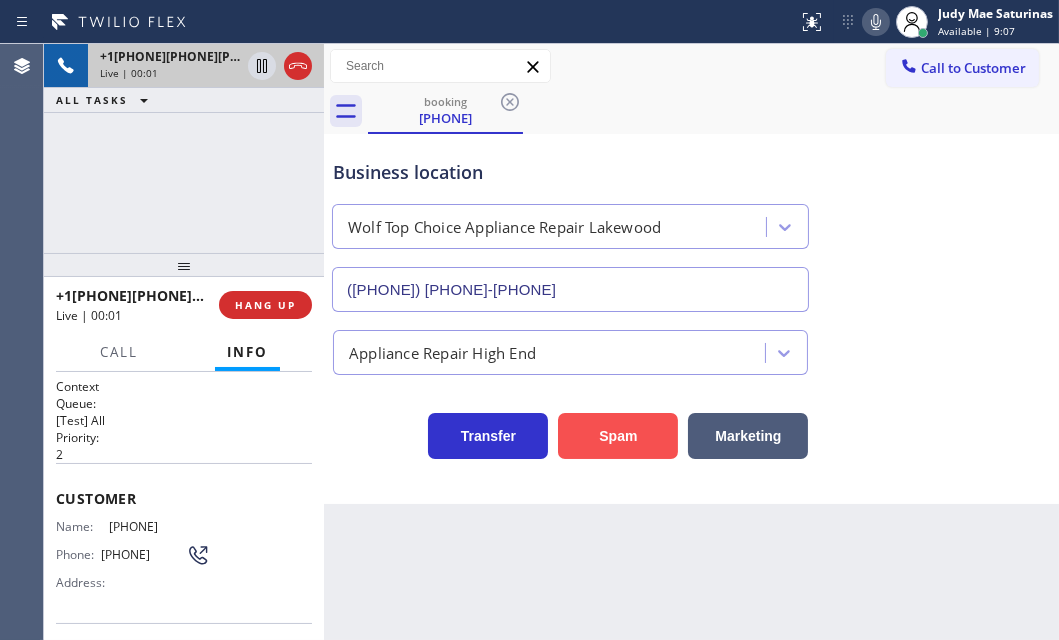 click on "Spam" at bounding box center [618, 436] 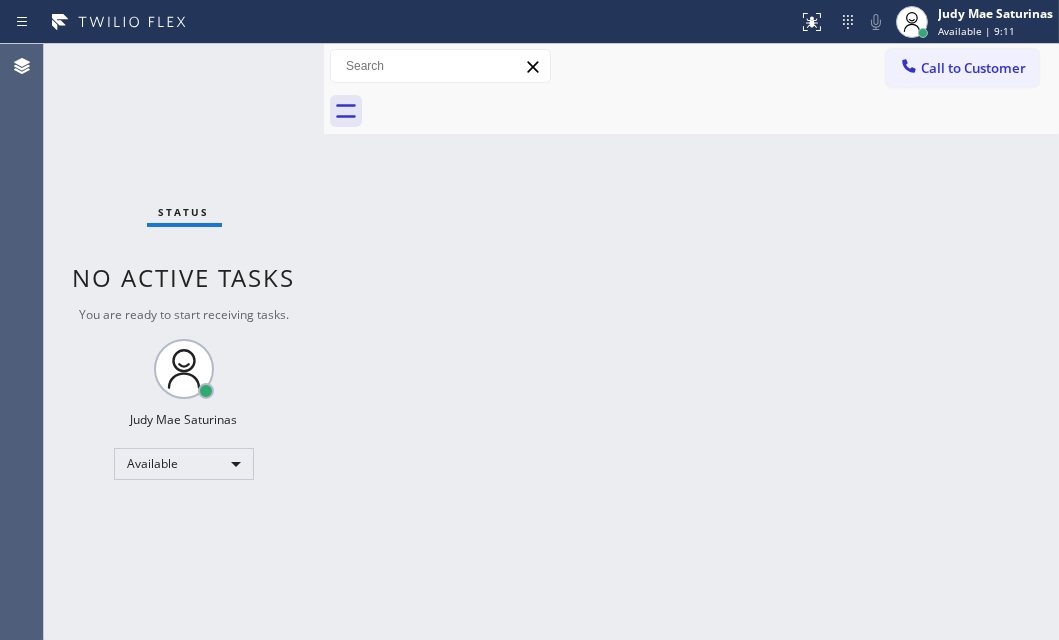 click on "Status   No active tasks     You are ready to start receiving tasks.   Judy Mae Saturinas Available" at bounding box center (184, 342) 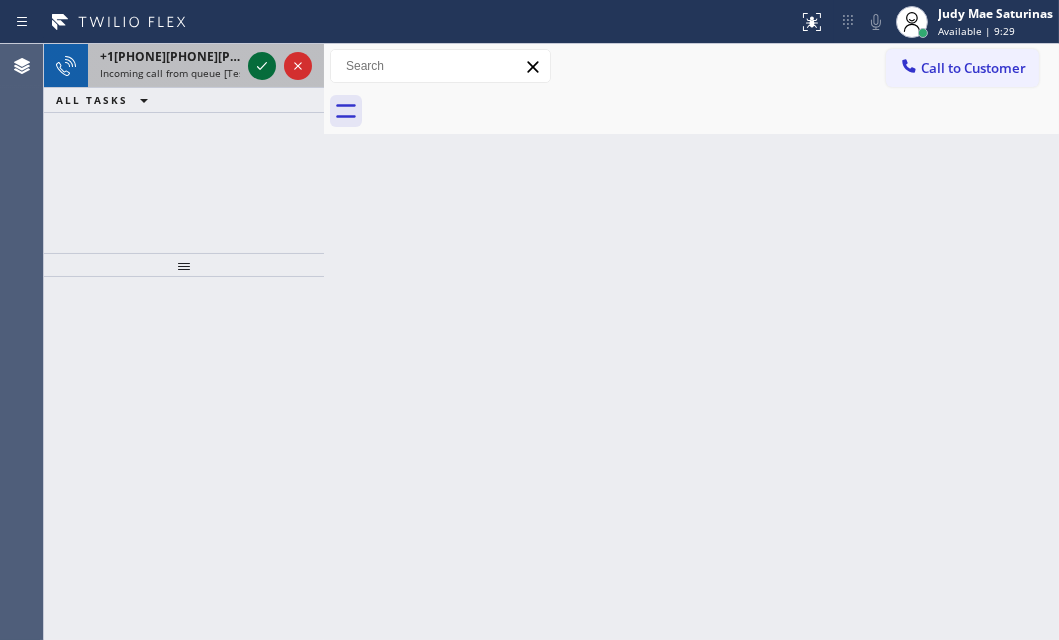 click 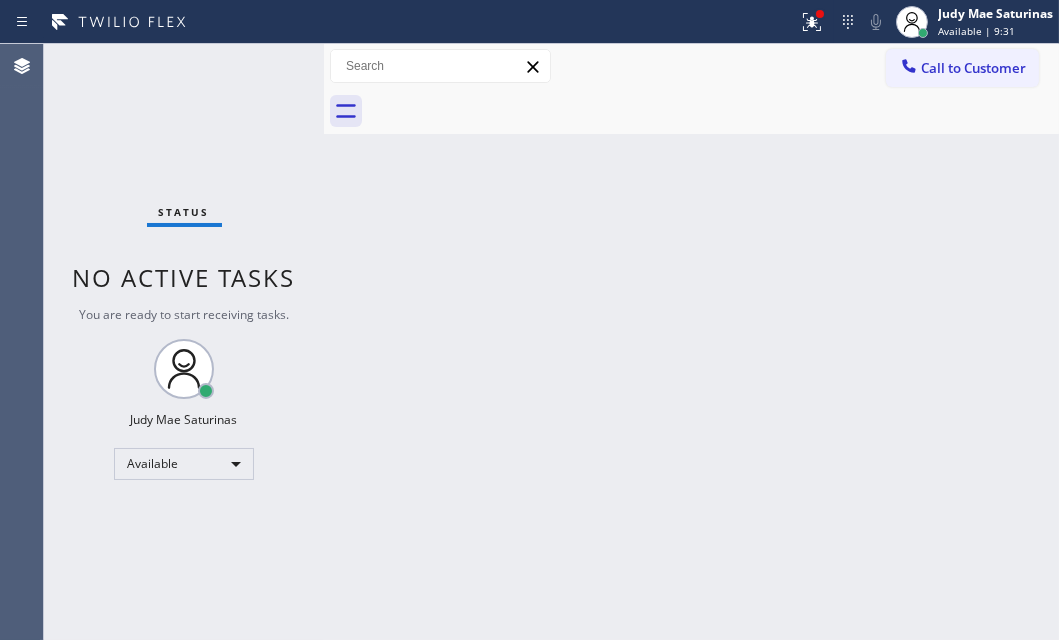 drag, startPoint x: 811, startPoint y: 27, endPoint x: 798, endPoint y: 143, distance: 116.72617 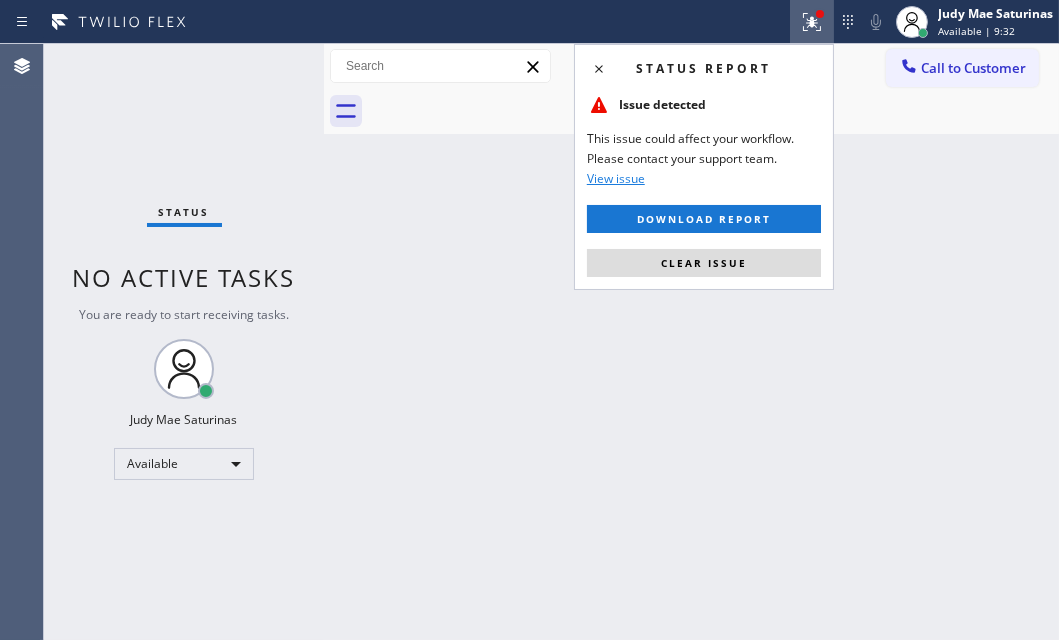 drag, startPoint x: 780, startPoint y: 256, endPoint x: 339, endPoint y: 134, distance: 457.5642 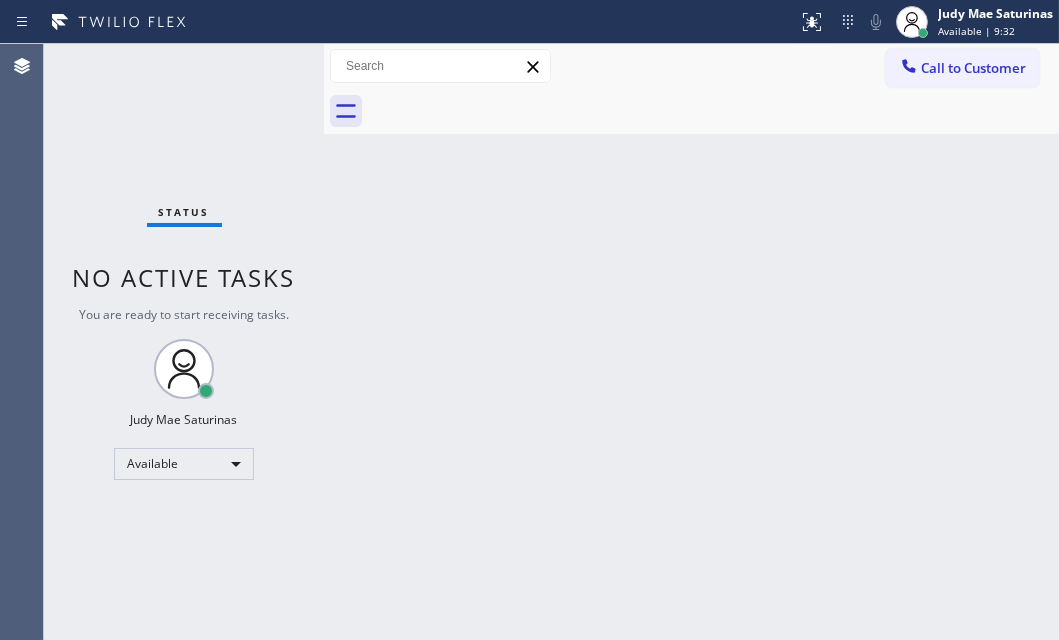 click on "Status   No active tasks     You are ready to start receiving tasks.   Judy Mae Saturinas Available" at bounding box center (184, 342) 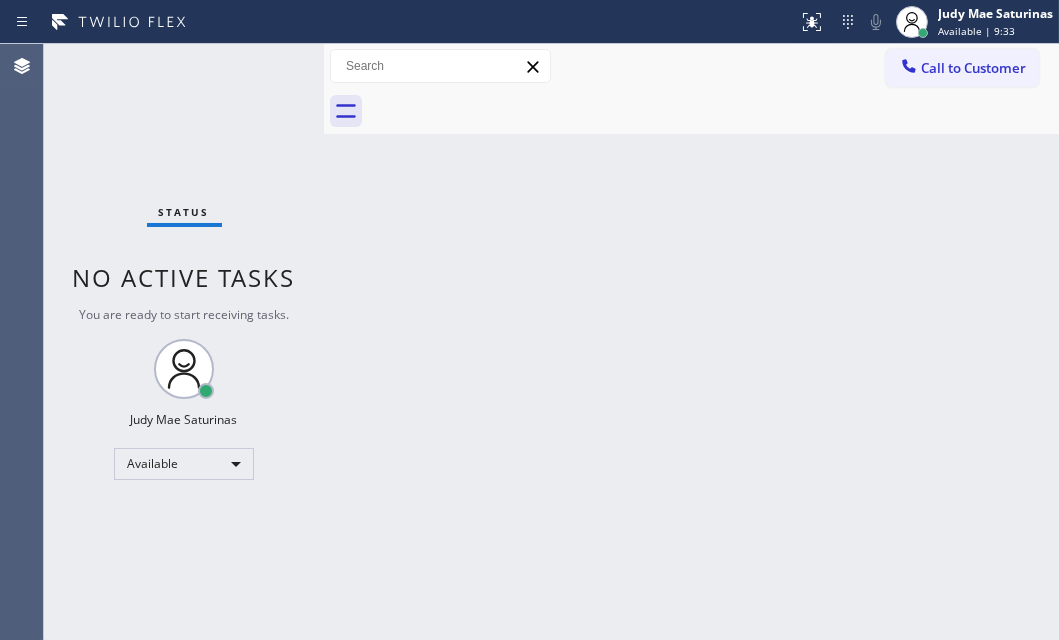 click on "Status   No active tasks     You are ready to start receiving tasks.   Judy Mae Saturinas Available" at bounding box center [184, 342] 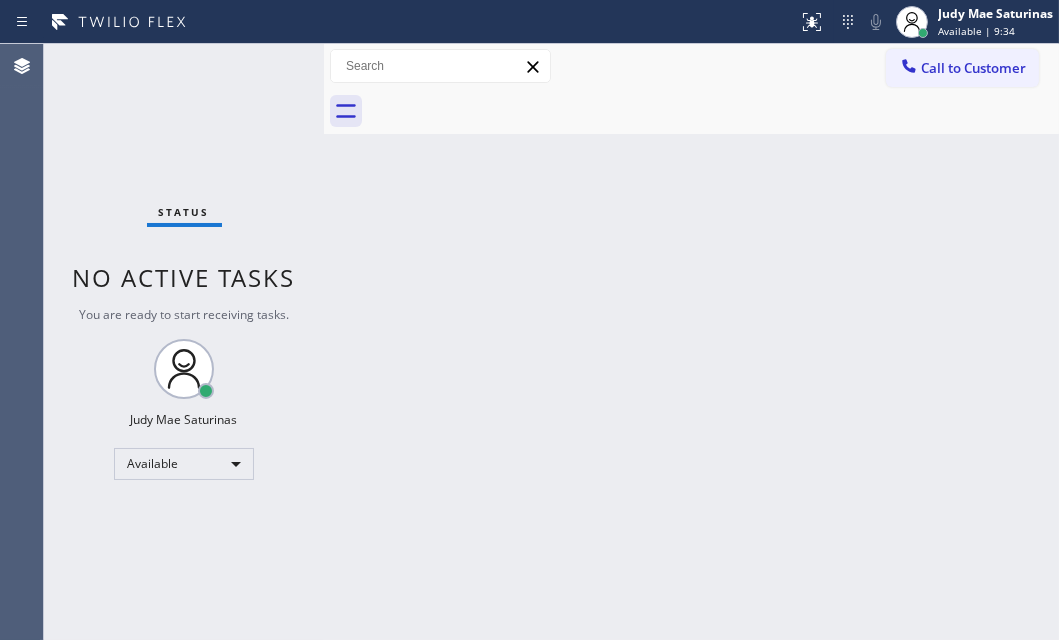 click on "Status   No active tasks     You are ready to start receiving tasks.   Judy Mae Saturinas Available" at bounding box center [184, 342] 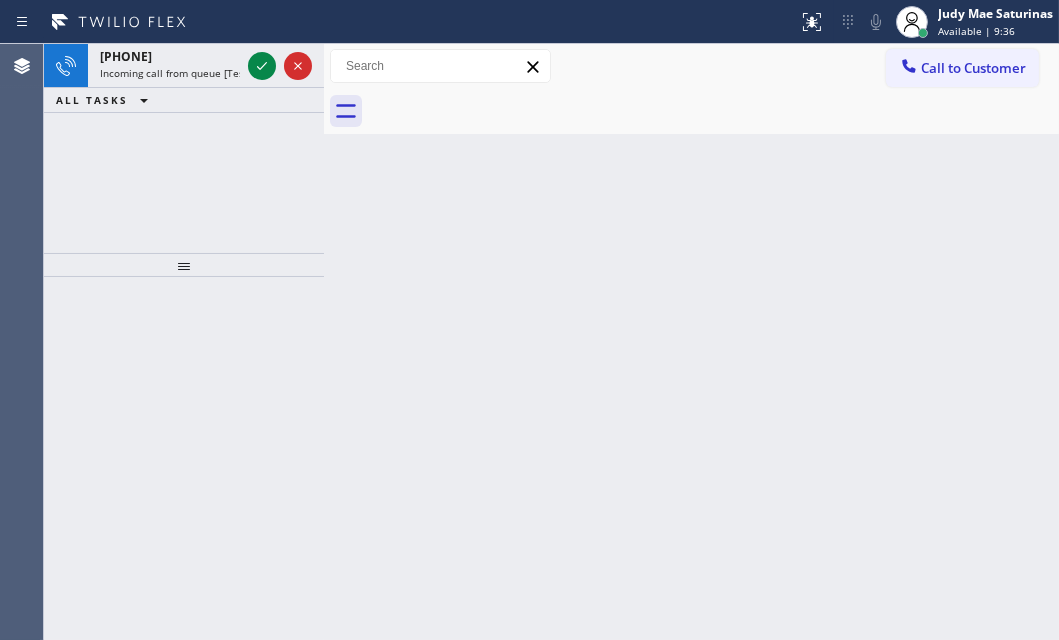 click at bounding box center [399, 22] 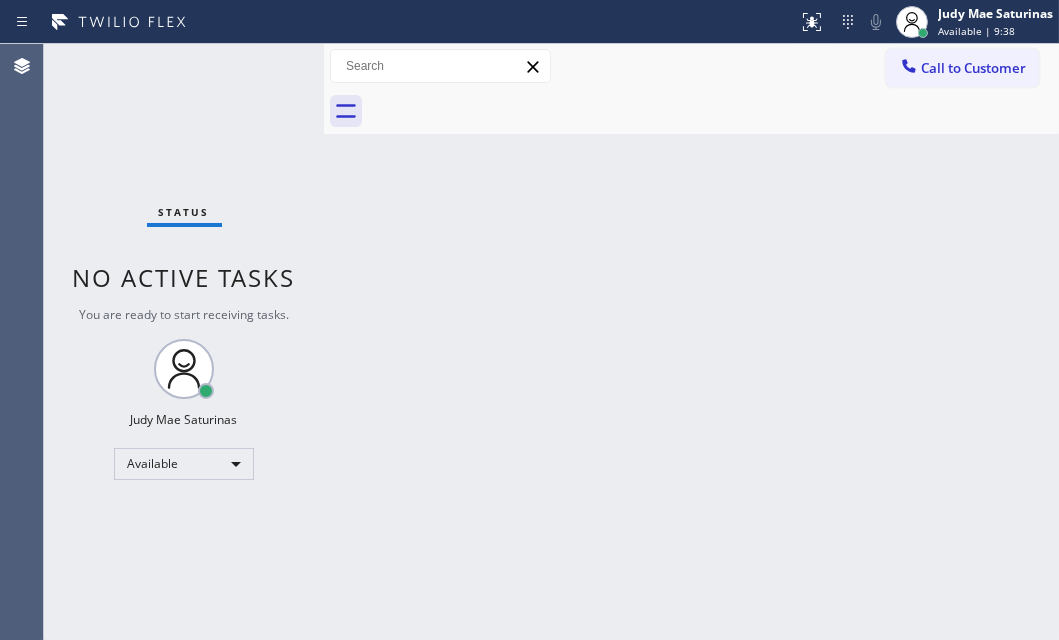 click on "Status   No active tasks     You are ready to start receiving tasks.   Judy Mae Saturinas Available" at bounding box center [184, 342] 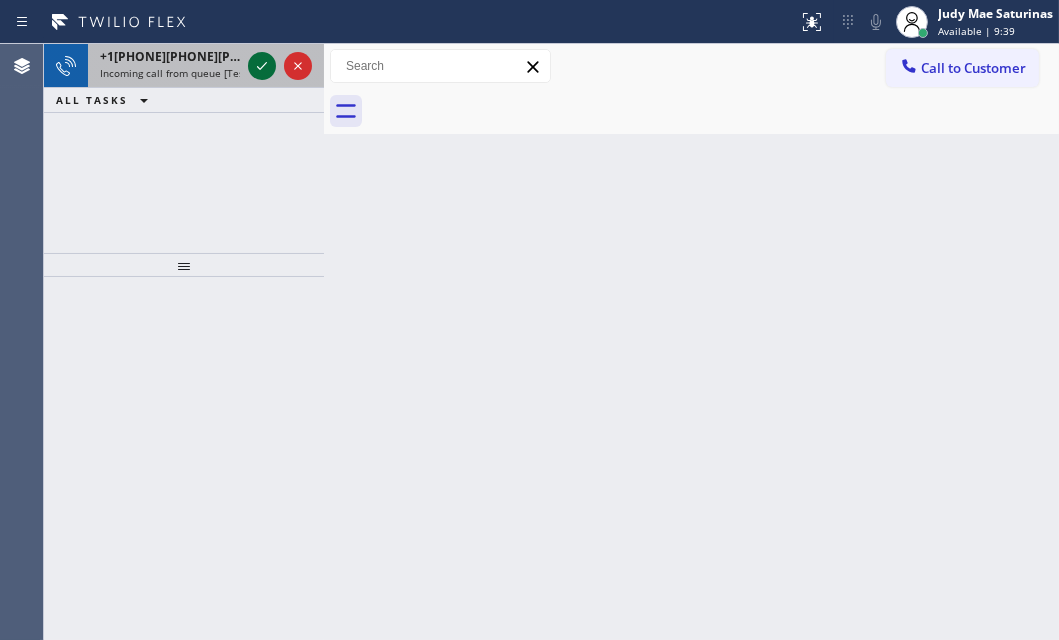 click 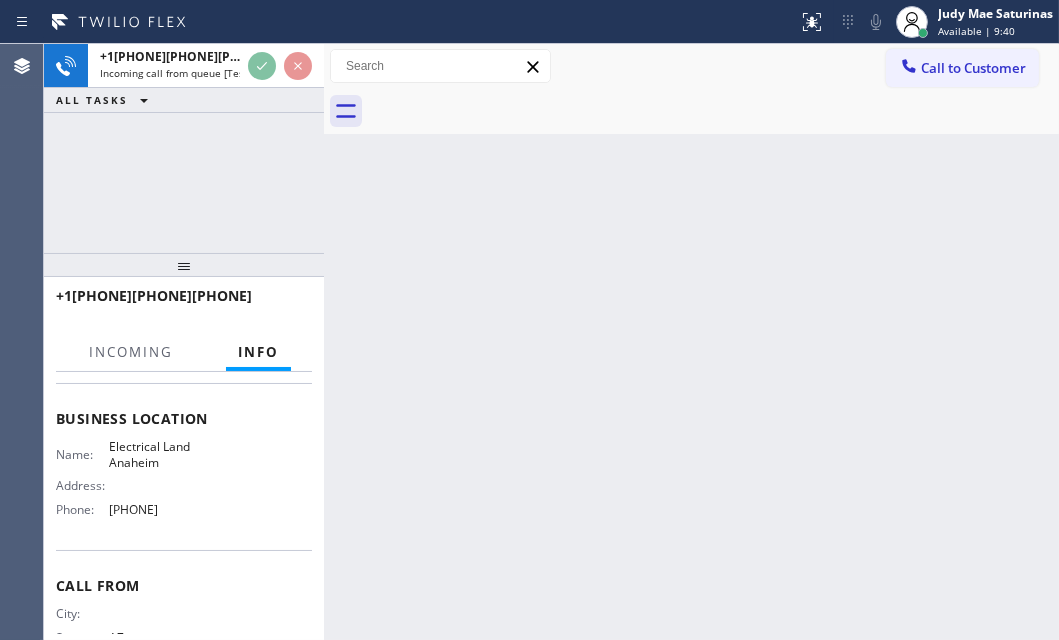 scroll, scrollTop: 272, scrollLeft: 0, axis: vertical 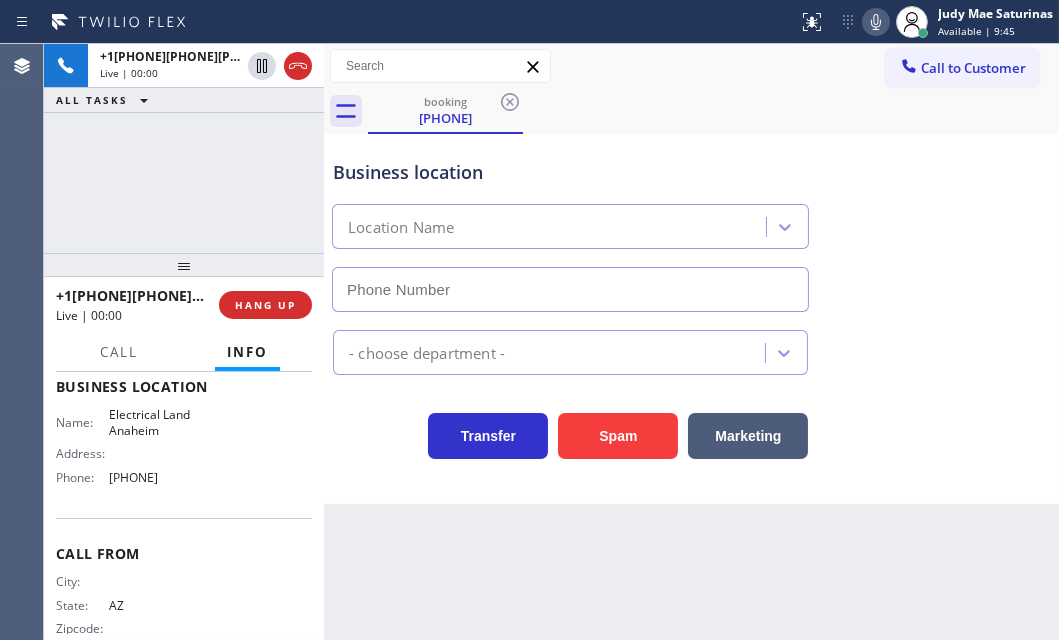 type on "[PHONE]" 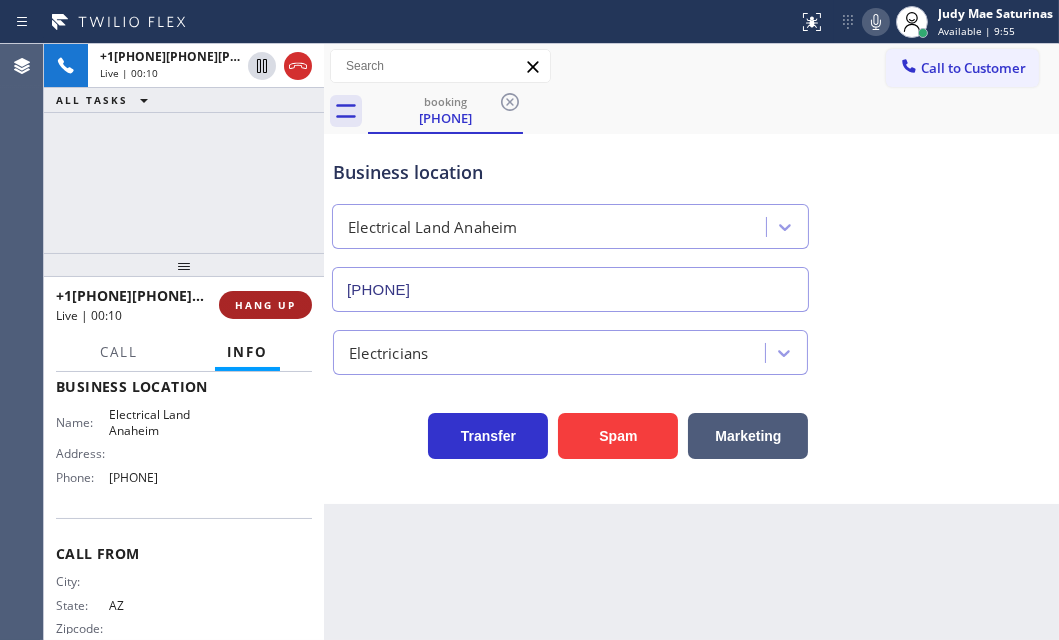 click on "HANG UP" at bounding box center [265, 305] 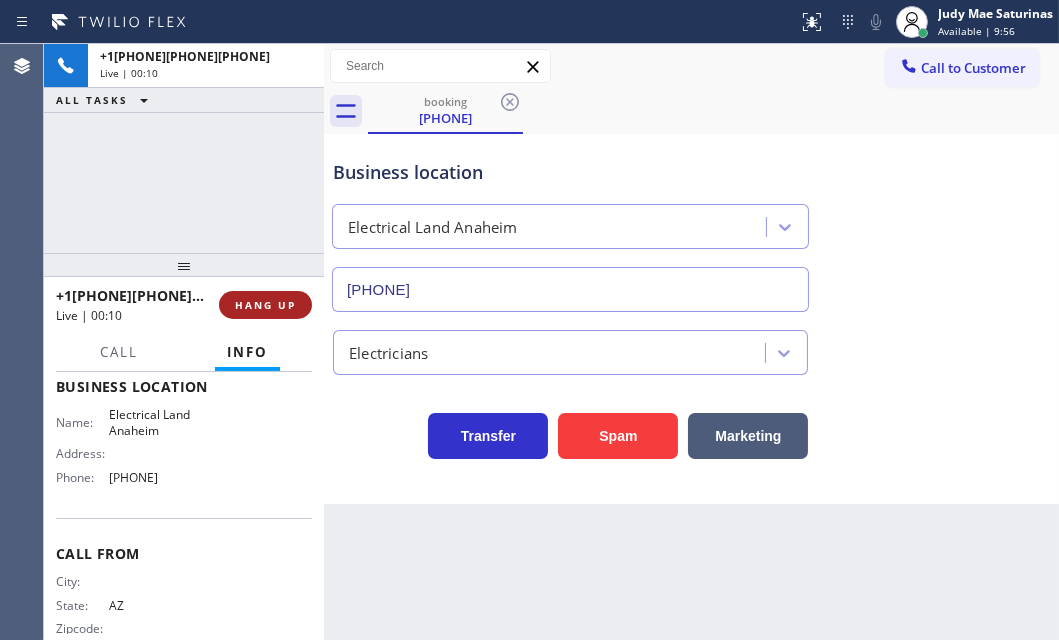 click on "HANG UP" at bounding box center (265, 305) 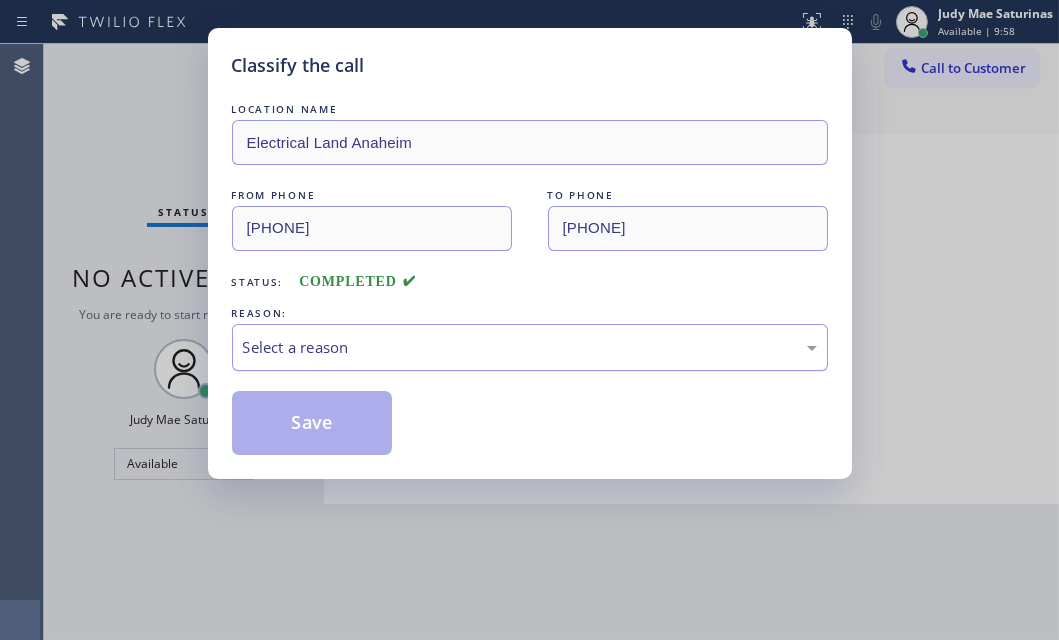 click on "Select a reason" at bounding box center [530, 347] 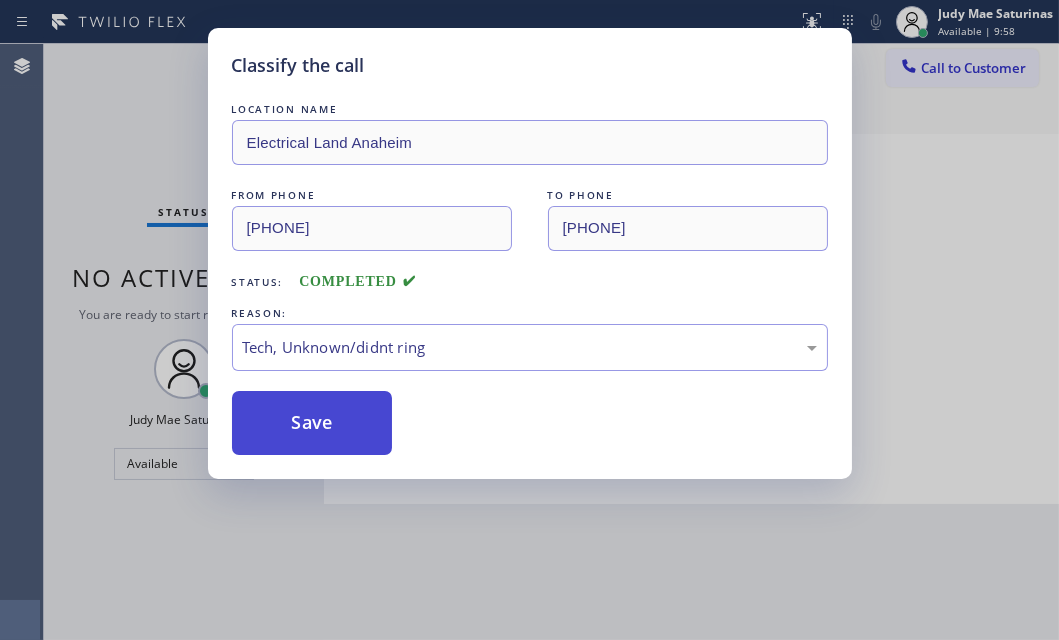 click on "Save" at bounding box center (312, 423) 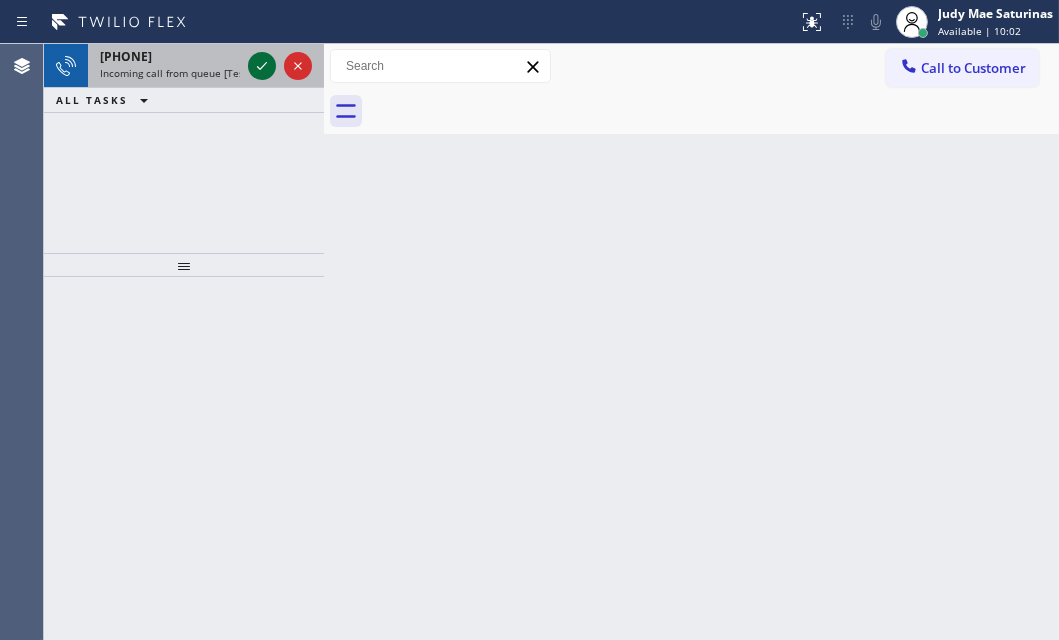 click 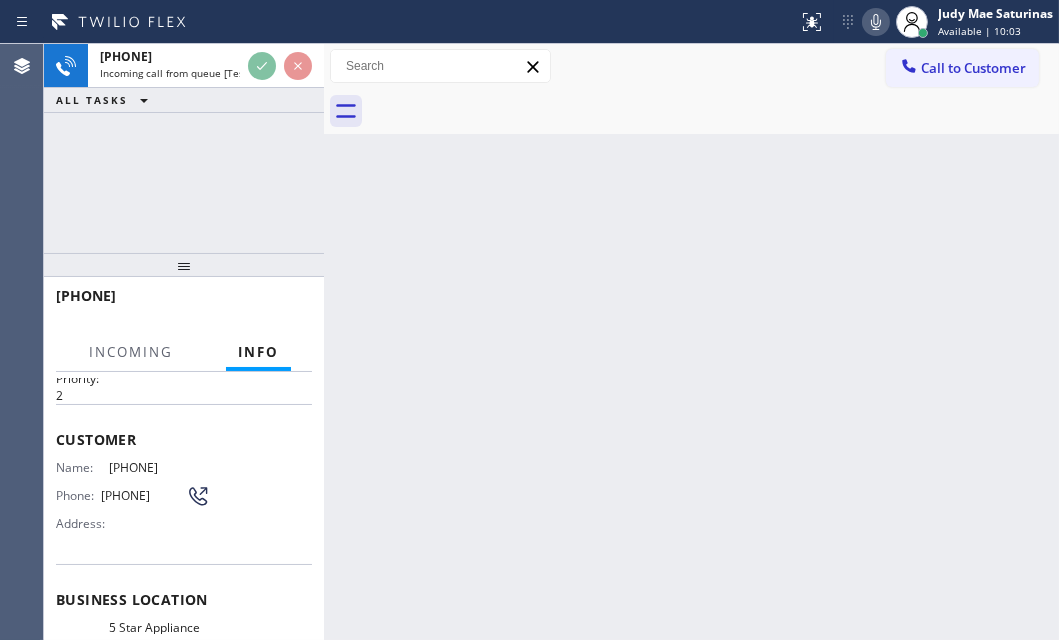 scroll, scrollTop: 90, scrollLeft: 0, axis: vertical 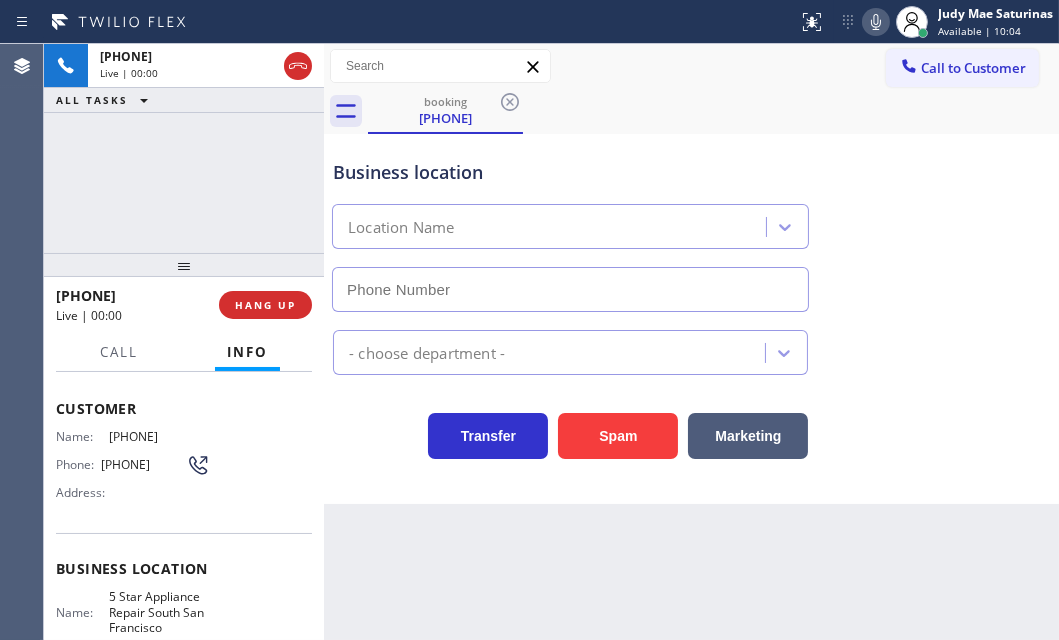 type on "([PHONE])" 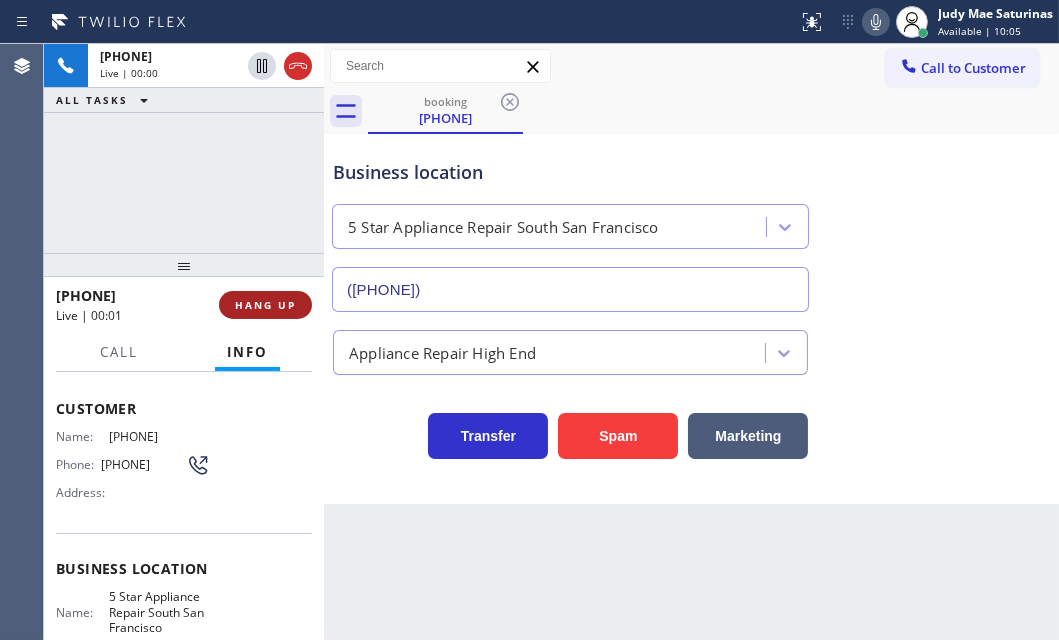click on "HANG UP" at bounding box center (265, 305) 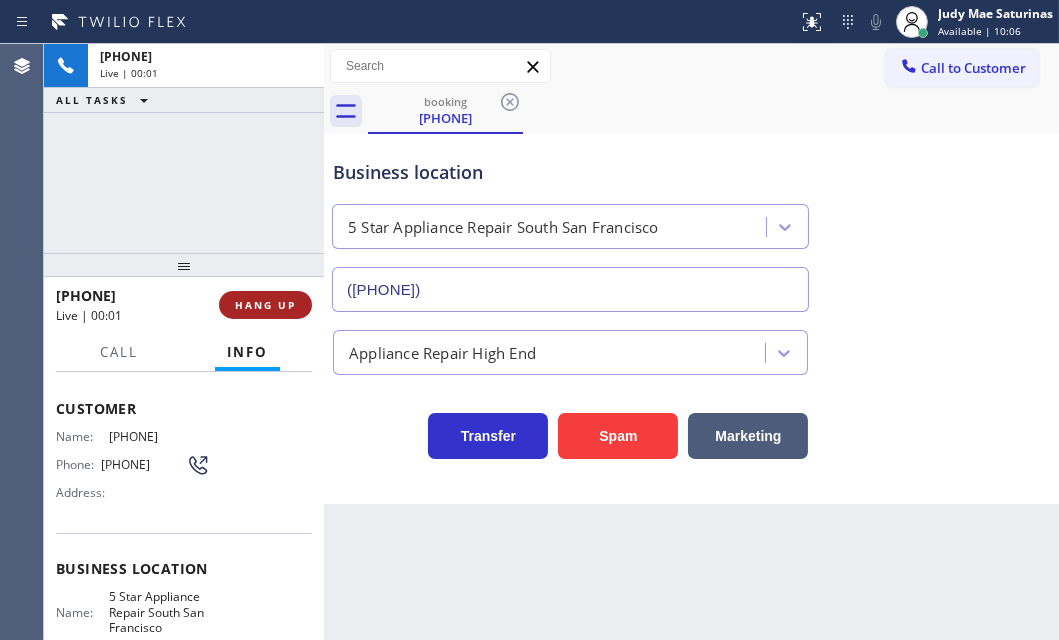 click on "HANG UP" at bounding box center (265, 305) 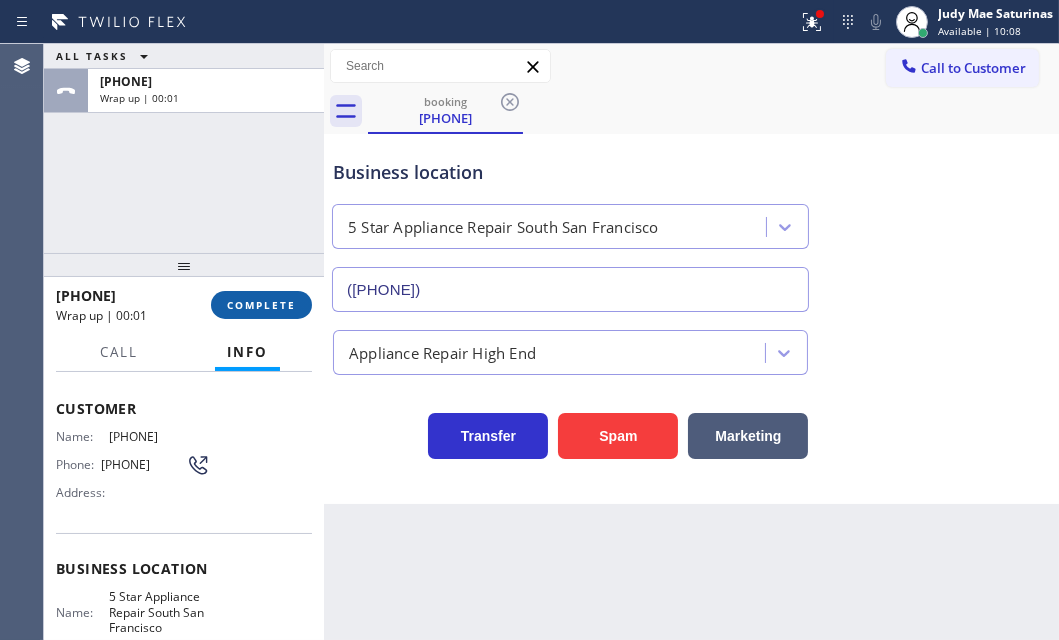 click on "COMPLETE" at bounding box center [261, 305] 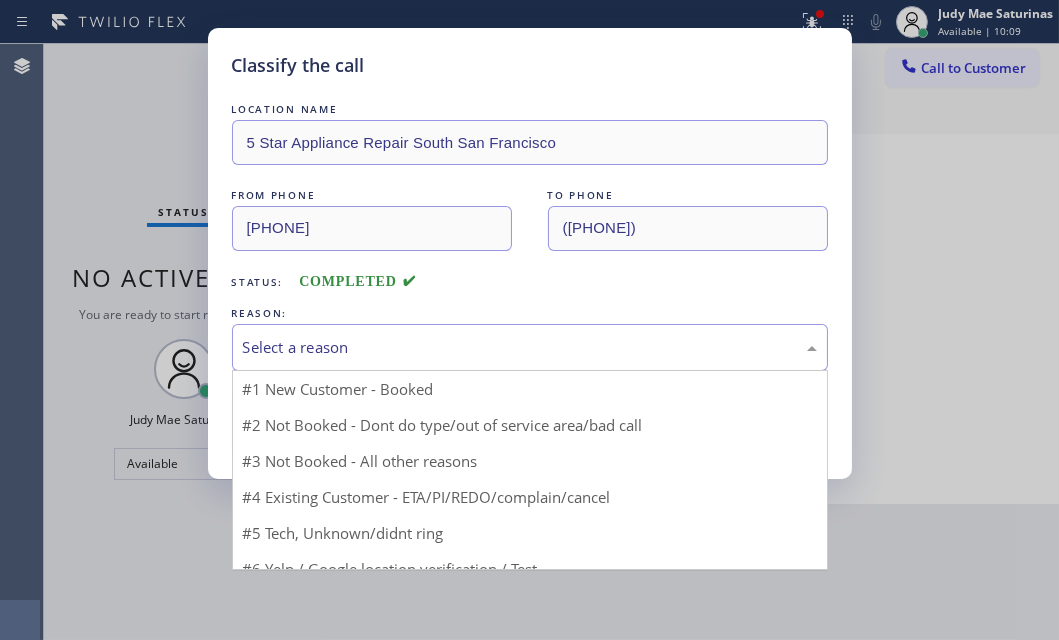 click on "Select a reason" at bounding box center (530, 347) 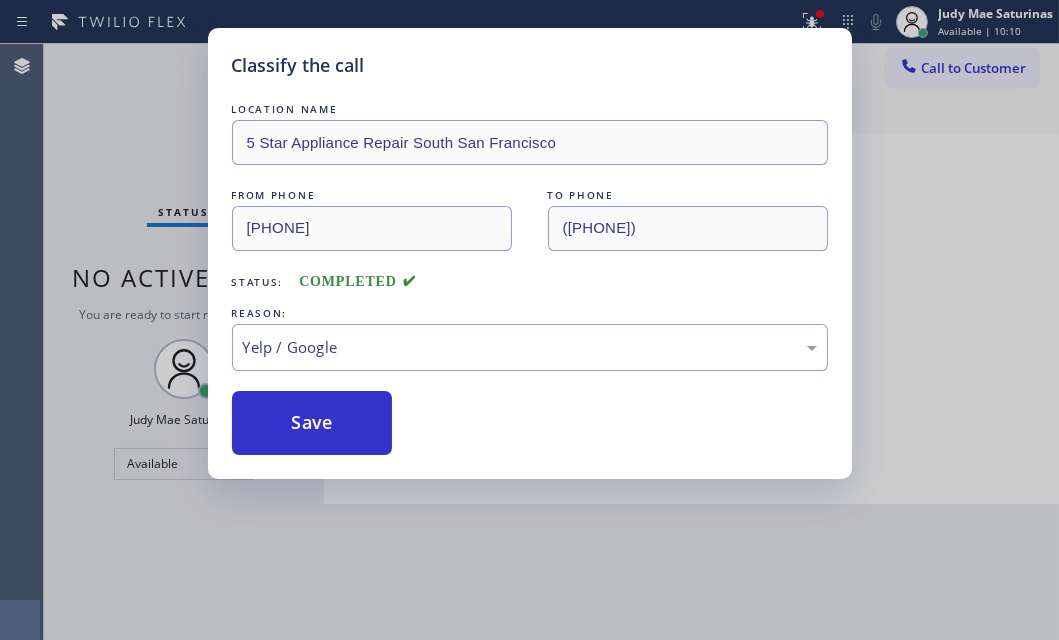 drag, startPoint x: 310, startPoint y: 529, endPoint x: 331, endPoint y: 458, distance: 74.04053 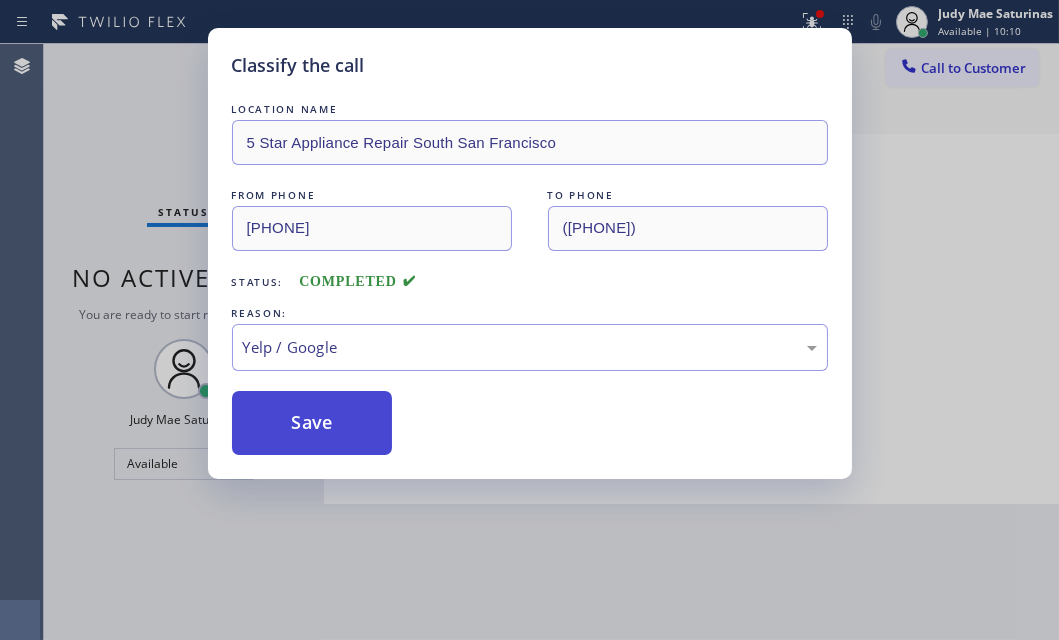 click on "Save" at bounding box center (312, 423) 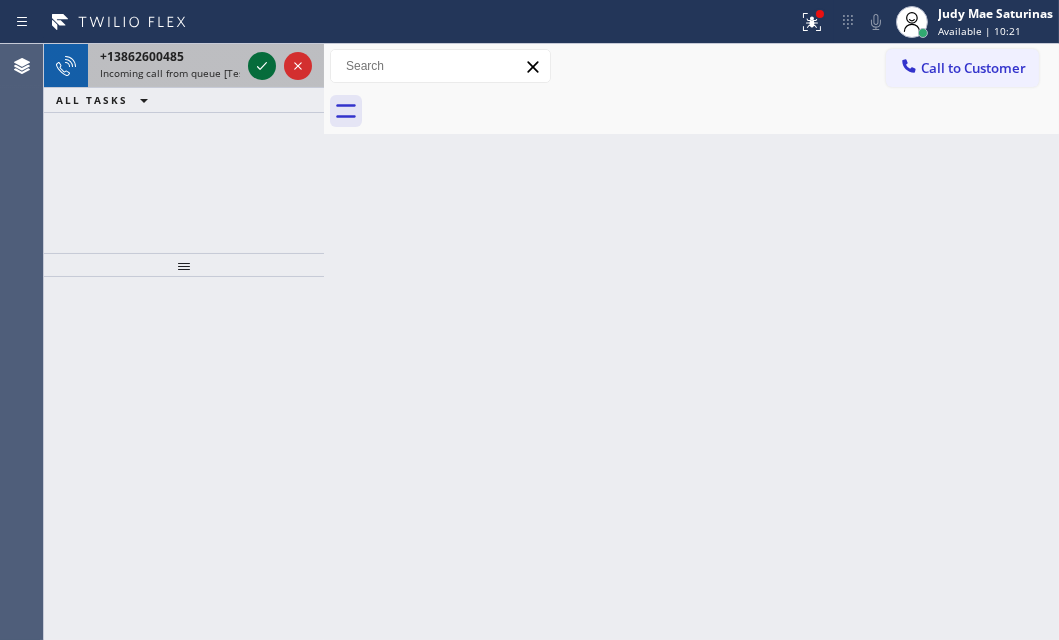 click 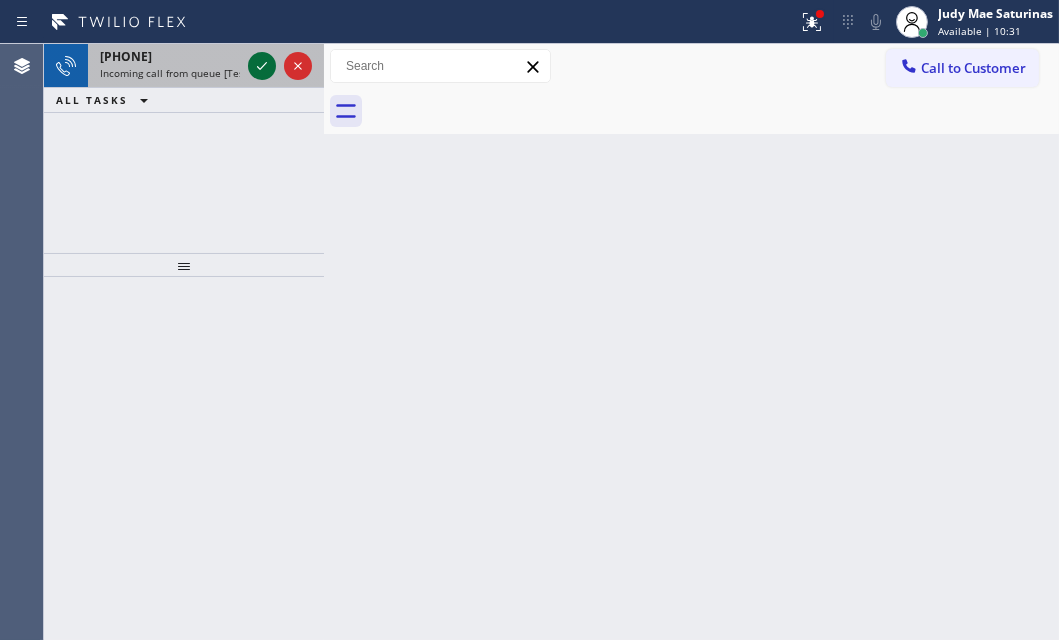 click 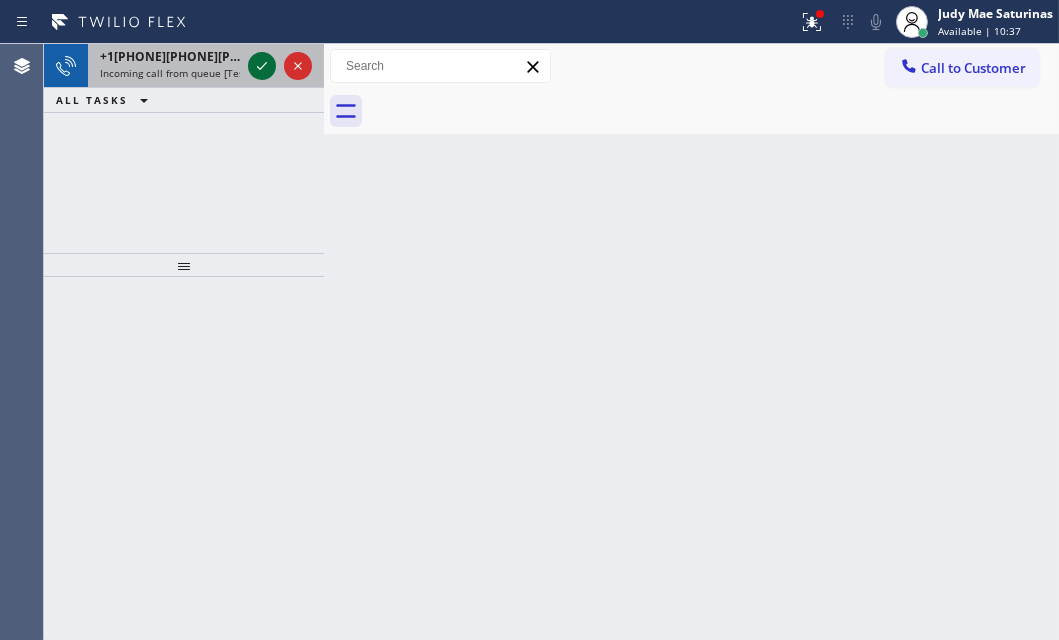 click 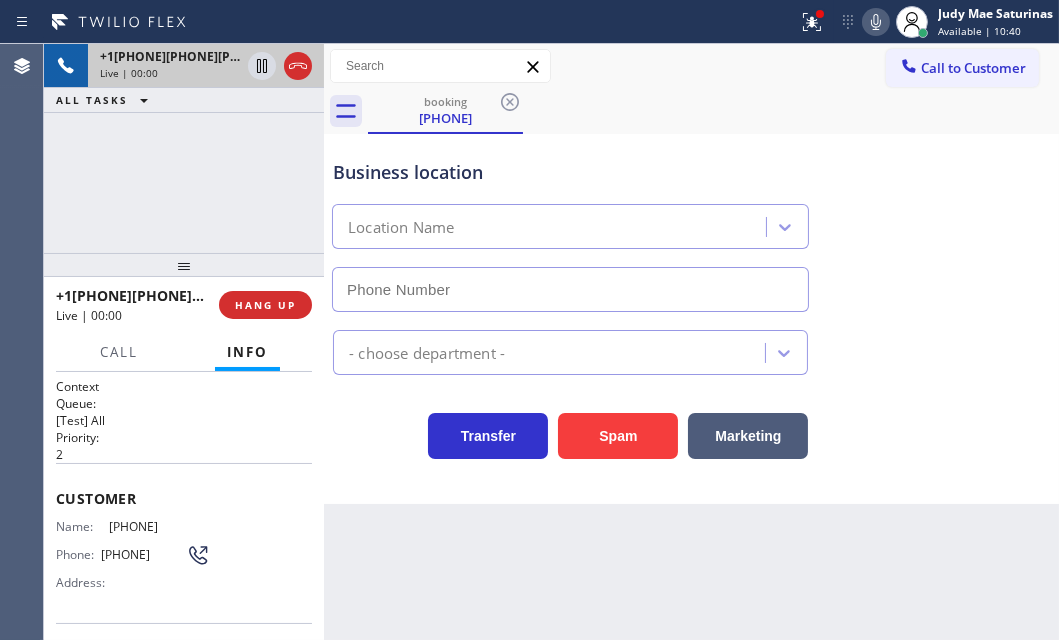 type on "([PHONE])" 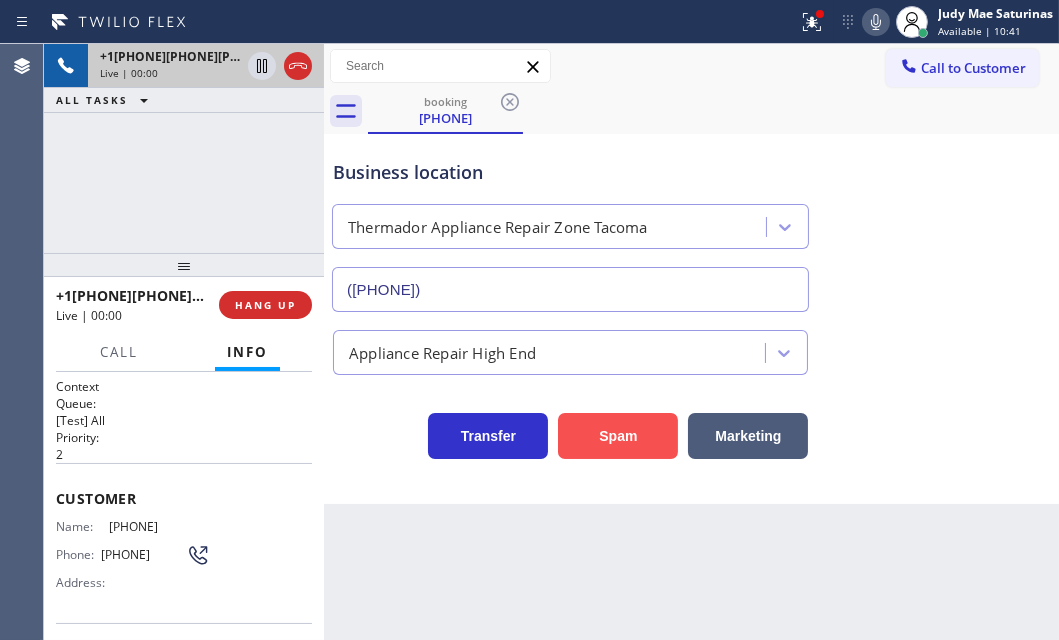 click on "Spam" at bounding box center (618, 436) 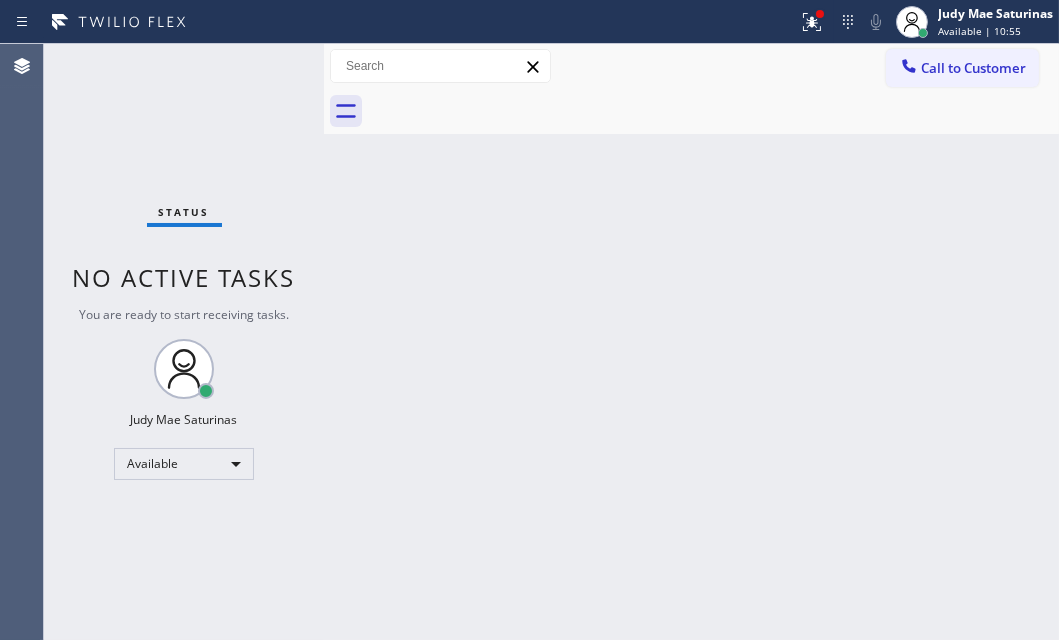 click on "Status   No active tasks     You are ready to start receiving tasks.   Judy Mae Saturinas Available" at bounding box center (184, 342) 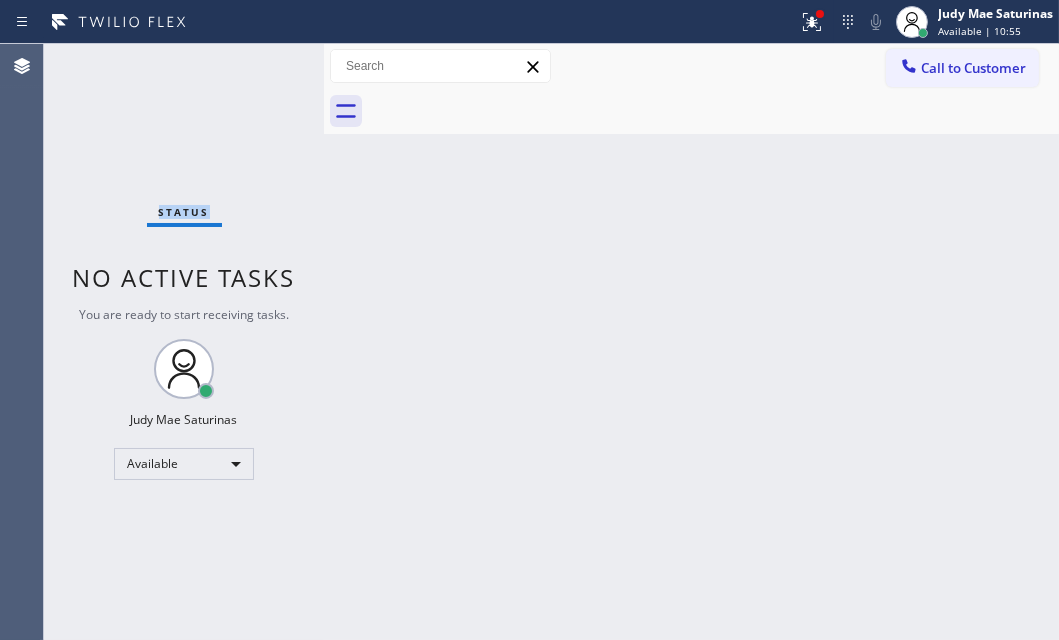 click on "Status   No active tasks     You are ready to start receiving tasks.   Judy Mae Saturinas Available" at bounding box center (184, 342) 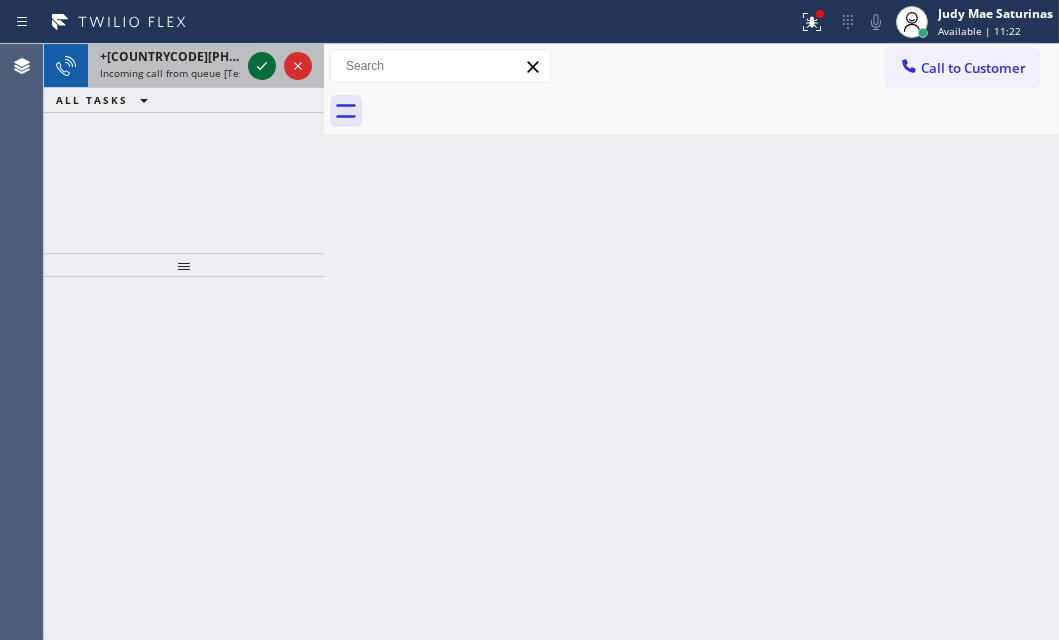 click 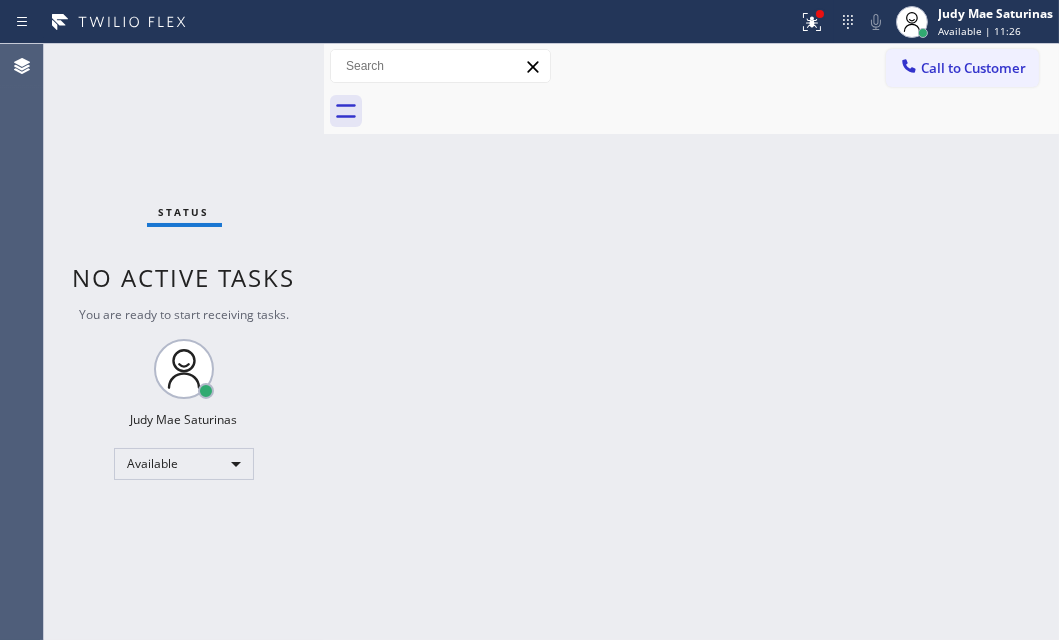 click on "Status   No active tasks     You are ready to start receiving tasks.   Judy Mae Saturinas Available" at bounding box center (184, 342) 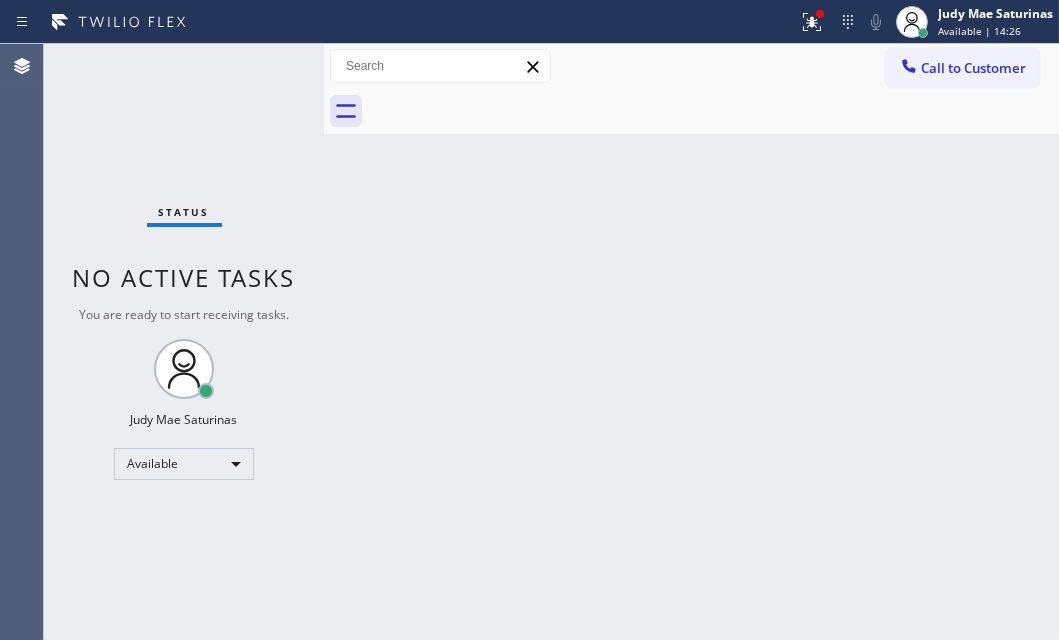 click on "Status   No active tasks     You are ready to start receiving tasks.   Judy Mae Saturinas Available" at bounding box center (184, 342) 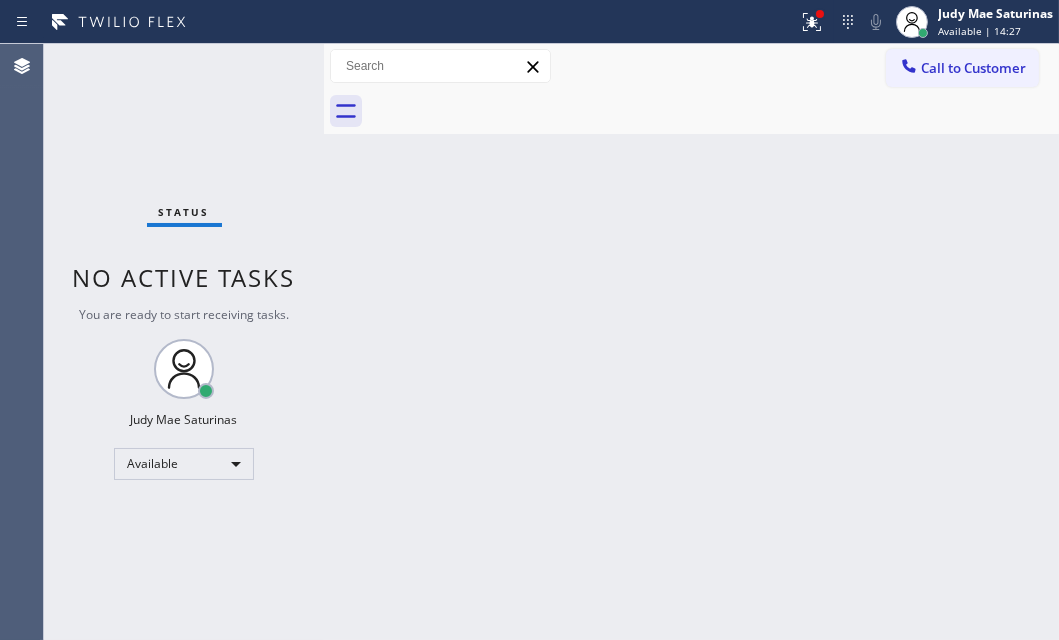 click on "Status   No active tasks     You are ready to start receiving tasks.   Judy Mae Saturinas Available" at bounding box center [184, 342] 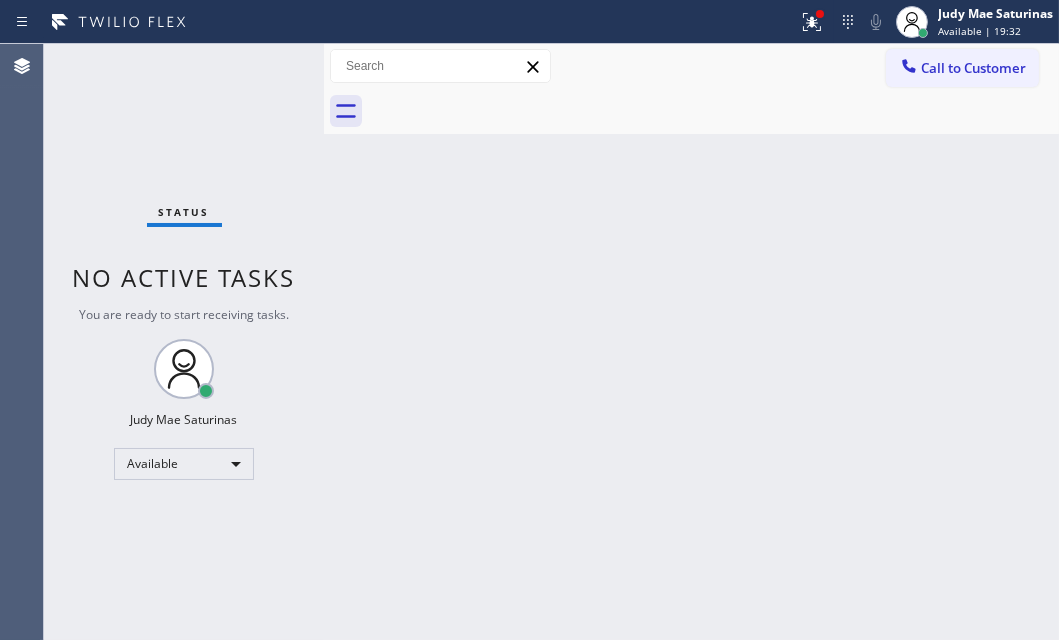click on "Status   No active tasks     You are ready to start receiving tasks.   Judy Mae Saturinas Available" at bounding box center [184, 342] 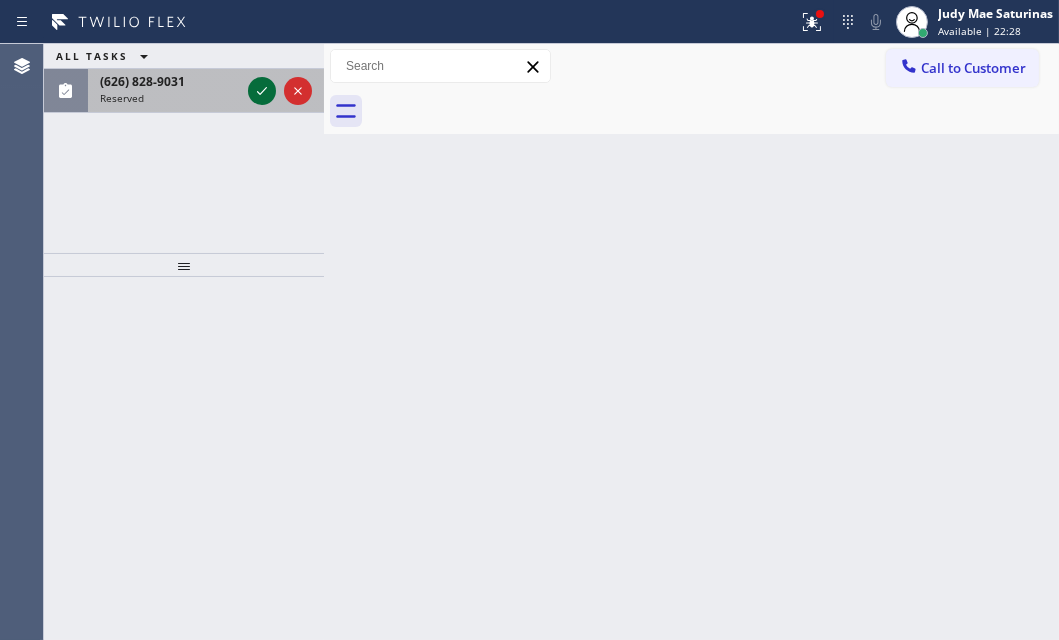click 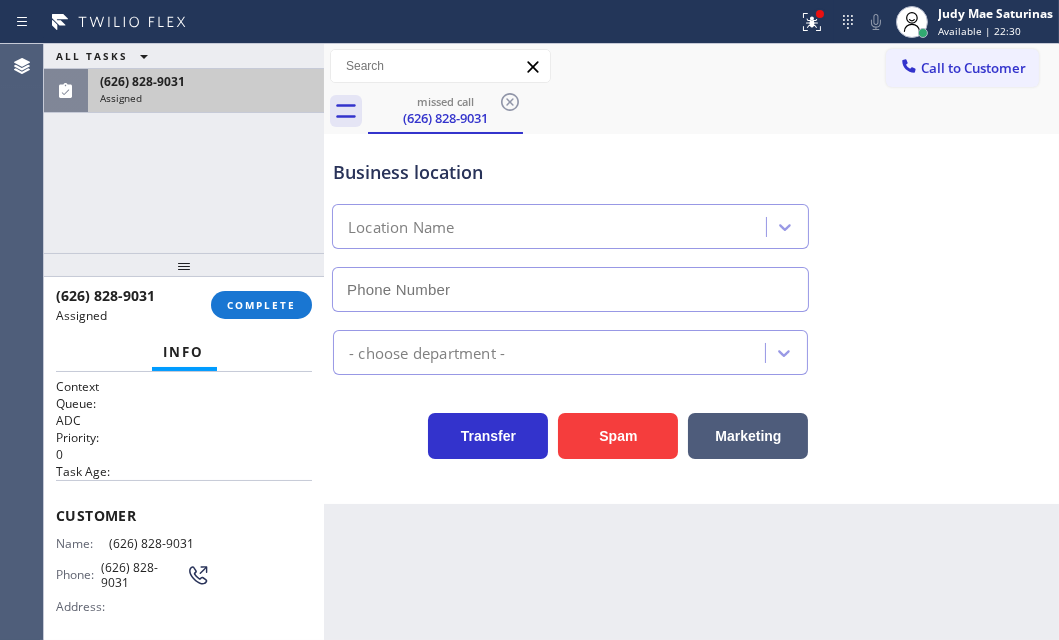 type on "[PHONE]" 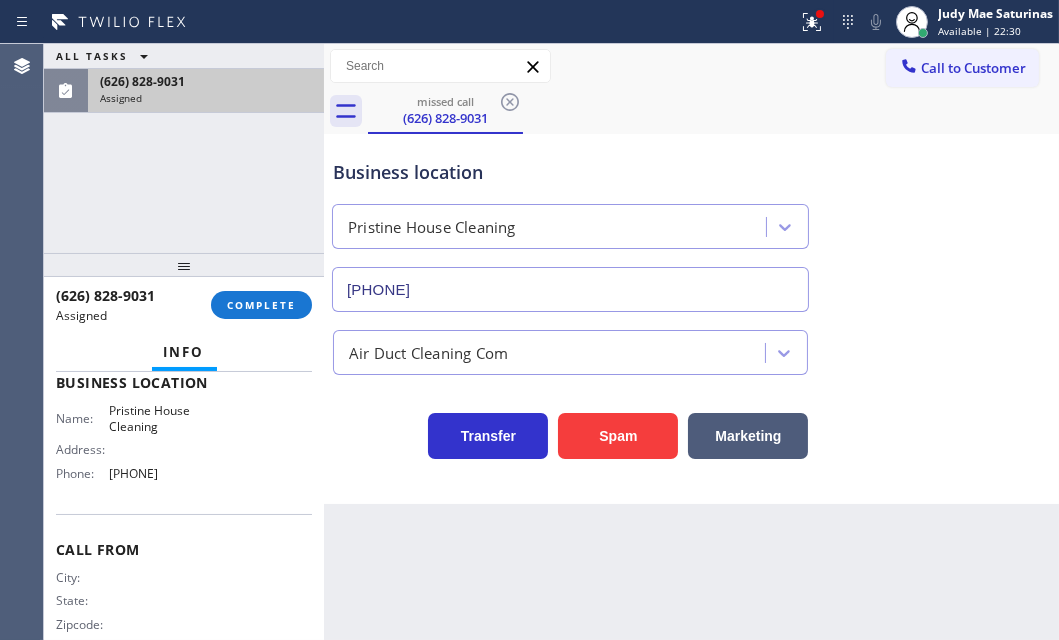 scroll, scrollTop: 328, scrollLeft: 0, axis: vertical 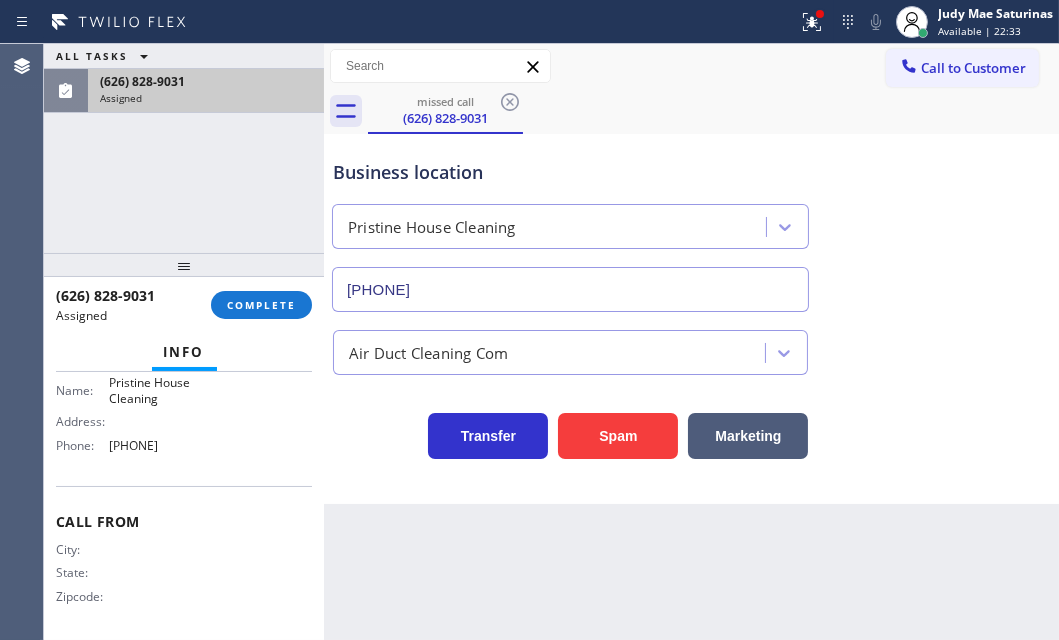 drag, startPoint x: 198, startPoint y: 439, endPoint x: 108, endPoint y: 440, distance: 90.005554 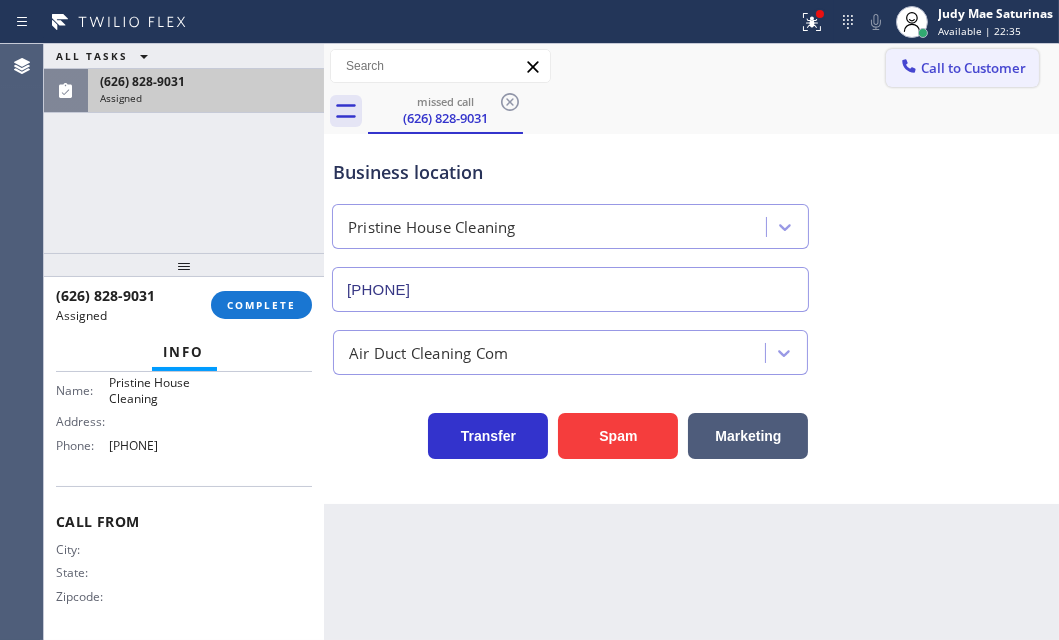 click on "Call to Customer" at bounding box center [973, 68] 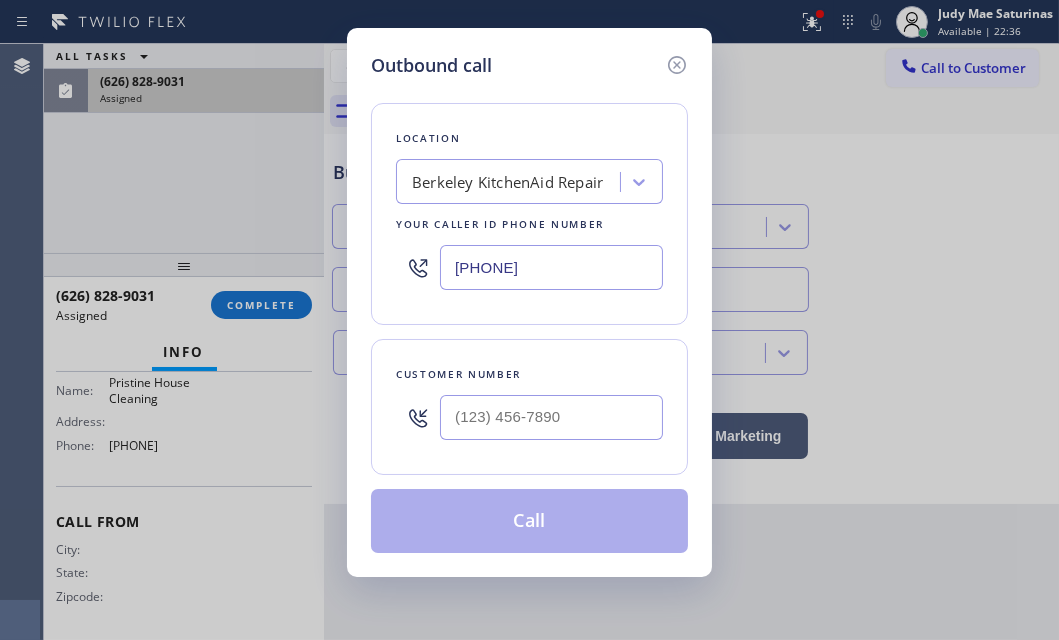 click on "[PHONE]" at bounding box center [551, 267] 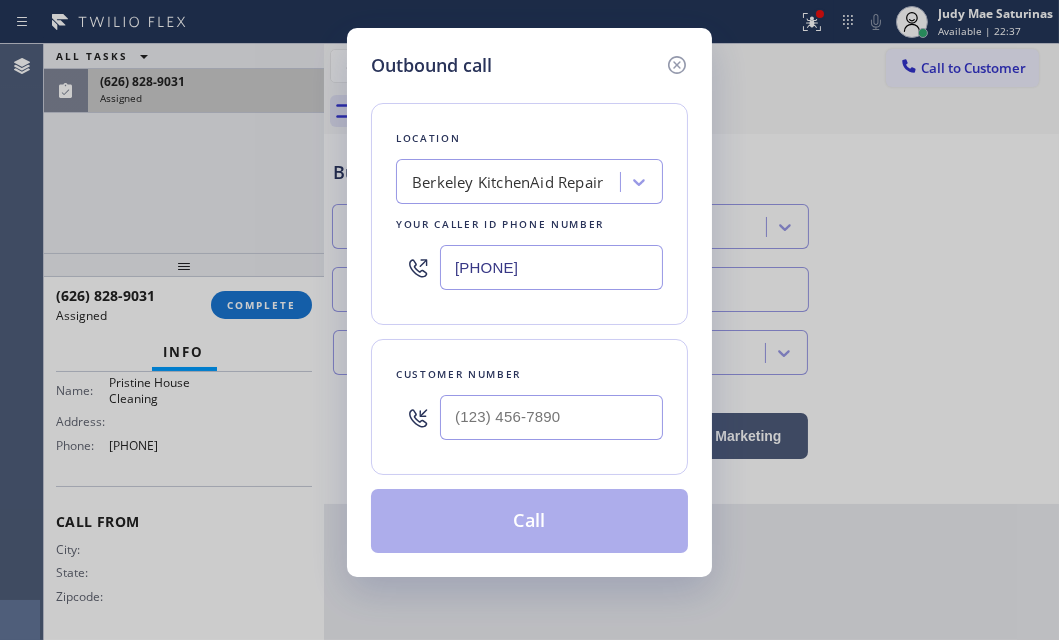 click on "[PHONE]" at bounding box center [551, 267] 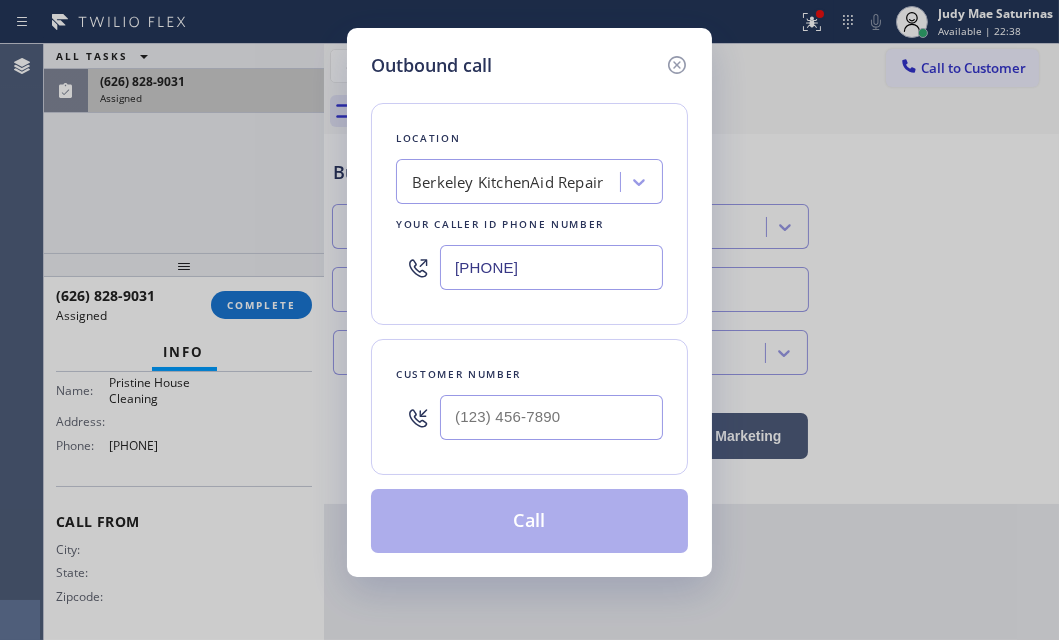type on "[PHONE]" 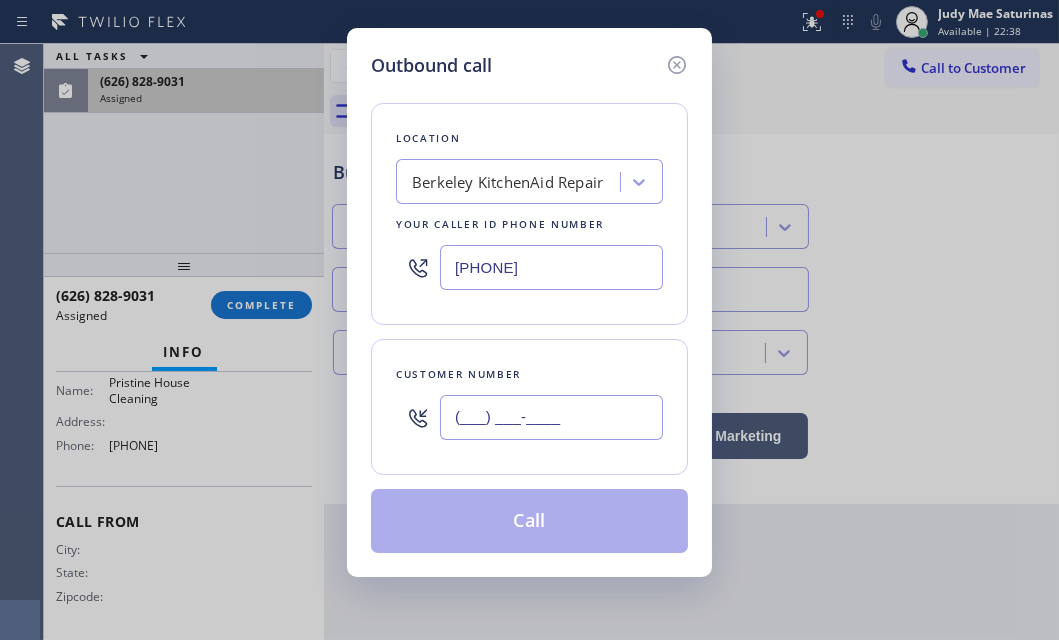 click on "(___) ___-____" at bounding box center (551, 417) 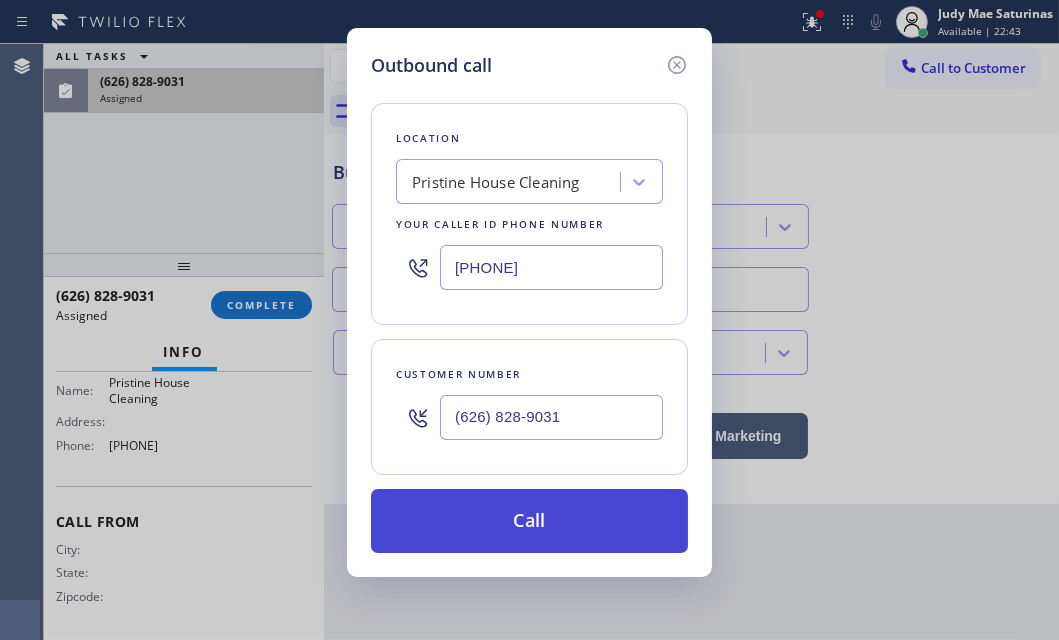 type on "(626) 828-9031" 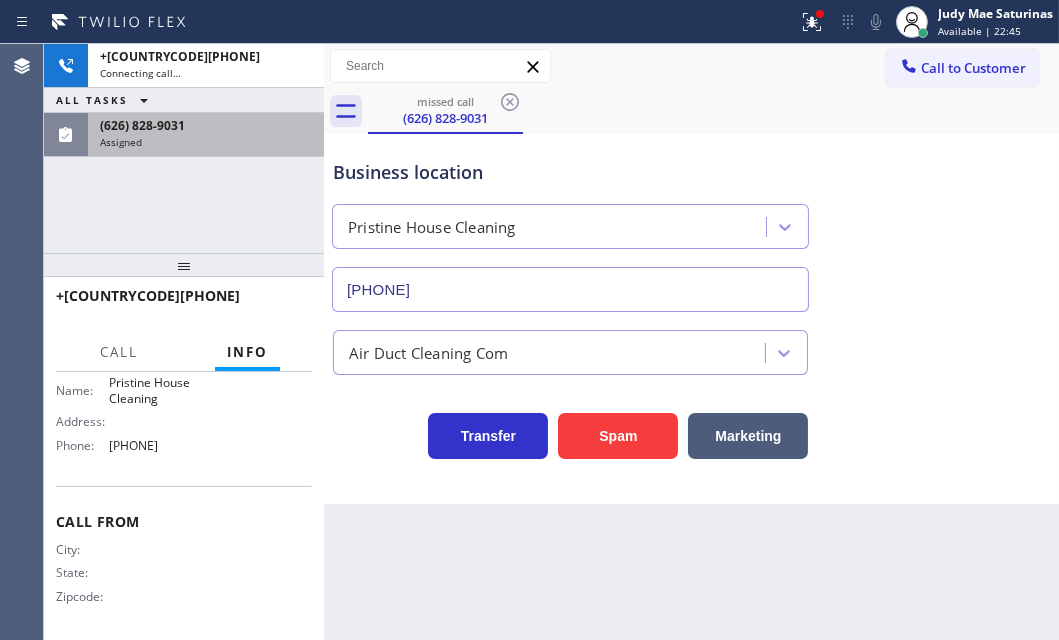 drag, startPoint x: 183, startPoint y: 137, endPoint x: 183, endPoint y: 150, distance: 13 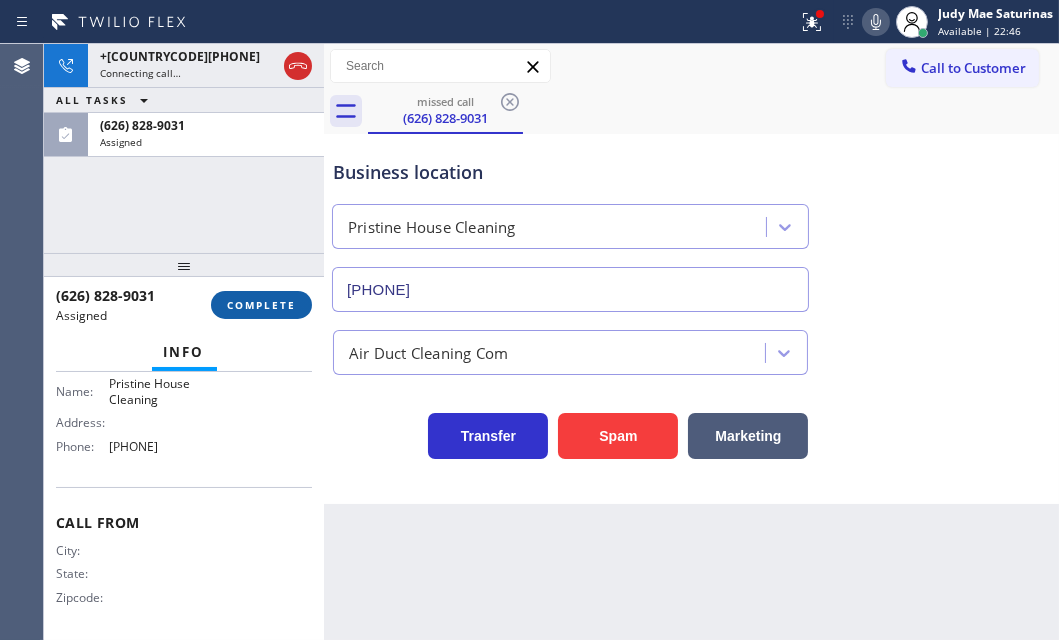 click on "COMPLETE" at bounding box center (261, 305) 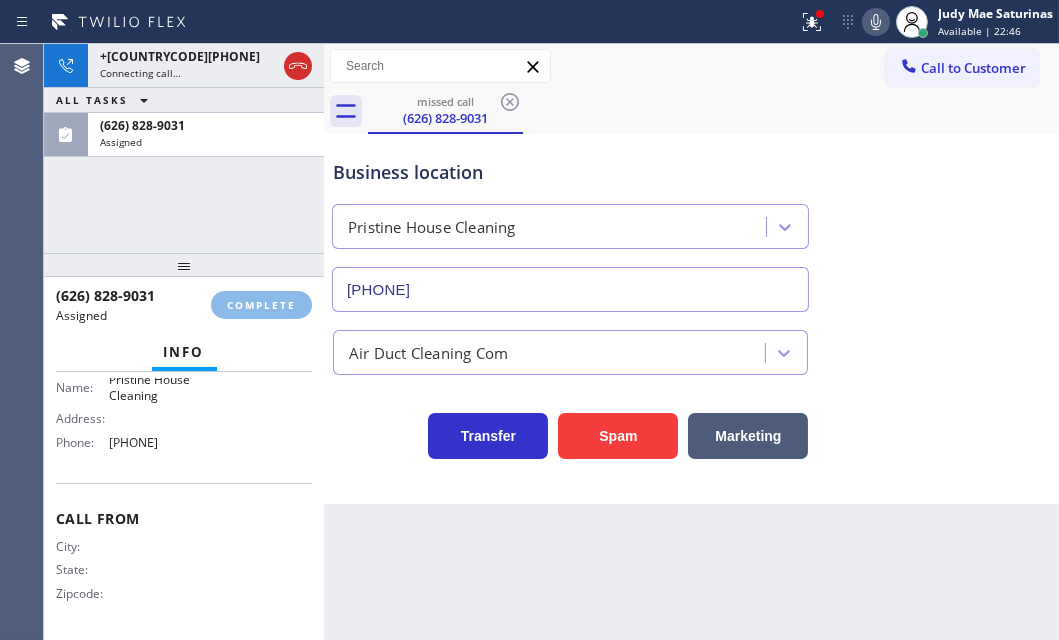 scroll, scrollTop: 328, scrollLeft: 0, axis: vertical 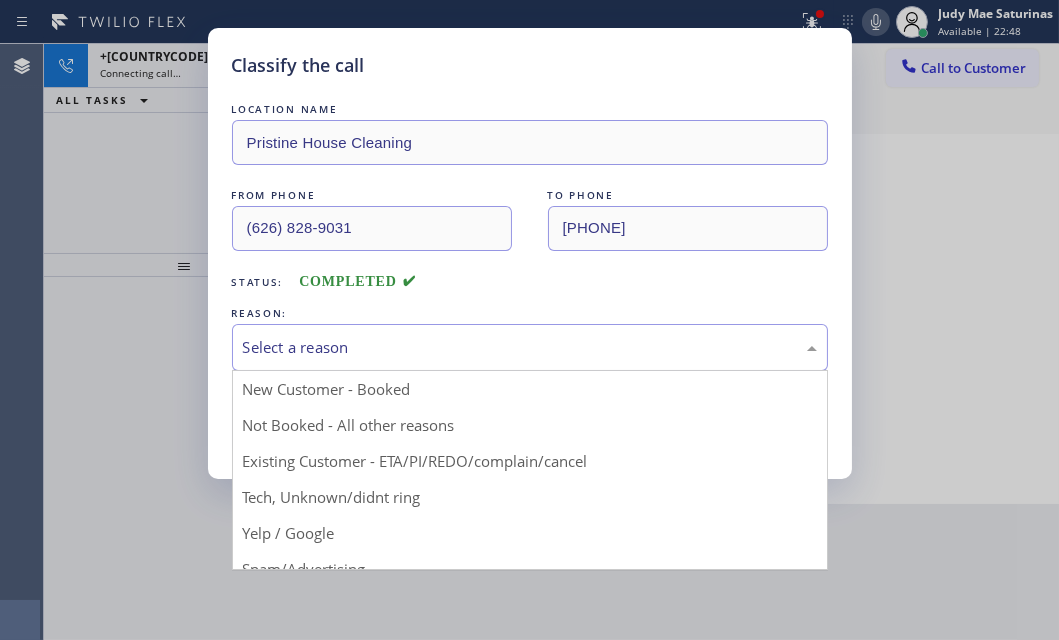click on "Select a reason" at bounding box center (530, 347) 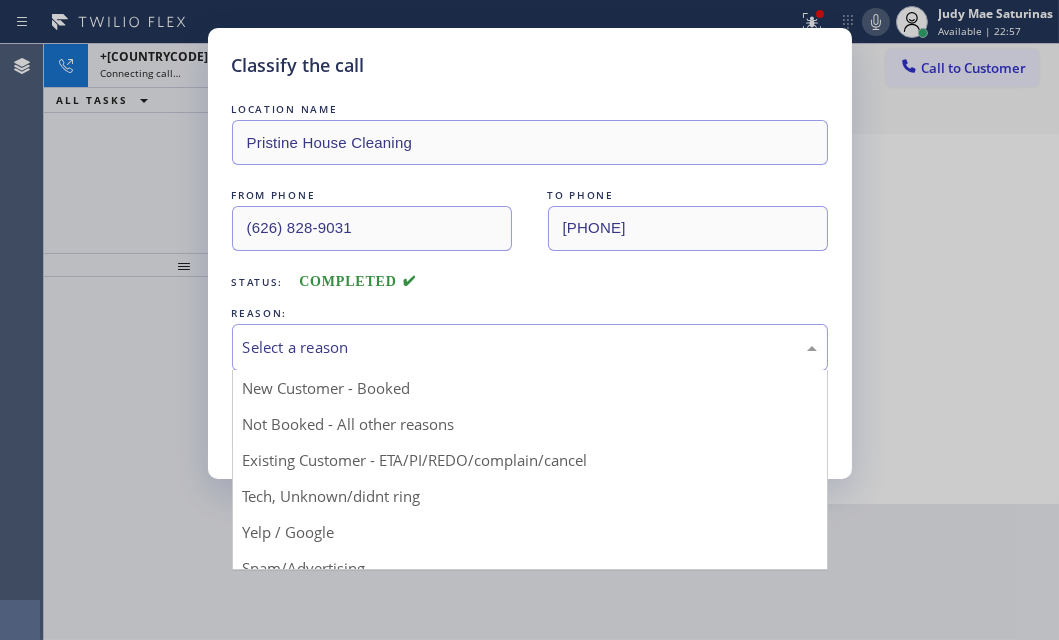 scroll, scrollTop: 0, scrollLeft: 0, axis: both 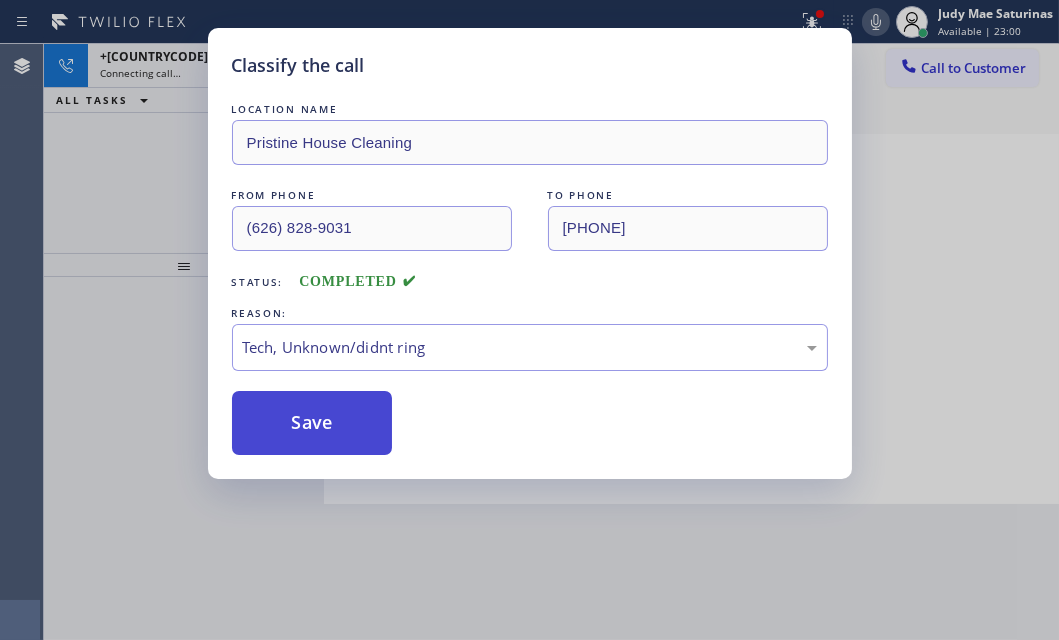 click on "Save" at bounding box center [312, 423] 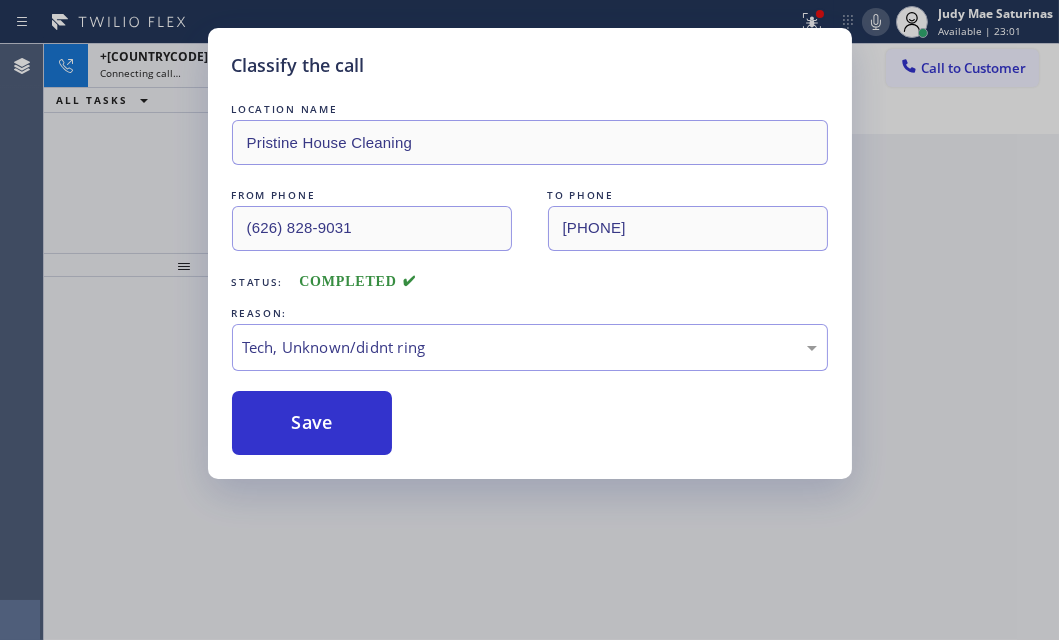drag, startPoint x: 927, startPoint y: 259, endPoint x: 848, endPoint y: 159, distance: 127.440186 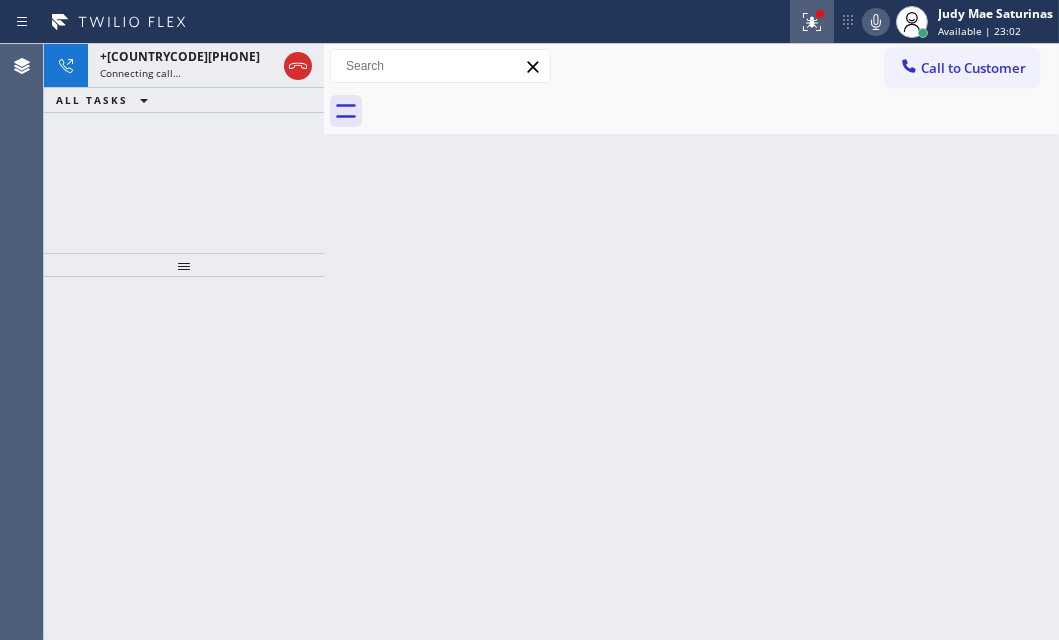 drag, startPoint x: 817, startPoint y: 28, endPoint x: 808, endPoint y: 72, distance: 44.911022 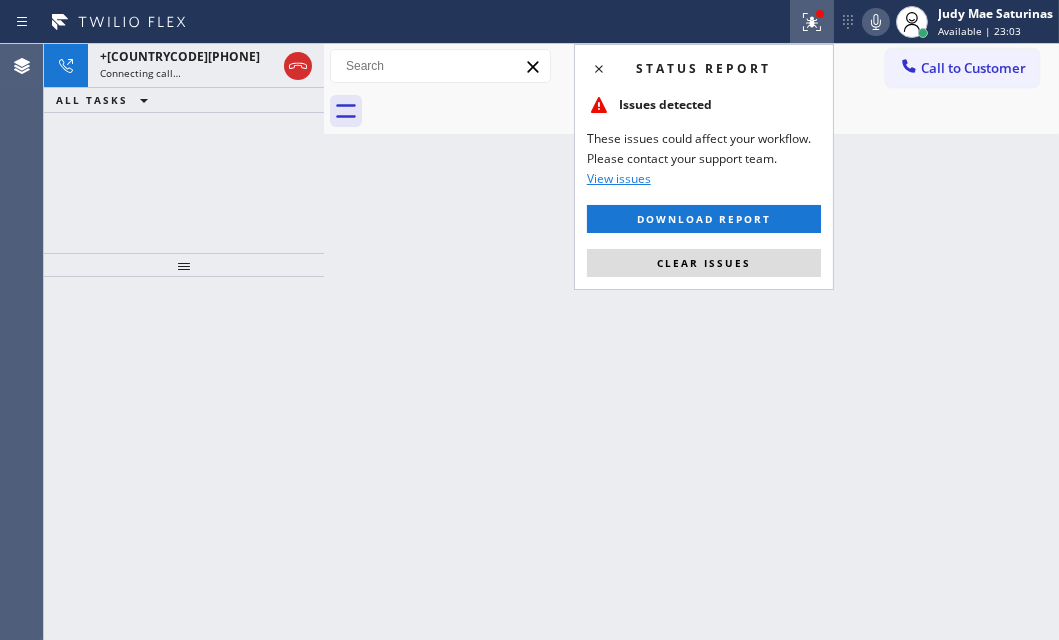click on "Clear issues" at bounding box center [704, 263] 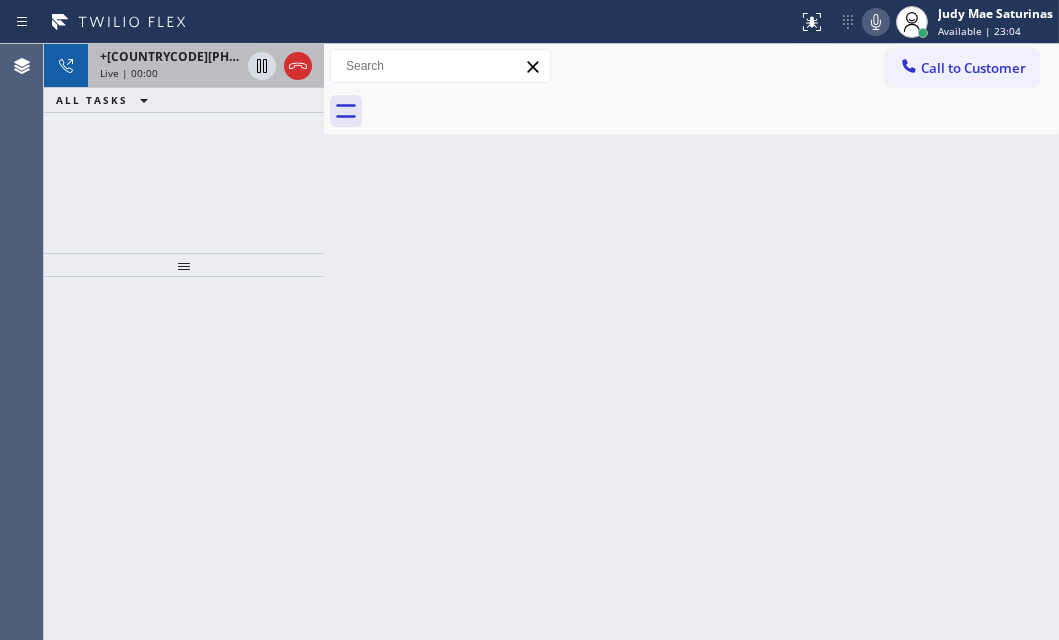 click on "+[COUNTRYCODE][PHONE]" at bounding box center [170, 56] 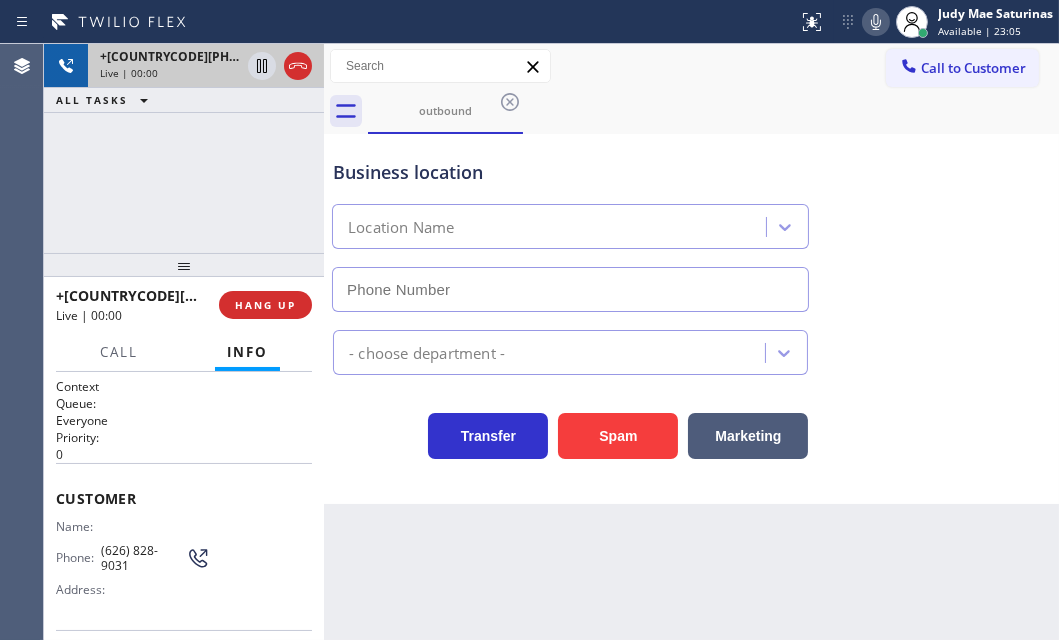 type on "[PHONE]" 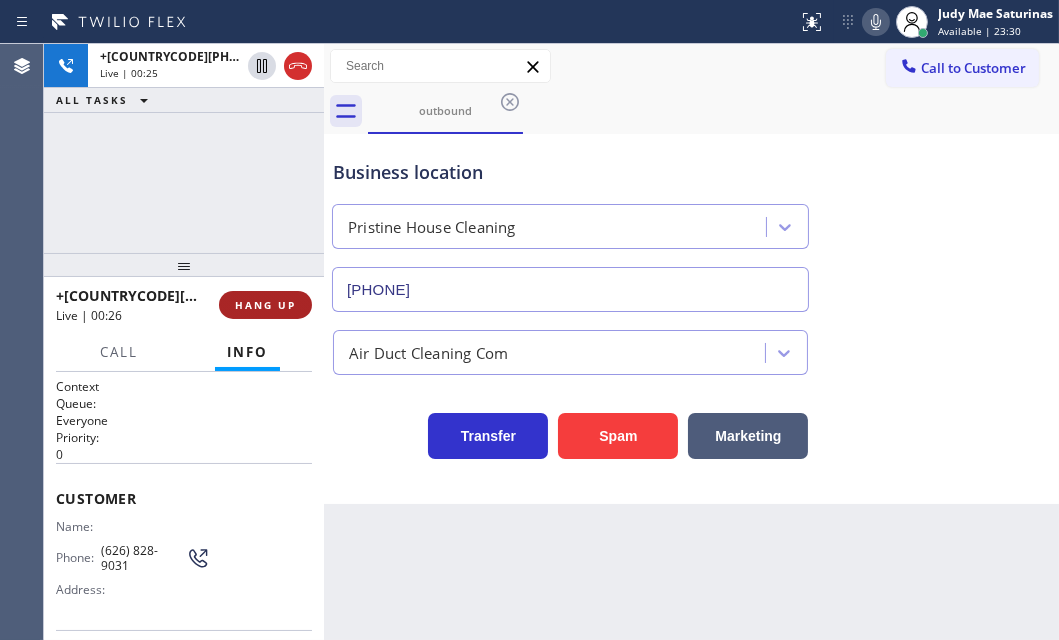 click on "HANG UP" at bounding box center (265, 305) 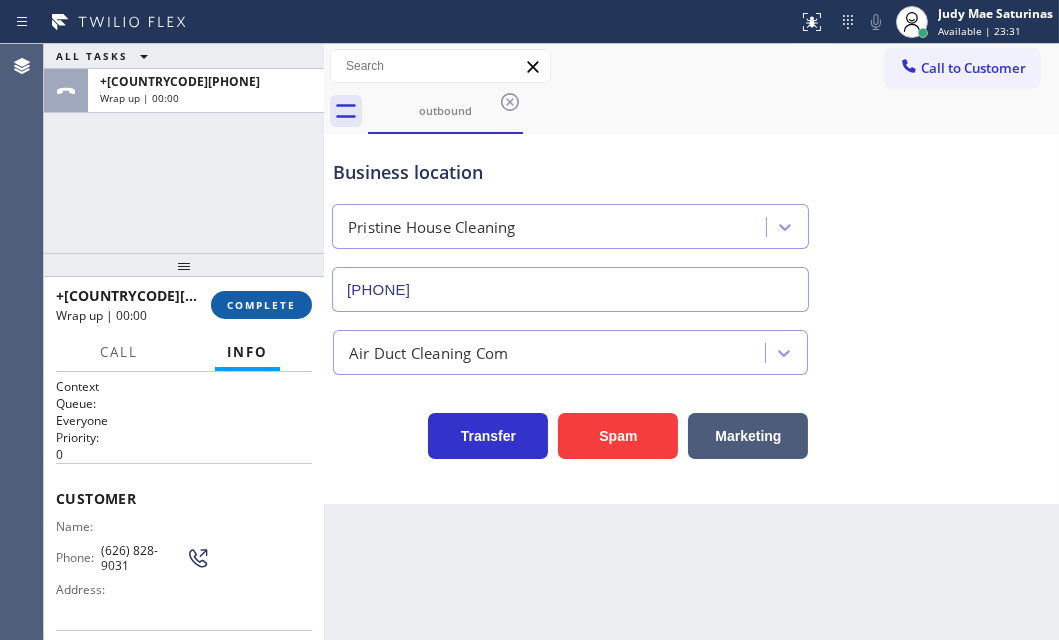 click on "COMPLETE" at bounding box center (261, 305) 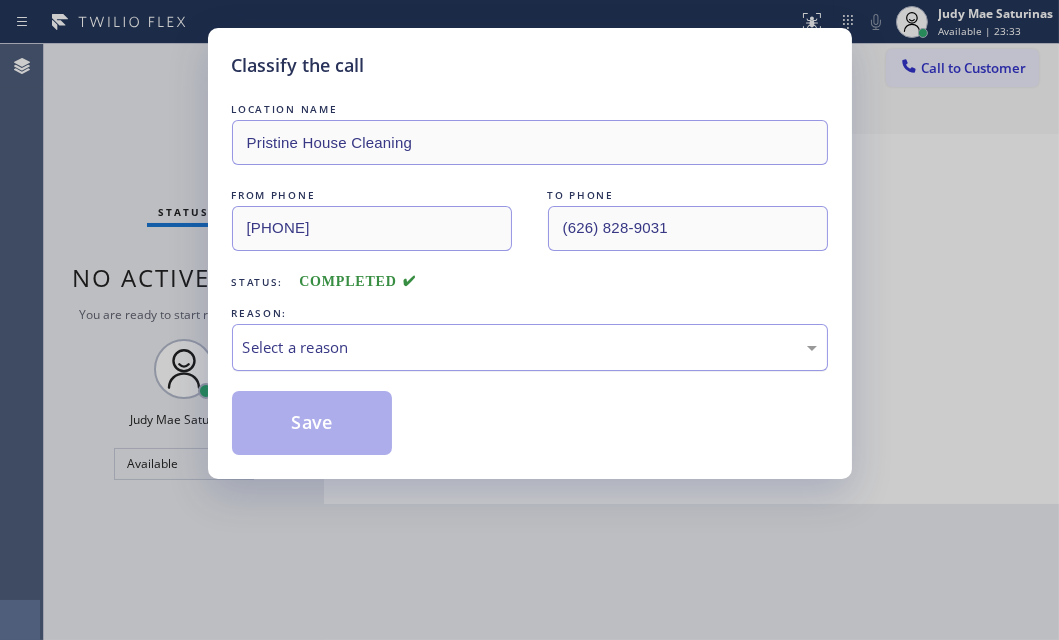 click on "Select a reason" at bounding box center [530, 347] 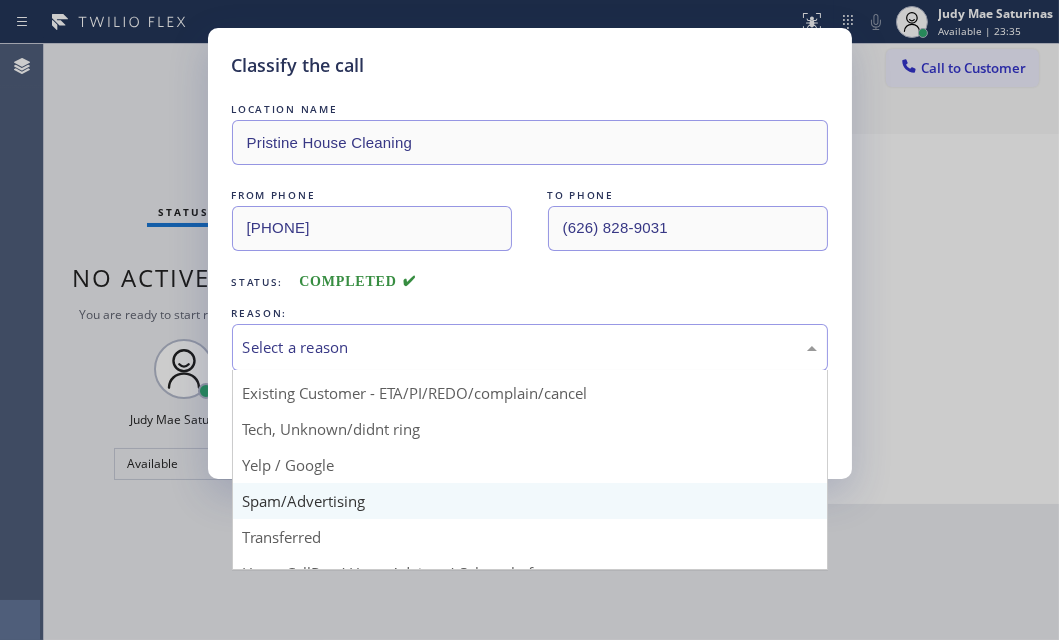 scroll, scrollTop: 0, scrollLeft: 0, axis: both 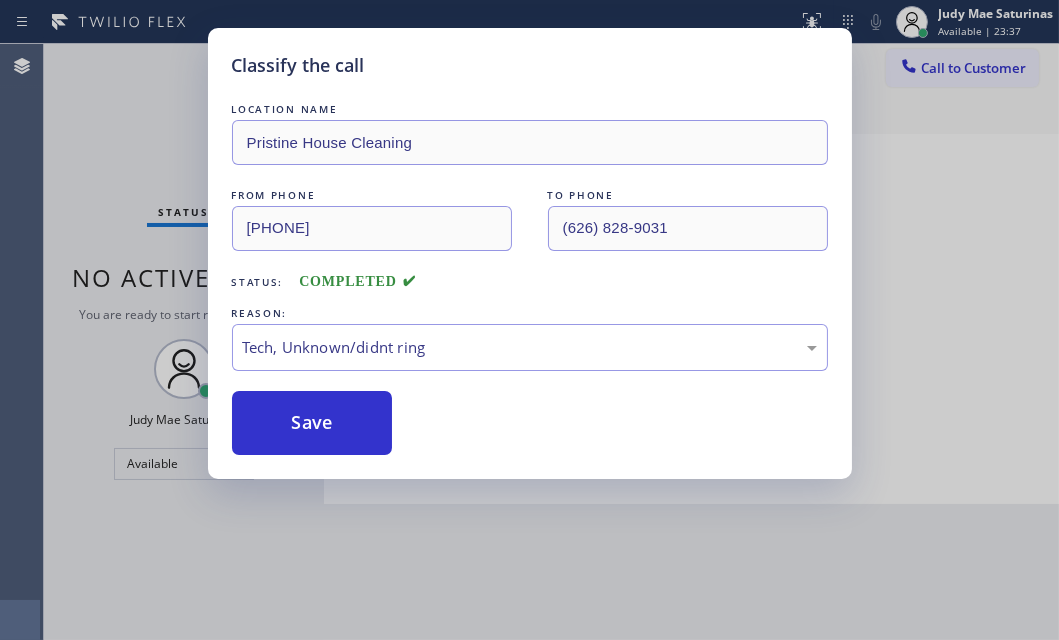 drag, startPoint x: 371, startPoint y: 499, endPoint x: 358, endPoint y: 464, distance: 37.336308 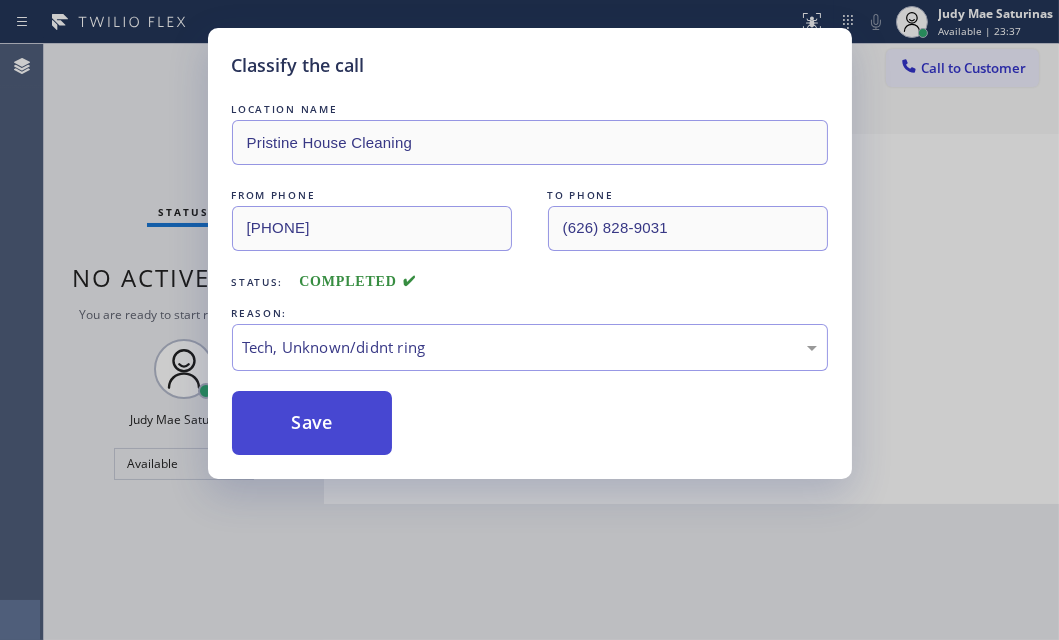 click on "Save" at bounding box center [312, 423] 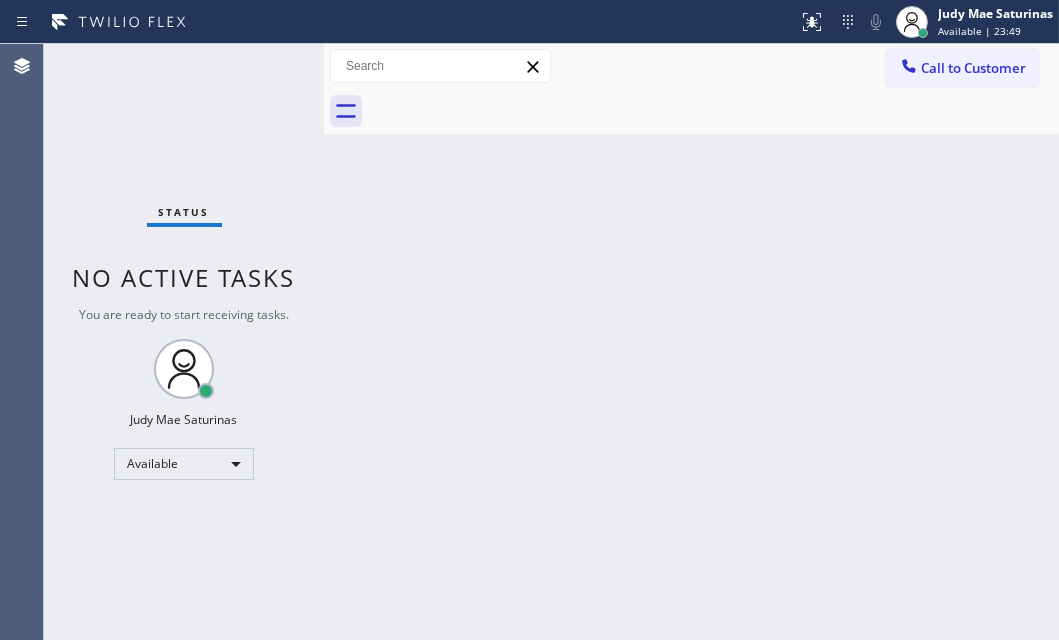 click on "Back to Dashboard Change Sender ID Customers Technicians Select a contact Outbound call Technician Search Technician Your caller id phone number Your caller id phone number Call Technician info Name   Phone none Address none Change Sender ID HVAC +18559994417 5 Star Appliance +18557314952 Appliance Repair +18554611149 Plumbing +18889090120 Air Duct Cleaning +18006865038  Electricians +18005688664 Cancel Change Check personal SMS Reset Change No tabs Call to Customer Outbound call Location Pristine House Cleaning Your caller id phone number [PHONE] Customer number Call Outbound call Technician Search Technician Your caller id phone number Your caller id phone number Call" at bounding box center (691, 342) 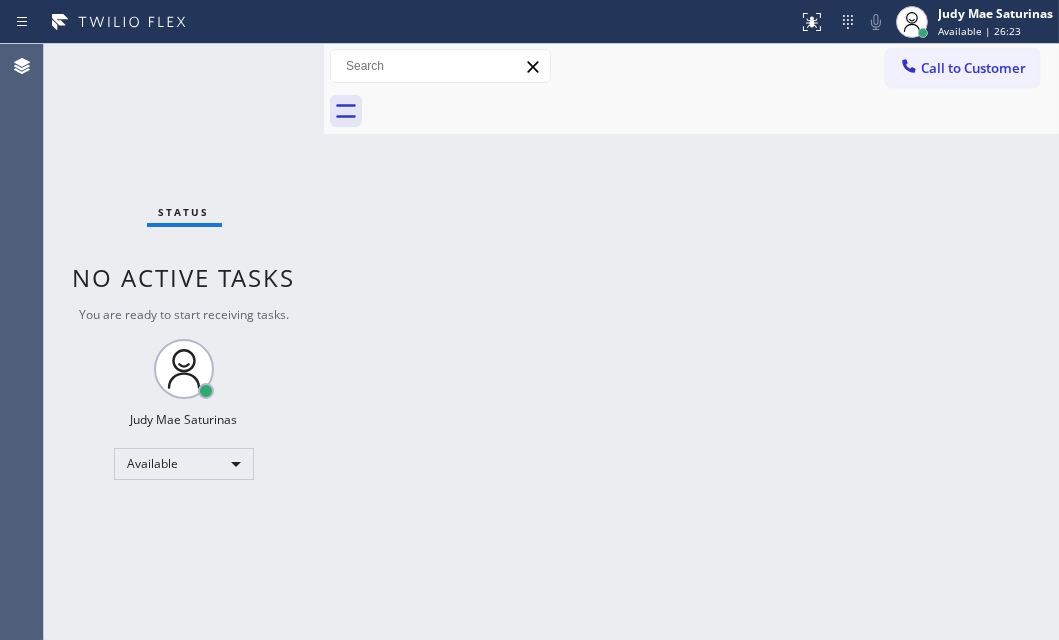 drag, startPoint x: 238, startPoint y: 58, endPoint x: 249, endPoint y: 62, distance: 11.7046995 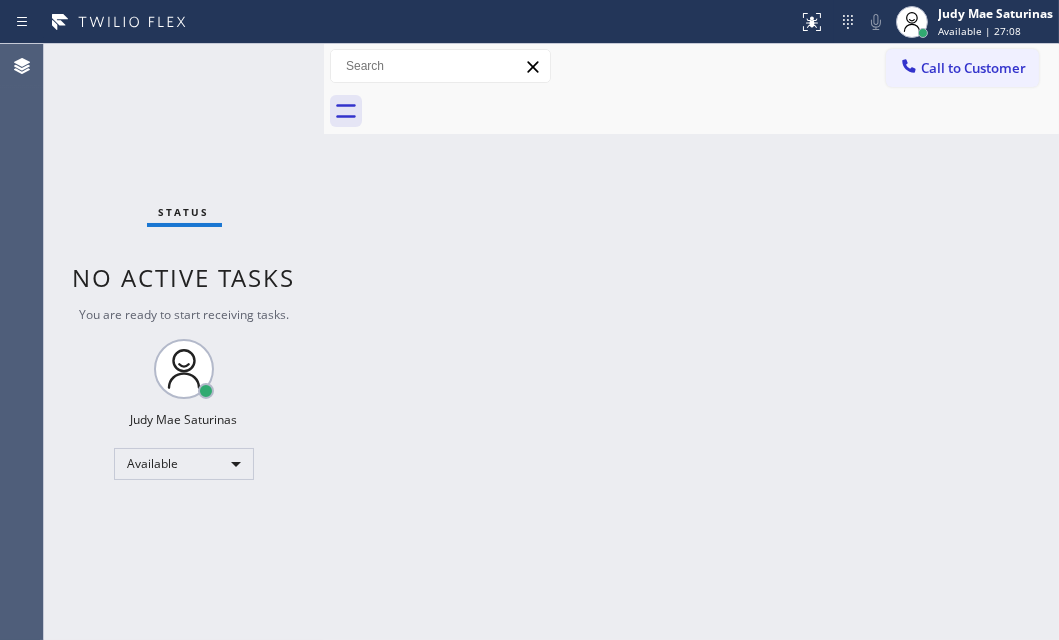 drag, startPoint x: 265, startPoint y: 77, endPoint x: 255, endPoint y: 56, distance: 23.259407 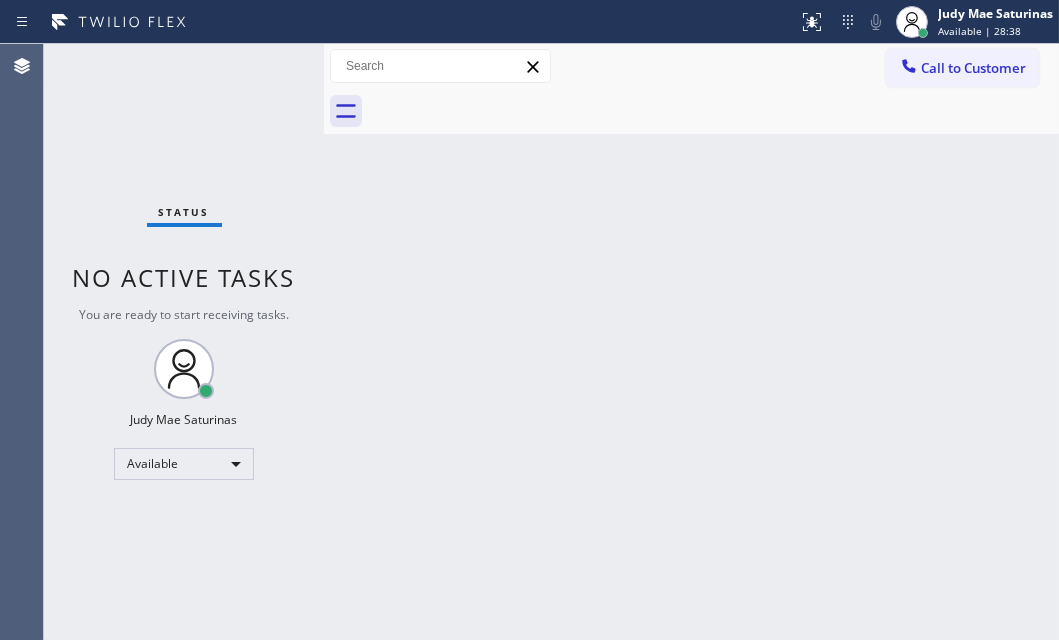 click on "Status   No active tasks     You are ready to start receiving tasks.   Judy Mae Saturinas Available" at bounding box center [184, 342] 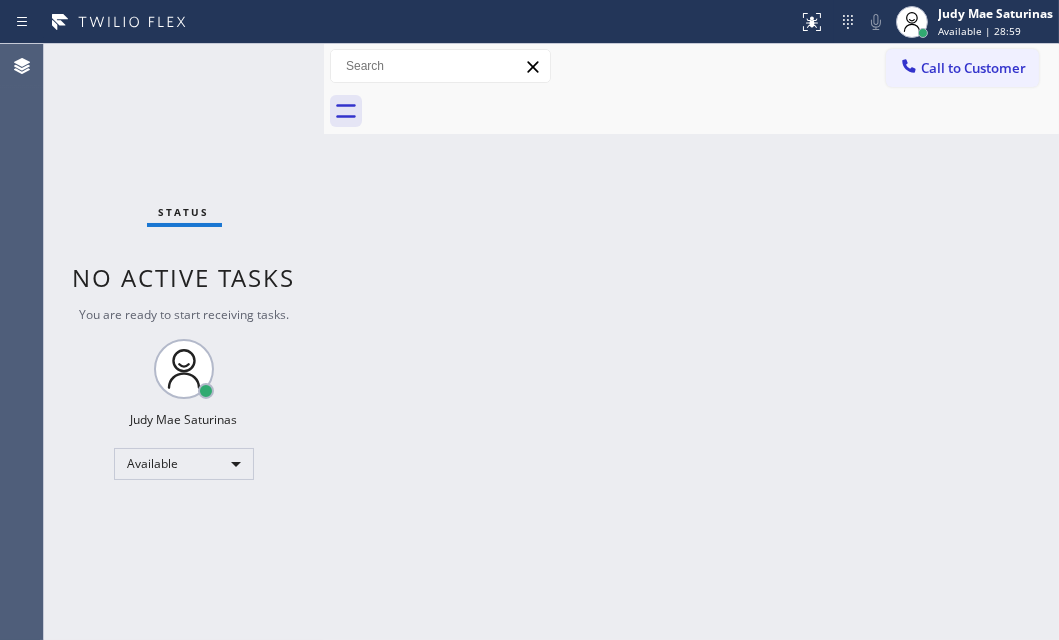 click on "Status   No active tasks     You are ready to start receiving tasks.   Judy Mae Saturinas Available" at bounding box center (184, 342) 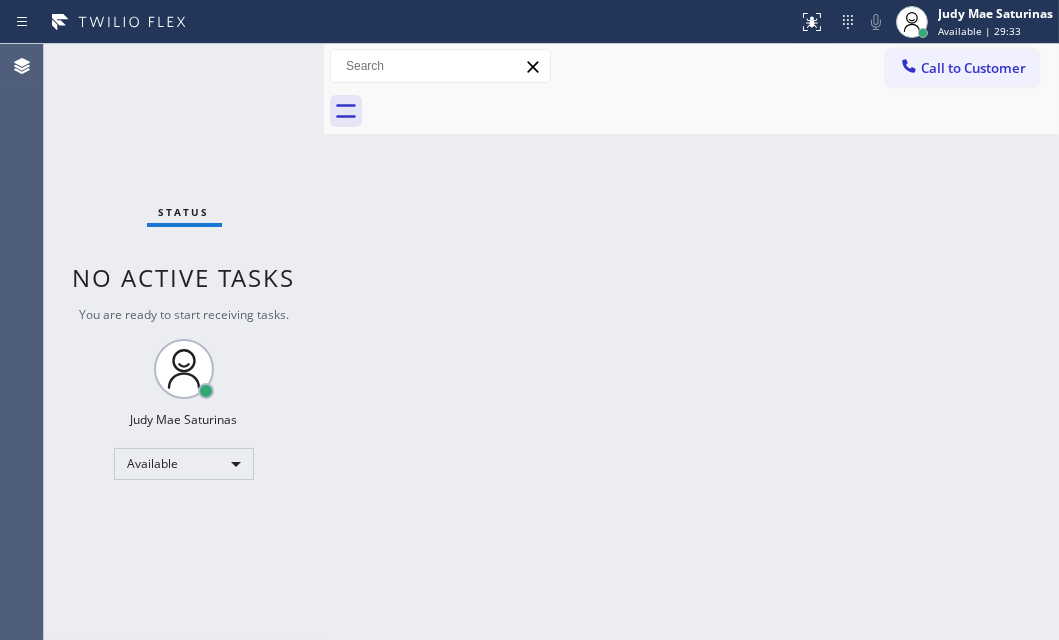 click on "Status   No active tasks     You are ready to start receiving tasks.   Judy Mae Saturinas Available" at bounding box center (184, 342) 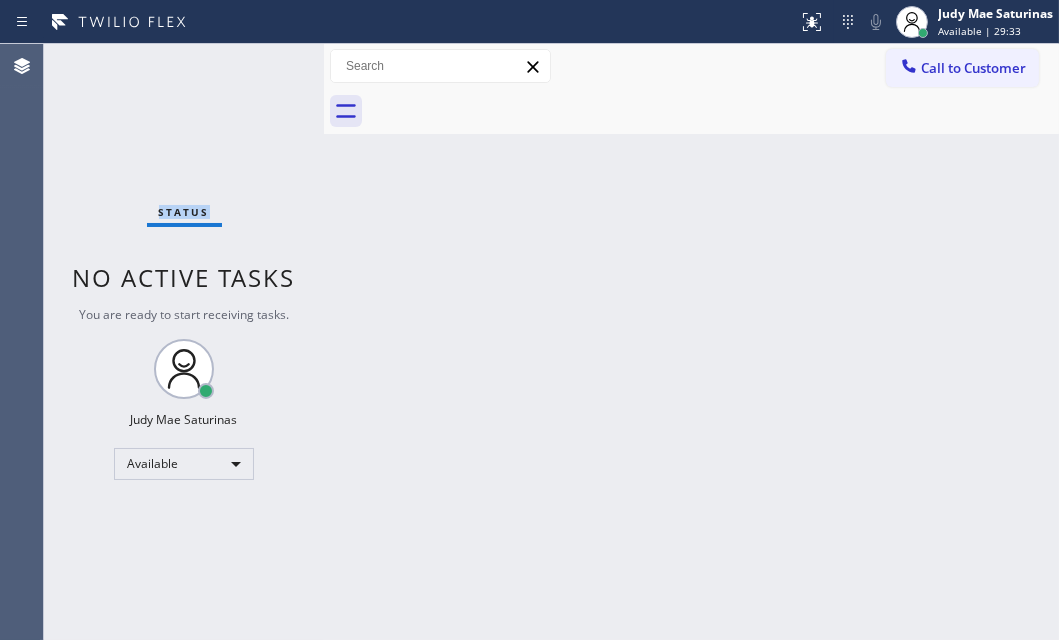 click on "Status   No active tasks     You are ready to start receiving tasks.   Judy Mae Saturinas Available" at bounding box center [184, 342] 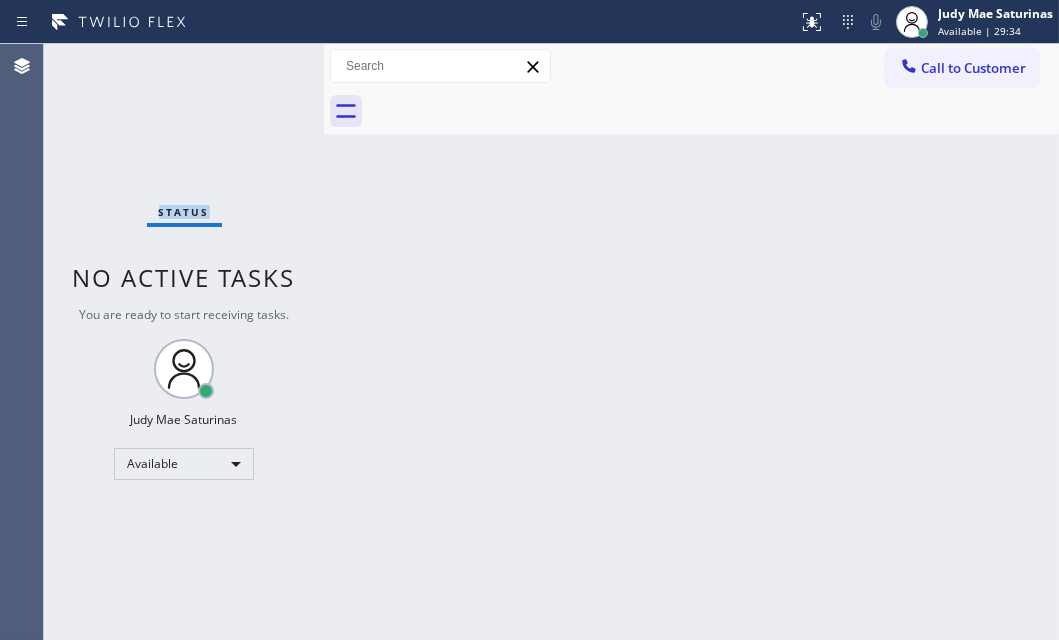 click on "Status   No active tasks     You are ready to start receiving tasks.   Judy Mae Saturinas Available" at bounding box center (184, 342) 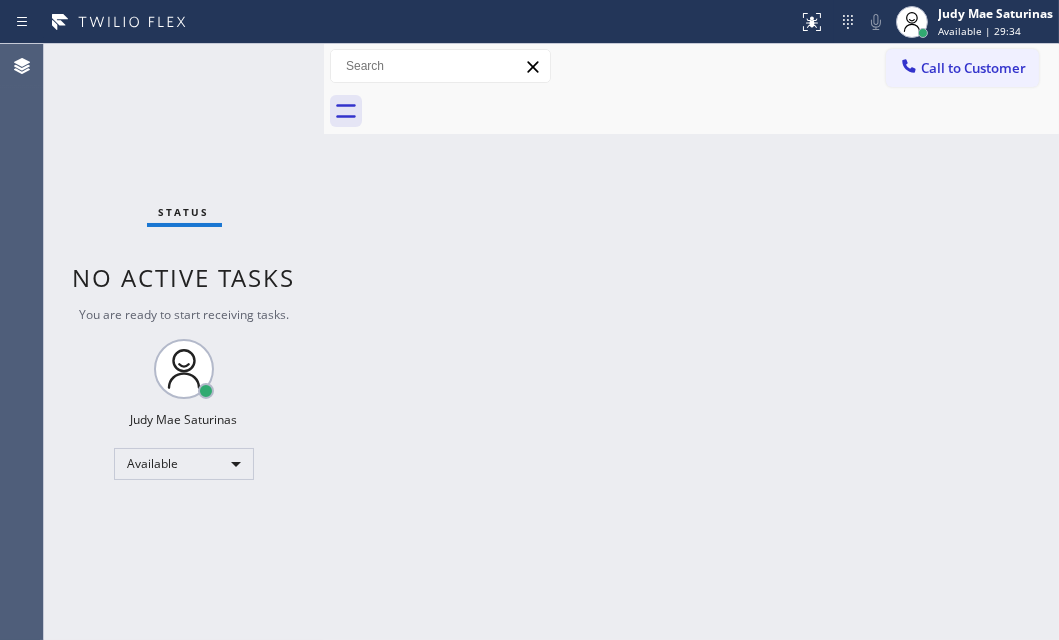 click on "Status   No active tasks     You are ready to start receiving tasks.   Judy Mae Saturinas Available" at bounding box center (184, 342) 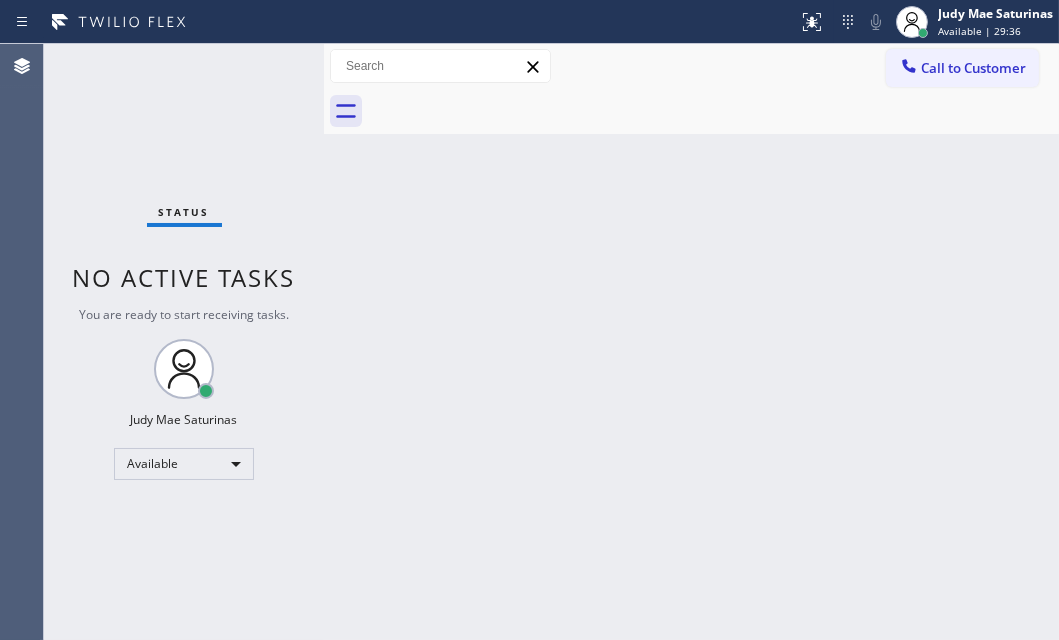 click on "Status   No active tasks     You are ready to start receiving tasks.   Judy Mae Saturinas Available" at bounding box center (184, 342) 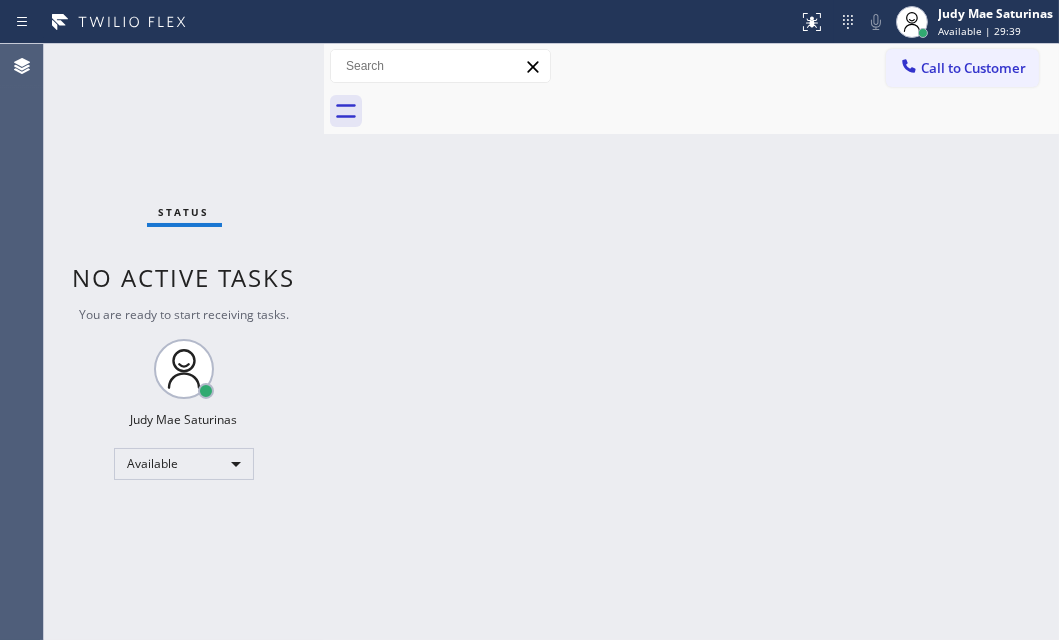 click on "Status   No active tasks     You are ready to start receiving tasks.   Judy Mae Saturinas Available" at bounding box center (184, 342) 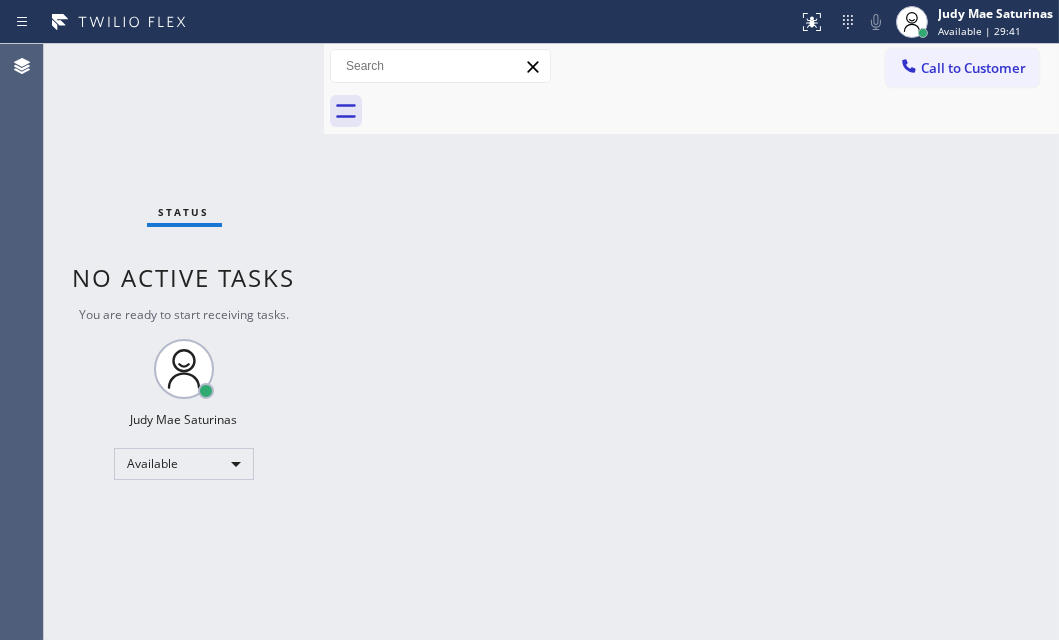 click on "Status   No active tasks     You are ready to start receiving tasks.   Judy Mae Saturinas Available" at bounding box center (184, 342) 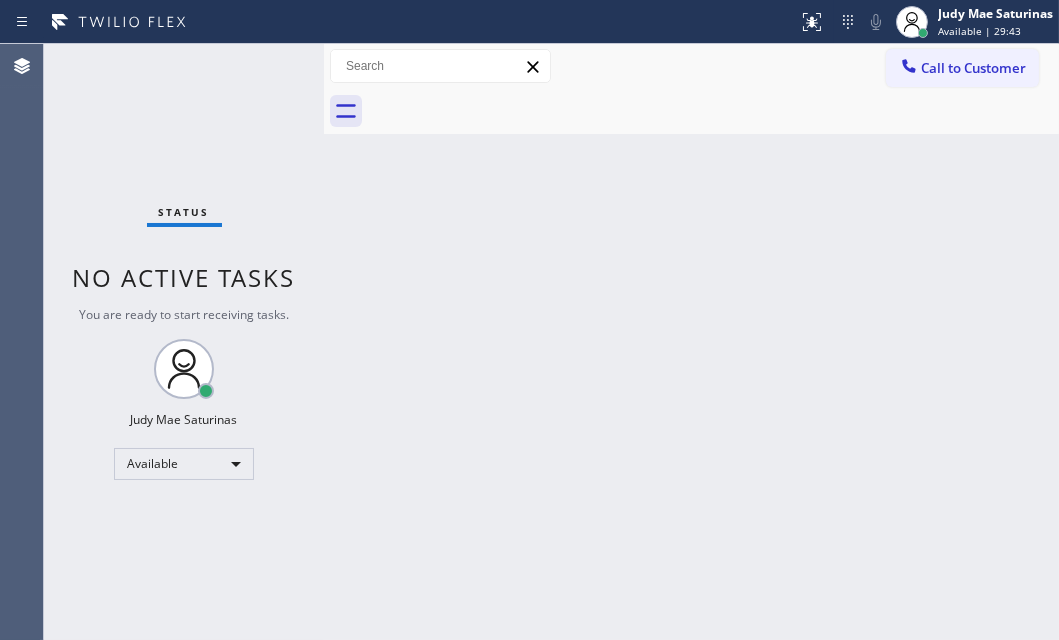 click on "Status   No active tasks     You are ready to start receiving tasks.   Judy Mae Saturinas Available" at bounding box center (184, 342) 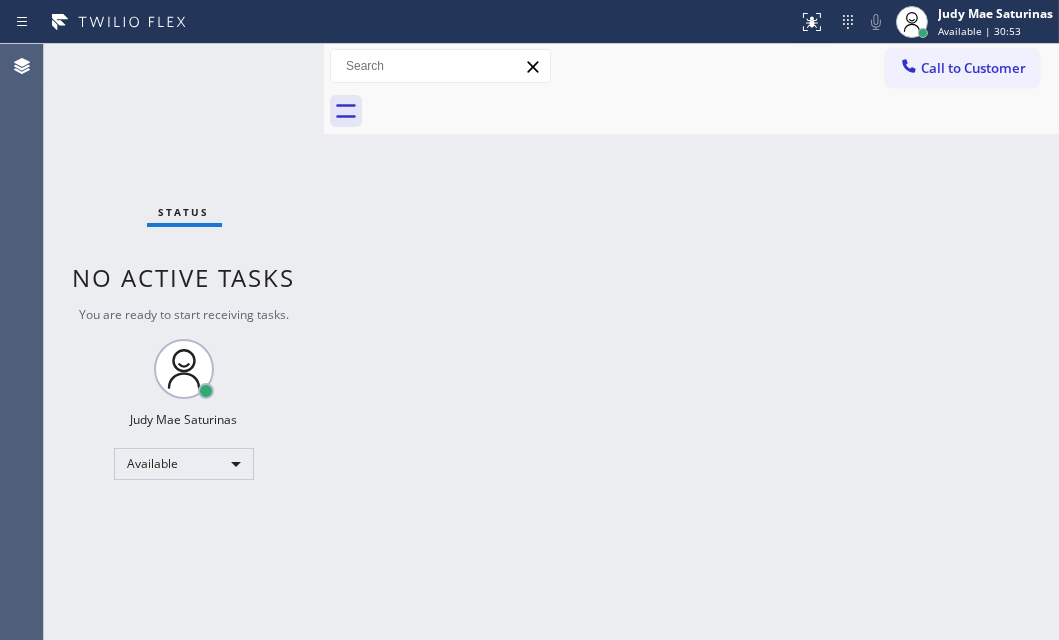 click on "Status   No active tasks     You are ready to start receiving tasks.   Judy Mae Saturinas Available" at bounding box center (184, 342) 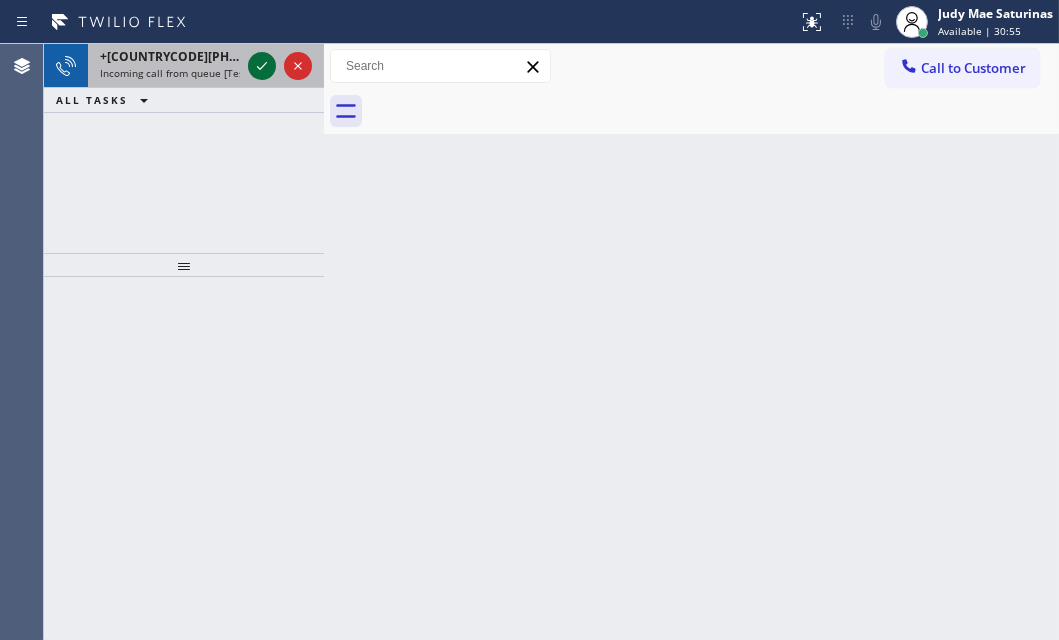 click 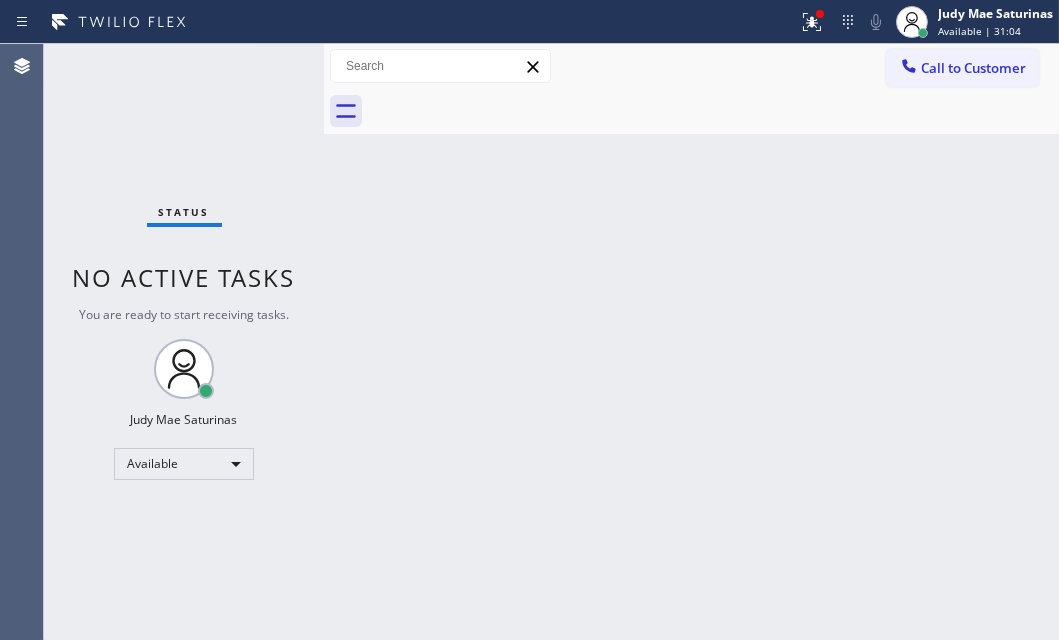 click on "Status   No active tasks     You are ready to start receiving tasks.   Judy Mae Saturinas Available" at bounding box center (184, 342) 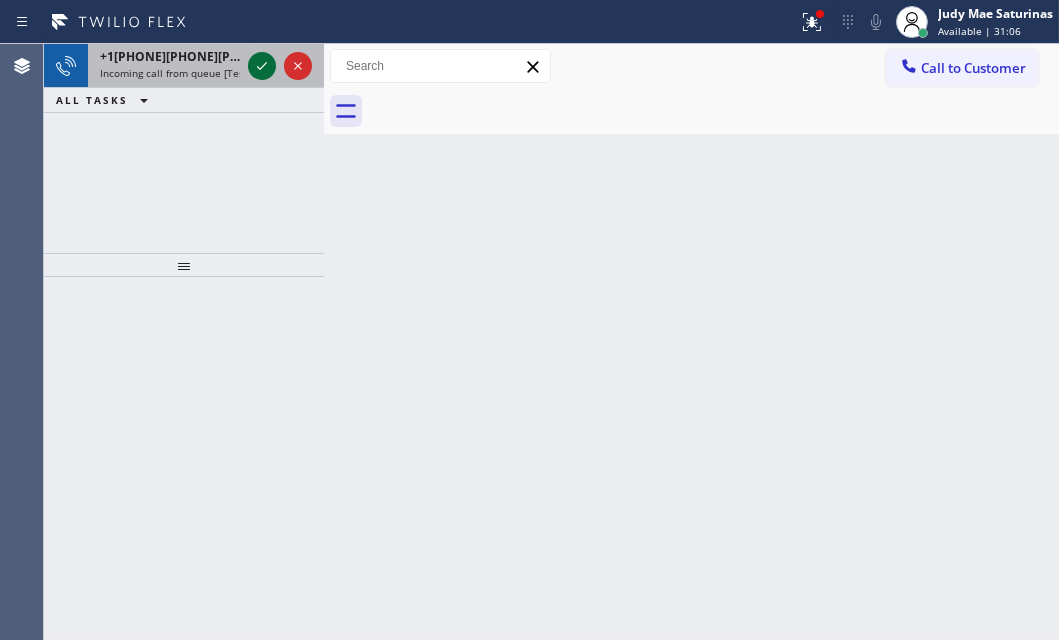 click 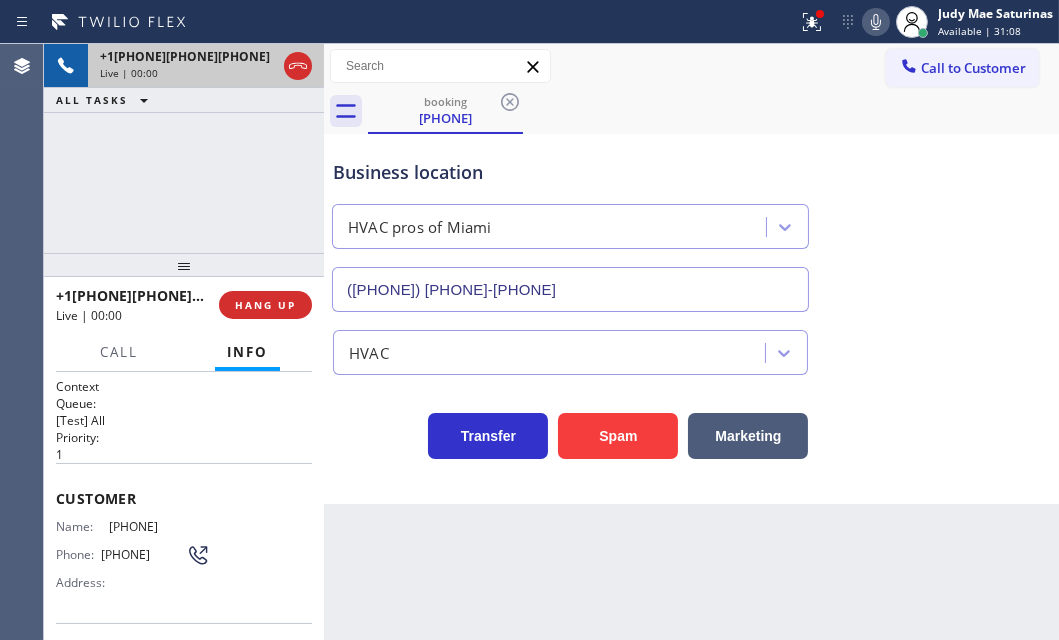 type on "([PHONE]) [PHONE]-[PHONE]" 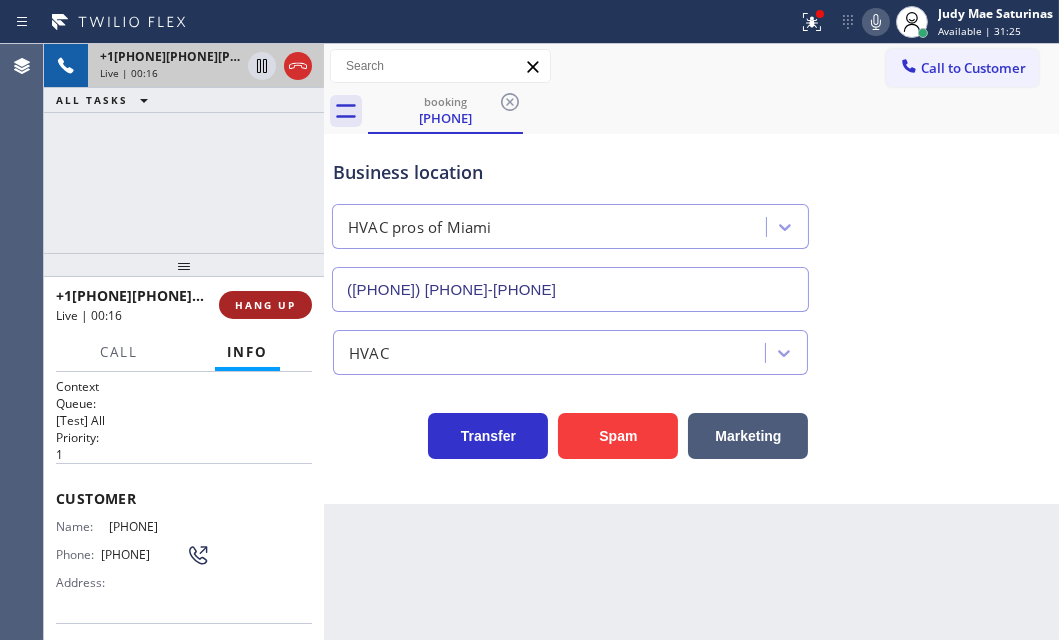 click on "HANG UP" at bounding box center [265, 305] 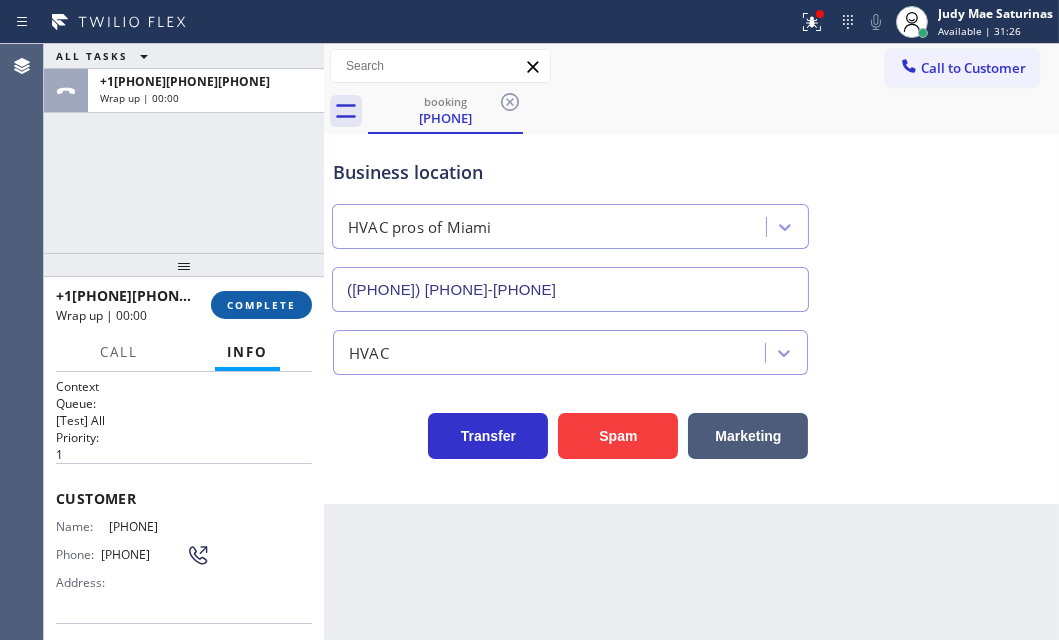 click on "COMPLETE" at bounding box center [261, 305] 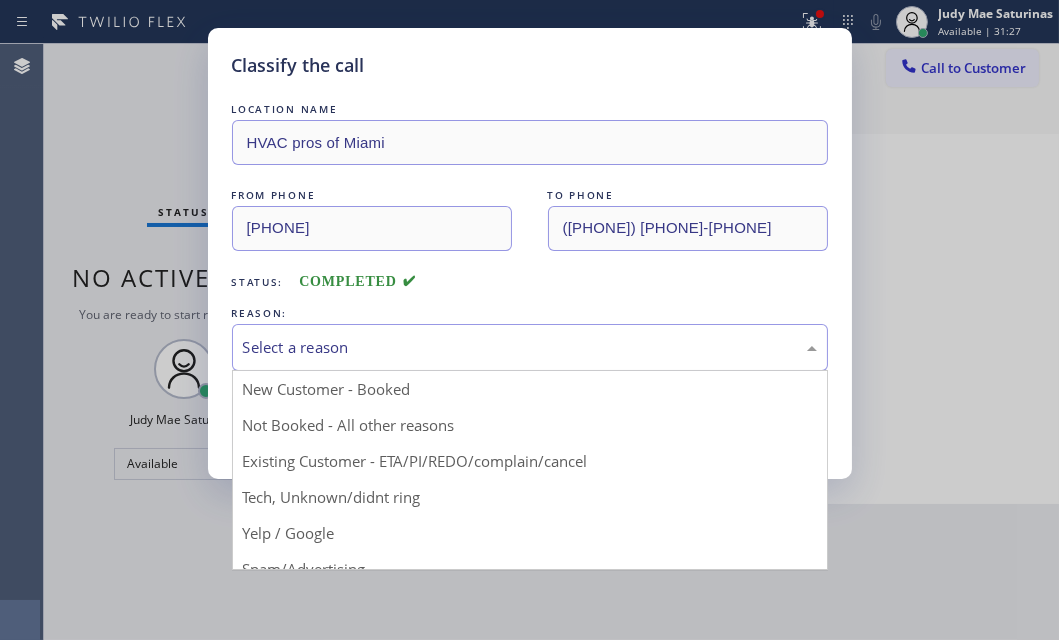 click on "Select a reason" at bounding box center [530, 347] 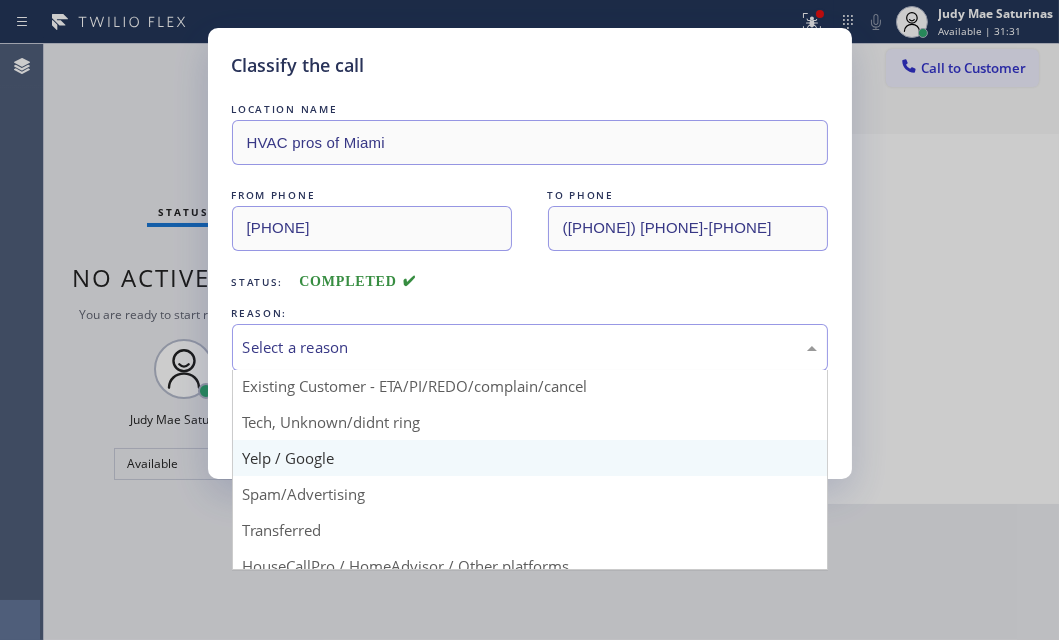 scroll, scrollTop: 42, scrollLeft: 0, axis: vertical 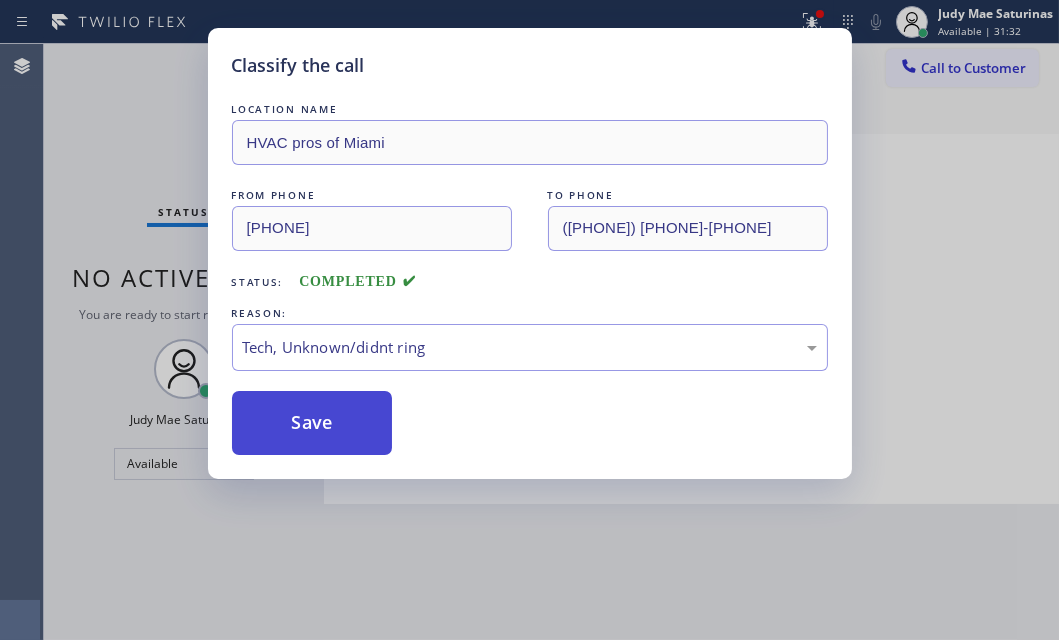 click on "Save" at bounding box center [312, 423] 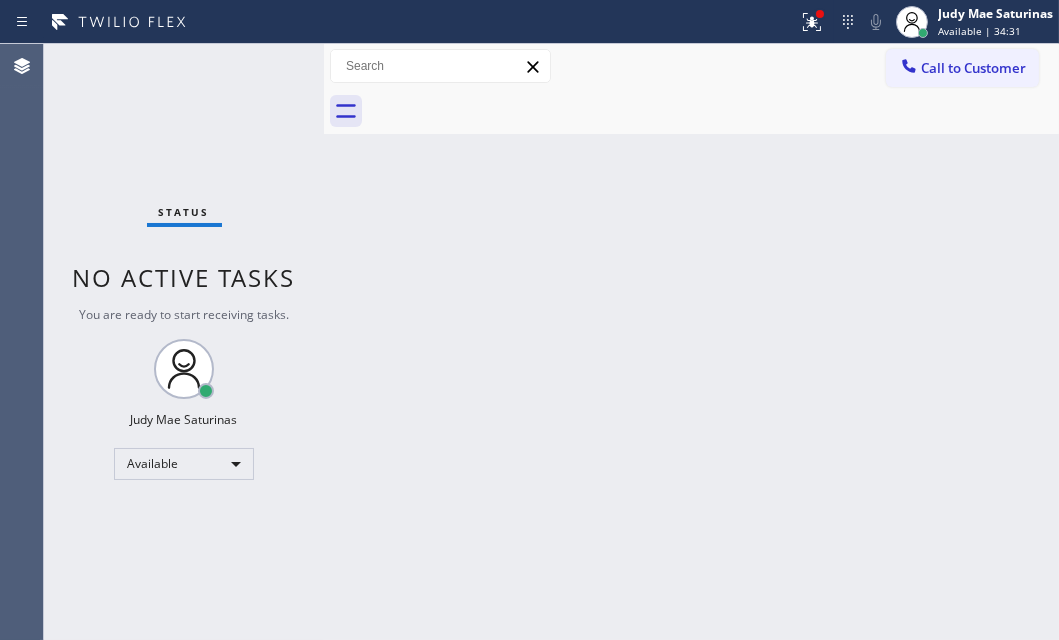 click on "Status   No active tasks     You are ready to start receiving tasks.   Judy Mae Saturinas Available" at bounding box center (184, 342) 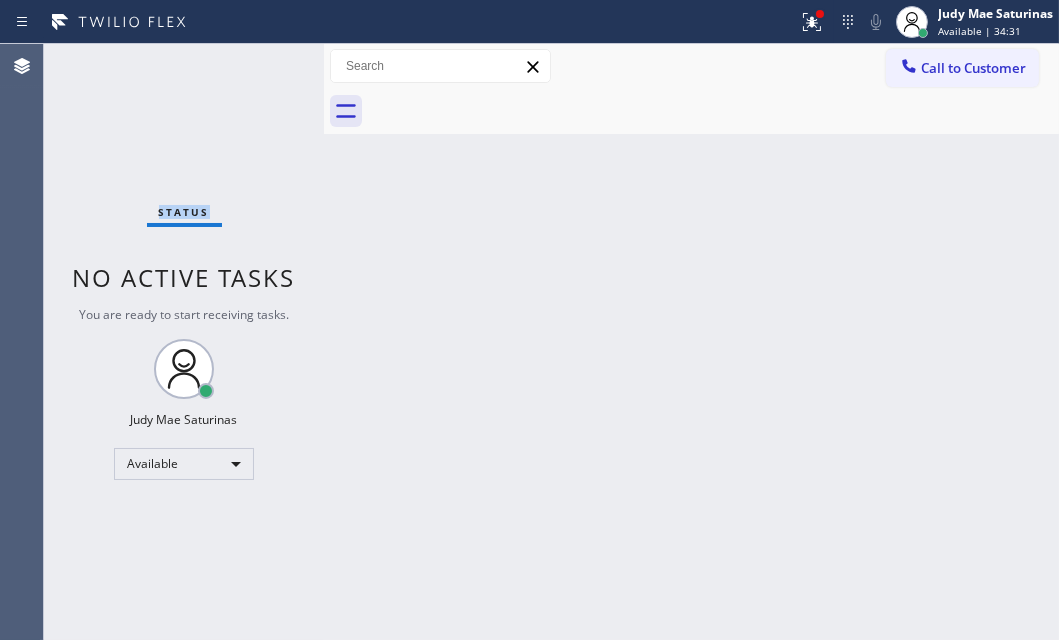 click on "Status   No active tasks     You are ready to start receiving tasks.   Judy Mae Saturinas Available" at bounding box center (184, 342) 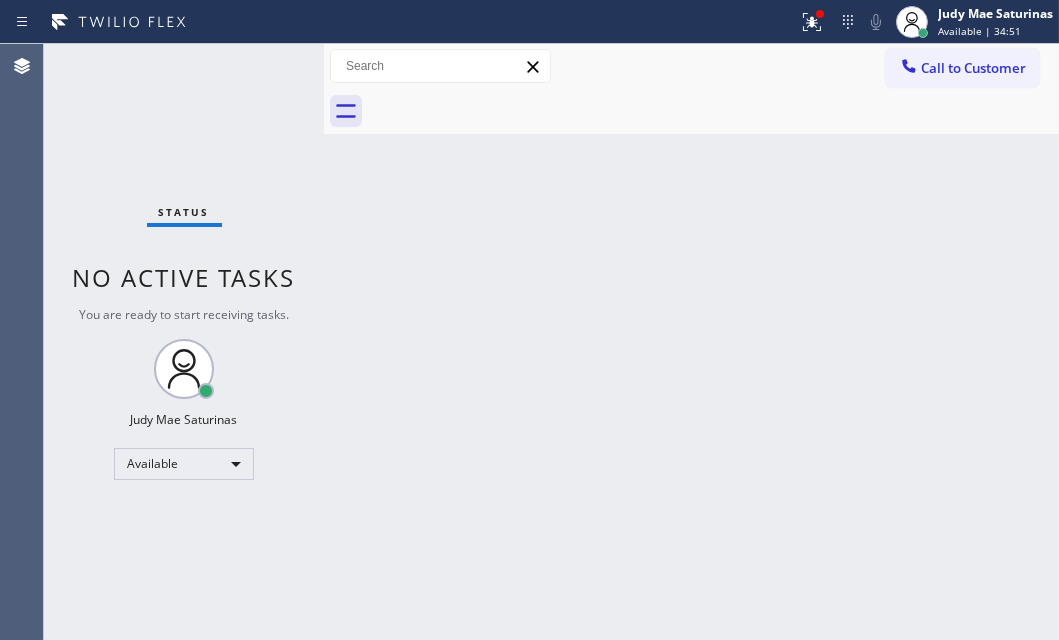 click on "Status   No active tasks     You are ready to start receiving tasks.   Judy Mae Saturinas Available" at bounding box center (184, 342) 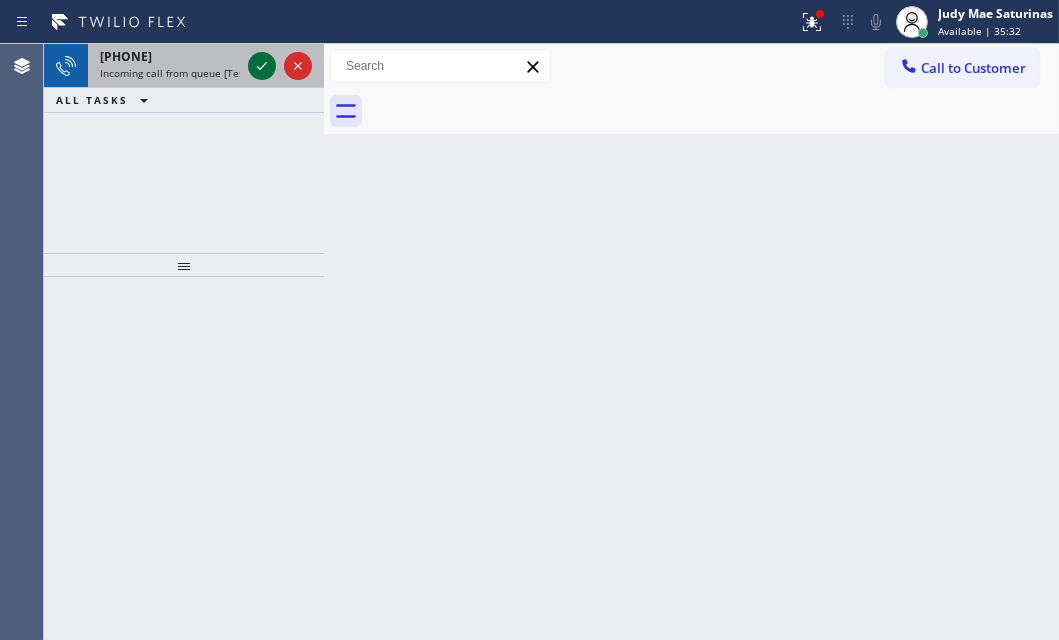 click 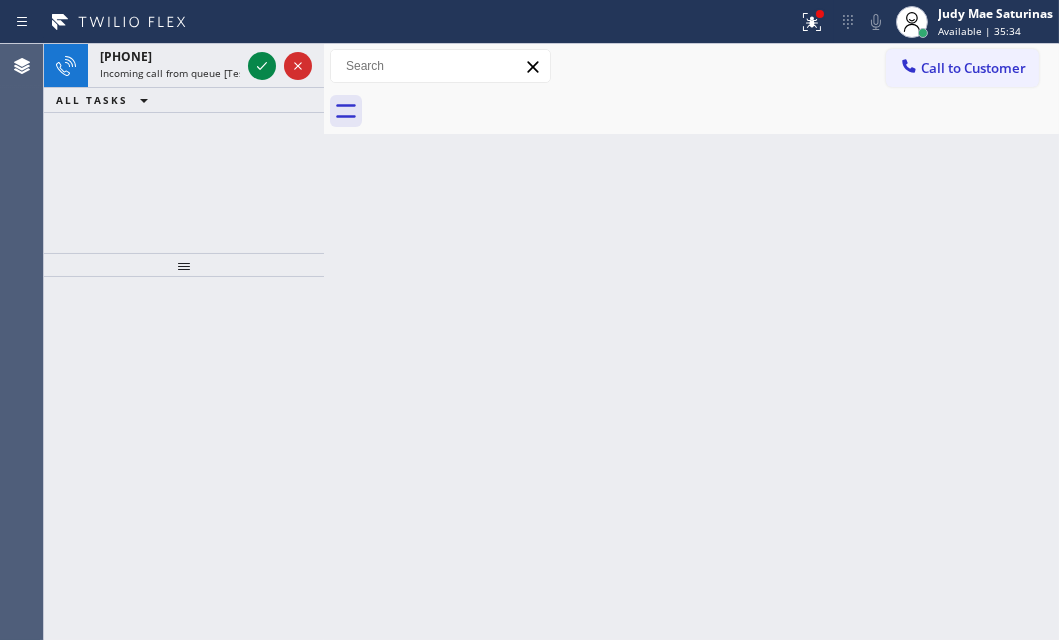 click 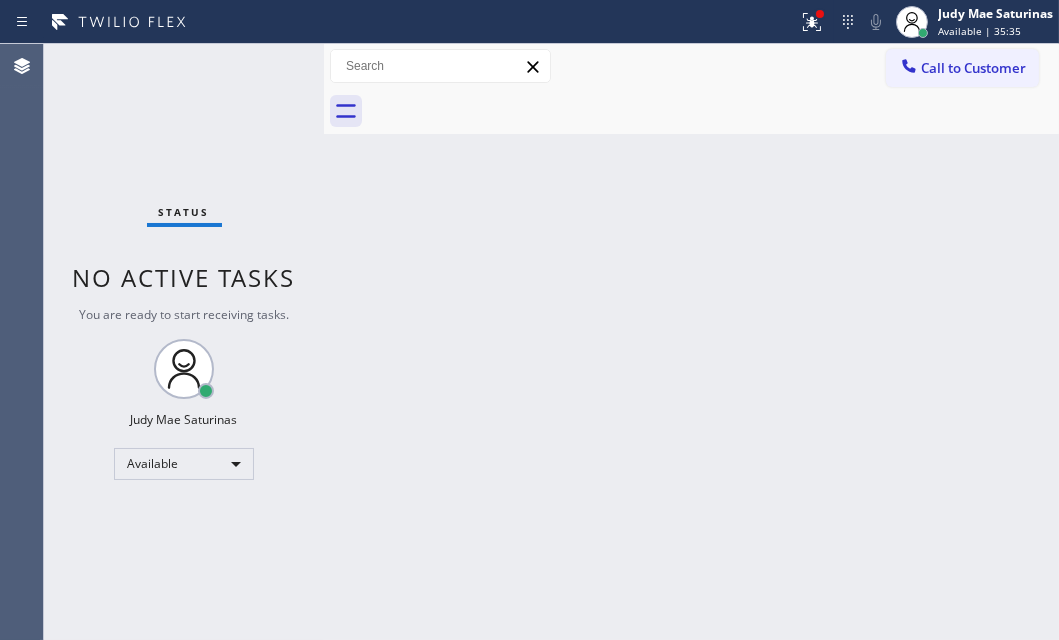 click on "Status   No active tasks     You are ready to start receiving tasks.   Judy Mae Saturinas Available" at bounding box center (184, 342) 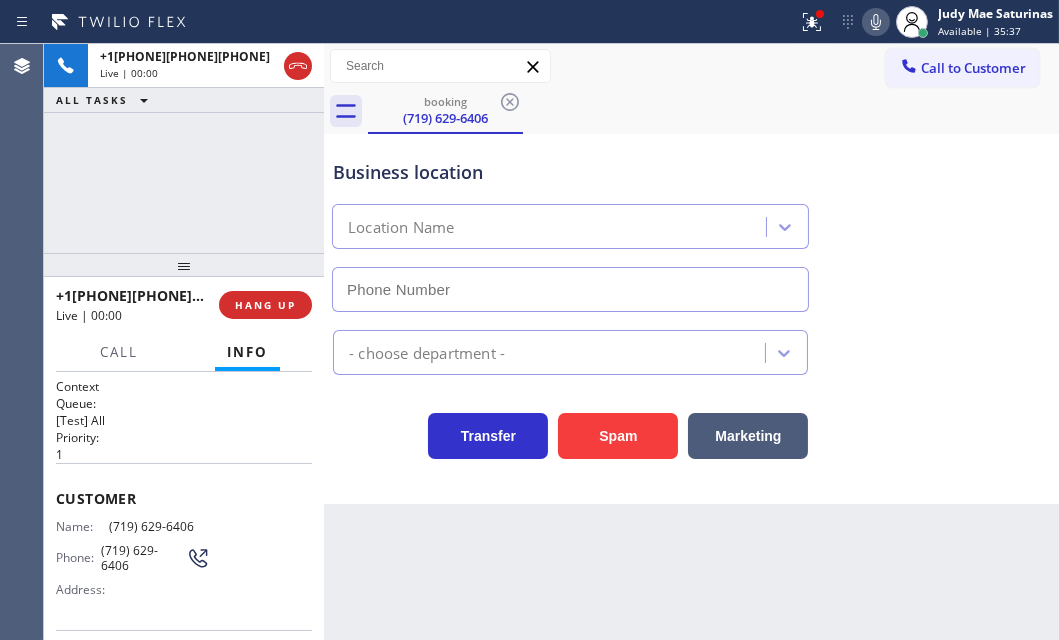 type on "(844) 462-8198" 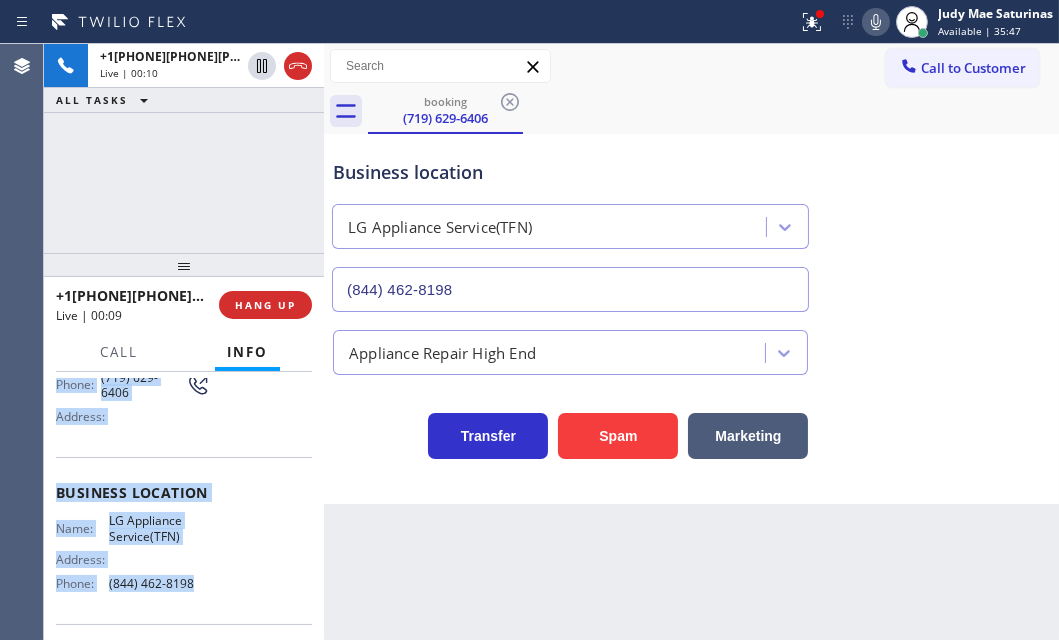 scroll, scrollTop: 181, scrollLeft: 0, axis: vertical 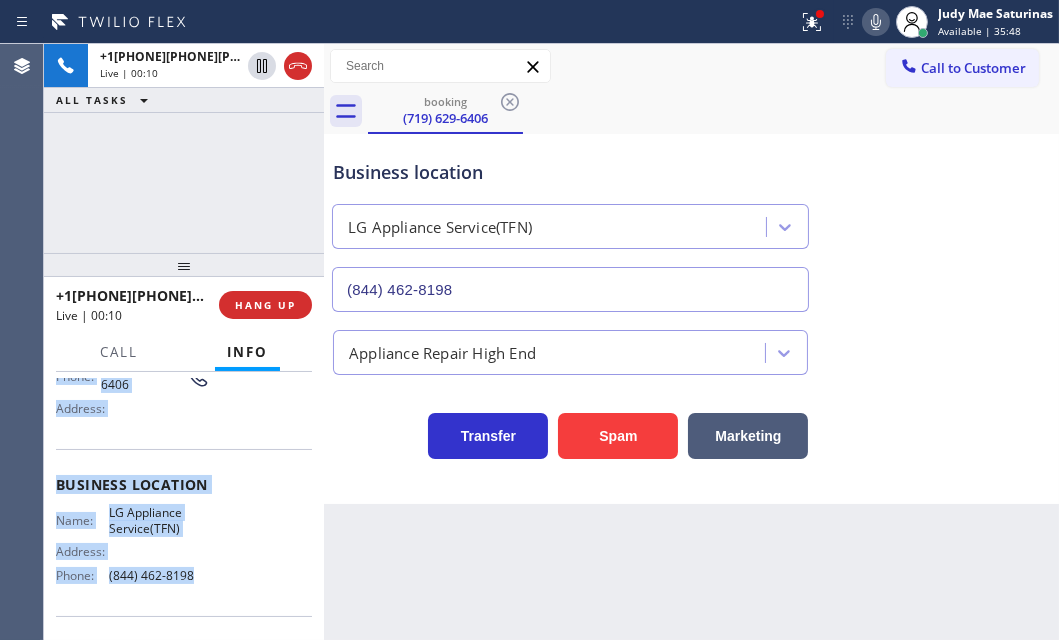drag, startPoint x: 135, startPoint y: 512, endPoint x: 224, endPoint y: 582, distance: 113.22986 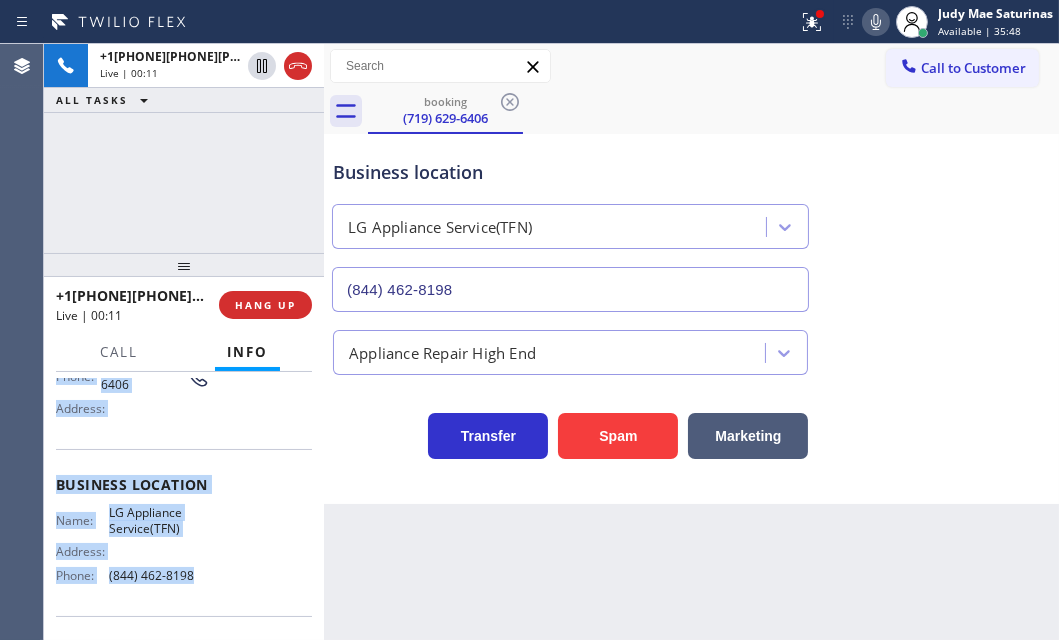 copy on "Customer Name: [PHONE] Phone: [PHONE] Address: Business location Name: LG Appliance Service(TFN) Address:   Phone: [PHONE]" 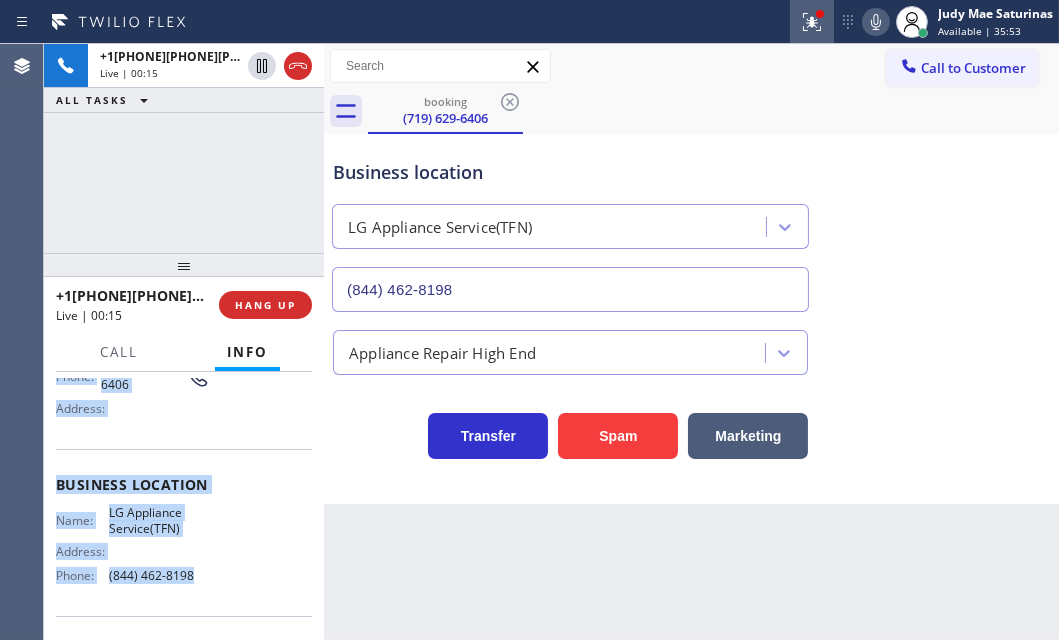 click 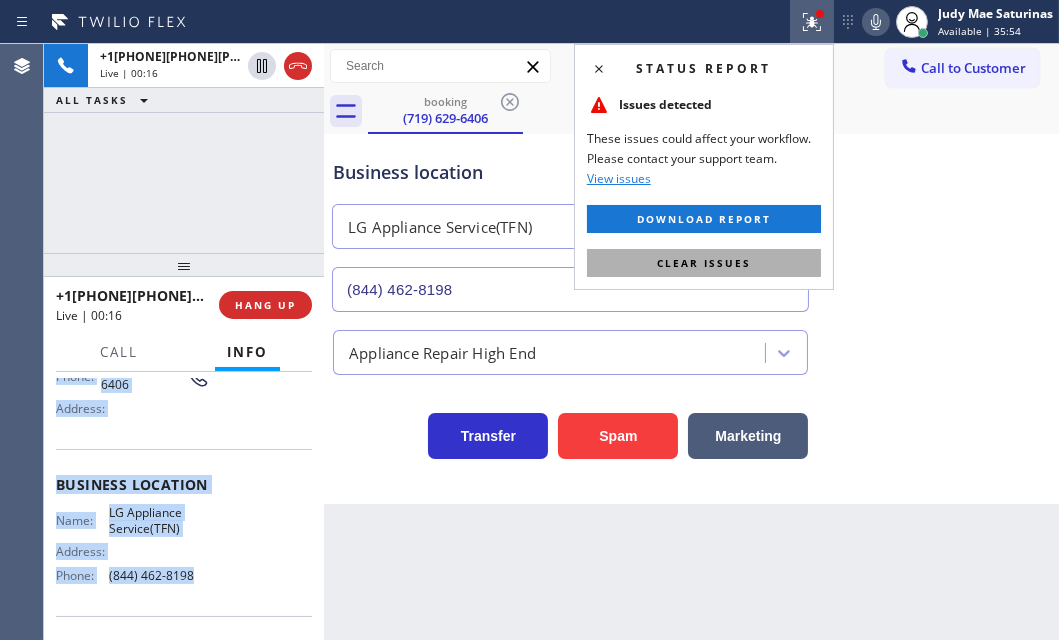 click on "Clear issues" at bounding box center (704, 263) 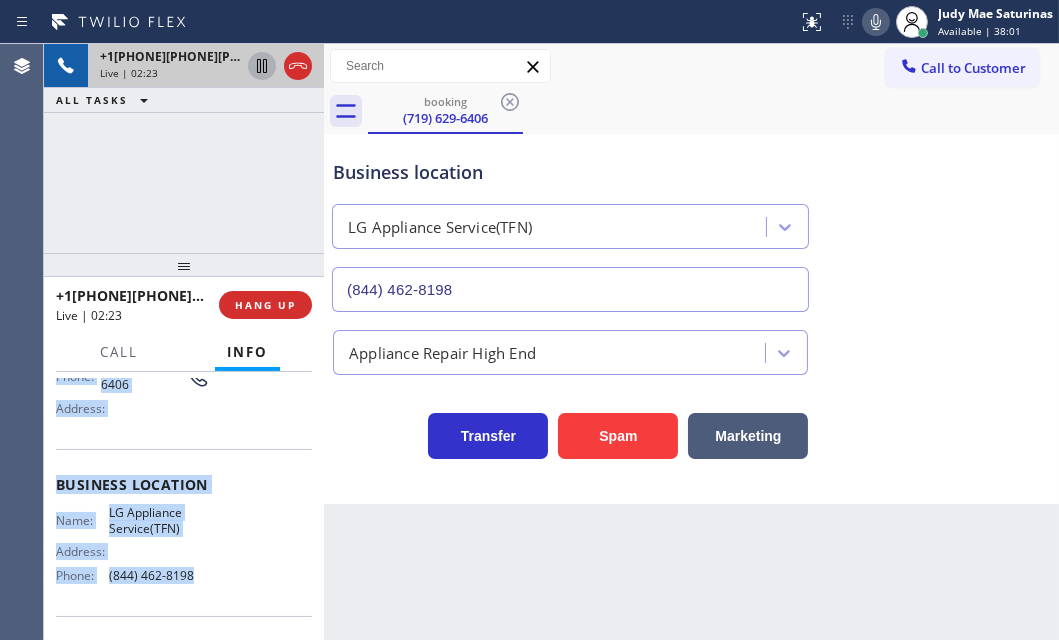 click 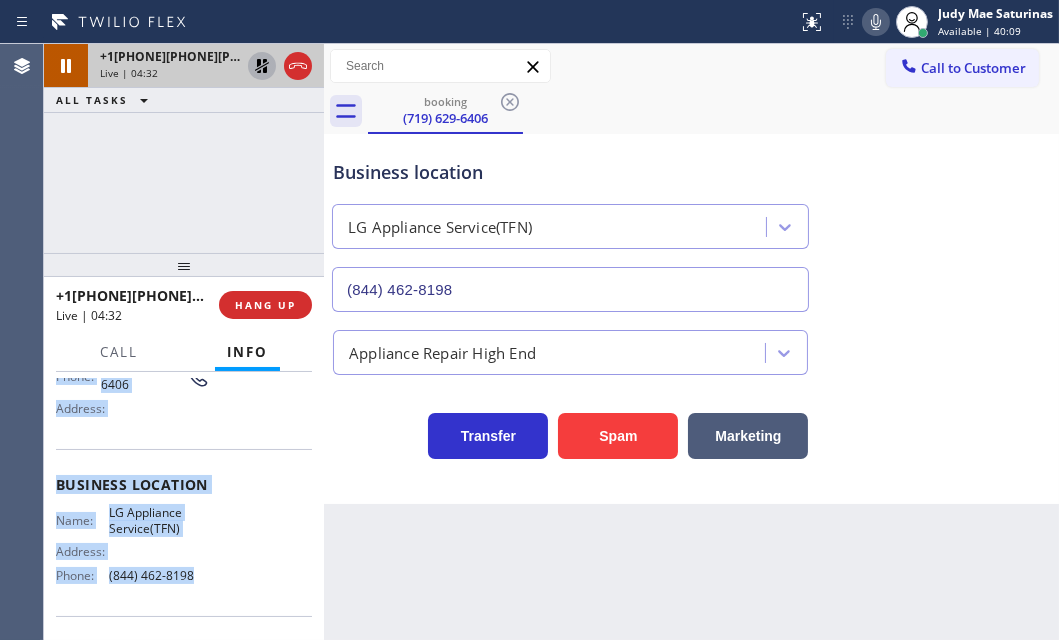 click 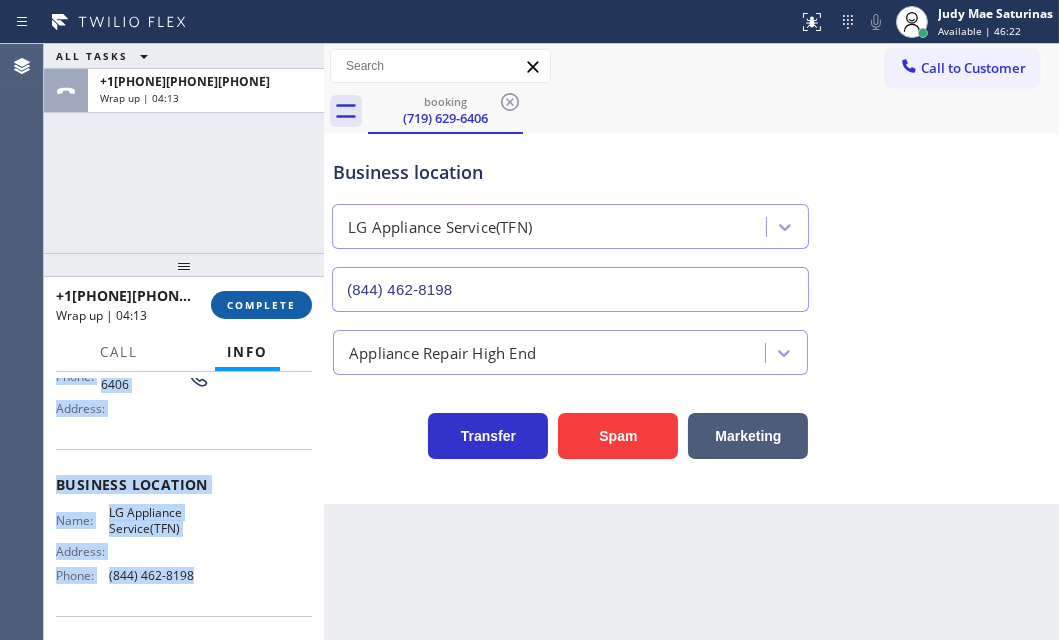 click on "COMPLETE" at bounding box center [261, 305] 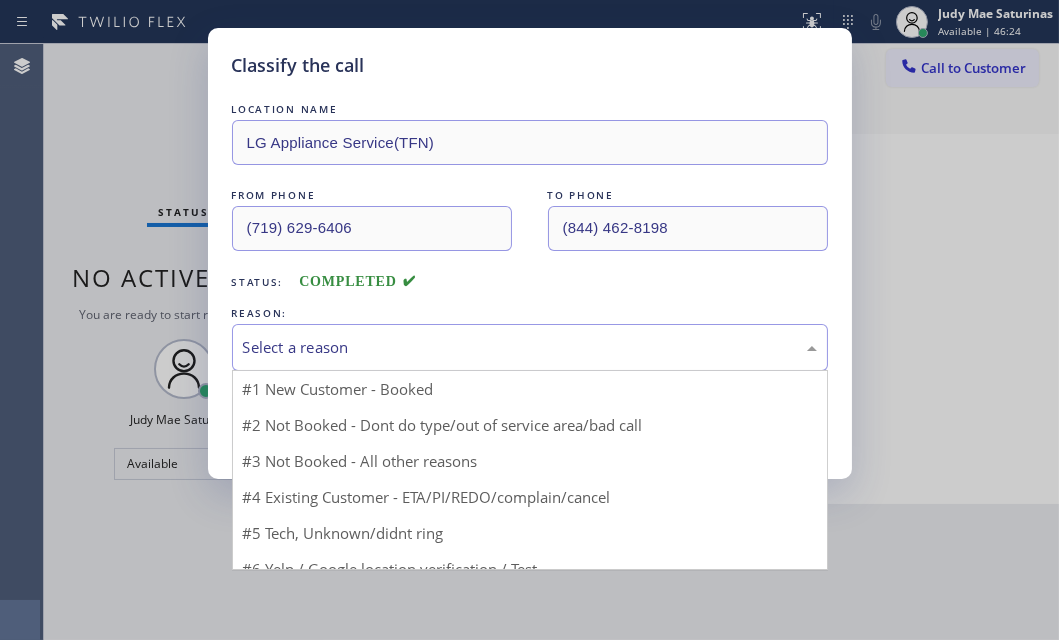 drag, startPoint x: 453, startPoint y: 338, endPoint x: 444, endPoint y: 400, distance: 62.649822 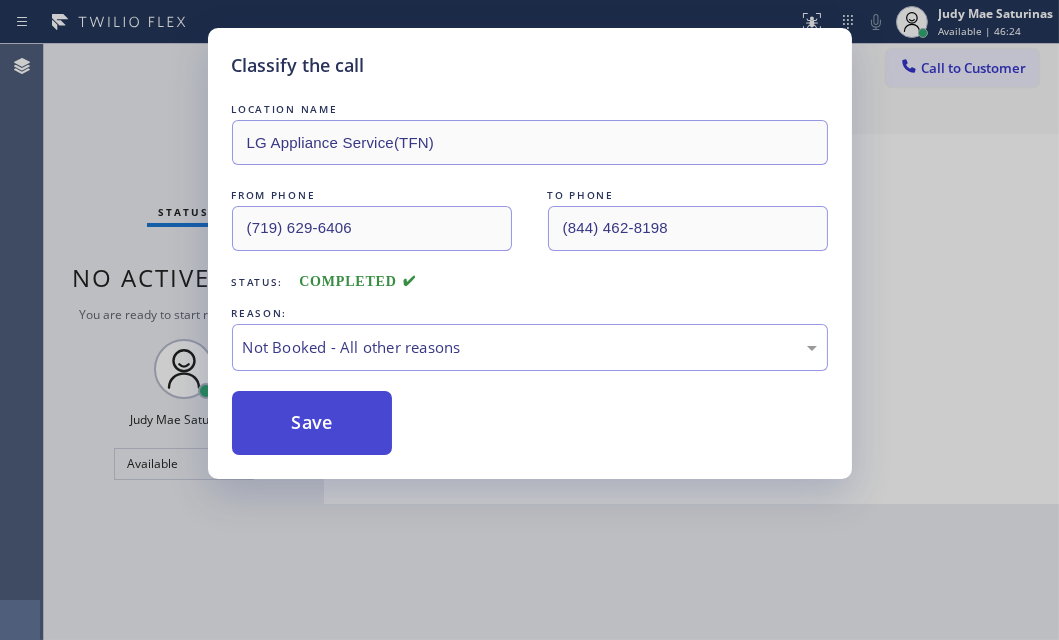 drag, startPoint x: 337, startPoint y: 430, endPoint x: 304, endPoint y: 442, distance: 35.1141 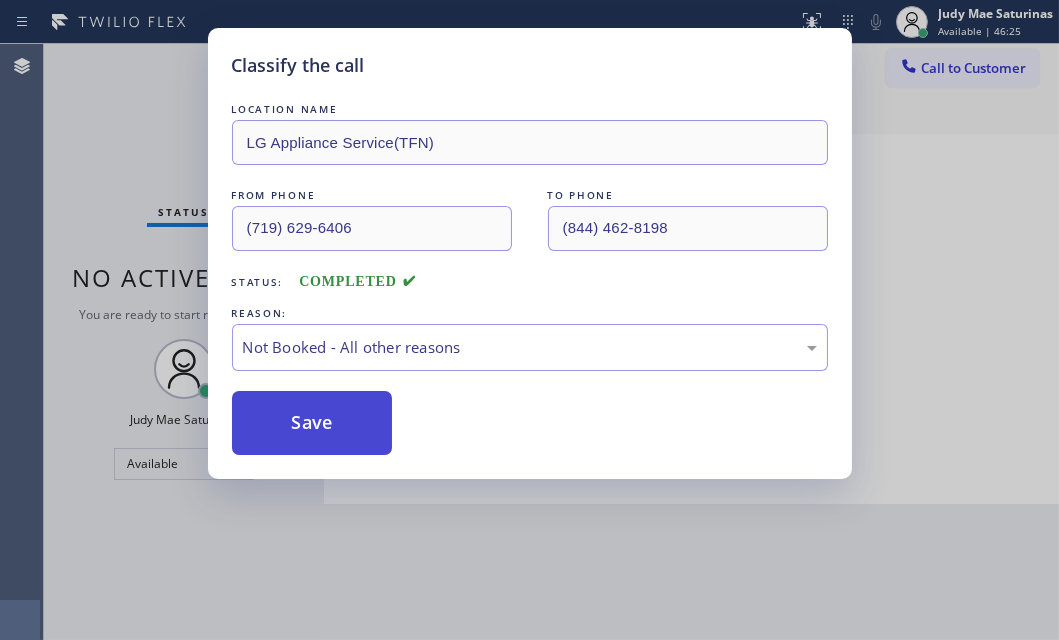 click on "Save" at bounding box center (312, 423) 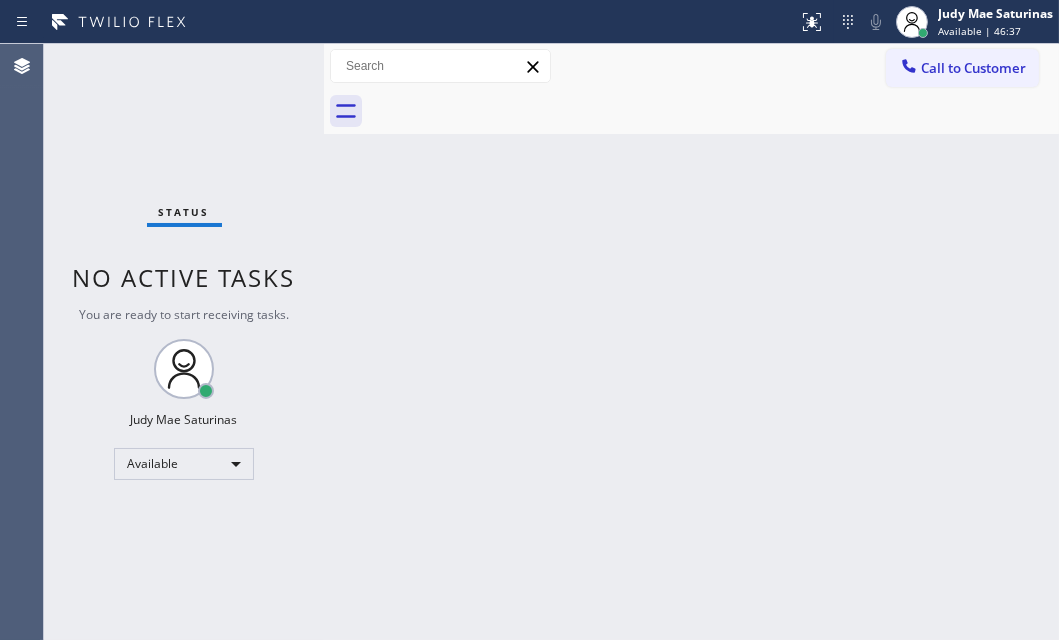click on "Status   No active tasks     You are ready to start receiving tasks.   Judy Mae Saturinas Available" at bounding box center [184, 342] 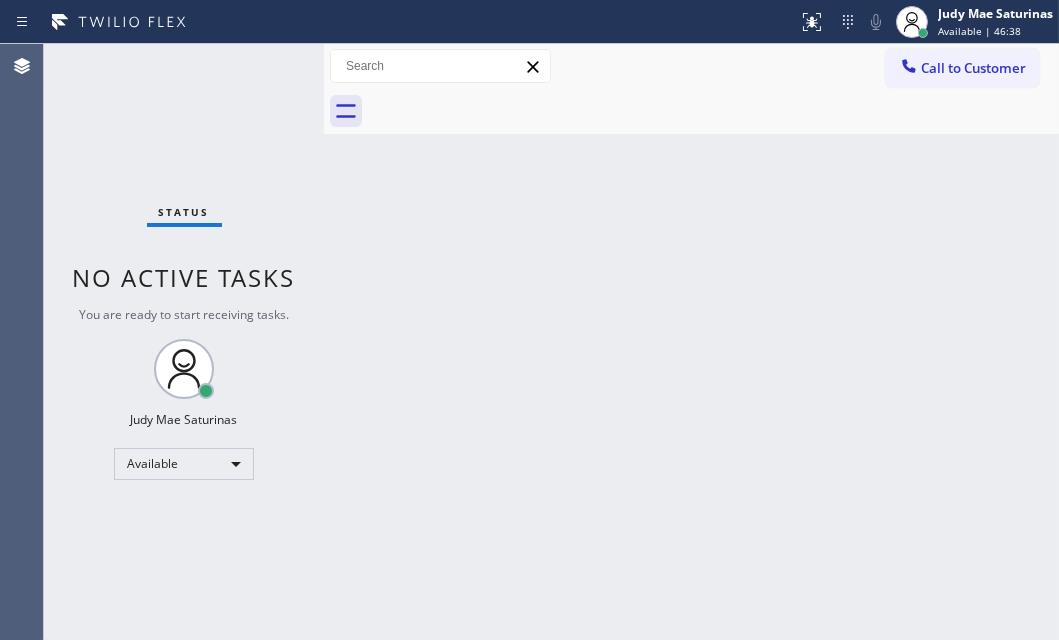 click on "Status   No active tasks     You are ready to start receiving tasks.   Judy Mae Saturinas Available" at bounding box center [184, 342] 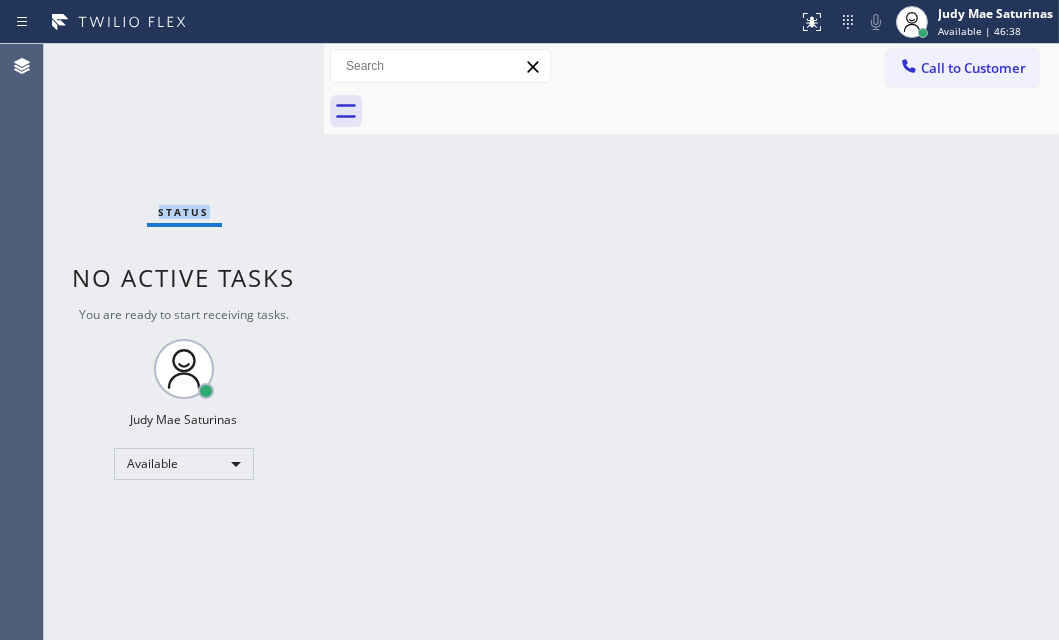 click on "Status   No active tasks     You are ready to start receiving tasks.   Judy Mae Saturinas Available" at bounding box center [184, 342] 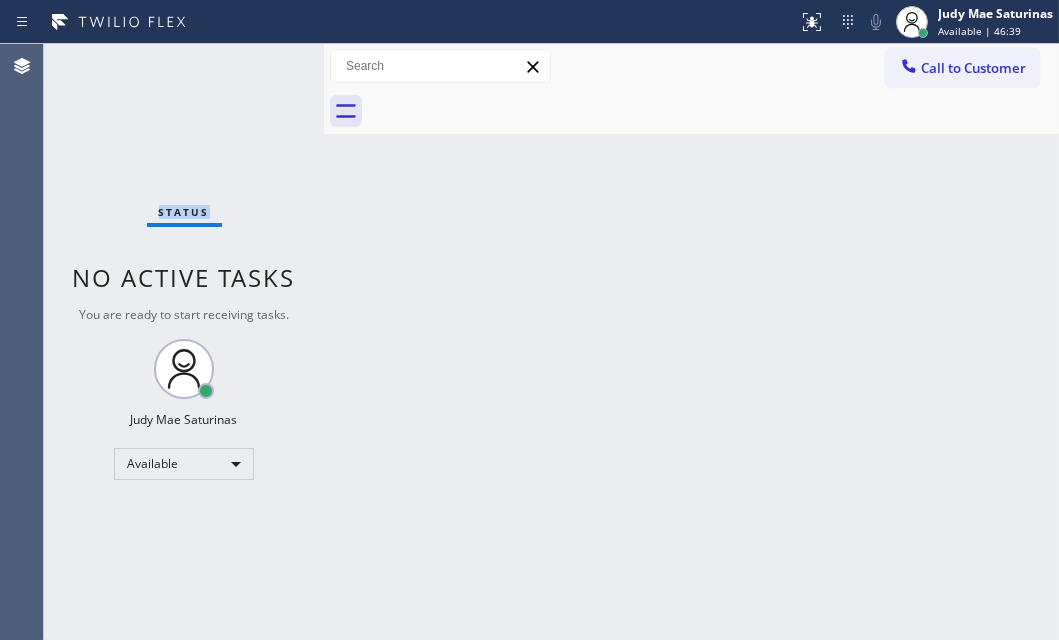 click on "Status   No active tasks     You are ready to start receiving tasks.   Judy Mae Saturinas Available" at bounding box center (184, 342) 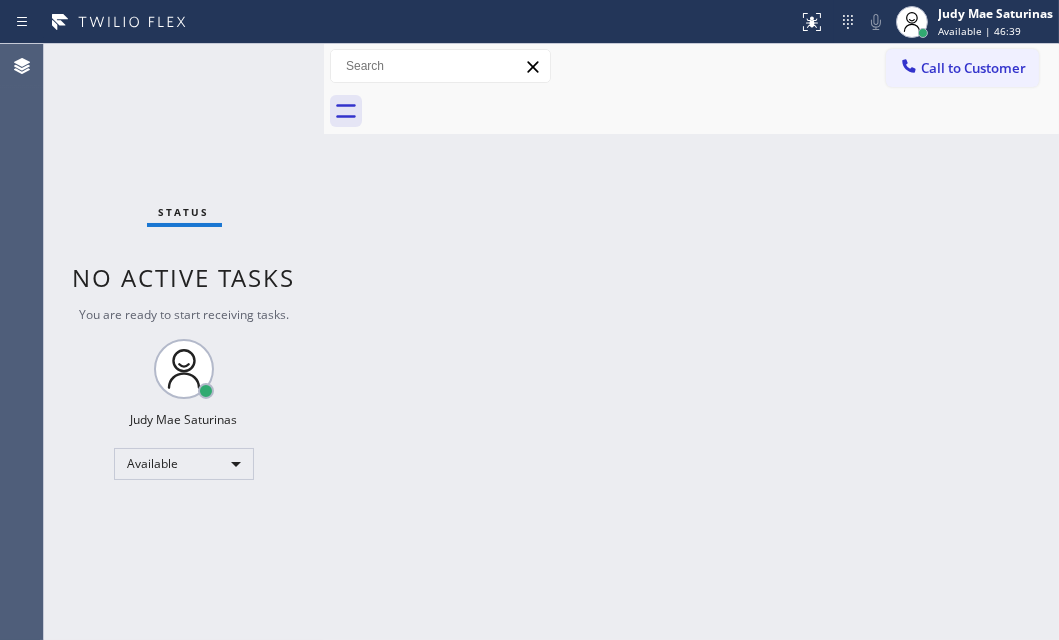 click on "Status   No active tasks     You are ready to start receiving tasks.   Judy Mae Saturinas Available" at bounding box center (184, 342) 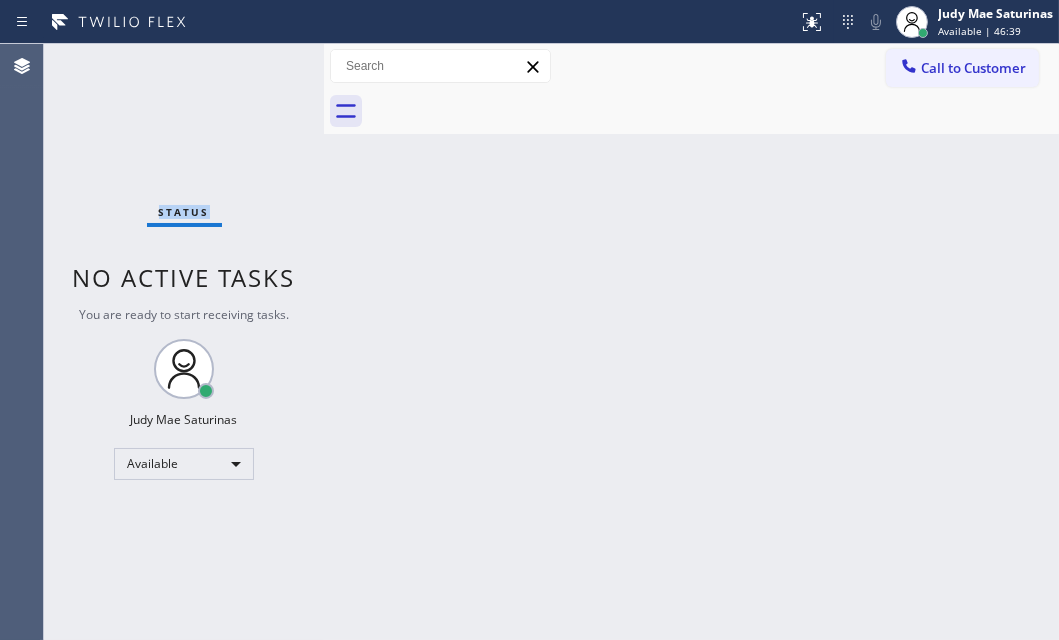 click on "Status   No active tasks     You are ready to start receiving tasks.   Judy Mae Saturinas Available" at bounding box center [184, 342] 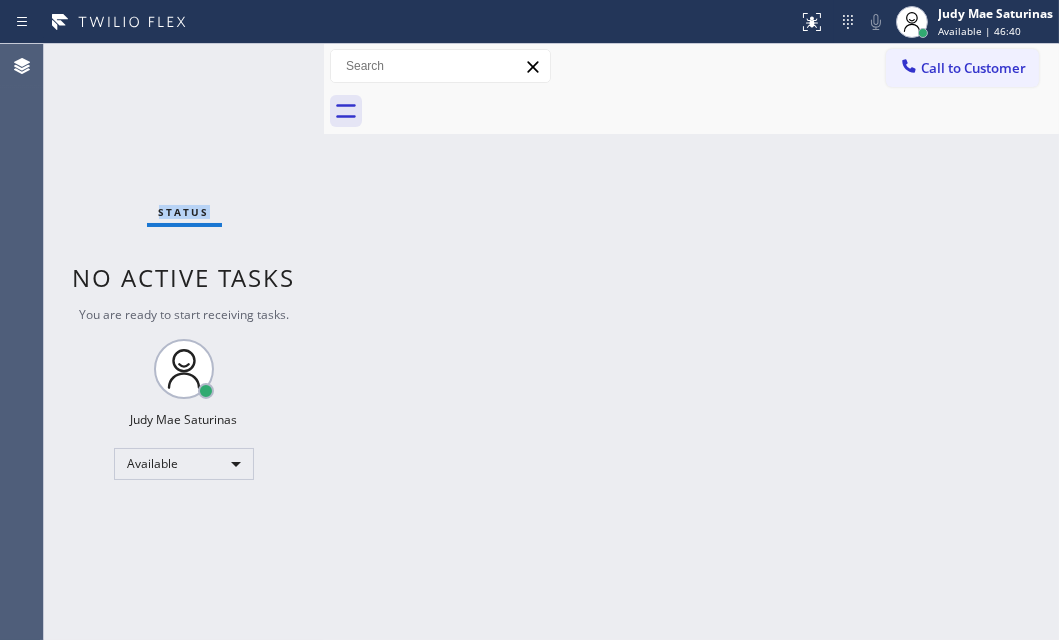 click on "Status   No active tasks     You are ready to start receiving tasks.   Judy Mae Saturinas Available" at bounding box center [184, 342] 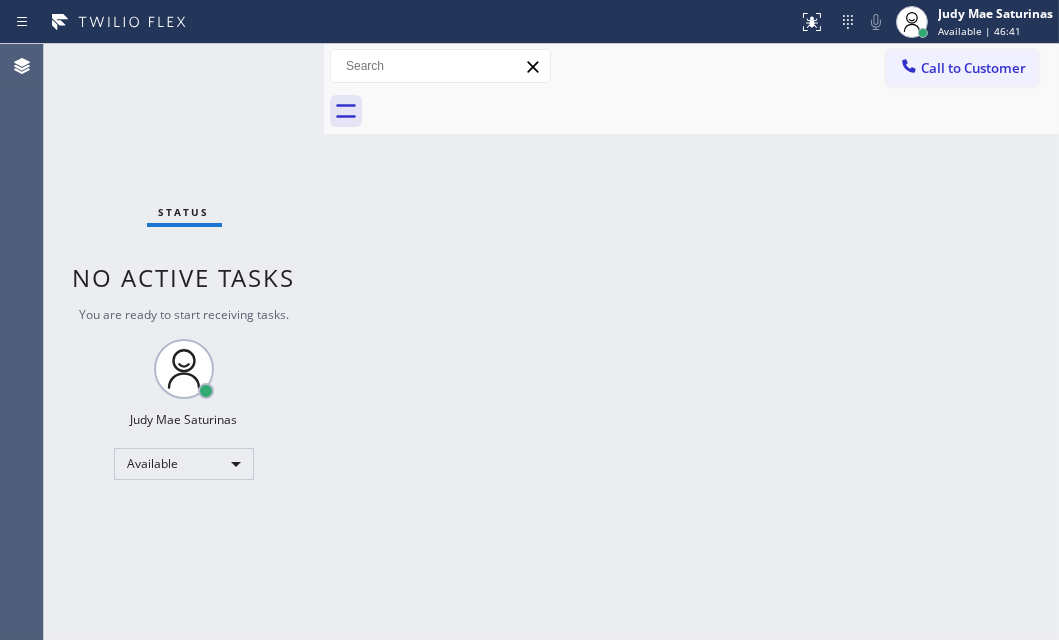 click on "Status   No active tasks     You are ready to start receiving tasks.   Judy Mae Saturinas Available" at bounding box center (184, 342) 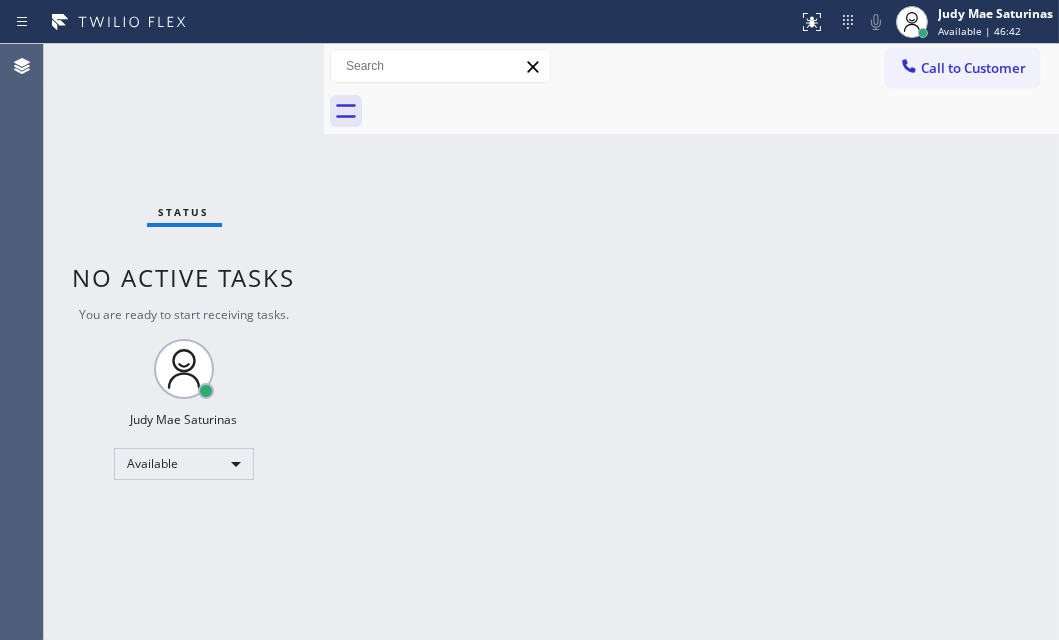 click on "Status   No active tasks     You are ready to start receiving tasks.   Judy Mae Saturinas Available" at bounding box center [184, 342] 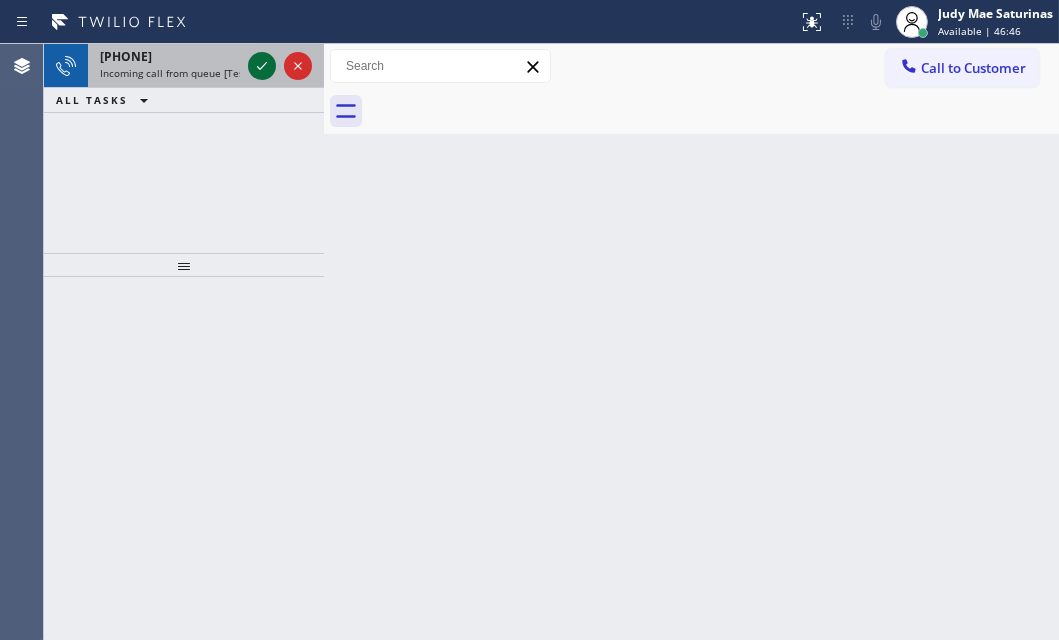 click 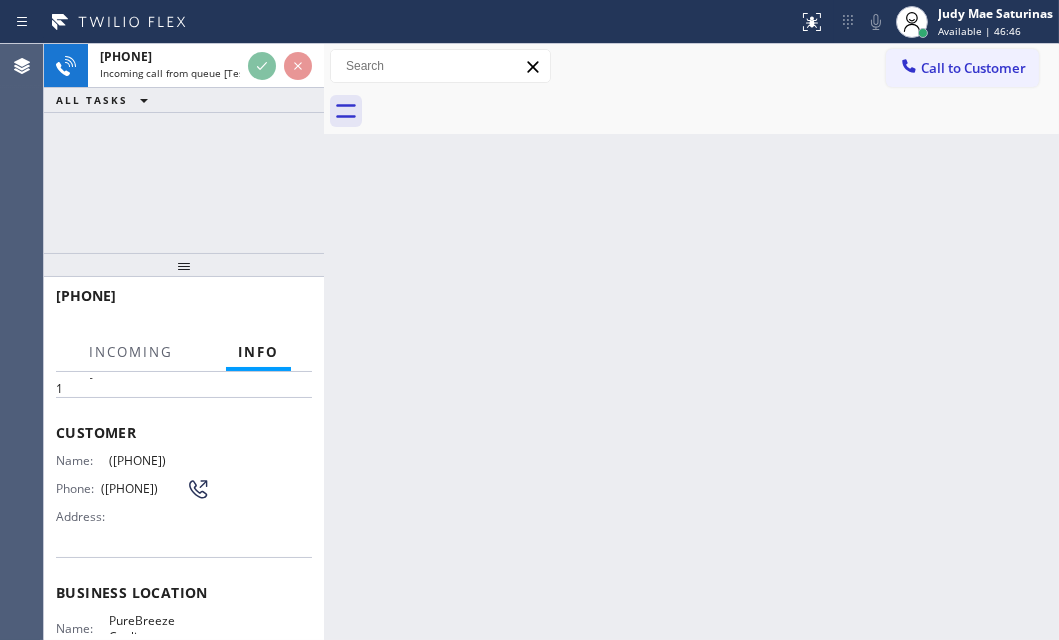 scroll, scrollTop: 181, scrollLeft: 0, axis: vertical 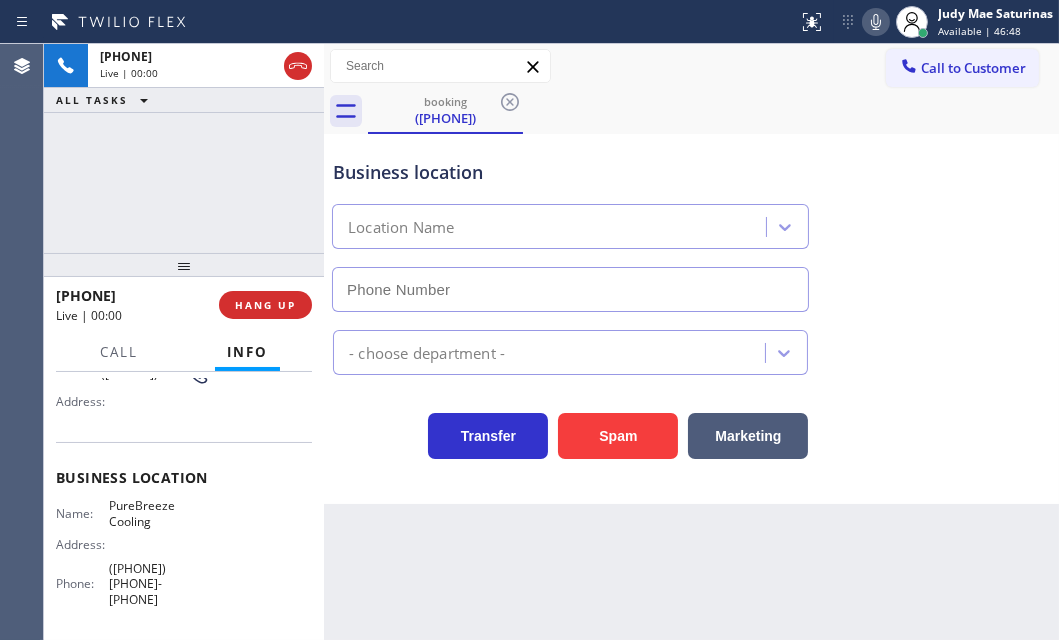 type on "([PHONE]) [PHONE]-[PHONE]" 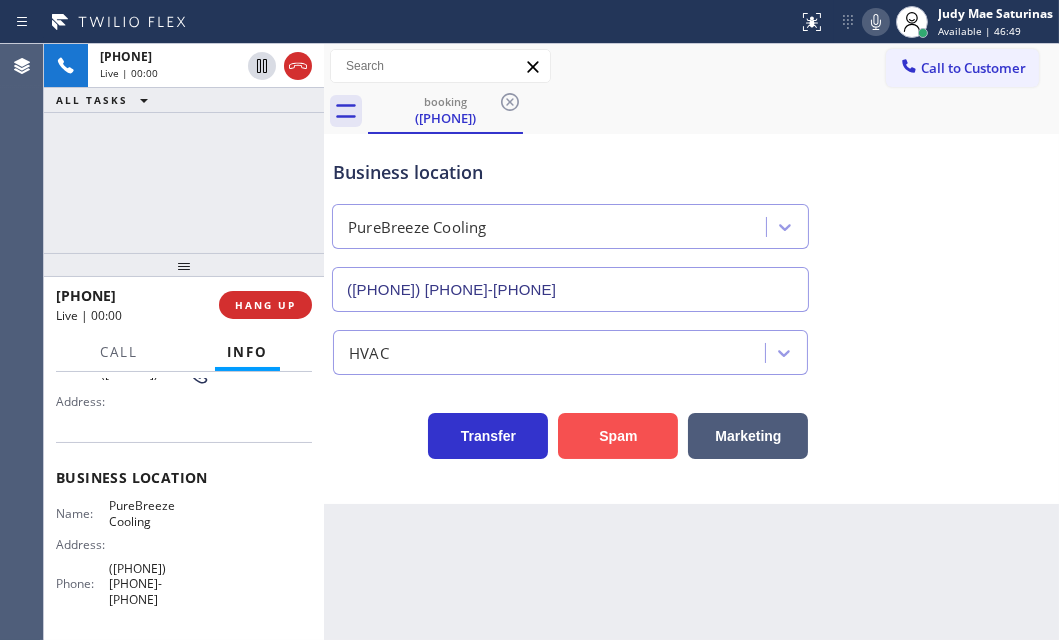 click on "Spam" at bounding box center [618, 436] 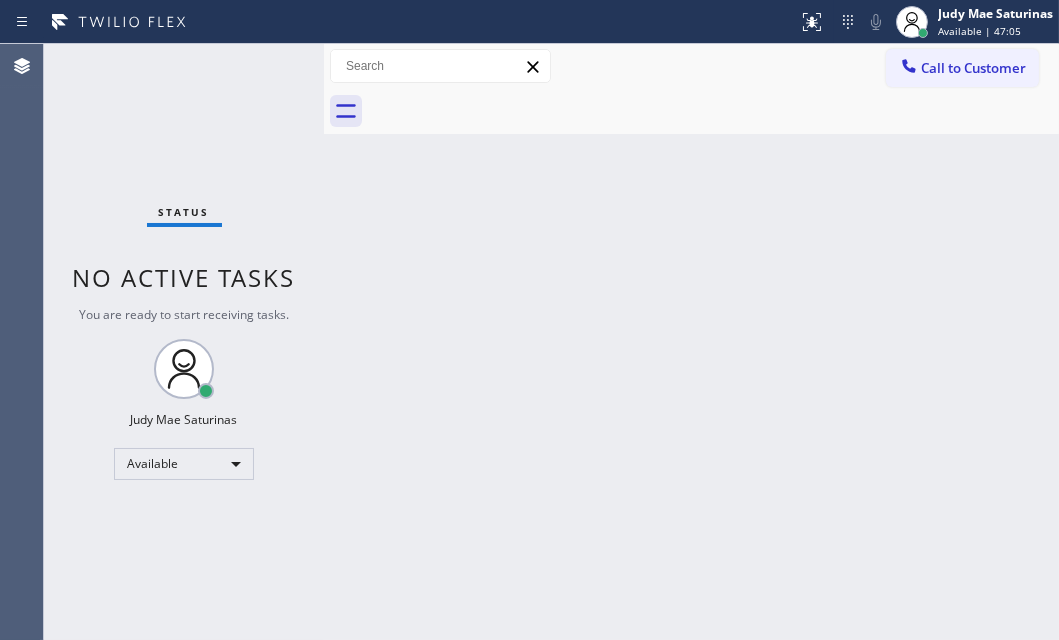 click on "Status   No active tasks     You are ready to start receiving tasks.   Judy Mae Saturinas Available" at bounding box center (184, 342) 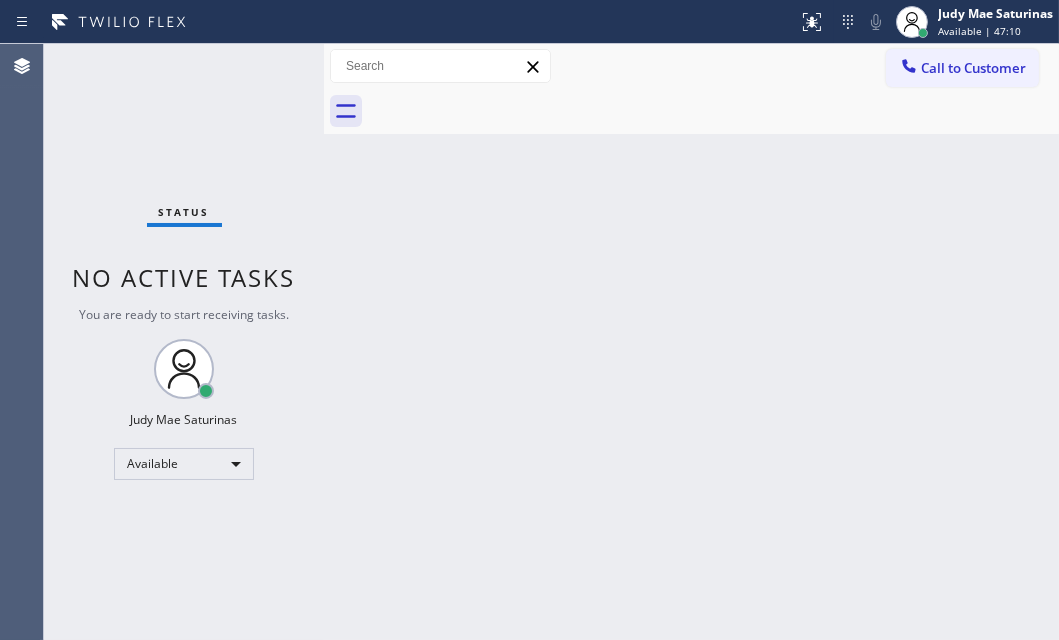 click on "Status   No active tasks     You are ready to start receiving tasks.   Judy Mae Saturinas Available" at bounding box center (184, 342) 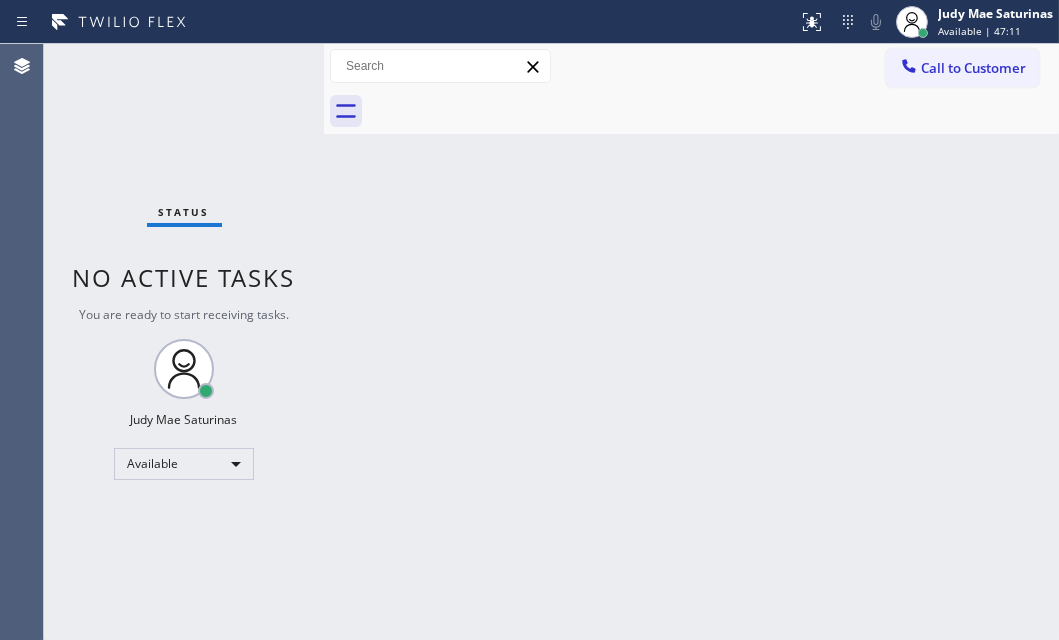 click on "Status   No active tasks     You are ready to start receiving tasks.   Judy Mae Saturinas Available" at bounding box center [184, 342] 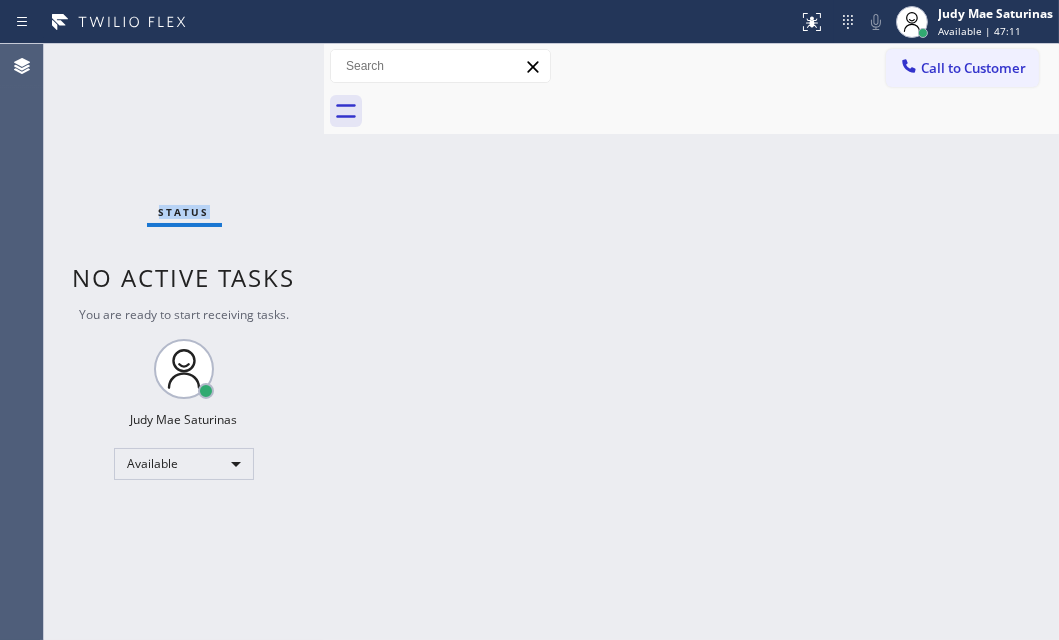 click on "Status   No active tasks     You are ready to start receiving tasks.   Judy Mae Saturinas Available" at bounding box center [184, 342] 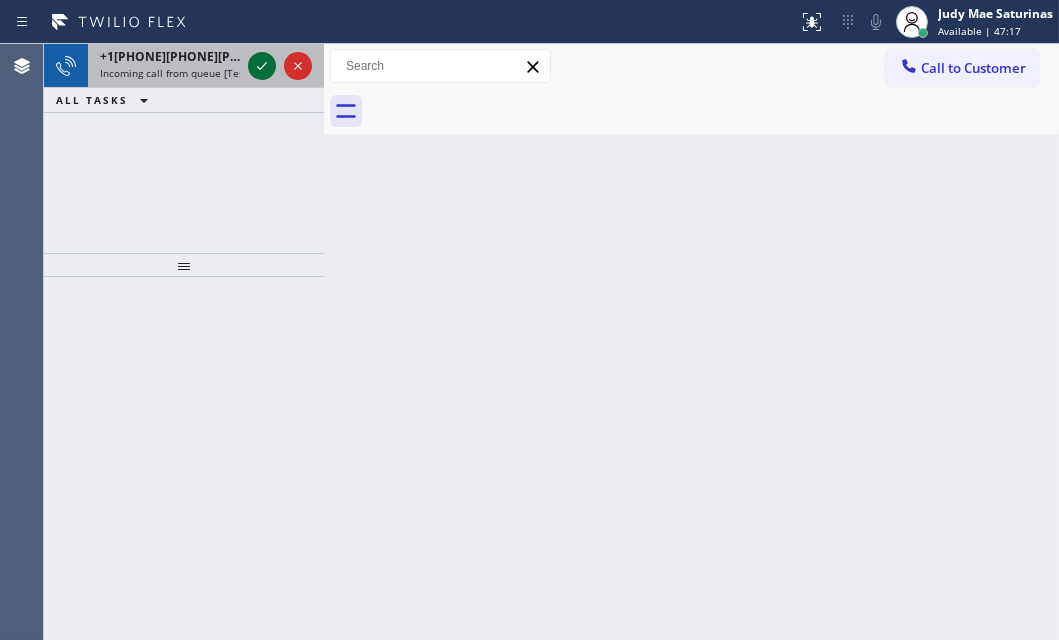 click 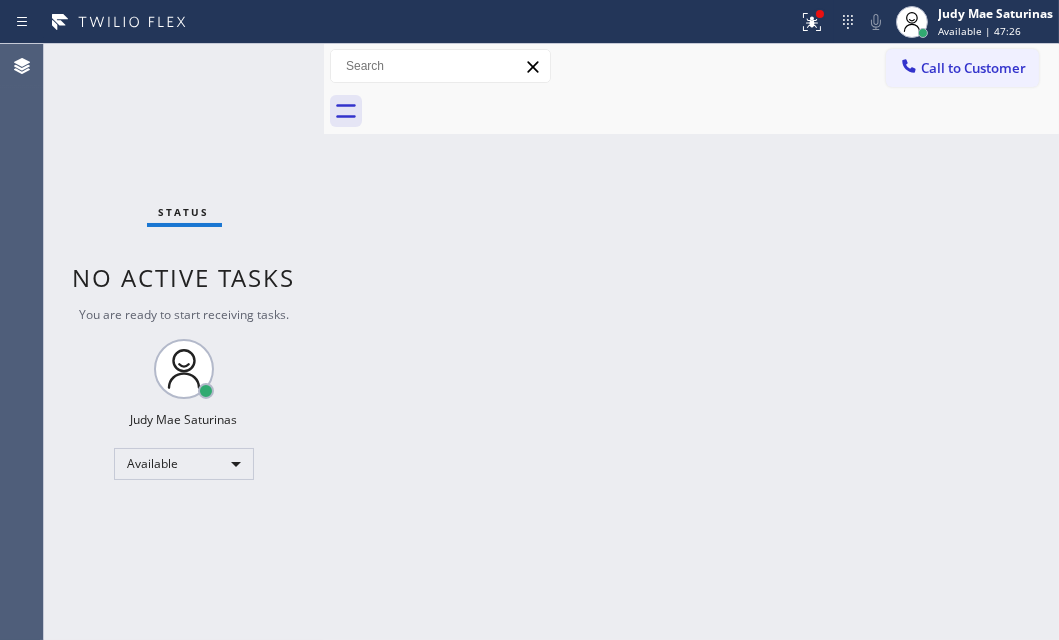 click on "Status   No active tasks     You are ready to start receiving tasks.   Judy Mae Saturinas Available" at bounding box center [184, 342] 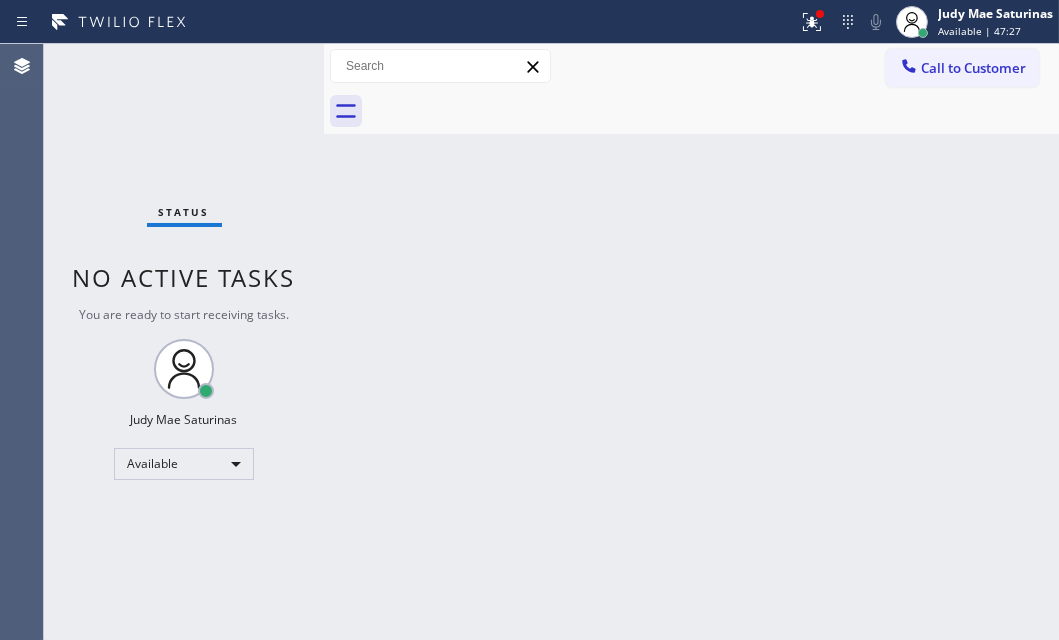 click on "Status   No active tasks     You are ready to start receiving tasks.   Judy Mae Saturinas Available" at bounding box center (184, 342) 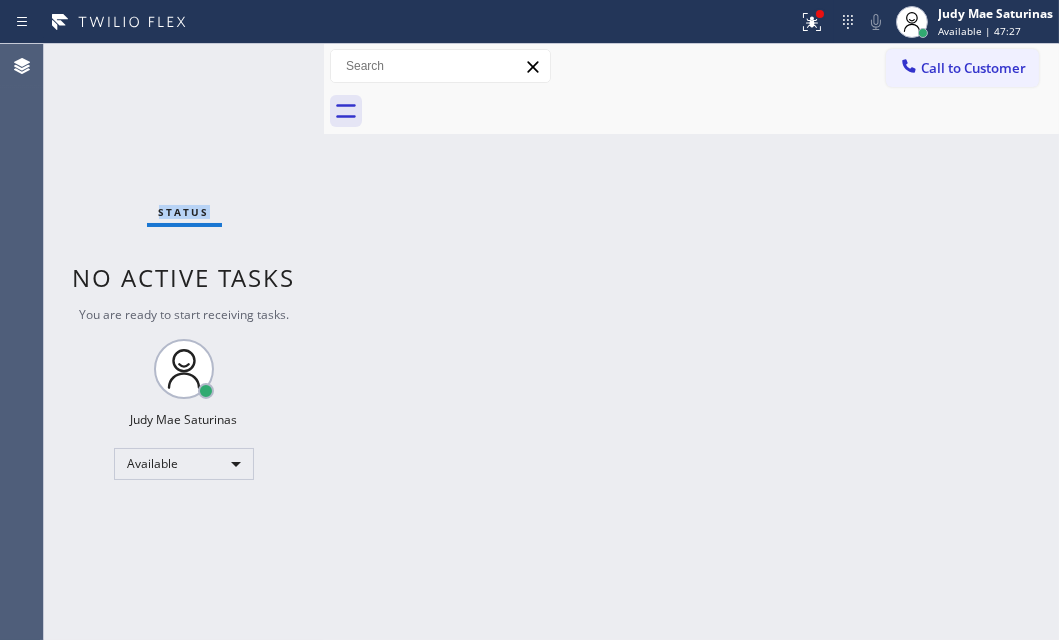 click on "Status   No active tasks     You are ready to start receiving tasks.   Judy Mae Saturinas Available" at bounding box center [184, 342] 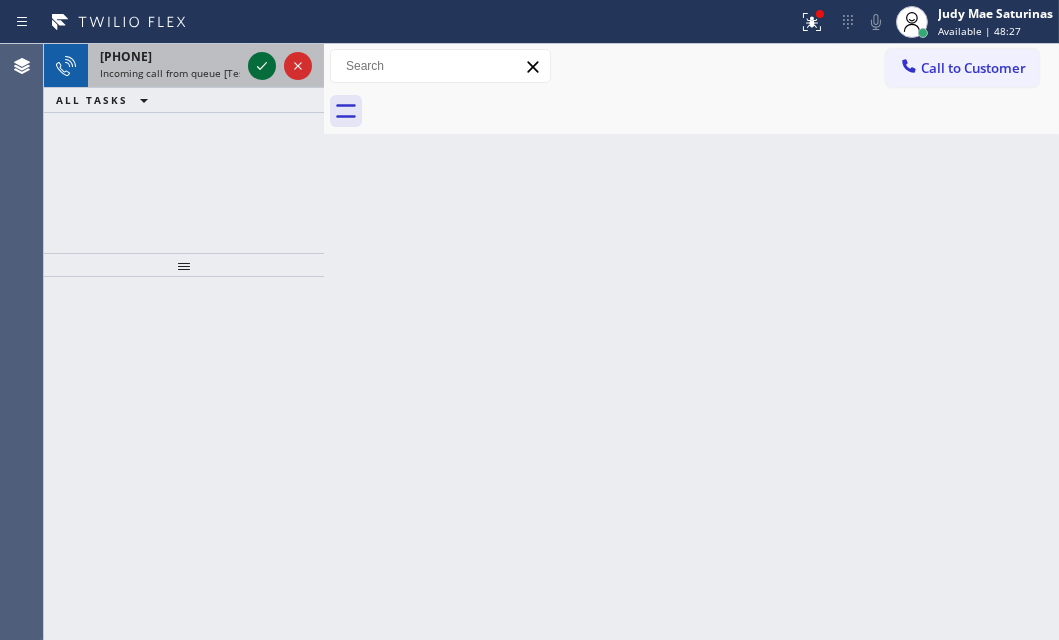 click 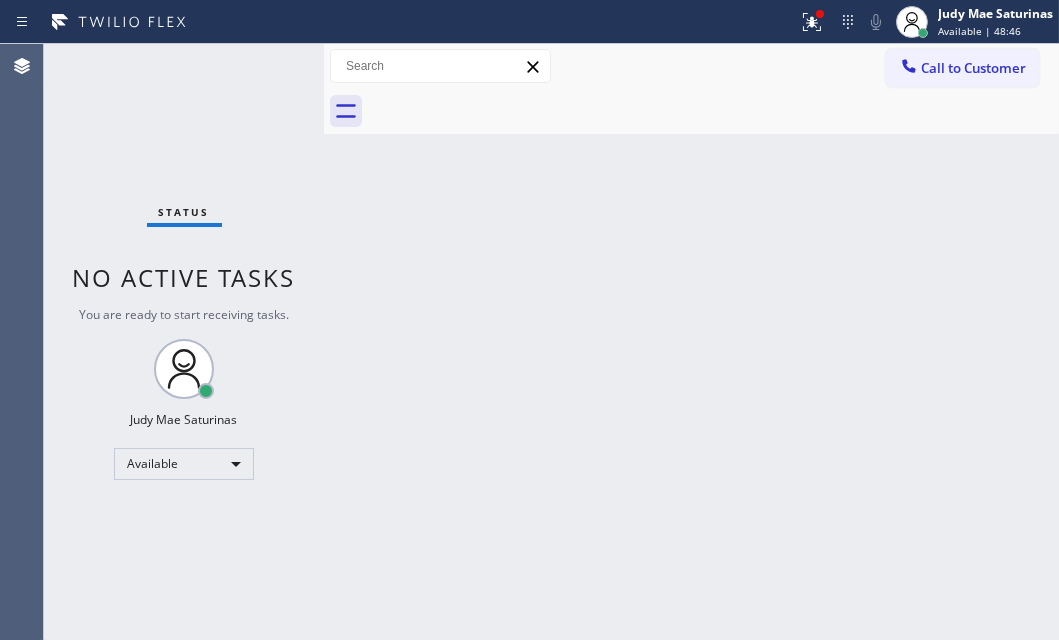 click on "Status   No active tasks     You are ready to start receiving tasks.   Judy Mae Saturinas Available" at bounding box center (184, 342) 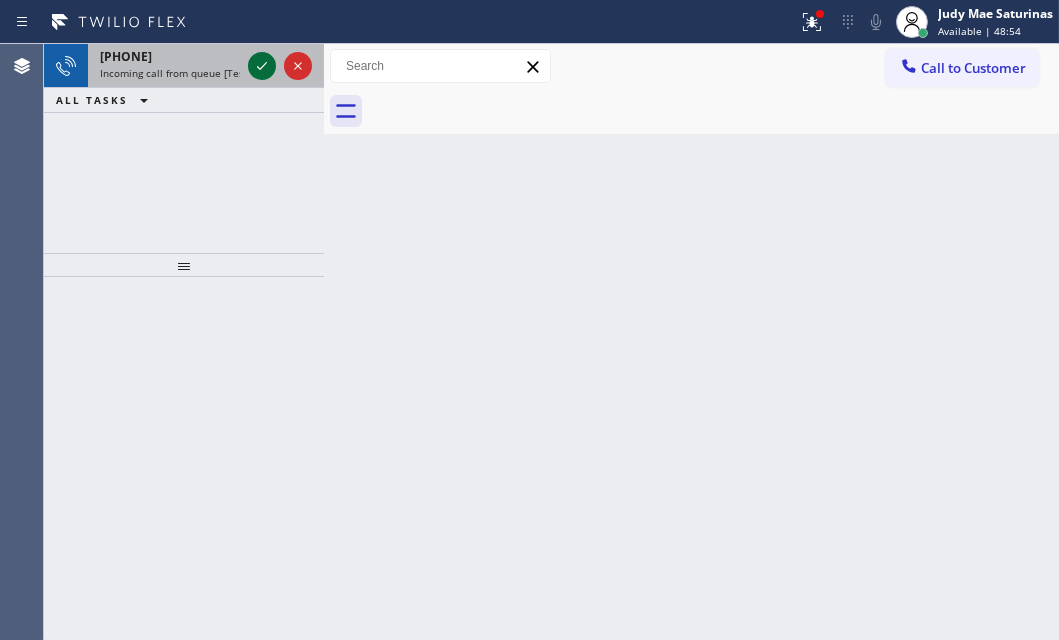 click 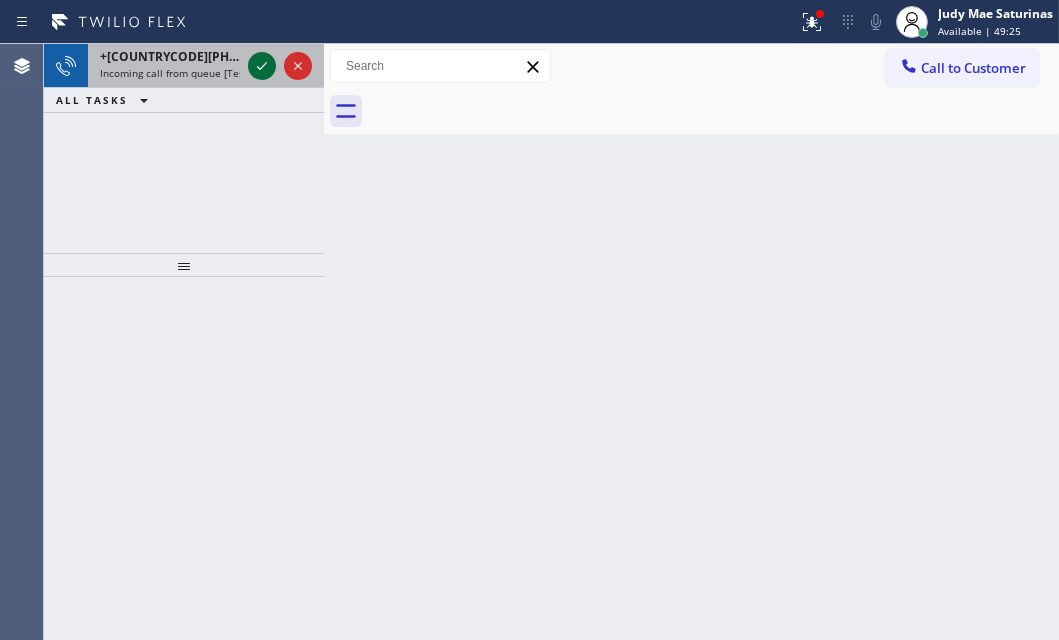 click 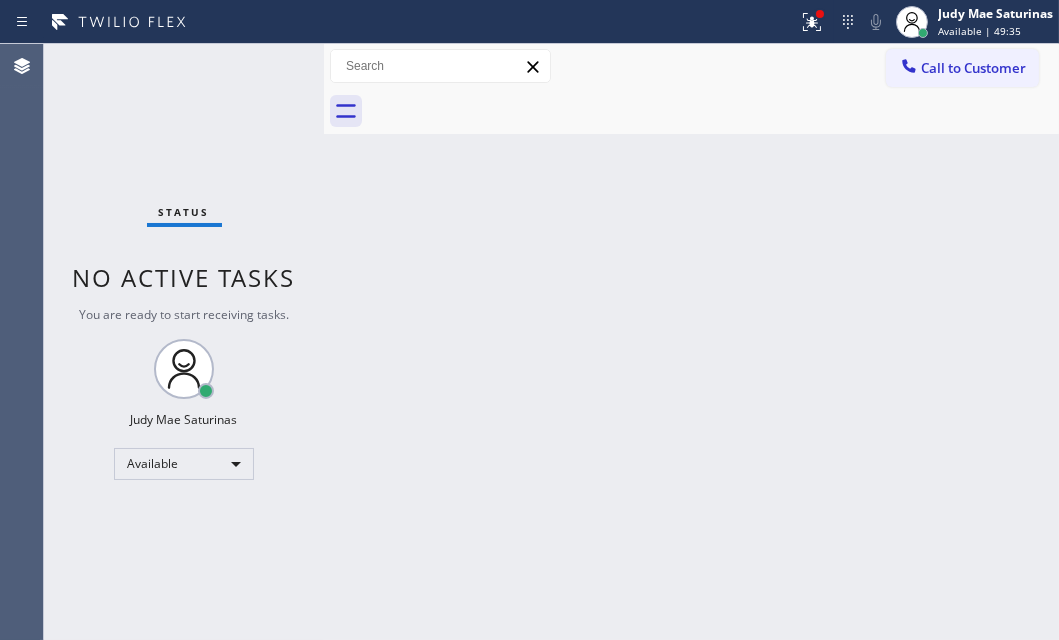 click on "Status   No active tasks     You are ready to start receiving tasks.   Judy Mae Saturinas Available" at bounding box center [184, 342] 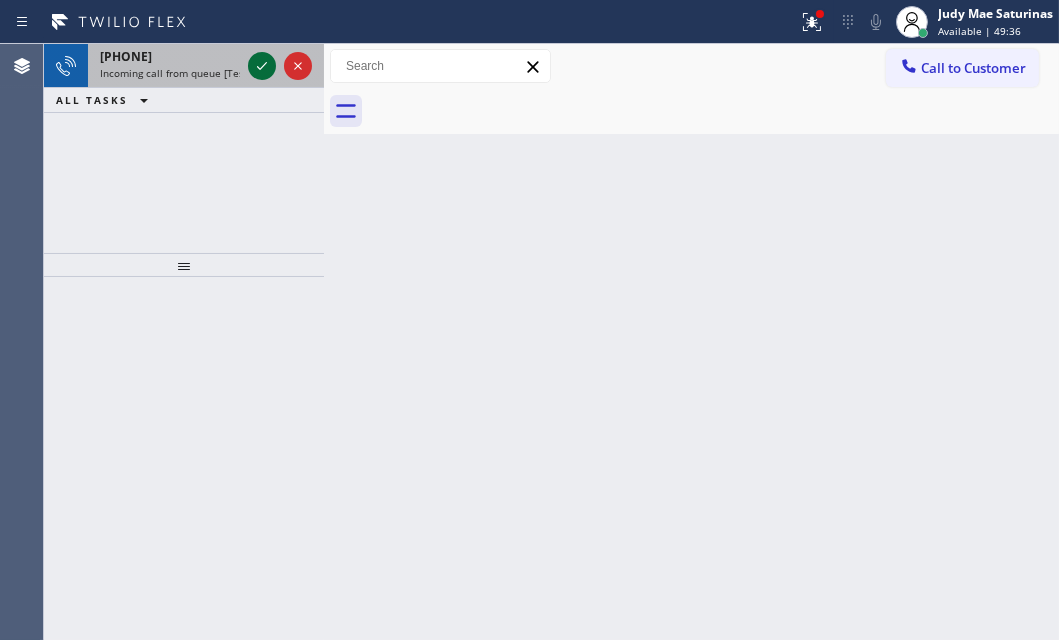 click 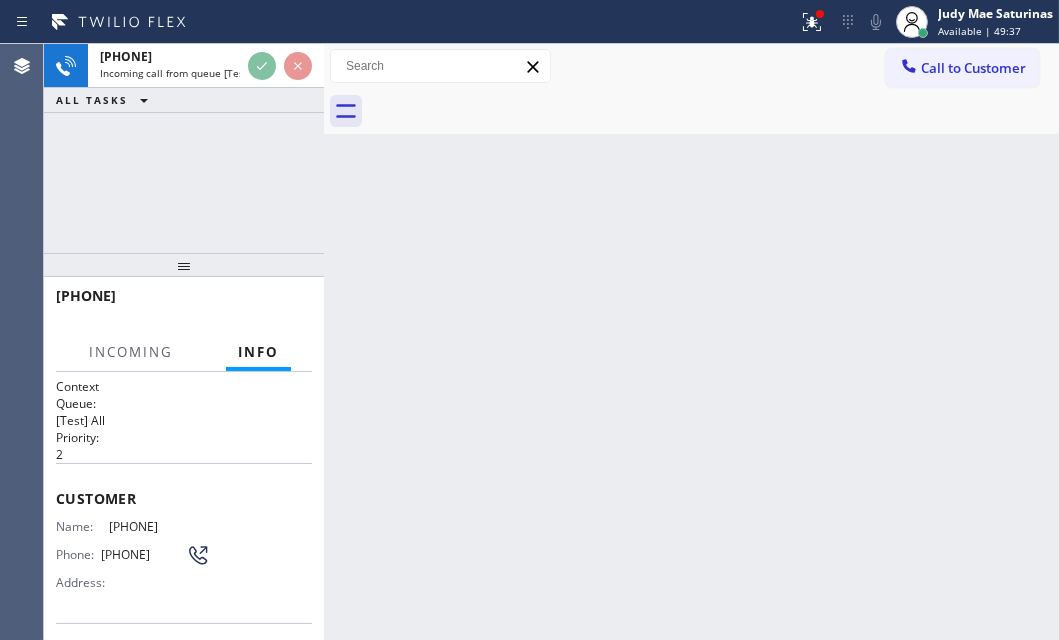 scroll, scrollTop: 181, scrollLeft: 0, axis: vertical 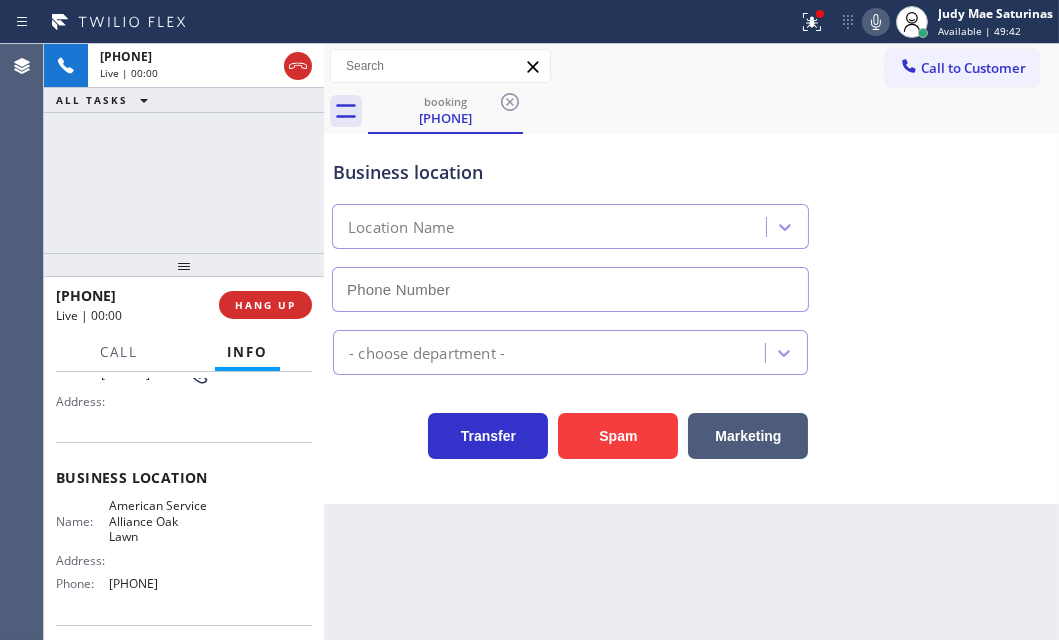 type on "[PHONE]" 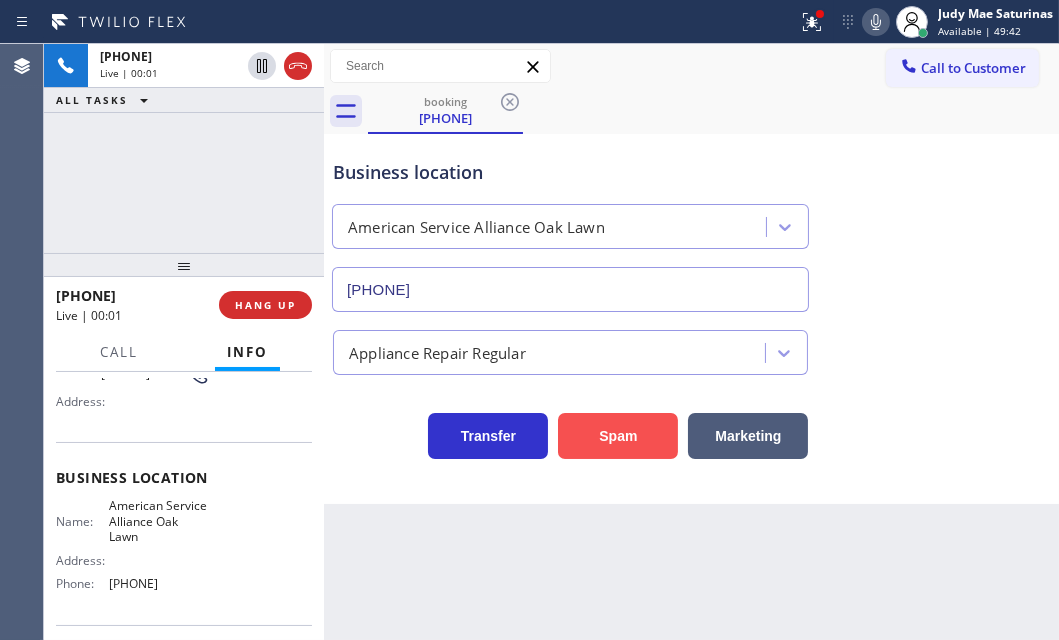 click on "Spam" at bounding box center [618, 436] 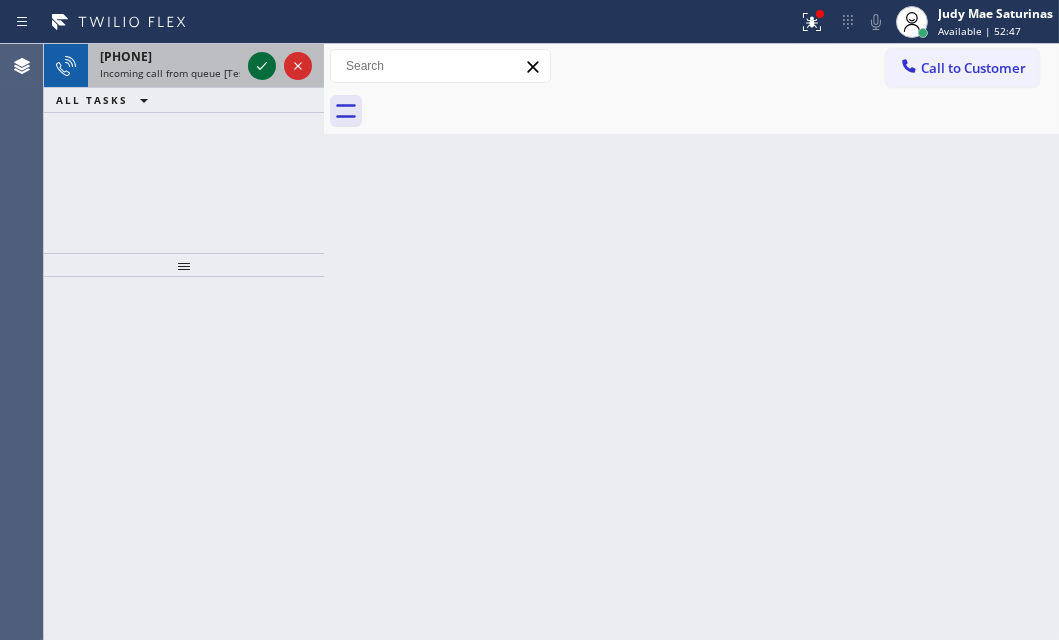 click 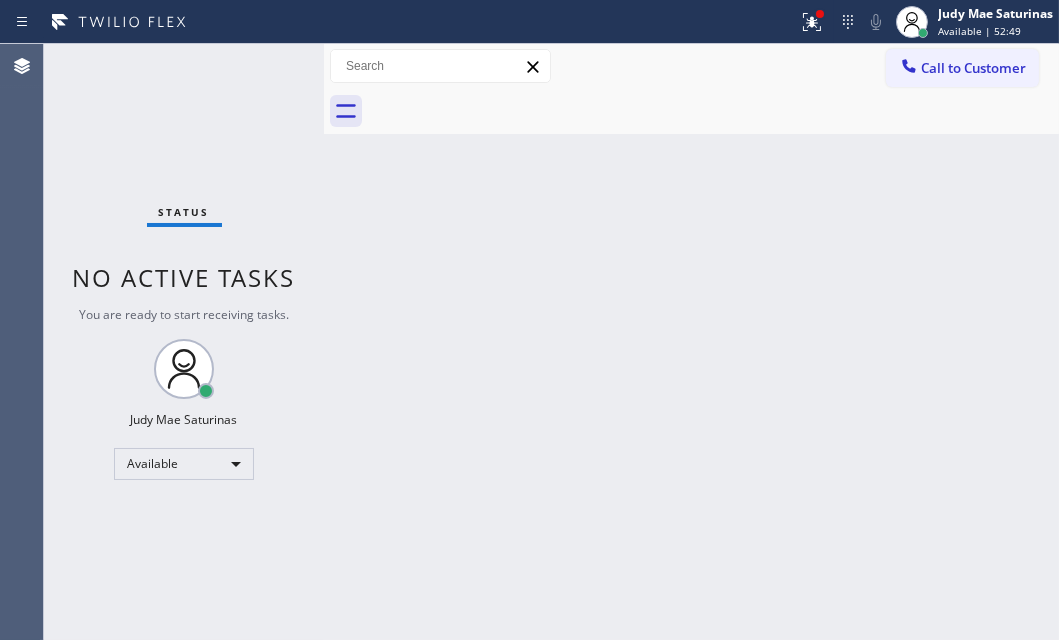 click on "Status   No active tasks     You are ready to start receiving tasks.   Judy Mae Saturinas Available" at bounding box center (184, 342) 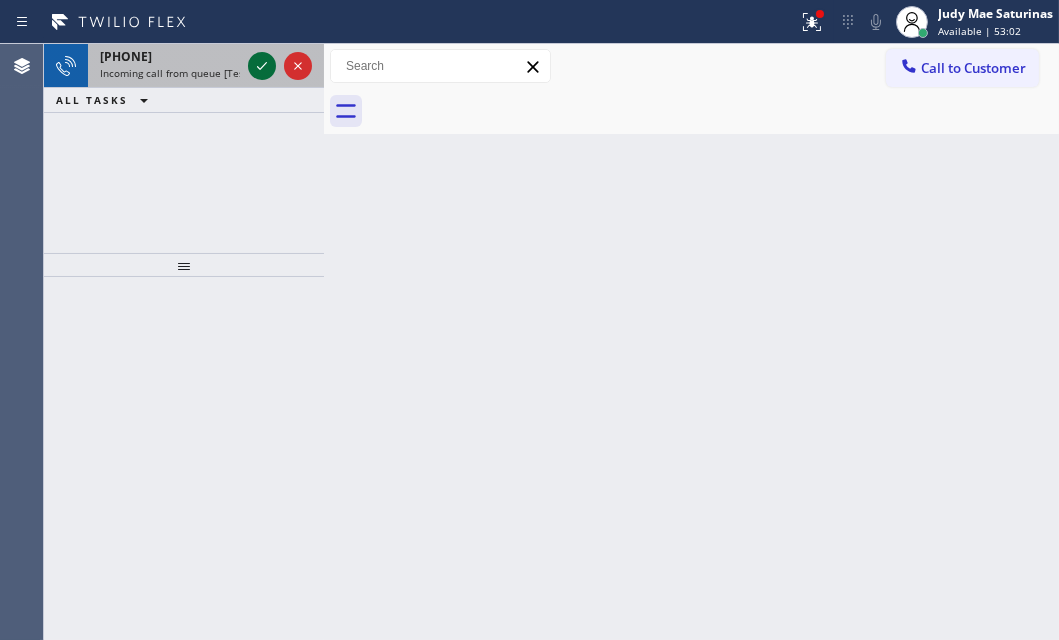 click at bounding box center (262, 66) 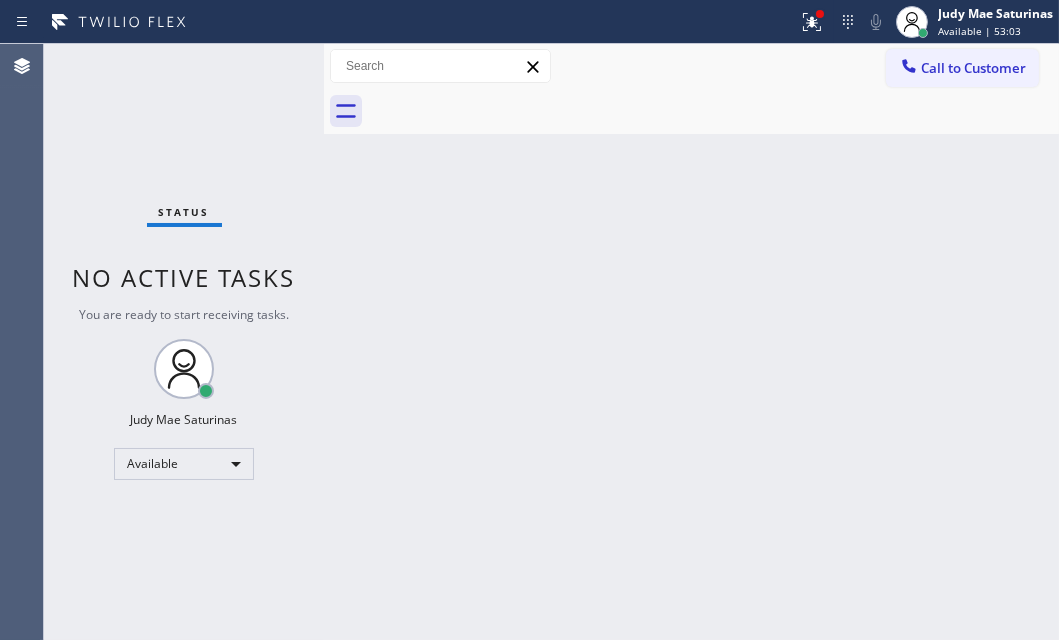 click on "Status   No active tasks     You are ready to start receiving tasks.   Judy Mae Saturinas Available" at bounding box center (184, 342) 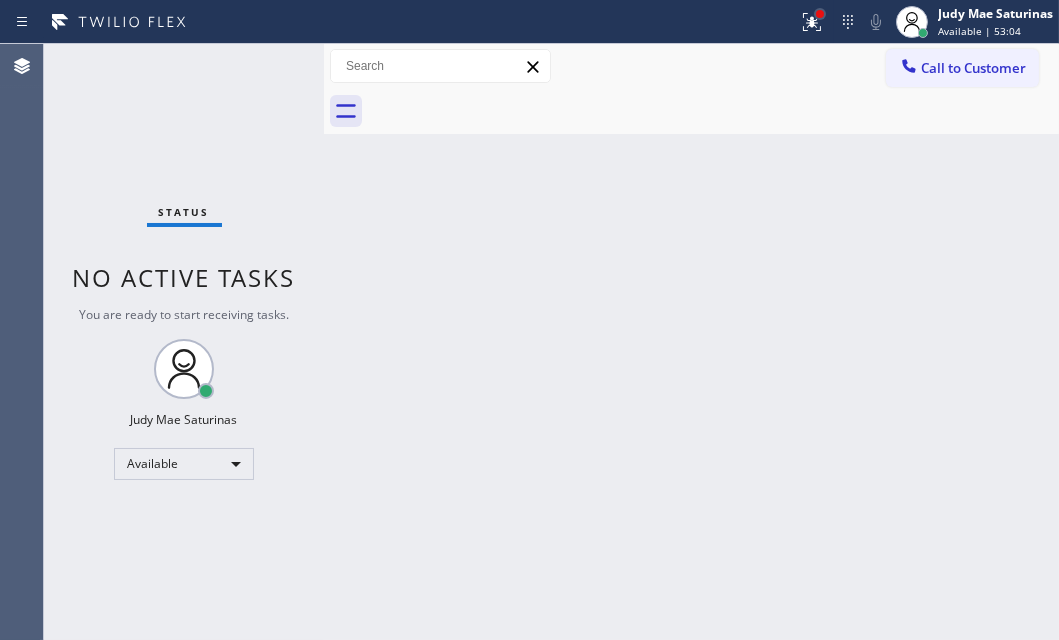 click at bounding box center (820, 14) 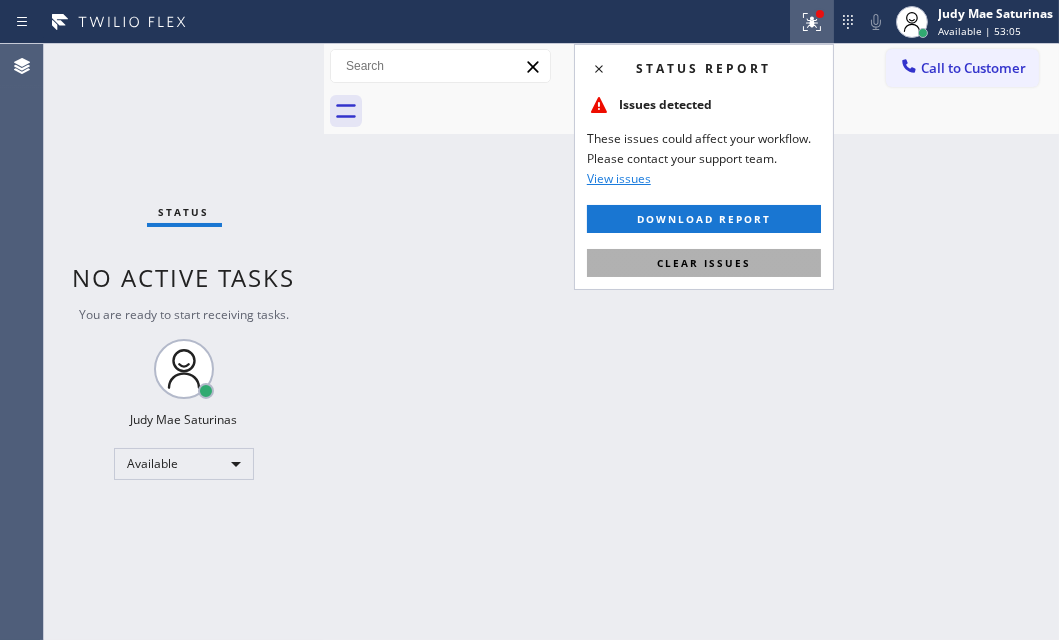 click on "Clear issues" at bounding box center [704, 263] 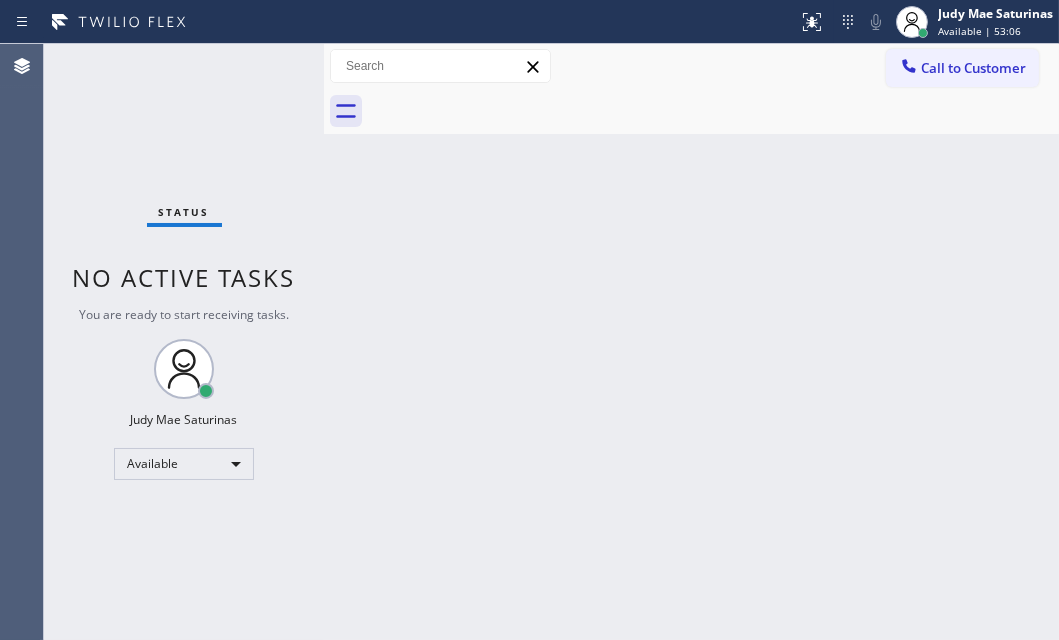 click on "Status   No active tasks     You are ready to start receiving tasks.   Judy Mae Saturinas Available" at bounding box center (184, 342) 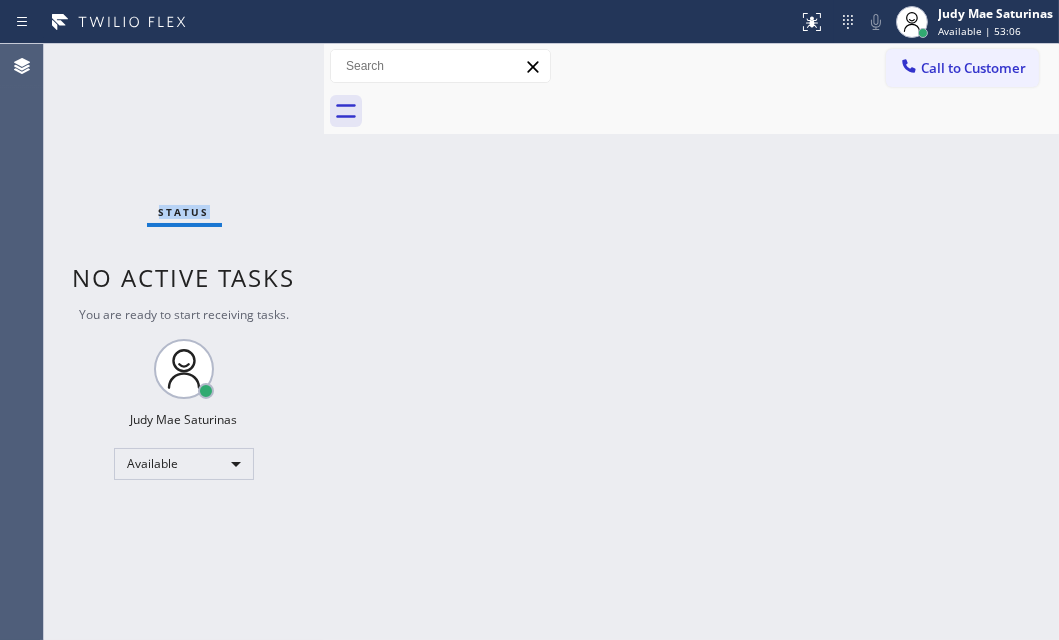 click on "Status   No active tasks     You are ready to start receiving tasks.   Judy Mae Saturinas Available" at bounding box center (184, 342) 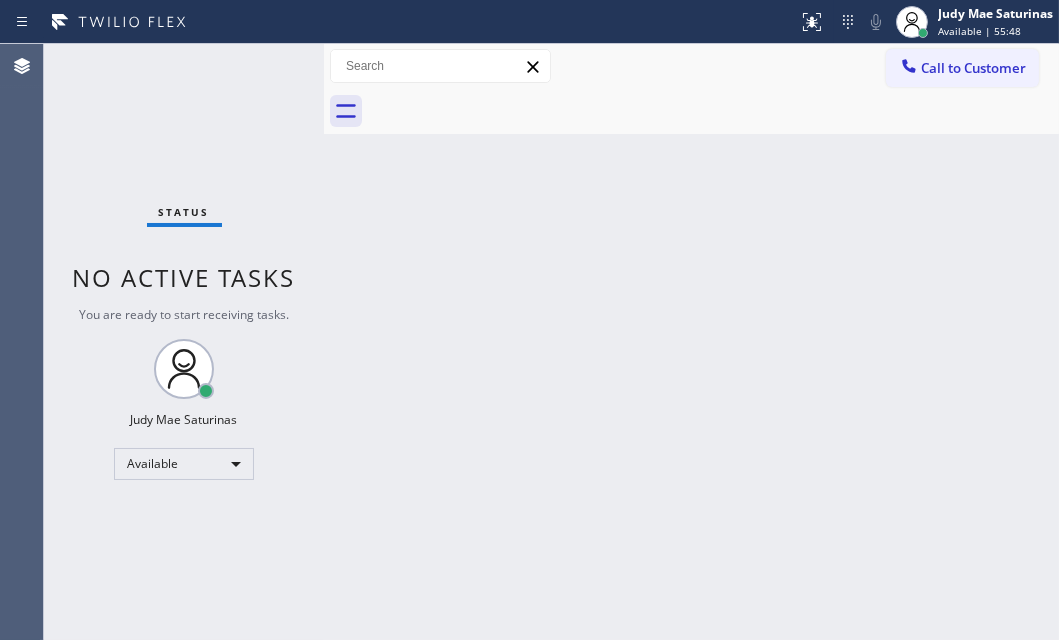 click on "Status   No active tasks     You are ready to start receiving tasks.   Judy Mae Saturinas Available" at bounding box center (184, 342) 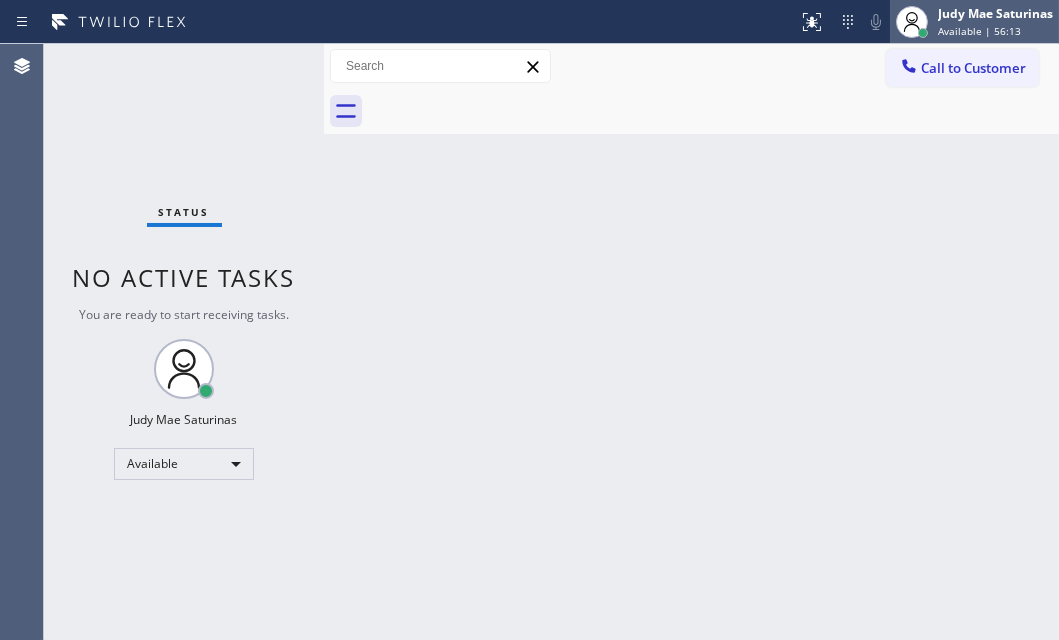 click on "Judy Mae Saturinas" at bounding box center (995, 13) 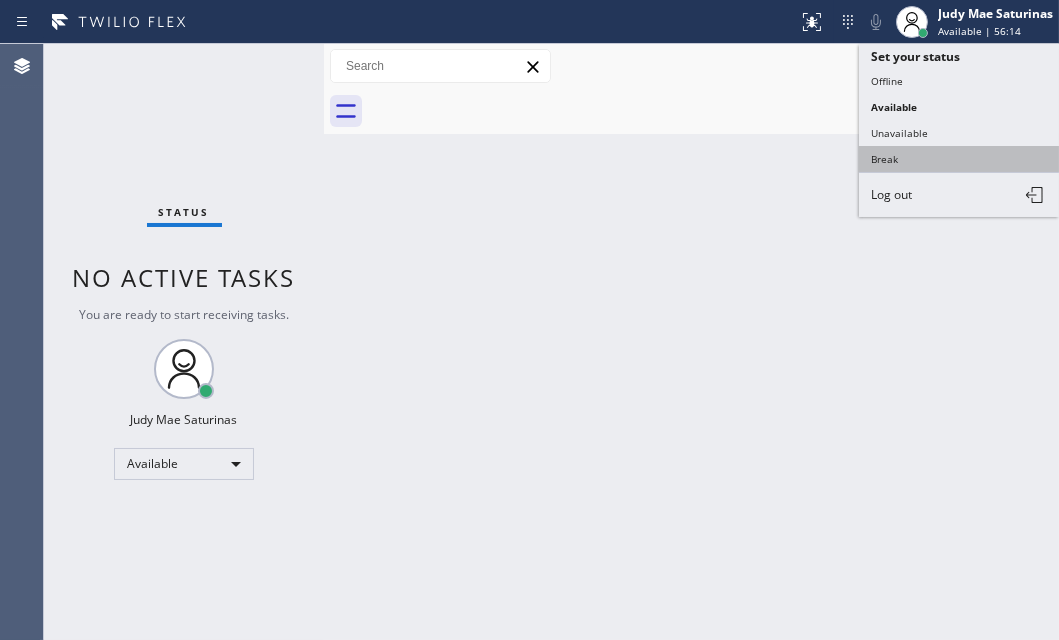 click on "Break" at bounding box center [959, 159] 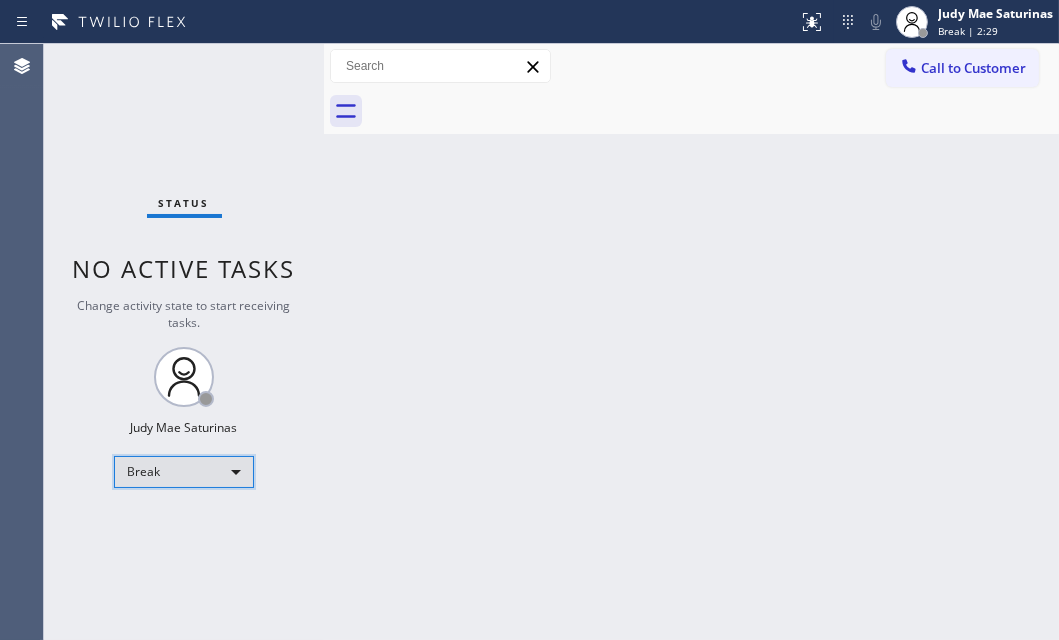 click on "Break" at bounding box center (184, 472) 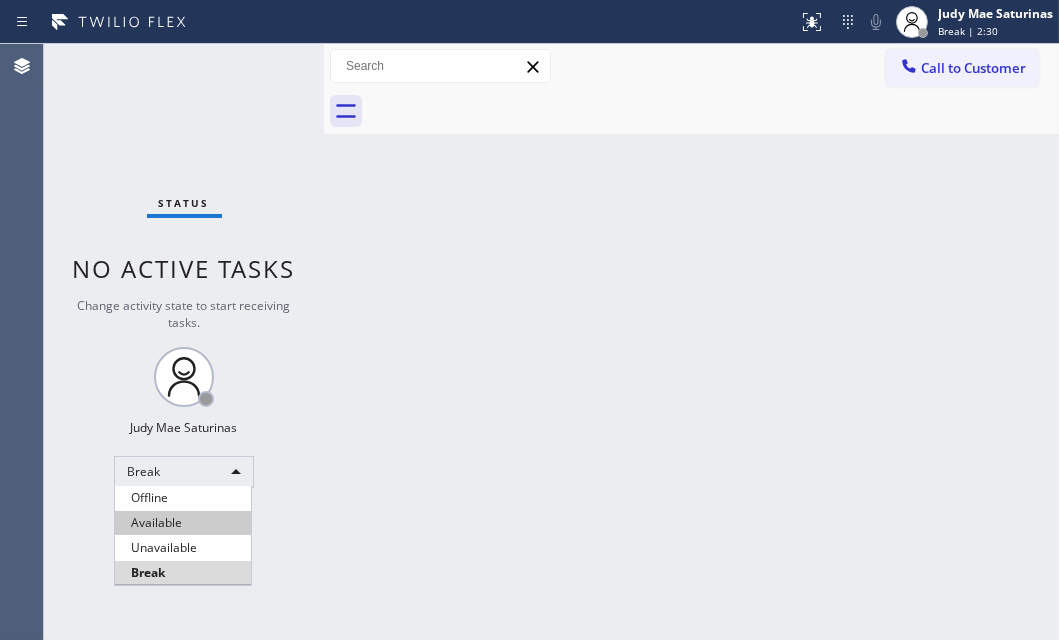 click on "Available" at bounding box center (183, 523) 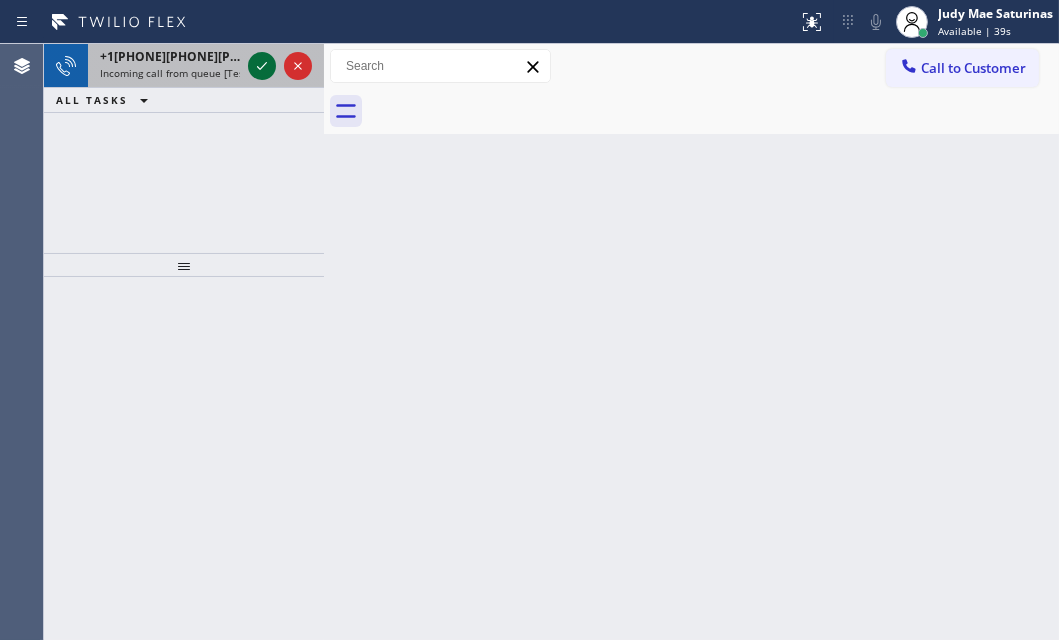 click 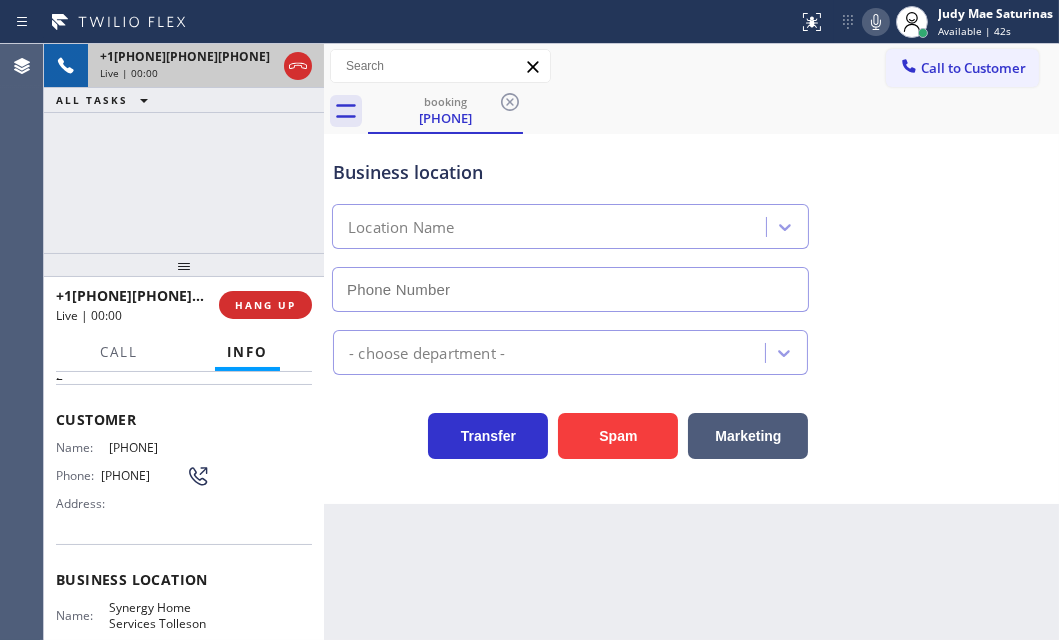 scroll, scrollTop: 90, scrollLeft: 0, axis: vertical 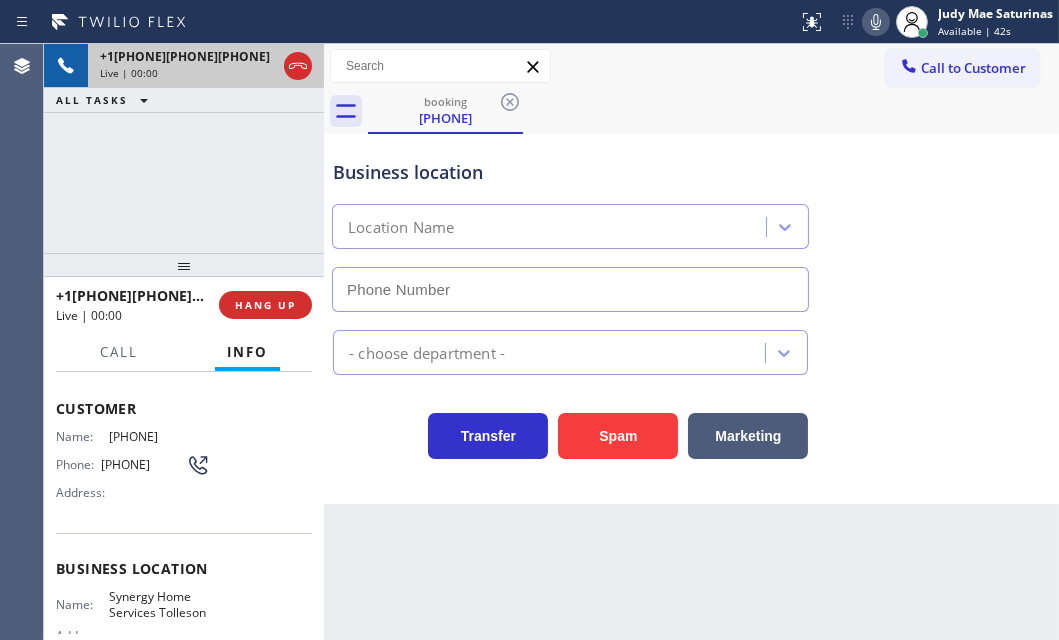 type on "([PHONE]) [PHONE]-[PHONE]" 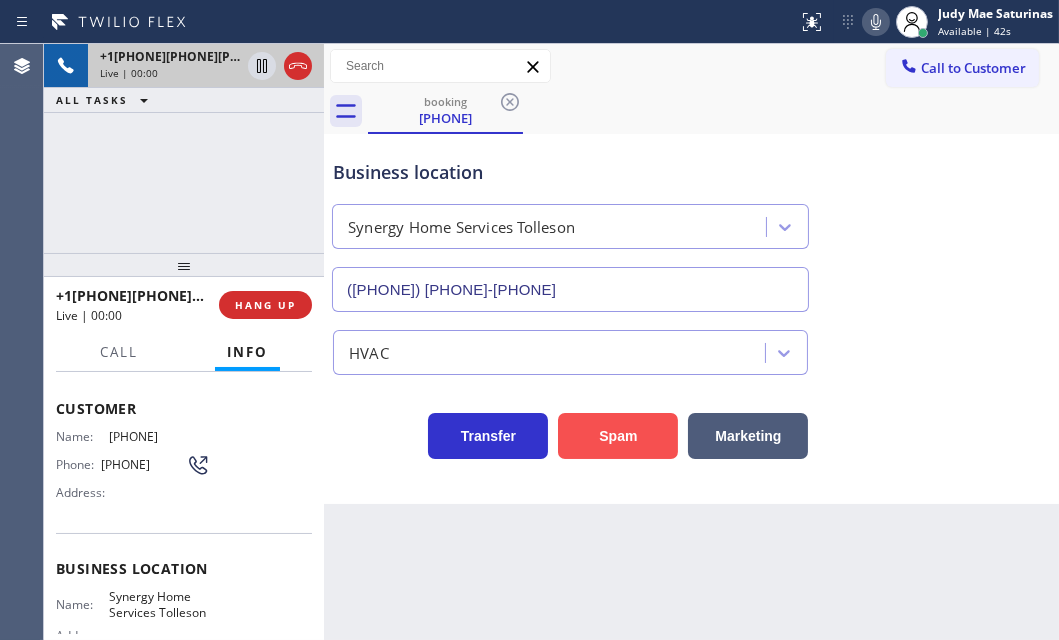 click on "Spam" at bounding box center (618, 436) 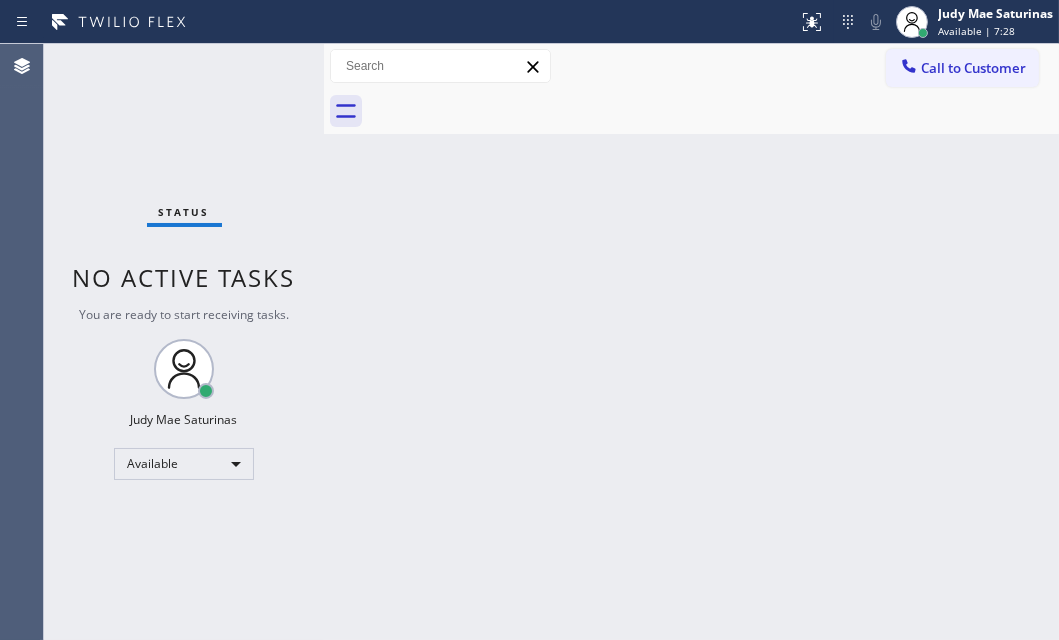 click on "Status   No active tasks     You are ready to start receiving tasks.   Judy Mae Saturinas Available" at bounding box center (184, 342) 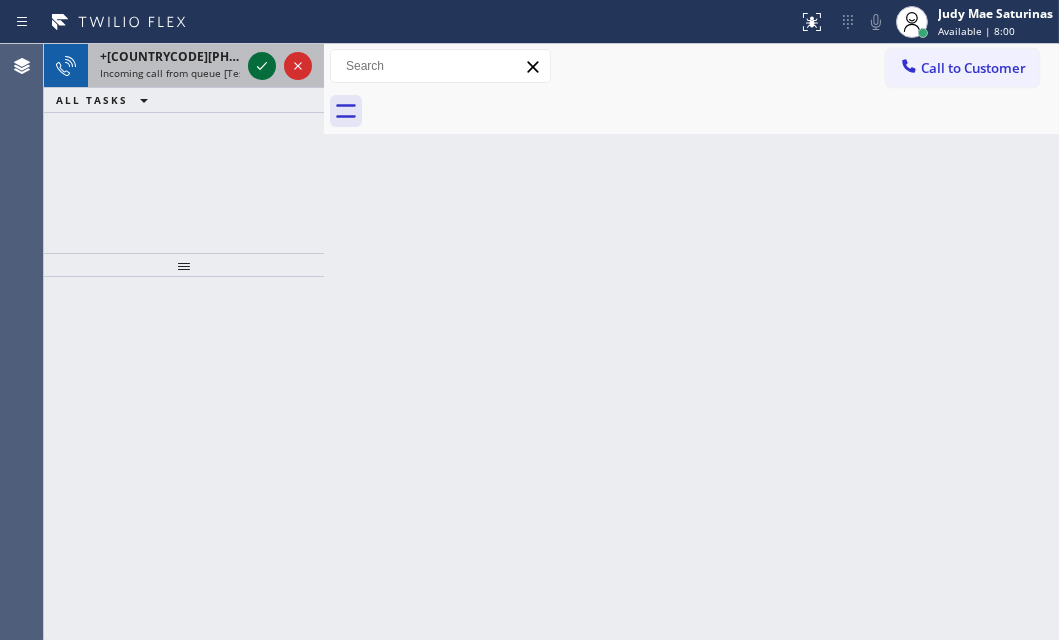 click 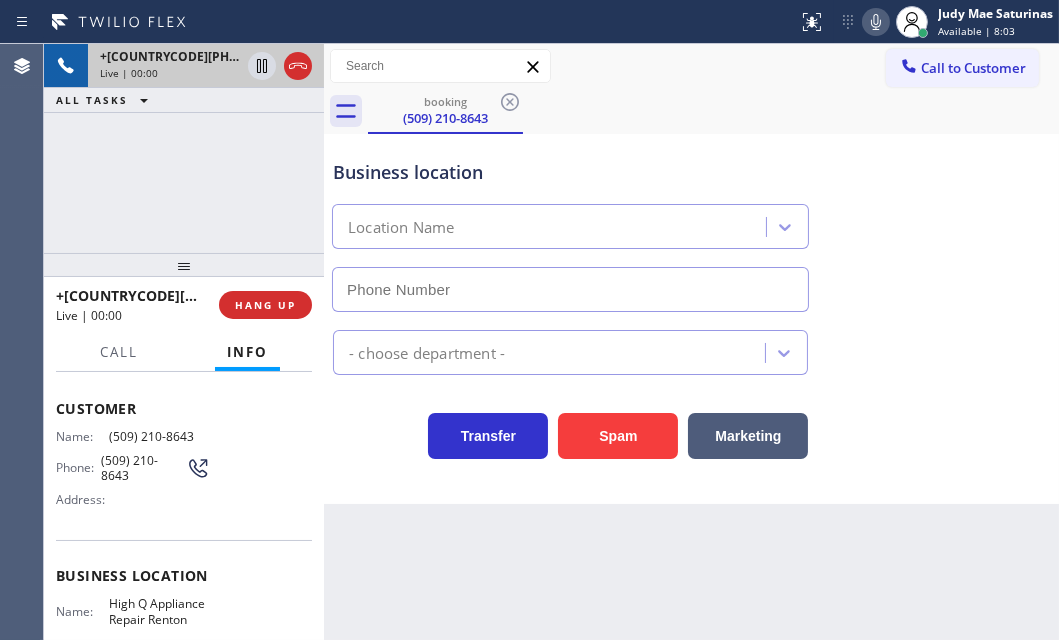 type on "[PHONE]" 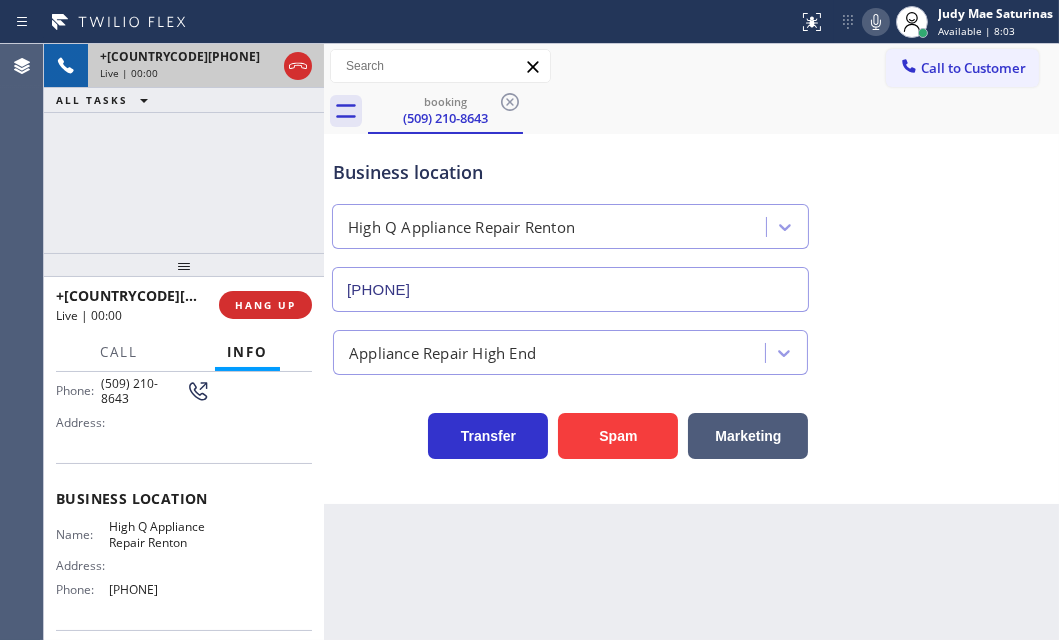 scroll, scrollTop: 272, scrollLeft: 0, axis: vertical 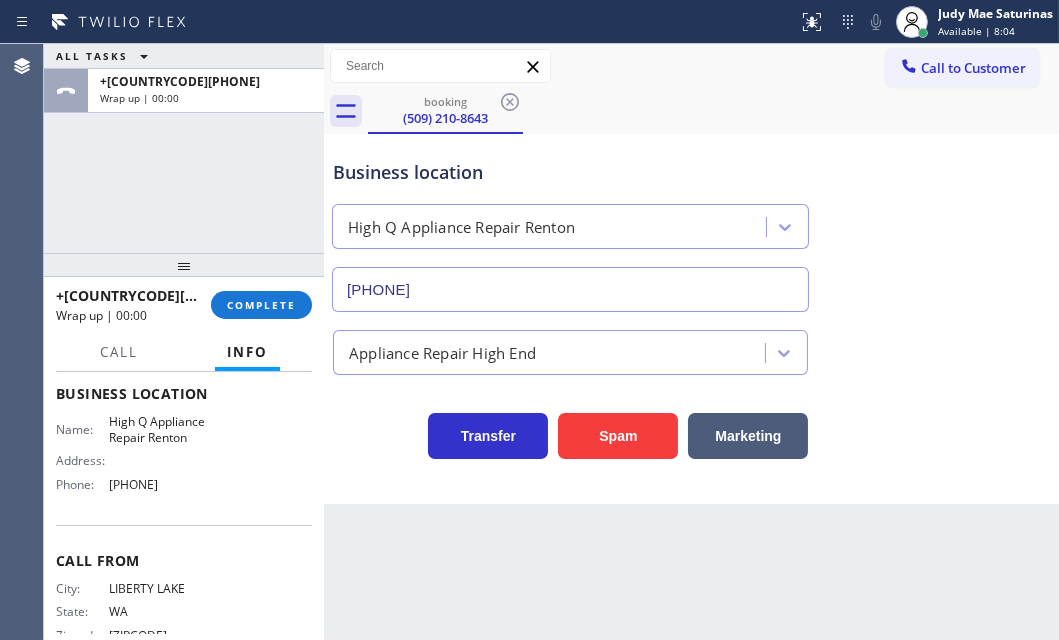 drag, startPoint x: 294, startPoint y: 310, endPoint x: 778, endPoint y: 408, distance: 493.82184 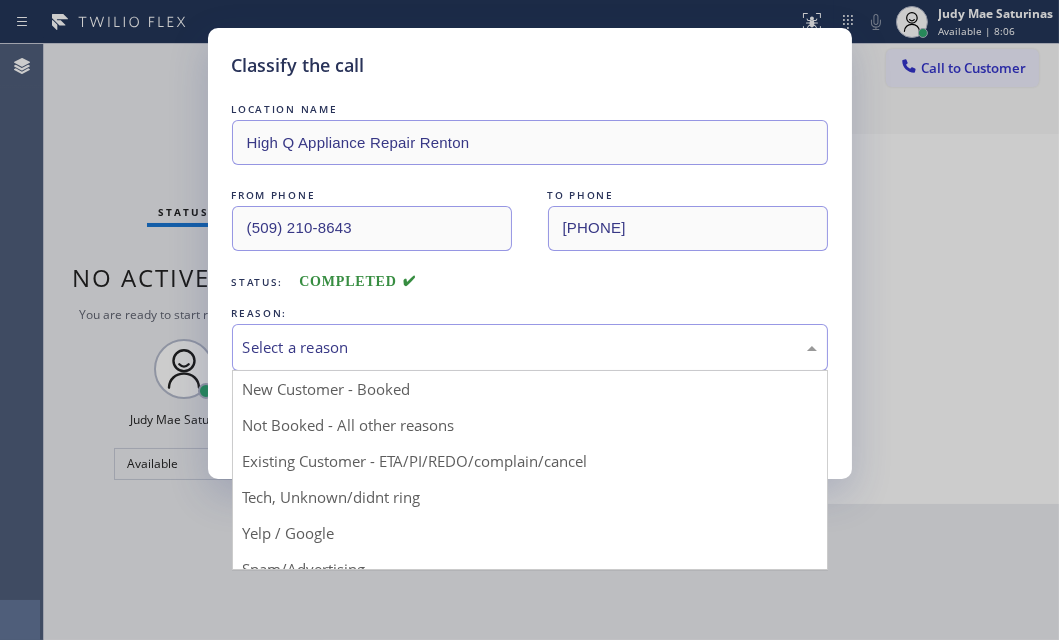 click on "Select a reason" at bounding box center (530, 347) 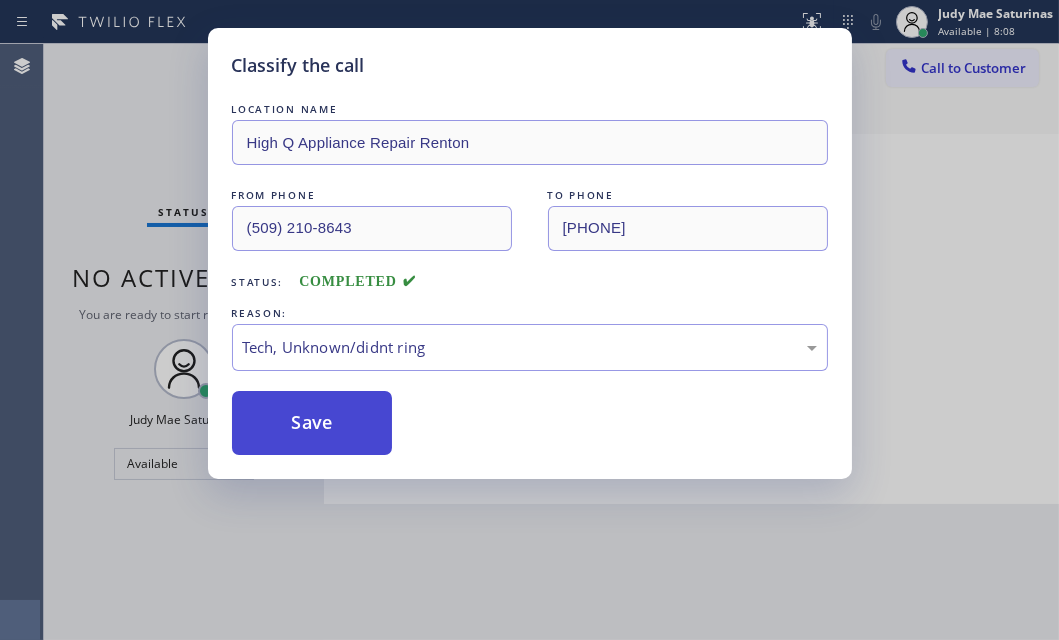 click on "Save" at bounding box center [312, 423] 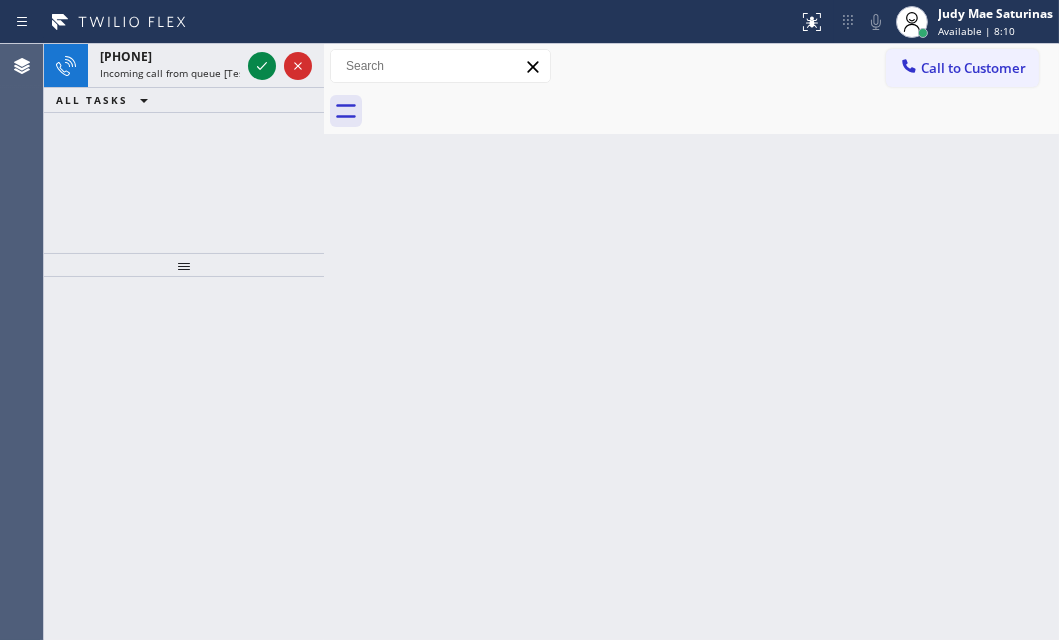 click on "Back to Dashboard Change Sender ID Customers Technicians Select a contact Outbound call Technician Search Technician Your caller id phone number Your caller id phone number Call Technician info Name   Phone none Address none Change Sender ID HVAC +18559994417 5 Star Appliance +18557314952 Appliance Repair +18554611149 Plumbing +18889090120 Air Duct Cleaning +18006865038  Electricians +18005688664 Cancel Change Check personal SMS Reset Change No tabs Call to Customer Outbound call Location Pristine House Cleaning Your caller id phone number [PHONE] Customer number Call Outbound call Technician Search Technician Your caller id phone number Your caller id phone number Call" at bounding box center (691, 342) 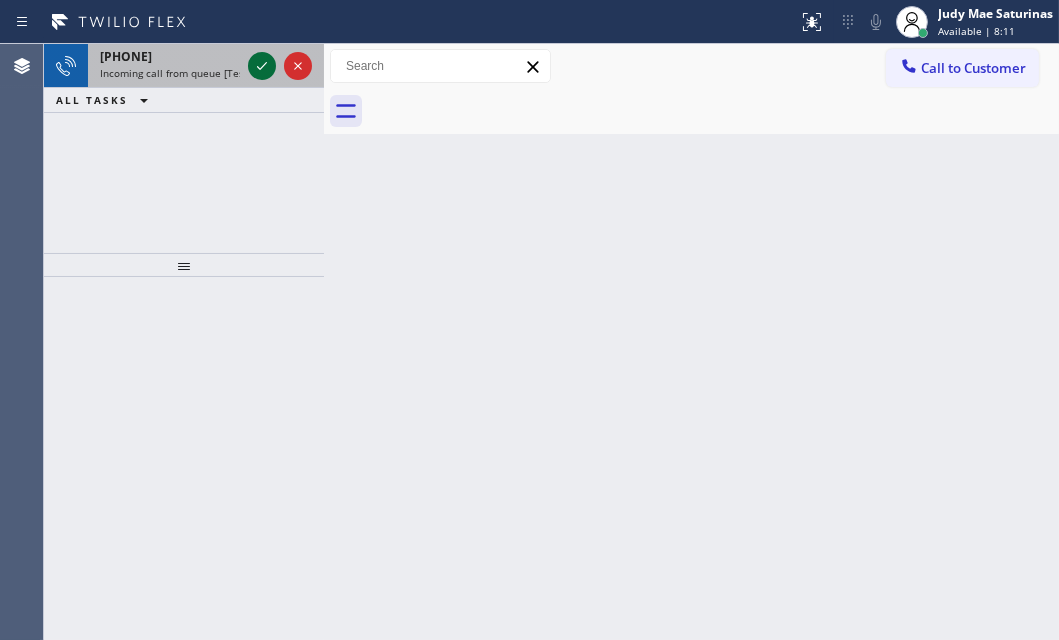 click 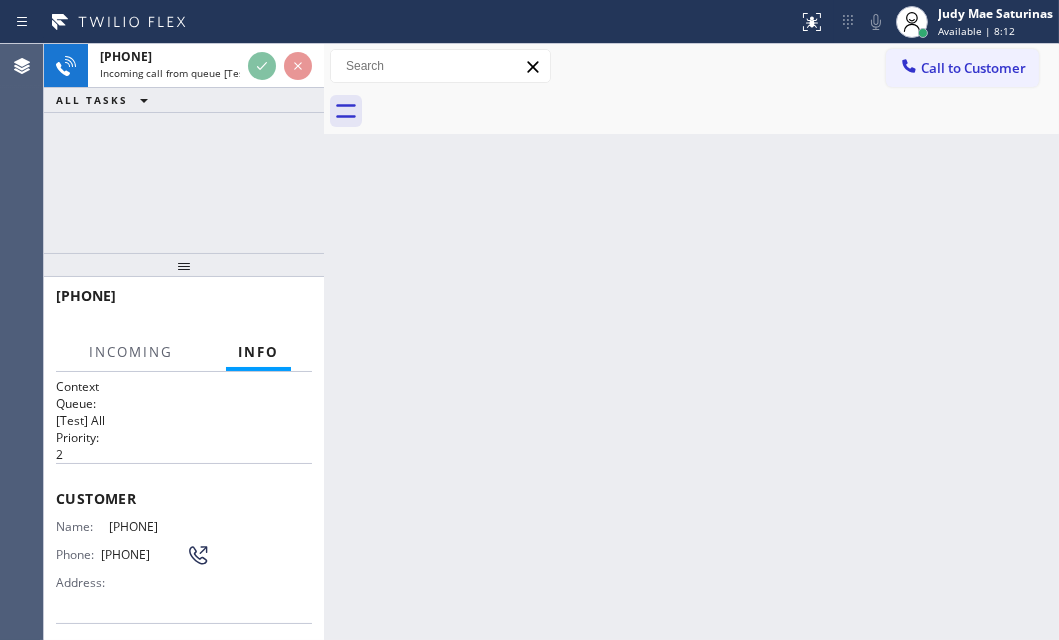 scroll, scrollTop: 181, scrollLeft: 0, axis: vertical 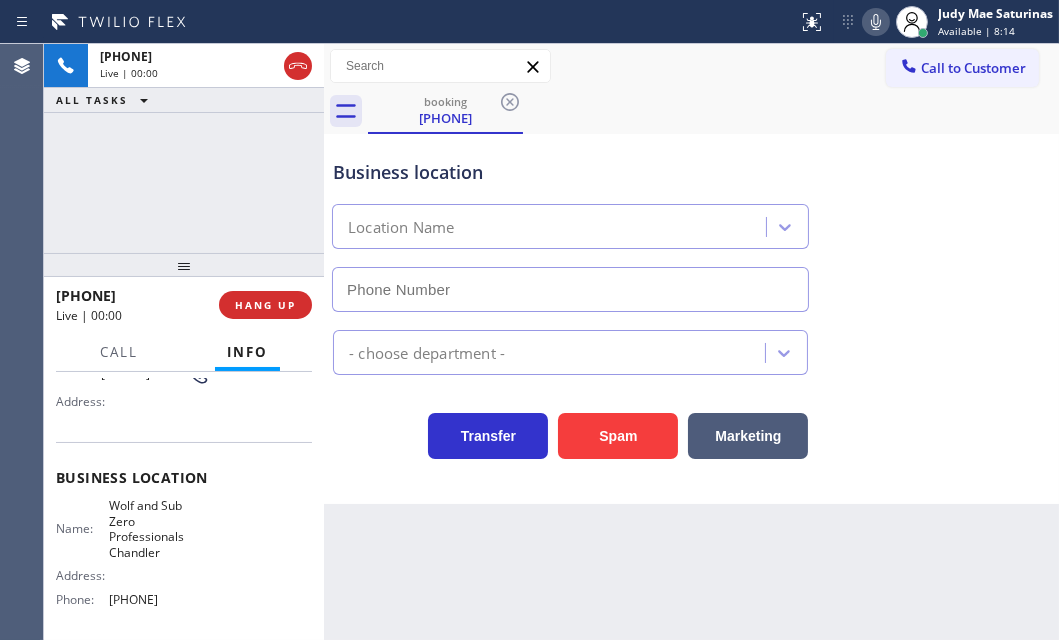 type on "[PHONE]" 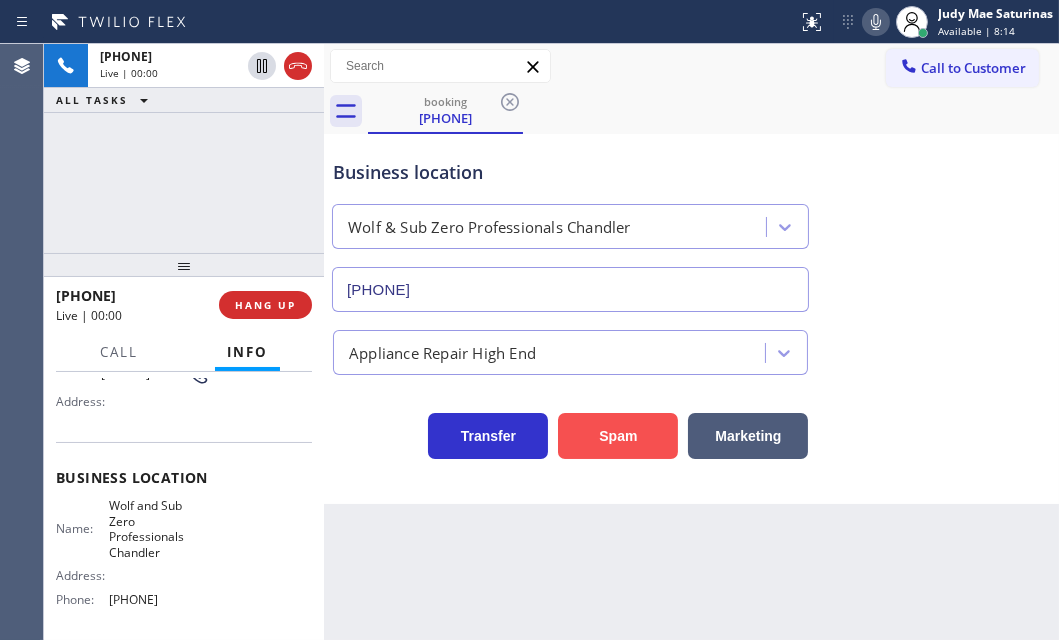 click on "Spam" at bounding box center (618, 436) 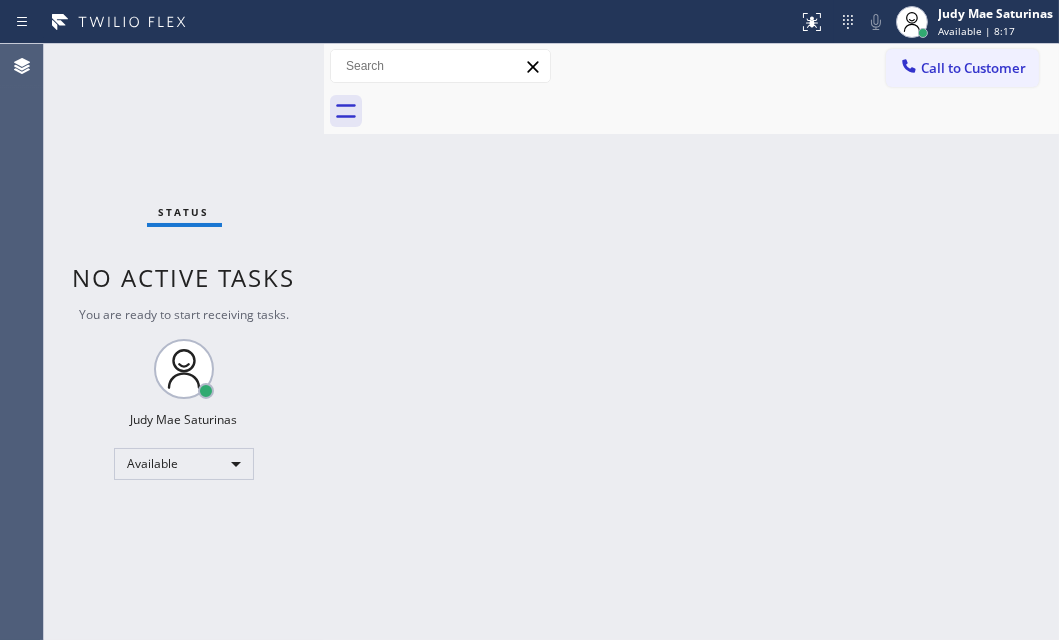 click on "Back to Dashboard Change Sender ID Customers Technicians Select a contact Outbound call Technician Search Technician Your caller id phone number Your caller id phone number Call Technician info Name   Phone none Address none Change Sender ID HVAC +18559994417 5 Star Appliance +18557314952 Appliance Repair +18554611149 Plumbing +18889090120 Air Duct Cleaning +18006865038  Electricians +18005688664 Cancel Change Check personal SMS Reset Change No tabs Call to Customer Outbound call Location Pristine House Cleaning Your caller id phone number [PHONE] Customer number Call Outbound call Technician Search Technician Your caller id phone number Your caller id phone number Call" at bounding box center [691, 342] 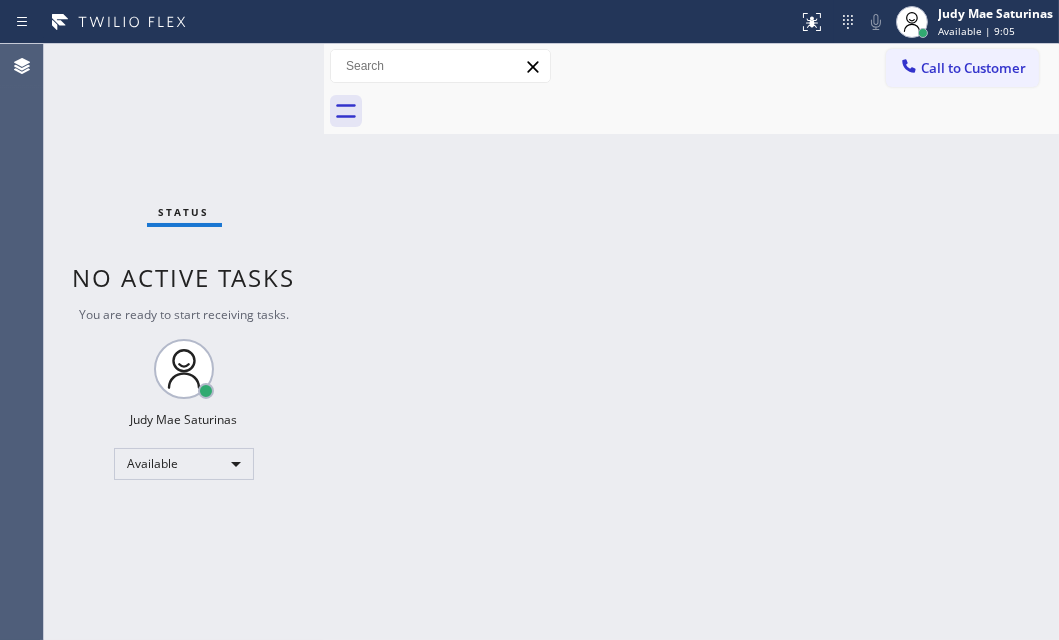 click on "Status   No active tasks     You are ready to start receiving tasks.   Judy Mae Saturinas Available" at bounding box center [184, 342] 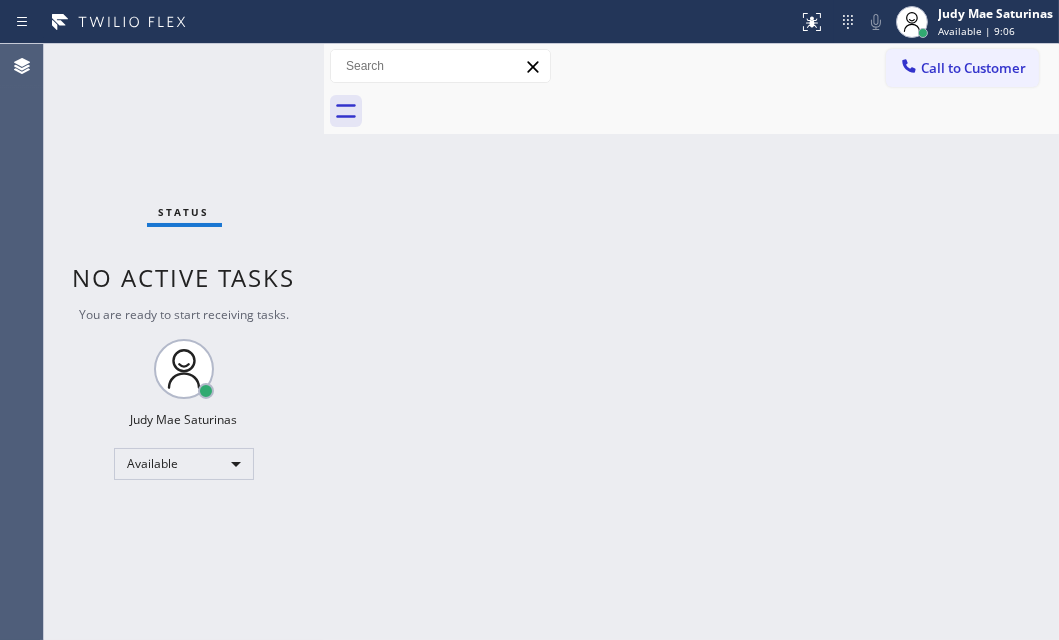 click on "Status   No active tasks     You are ready to start receiving tasks.   Judy Mae Saturinas Available" at bounding box center (184, 342) 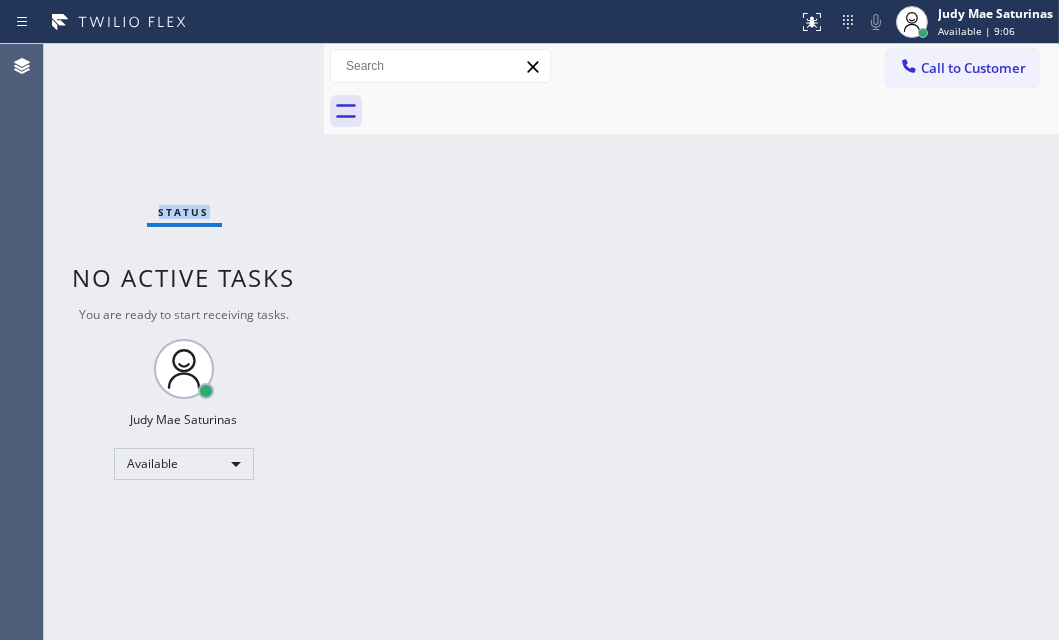 click on "Status   No active tasks     You are ready to start receiving tasks.   Judy Mae Saturinas Available" at bounding box center [184, 342] 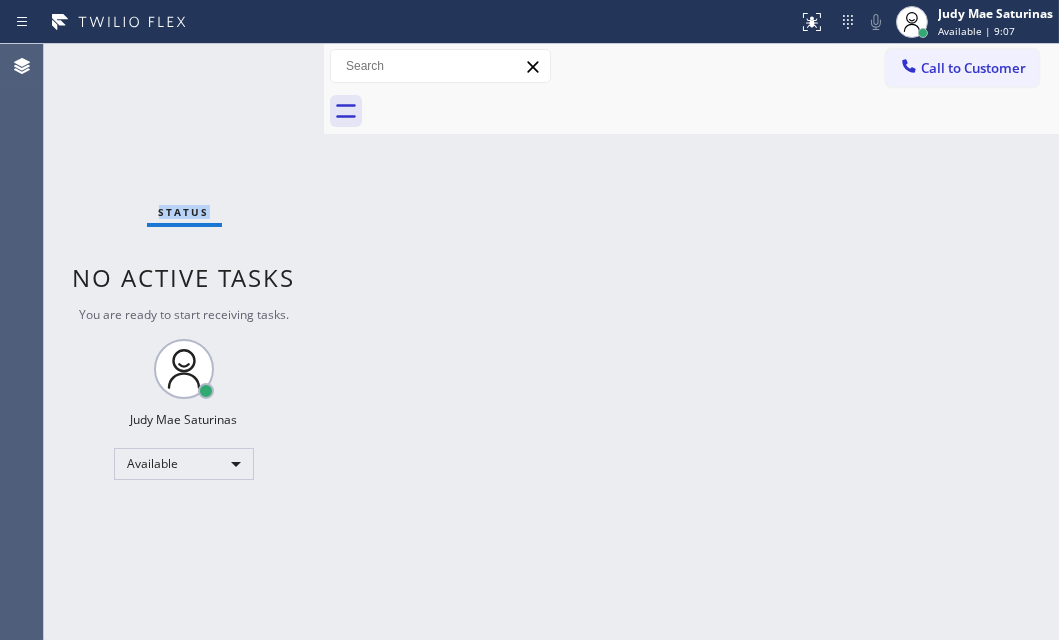 click on "Status   No active tasks     You are ready to start receiving tasks.   Judy Mae Saturinas Available" at bounding box center [184, 342] 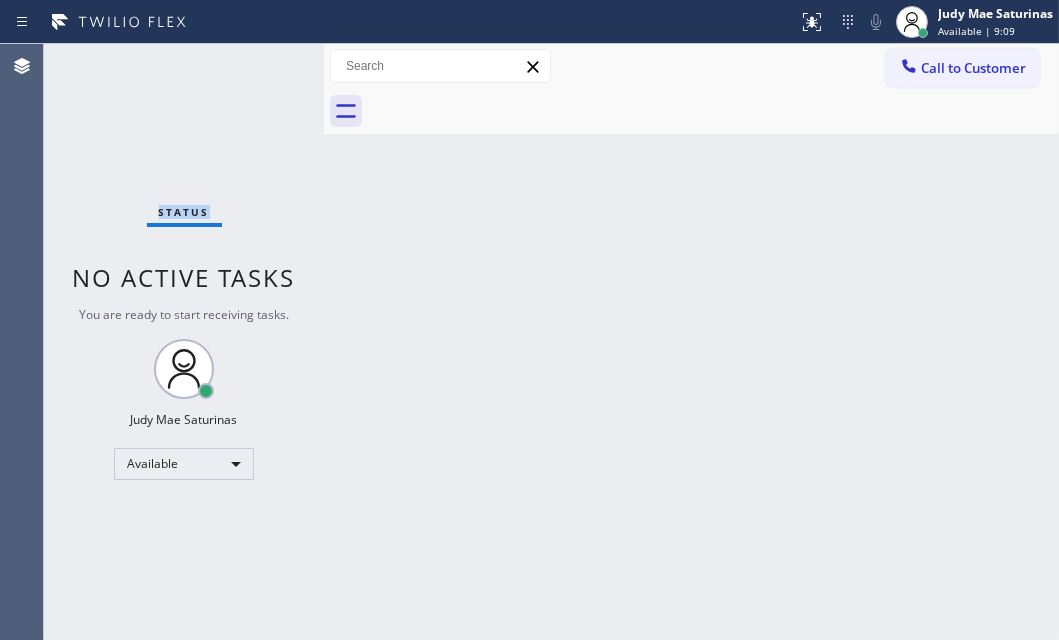 click on "Status   No active tasks     You are ready to start receiving tasks.   Judy Mae Saturinas Available" at bounding box center (184, 342) 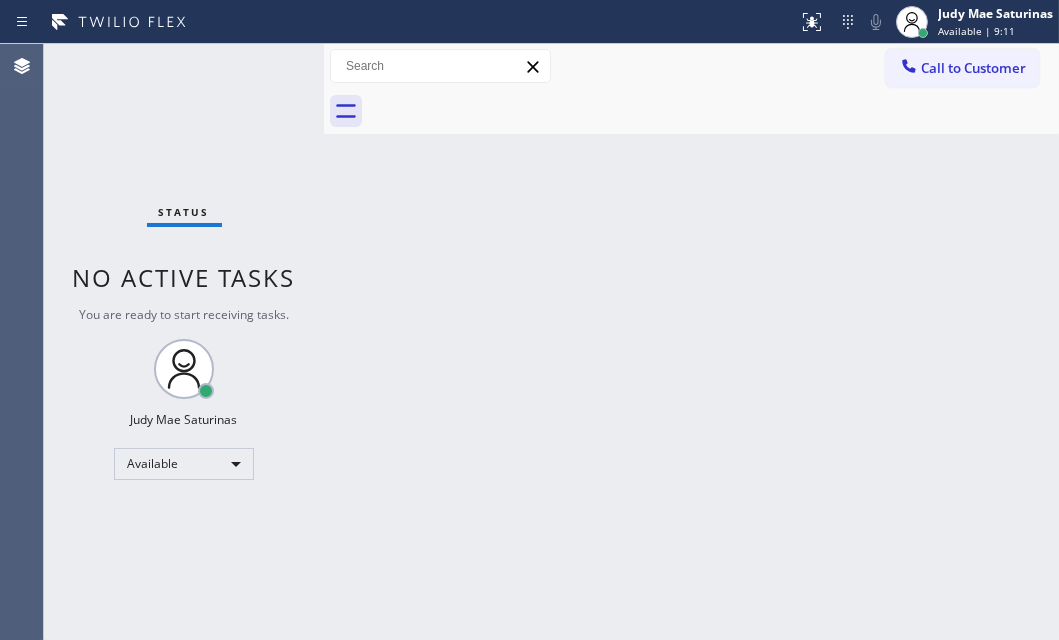 click on "Status   No active tasks     You are ready to start receiving tasks.   Judy Mae Saturinas Available" at bounding box center [184, 342] 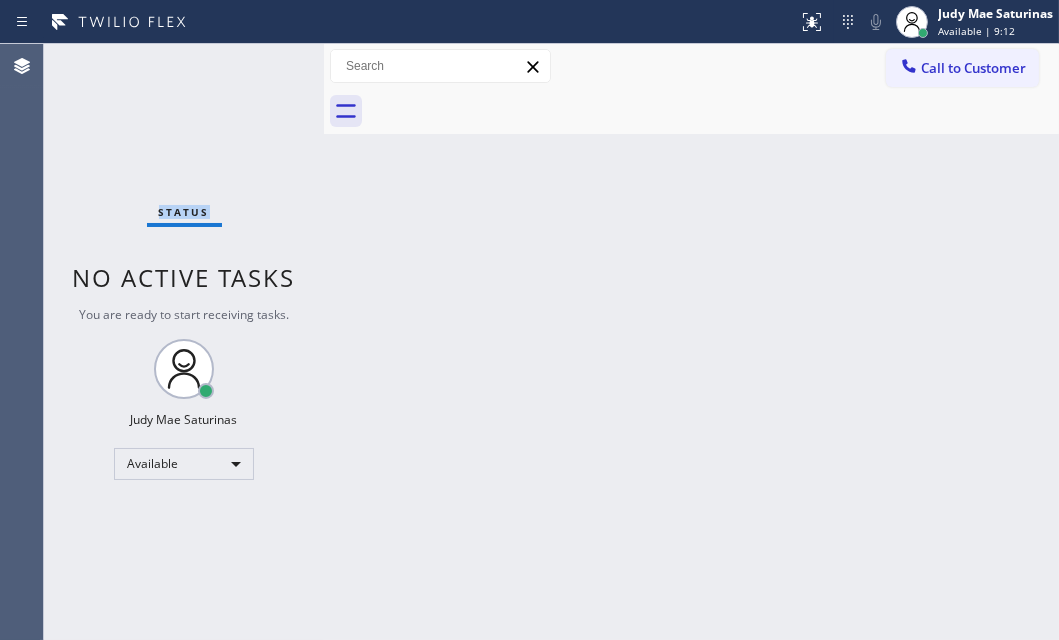 click on "Status   No active tasks     You are ready to start receiving tasks.   Judy Mae Saturinas Available" at bounding box center [184, 342] 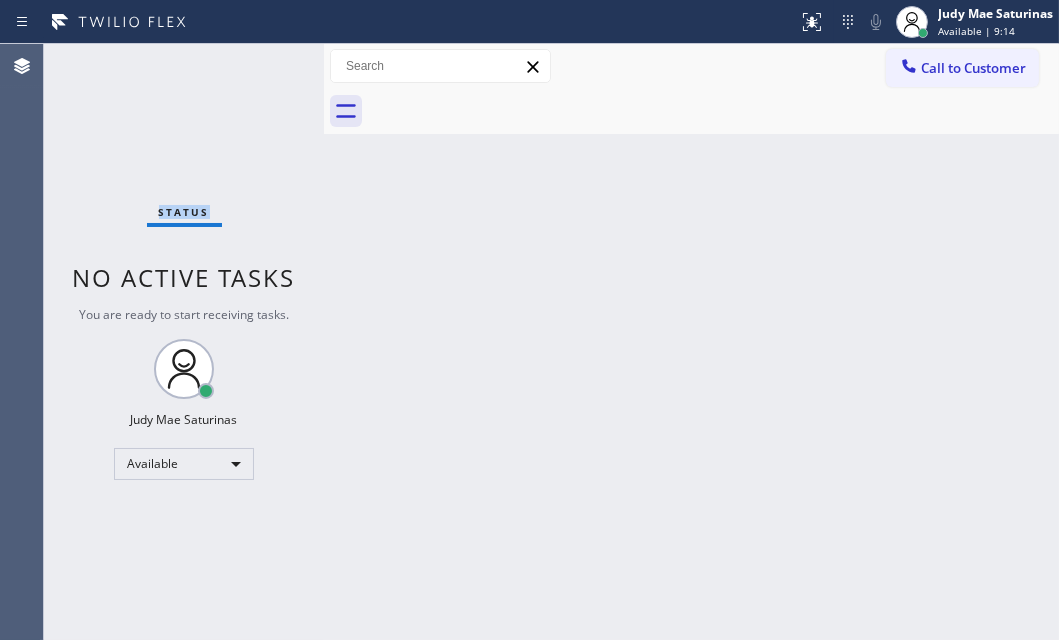 click on "Status   No active tasks     You are ready to start receiving tasks.   Judy Mae Saturinas Available" at bounding box center [184, 342] 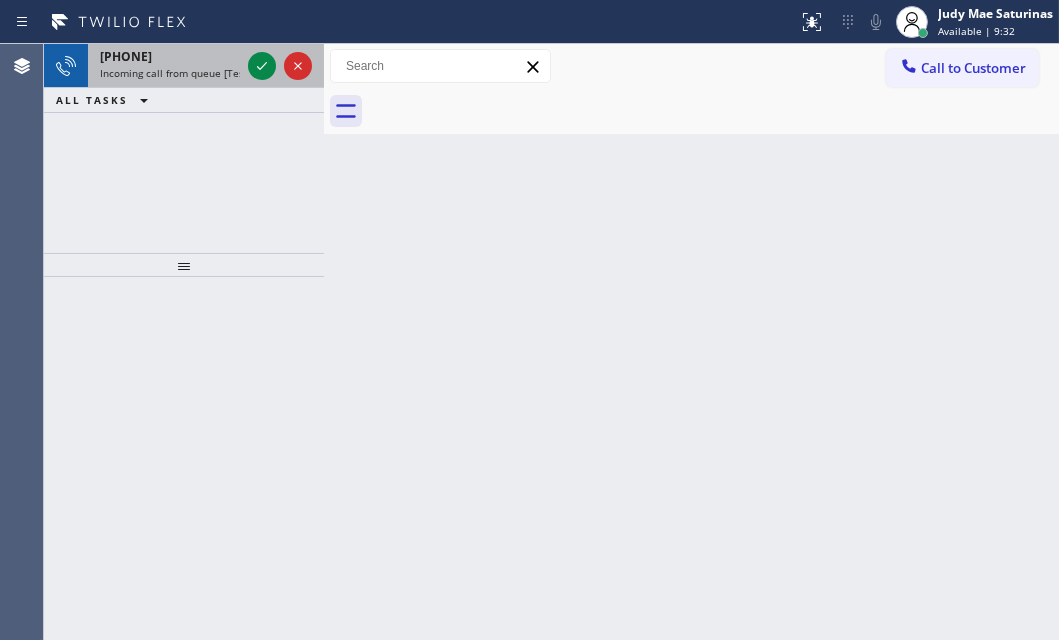 click at bounding box center [280, 66] 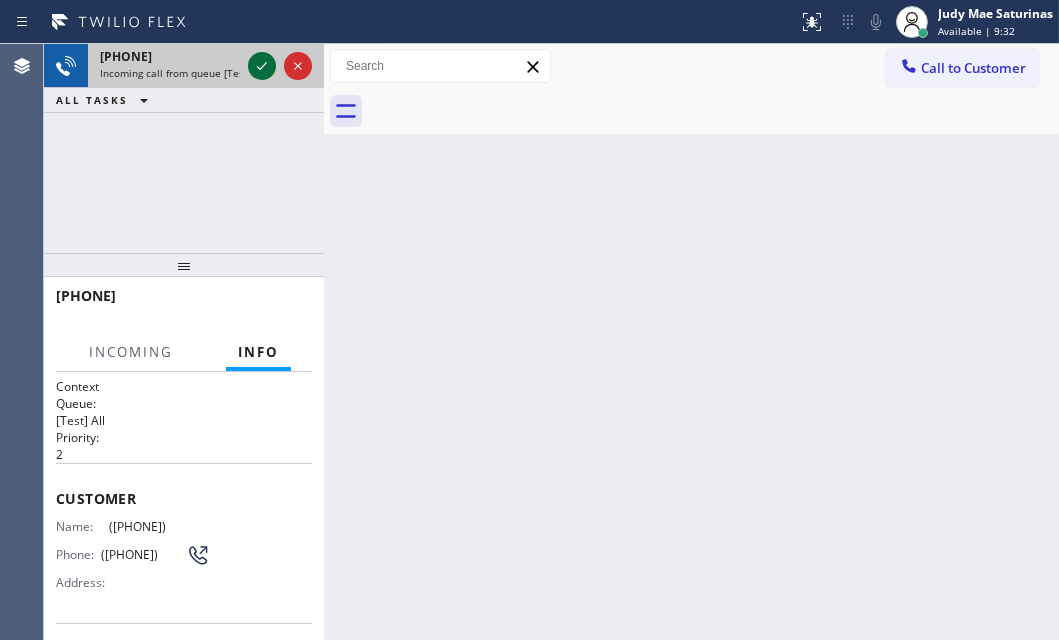 click at bounding box center (262, 66) 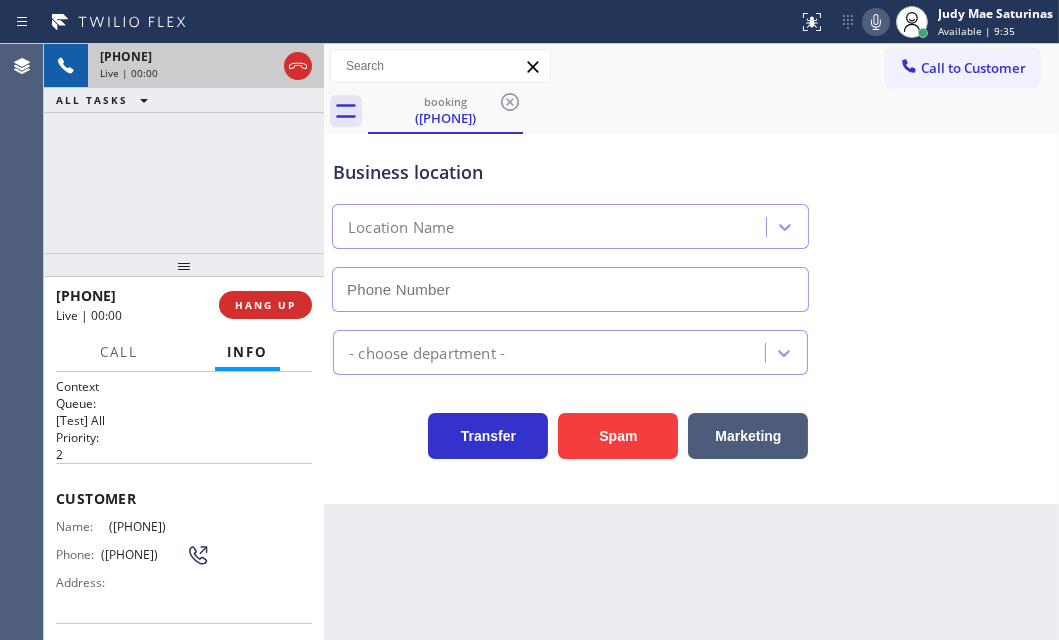 type on "(626) 566-7785" 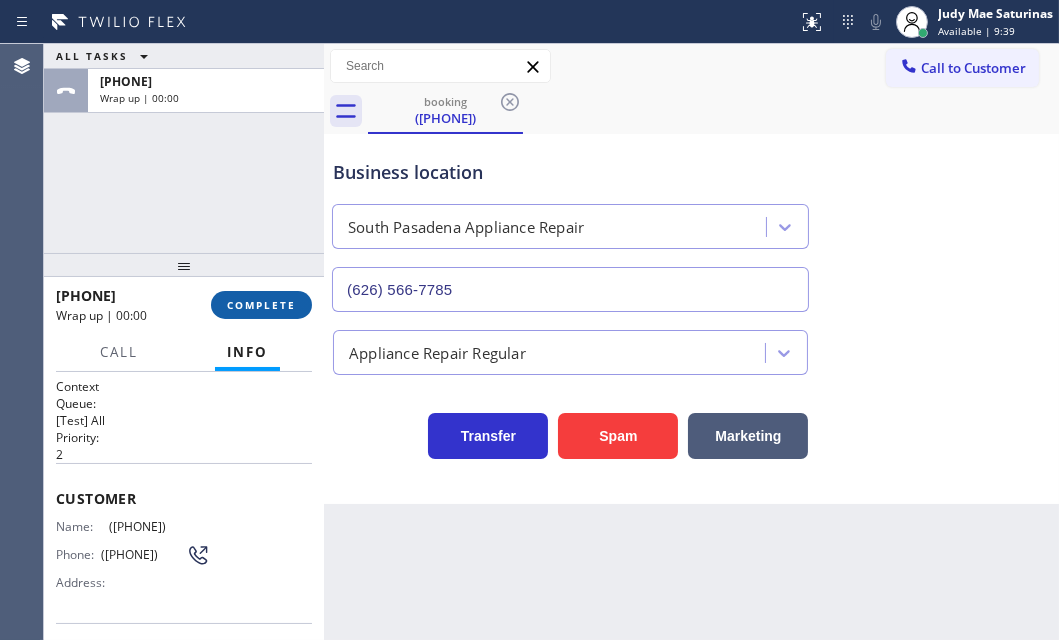 click on "COMPLETE" at bounding box center [261, 305] 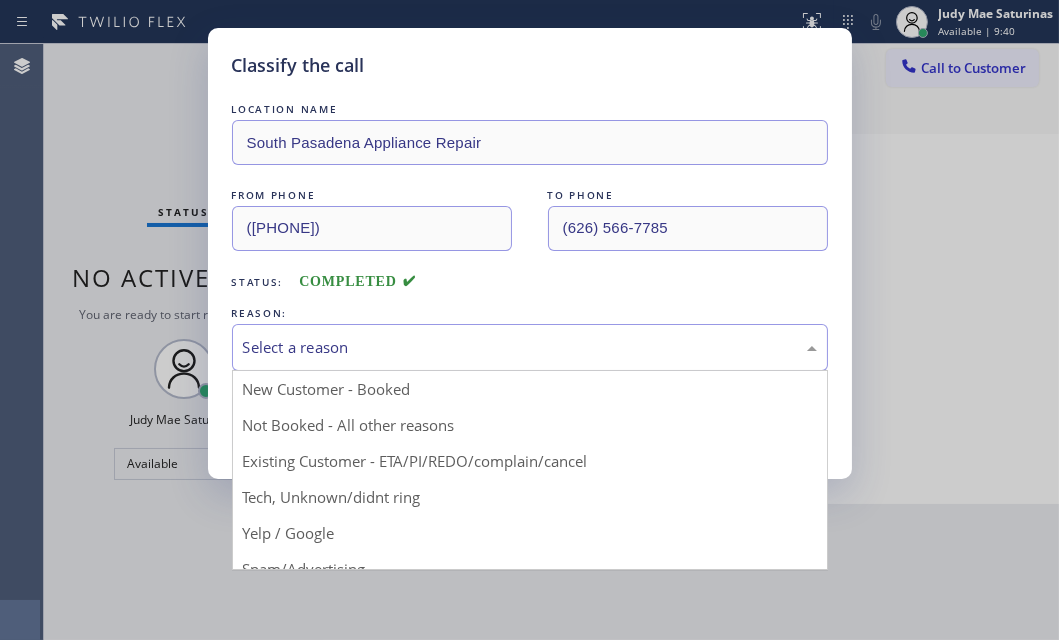 click on "Select a reason" at bounding box center [530, 347] 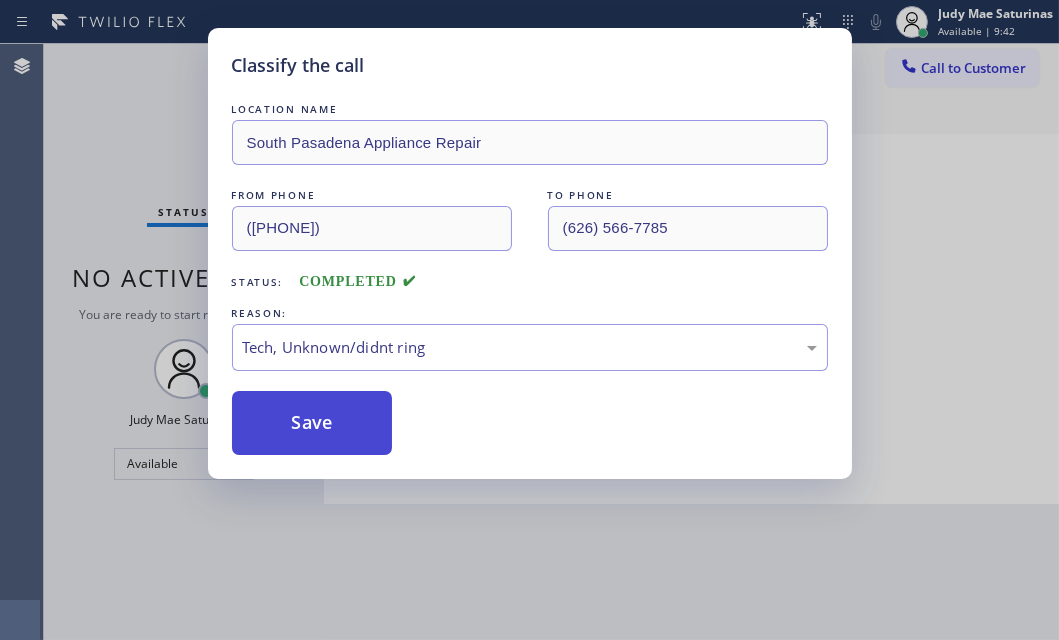click on "Save" at bounding box center (312, 423) 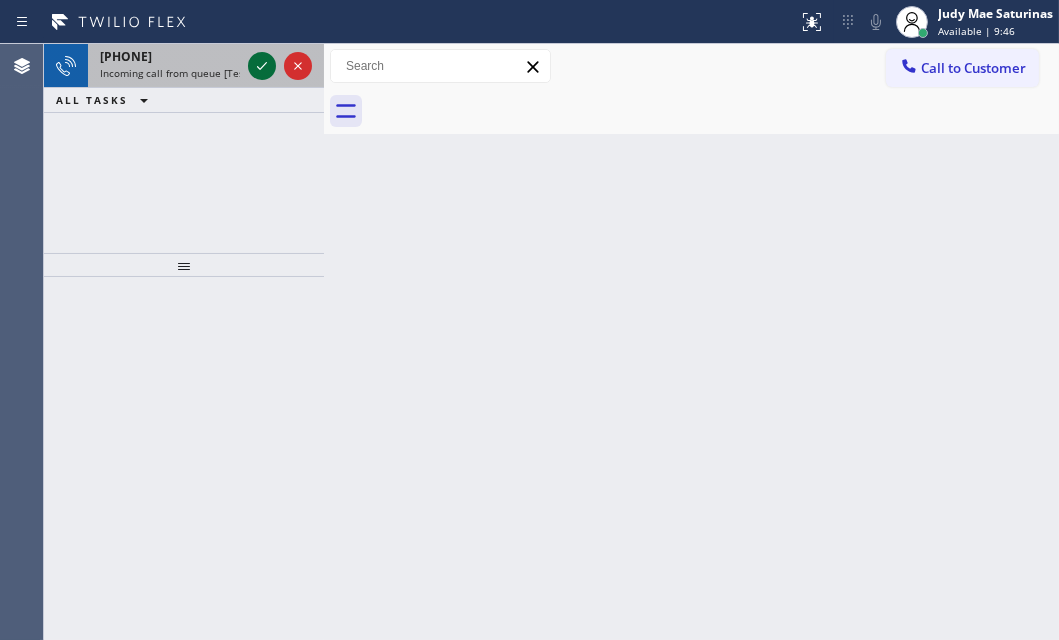 click 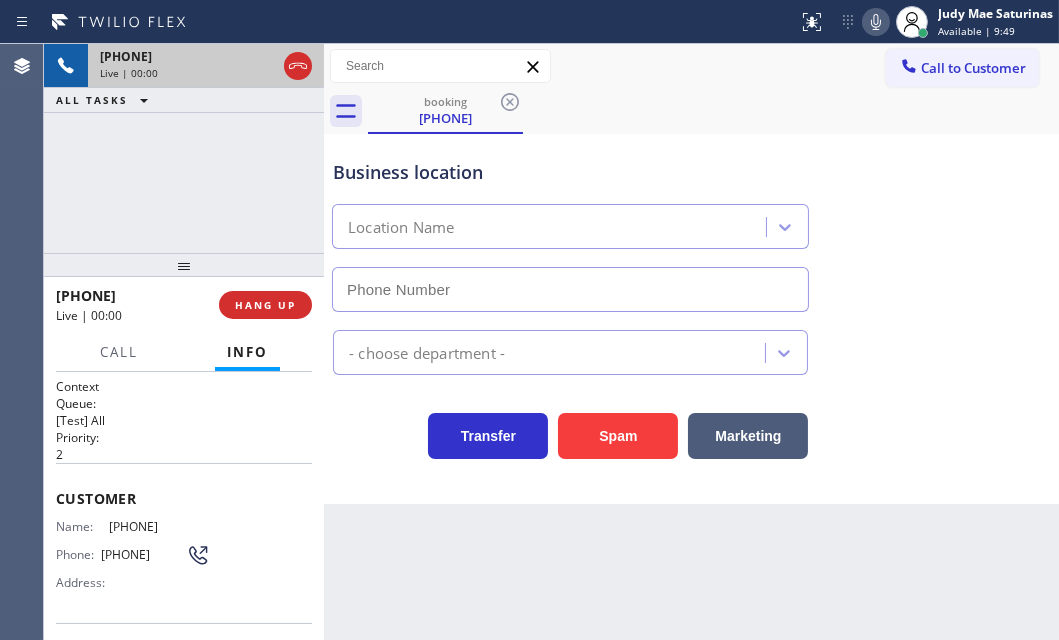 type on "(530) 404-5402" 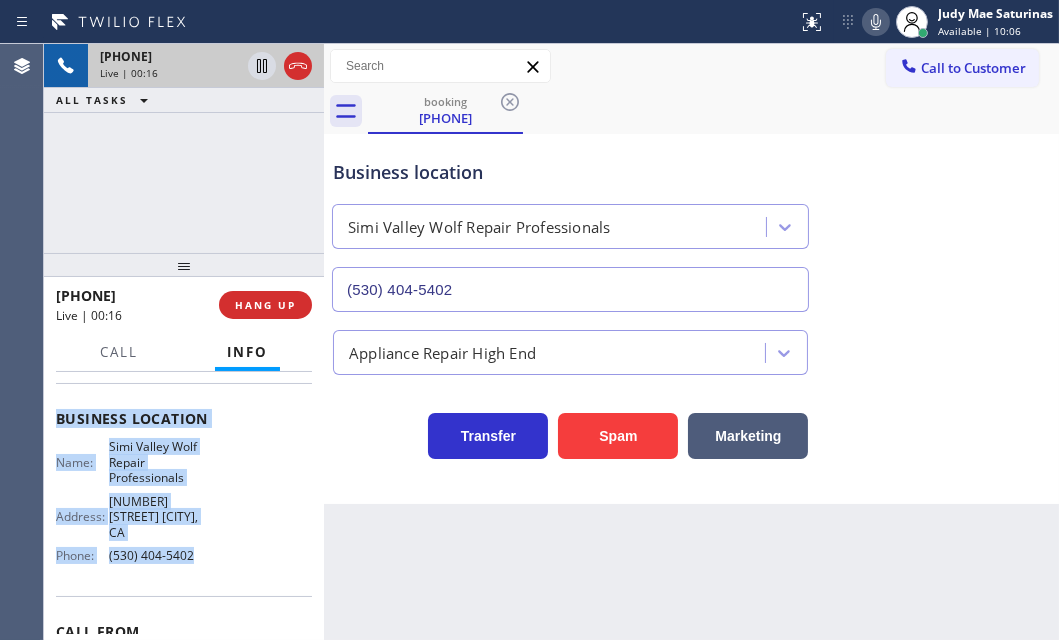 scroll, scrollTop: 272, scrollLeft: 0, axis: vertical 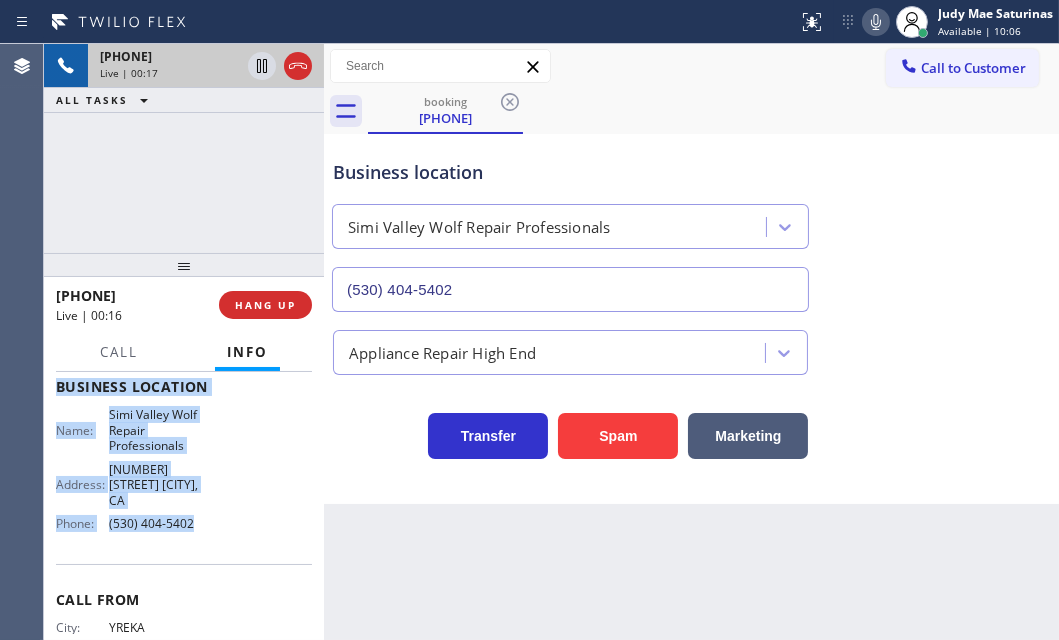 drag, startPoint x: 56, startPoint y: 491, endPoint x: 198, endPoint y: 552, distance: 154.54773 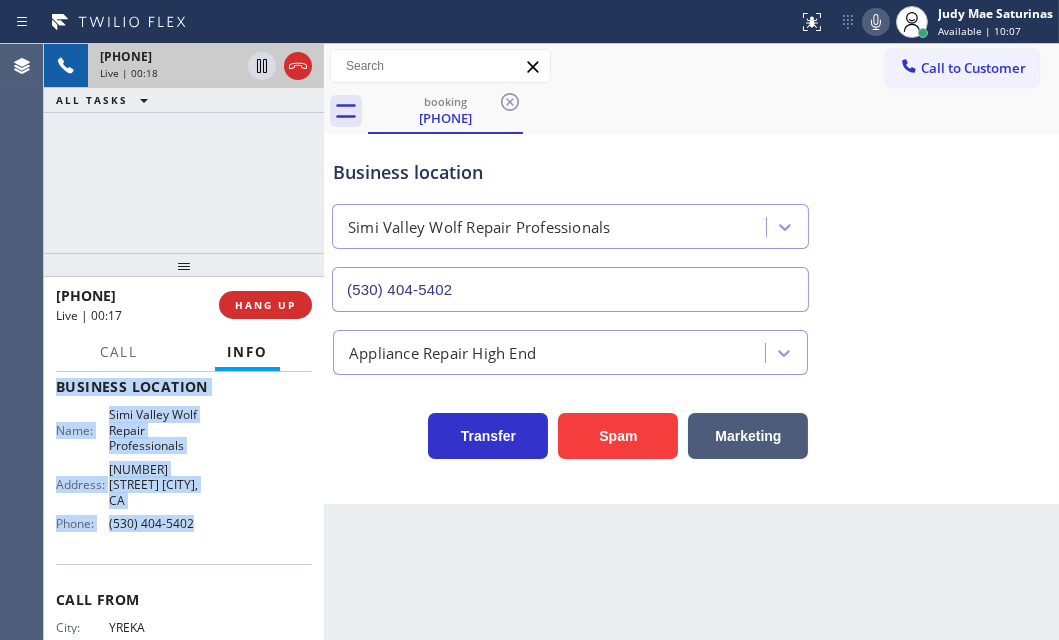 copy on "Customer Name: [PHONE] Phone: [PHONE] Address: Business location Name: Simi Valley Wolf Repair Professionals Address: 1960 N Sequoia Ave Simi Valley, CA Phone: [PHONE]" 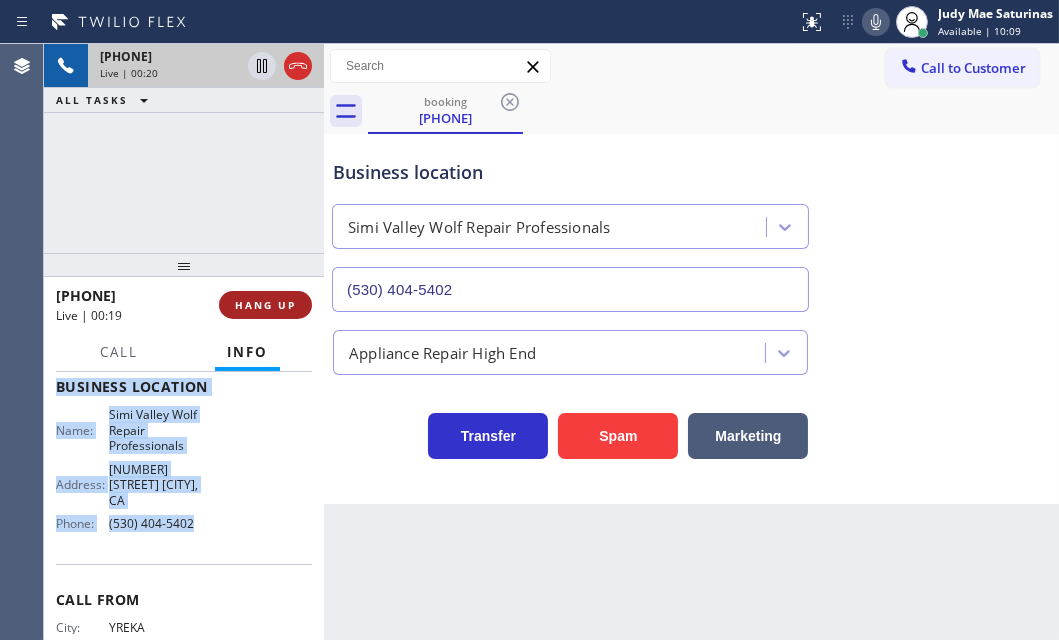 click on "HANG UP" at bounding box center (265, 305) 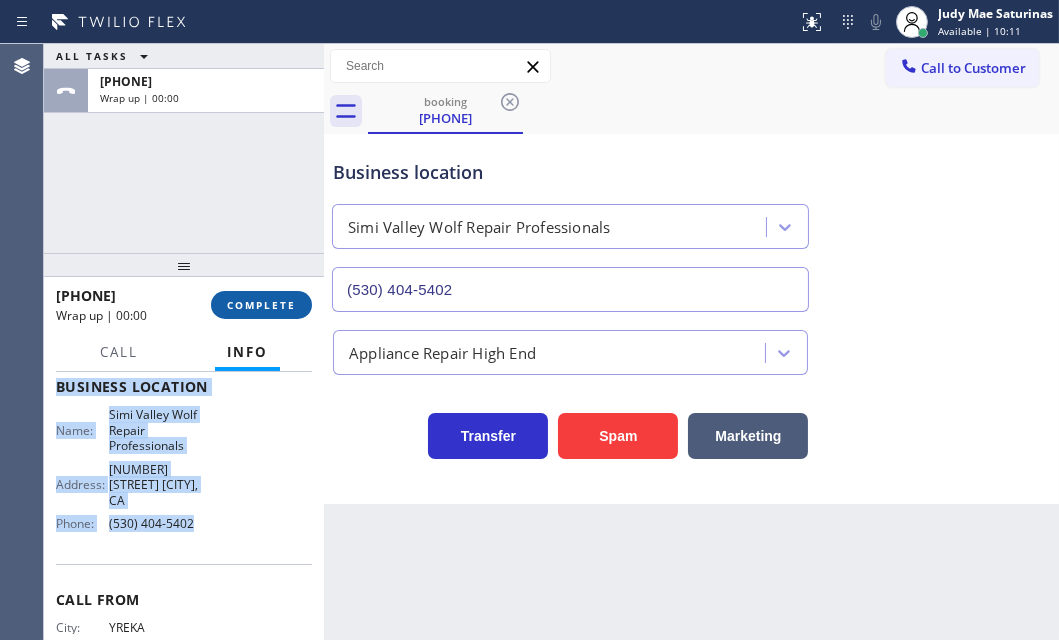 click on "COMPLETE" at bounding box center [261, 305] 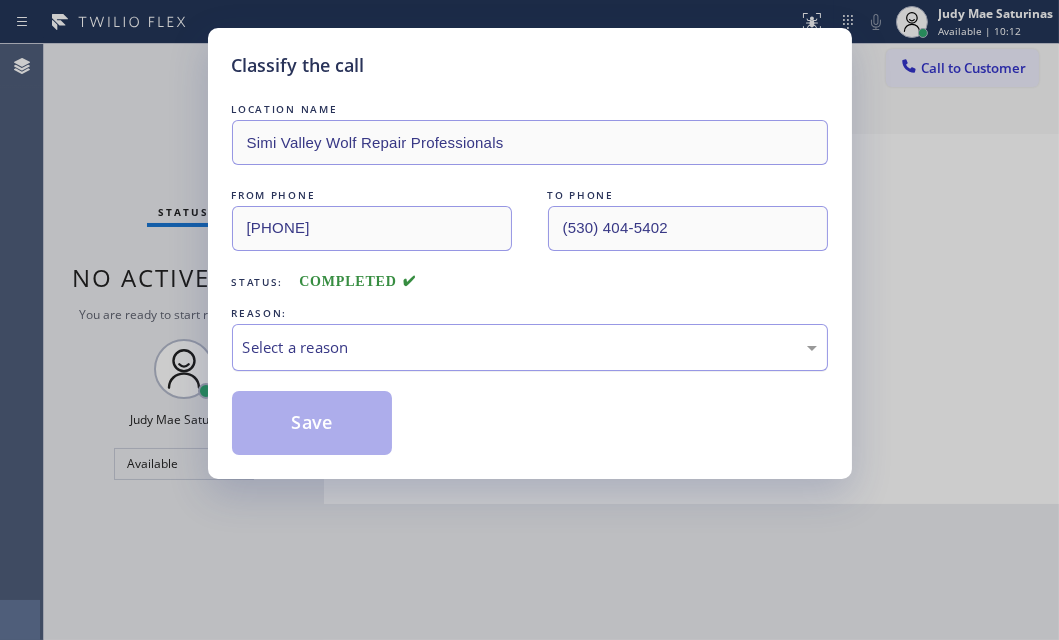 drag, startPoint x: 368, startPoint y: 341, endPoint x: 364, endPoint y: 358, distance: 17.464249 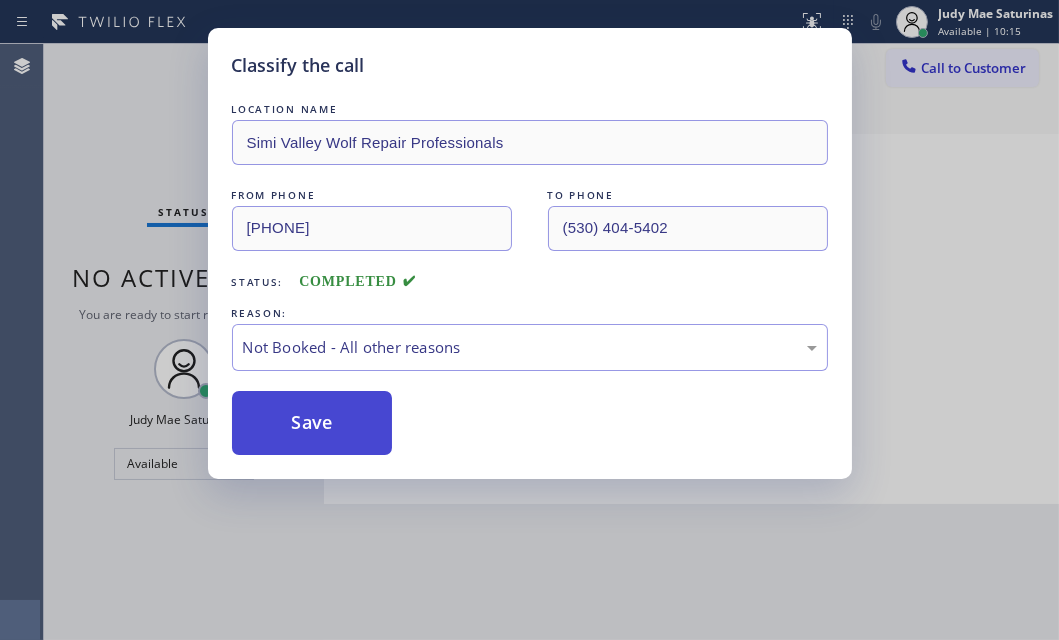 click on "Save" at bounding box center [312, 423] 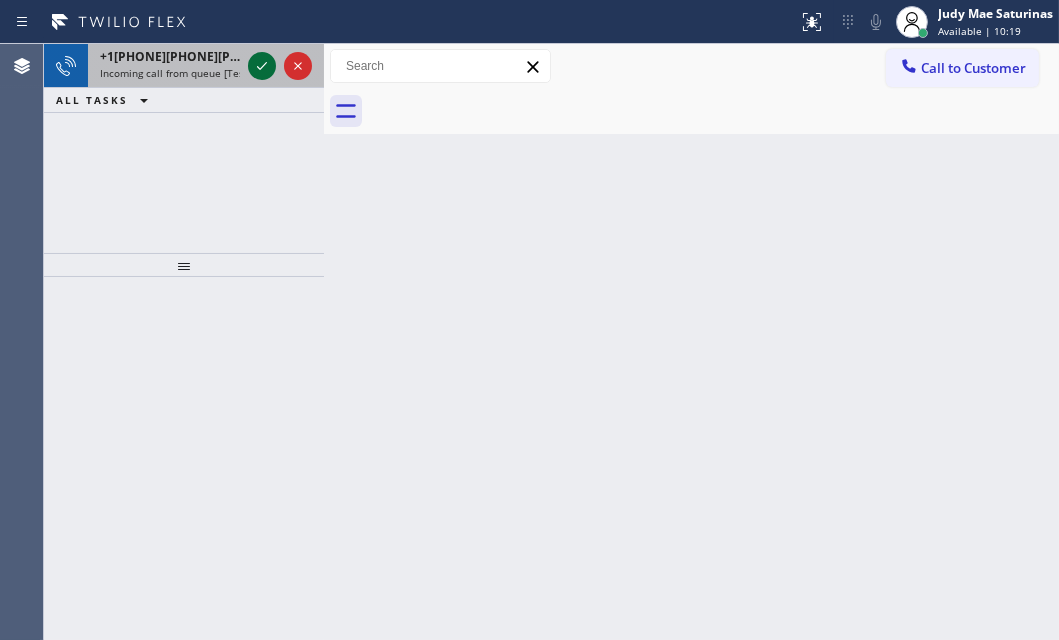 click 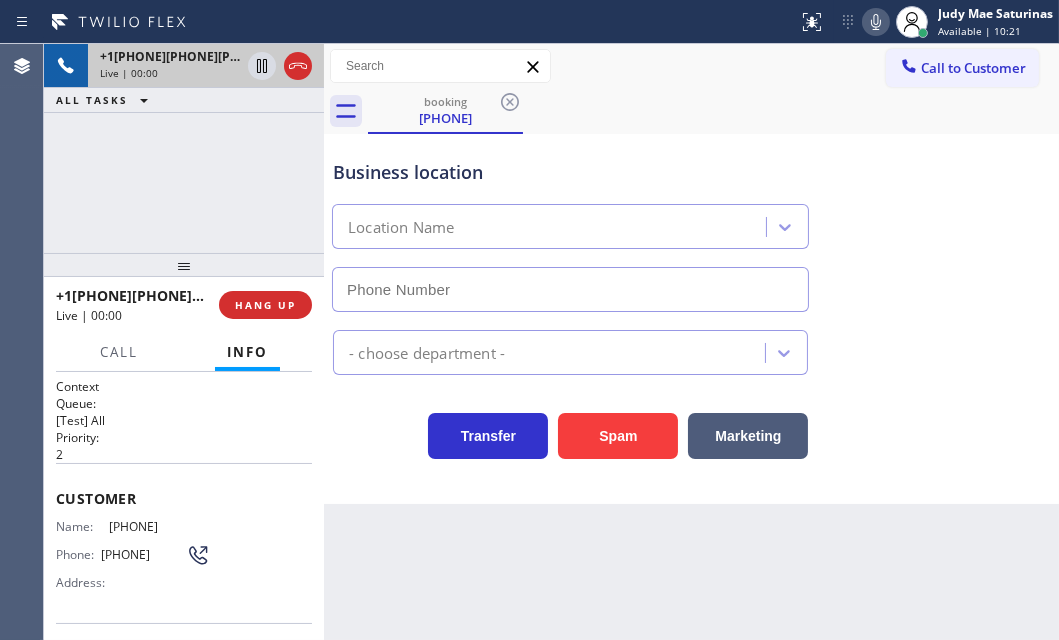 type on "[PHONE]" 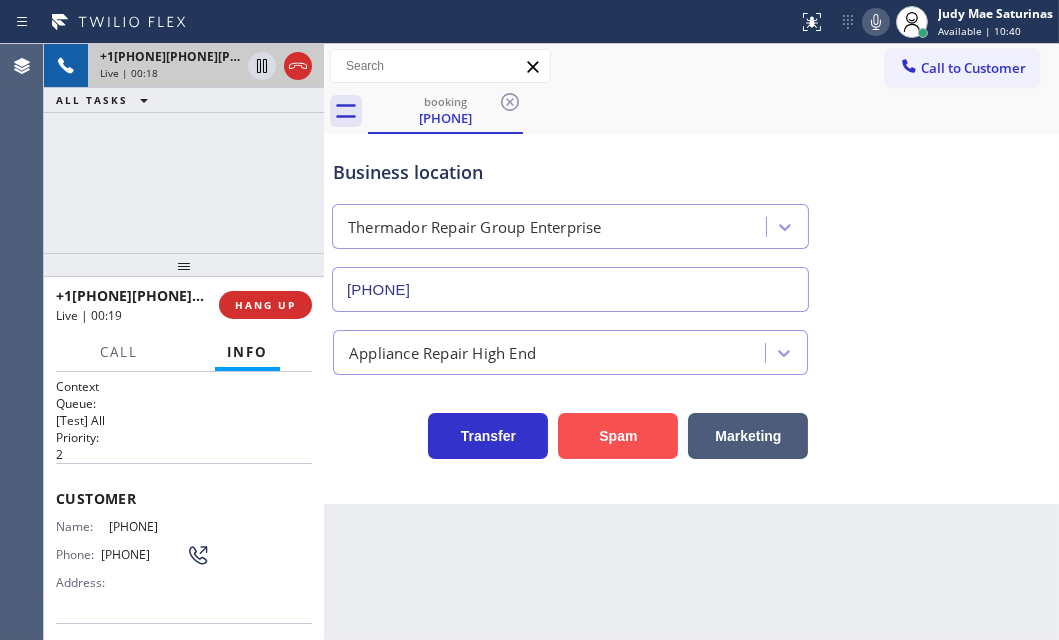 click on "Spam" at bounding box center (618, 436) 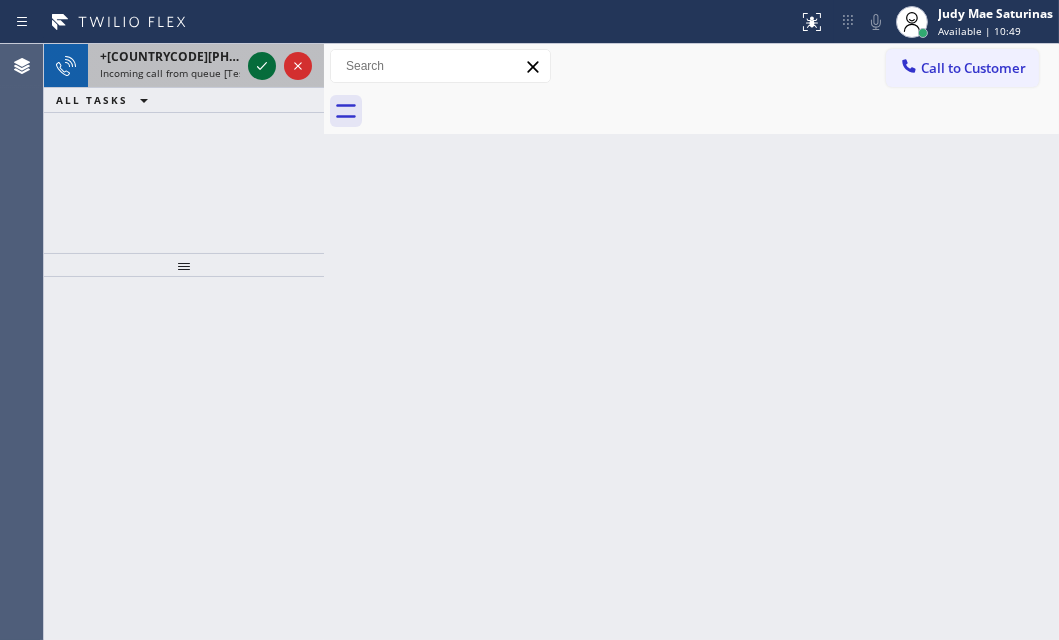 click 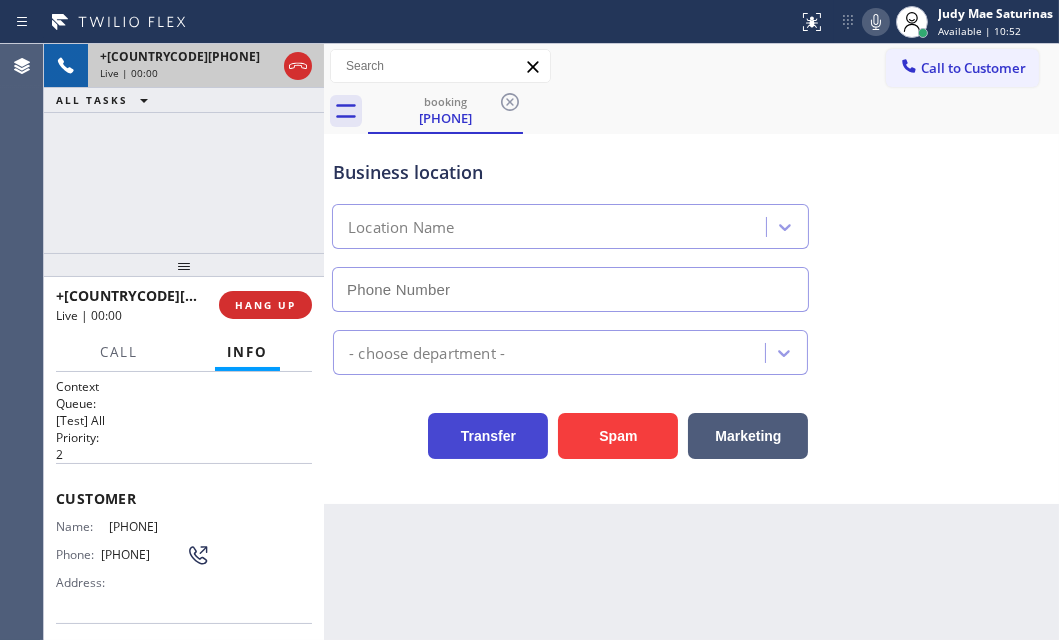 type on "(661) 449-1313" 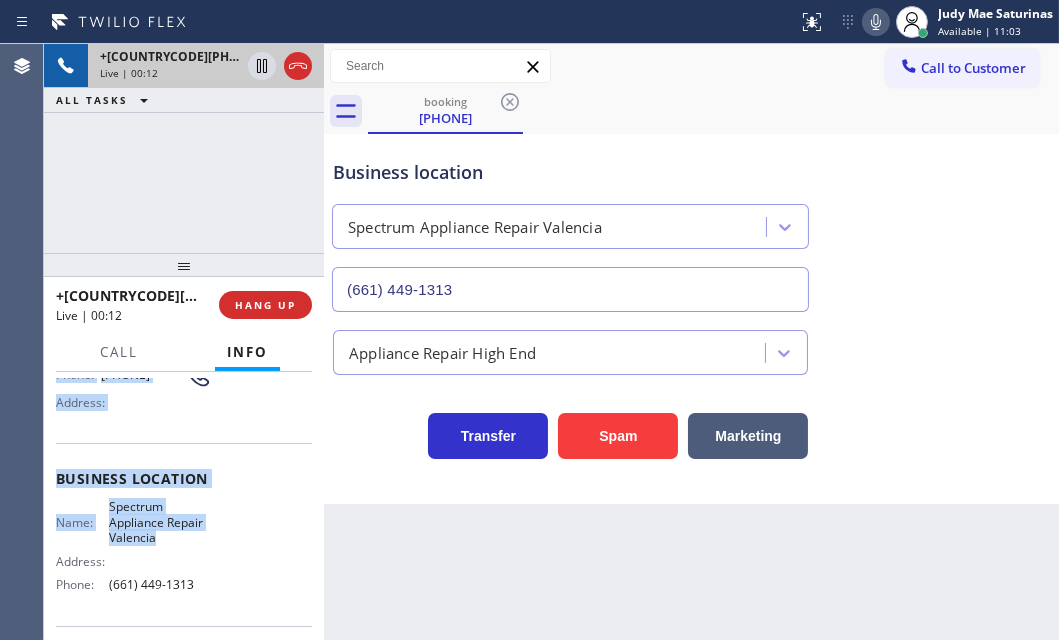 scroll, scrollTop: 181, scrollLeft: 0, axis: vertical 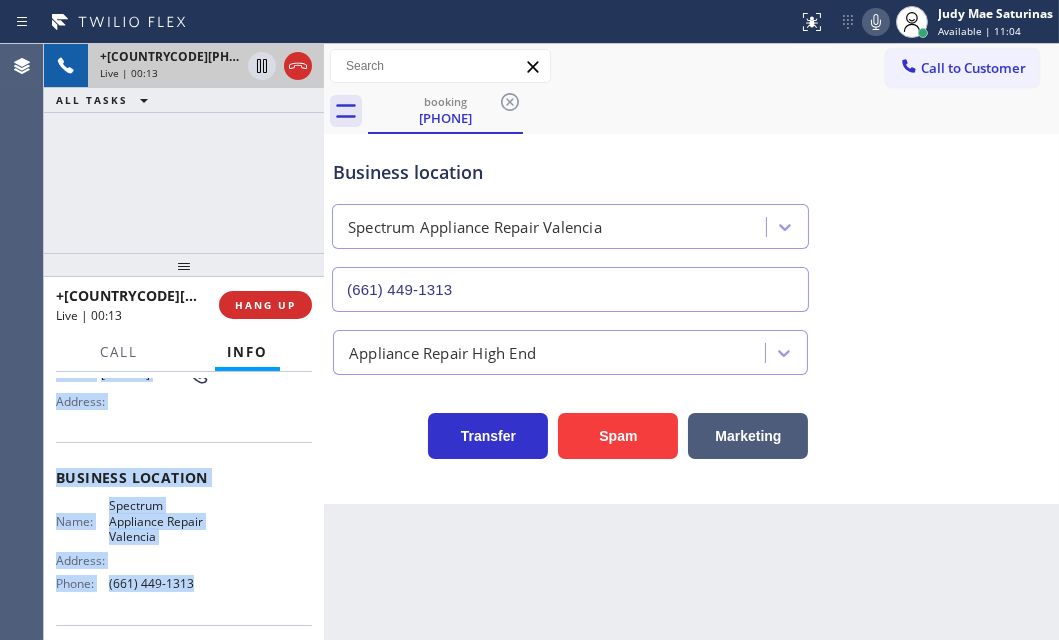 drag, startPoint x: 52, startPoint y: 491, endPoint x: 211, endPoint y: 585, distance: 184.70787 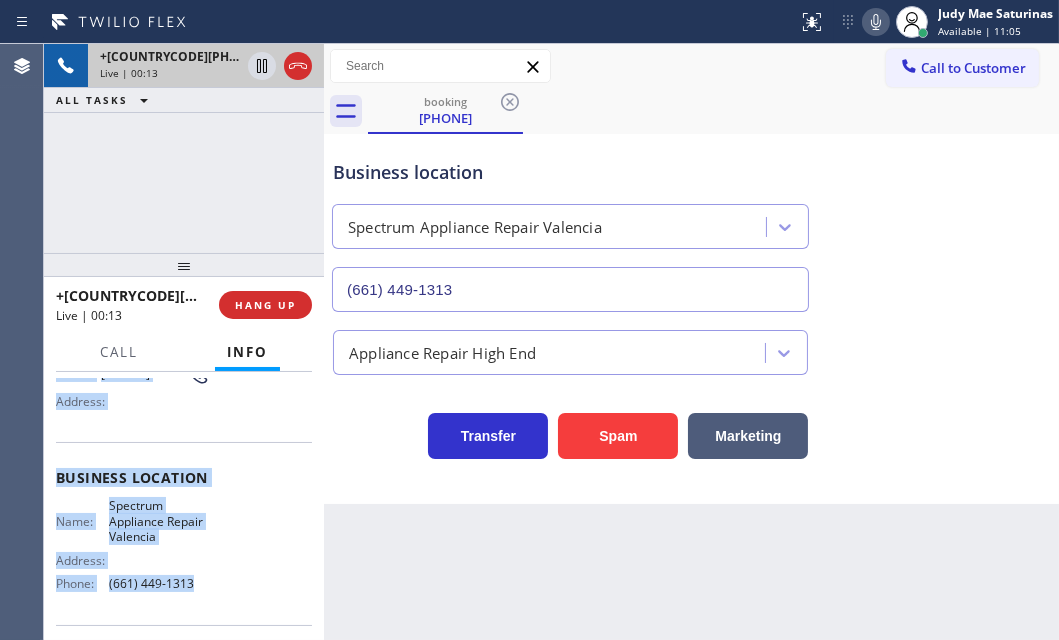 copy on "Customer Name: [PHONE] Phone: [PHONE] Address: Business location Name: Spectrum Appliance Repair Valencia Address:   Phone: [PHONE]" 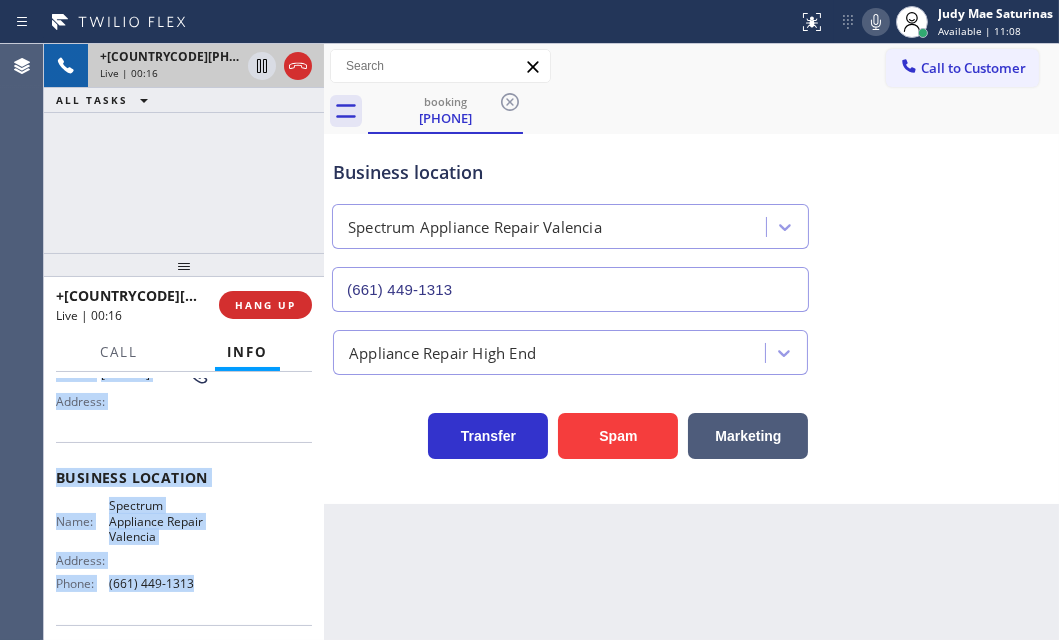 click on "Name: ([PHONE]) Phone: ([PHONE]) Address:" at bounding box center (184, 377) 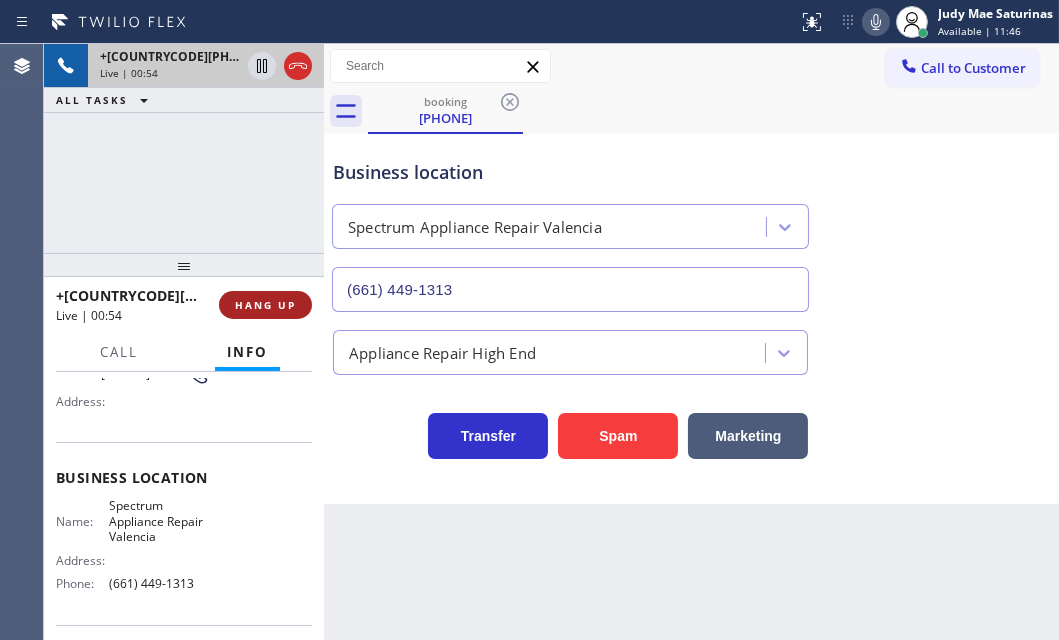 click on "HANG UP" at bounding box center (265, 305) 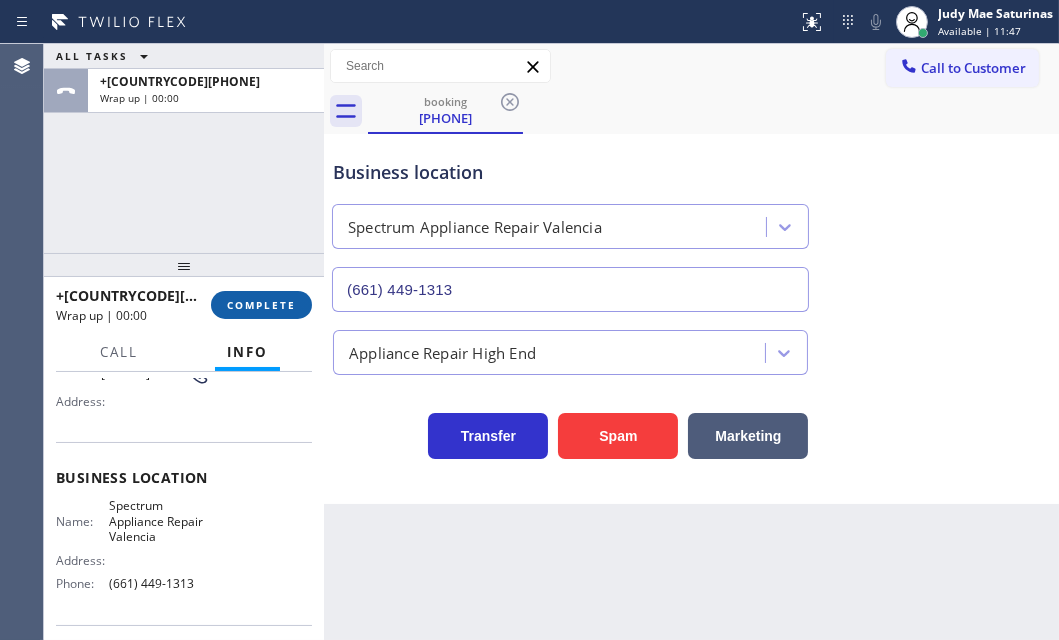 click on "COMPLETE" at bounding box center [261, 305] 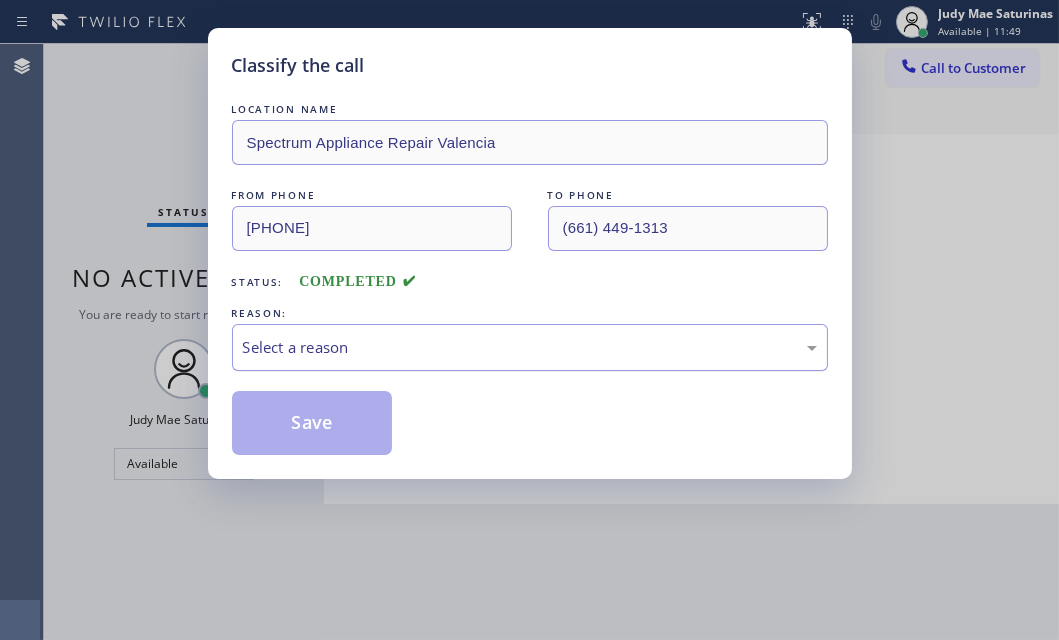 click on "Select a reason" at bounding box center [530, 347] 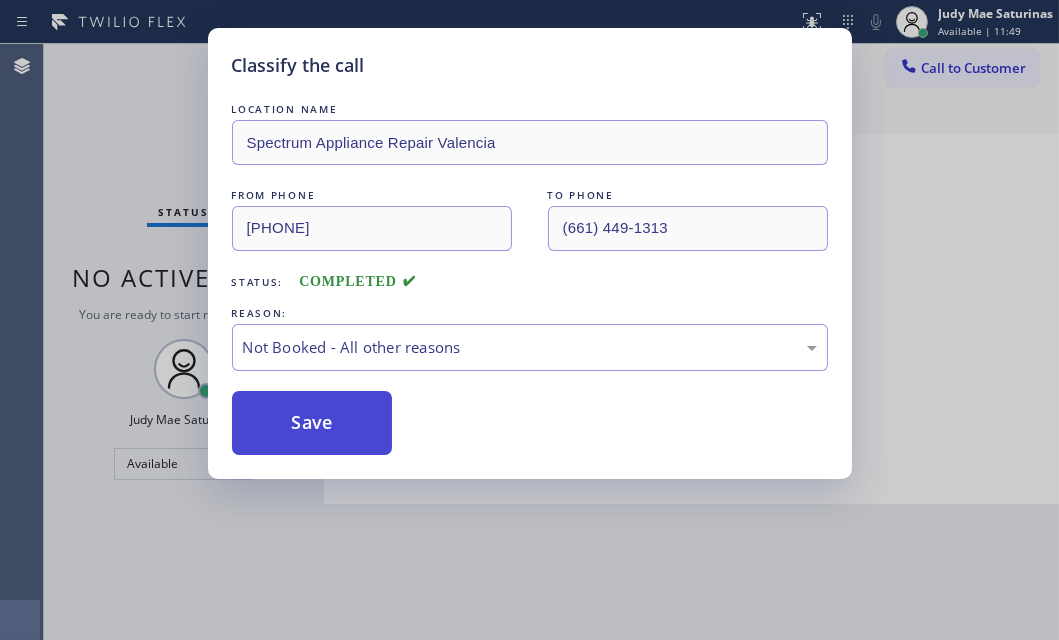 click on "Save" at bounding box center [312, 423] 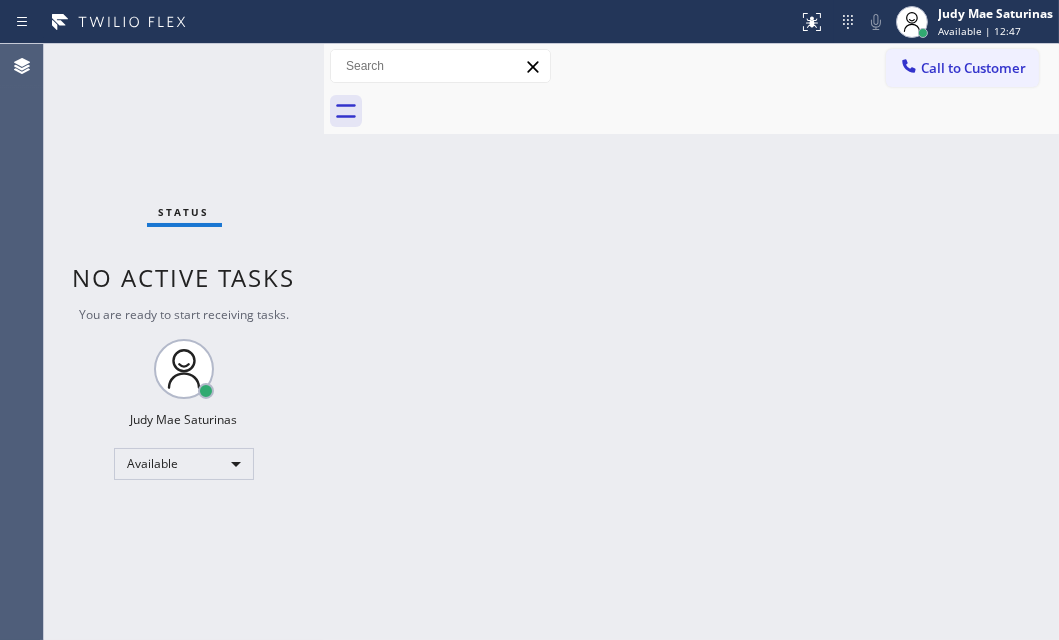 click on "Status   No active tasks     You are ready to start receiving tasks.   Judy Mae Saturinas Available" at bounding box center [184, 342] 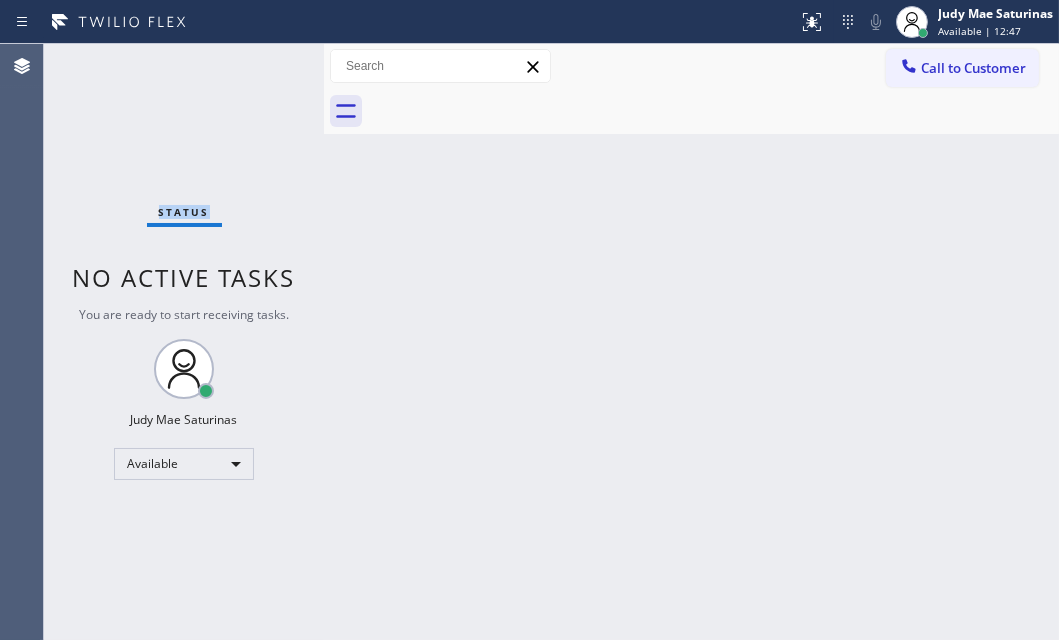 click on "Status   No active tasks     You are ready to start receiving tasks.   Judy Mae Saturinas Available" at bounding box center [184, 342] 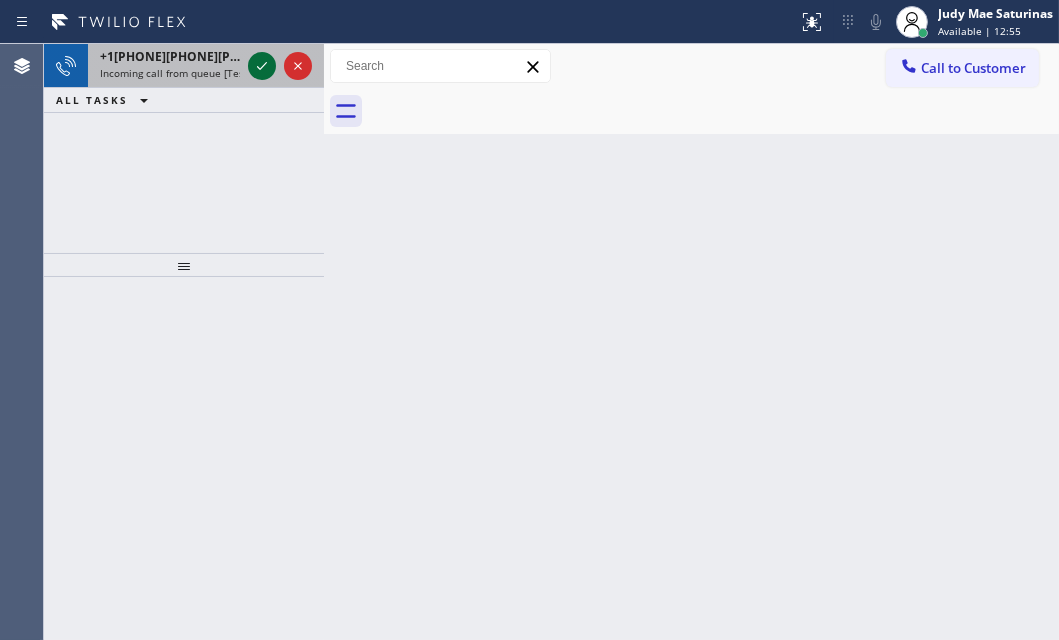 click at bounding box center (262, 66) 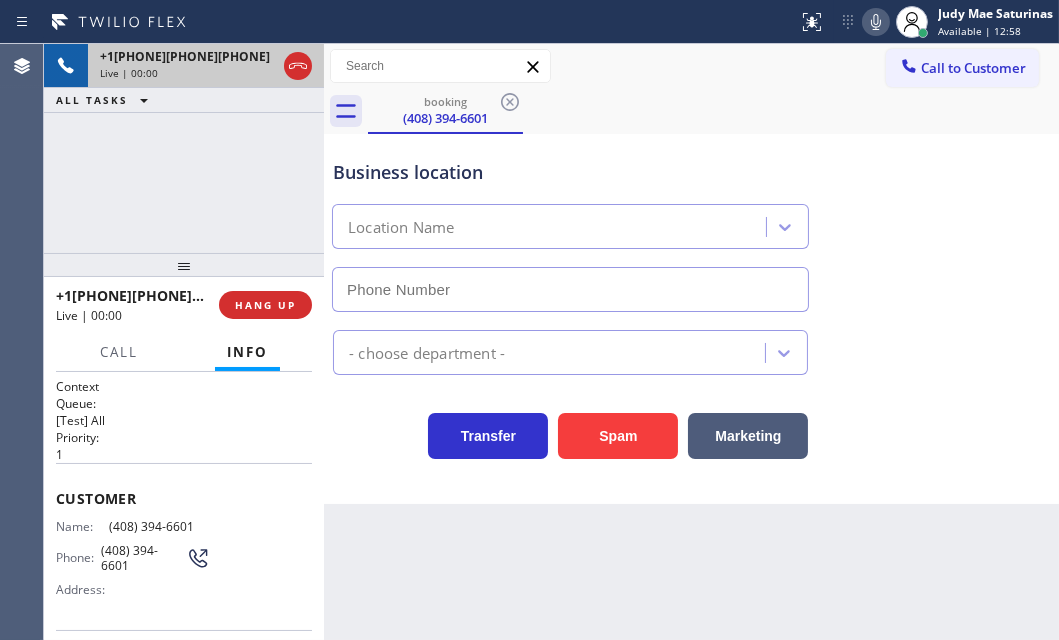 type on "(415) 877-6212" 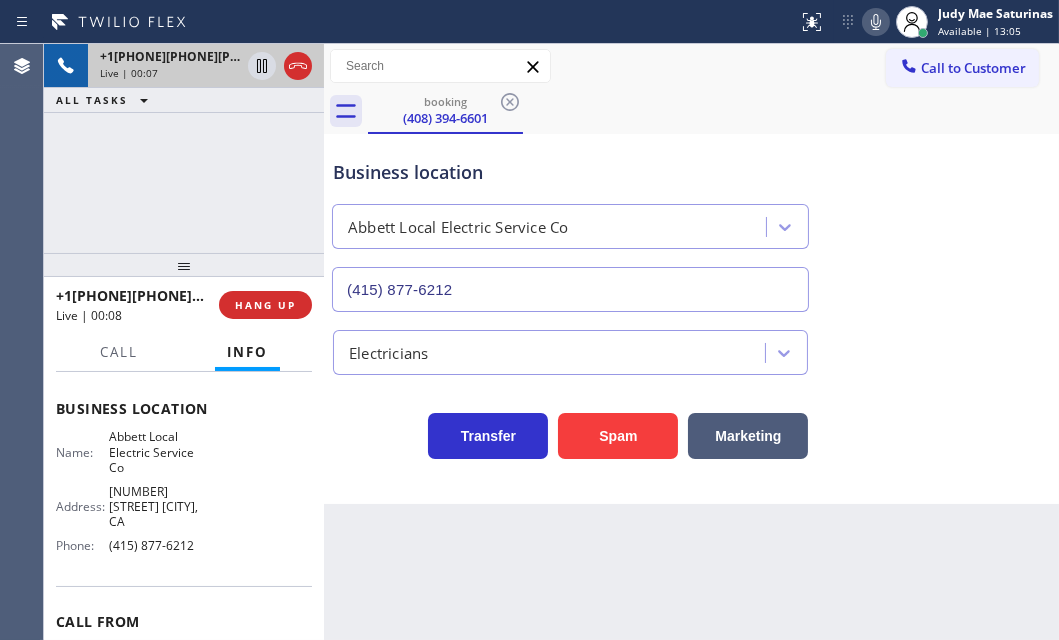 scroll, scrollTop: 272, scrollLeft: 0, axis: vertical 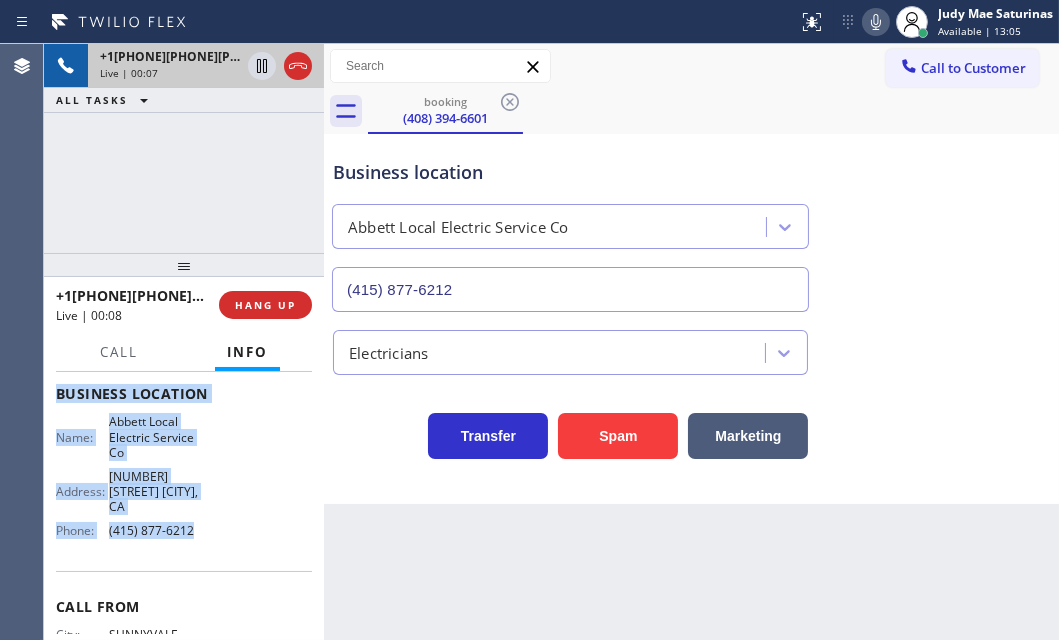 drag, startPoint x: 57, startPoint y: 489, endPoint x: 202, endPoint y: 533, distance: 151.52887 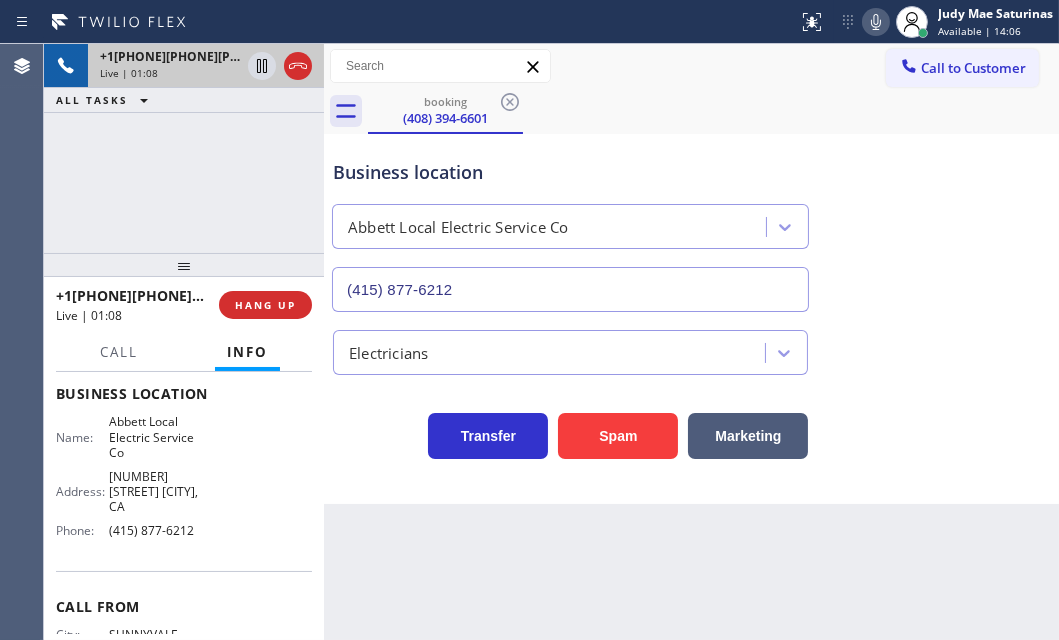 click on "[PHONE] Live | 01:08 ALL TASKS ALL TASKS ACTIVE TASKS TASKS IN WRAP UP" at bounding box center (184, 148) 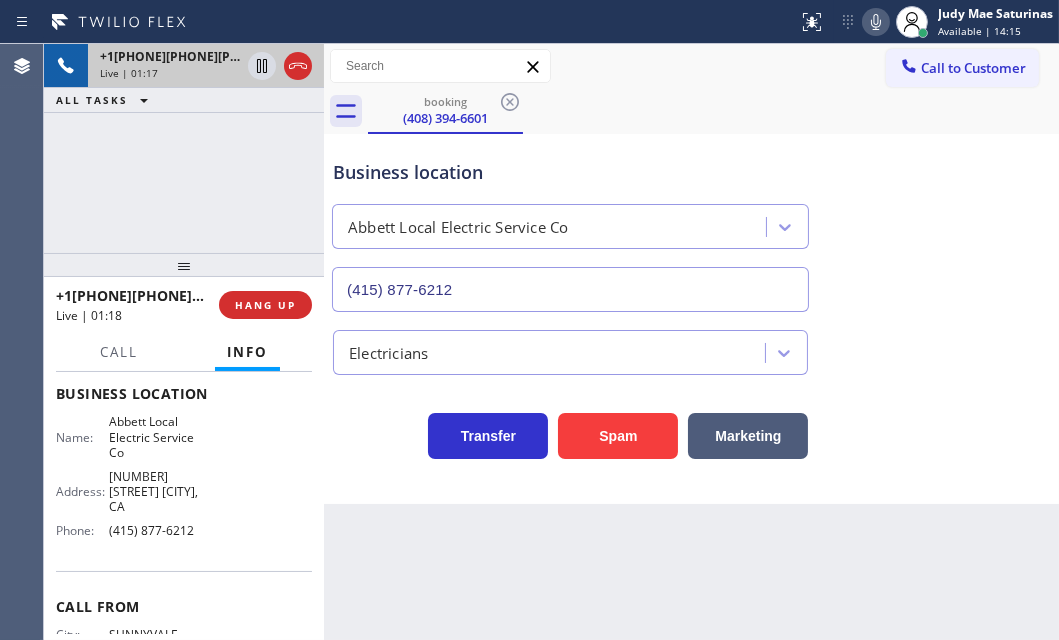 click on "+[COUNTRYCODE][PHONE] Live | 01:17 ALL TASKS ALL TASKS ACTIVE TASKS TASKS IN WRAP UP" at bounding box center (184, 148) 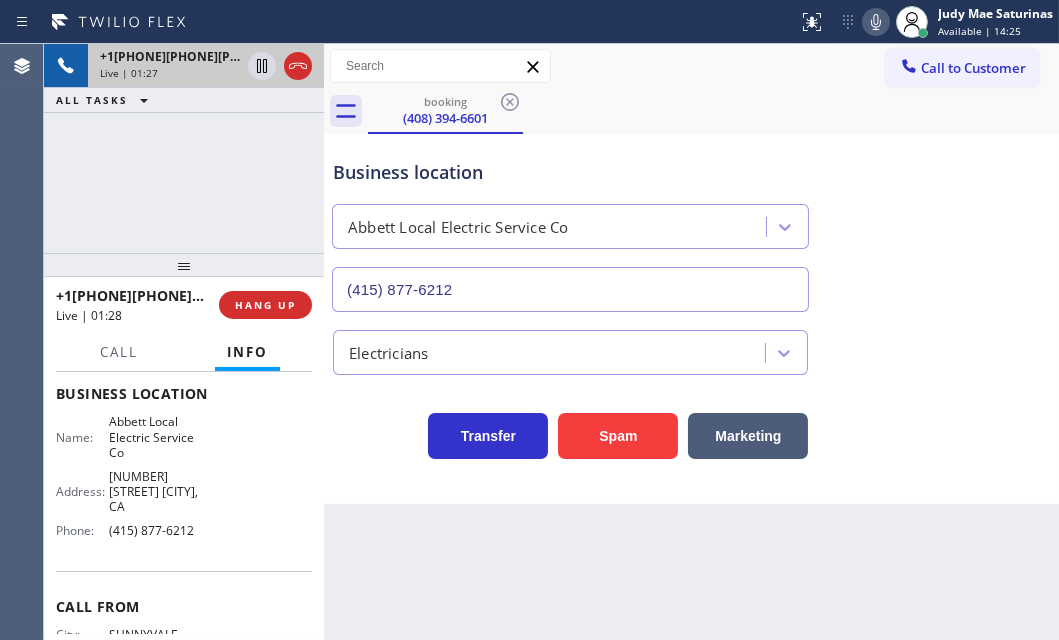 click on "+1[PHONE][PHONE][PHONE] Live | 01:27 ALL TASKS ALL TASKS ACTIVE TASKS TASKS IN WRAP UP" at bounding box center (184, 148) 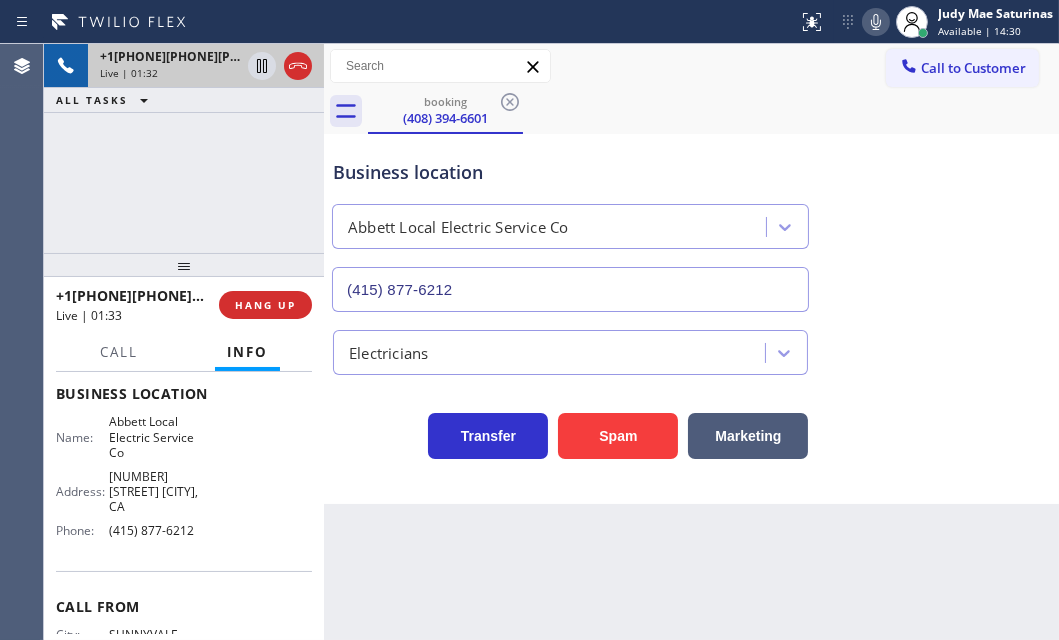 click at bounding box center [184, 265] 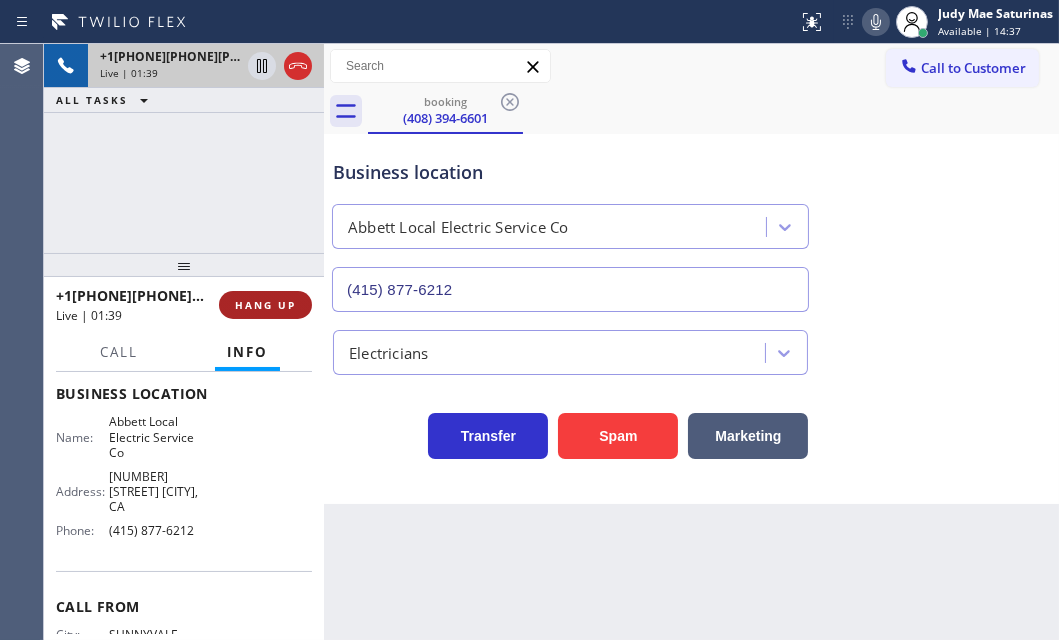 click on "HANG UP" at bounding box center (265, 305) 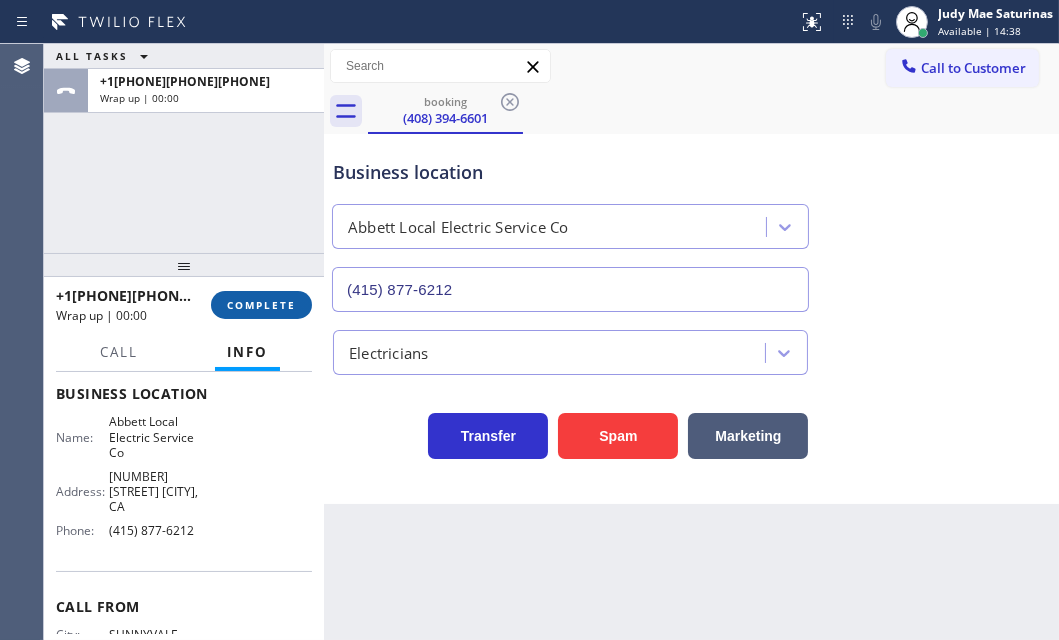 click on "COMPLETE" at bounding box center [261, 305] 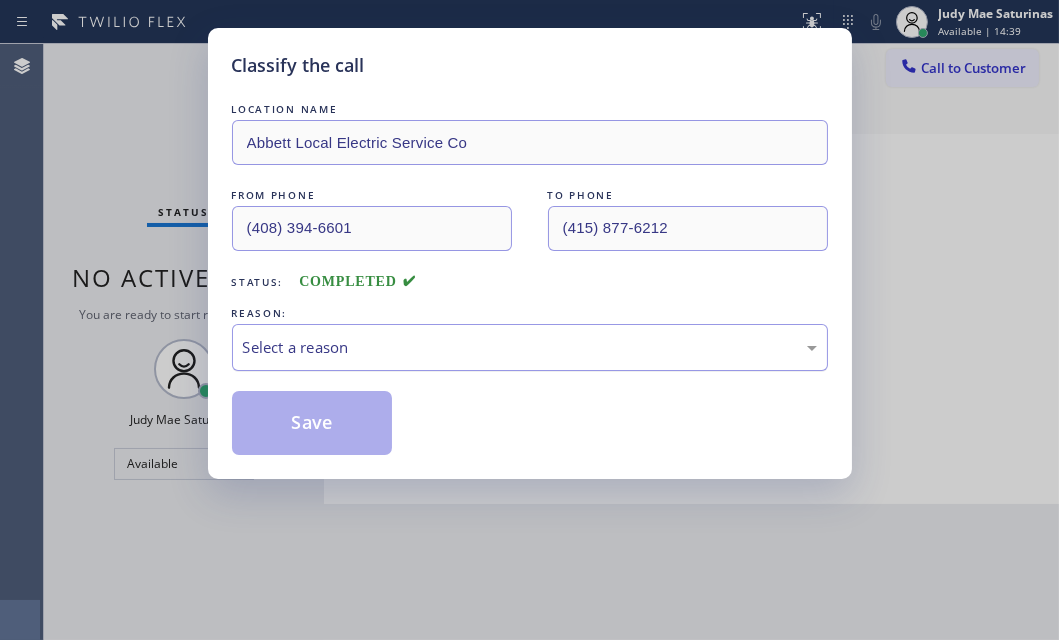 drag, startPoint x: 572, startPoint y: 349, endPoint x: 551, endPoint y: 364, distance: 25.806976 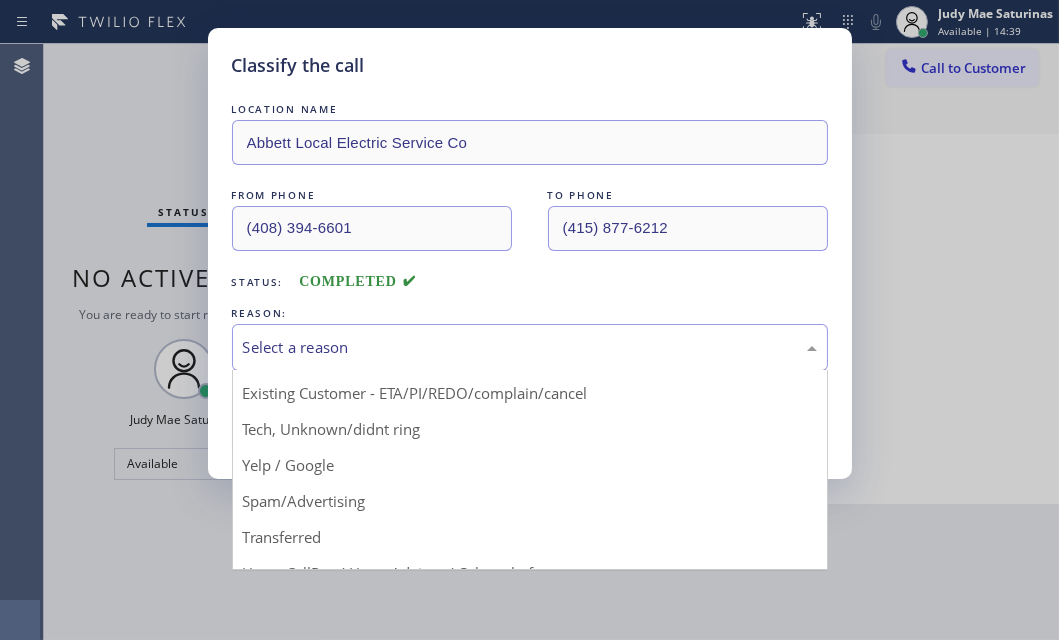 scroll, scrollTop: 133, scrollLeft: 0, axis: vertical 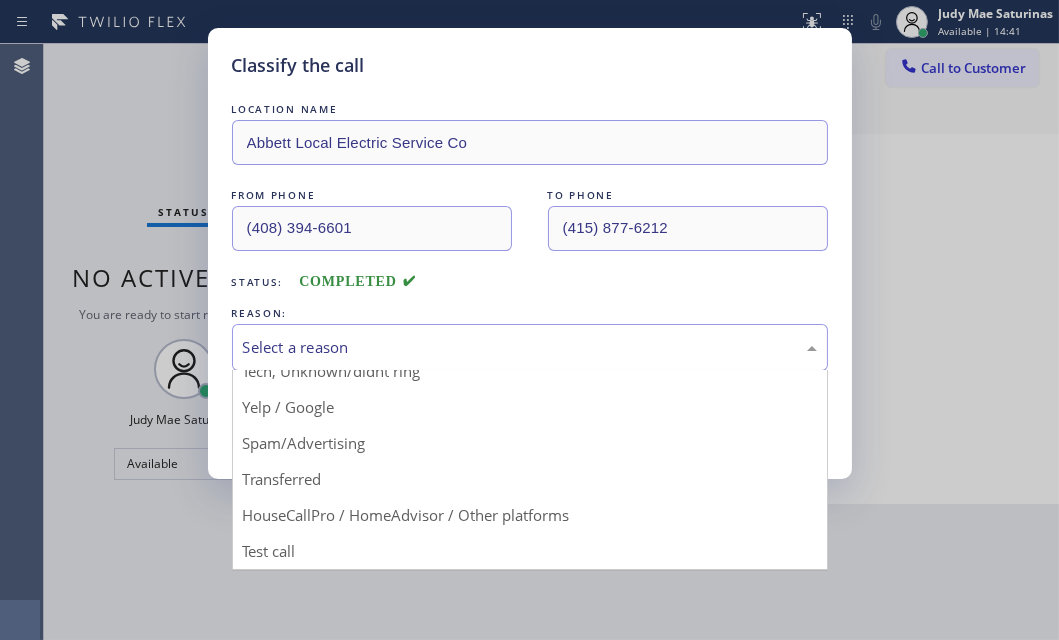 drag, startPoint x: 290, startPoint y: 517, endPoint x: 298, endPoint y: 490, distance: 28.160255 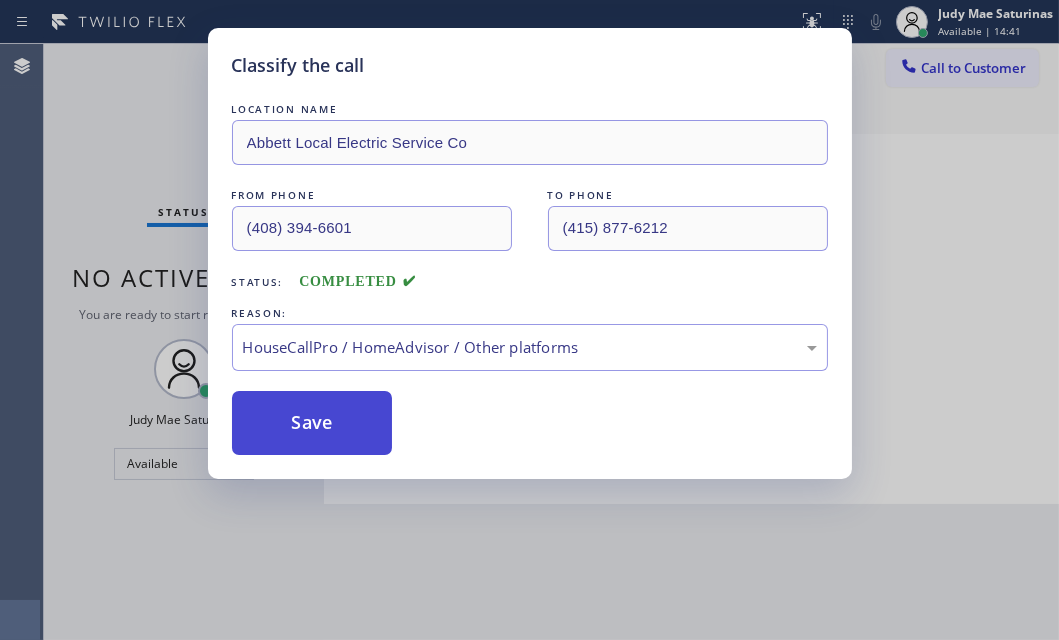 click on "Save" at bounding box center [312, 423] 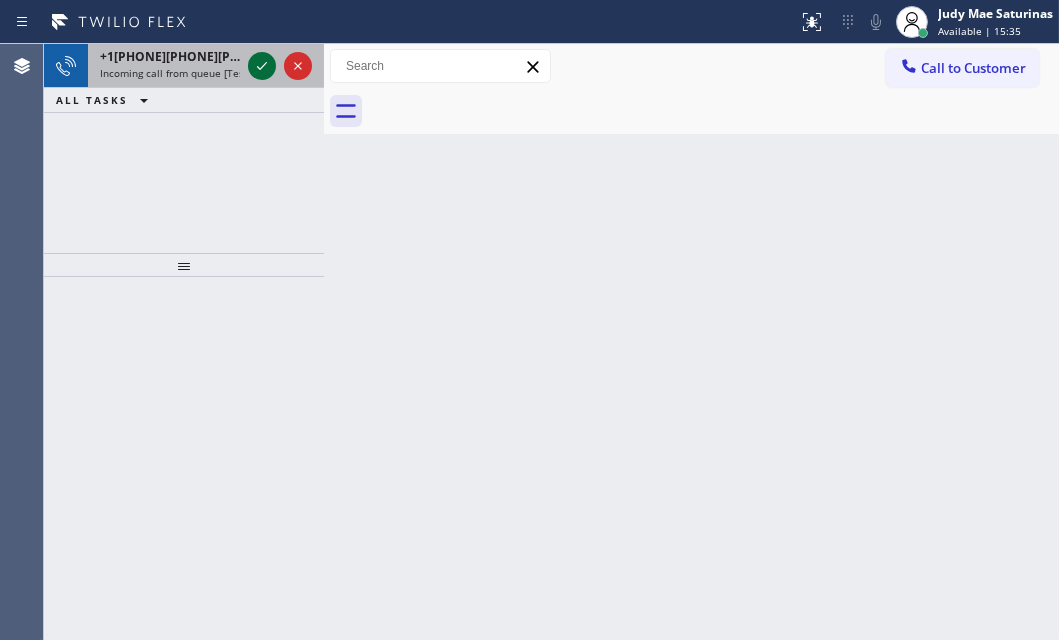 click 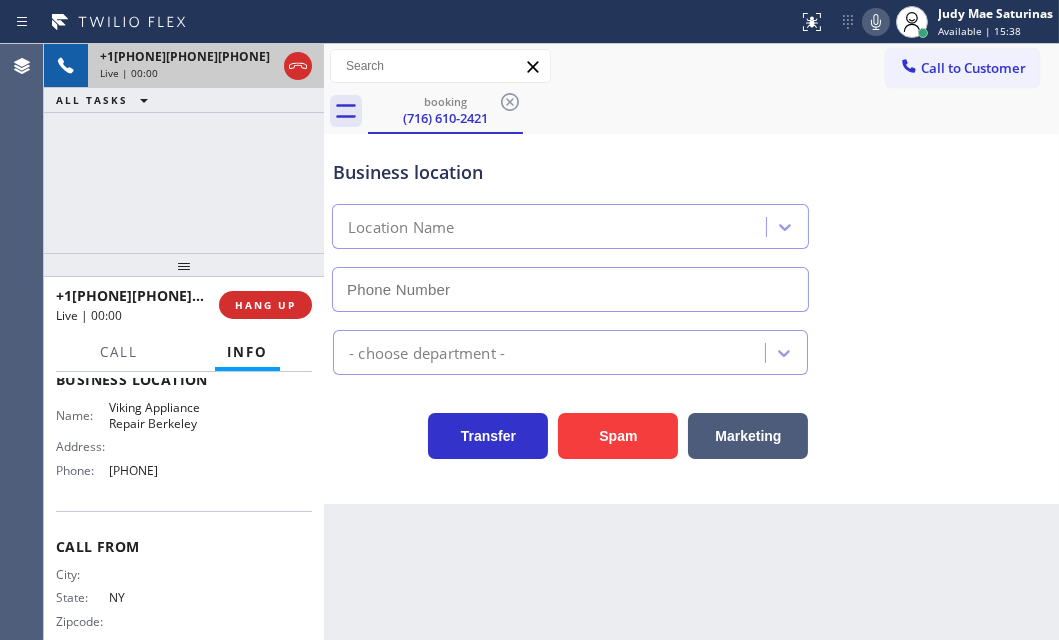 type on "[PHONE]" 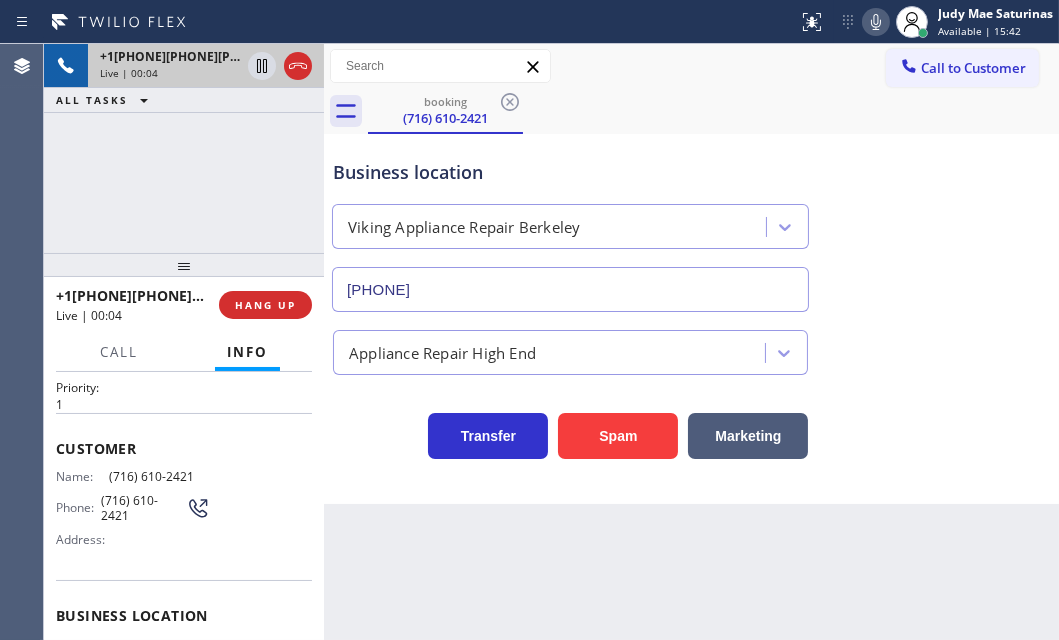 scroll, scrollTop: 39, scrollLeft: 0, axis: vertical 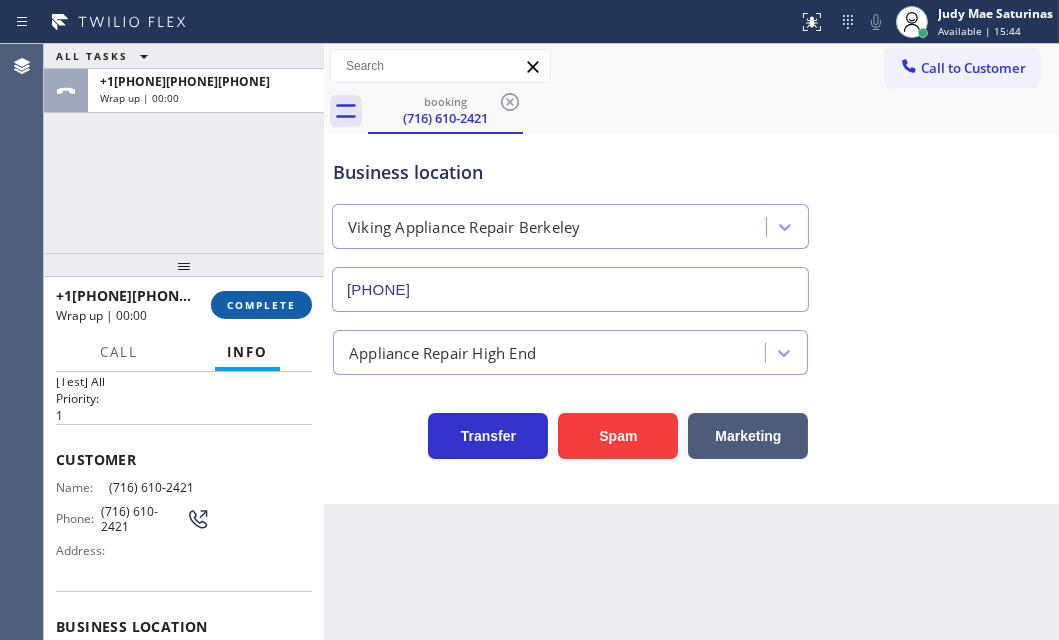 click on "COMPLETE" at bounding box center (261, 305) 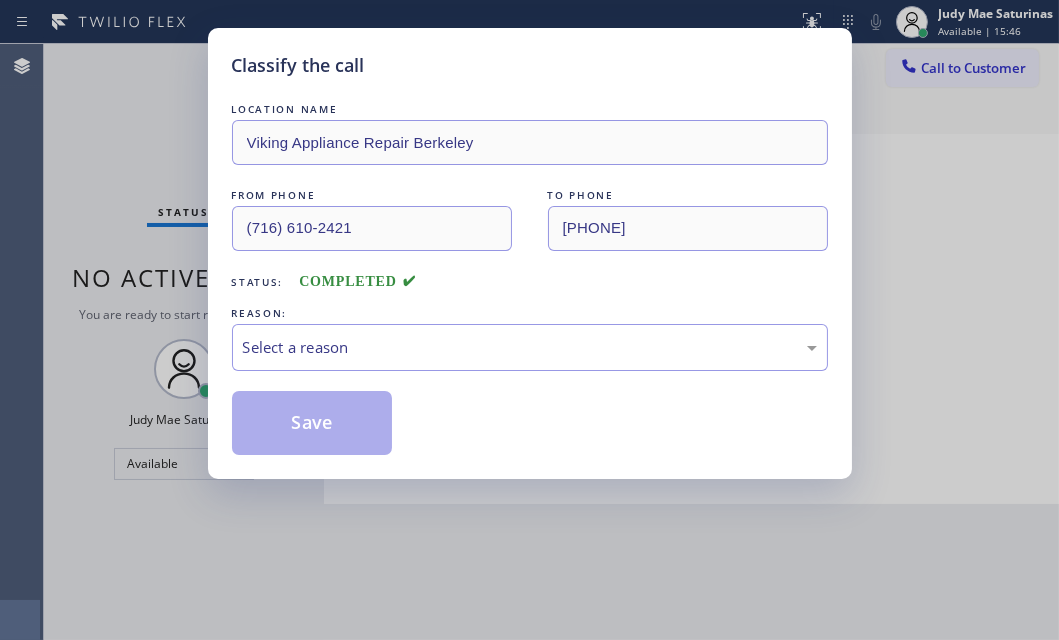 click on "REASON:" at bounding box center (530, 313) 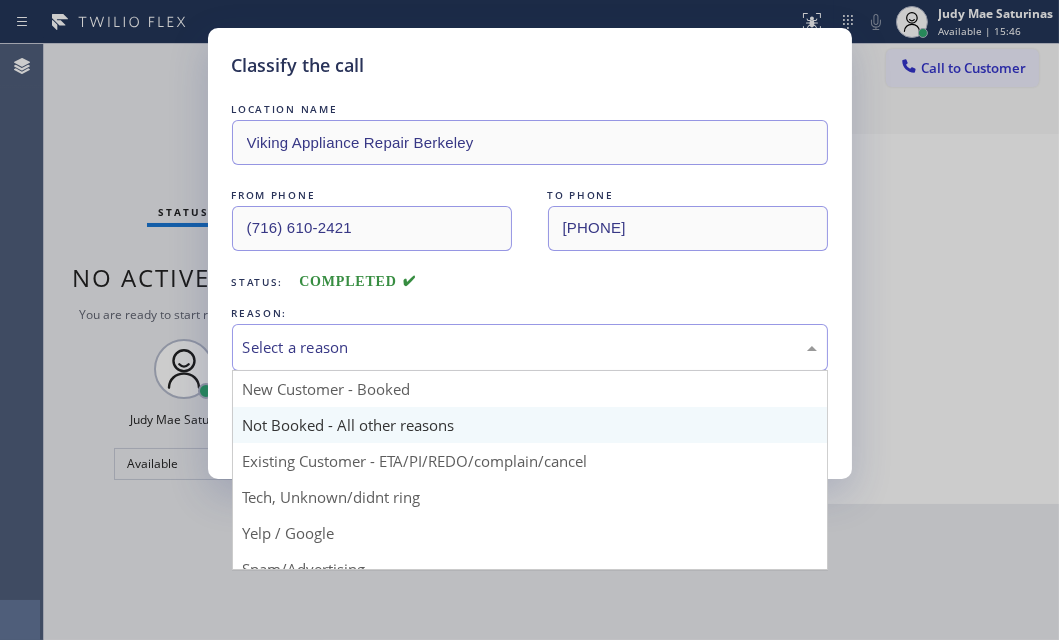 drag, startPoint x: 469, startPoint y: 346, endPoint x: 452, endPoint y: 409, distance: 65.25335 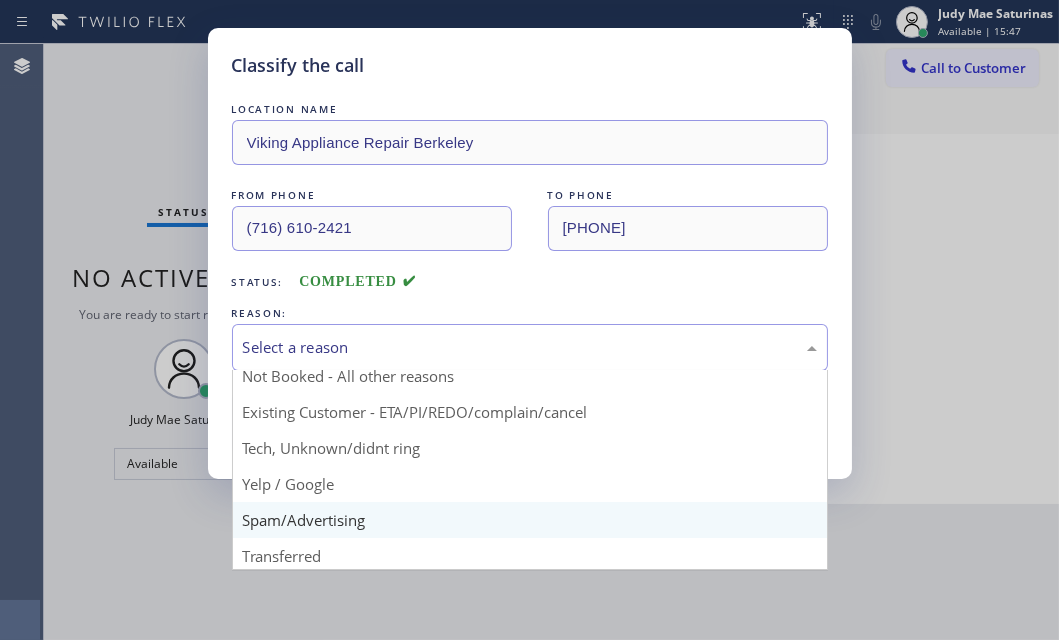 scroll, scrollTop: 90, scrollLeft: 0, axis: vertical 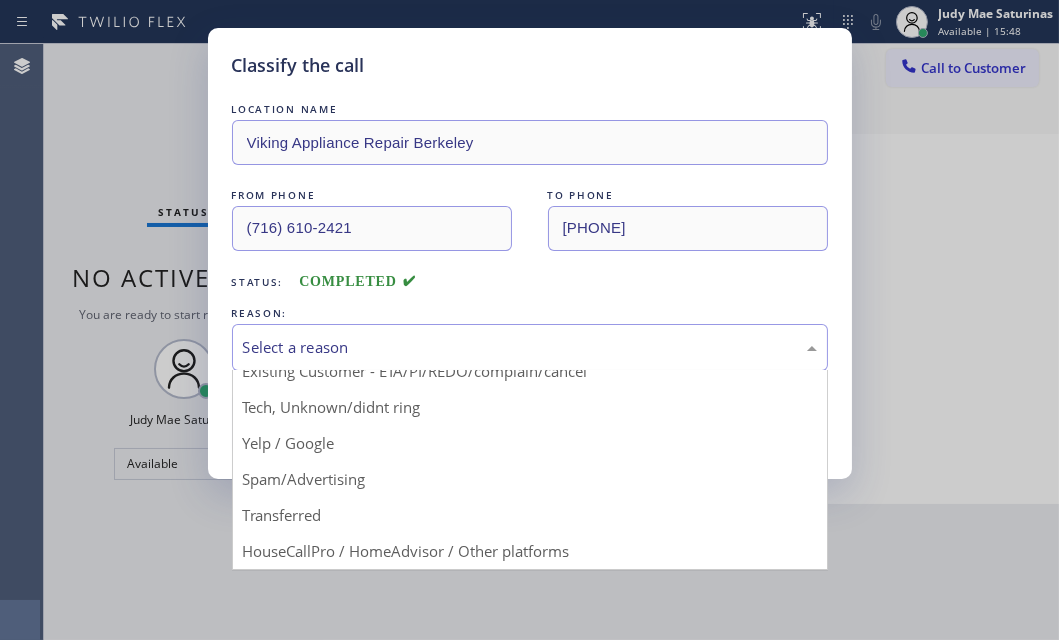 drag, startPoint x: 293, startPoint y: 479, endPoint x: 291, endPoint y: 432, distance: 47.042534 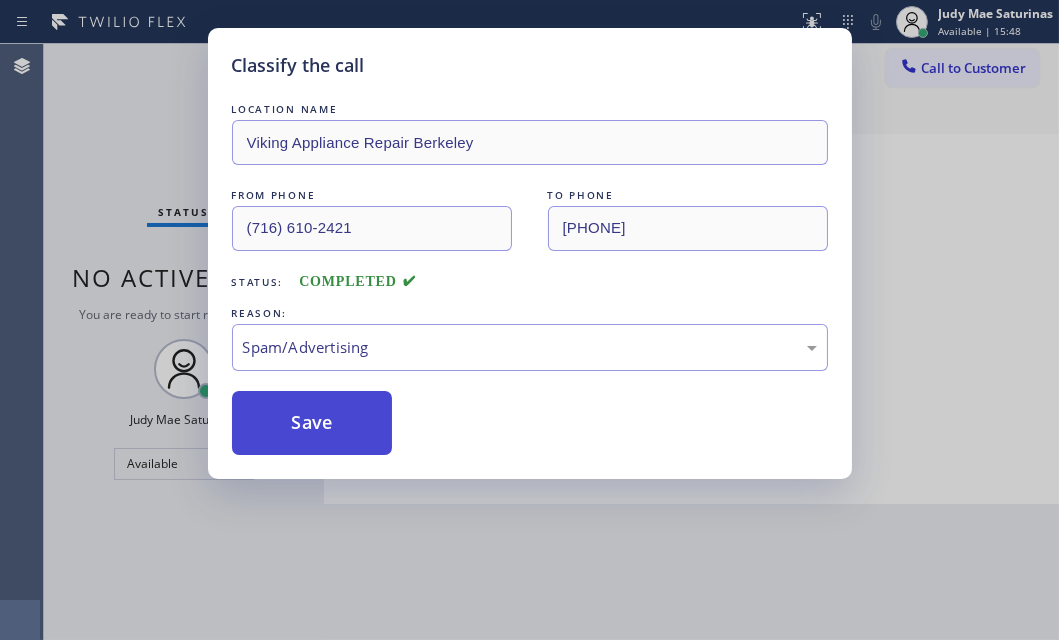 click on "Save" at bounding box center (312, 423) 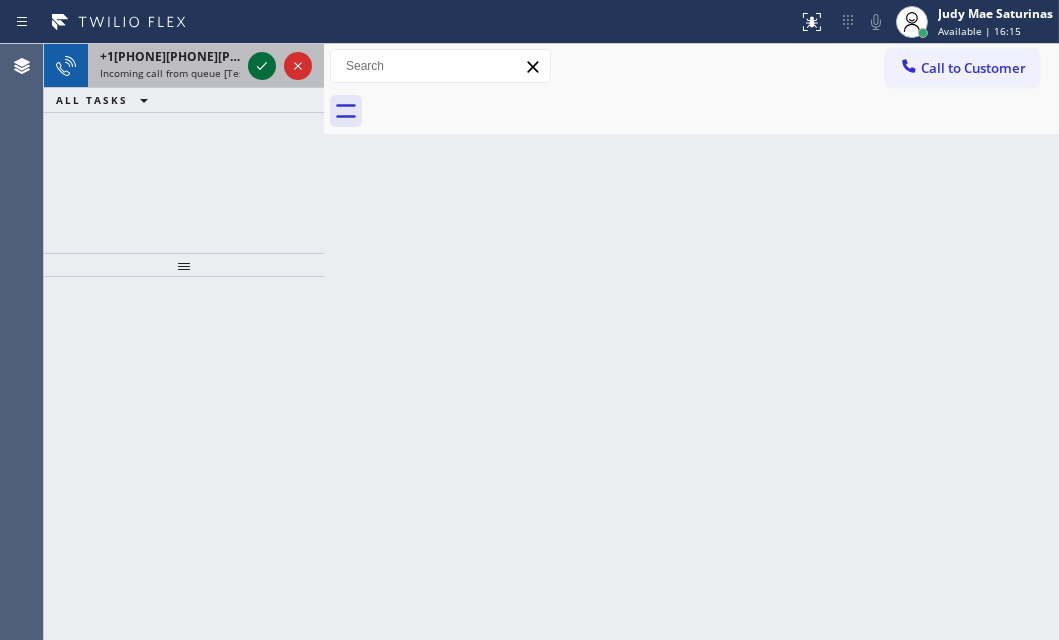 click 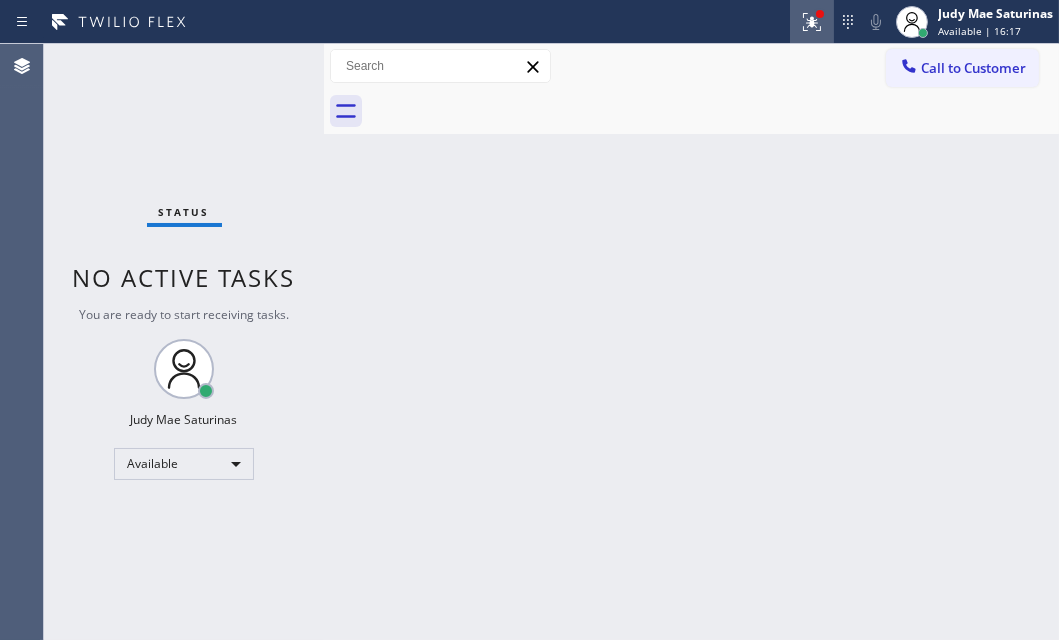 click 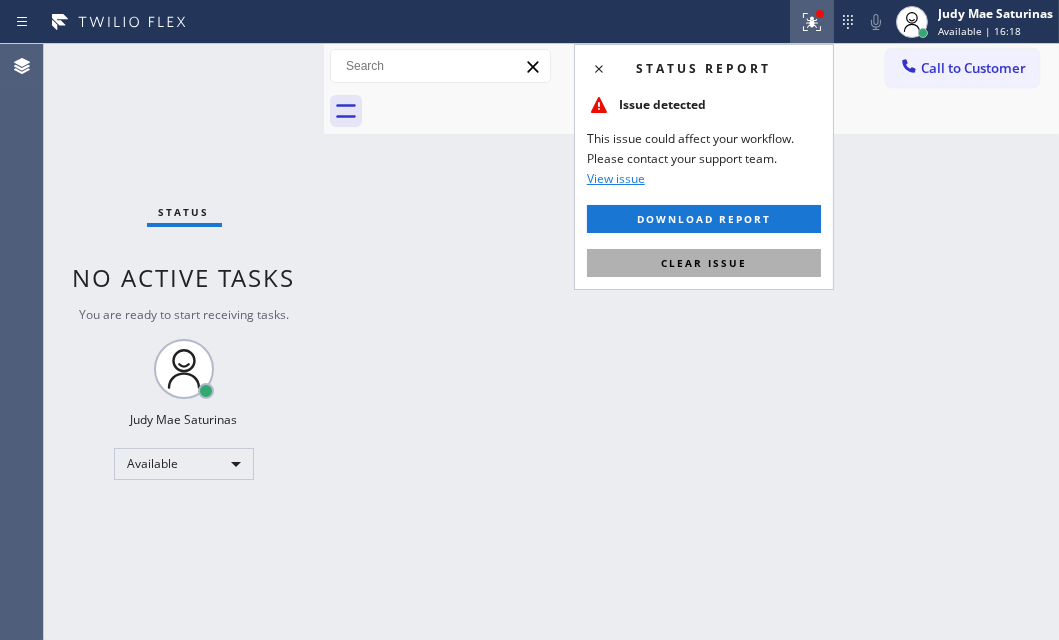 click on "Clear issue" at bounding box center (704, 263) 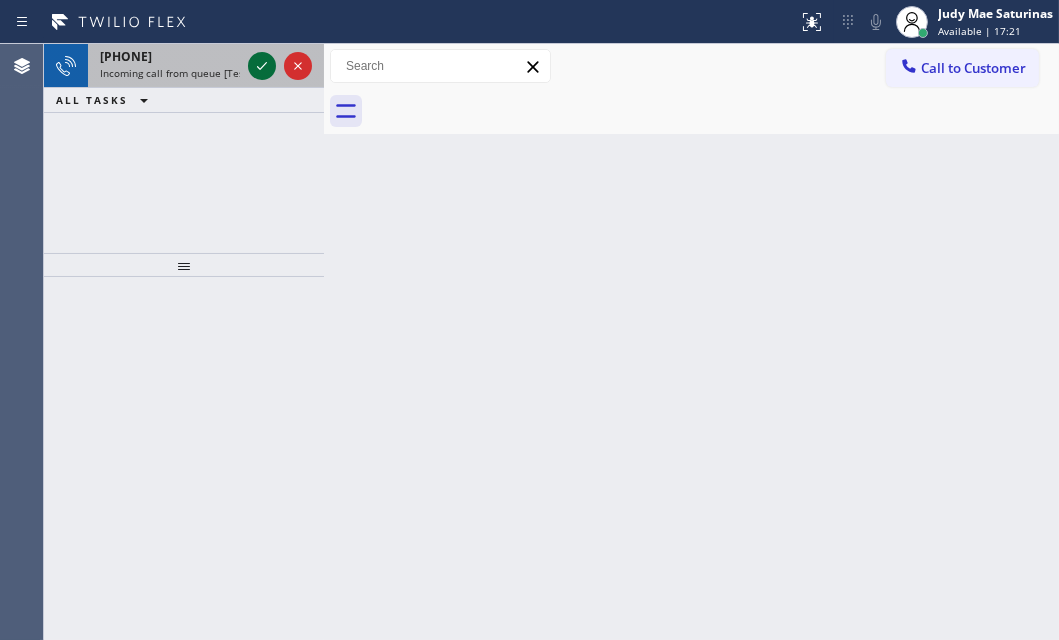 click 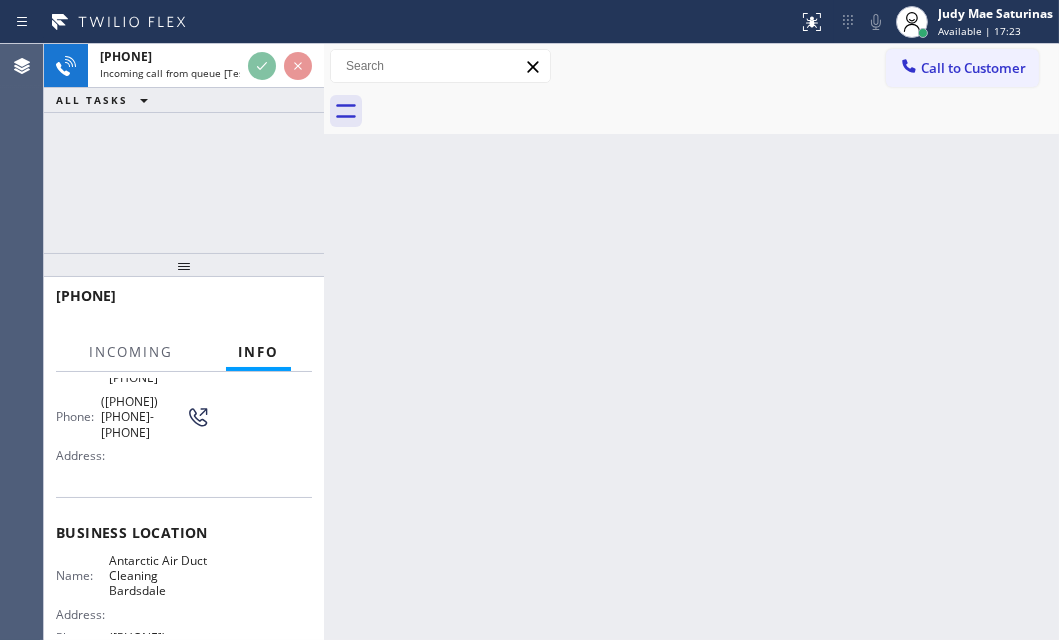 scroll, scrollTop: 181, scrollLeft: 0, axis: vertical 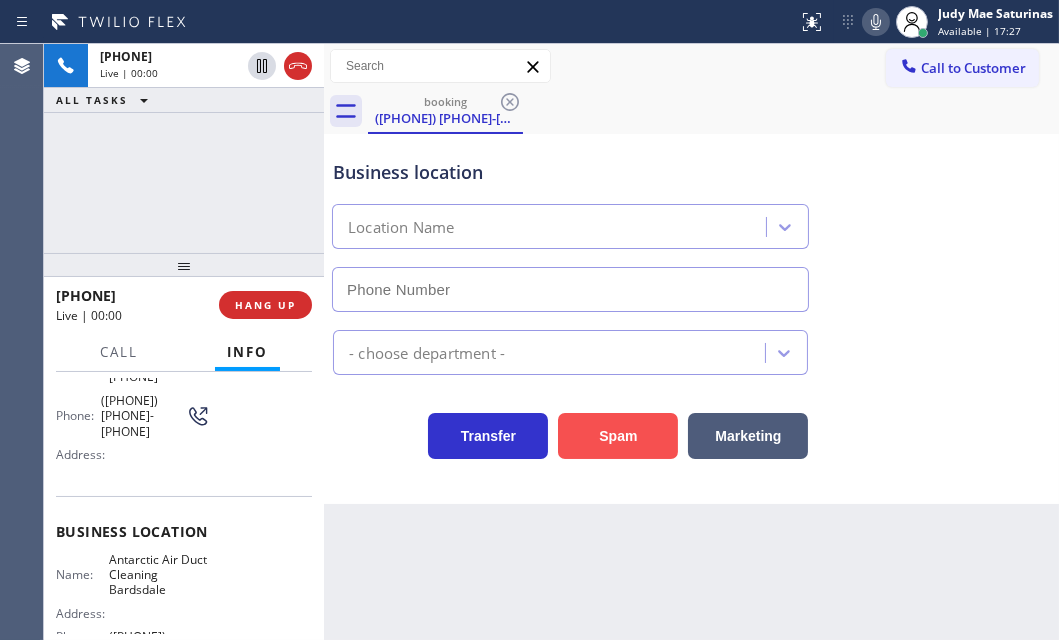 type on "([PHONE])" 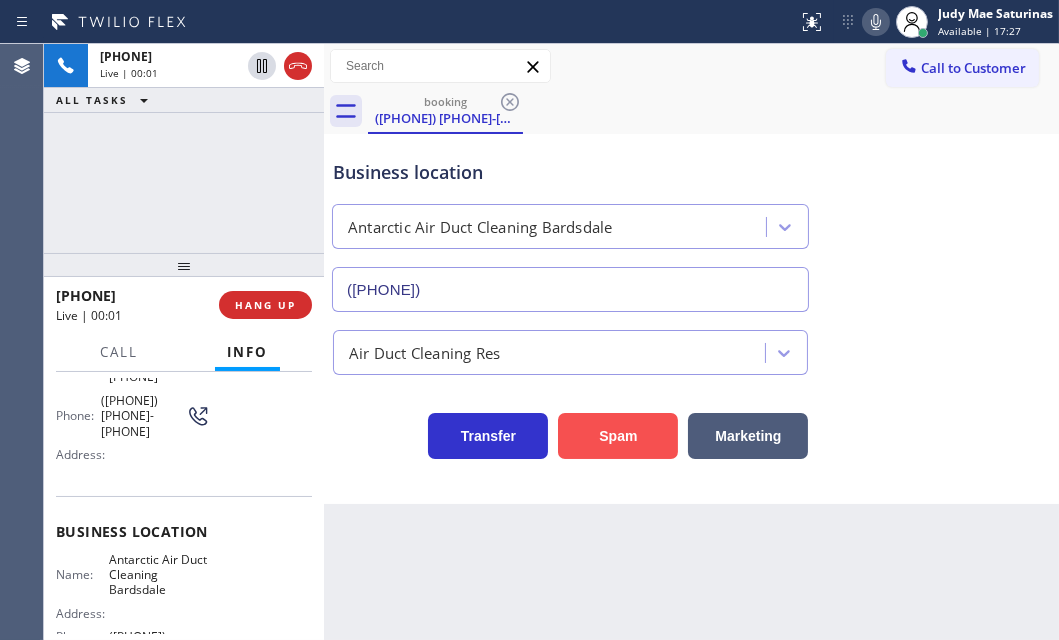 click on "Spam" at bounding box center [618, 436] 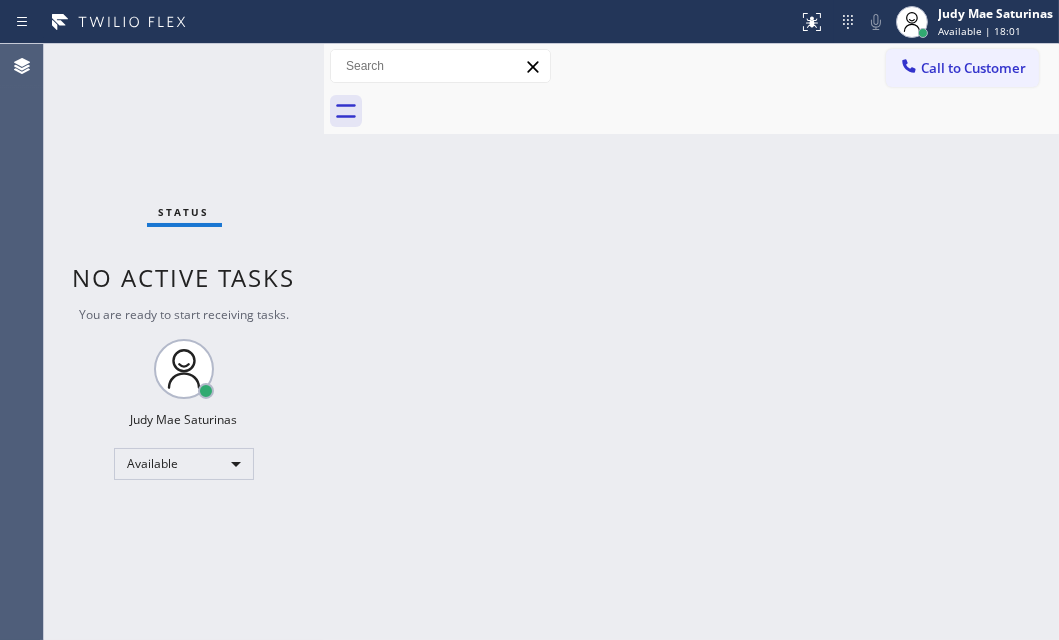 click on "Status   No active tasks     You are ready to start receiving tasks.   Judy Mae Saturinas Available" at bounding box center (184, 342) 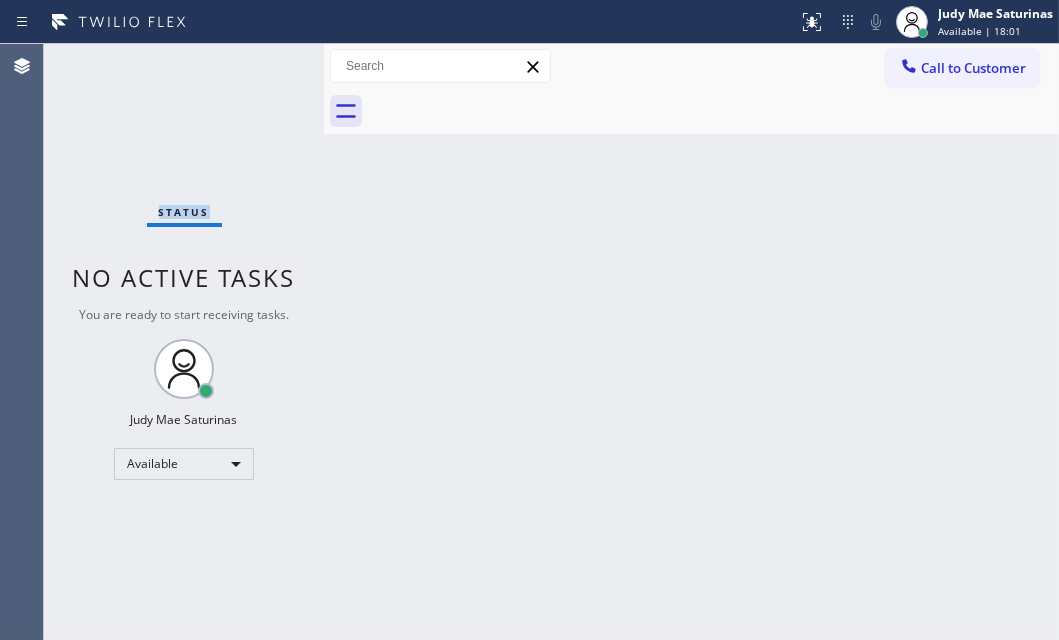 click on "Status   No active tasks     You are ready to start receiving tasks.   Judy Mae Saturinas Available" at bounding box center [184, 342] 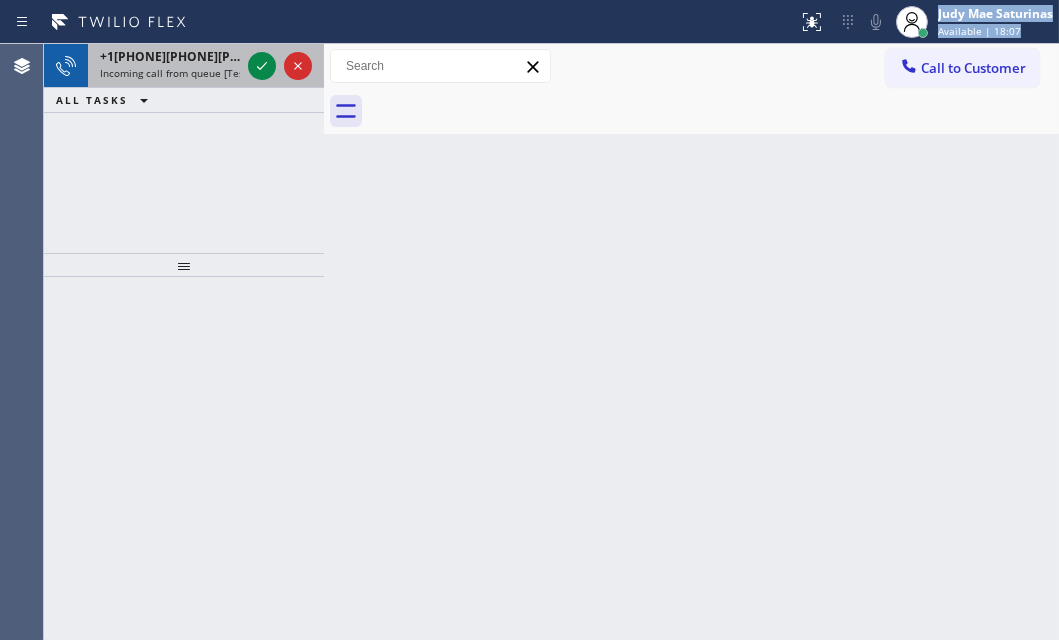 drag, startPoint x: 200, startPoint y: 41, endPoint x: 237, endPoint y: 77, distance: 51.62364 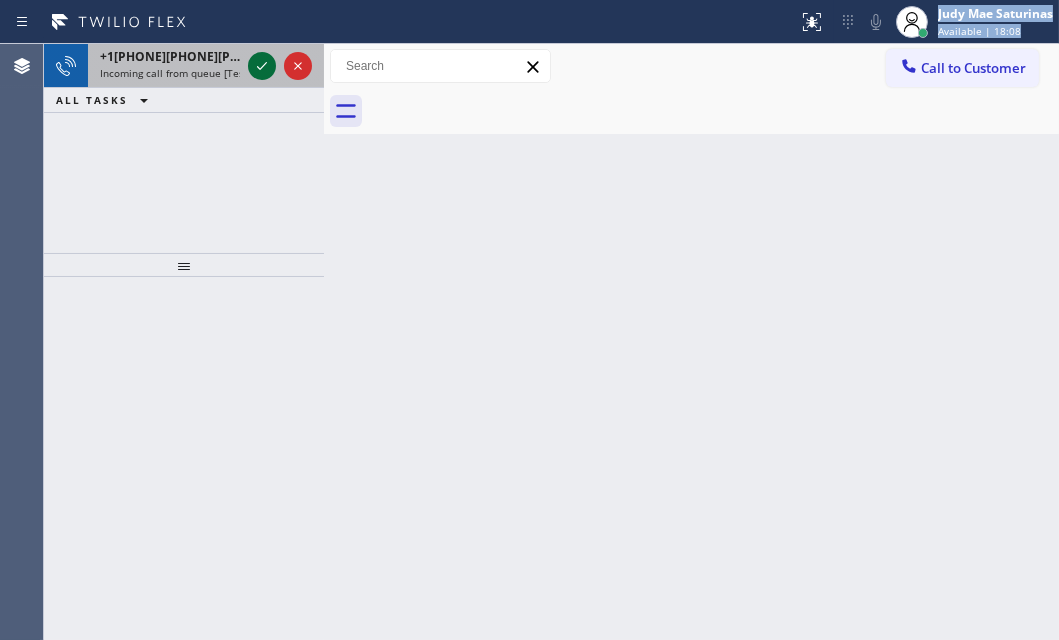 click 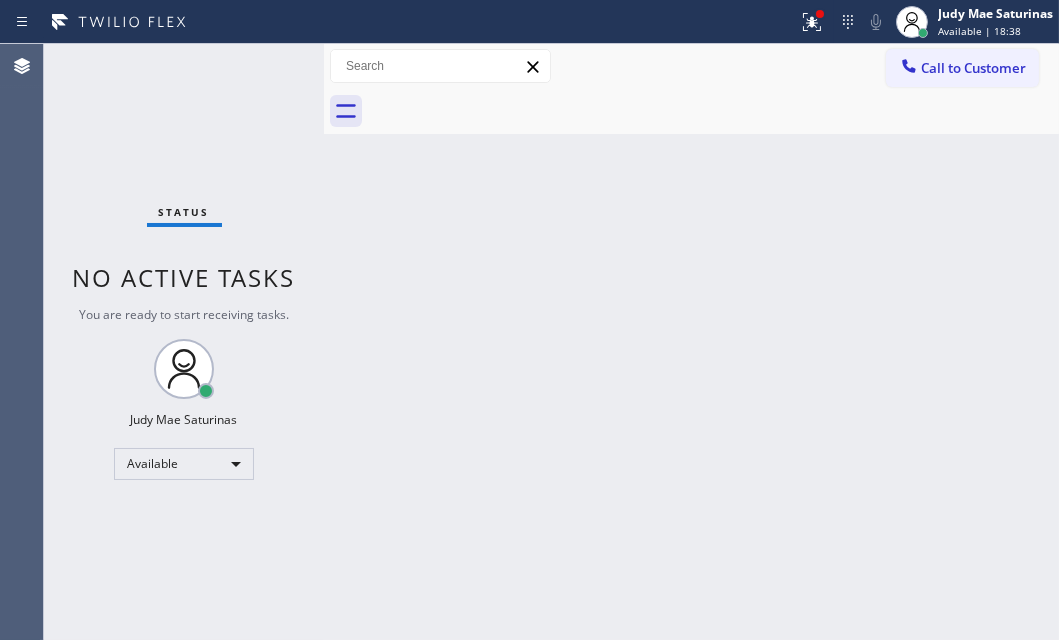click on "Status   No active tasks     You are ready to start receiving tasks.   Judy Mae Saturinas Available" at bounding box center (184, 342) 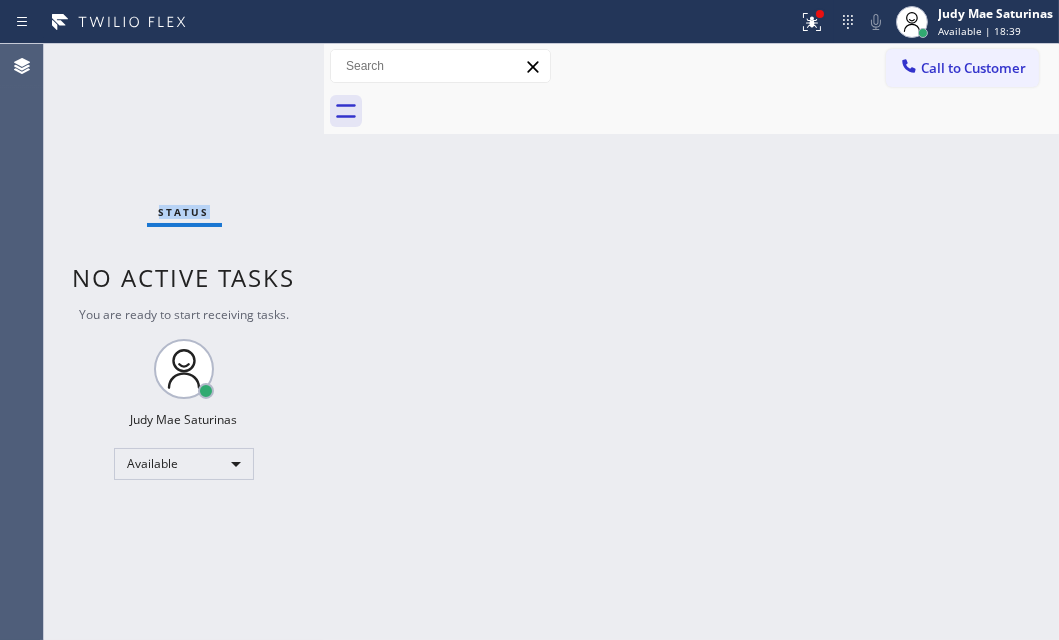 click on "Status   No active tasks     You are ready to start receiving tasks.   Judy Mae Saturinas Available" at bounding box center (184, 342) 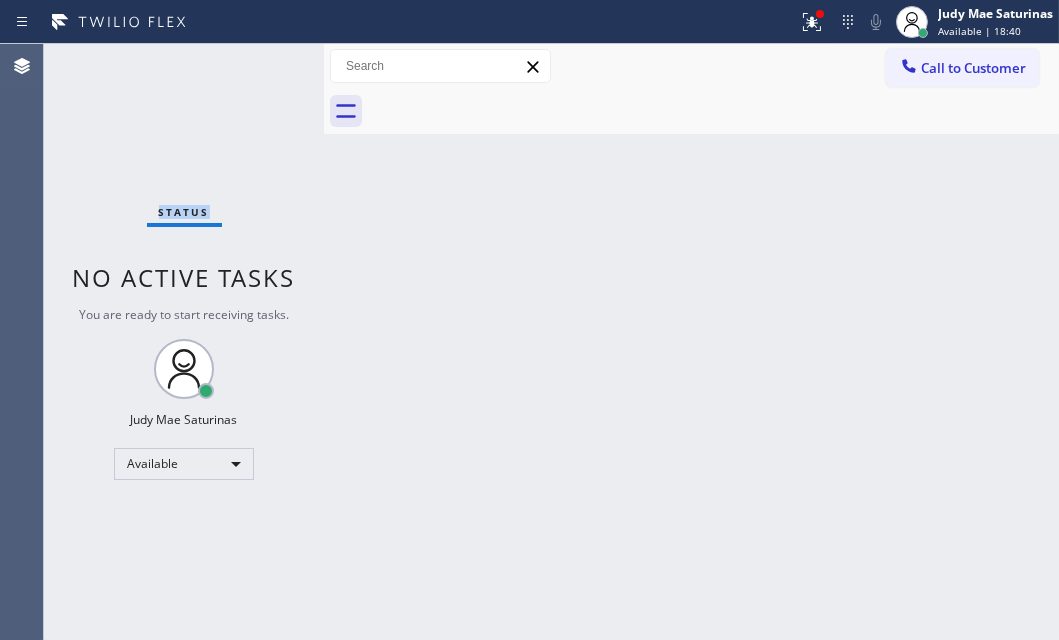 click on "Status   No active tasks     You are ready to start receiving tasks.   Judy Mae Saturinas Available" at bounding box center [184, 342] 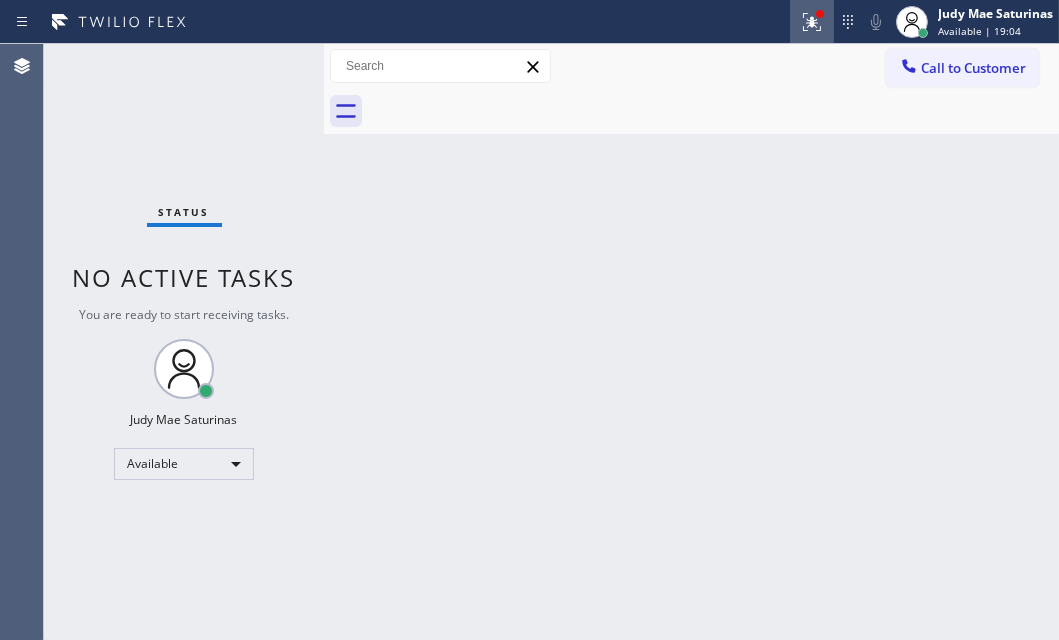 click 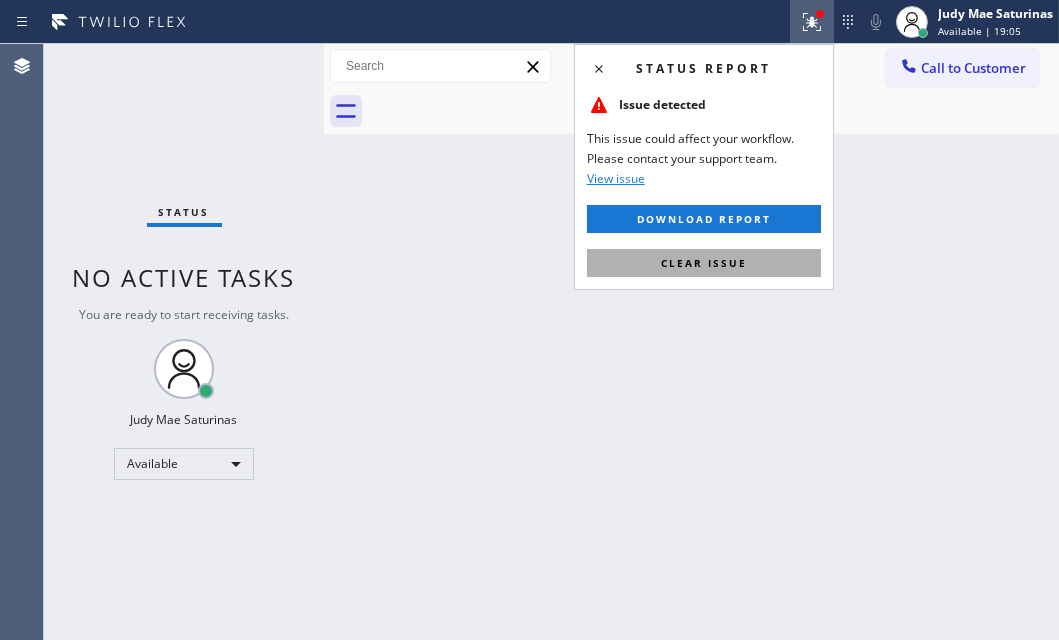 click on "Clear issue" at bounding box center [704, 263] 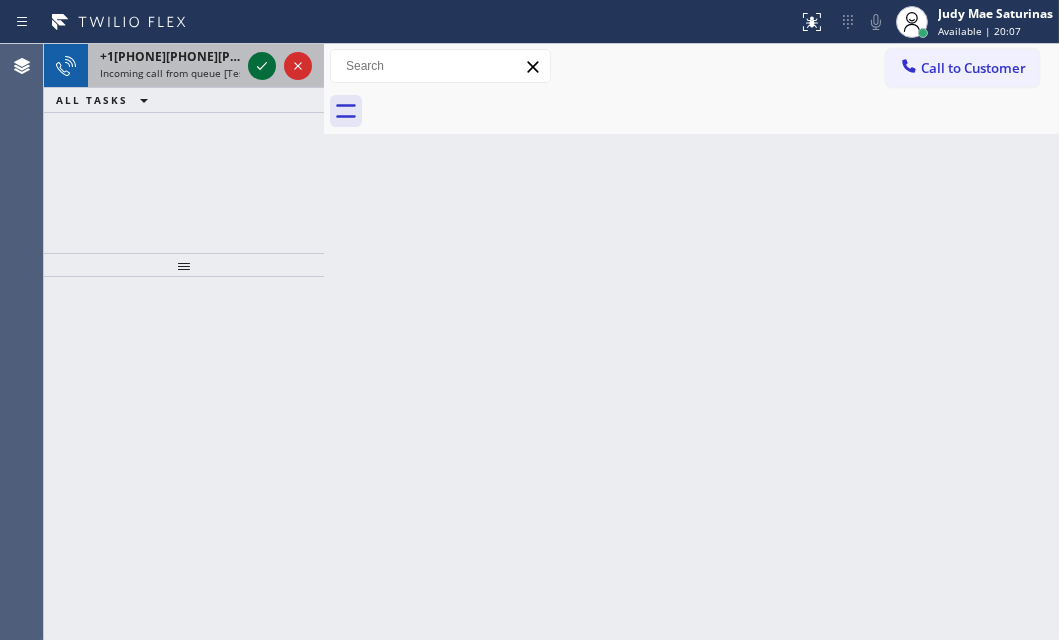 click 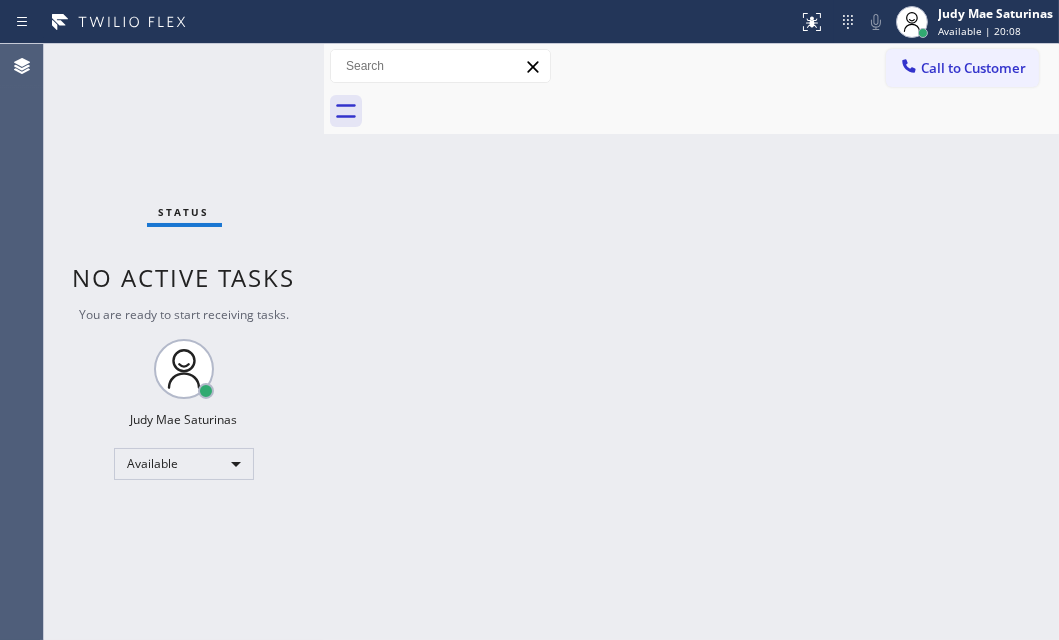 click on "Status   No active tasks     You are ready to start receiving tasks.   Judy Mae Saturinas Available" at bounding box center [184, 342] 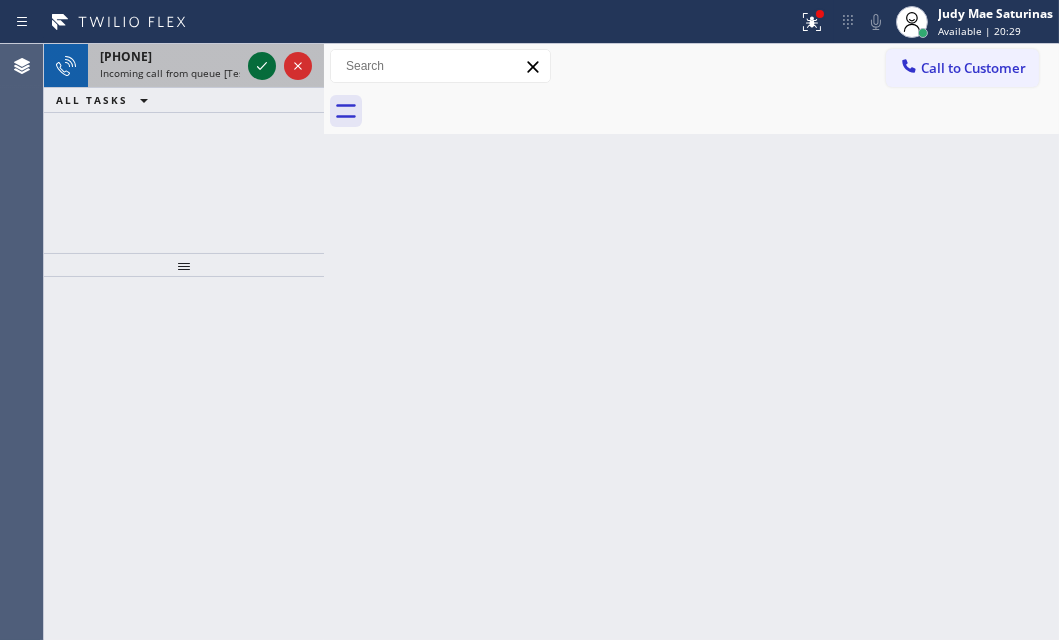 click 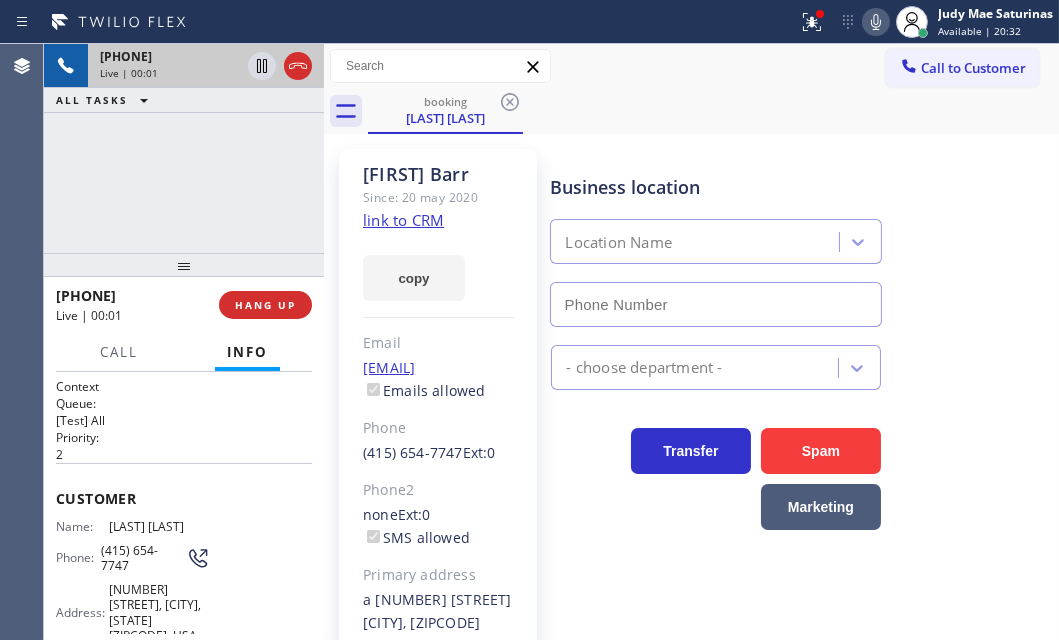 type on "(877) 777-0796" 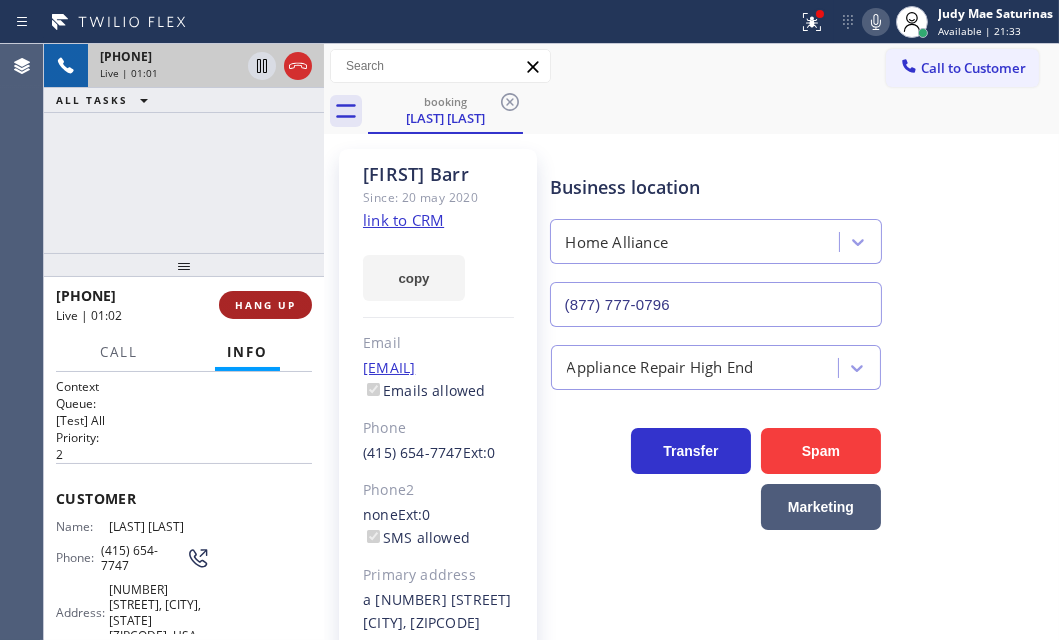 click on "HANG UP" at bounding box center (265, 305) 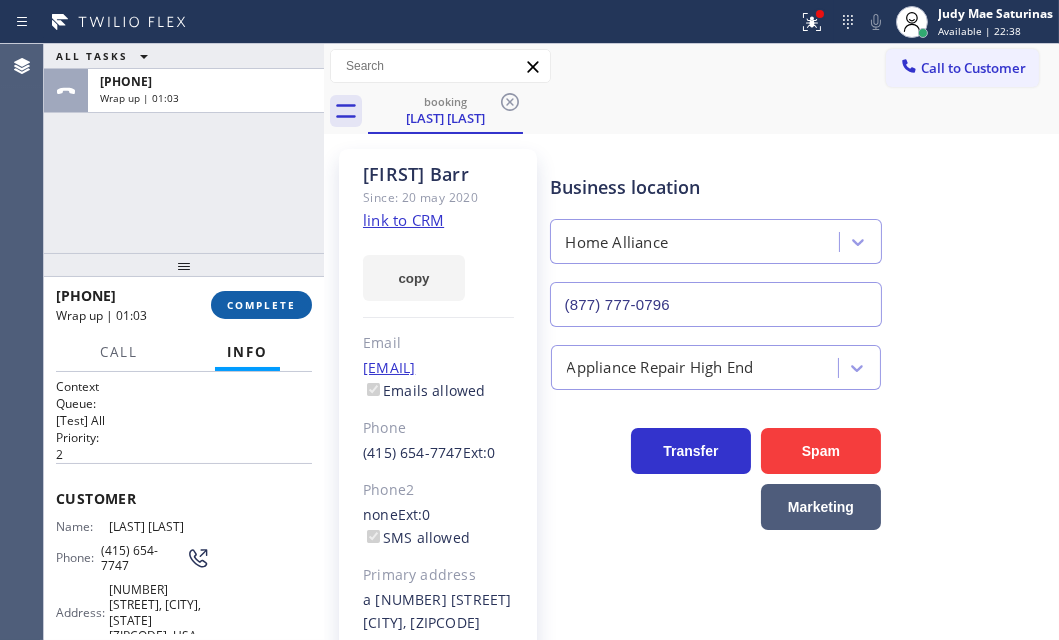 click on "COMPLETE" at bounding box center (261, 305) 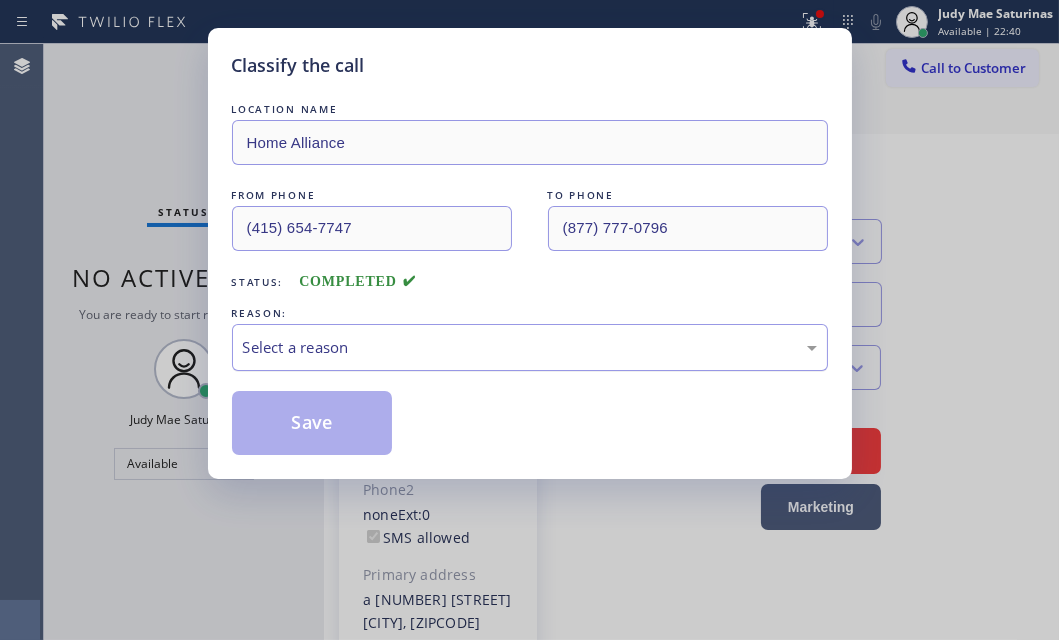 click on "Select a reason" at bounding box center (530, 347) 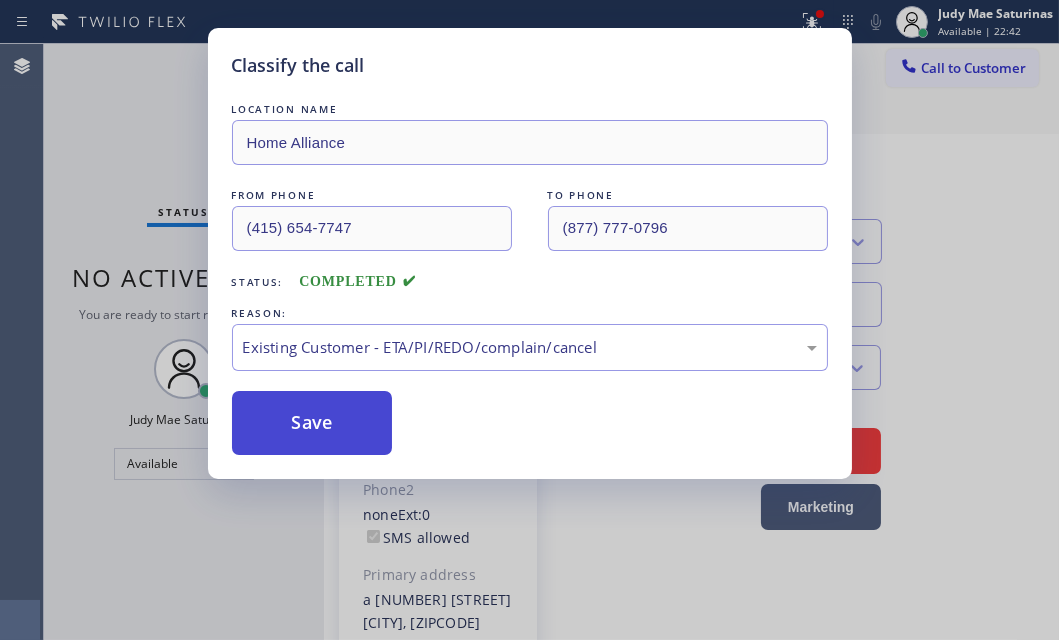 click on "Save" at bounding box center (312, 423) 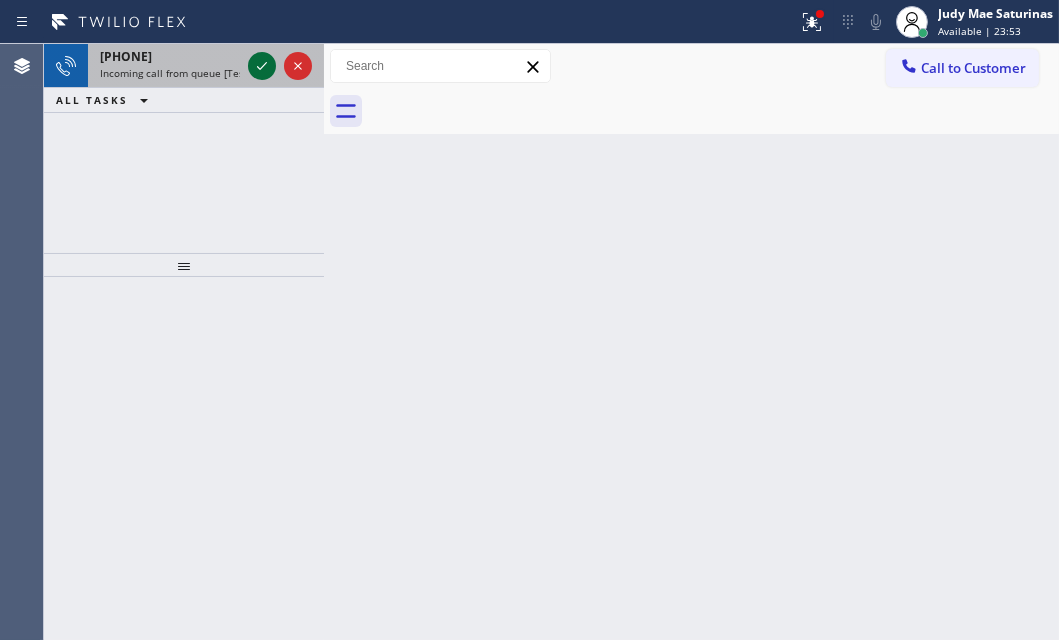 click 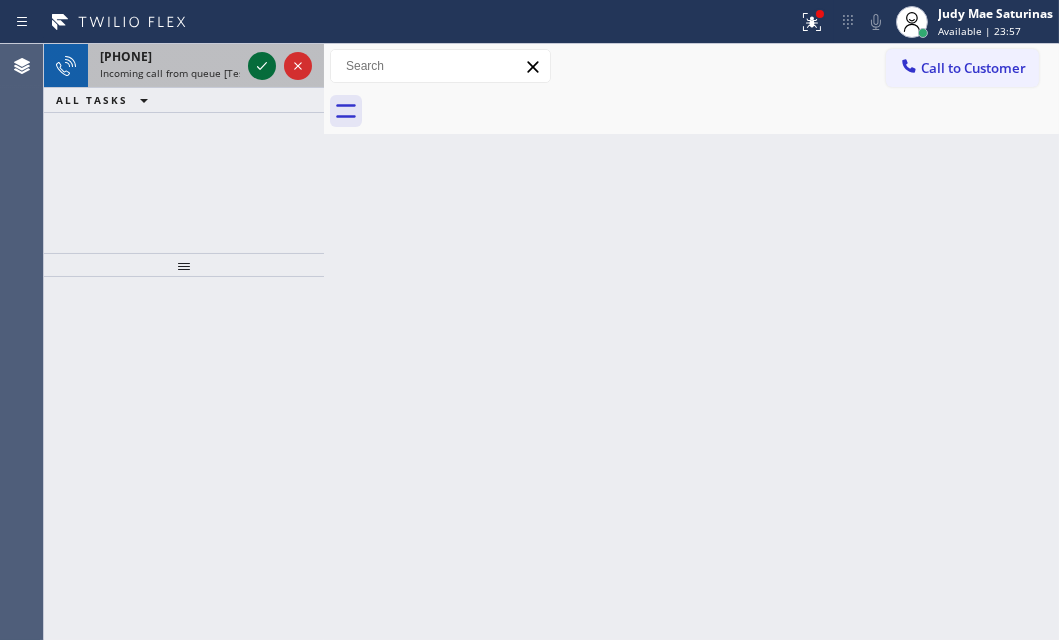 click 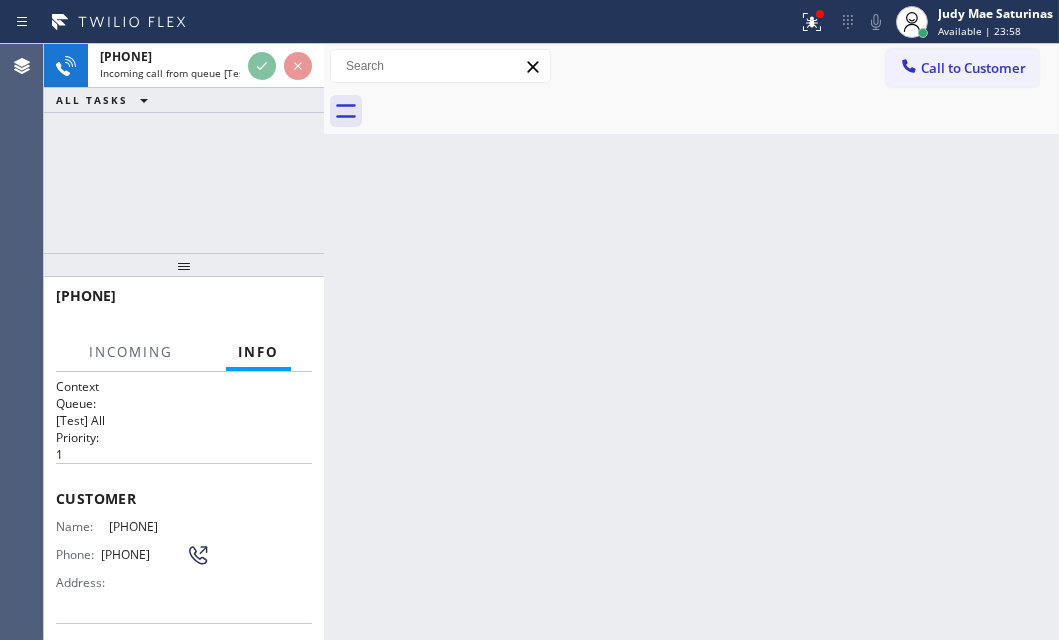 scroll, scrollTop: 181, scrollLeft: 0, axis: vertical 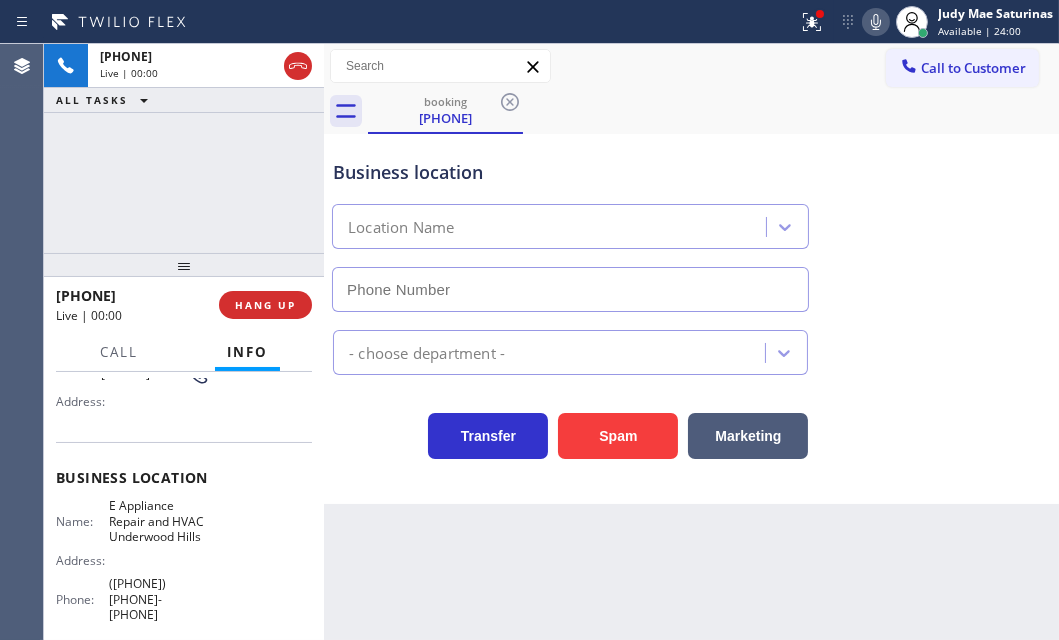 type on "([PHONE]) [PHONE]-[PHONE]" 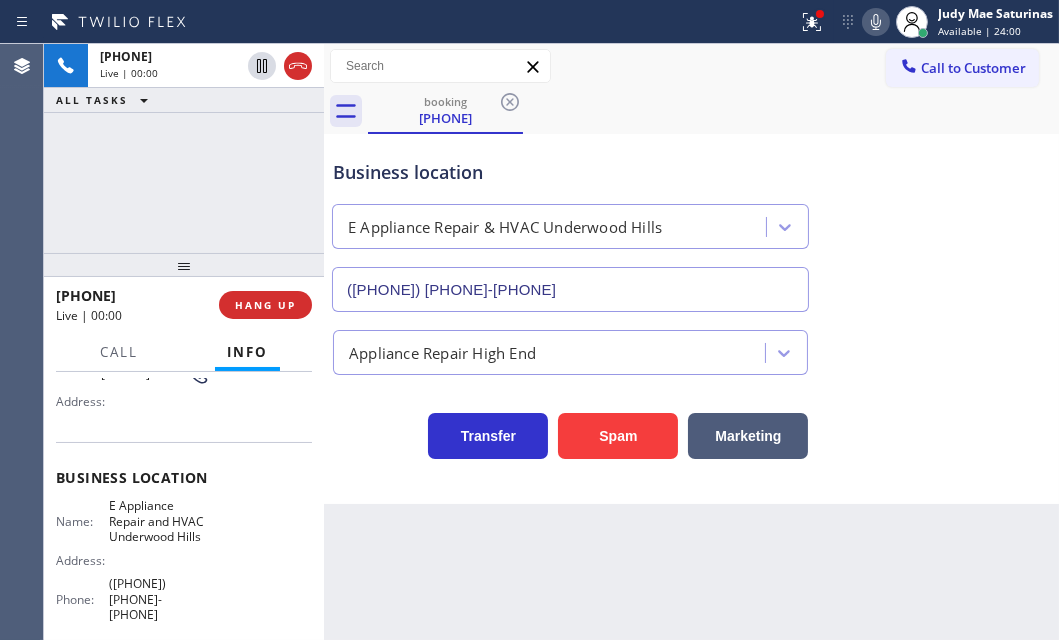 drag, startPoint x: 610, startPoint y: 444, endPoint x: 636, endPoint y: 404, distance: 47.707443 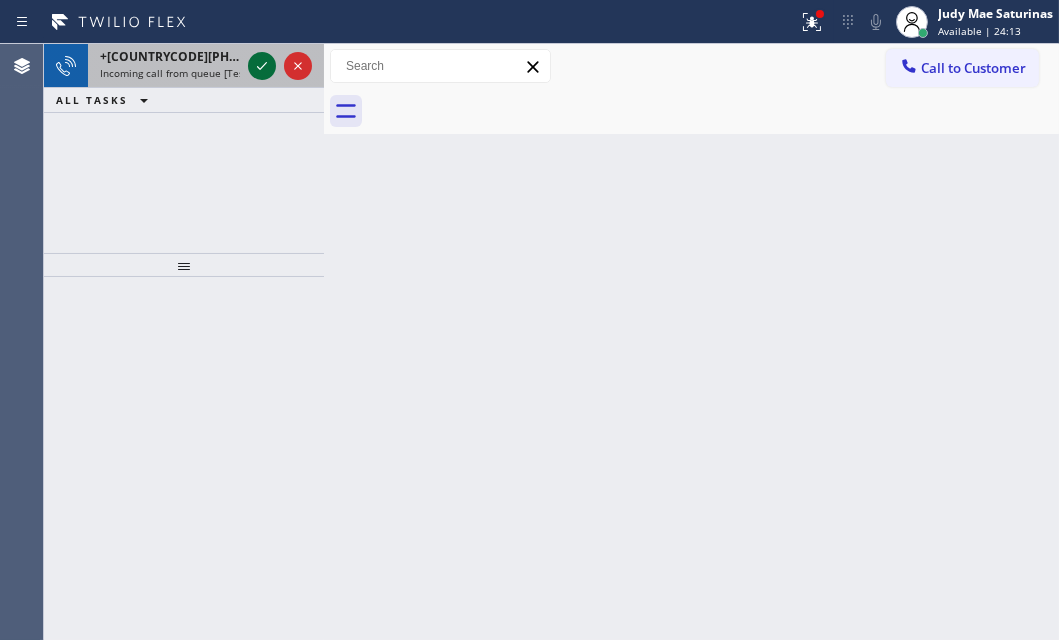 click 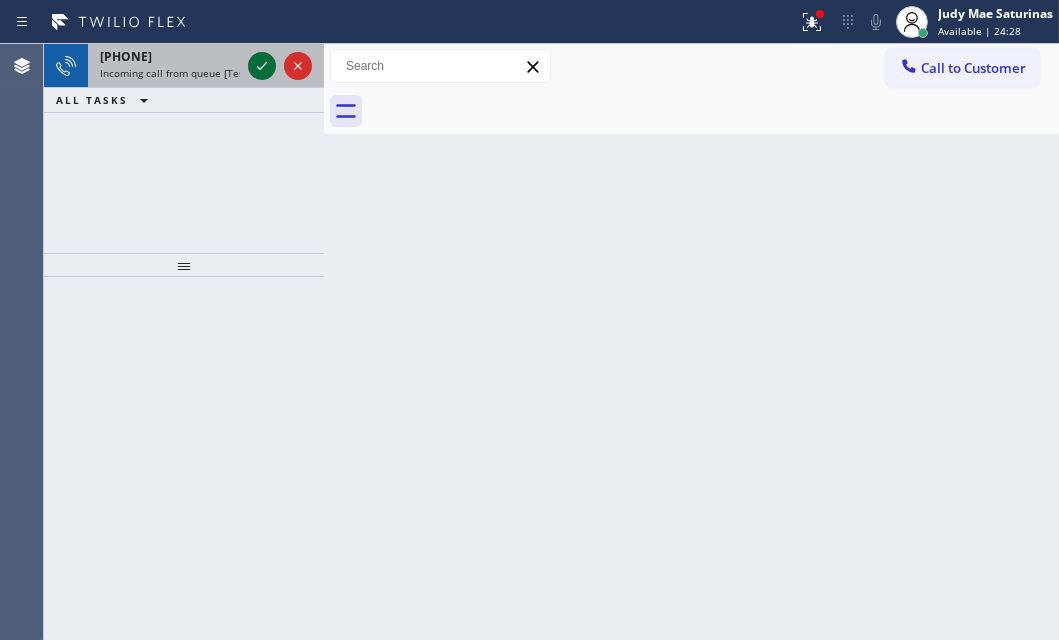 click 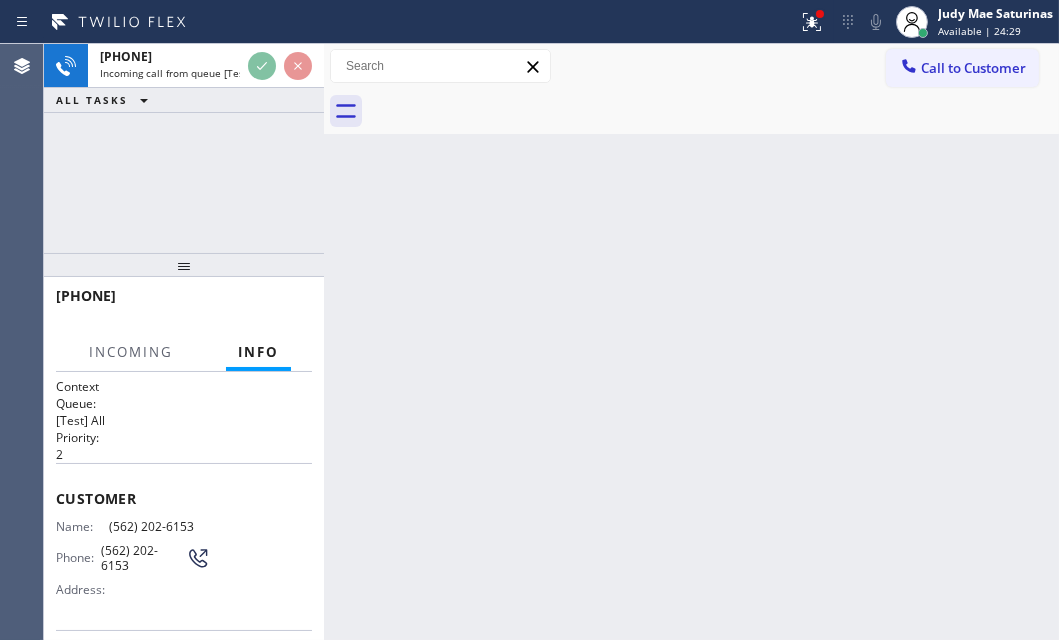 scroll, scrollTop: 181, scrollLeft: 0, axis: vertical 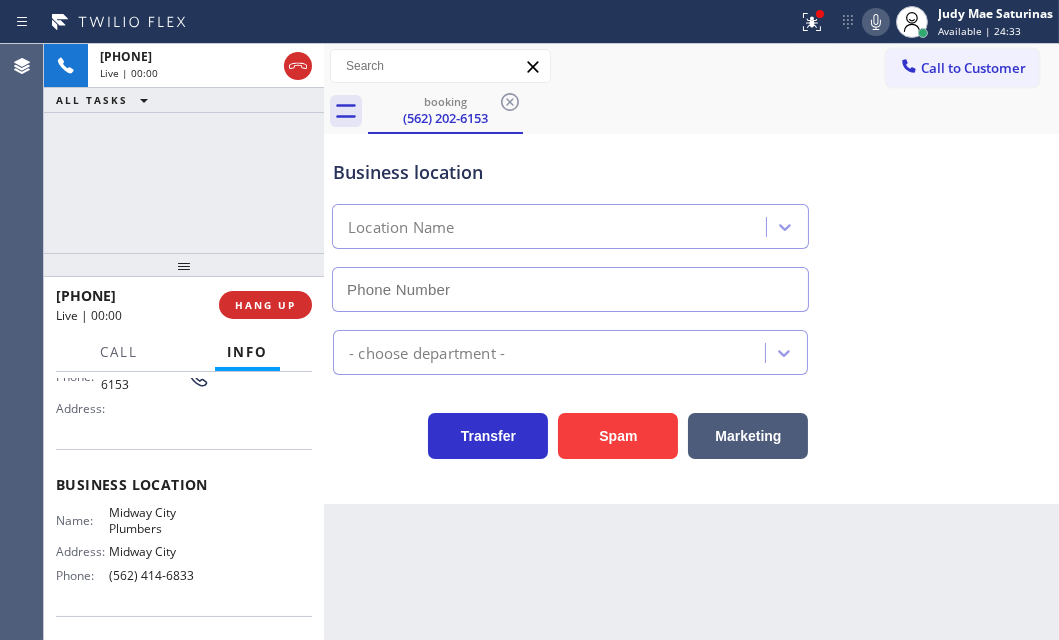 type on "(562) 414-6833" 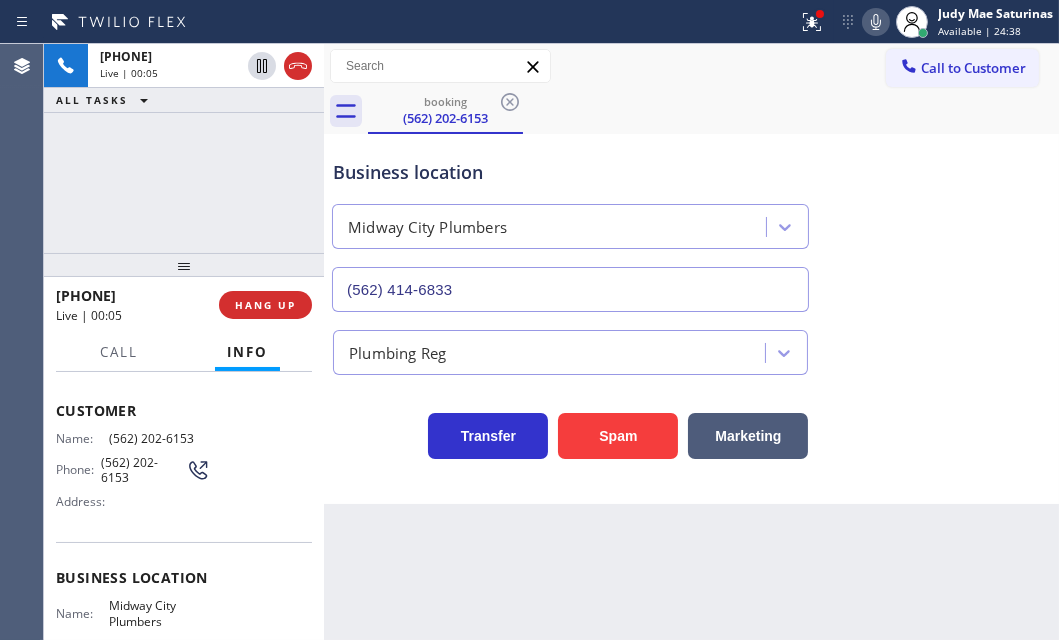 scroll, scrollTop: 0, scrollLeft: 0, axis: both 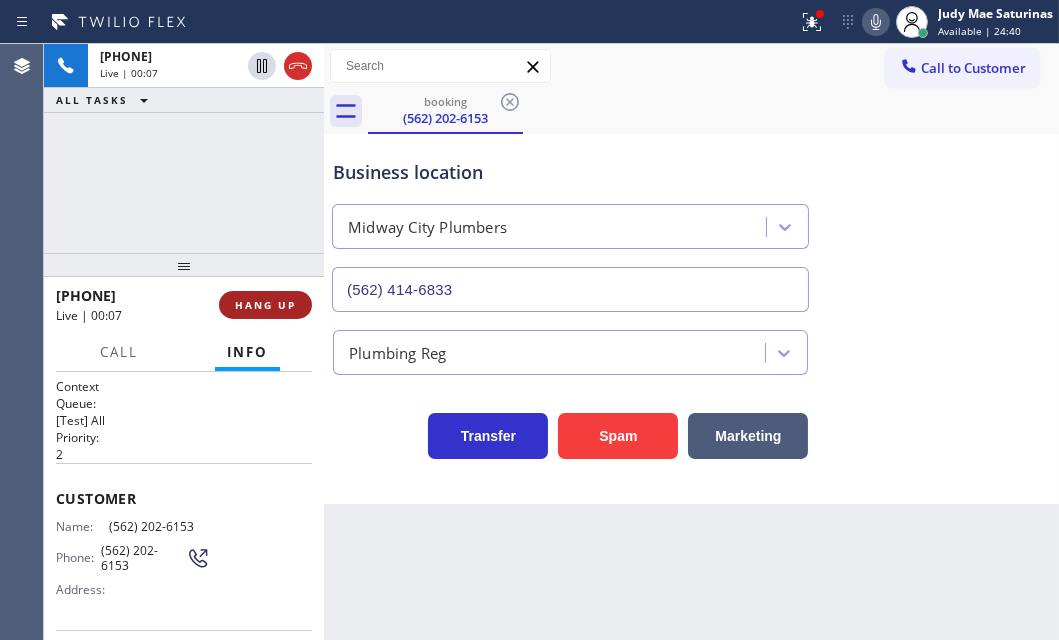 click on "HANG UP" at bounding box center (265, 305) 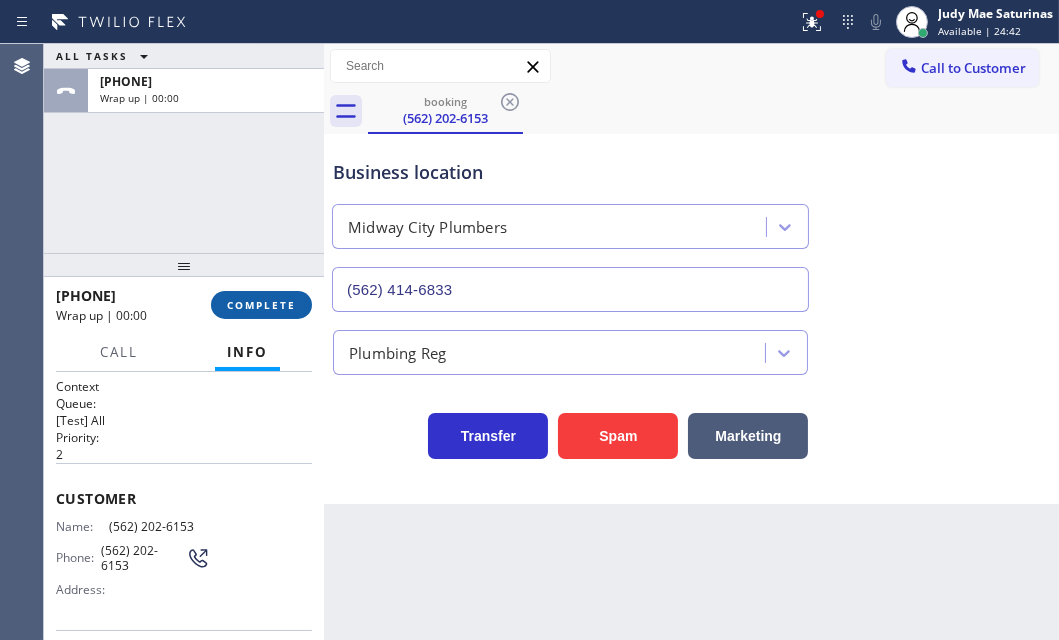 click on "COMPLETE" at bounding box center [261, 305] 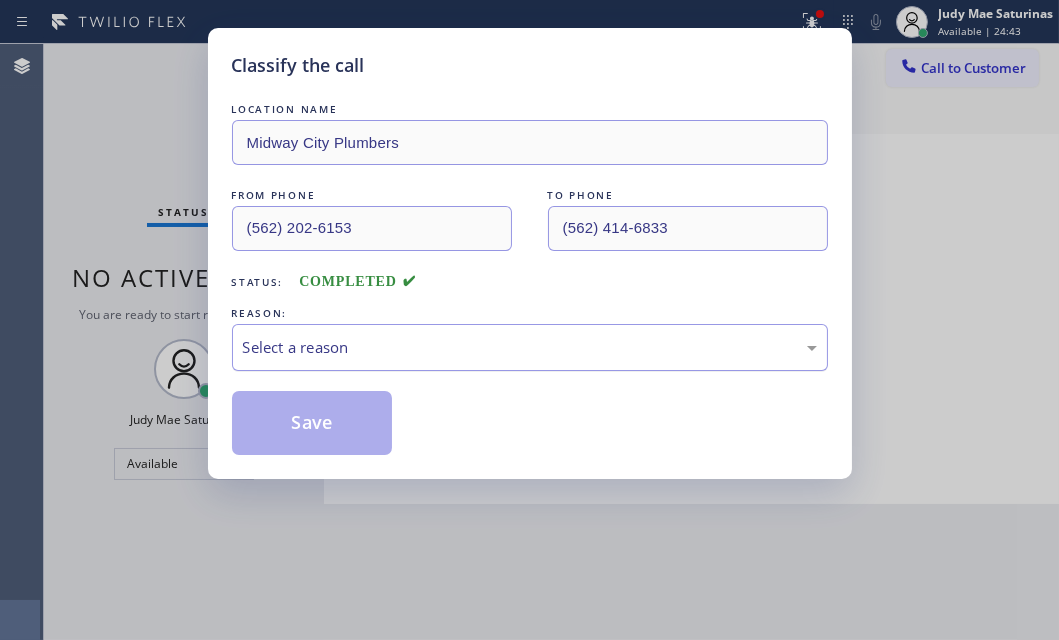 drag, startPoint x: 347, startPoint y: 352, endPoint x: 349, endPoint y: 367, distance: 15.132746 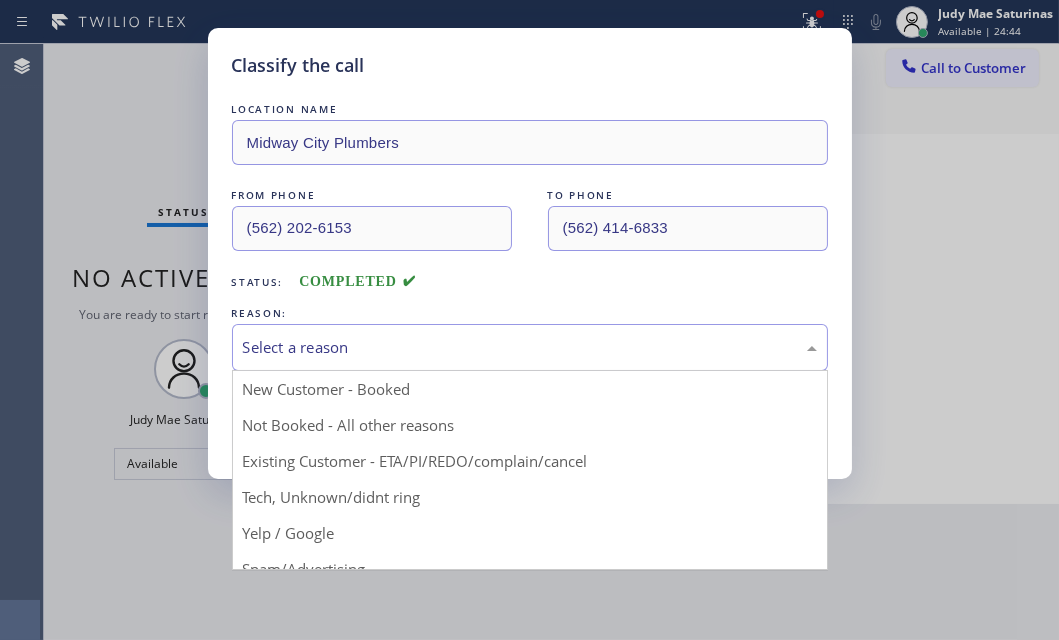 drag, startPoint x: 350, startPoint y: 491, endPoint x: 325, endPoint y: 474, distance: 30.232433 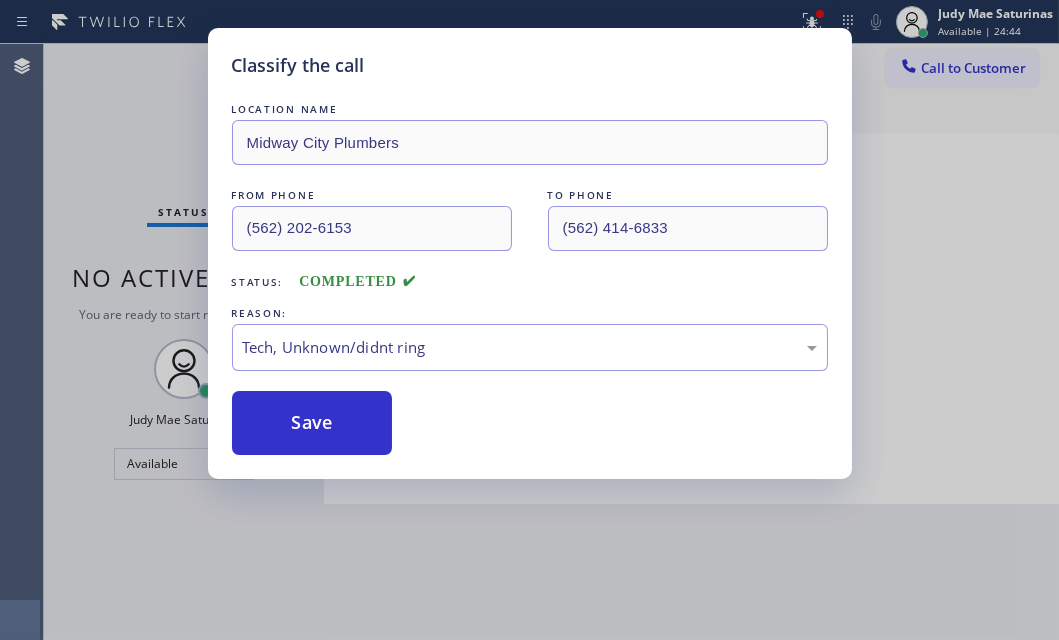 drag, startPoint x: 313, startPoint y: 424, endPoint x: 628, endPoint y: 424, distance: 315 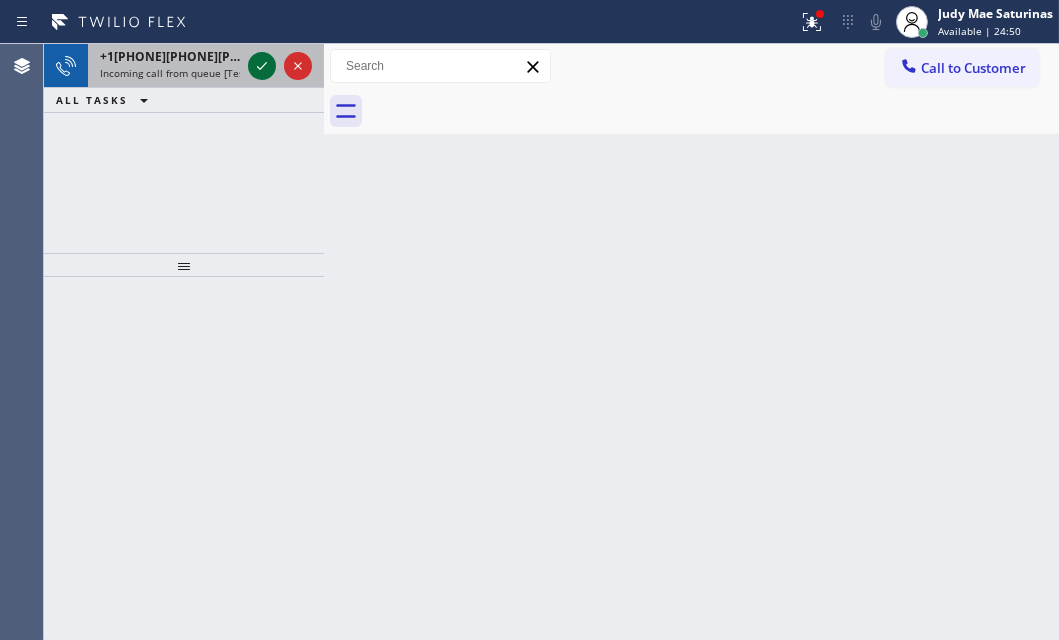 click 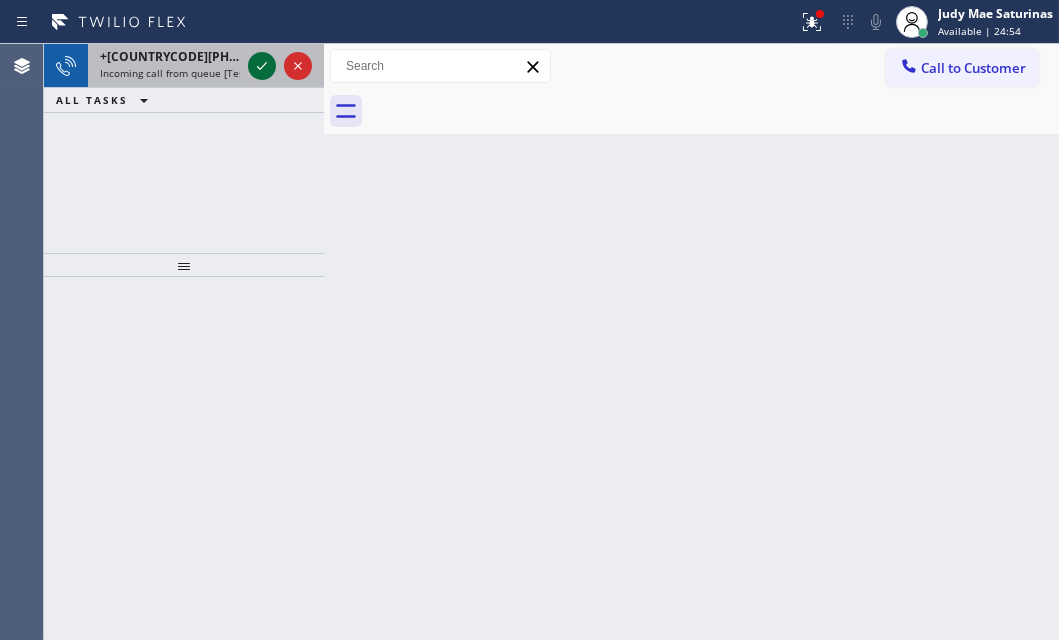 click 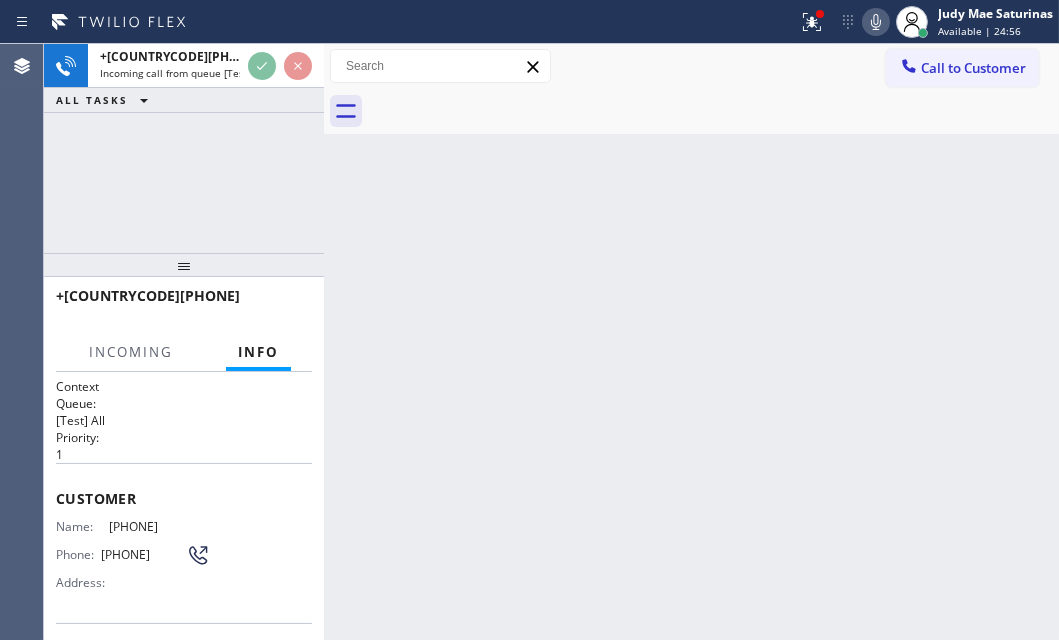 scroll, scrollTop: 90, scrollLeft: 0, axis: vertical 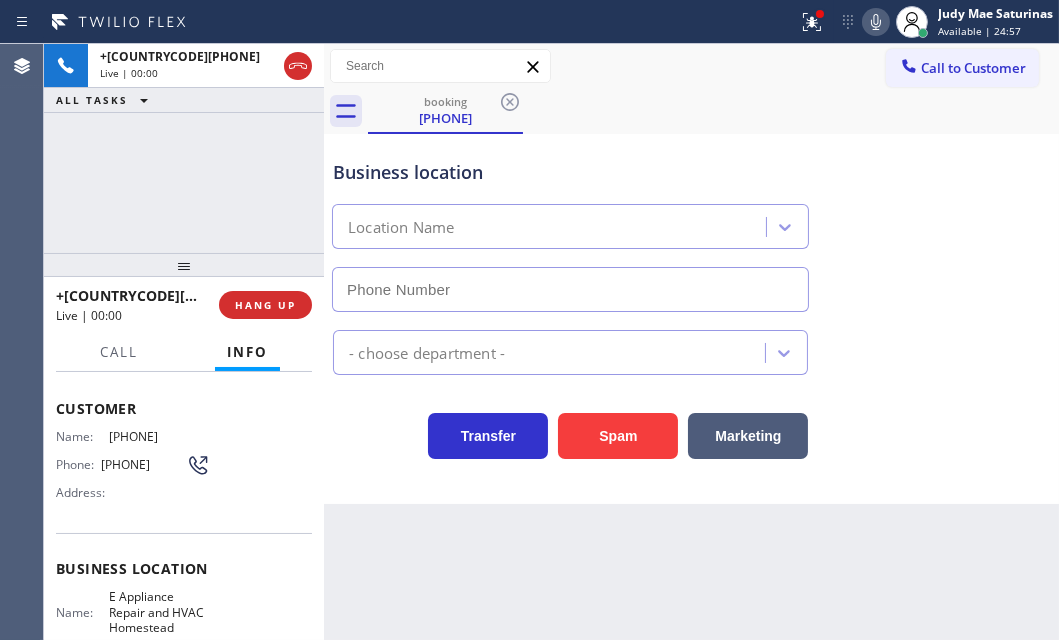 type on "[PHONE]" 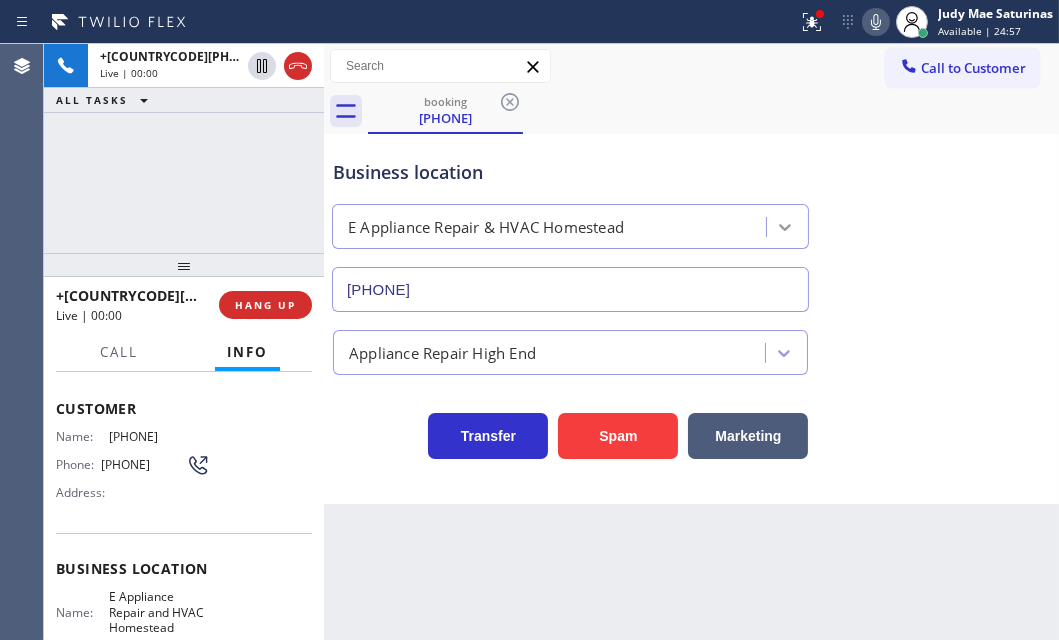 drag, startPoint x: 638, startPoint y: 431, endPoint x: 795, endPoint y: 218, distance: 264.60913 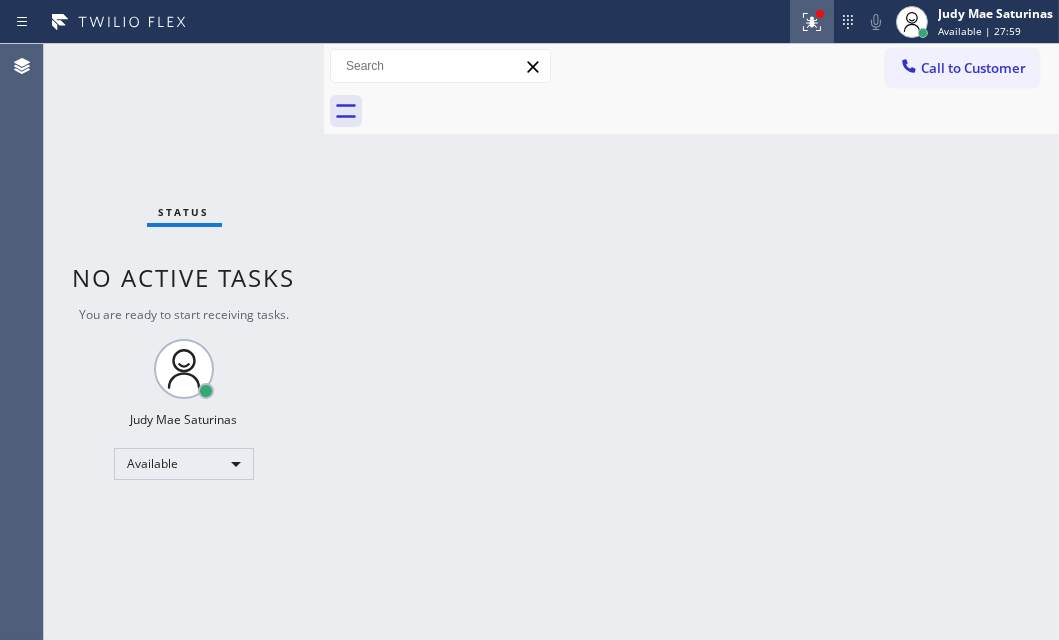 click 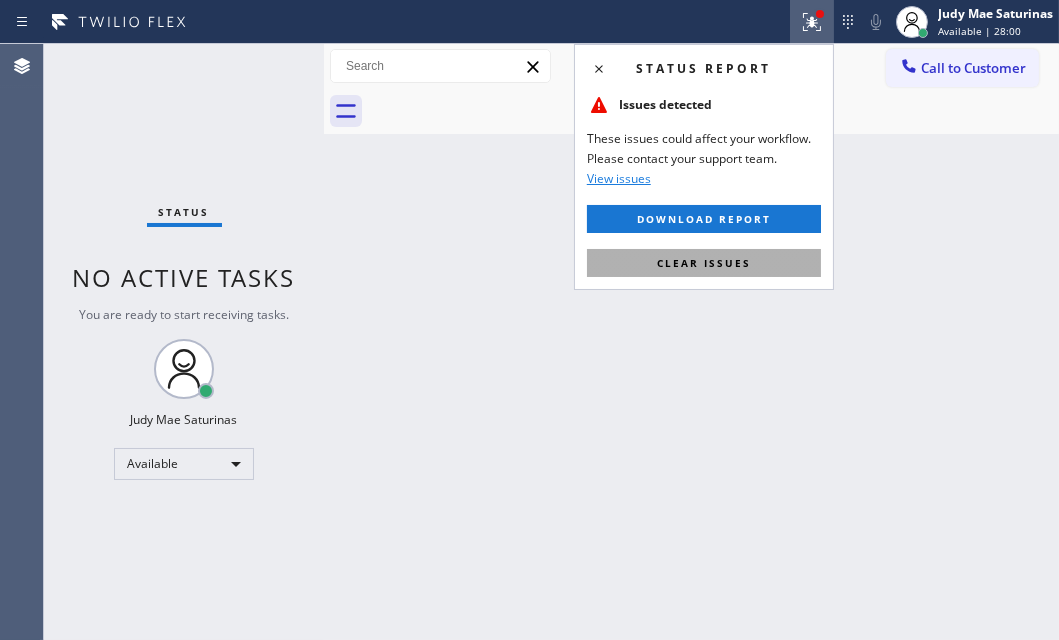 click on "Clear issues" at bounding box center [704, 263] 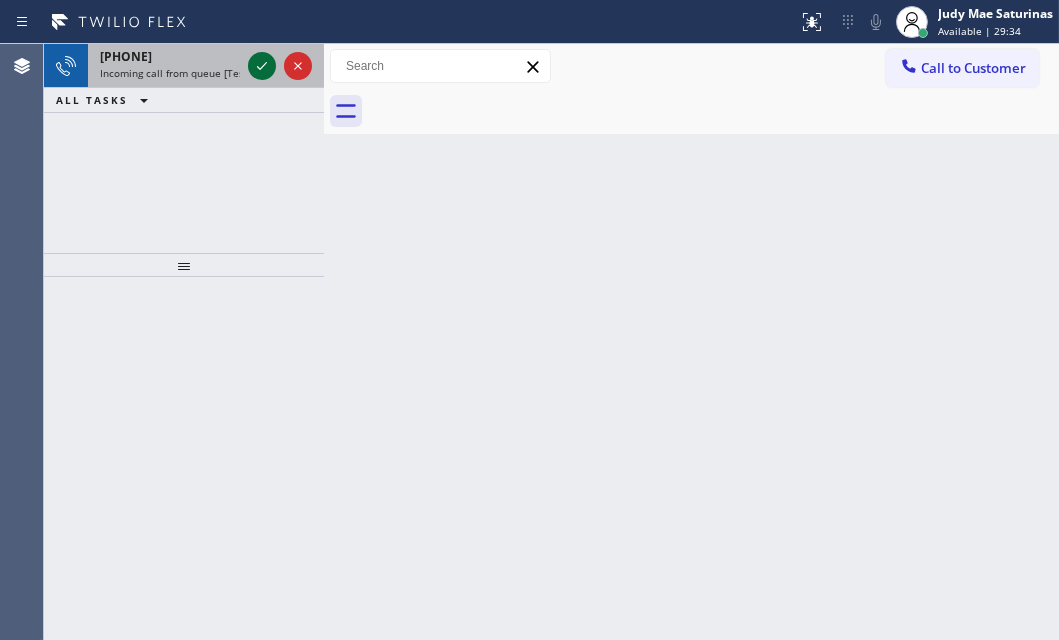 click 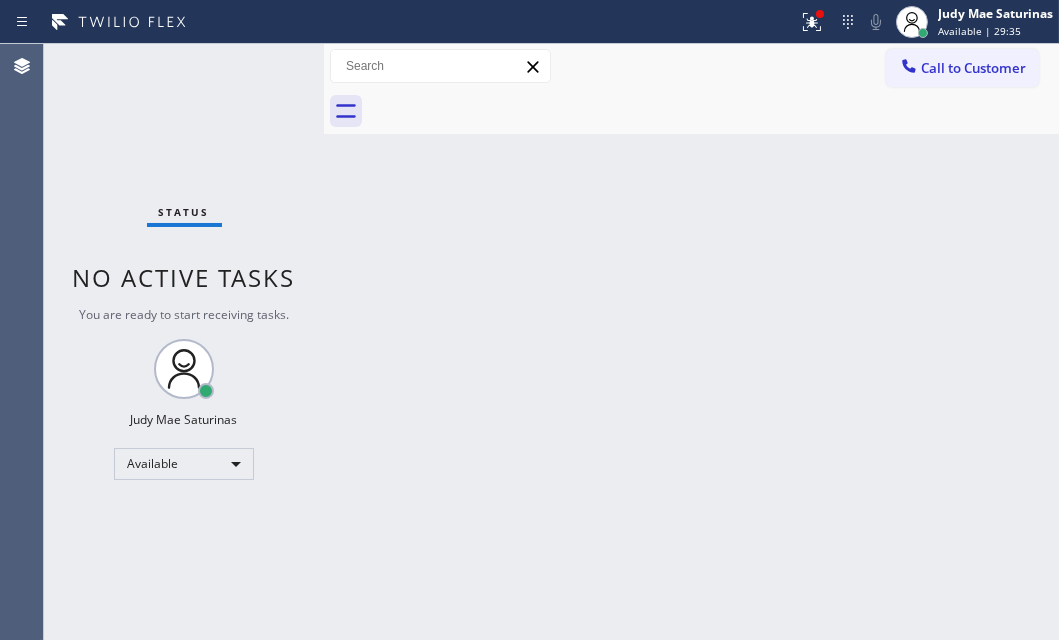 drag, startPoint x: 817, startPoint y: 29, endPoint x: 813, endPoint y: 59, distance: 30.265491 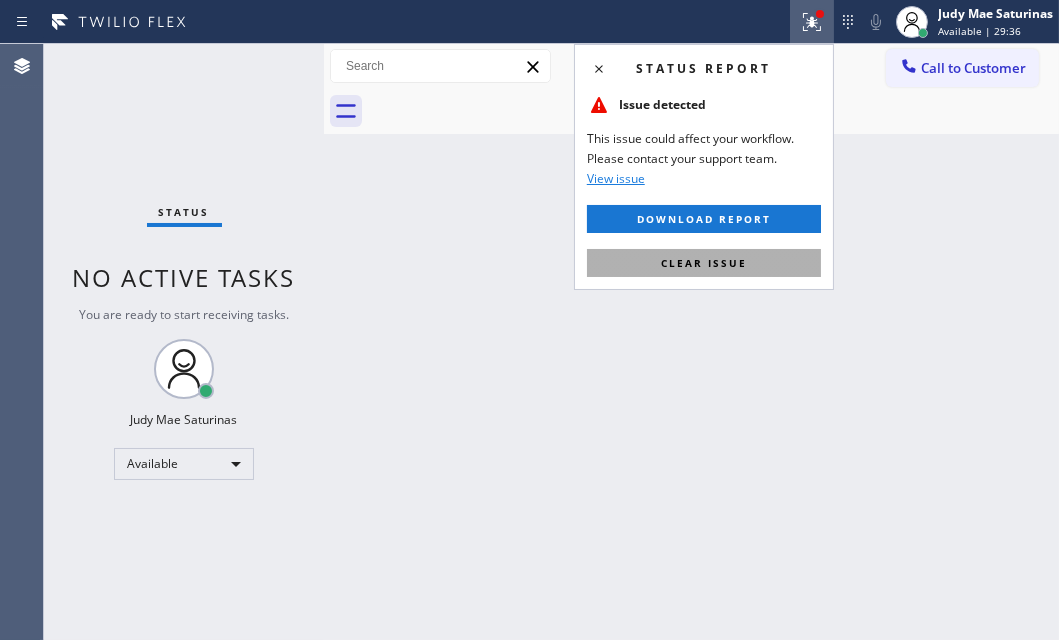 click on "Clear issue" at bounding box center [704, 263] 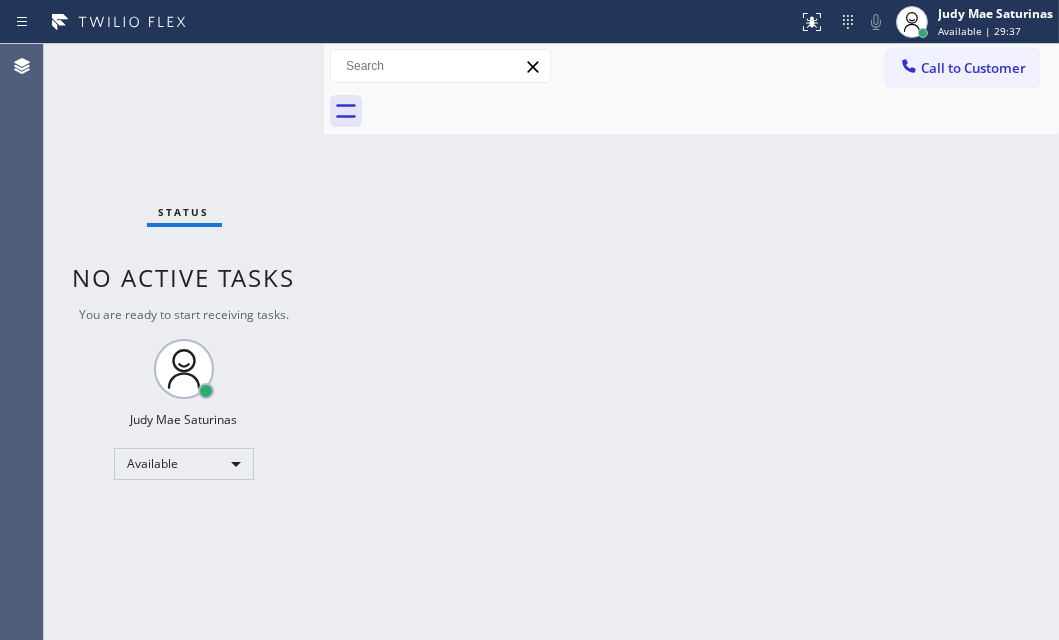 click on "Status   No active tasks     You are ready to start receiving tasks.   Judy Mae Saturinas Available" at bounding box center (184, 342) 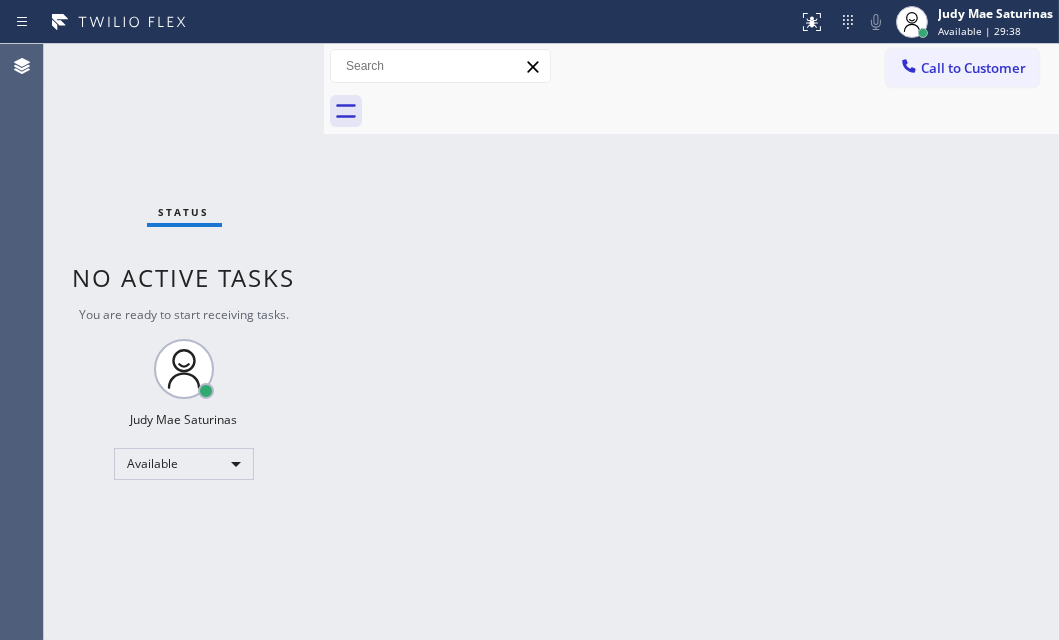 click on "Status   No active tasks     You are ready to start receiving tasks.   Judy Mae Saturinas Available" at bounding box center [184, 342] 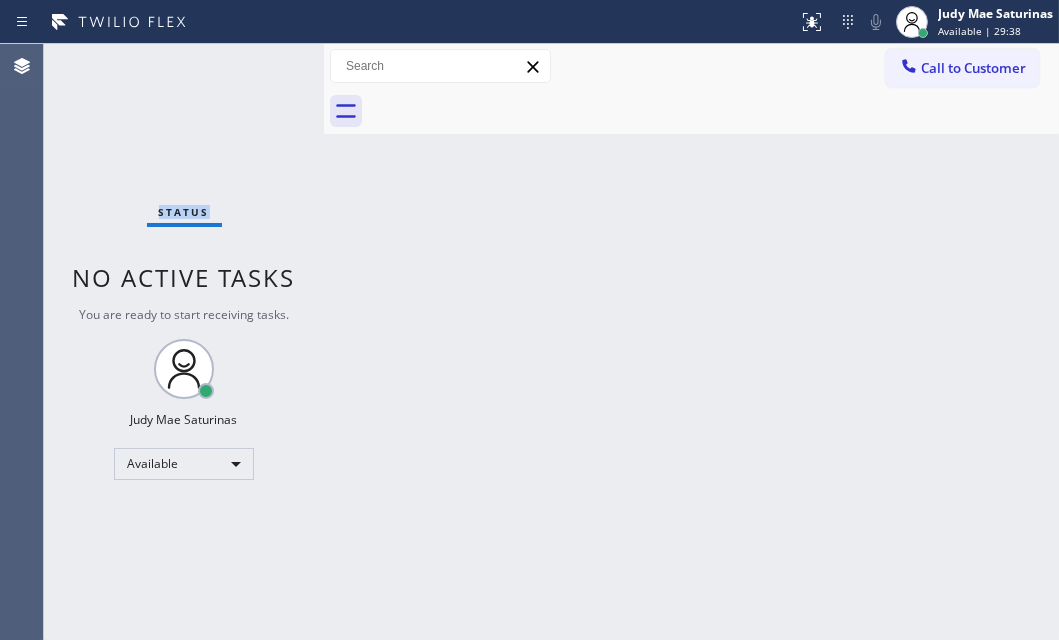 click on "Status   No active tasks     You are ready to start receiving tasks.   Judy Mae Saturinas Available" at bounding box center [184, 342] 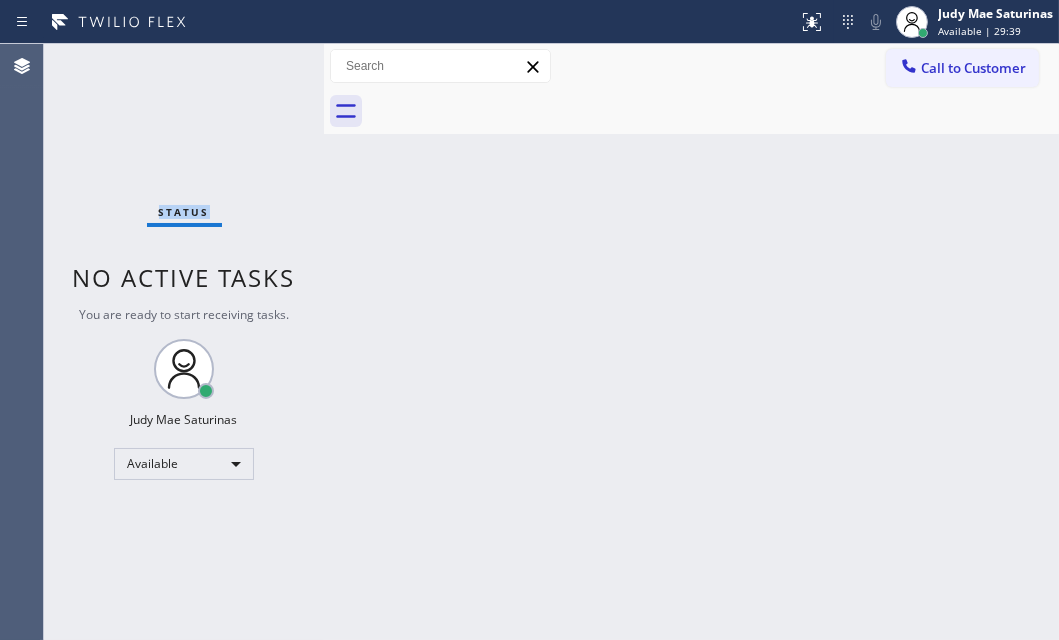click on "Status   No active tasks     You are ready to start receiving tasks.   Judy Mae Saturinas Available" at bounding box center (184, 342) 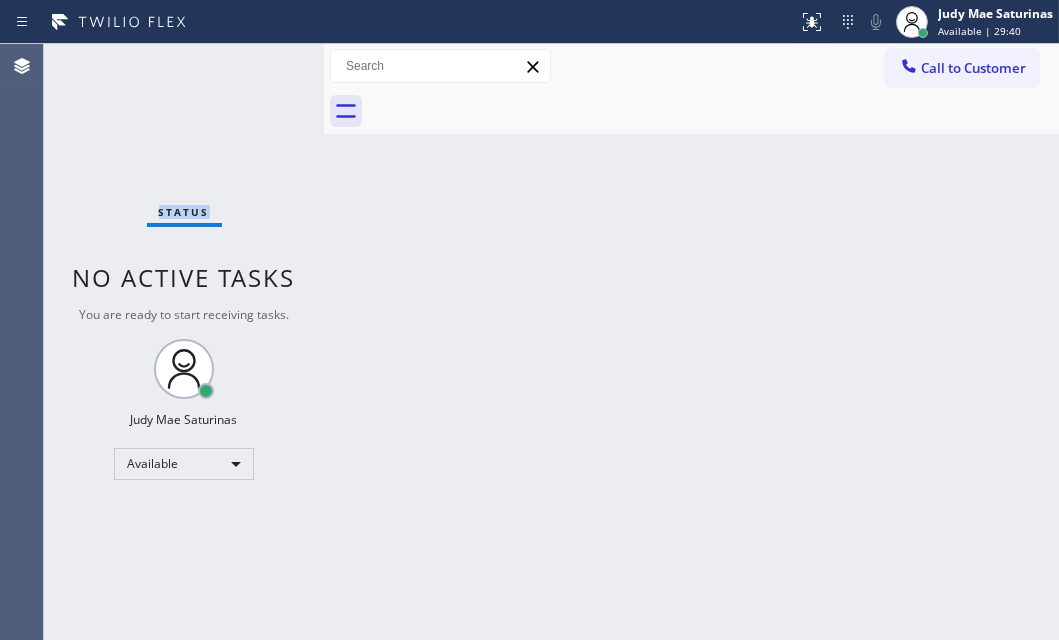click on "Status   No active tasks     You are ready to start receiving tasks.   Judy Mae Saturinas Available" at bounding box center (184, 342) 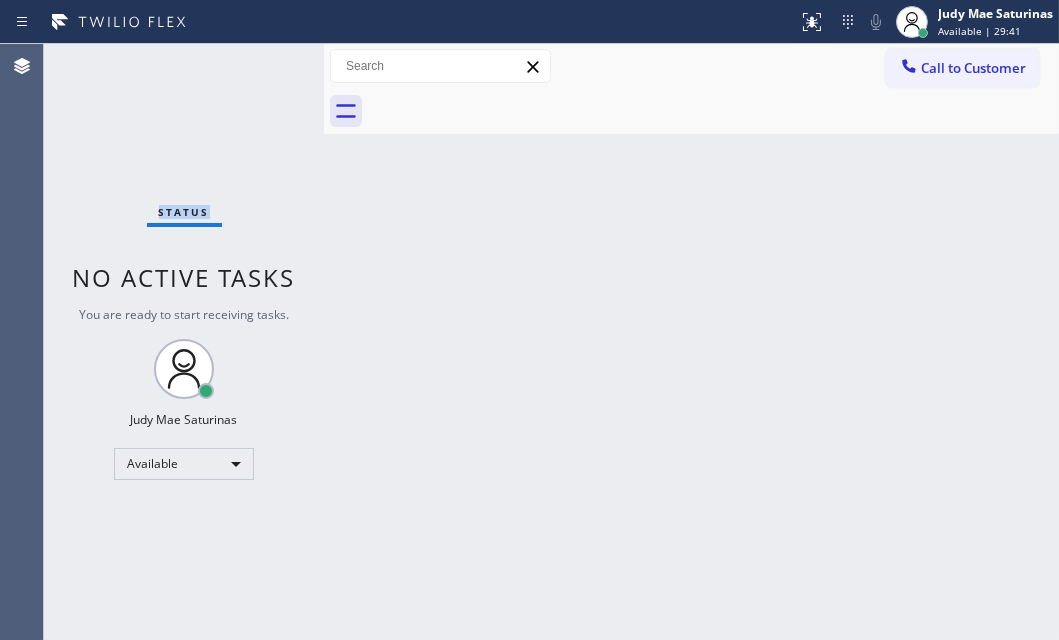 click on "Status   No active tasks     You are ready to start receiving tasks.   Judy Mae Saturinas Available" at bounding box center [184, 342] 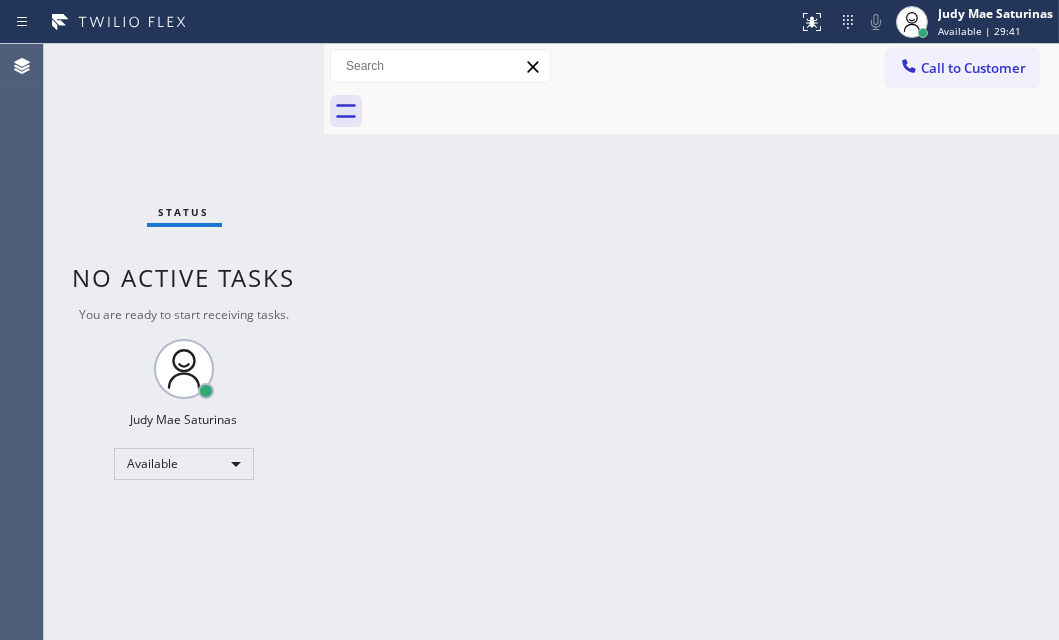 click on "Status   No active tasks     You are ready to start receiving tasks.   Judy Mae Saturinas Available" at bounding box center (184, 342) 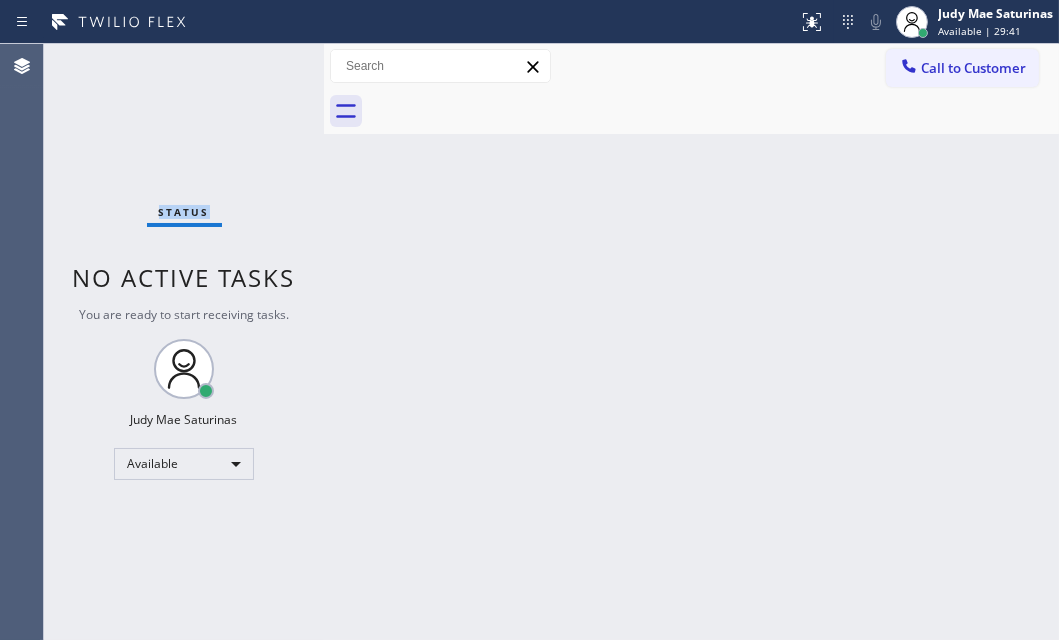 click on "Status   No active tasks     You are ready to start receiving tasks.   Judy Mae Saturinas Available" at bounding box center (184, 342) 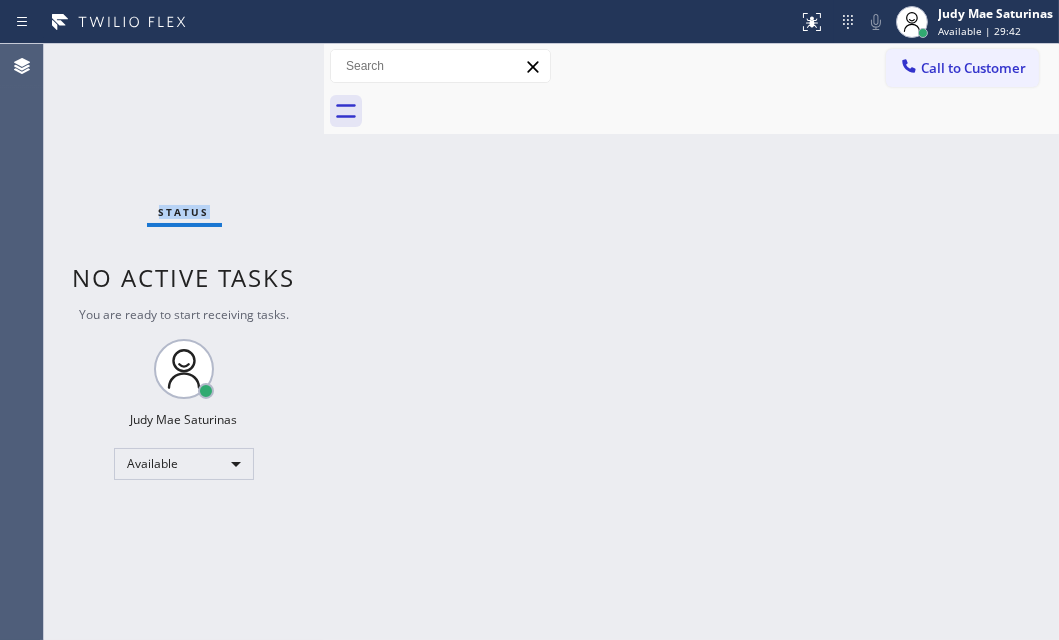 click on "Status   No active tasks     You are ready to start receiving tasks.   Judy Mae Saturinas Available" at bounding box center [184, 342] 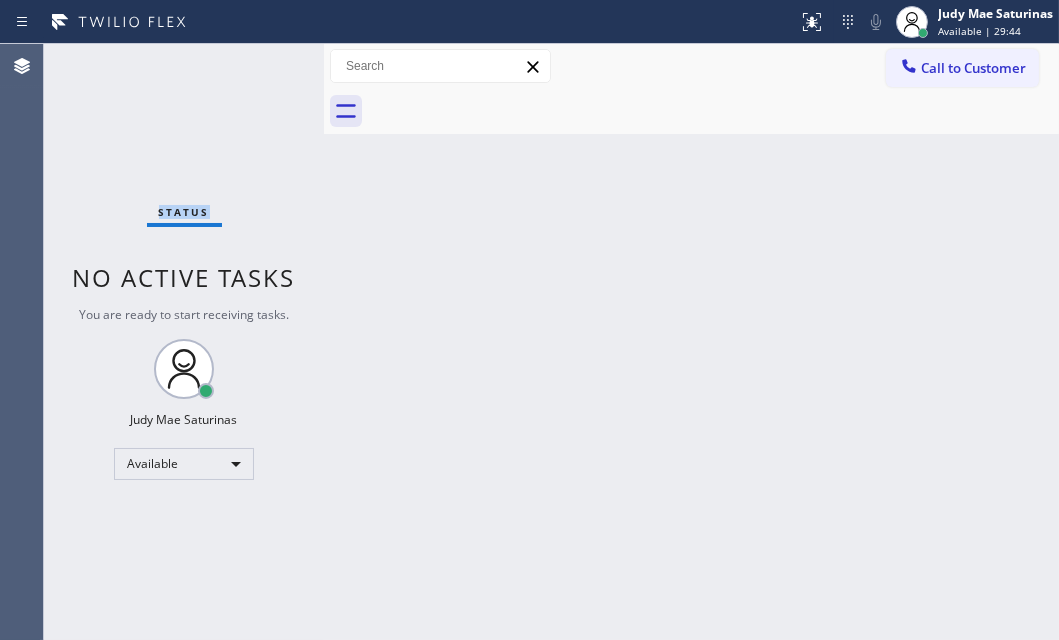 click on "Status   No active tasks     You are ready to start receiving tasks.   Judy Mae Saturinas Available" at bounding box center (184, 342) 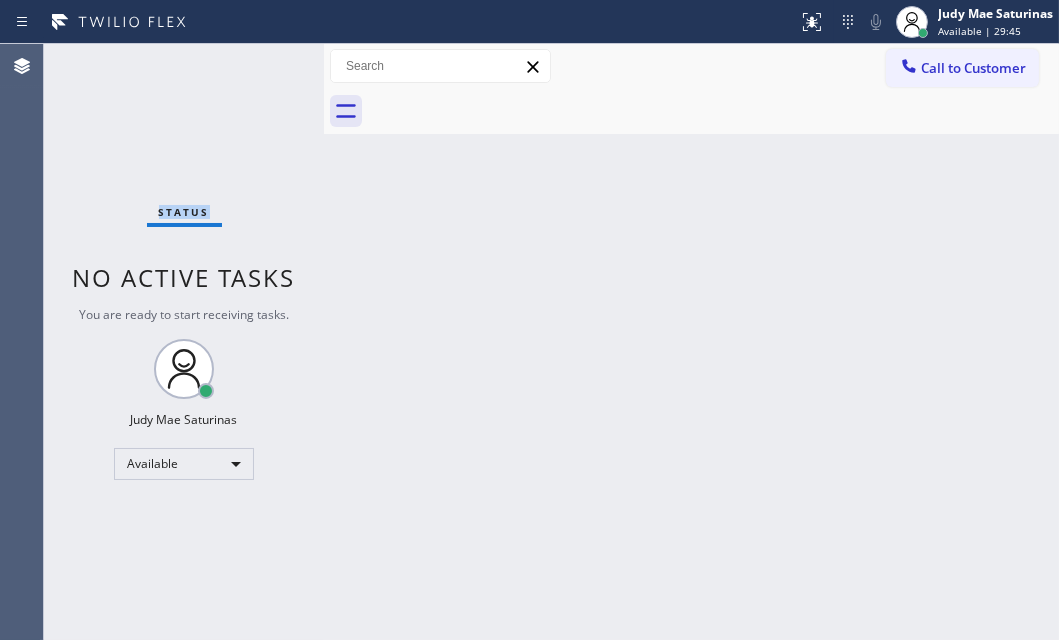 click on "Status   No active tasks     You are ready to start receiving tasks.   Judy Mae Saturinas Available" at bounding box center [184, 342] 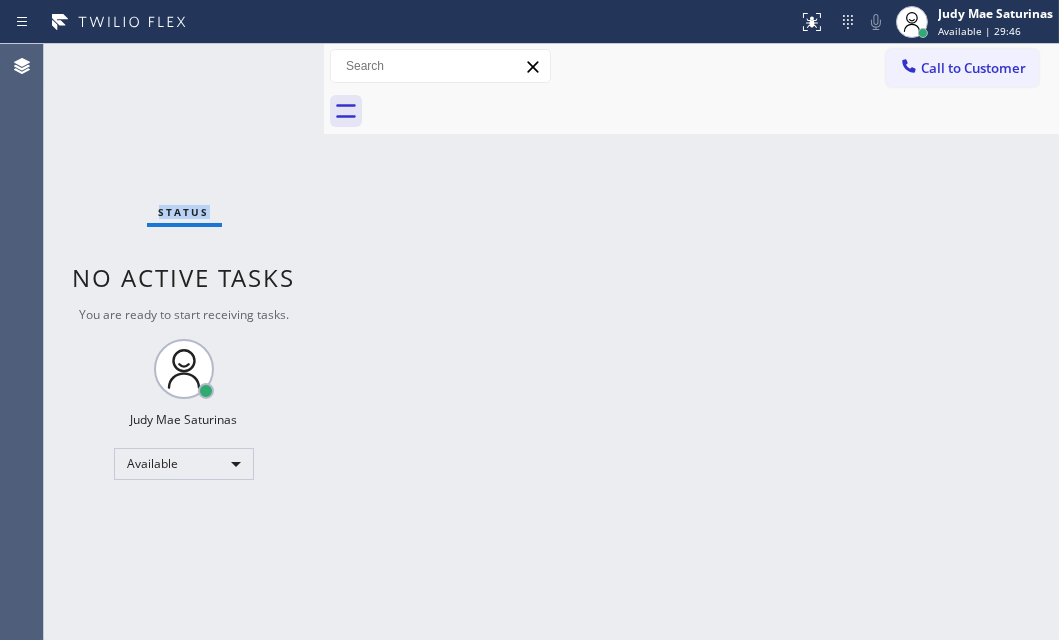 click on "Status   No active tasks     You are ready to start receiving tasks.   Judy Mae Saturinas Available" at bounding box center (184, 342) 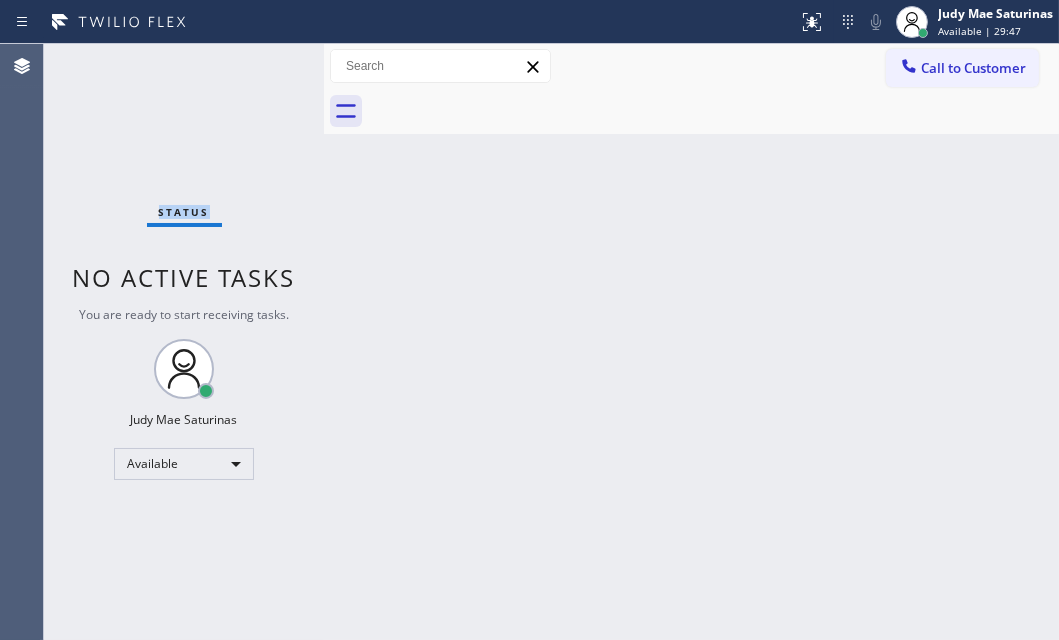 click on "Status   No active tasks     You are ready to start receiving tasks.   Judy Mae Saturinas Available" at bounding box center (184, 342) 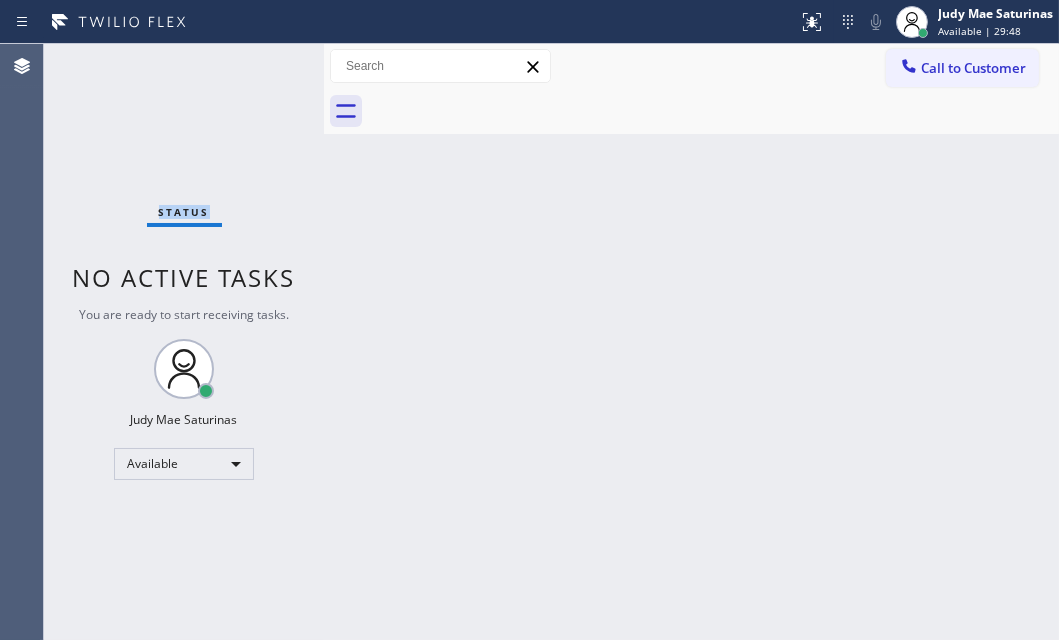 click on "Status   No active tasks     You are ready to start receiving tasks.   Judy Mae Saturinas Available" at bounding box center [184, 342] 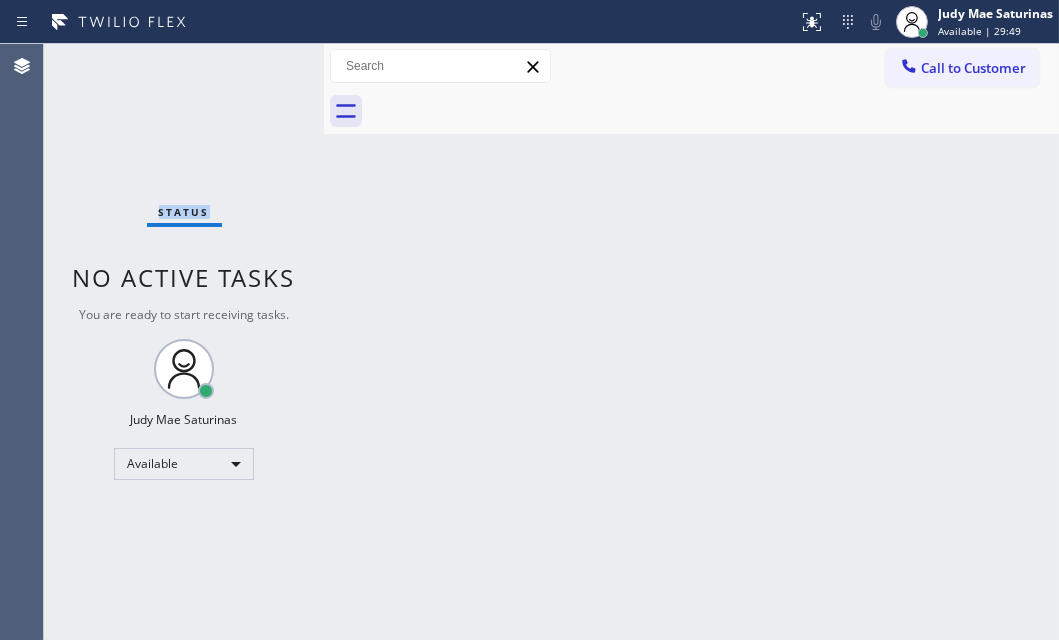 click on "Status   No active tasks     You are ready to start receiving tasks.   Judy Mae Saturinas Available" at bounding box center [184, 342] 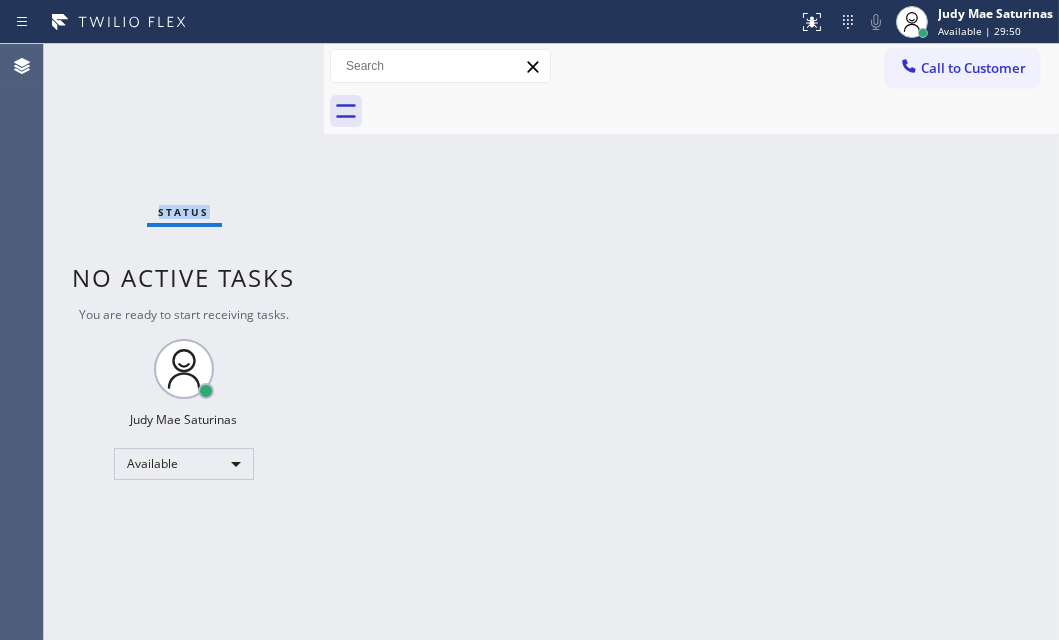 click on "Status   No active tasks     You are ready to start receiving tasks.   Judy Mae Saturinas Available" at bounding box center [184, 342] 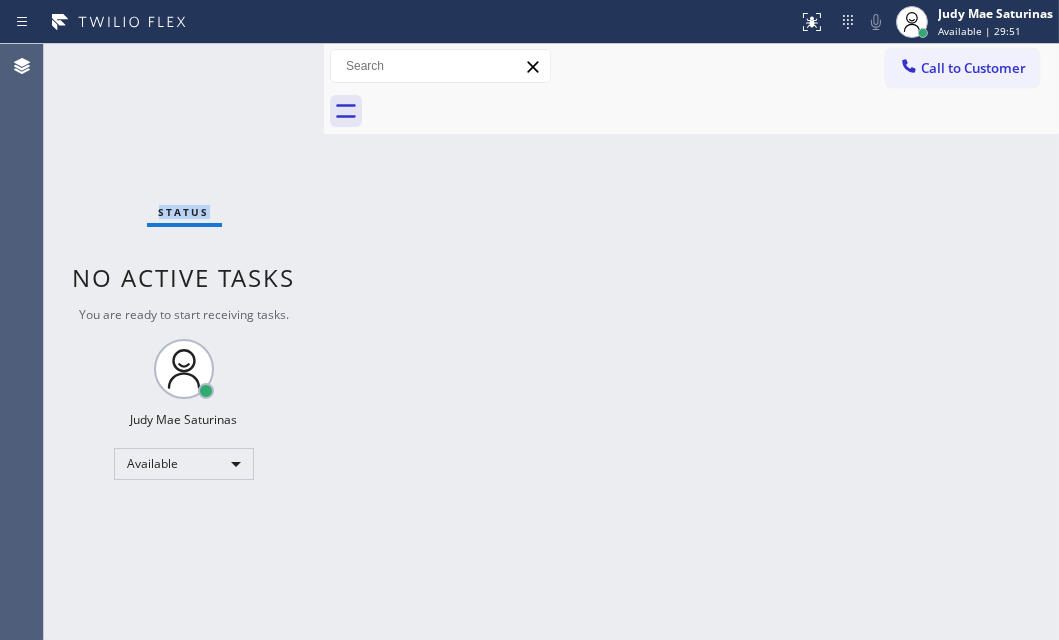 click on "Status   No active tasks     You are ready to start receiving tasks.   Judy Mae Saturinas Available" at bounding box center [184, 342] 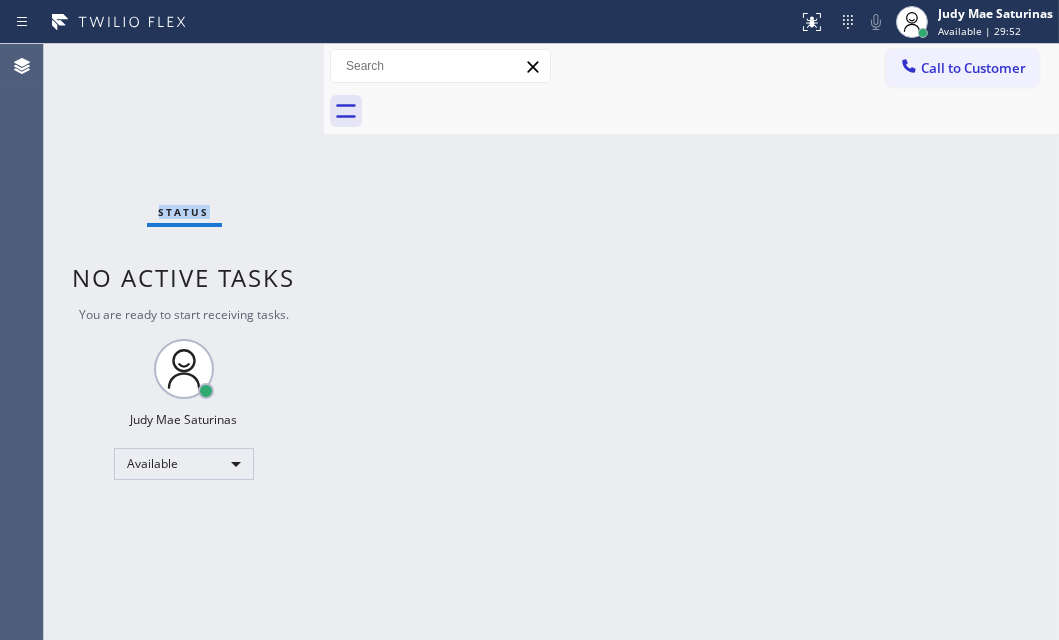 click on "Status   No active tasks     You are ready to start receiving tasks.   Judy Mae Saturinas Available" at bounding box center (184, 342) 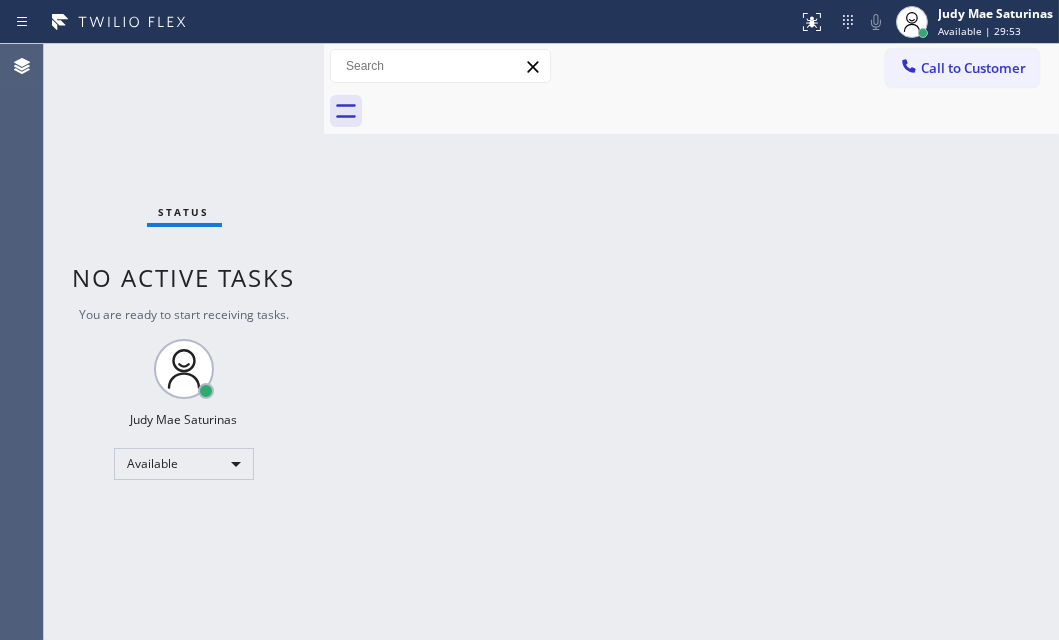 click on "Status   No active tasks     You are ready to start receiving tasks.   Judy Mae Saturinas Available" at bounding box center (184, 342) 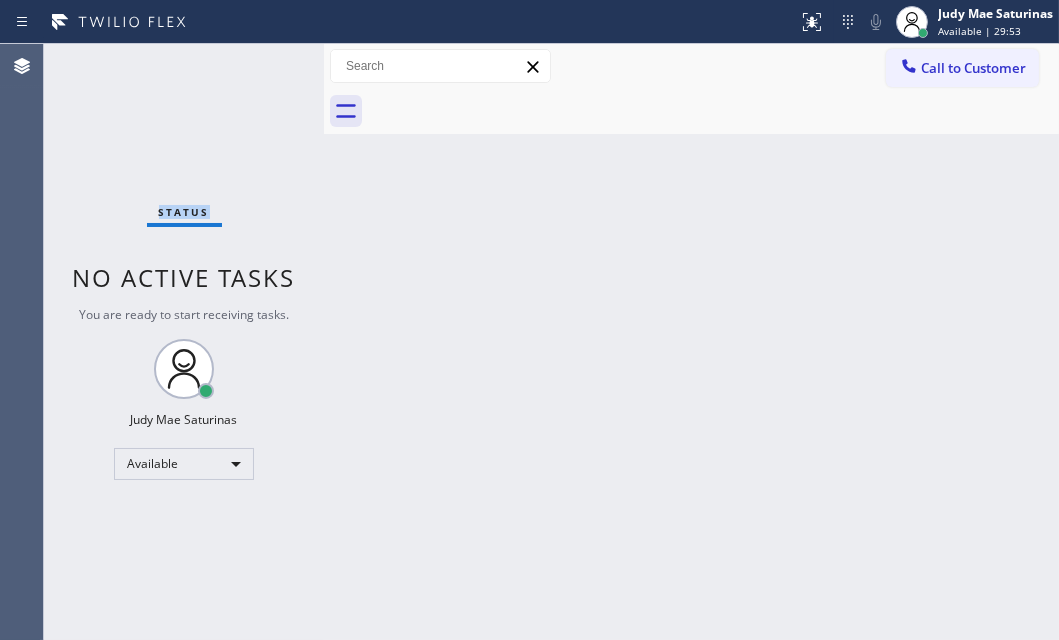 click on "Status   No active tasks     You are ready to start receiving tasks.   Judy Mae Saturinas Available" at bounding box center [184, 342] 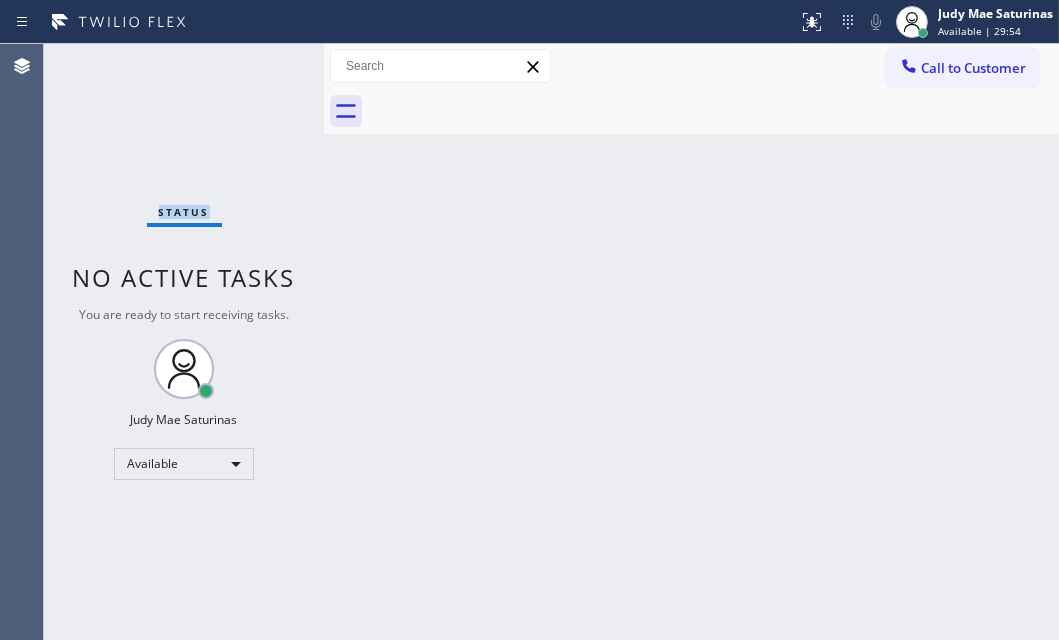 click on "Status   No active tasks     You are ready to start receiving tasks.   Judy Mae Saturinas Available" at bounding box center [184, 342] 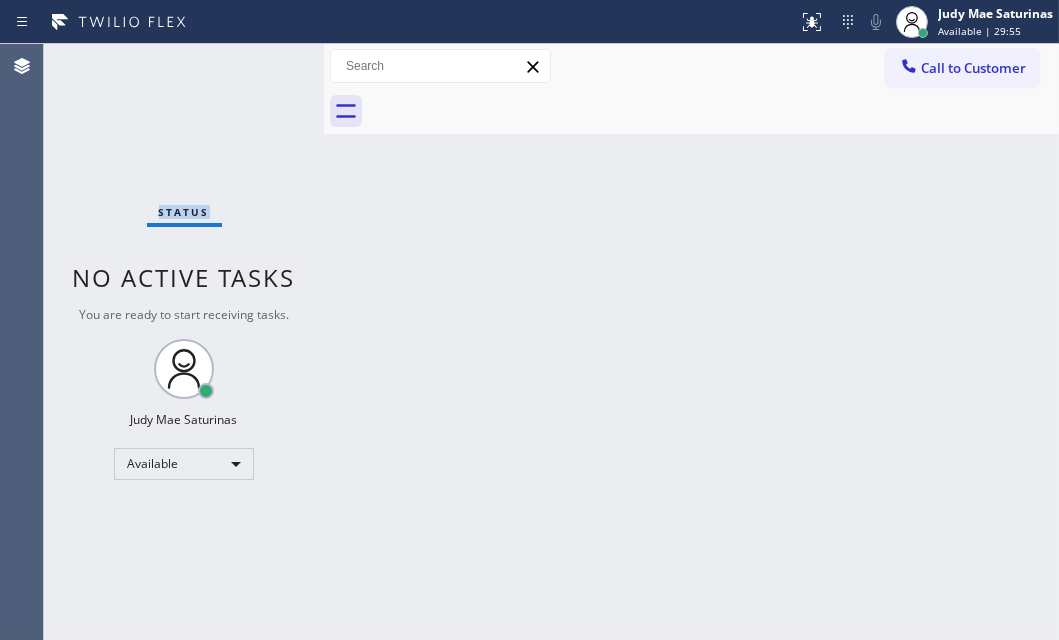 click on "Status   No active tasks     You are ready to start receiving tasks.   Judy Mae Saturinas Available" at bounding box center (184, 342) 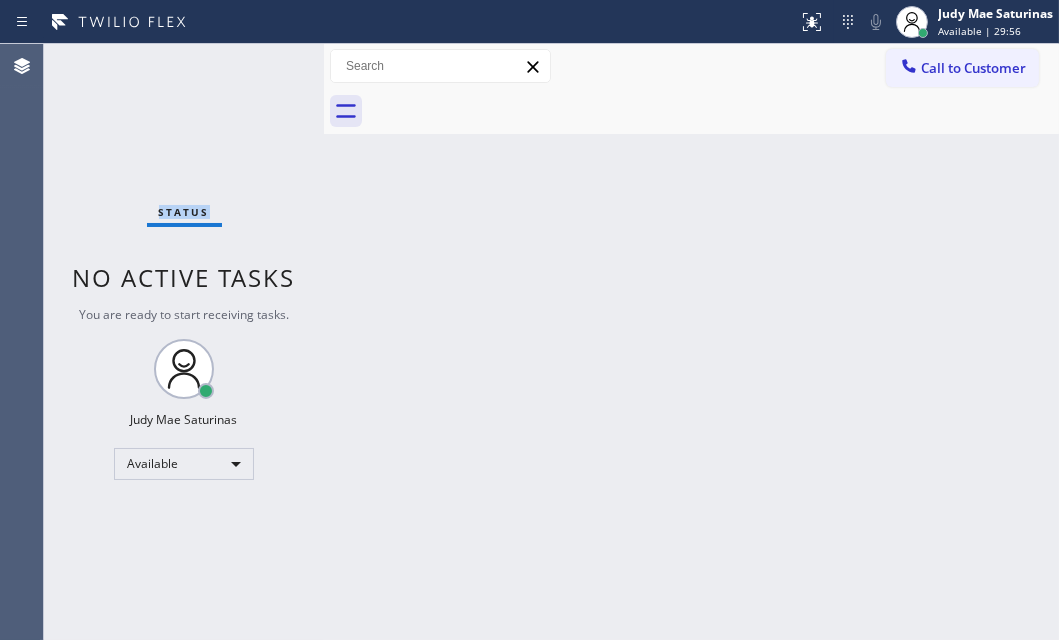 click on "Status   No active tasks     You are ready to start receiving tasks.   Judy Mae Saturinas Available" at bounding box center (184, 342) 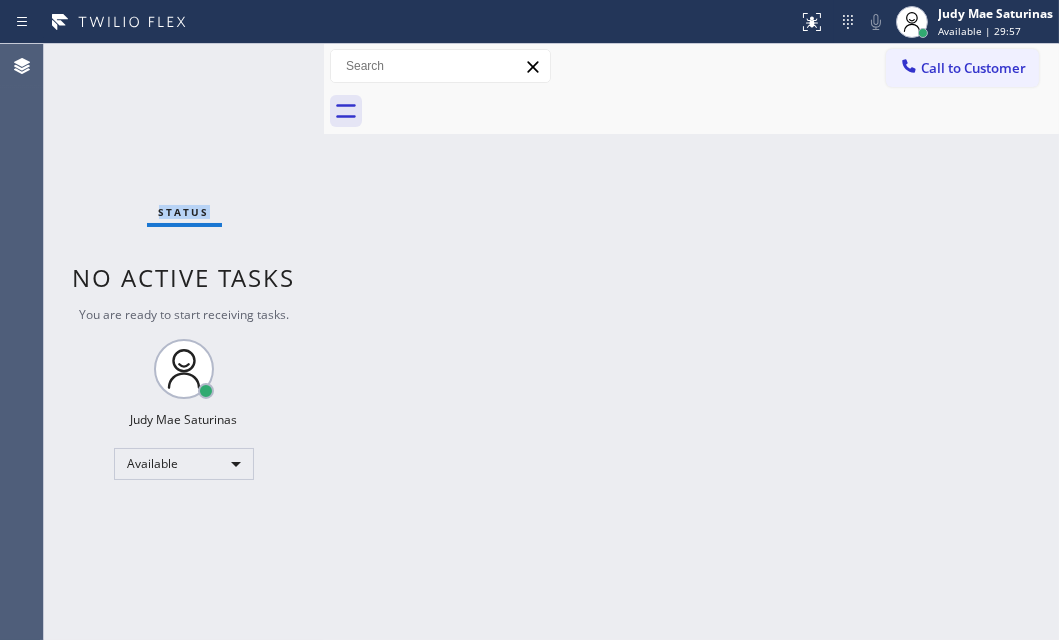 click on "Status   No active tasks     You are ready to start receiving tasks.   Judy Mae Saturinas Available" at bounding box center [184, 342] 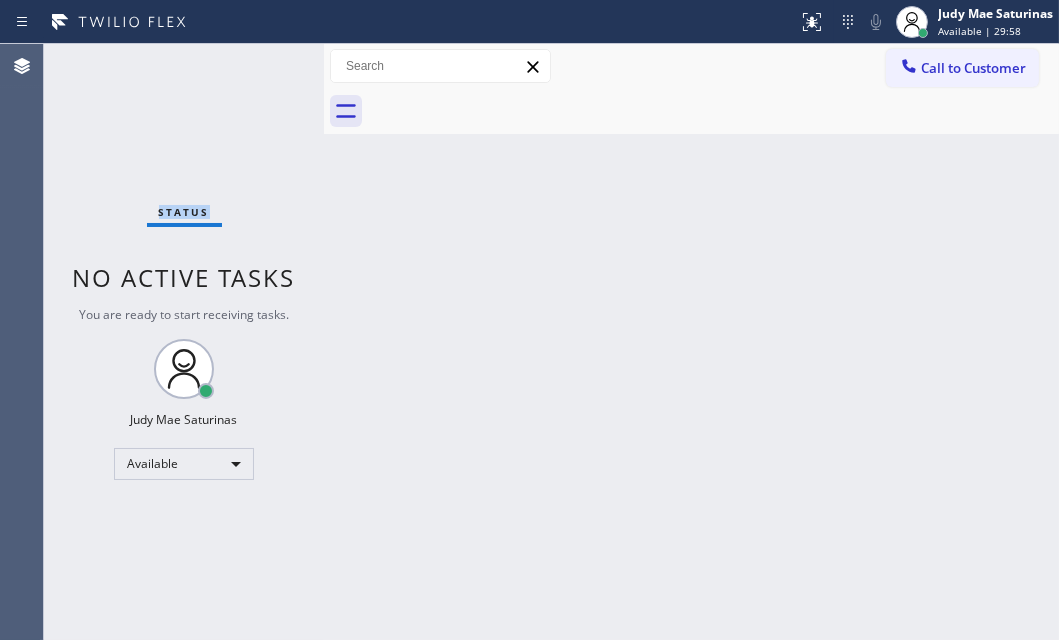 click on "Status   No active tasks     You are ready to start receiving tasks.   Judy Mae Saturinas Available" at bounding box center (184, 342) 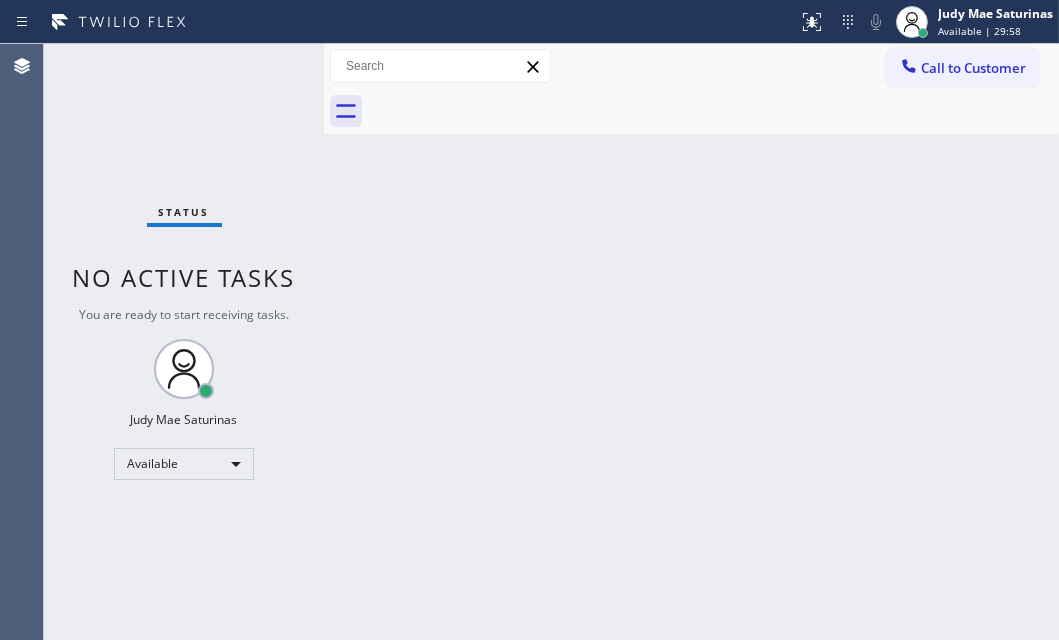 click on "Status   No active tasks     You are ready to start receiving tasks.   Judy Mae Saturinas Available" at bounding box center [184, 342] 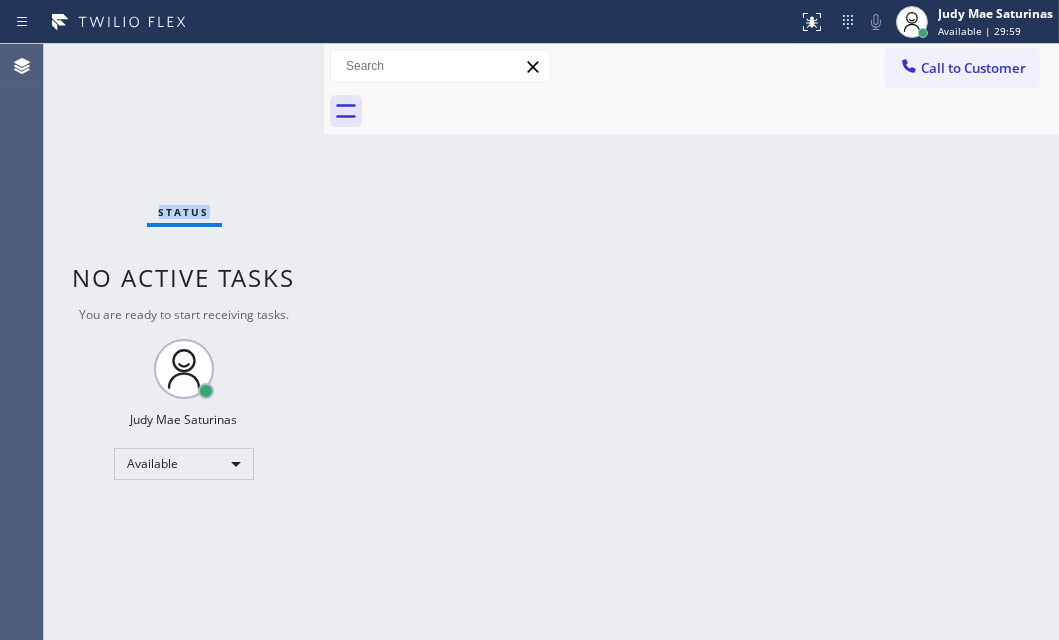 click on "Status   No active tasks     You are ready to start receiving tasks.   Judy Mae Saturinas Available" at bounding box center [184, 342] 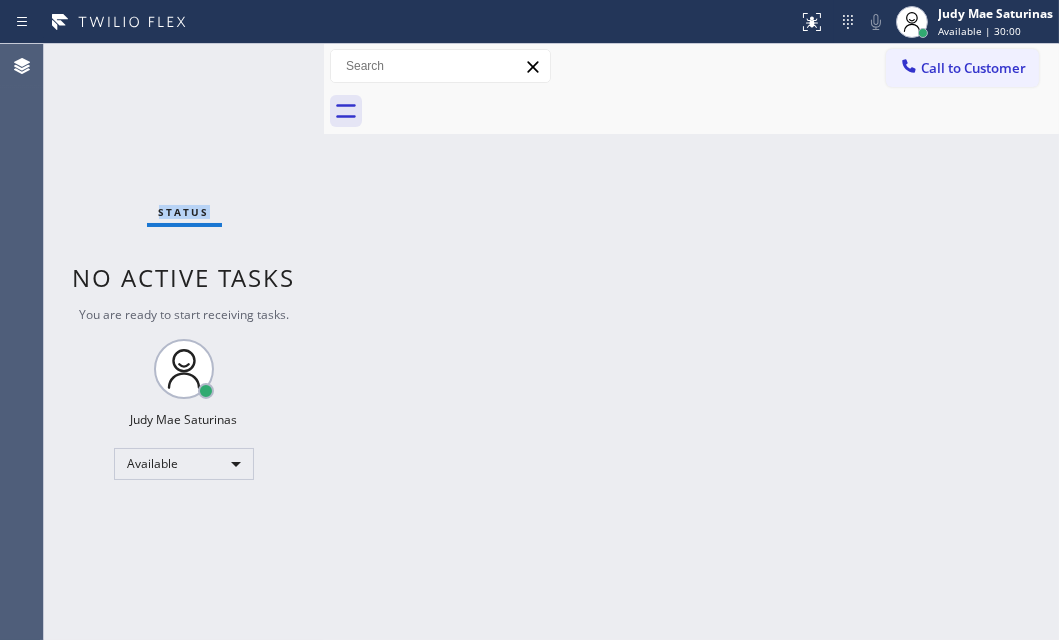 click on "Status   No active tasks     You are ready to start receiving tasks.   Judy Mae Saturinas Available" at bounding box center (184, 342) 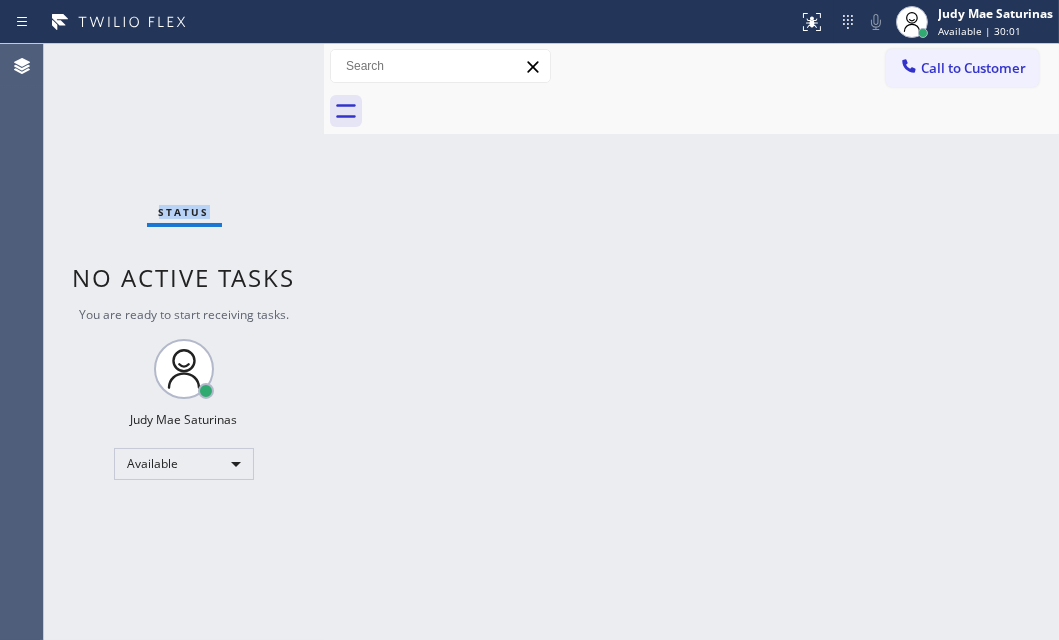 click on "Status   No active tasks     You are ready to start receiving tasks.   Judy Mae Saturinas Available" at bounding box center [184, 342] 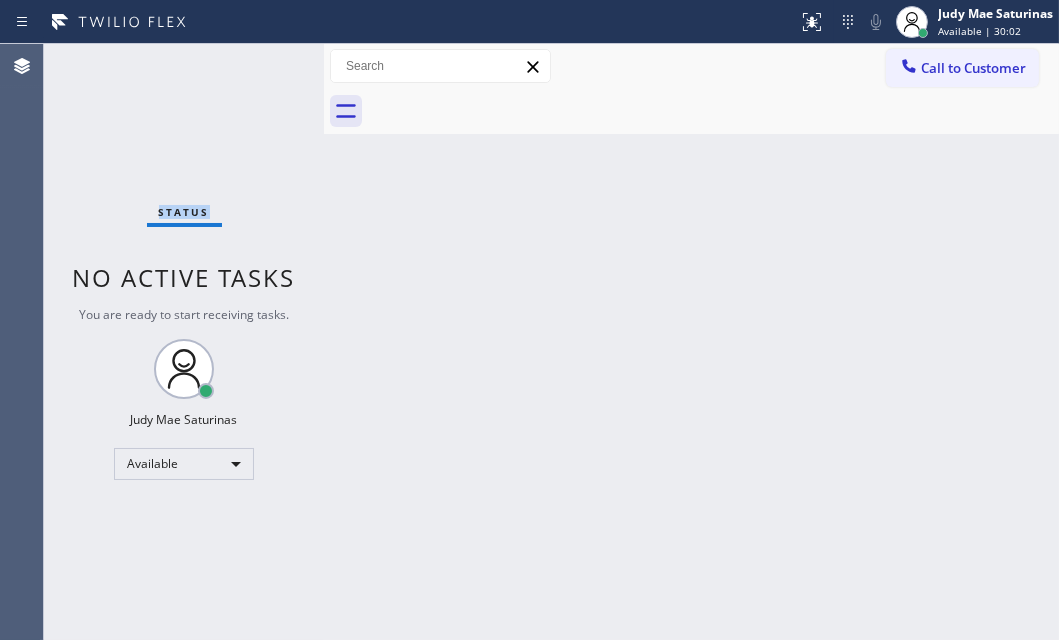 click on "Status   No active tasks     You are ready to start receiving tasks.   Judy Mae Saturinas Available" at bounding box center [184, 342] 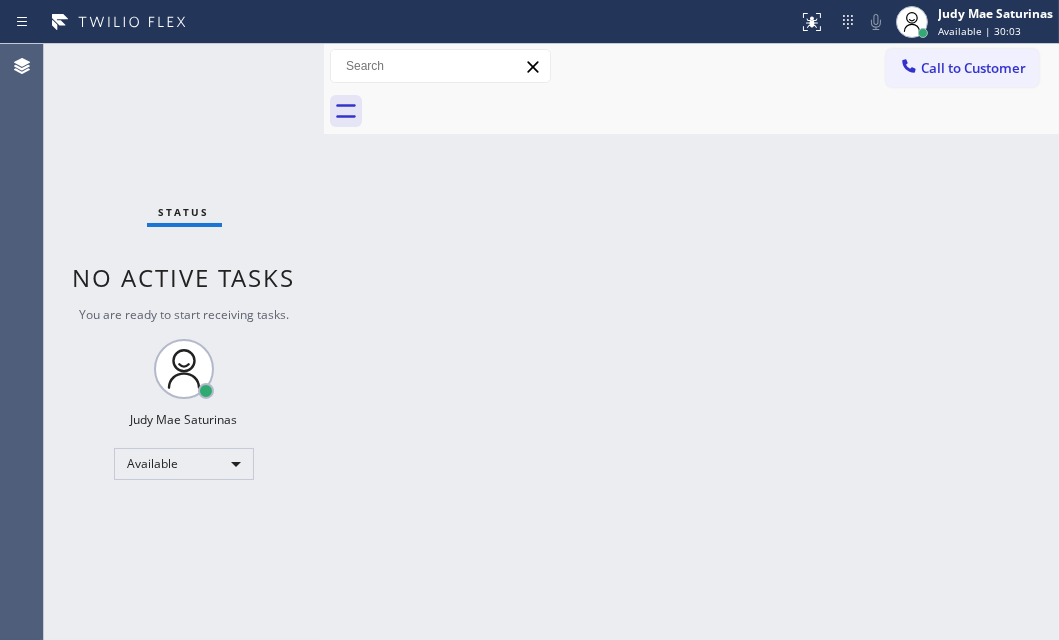 click on "Status   No active tasks     You are ready to start receiving tasks.   Judy Mae Saturinas Available" at bounding box center (184, 342) 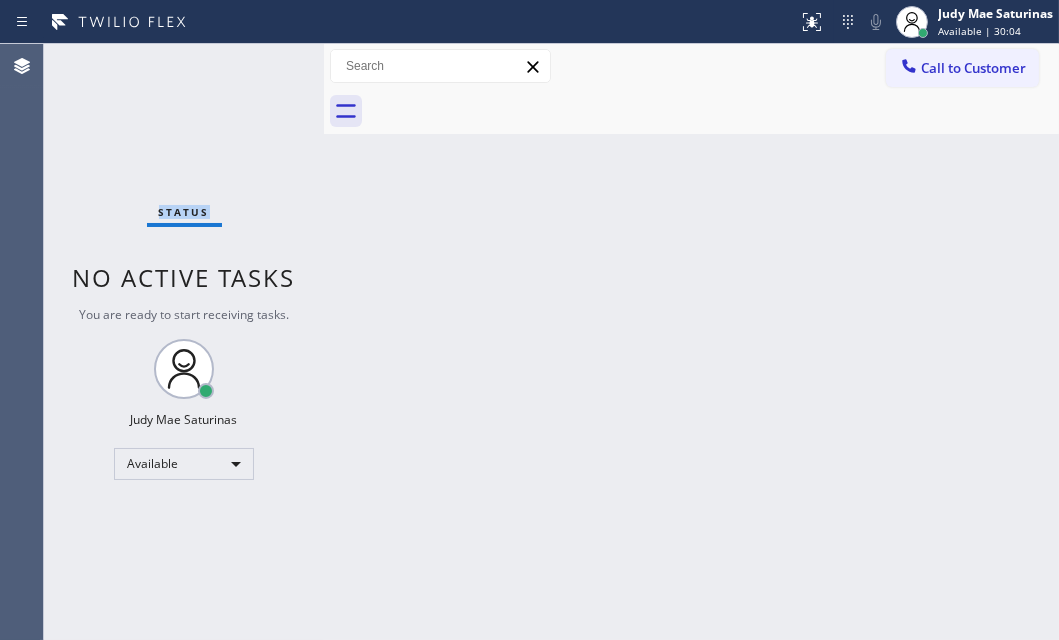 click on "Status   No active tasks     You are ready to start receiving tasks.   Judy Mae Saturinas Available" at bounding box center [184, 342] 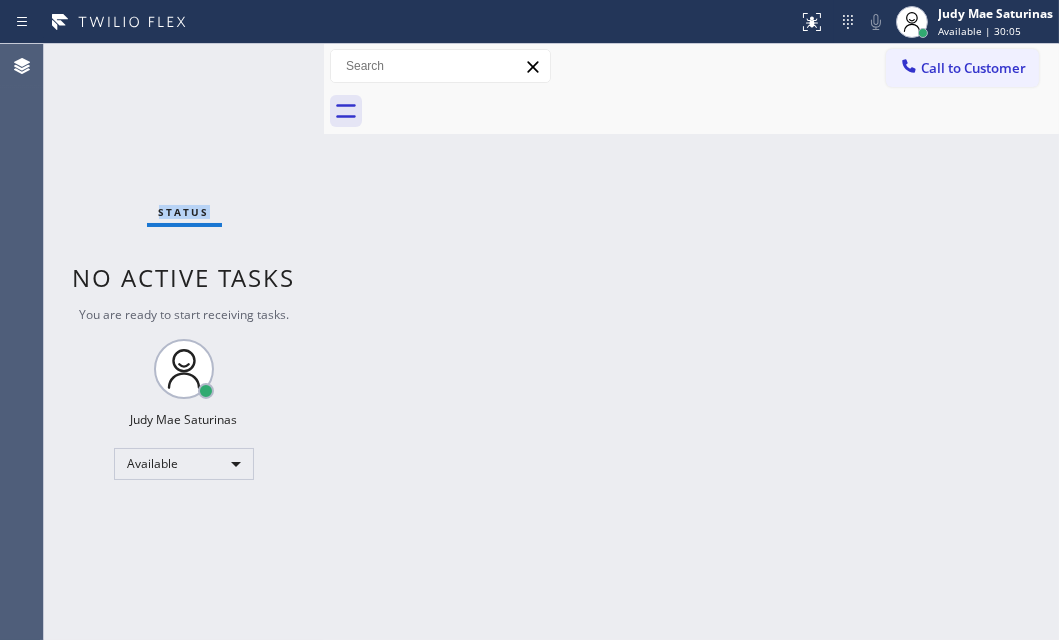 click on "Status   No active tasks     You are ready to start receiving tasks.   Judy Mae Saturinas Available" at bounding box center (184, 342) 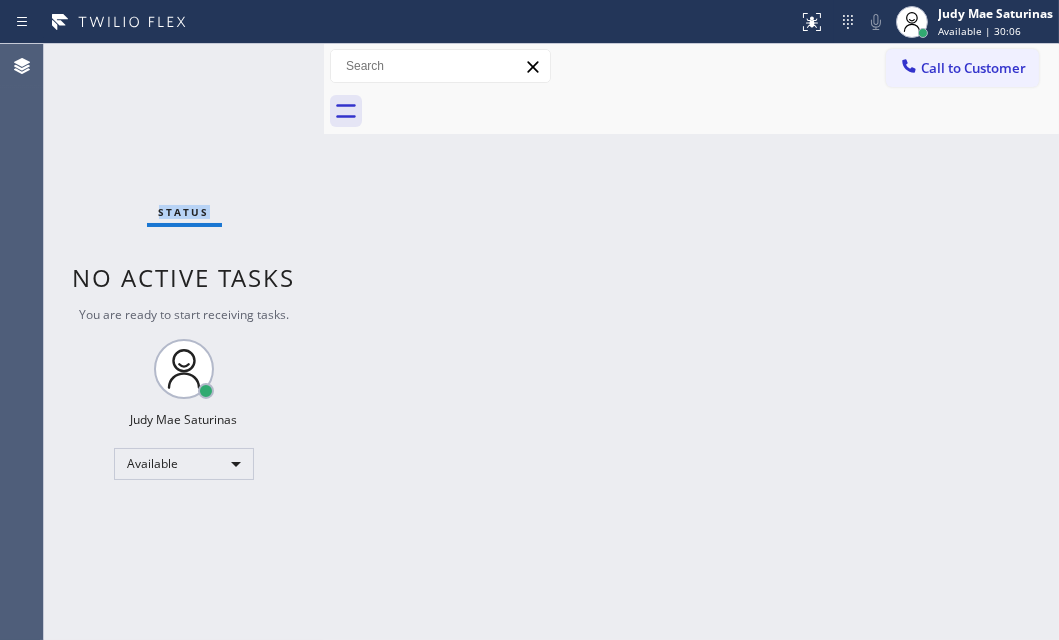 click on "Status   No active tasks     You are ready to start receiving tasks.   Judy Mae Saturinas Available" at bounding box center (184, 342) 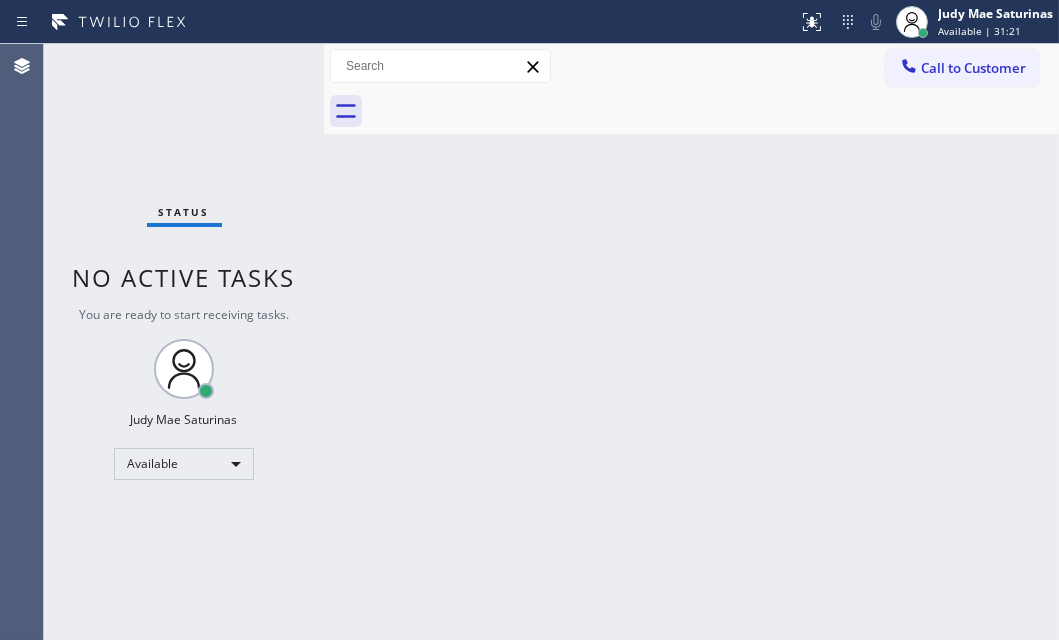 click on "Status   No active tasks     You are ready to start receiving tasks.   Judy Mae Saturinas Available" at bounding box center (184, 342) 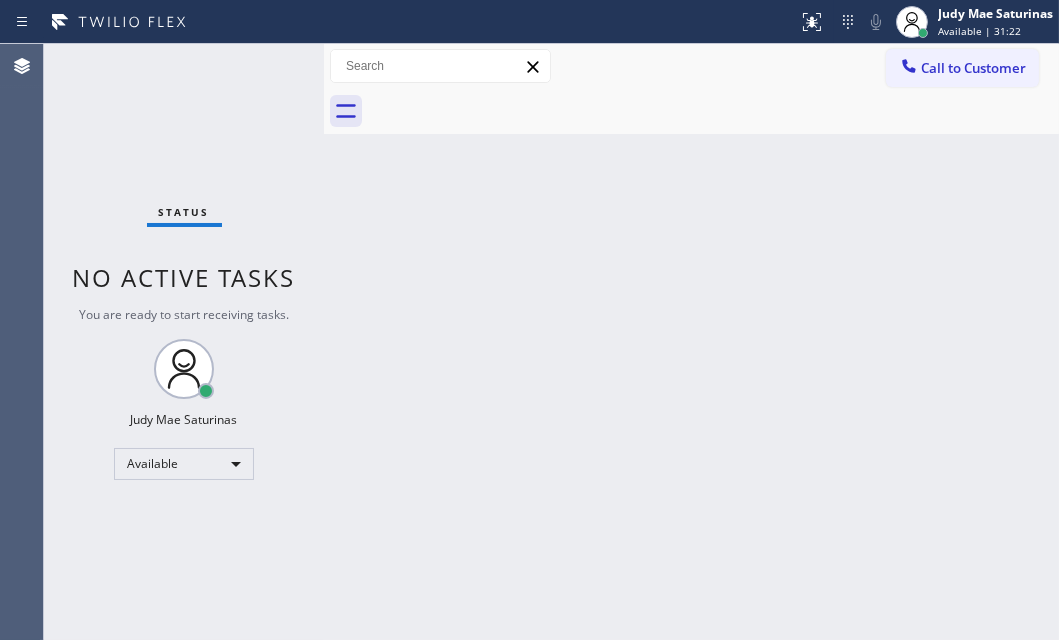 click on "Status   No active tasks     You are ready to start receiving tasks.   Judy Mae Saturinas Available" at bounding box center [184, 342] 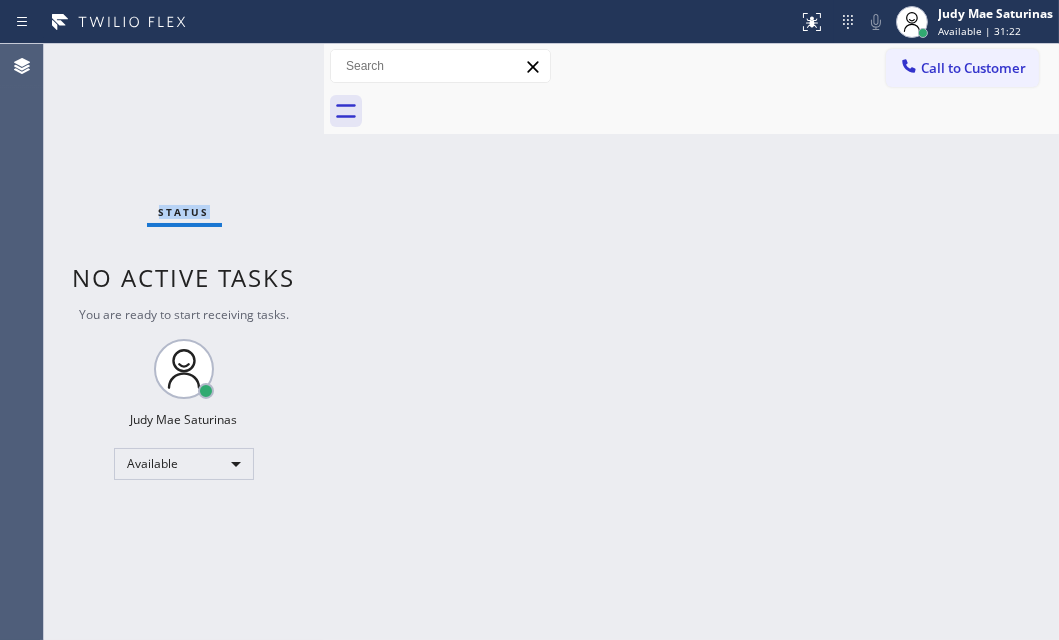 click on "Status   No active tasks     You are ready to start receiving tasks.   Judy Mae Saturinas Available" at bounding box center (184, 342) 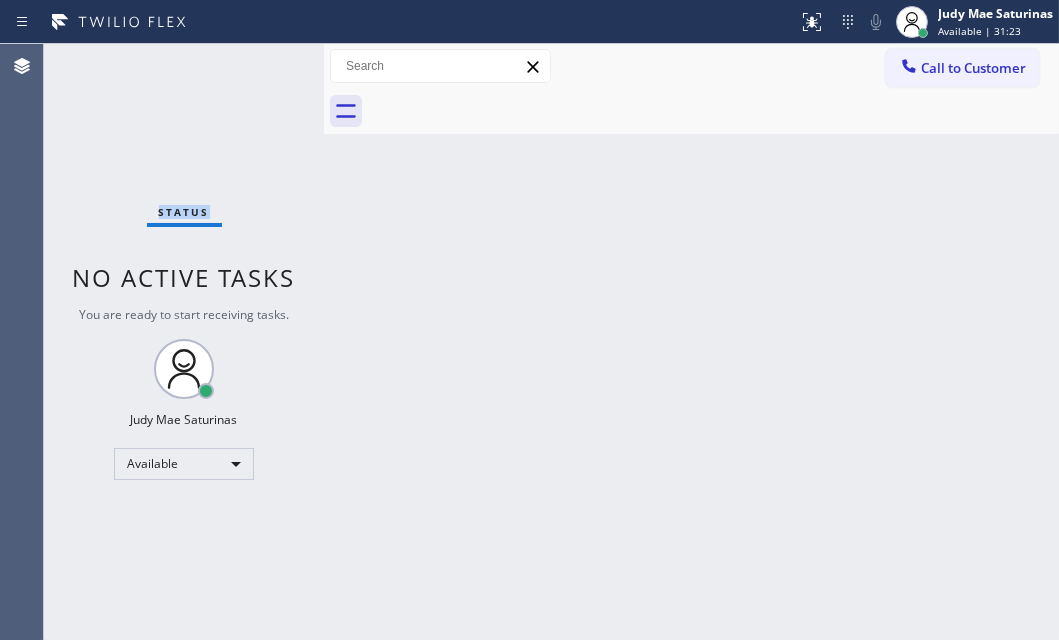 click on "Status   No active tasks     You are ready to start receiving tasks.   Judy Mae Saturinas Available" at bounding box center (184, 342) 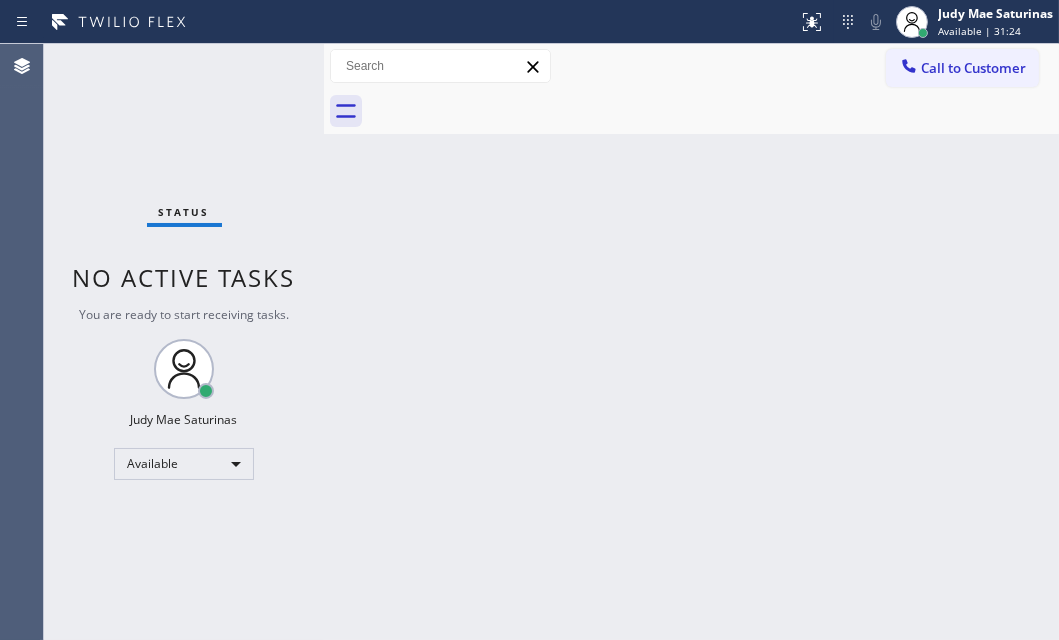 click on "Status   No active tasks     You are ready to start receiving tasks.   Judy Mae Saturinas Available" at bounding box center (184, 342) 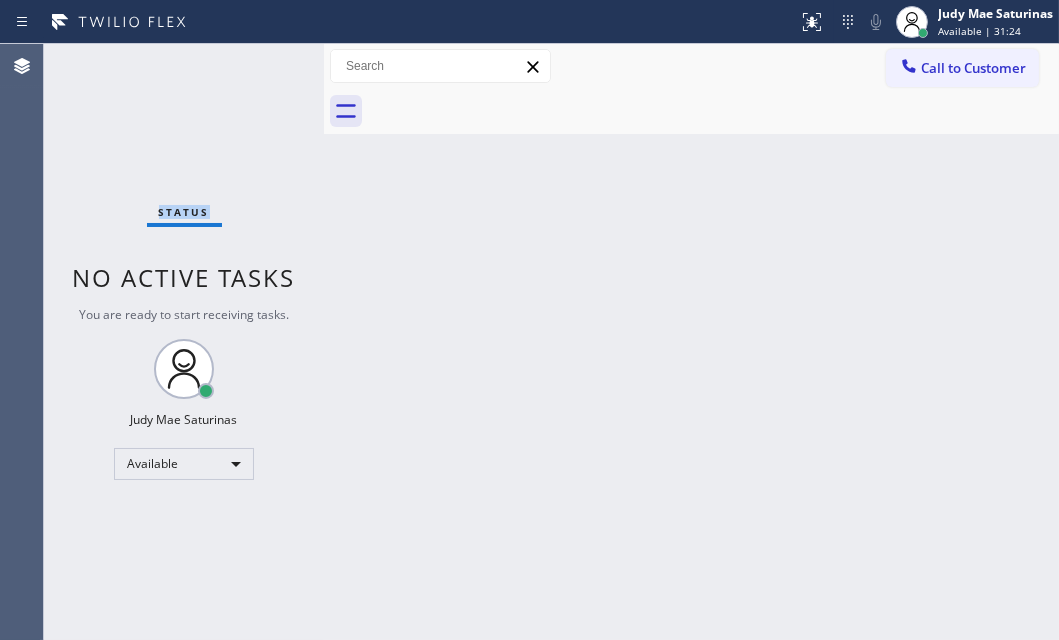 click on "Status   No active tasks     You are ready to start receiving tasks.   Judy Mae Saturinas Available" at bounding box center (184, 342) 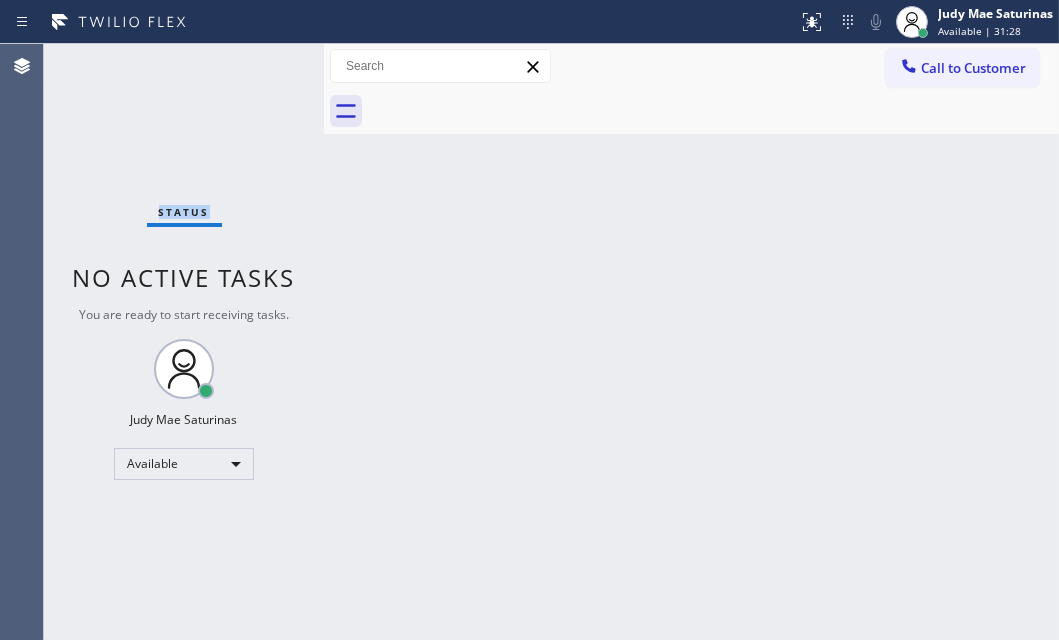 click on "Status   No active tasks     You are ready to start receiving tasks.   Judy Mae Saturinas Available" at bounding box center [184, 342] 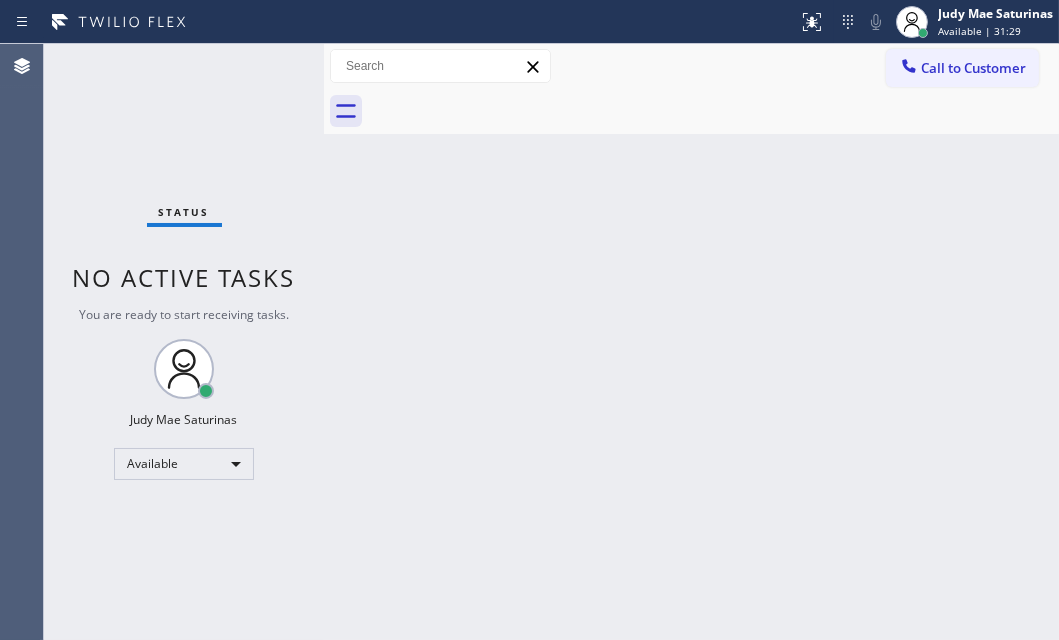 drag, startPoint x: 244, startPoint y: 84, endPoint x: 267, endPoint y: 80, distance: 23.345236 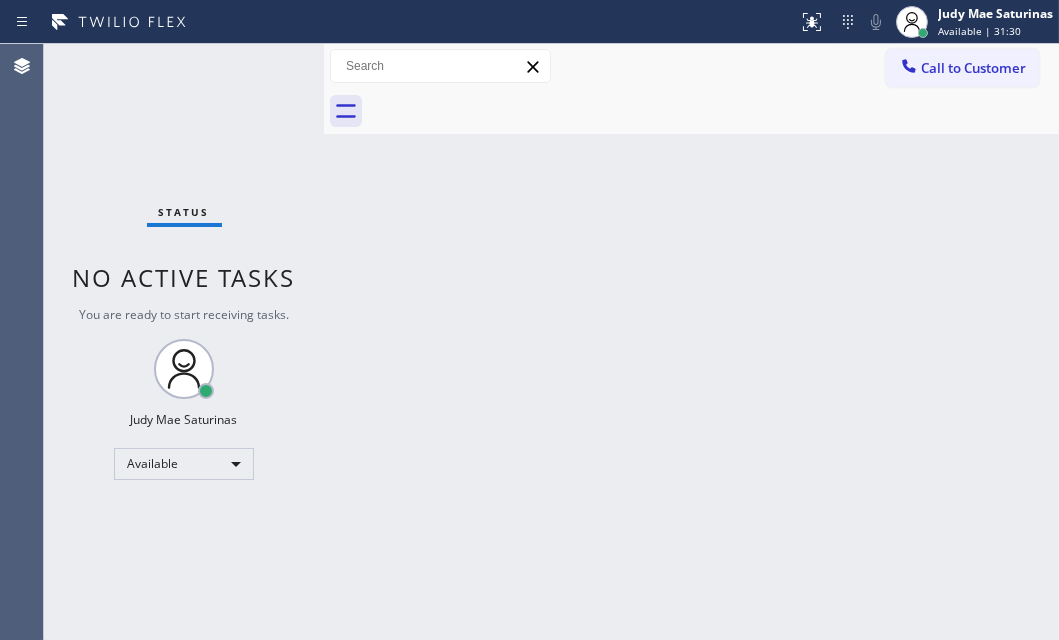 click on "Status   No active tasks     You are ready to start receiving tasks.   Judy Mae Saturinas Available" at bounding box center [184, 342] 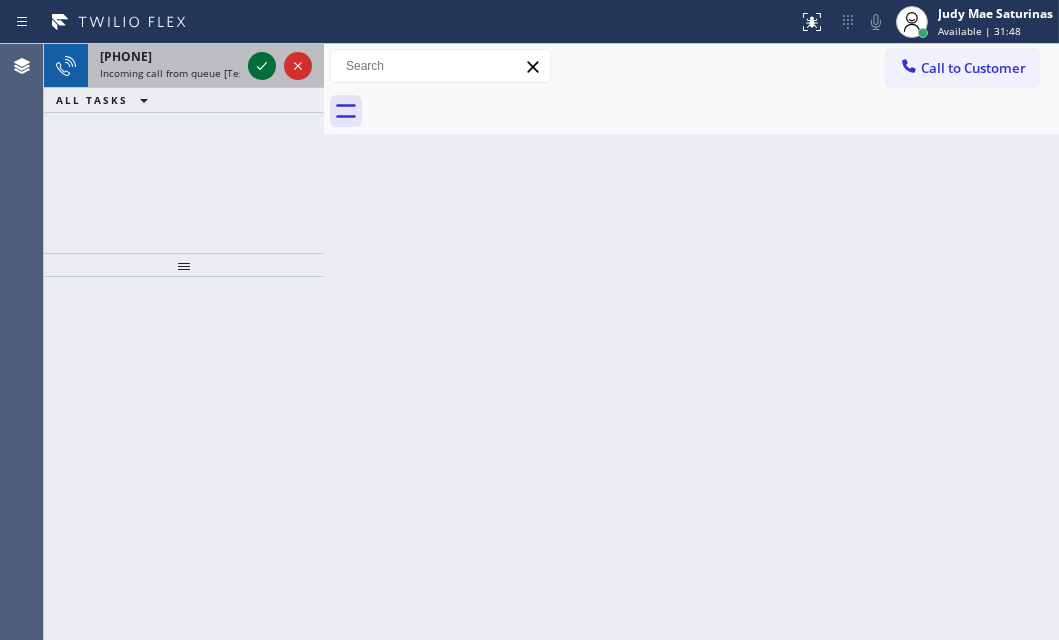 click 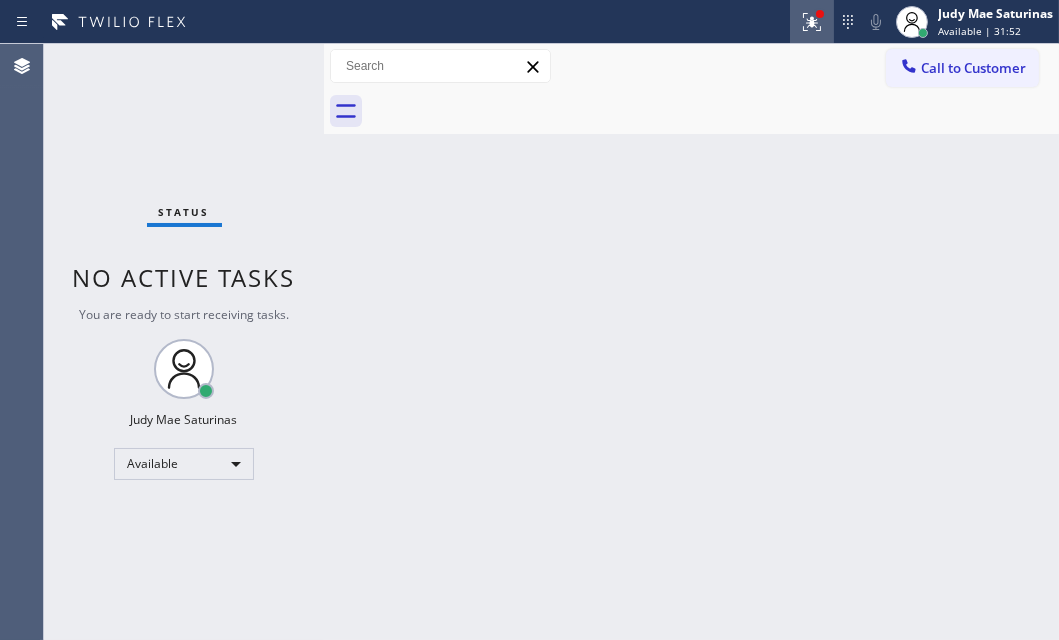 click 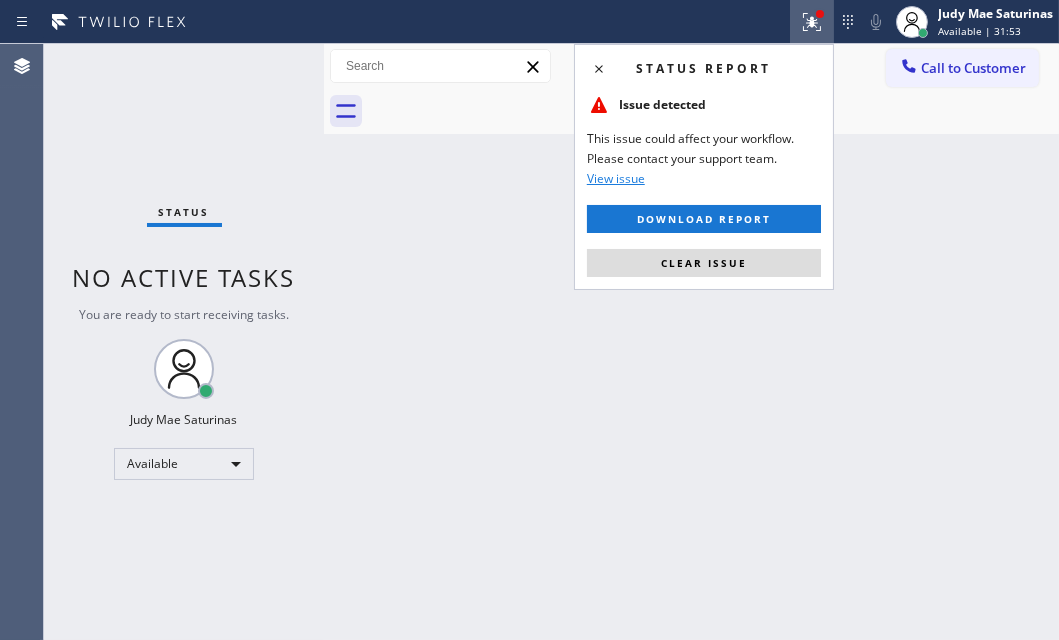 click on "Status report Issue detected This issue could affect your workflow. Please contact your support team. View issue Download report Clear issue" at bounding box center [704, 167] 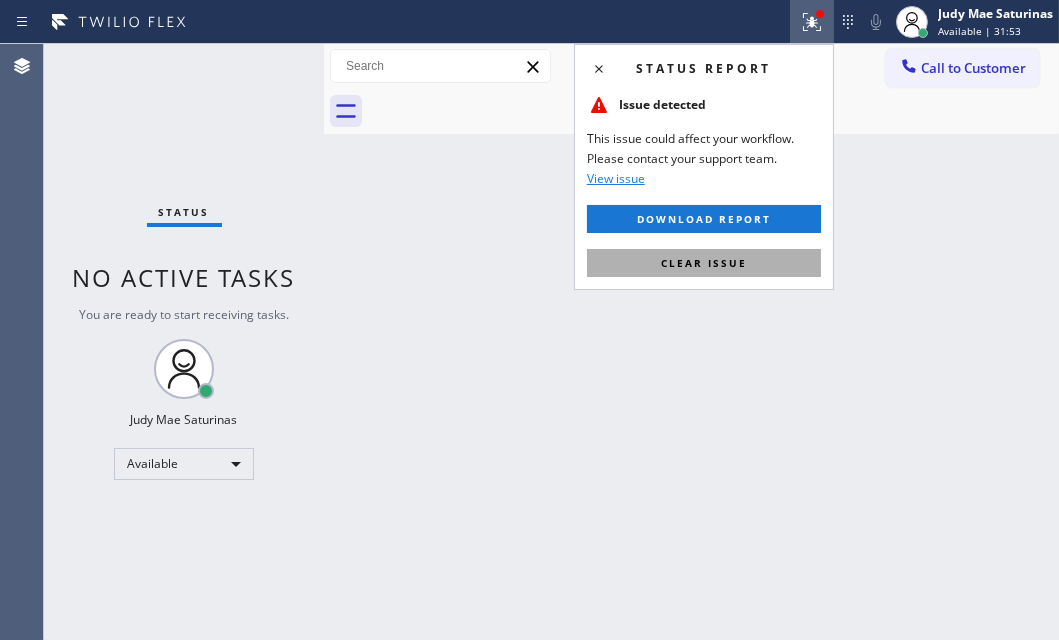 click on "Clear issue" at bounding box center [704, 263] 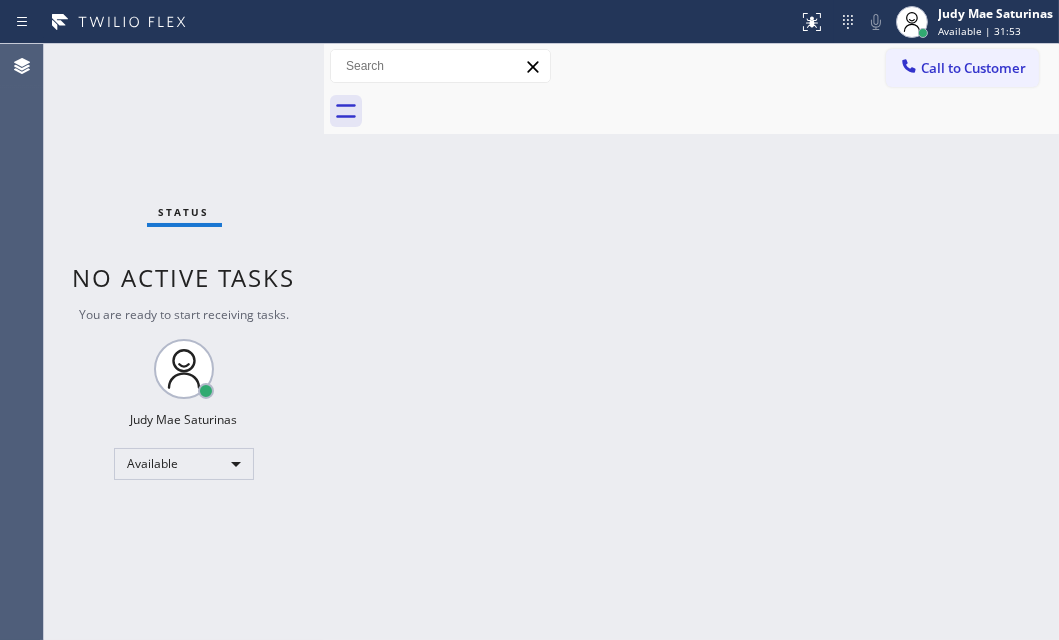 click on "Back to Dashboard Change Sender ID Customers Technicians Select a contact Outbound call Technician Search Technician Your caller id phone number Your caller id phone number Call Technician info Name   Phone none Address none Change Sender ID HVAC +18559994417 5 Star Appliance +18557314952 Appliance Repair +18554611149 Plumbing +18889090120 Air Duct Cleaning +18006865038  Electricians +18005688664 Cancel Change Check personal SMS Reset Change No tabs Call to Customer Outbound call Location Pristine House Cleaning Your caller id phone number [PHONE] Customer number Call Outbound call Technician Search Technician Your caller id phone number Your caller id phone number Call" at bounding box center [691, 342] 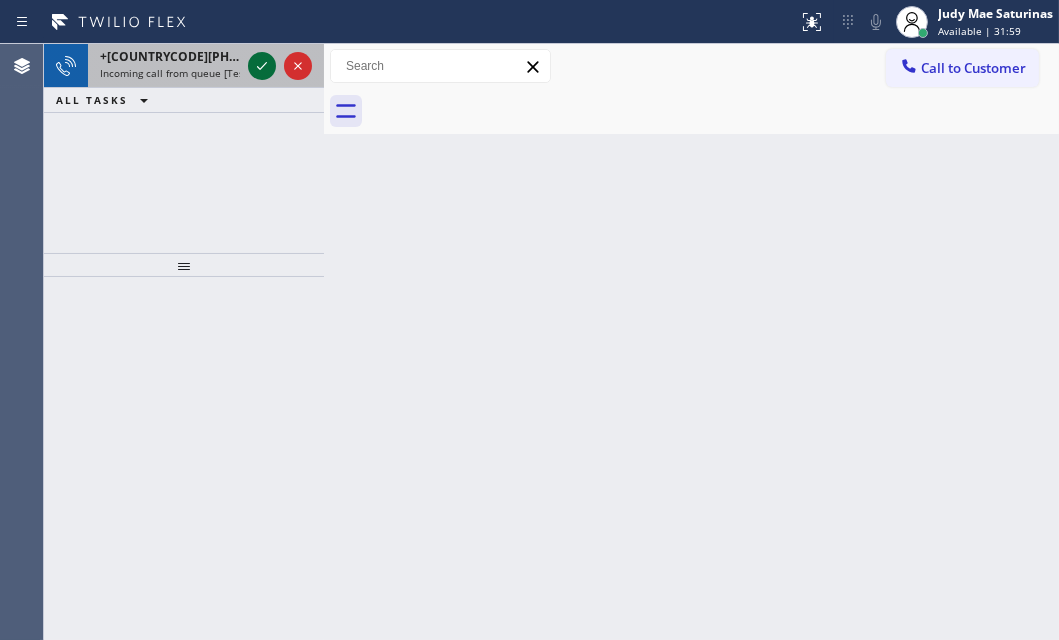 click 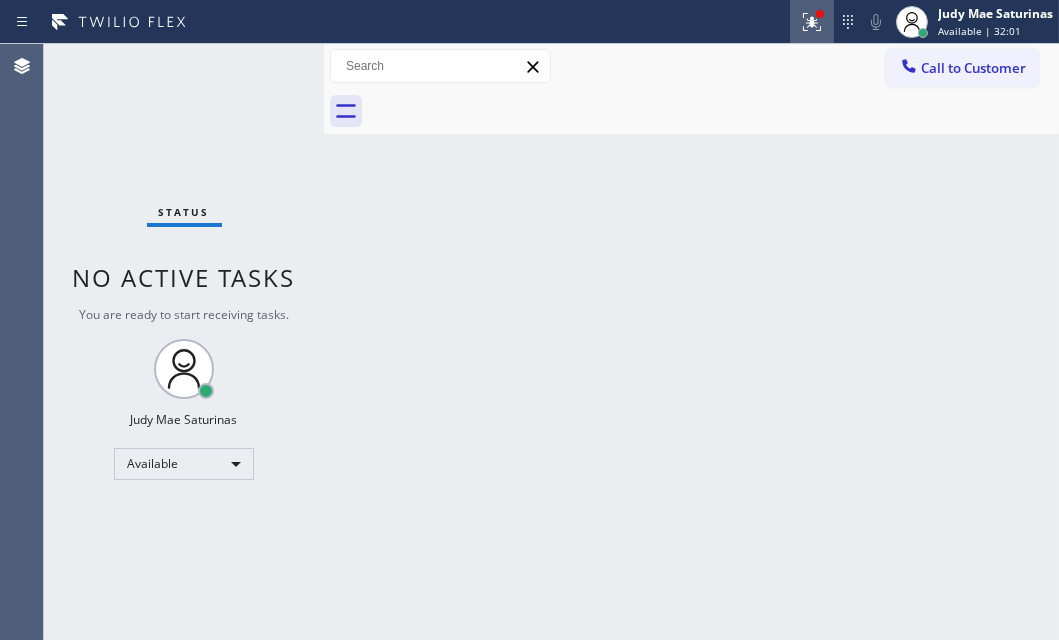 click 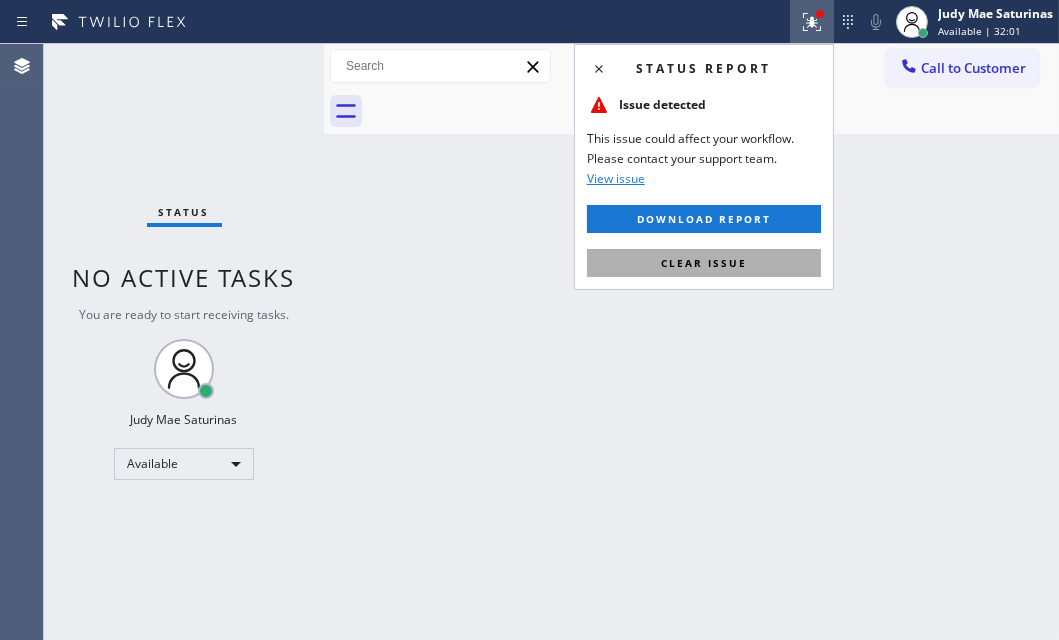 click on "Clear issue" at bounding box center (704, 263) 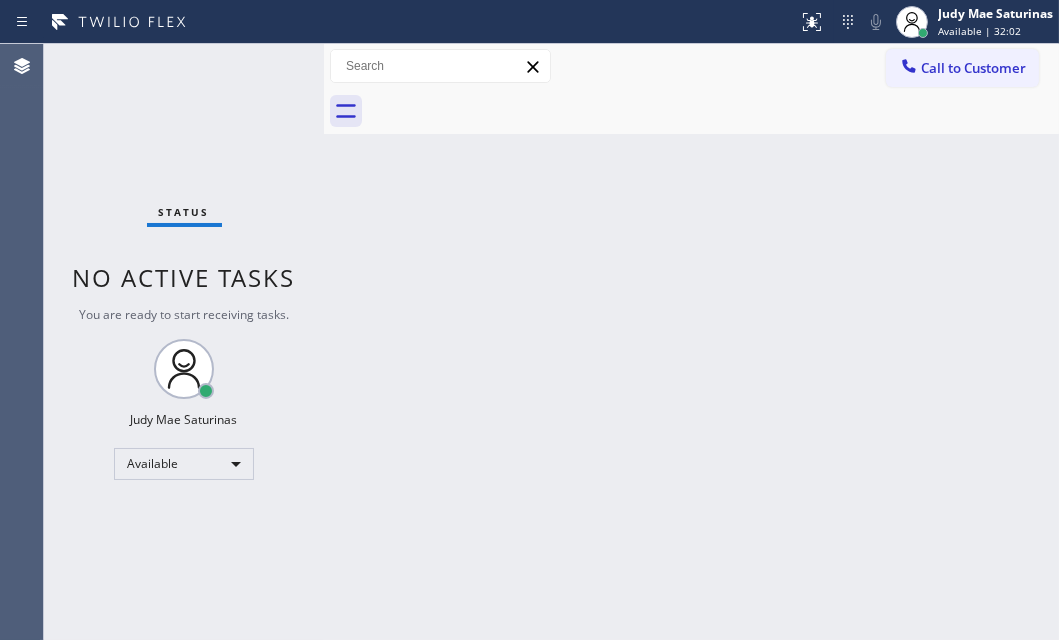 click on "Back to Dashboard Change Sender ID Customers Technicians Select a contact Outbound call Technician Search Technician Your caller id phone number Your caller id phone number Call Technician info Name   Phone none Address none Change Sender ID HVAC +18559994417 5 Star Appliance +18557314952 Appliance Repair +18554611149 Plumbing +18889090120 Air Duct Cleaning +18006865038  Electricians +18005688664 Cancel Change Check personal SMS Reset Change No tabs Call to Customer Outbound call Location Pristine House Cleaning Your caller id phone number [PHONE] Customer number Call Outbound call Technician Search Technician Your caller id phone number Your caller id phone number Call" at bounding box center [691, 342] 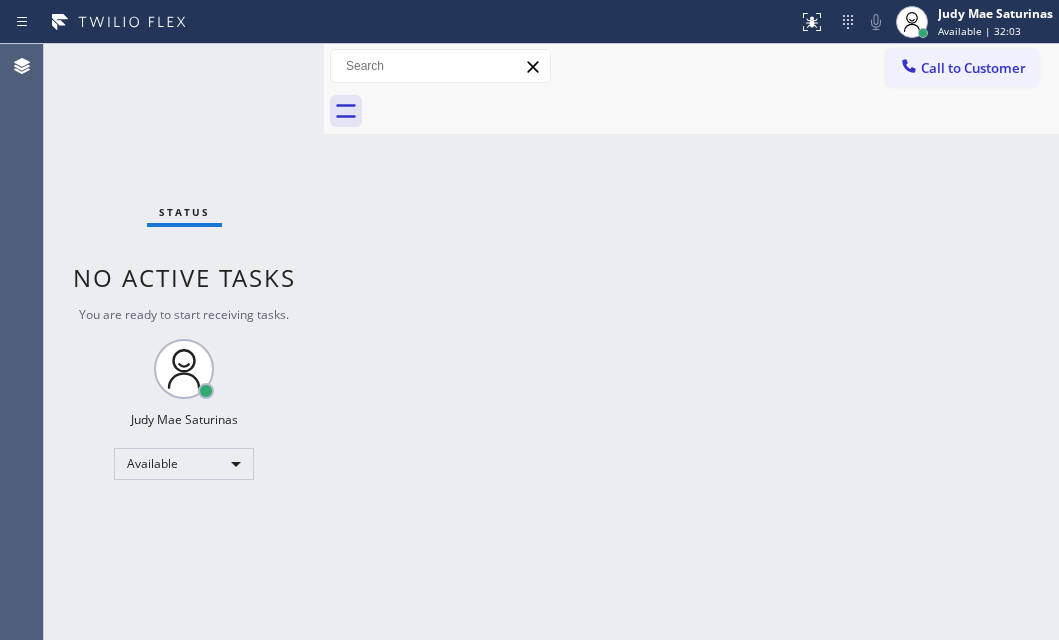 scroll, scrollTop: 0, scrollLeft: 0, axis: both 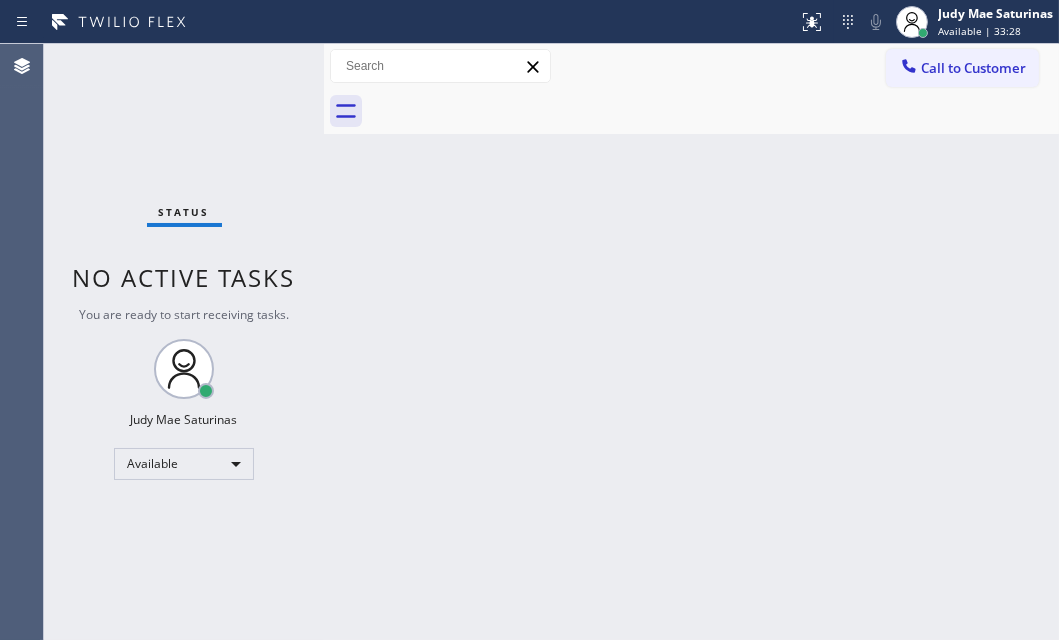 click on "Status   No active tasks     You are ready to start receiving tasks.   [NAME] [LAST] Available" at bounding box center (184, 342) 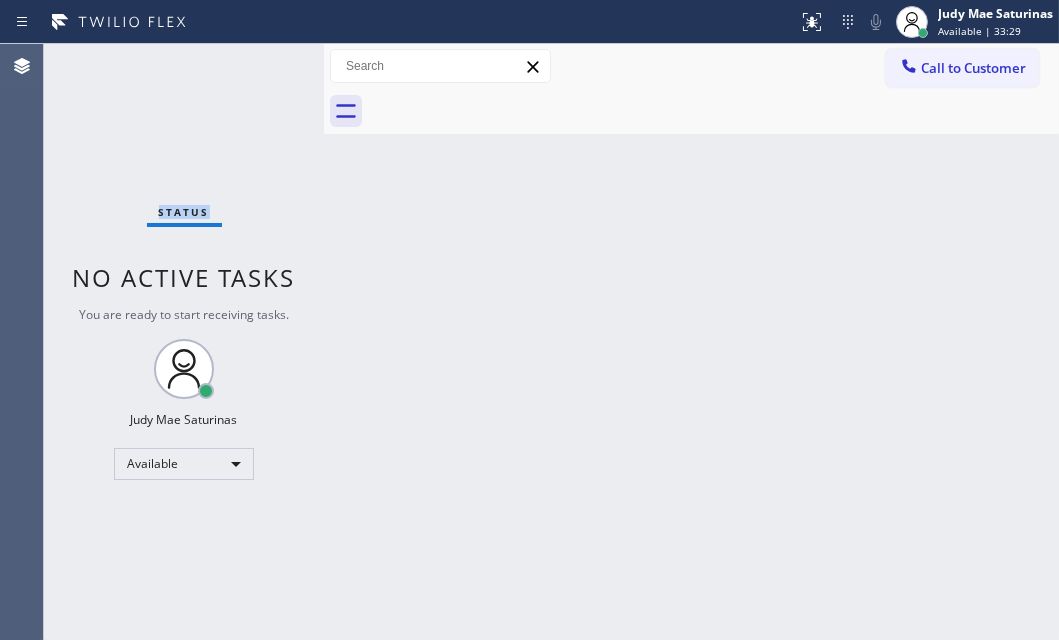 click on "Status   No active tasks     You are ready to start receiving tasks.   [NAME] [LAST] Available" at bounding box center (184, 342) 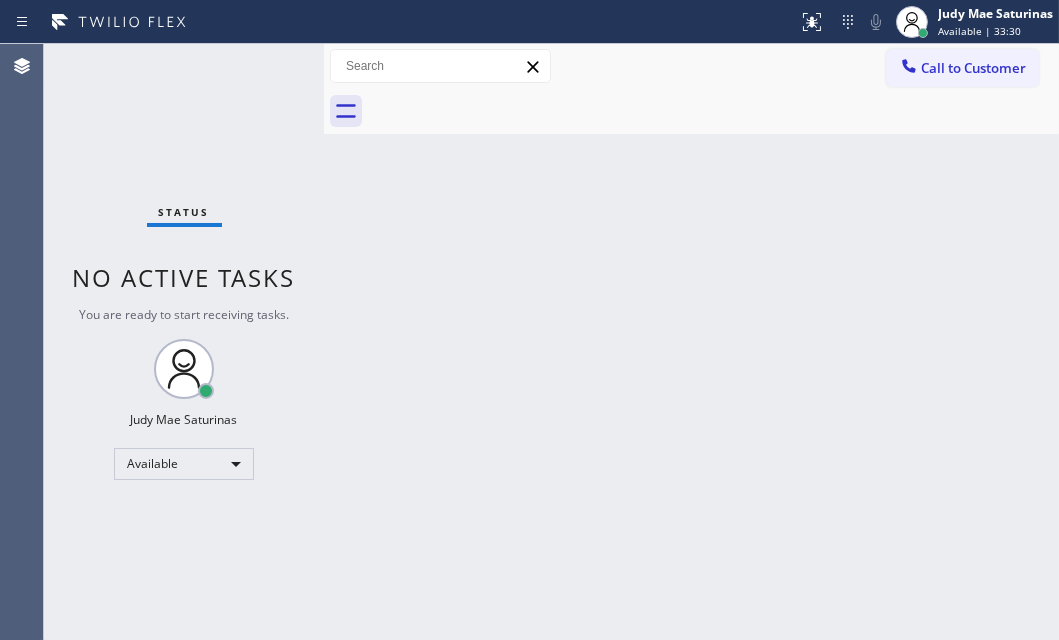 click on "Back to Dashboard Change Sender ID Customers Technicians Select a contact Outbound call Technician Search Technician Your caller id phone number Your caller id phone number Call Technician info Name   Phone none Address none Change Sender ID HVAC +18559994417 5 Star Appliance +18557314952 Appliance Repair +18554611149 Plumbing +18889090120 Air Duct Cleaning +18006865038  Electricians +18005688664 Cancel Change Check personal SMS Reset Change No tabs Call to Customer Outbound call Location Pristine House Cleaning Your caller id phone number [PHONE] Customer number Call Outbound call Technician Search Technician Your caller id phone number Your caller id phone number Call" at bounding box center [691, 342] 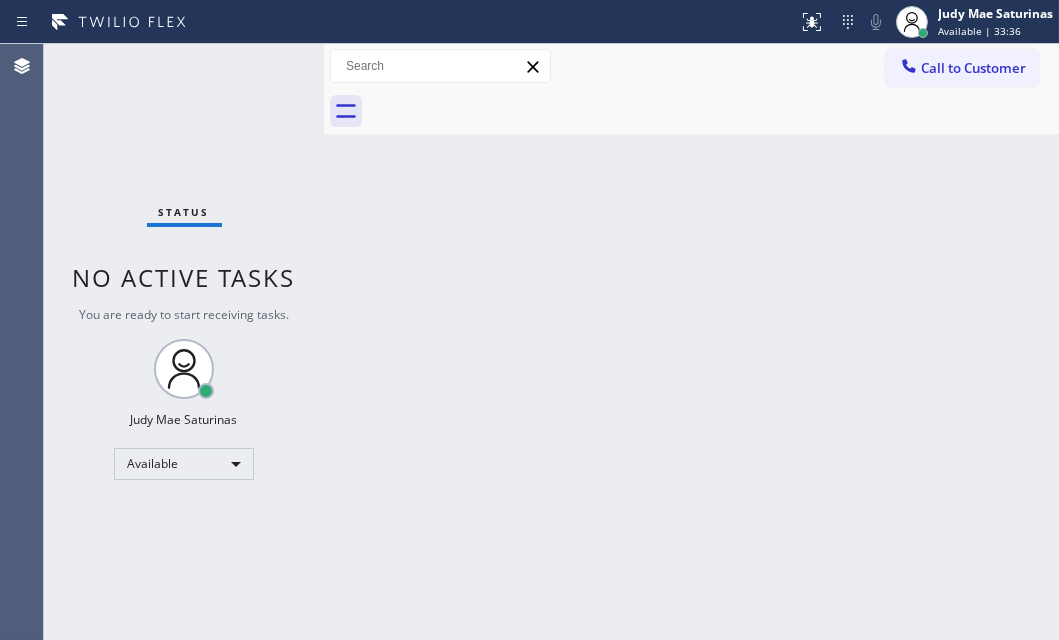 click on "Status   No active tasks     You are ready to start receiving tasks.   [NAME] [LAST] Available" at bounding box center (184, 342) 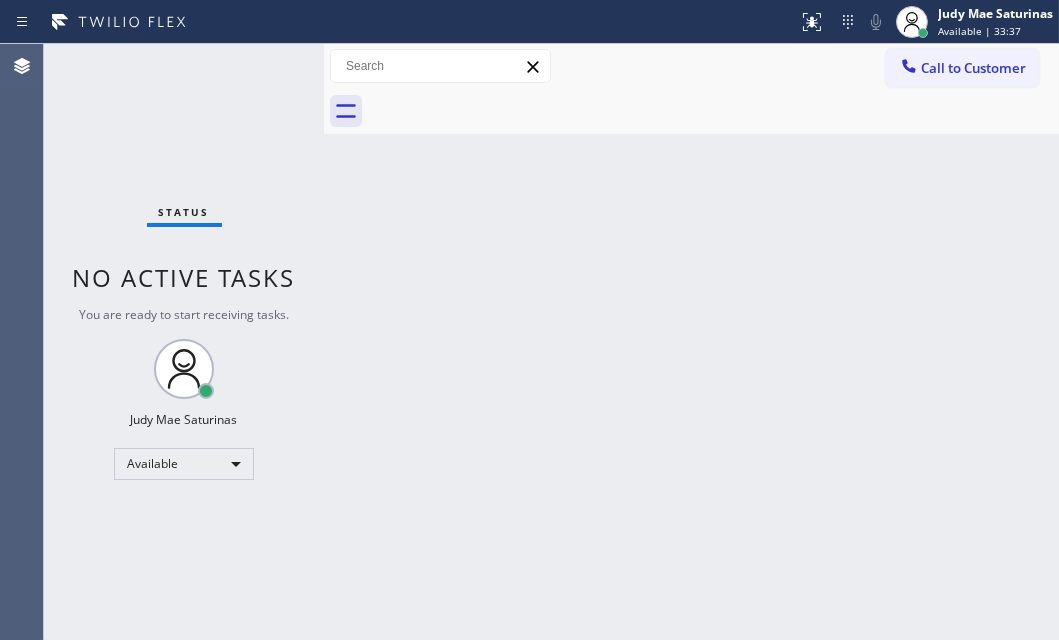click on "Status   No active tasks     You are ready to start receiving tasks.   [NAME] [LAST] Available" at bounding box center (184, 342) 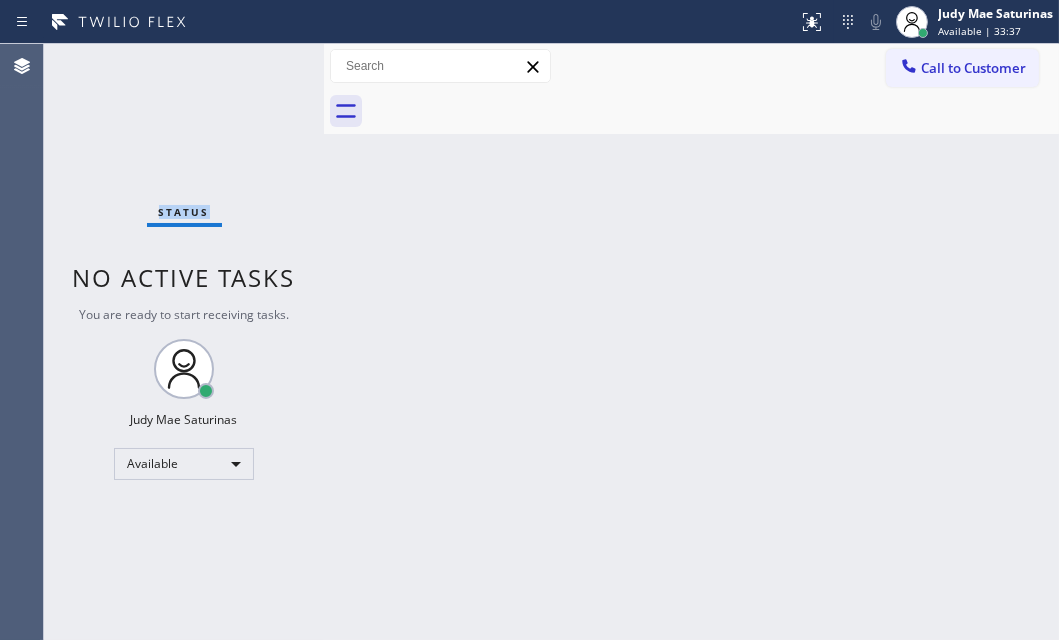 click on "Status   No active tasks     You are ready to start receiving tasks.   [NAME] [LAST] Available" at bounding box center (184, 342) 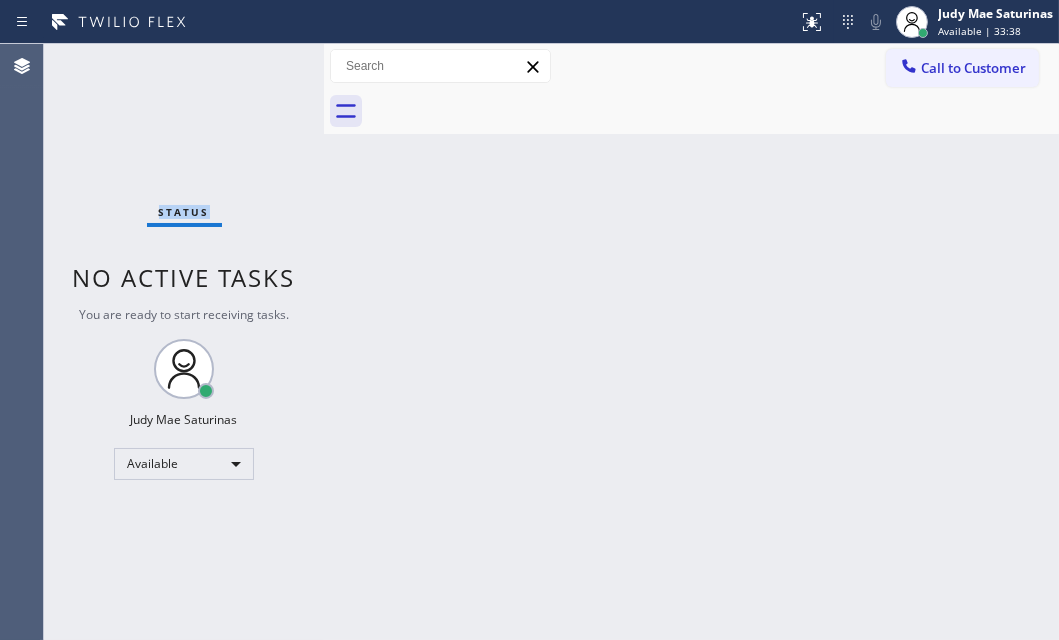 click on "Status   No active tasks     You are ready to start receiving tasks.   Judy Mae Saturinas Available" at bounding box center [184, 342] 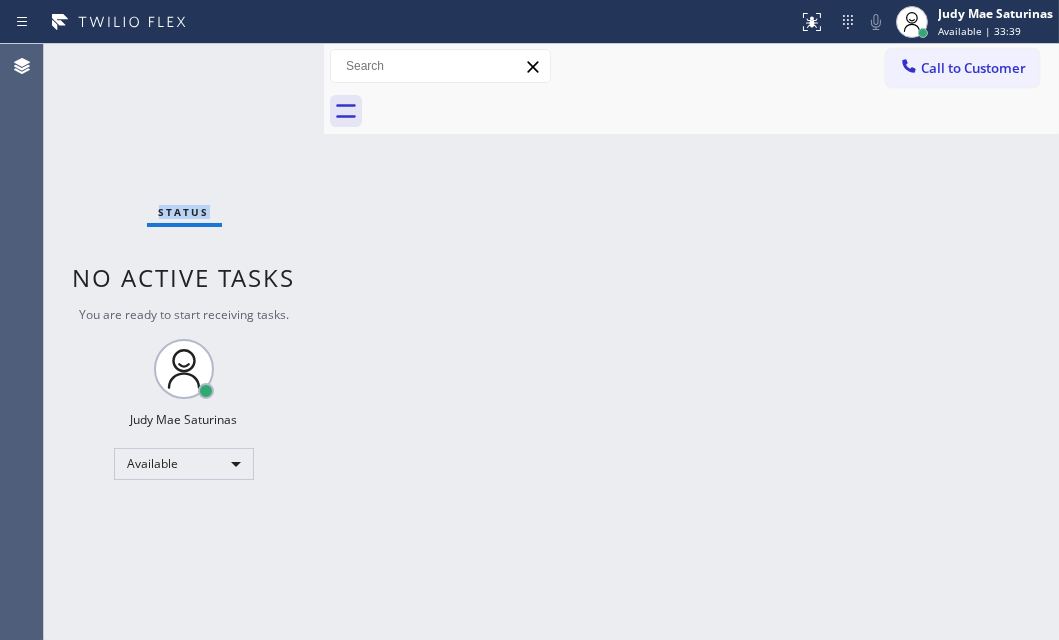 click on "Status   No active tasks     You are ready to start receiving tasks.   Judy Mae Saturinas Available" at bounding box center (184, 342) 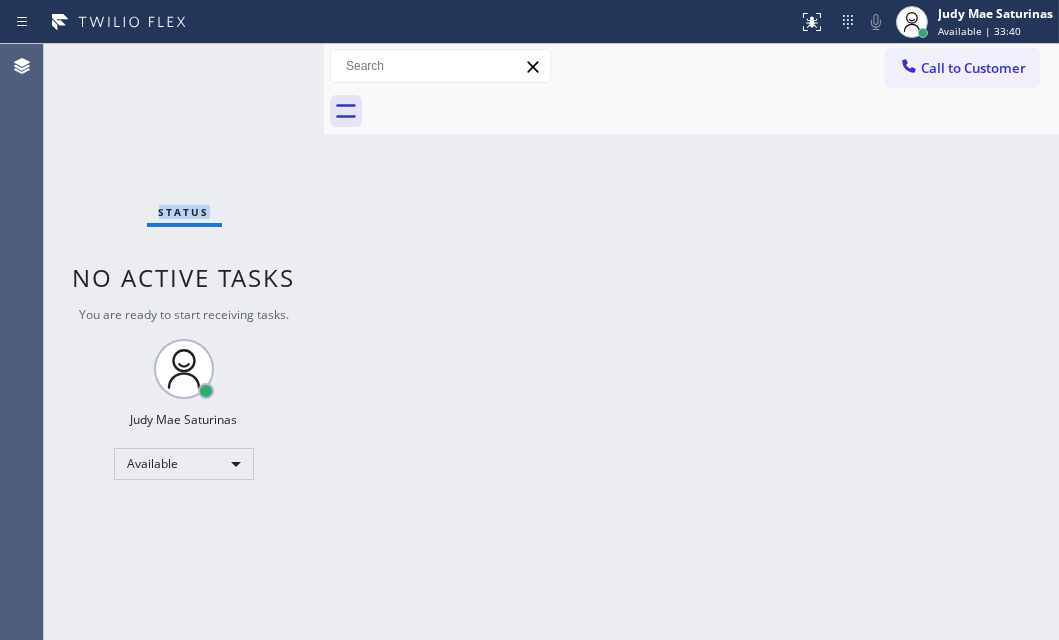 click on "Status   No active tasks     You are ready to start receiving tasks.   Judy Mae Saturinas Available" at bounding box center [184, 342] 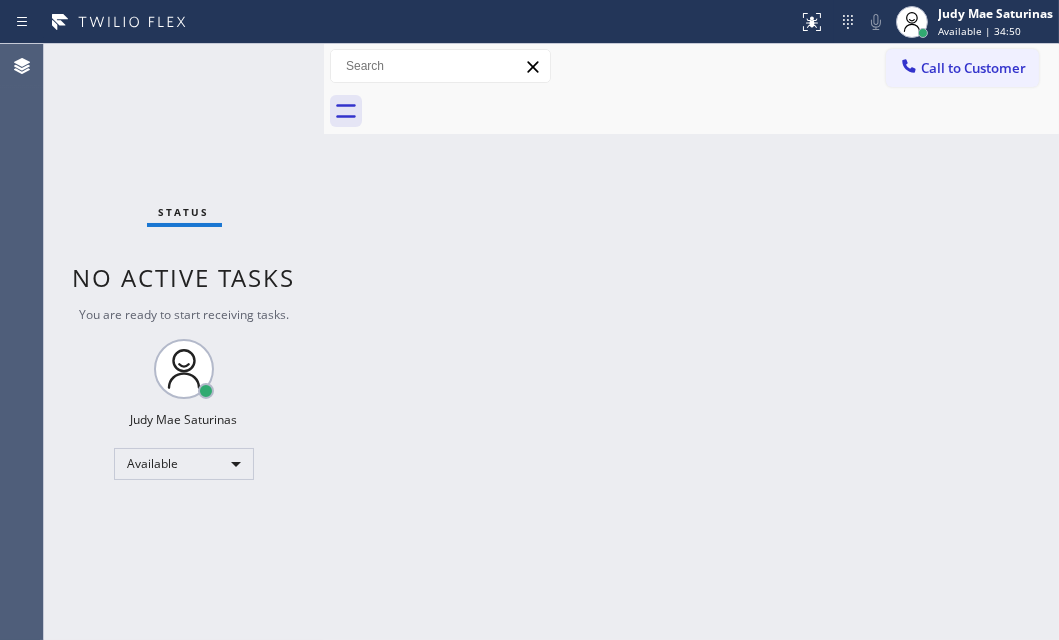 click on "Status   No active tasks     You are ready to start receiving tasks.   Judy Mae Saturinas Available" at bounding box center [184, 342] 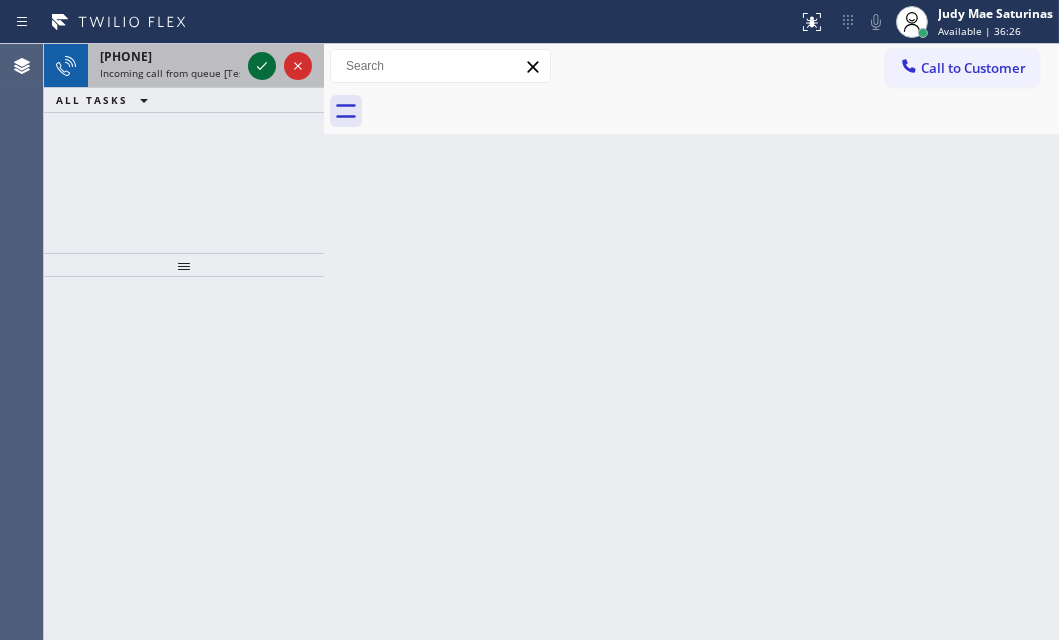 drag, startPoint x: 249, startPoint y: 70, endPoint x: 260, endPoint y: 70, distance: 11 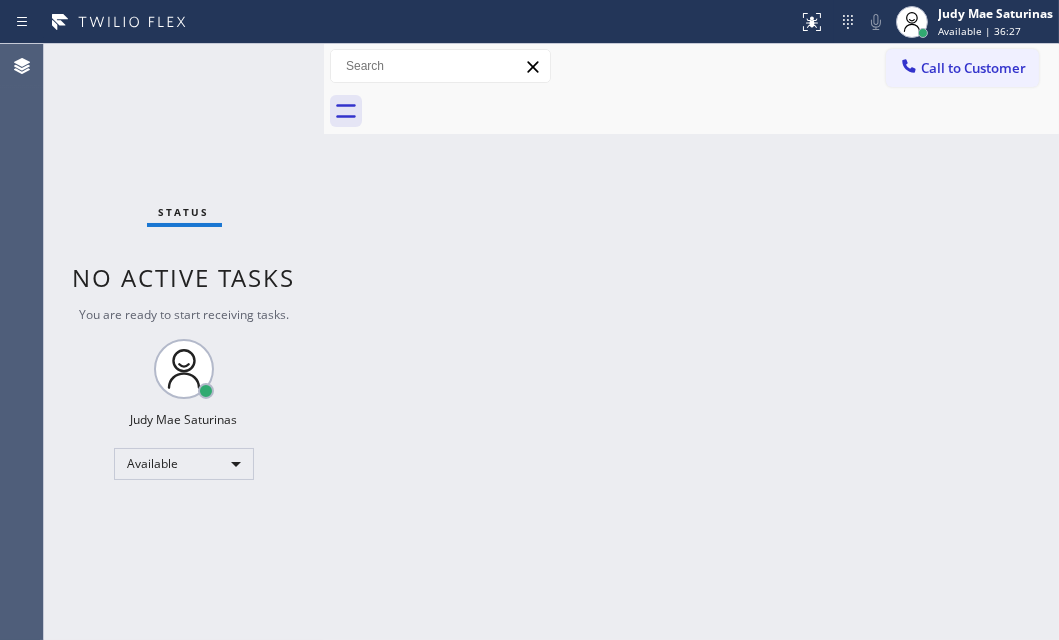 click on "Status   No active tasks     You are ready to start receiving tasks.   Judy Mae Saturinas Available" at bounding box center [184, 342] 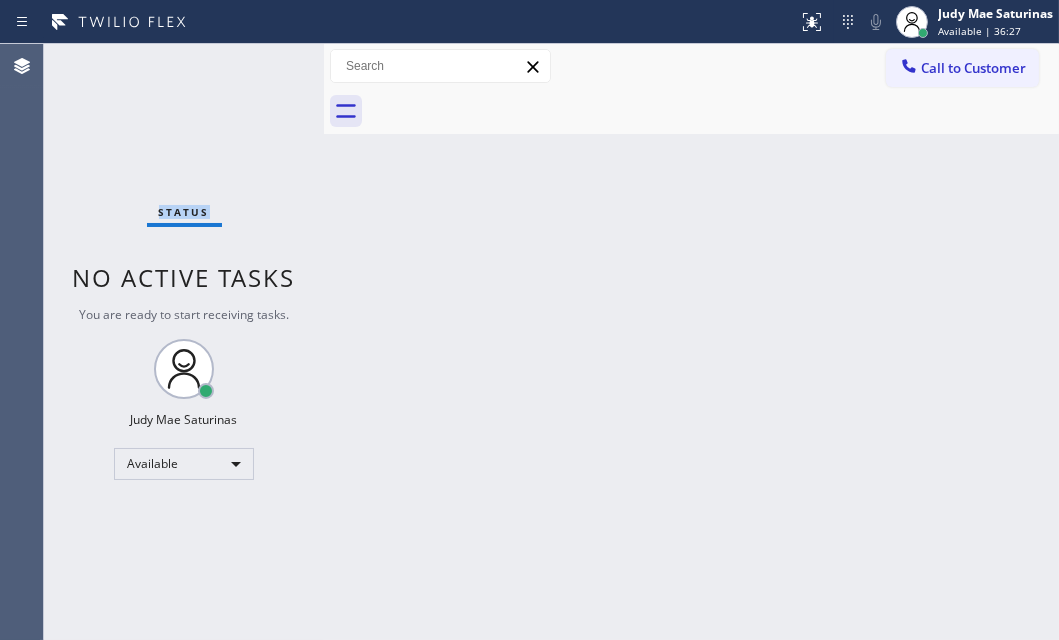 click on "Status   No active tasks     You are ready to start receiving tasks.   Judy Mae Saturinas Available" at bounding box center (184, 342) 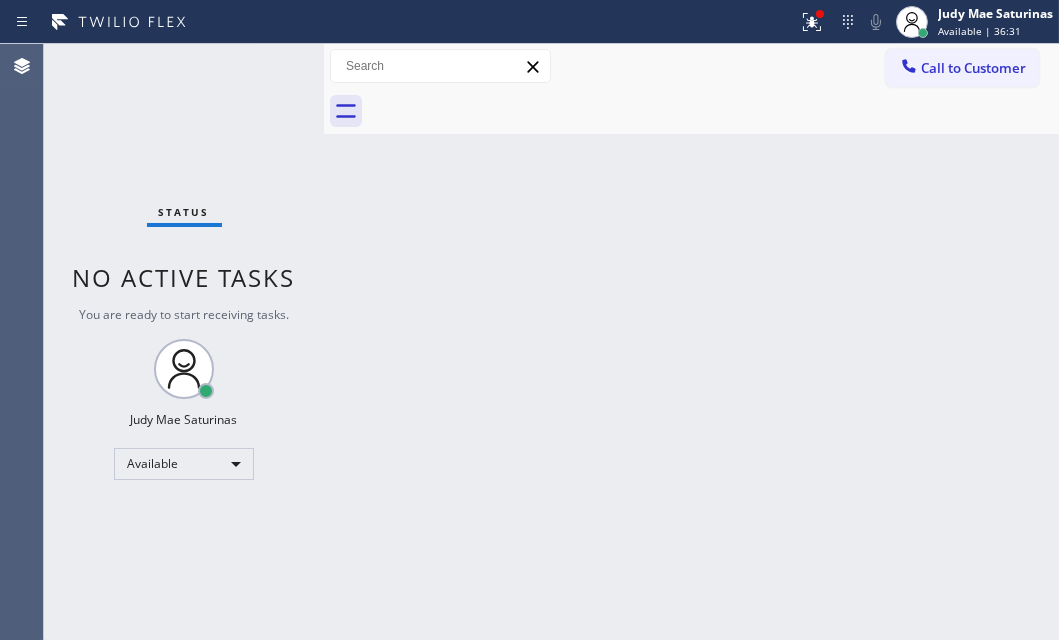 click on "Status   No active tasks     You are ready to start receiving tasks.   Judy Mae Saturinas Available" at bounding box center [184, 342] 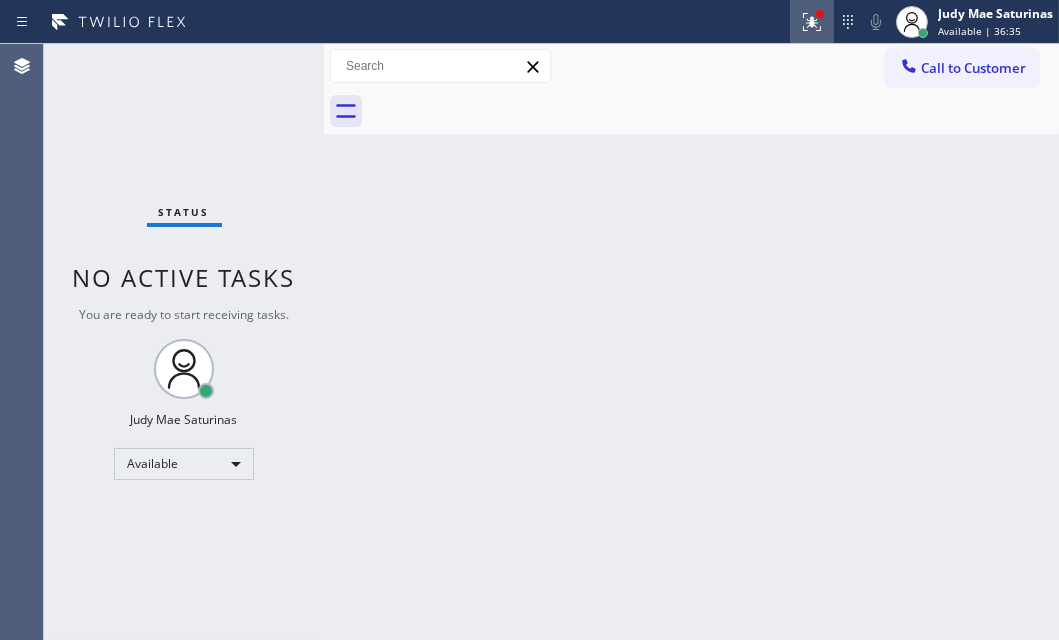 click at bounding box center (812, 22) 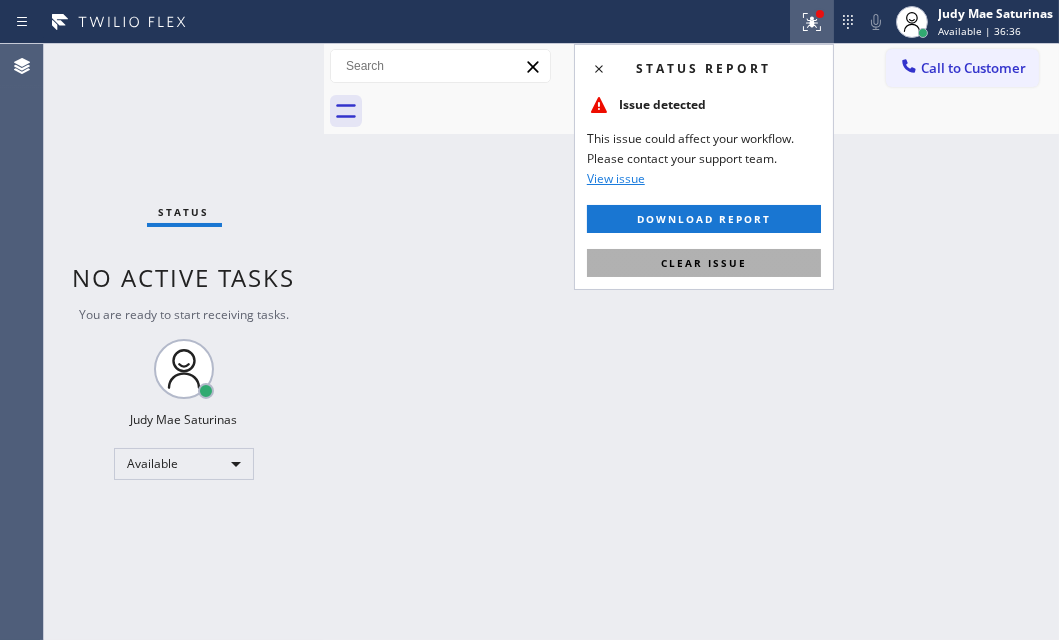 click on "Clear issue" at bounding box center (704, 263) 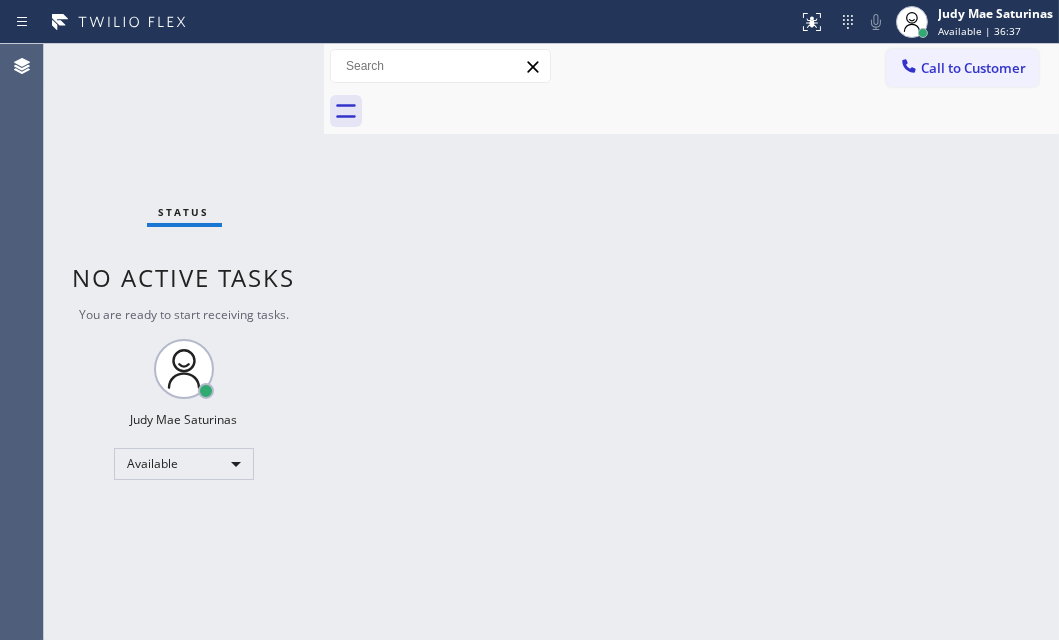 click on "Status   No active tasks     You are ready to start receiving tasks.   Judy Mae Saturinas Available" at bounding box center [184, 342] 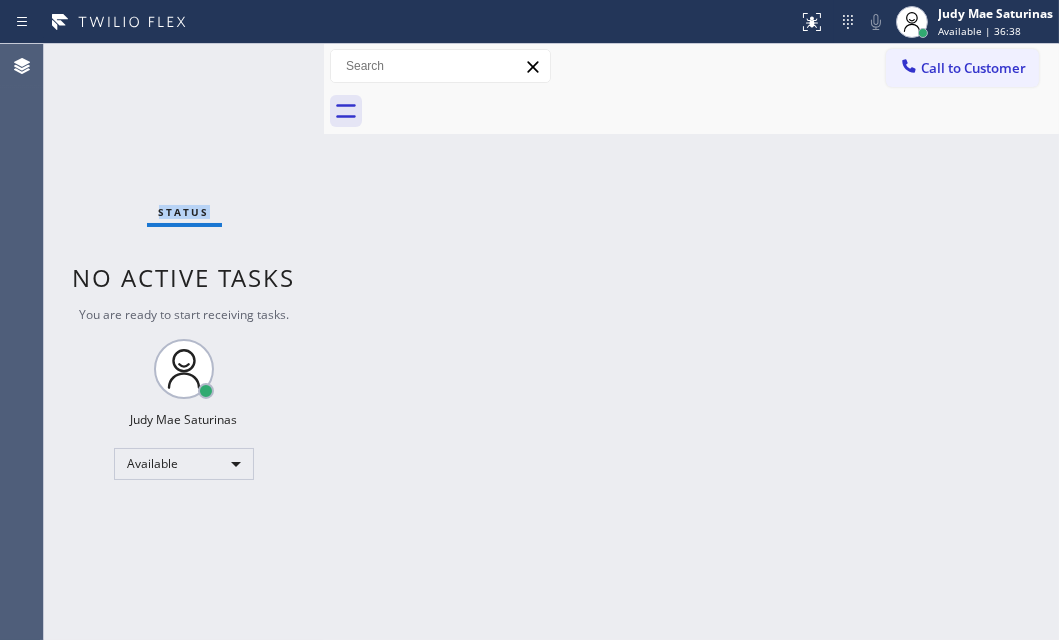 click on "Status   No active tasks     You are ready to start receiving tasks.   Judy Mae Saturinas Available" at bounding box center [184, 342] 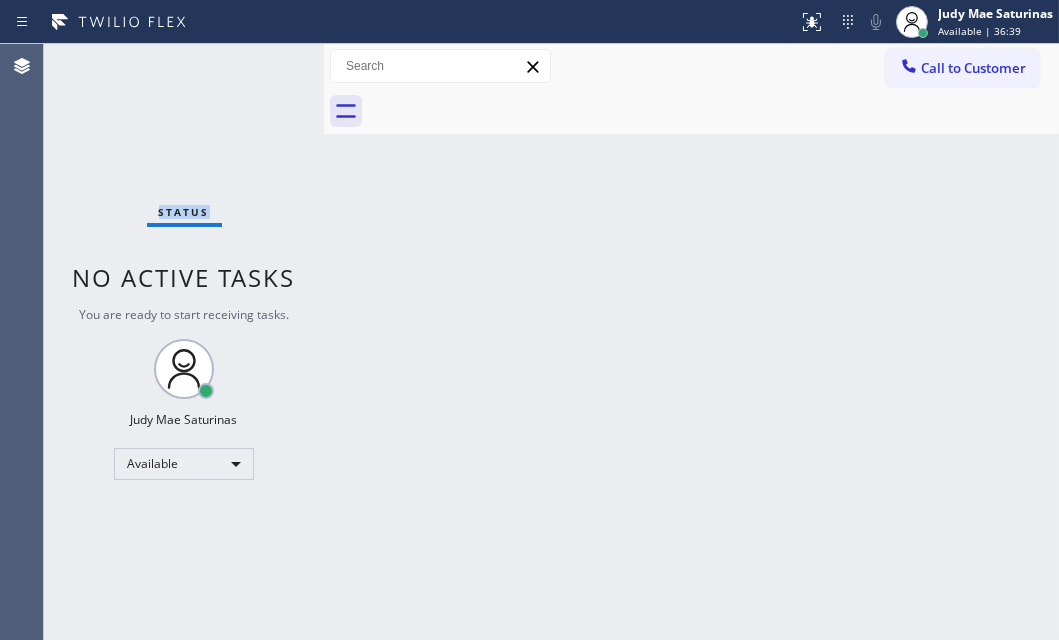 click on "Status   No active tasks     You are ready to start receiving tasks.   Judy Mae Saturinas Available" at bounding box center (184, 342) 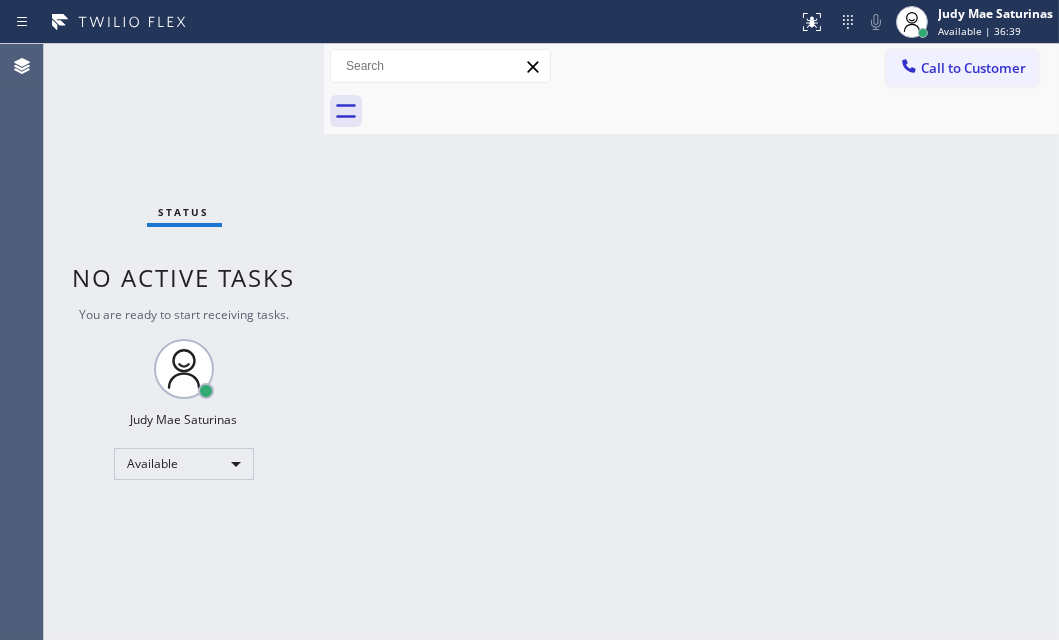 click on "Status   No active tasks     You are ready to start receiving tasks.   Judy Mae Saturinas Available" at bounding box center [184, 342] 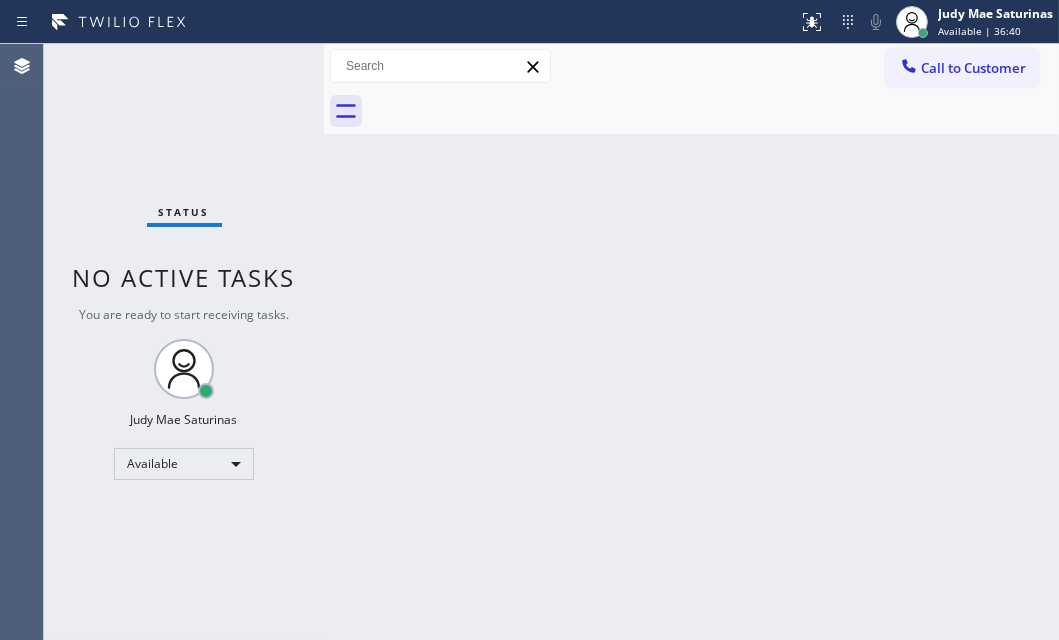 click on "Status   No active tasks     You are ready to start receiving tasks.   Judy Mae Saturinas Available" at bounding box center [184, 342] 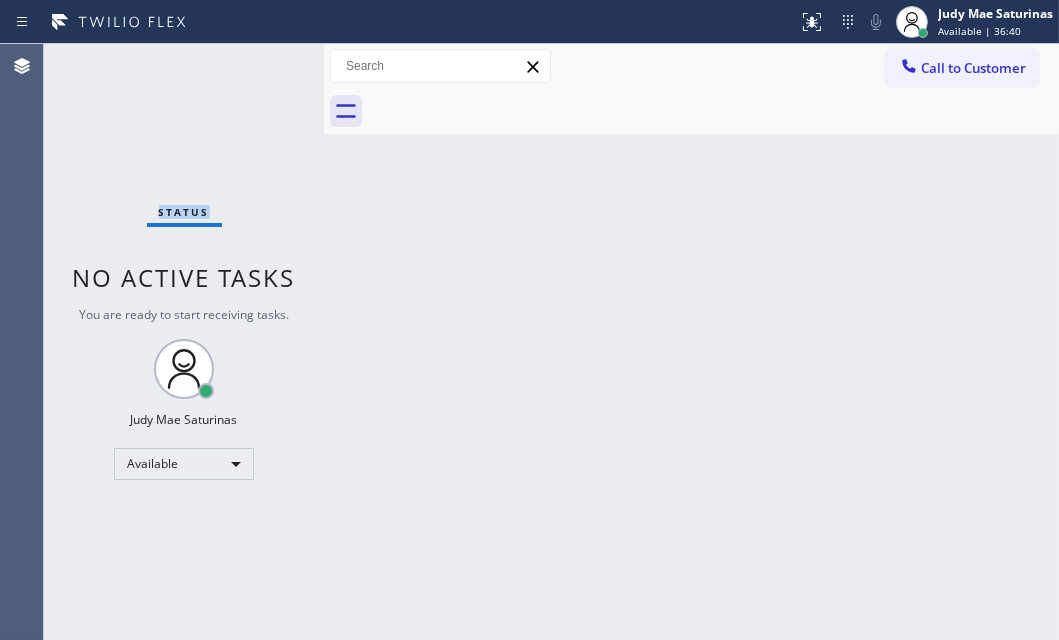 click on "Status   No active tasks     You are ready to start receiving tasks.   Judy Mae Saturinas Available" at bounding box center (184, 342) 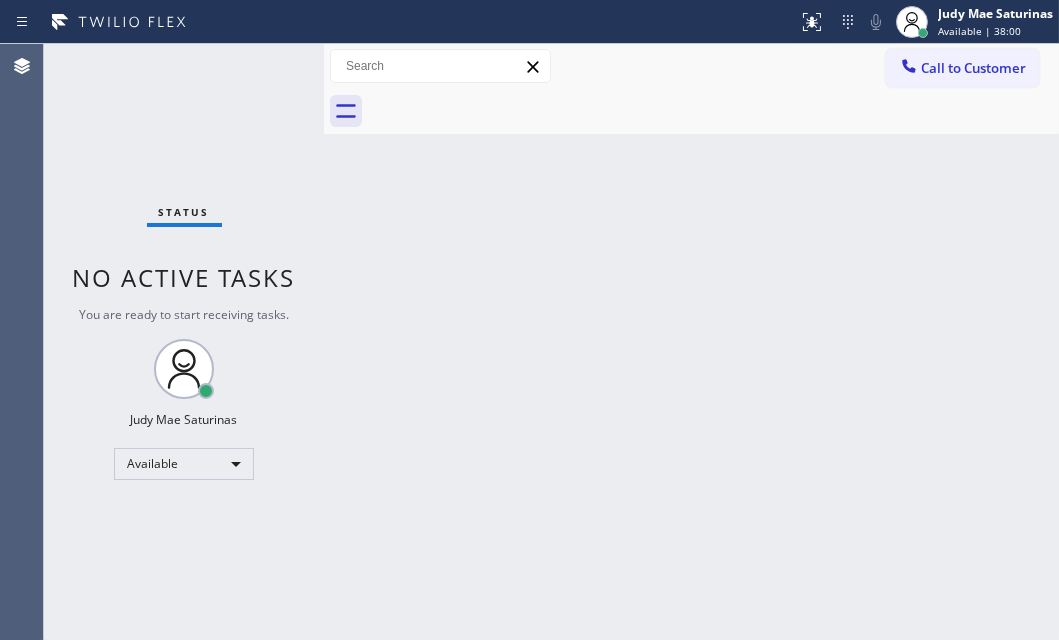 click on "Status   No active tasks     You are ready to start receiving tasks.   Judy Mae Saturinas Available" at bounding box center [184, 342] 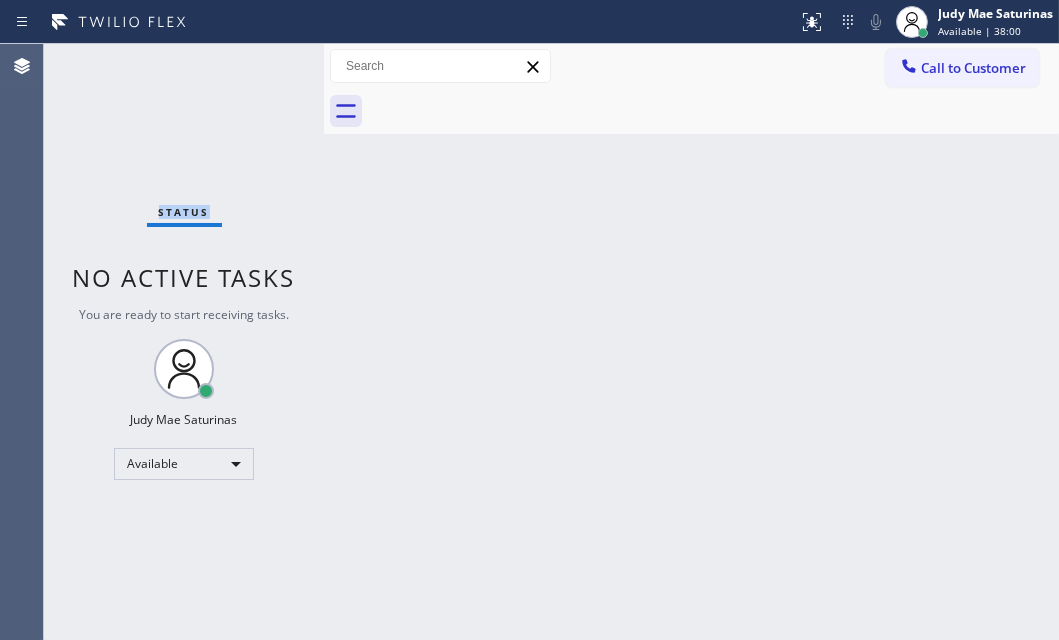 click on "Status   No active tasks     You are ready to start receiving tasks.   Judy Mae Saturinas Available" at bounding box center [184, 342] 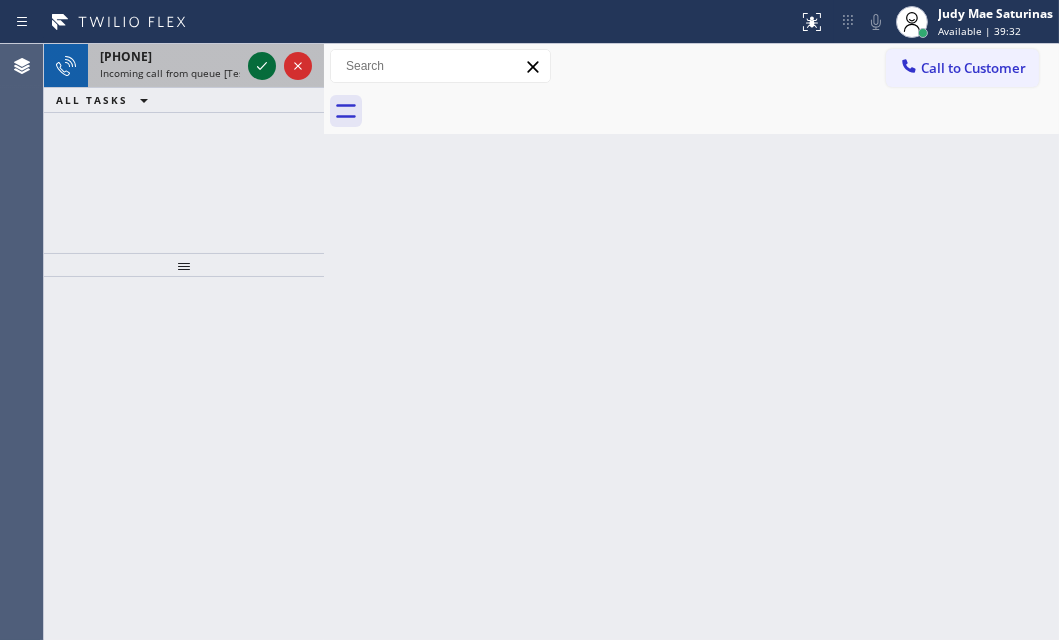 click 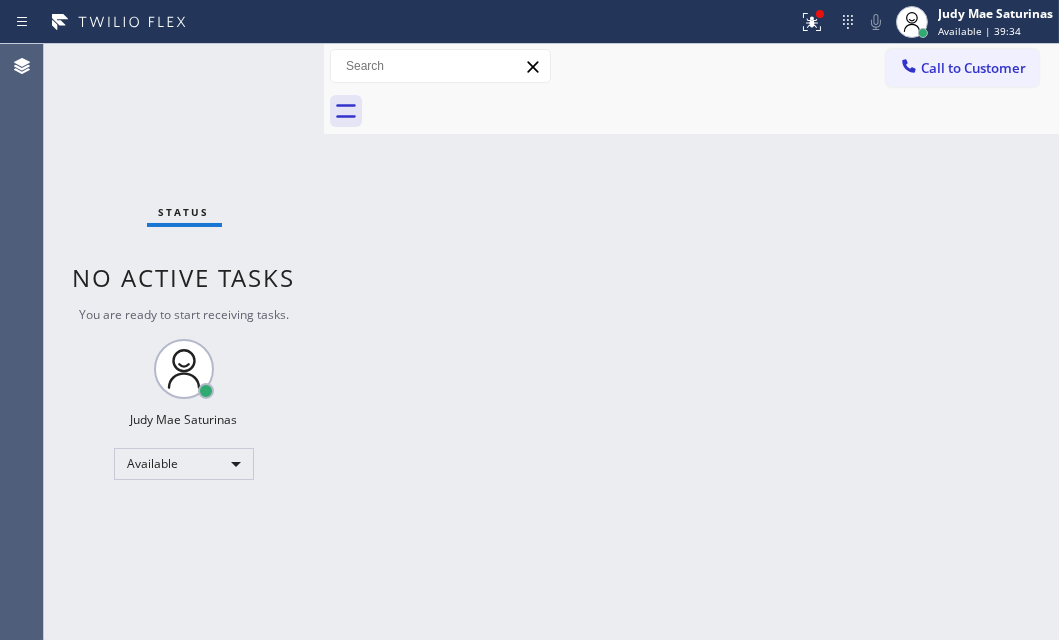 click on "Status   No active tasks     You are ready to start receiving tasks.   Judy Mae Saturinas Available" at bounding box center [184, 342] 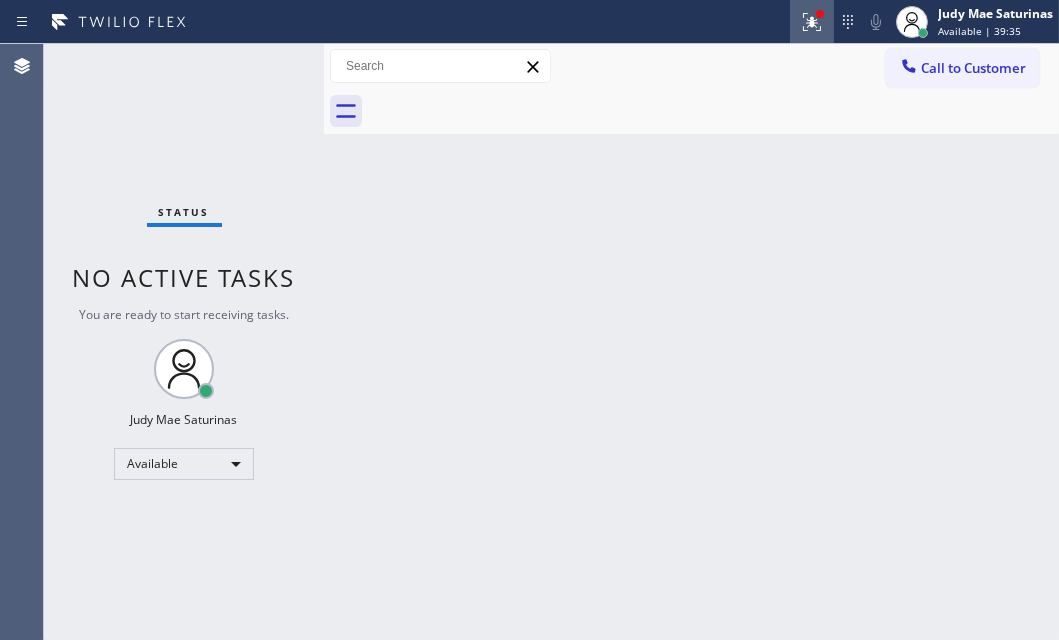 click 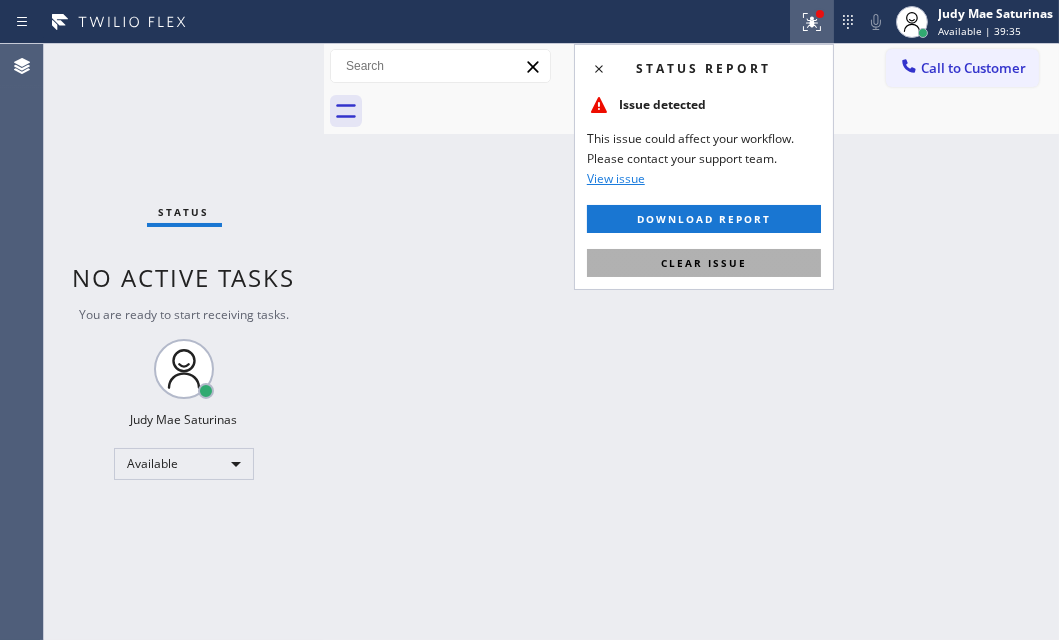 drag, startPoint x: 724, startPoint y: 269, endPoint x: 728, endPoint y: 254, distance: 15.524175 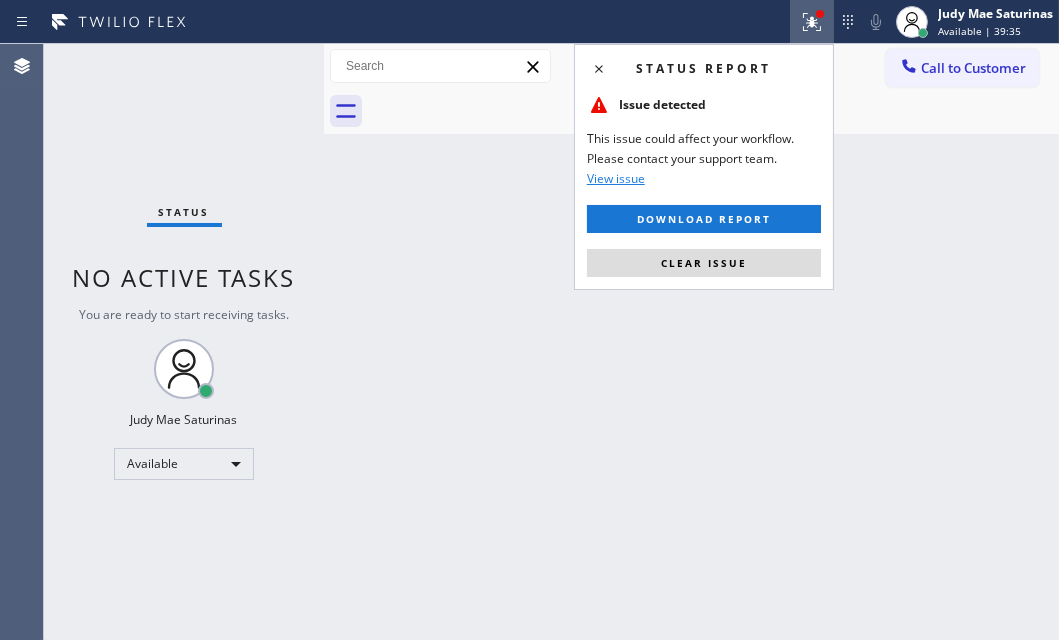 click on "Clear issue" at bounding box center [704, 263] 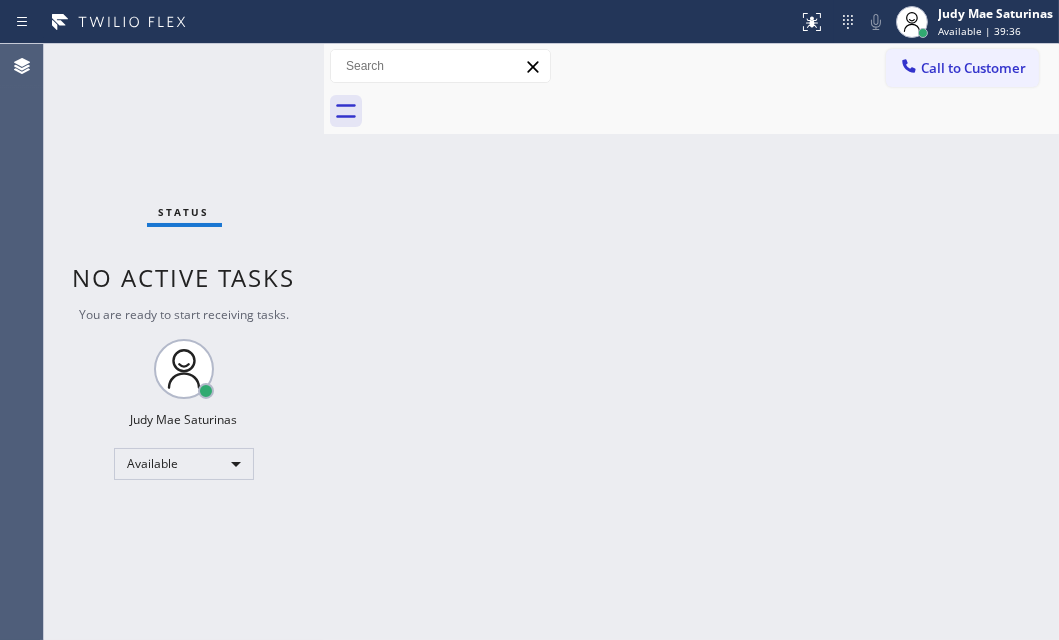click on "Back to Dashboard Change Sender ID Customers Technicians Select a contact Outbound call Technician Search Technician Your caller id phone number Your caller id phone number Call Technician info Name   Phone none Address none Change Sender ID HVAC +18559994417 5 Star Appliance +18557314952 Appliance Repair +18554611149 Plumbing +18889090120 Air Duct Cleaning +18006865038  Electricians +18005688664 Cancel Change Check personal SMS Reset Change No tabs Call to Customer Outbound call Location Pristine House Cleaning Your caller id phone number [PHONE] Customer number Call Outbound call Technician Search Technician Your caller id phone number Your caller id phone number Call" at bounding box center (691, 342) 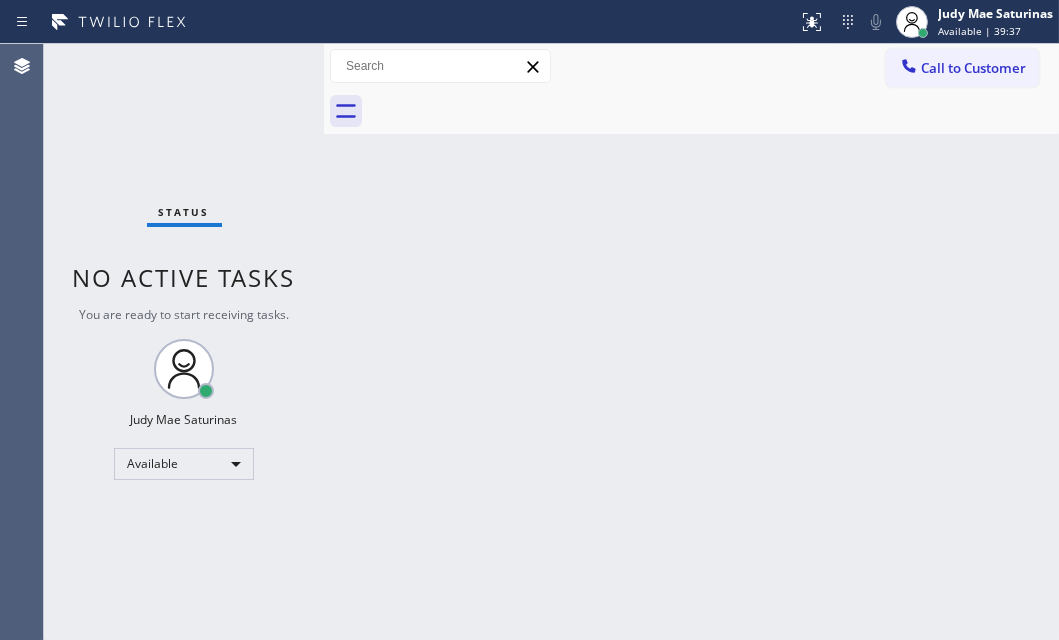 click on "Status   No active tasks     You are ready to start receiving tasks.   Judy Mae Saturinas Available" at bounding box center [184, 342] 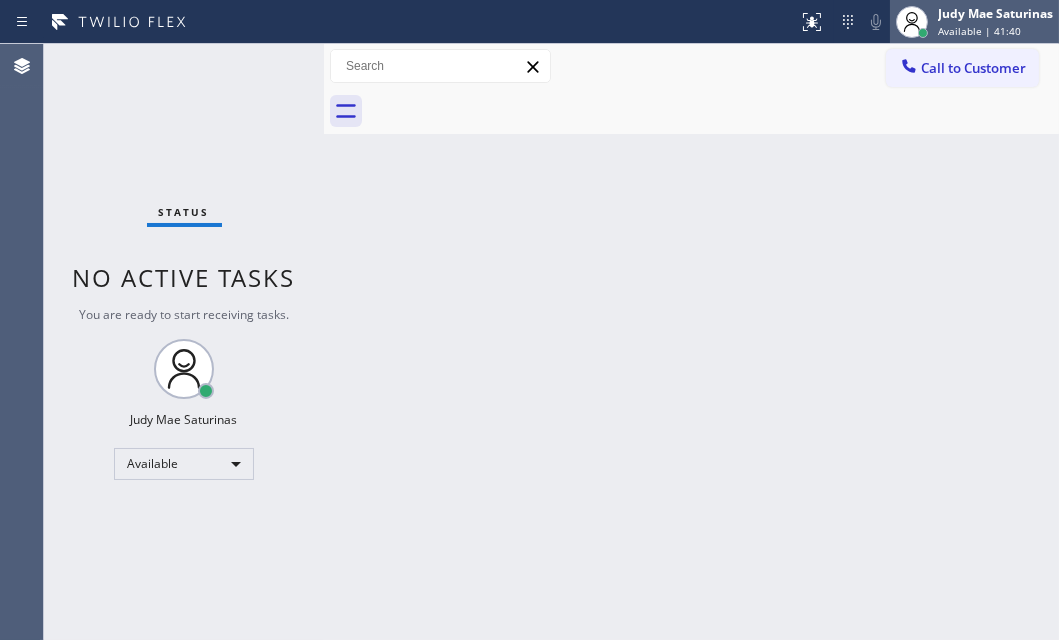click on "Available | 41:40" at bounding box center (979, 31) 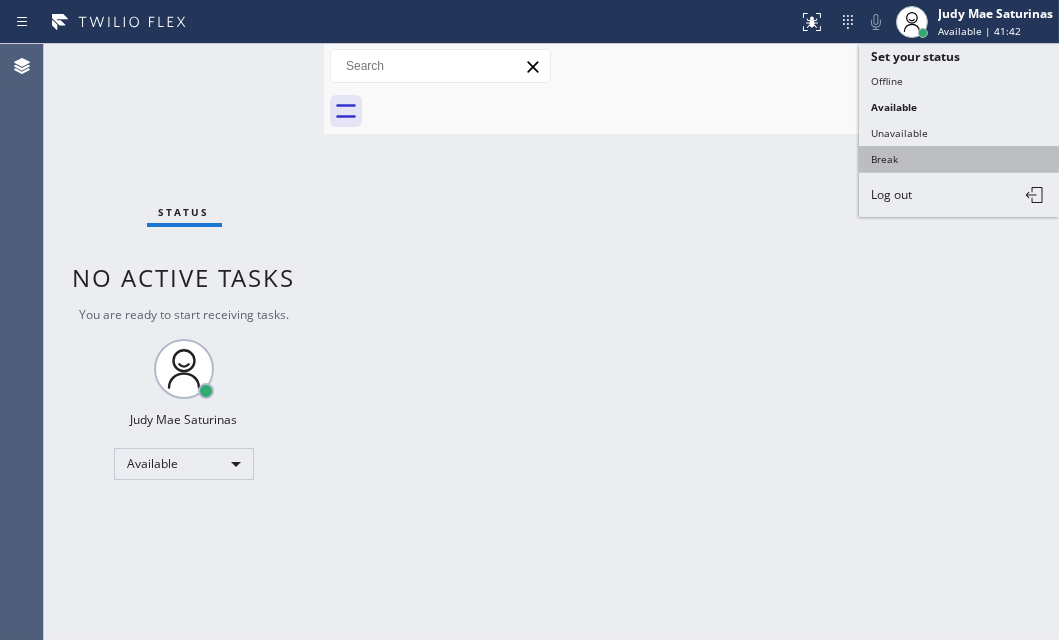 click on "Break" at bounding box center (959, 159) 